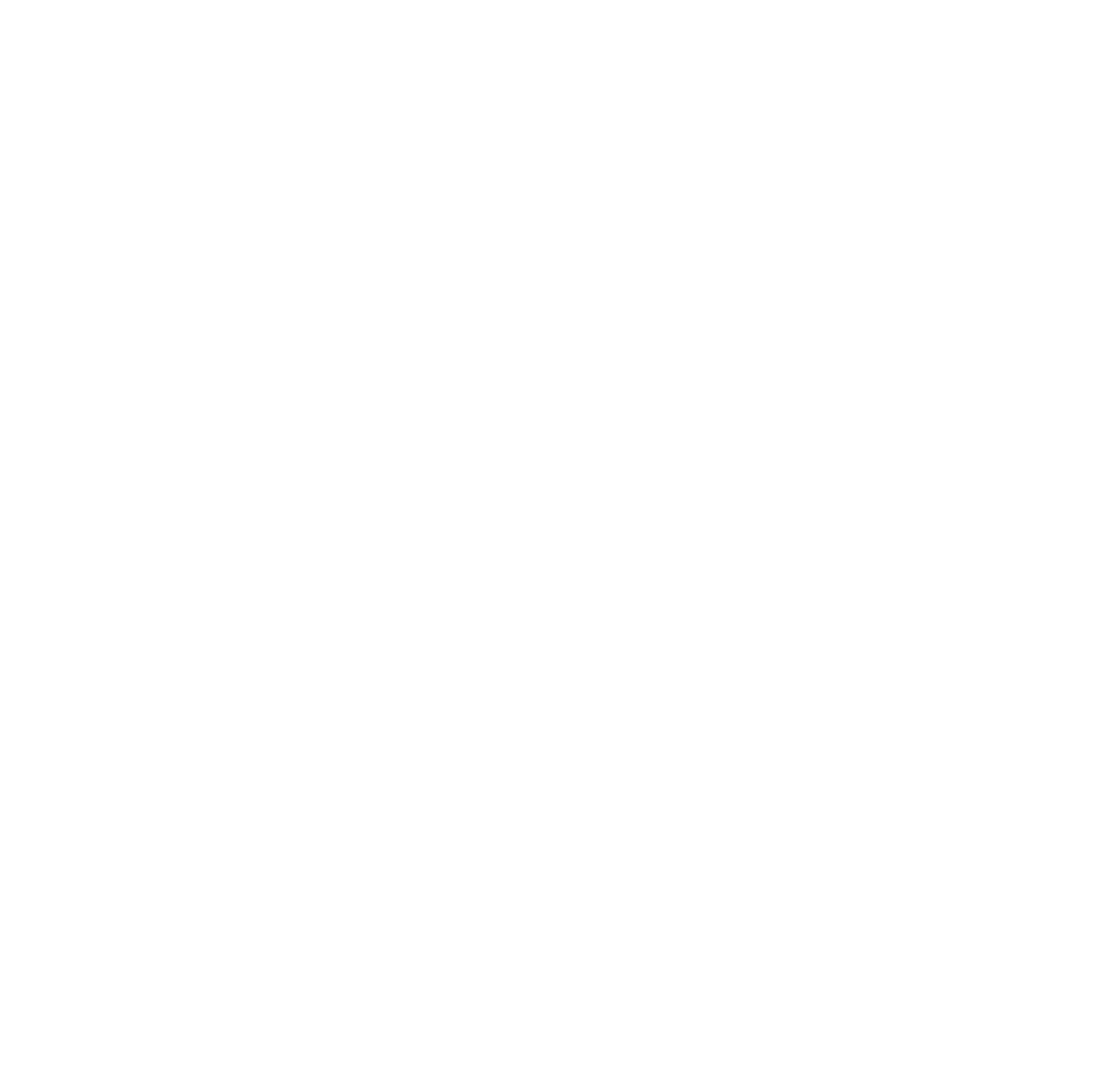 scroll, scrollTop: 0, scrollLeft: 0, axis: both 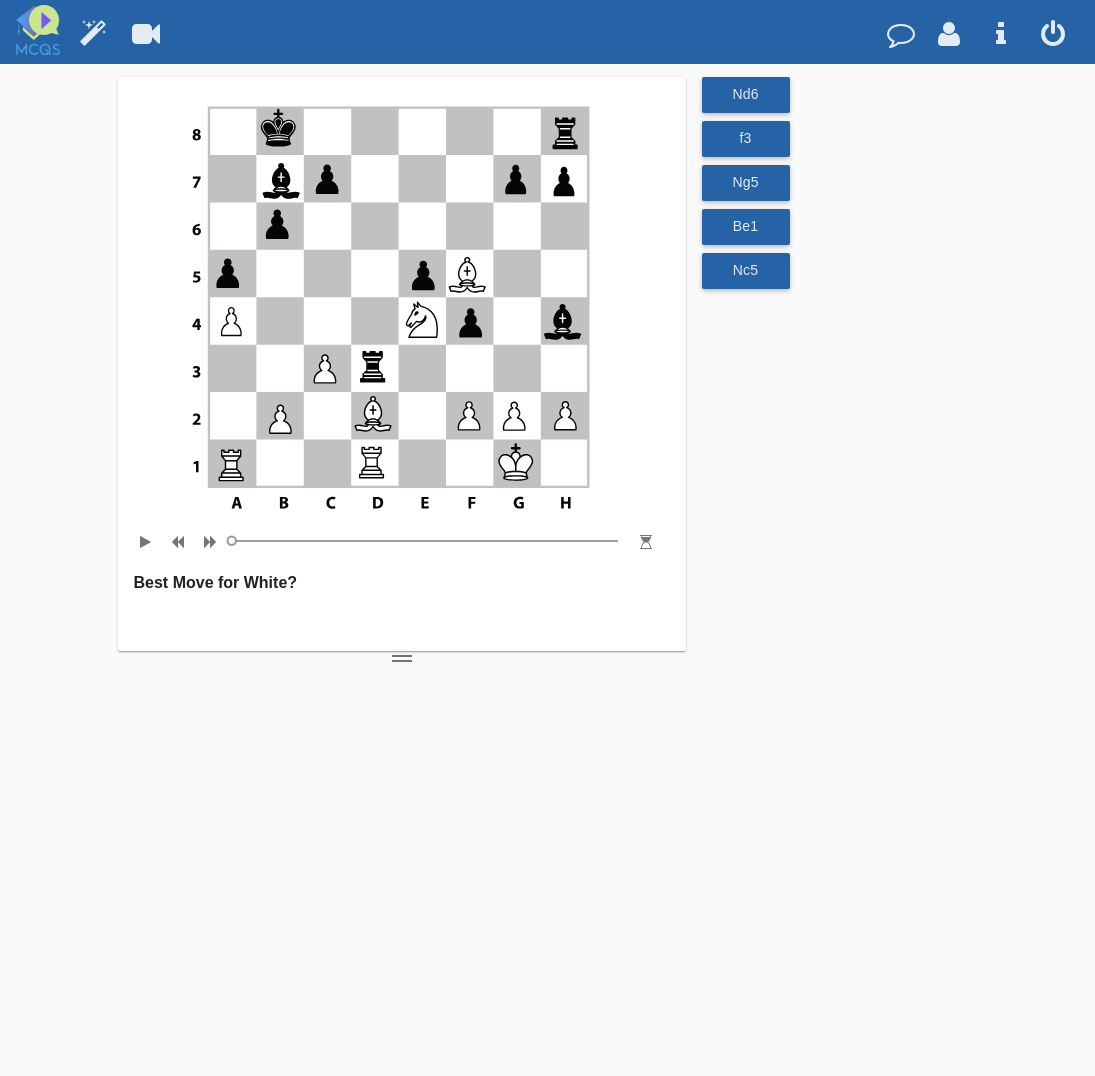 click at bounding box center [92, 32] 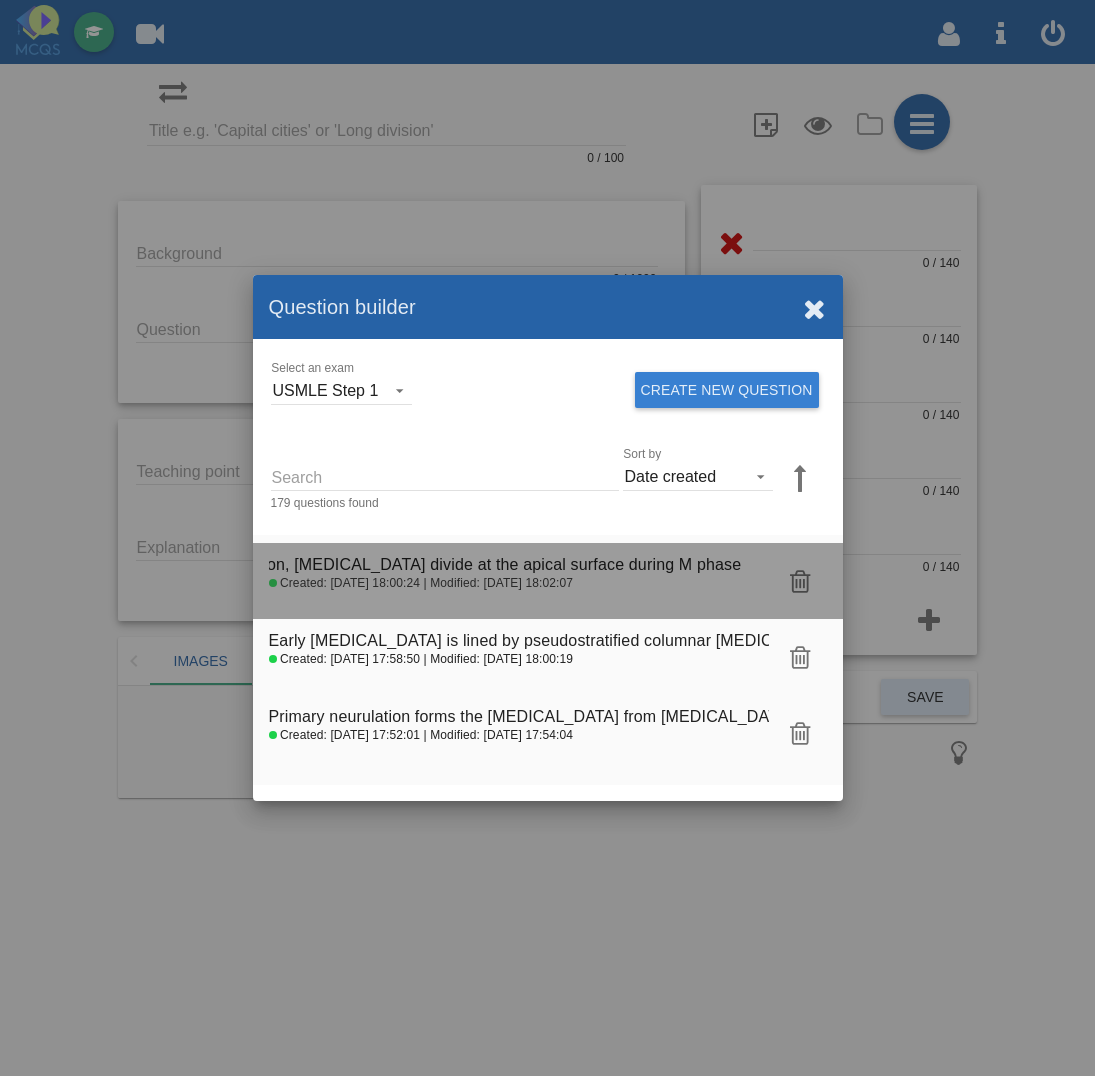 click 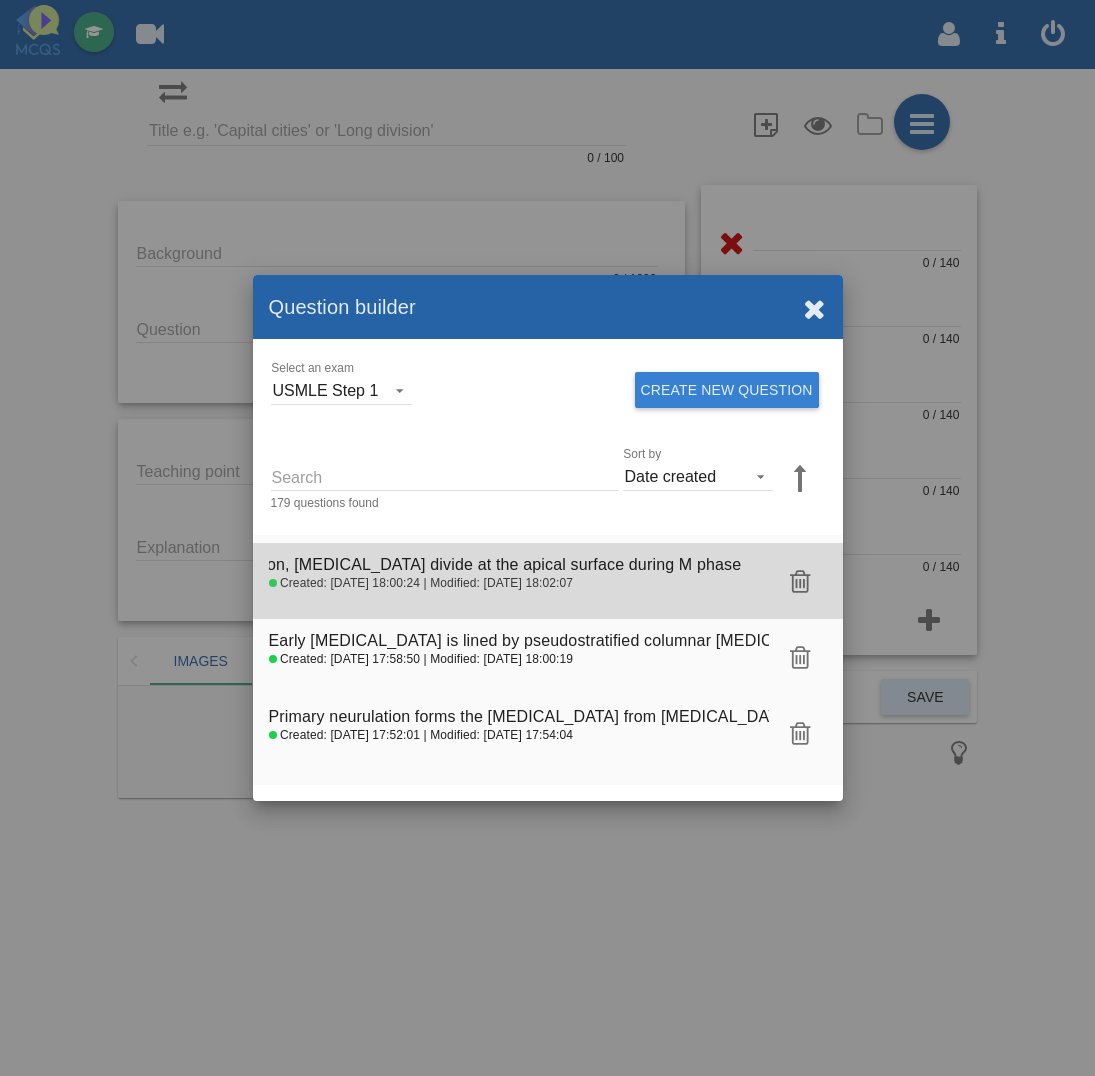 type on "In interkinetic migration, [MEDICAL_DATA] divide at the apical surface during M phase" 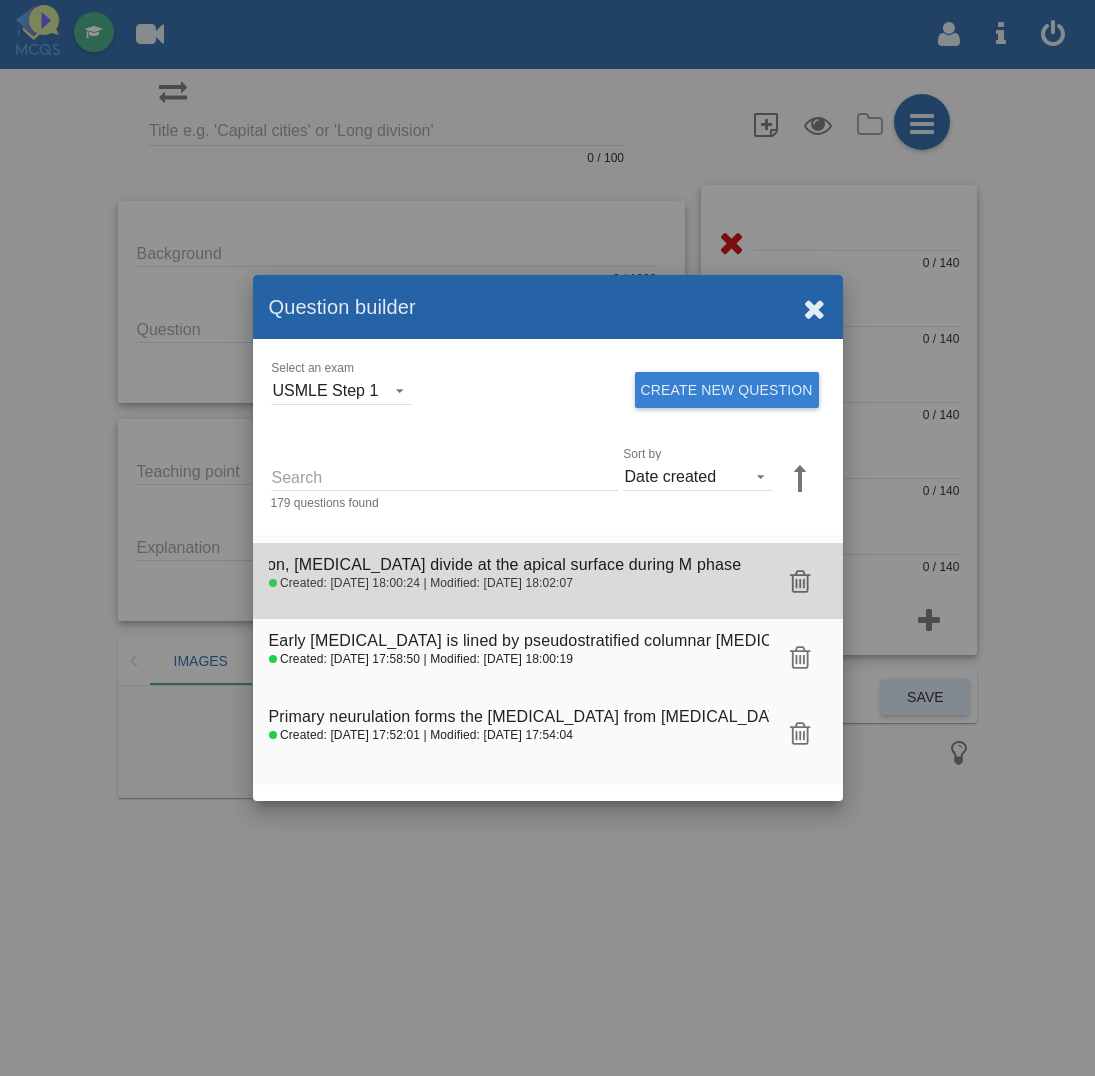 type on "![[PERSON_NAME]](NpA8uW9vdw)" 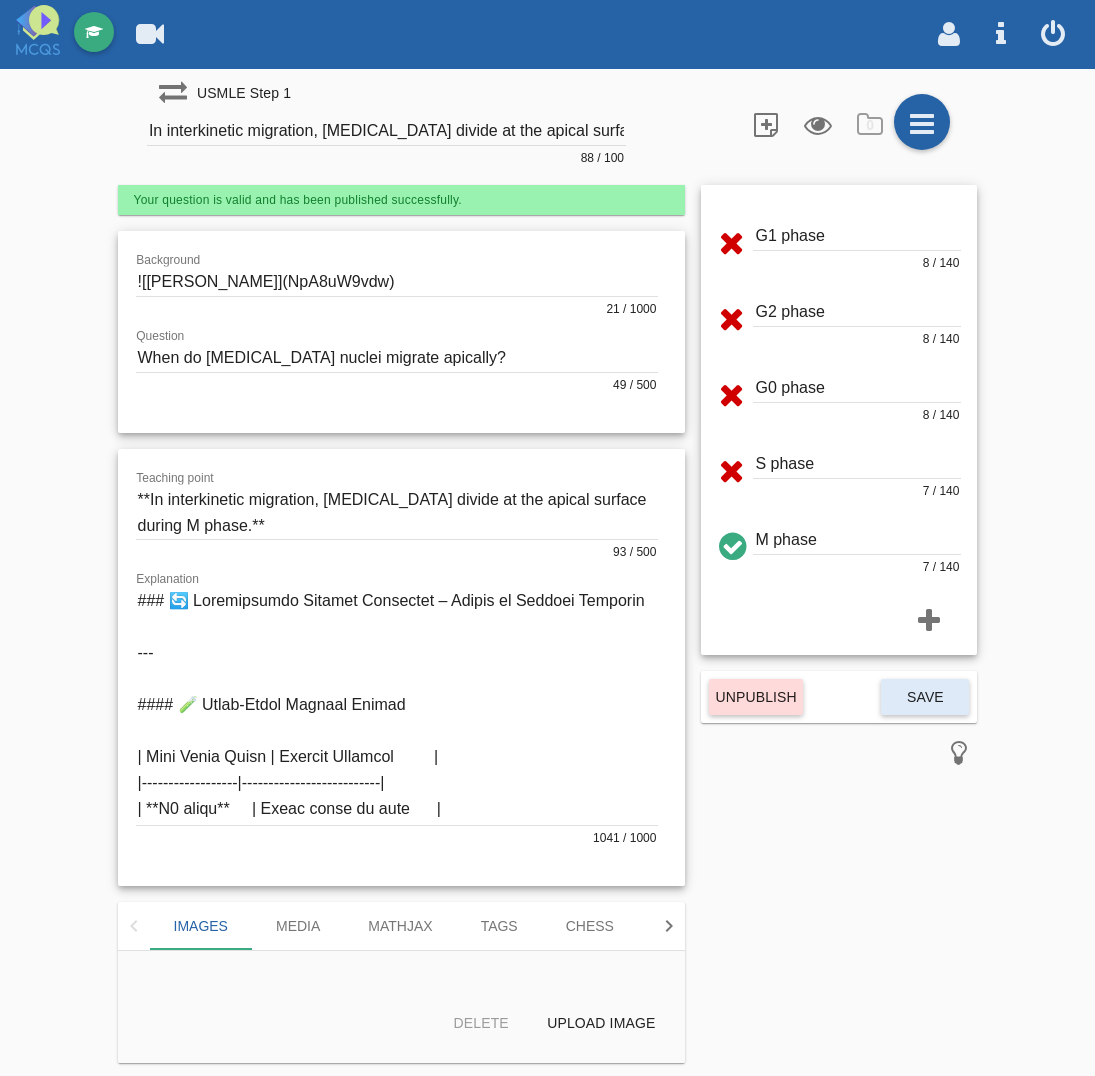 scroll, scrollTop: 43, scrollLeft: 0, axis: vertical 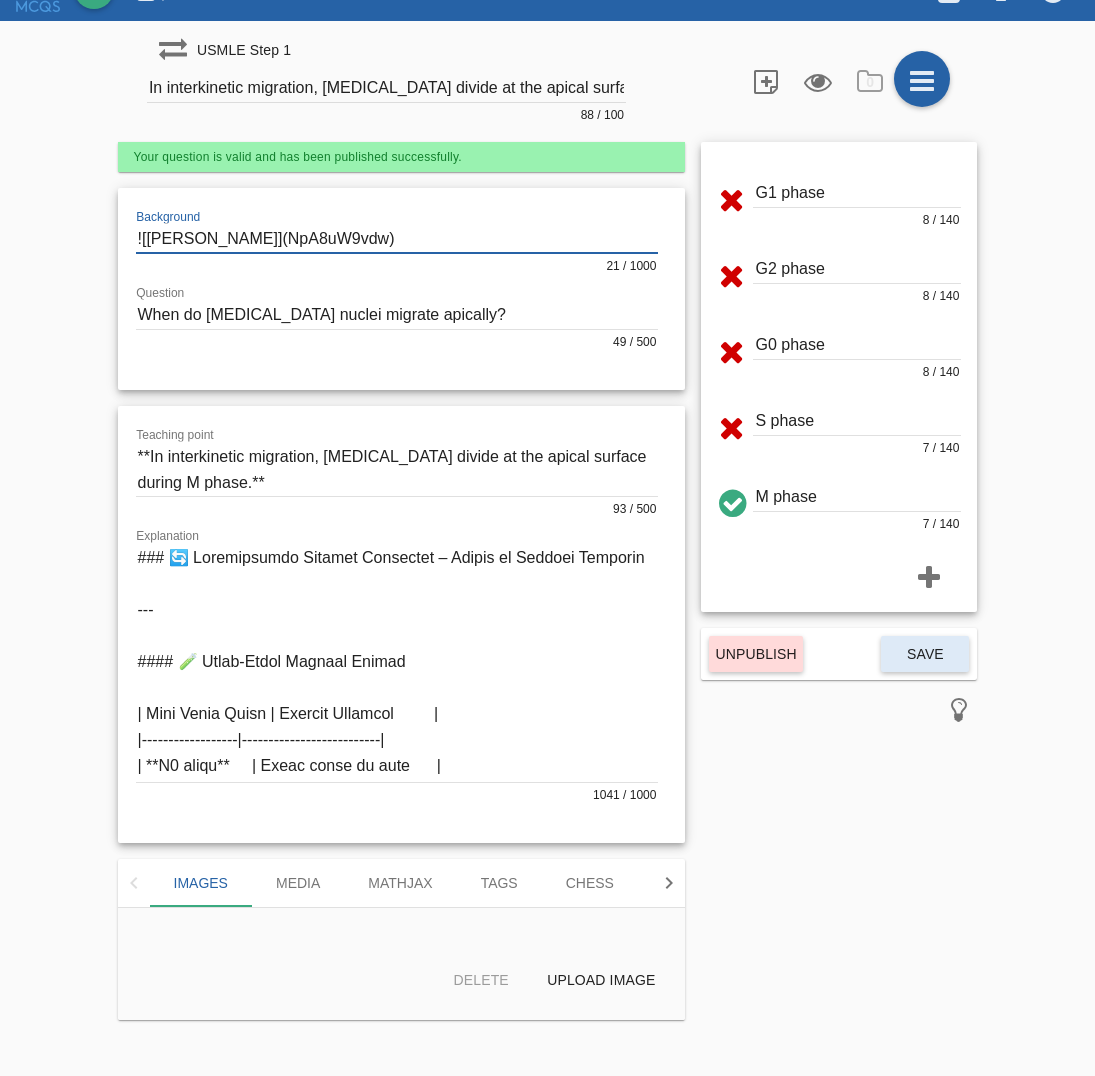 drag, startPoint x: 328, startPoint y: 240, endPoint x: 1, endPoint y: 203, distance: 329.0866 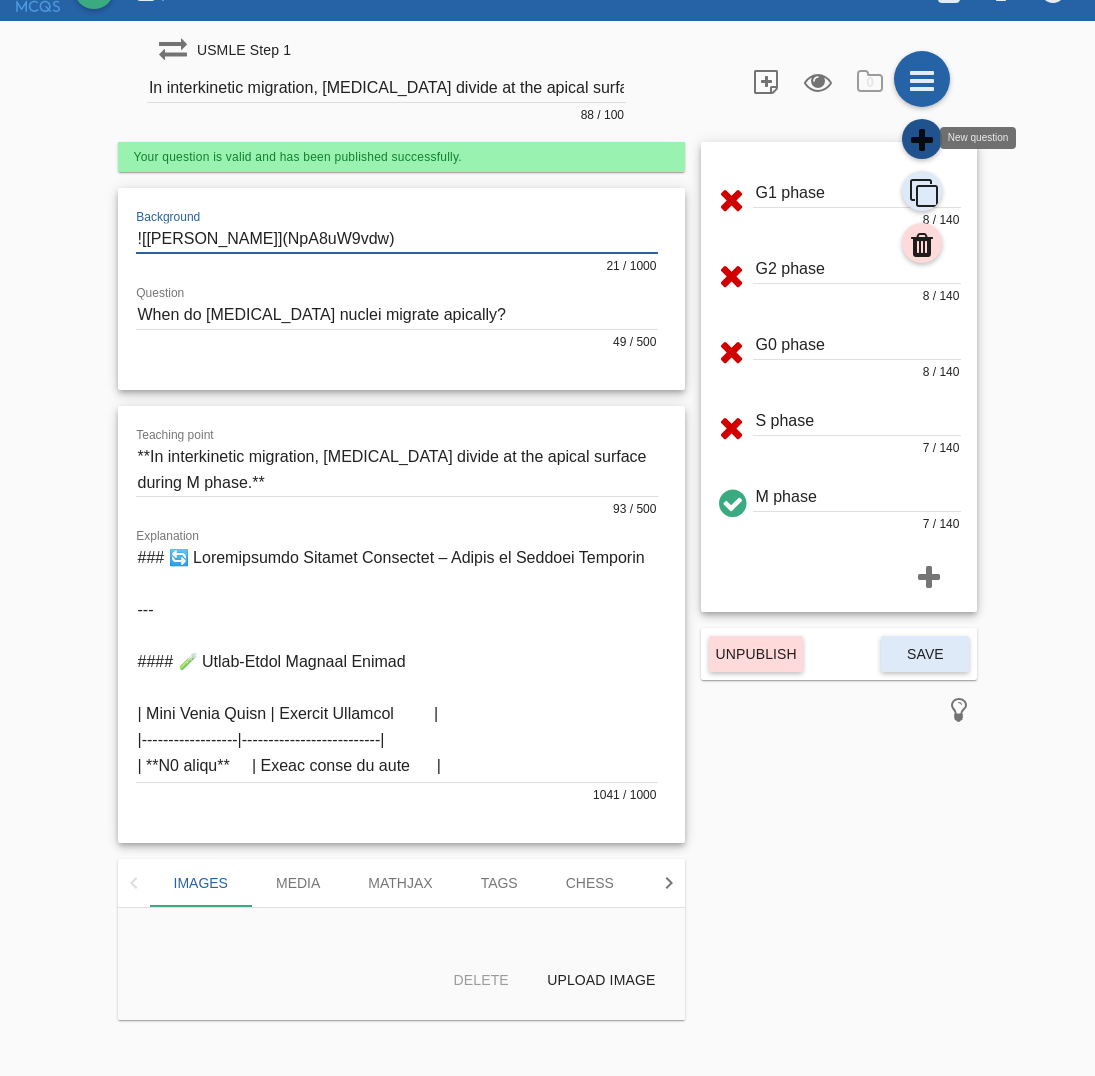 click 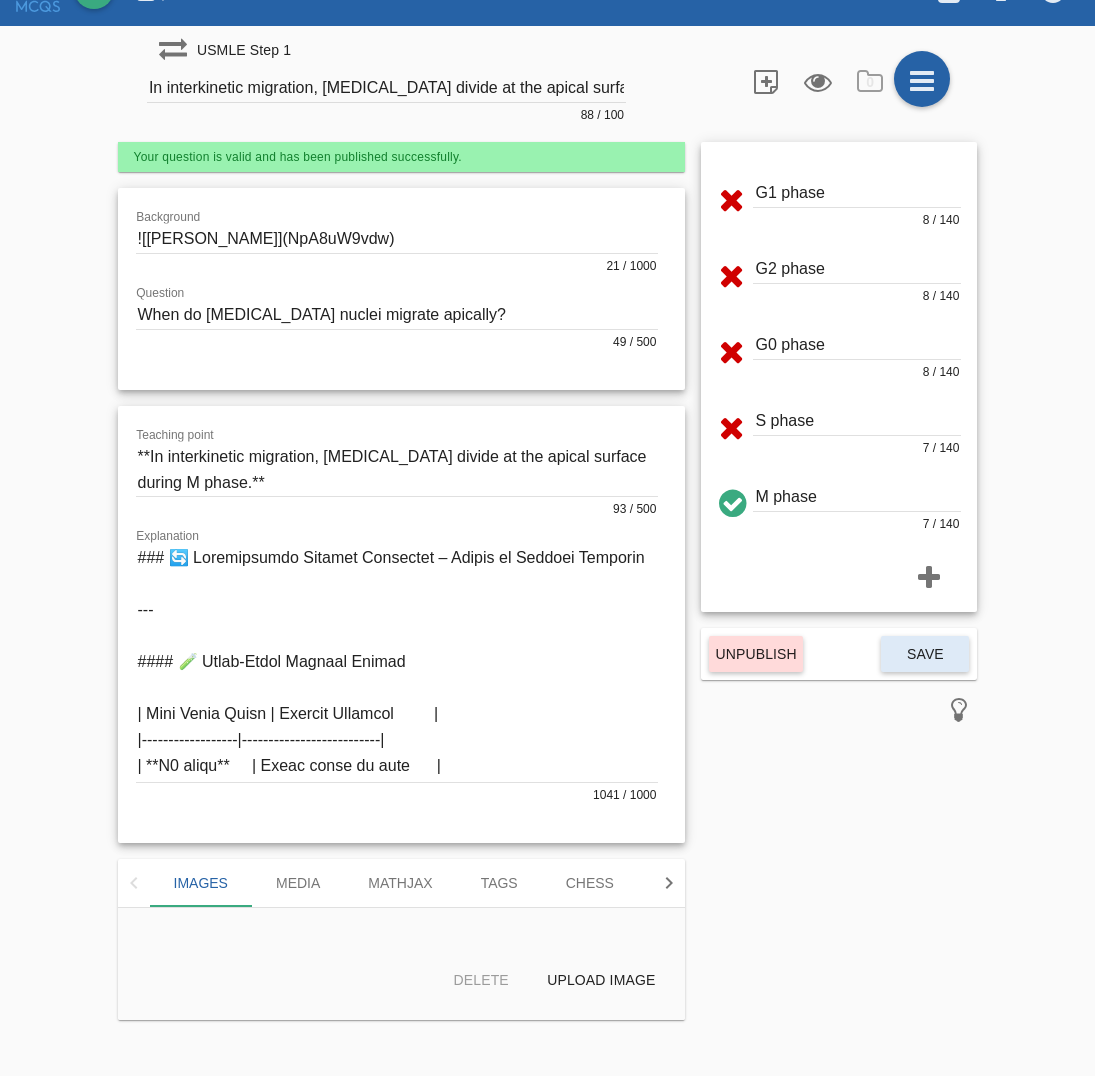 type on "Question title" 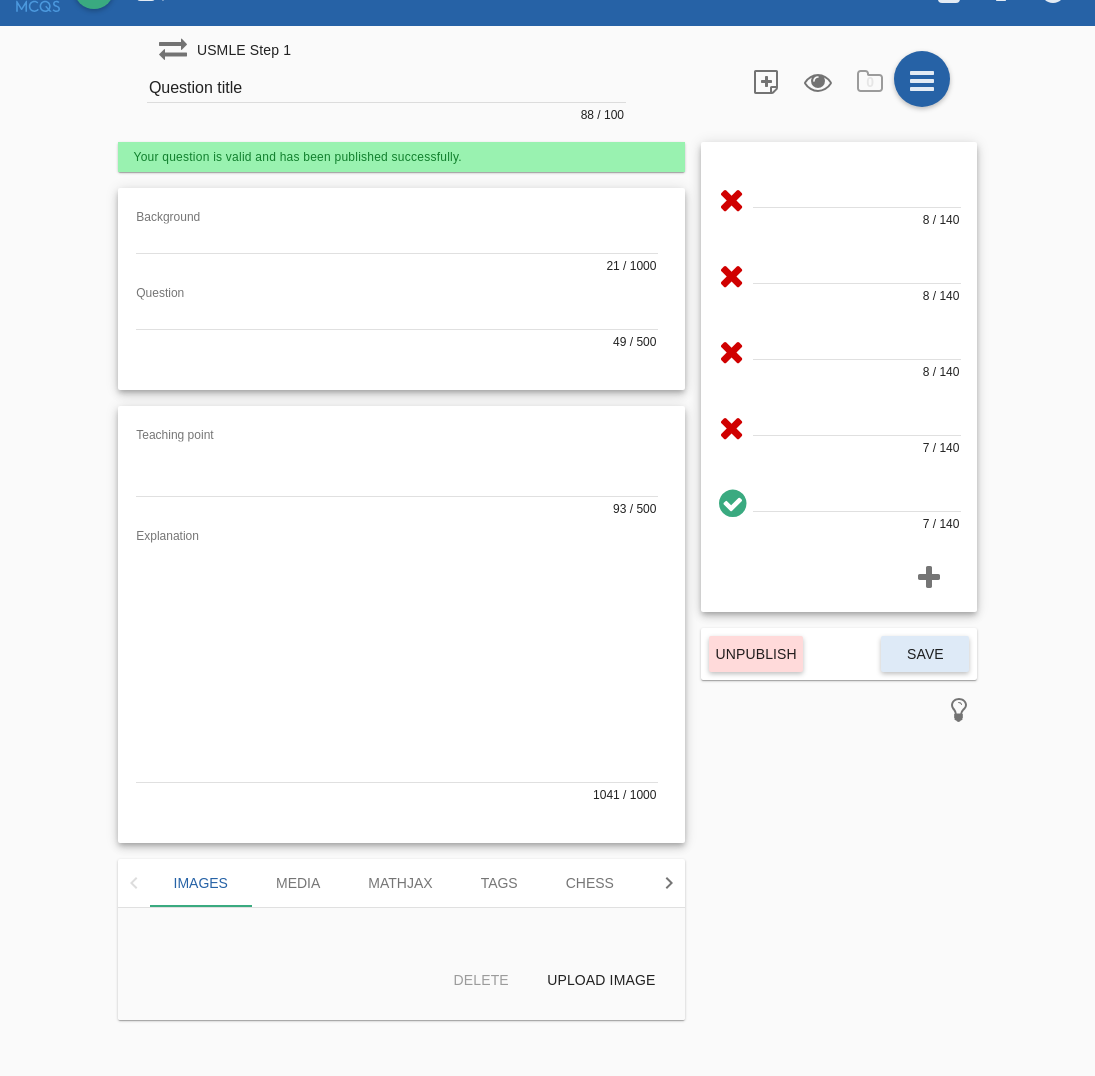 scroll, scrollTop: 0, scrollLeft: 0, axis: both 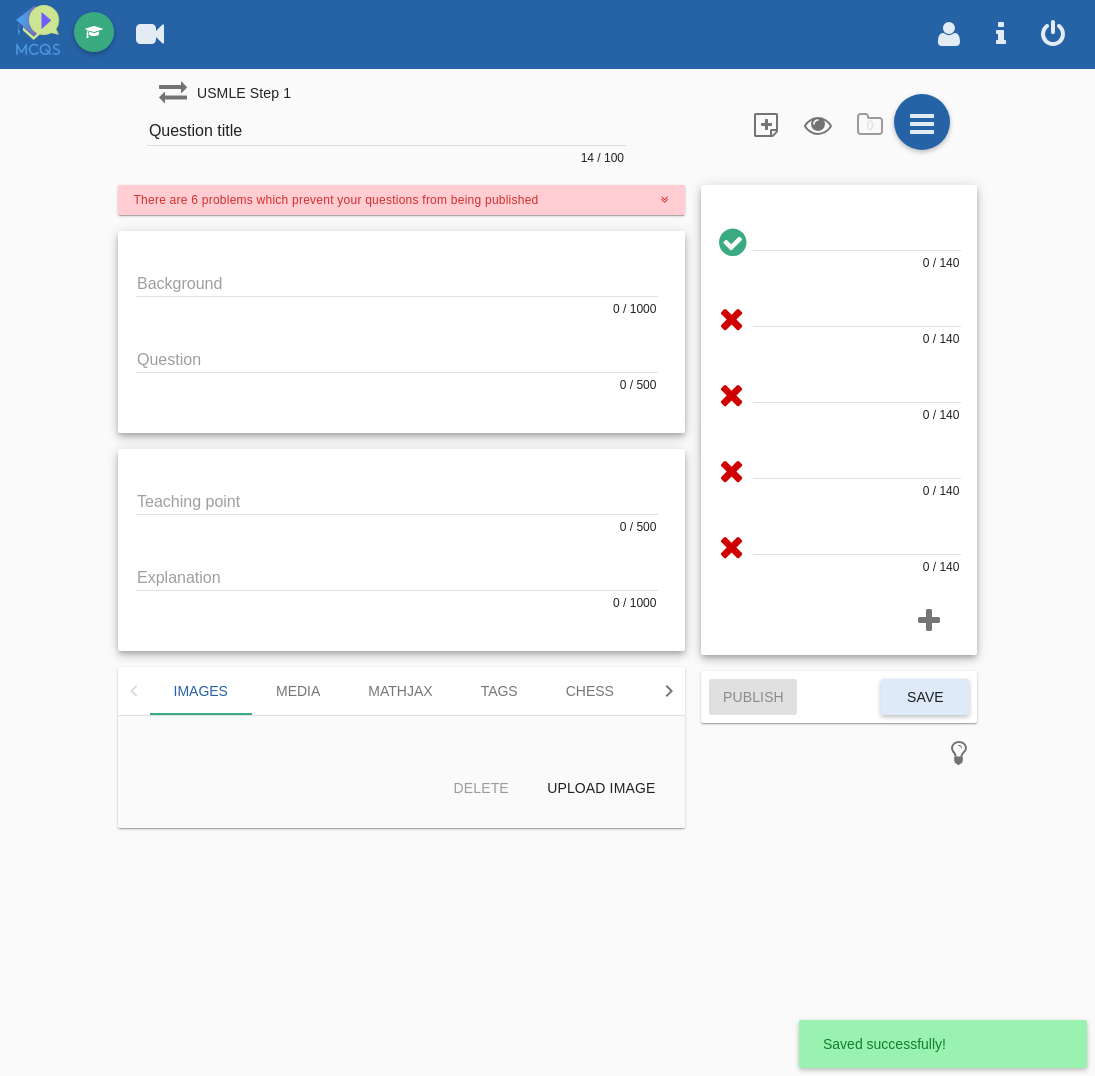 click at bounding box center [397, 282] 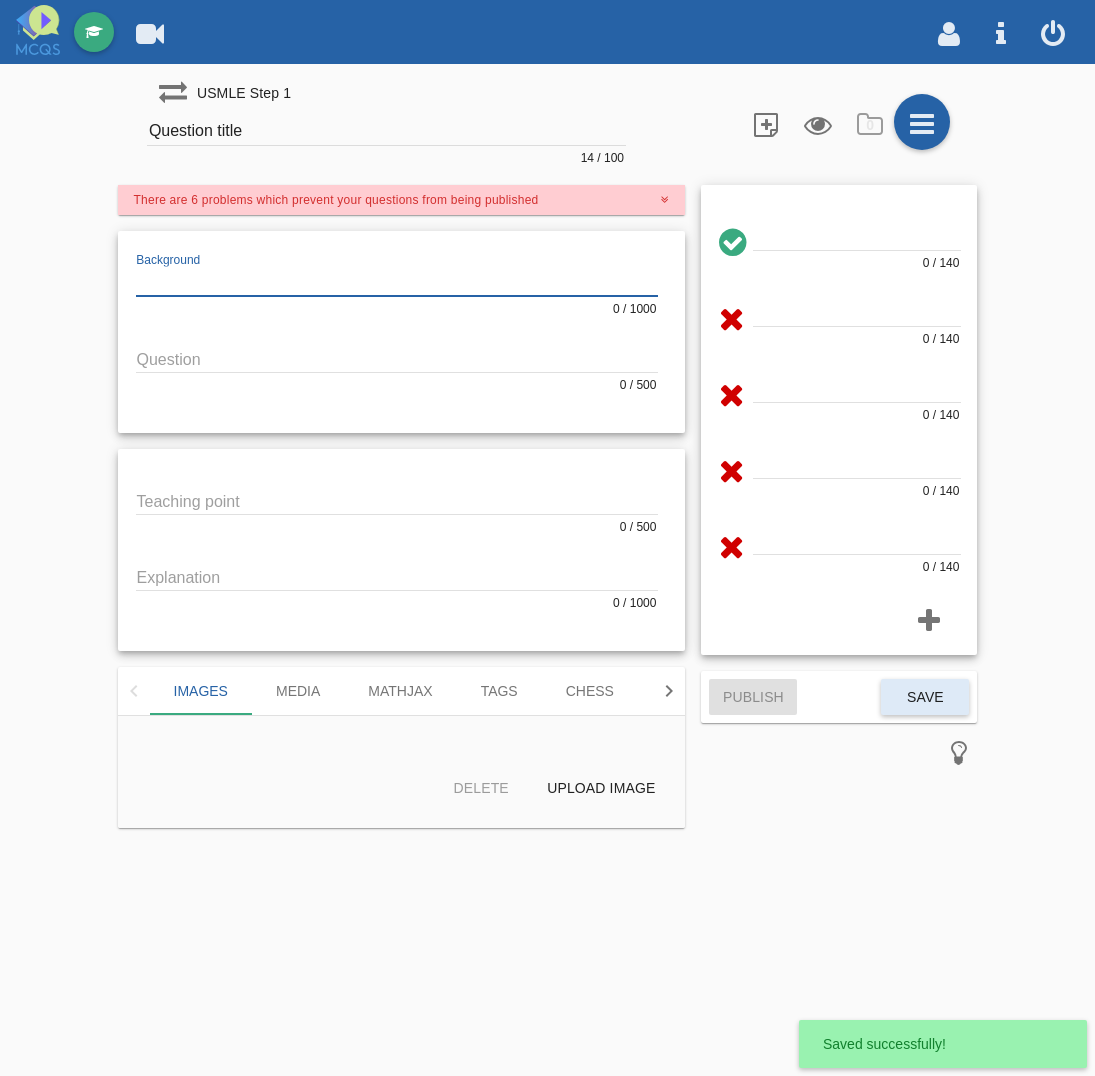 paste on "![[PERSON_NAME]](NpA8uW9vdw)" 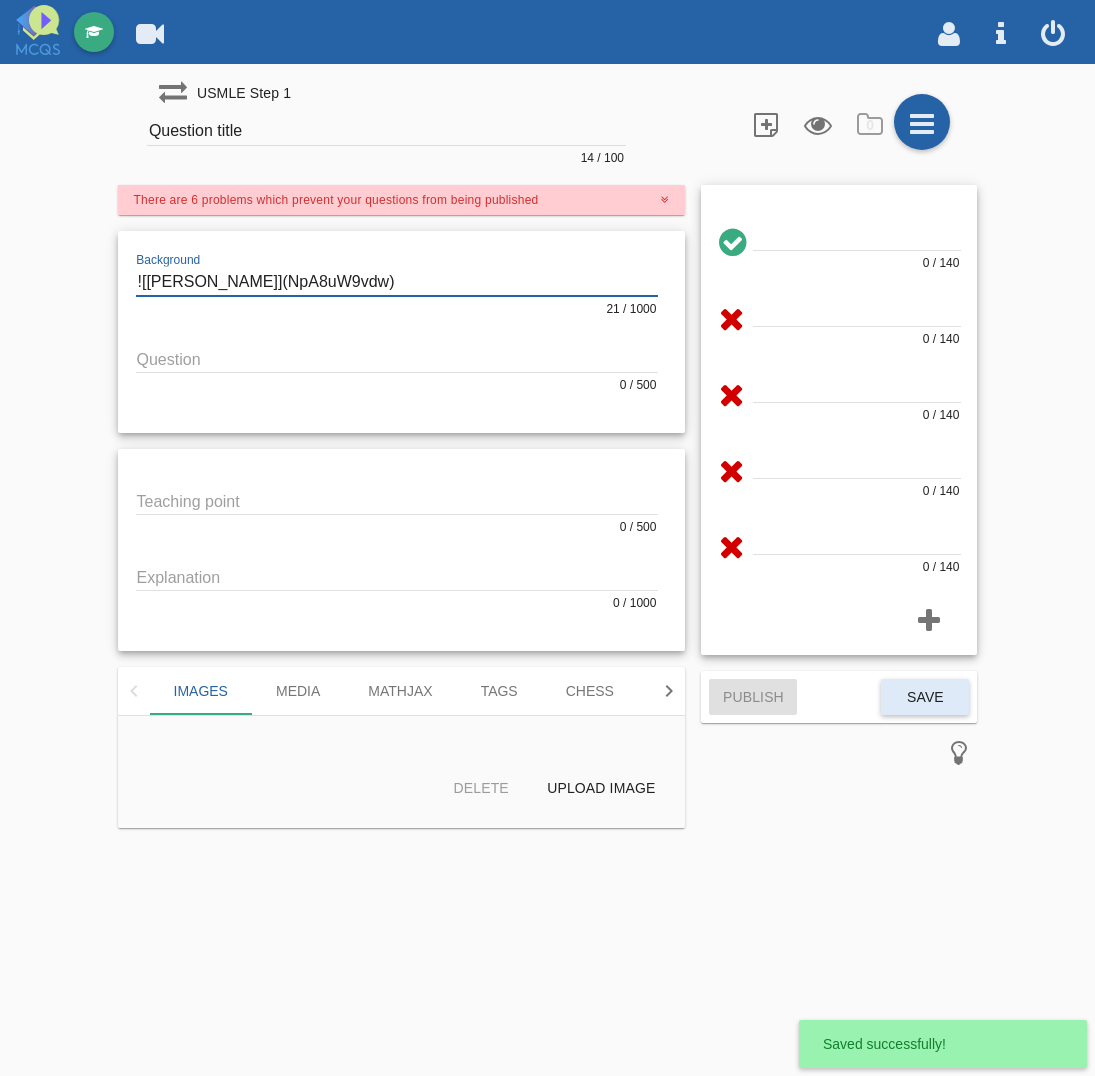 click 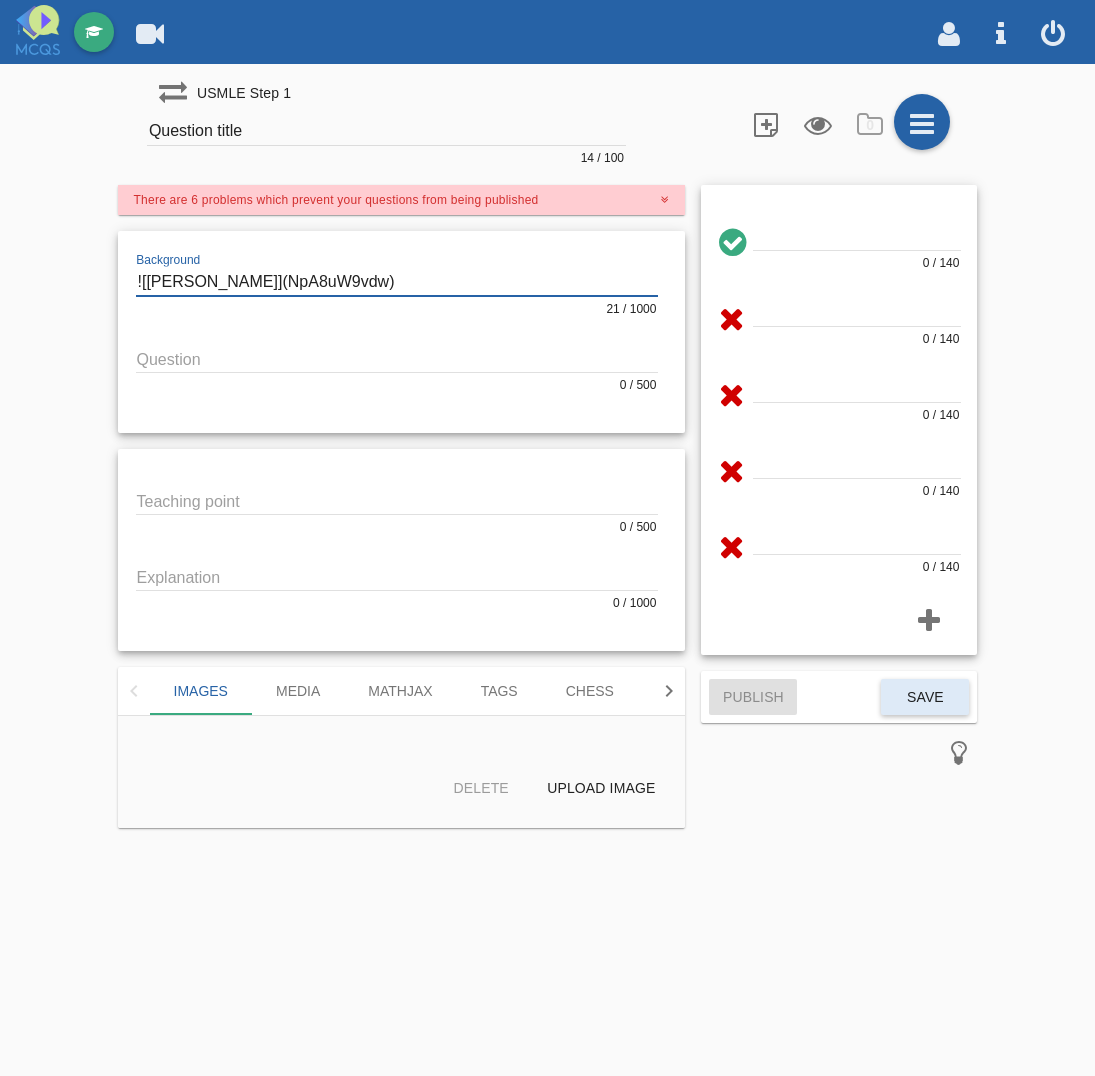 type on "![[PERSON_NAME]](NpA8uW9vdw)" 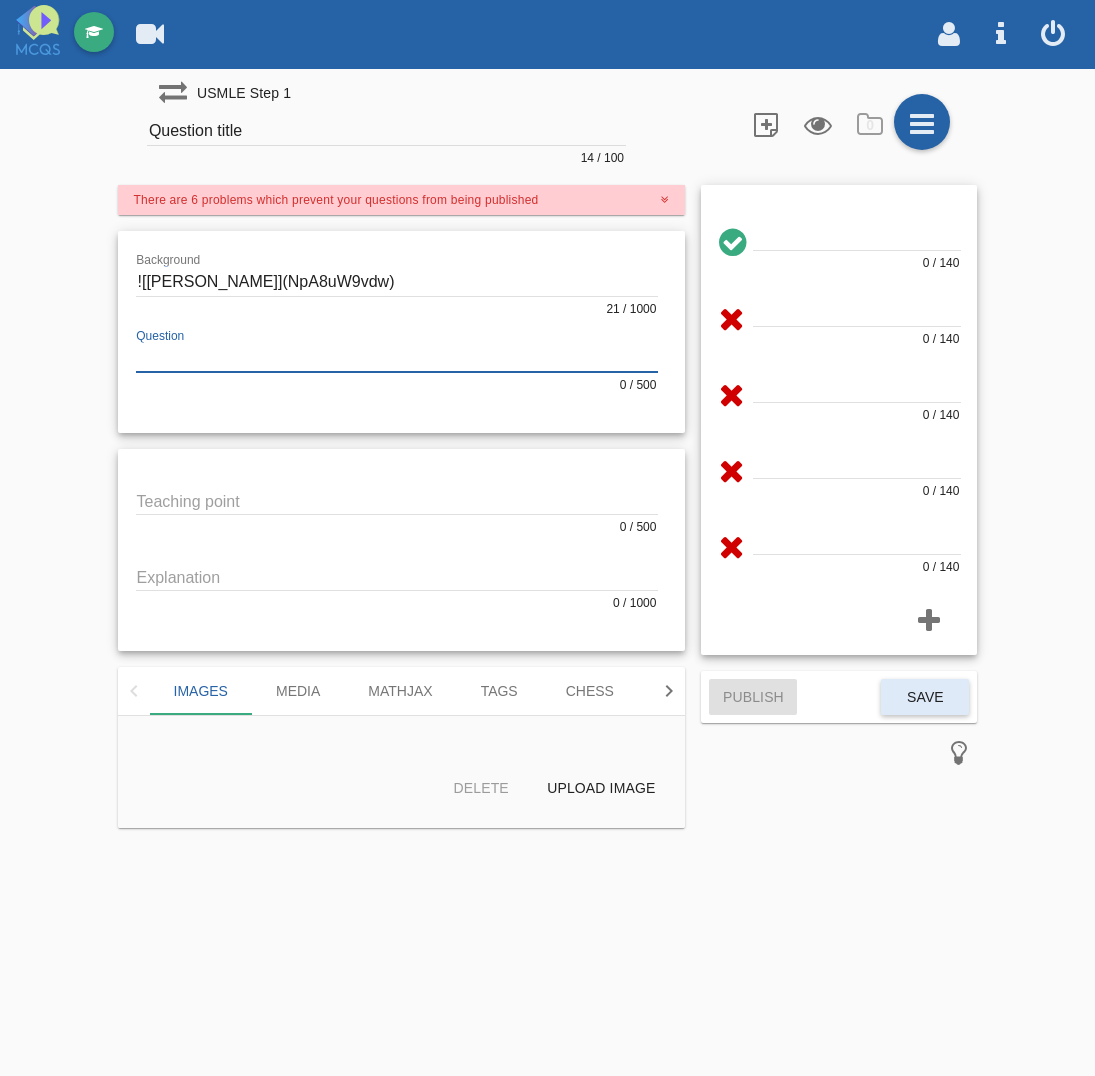 click at bounding box center [397, 358] 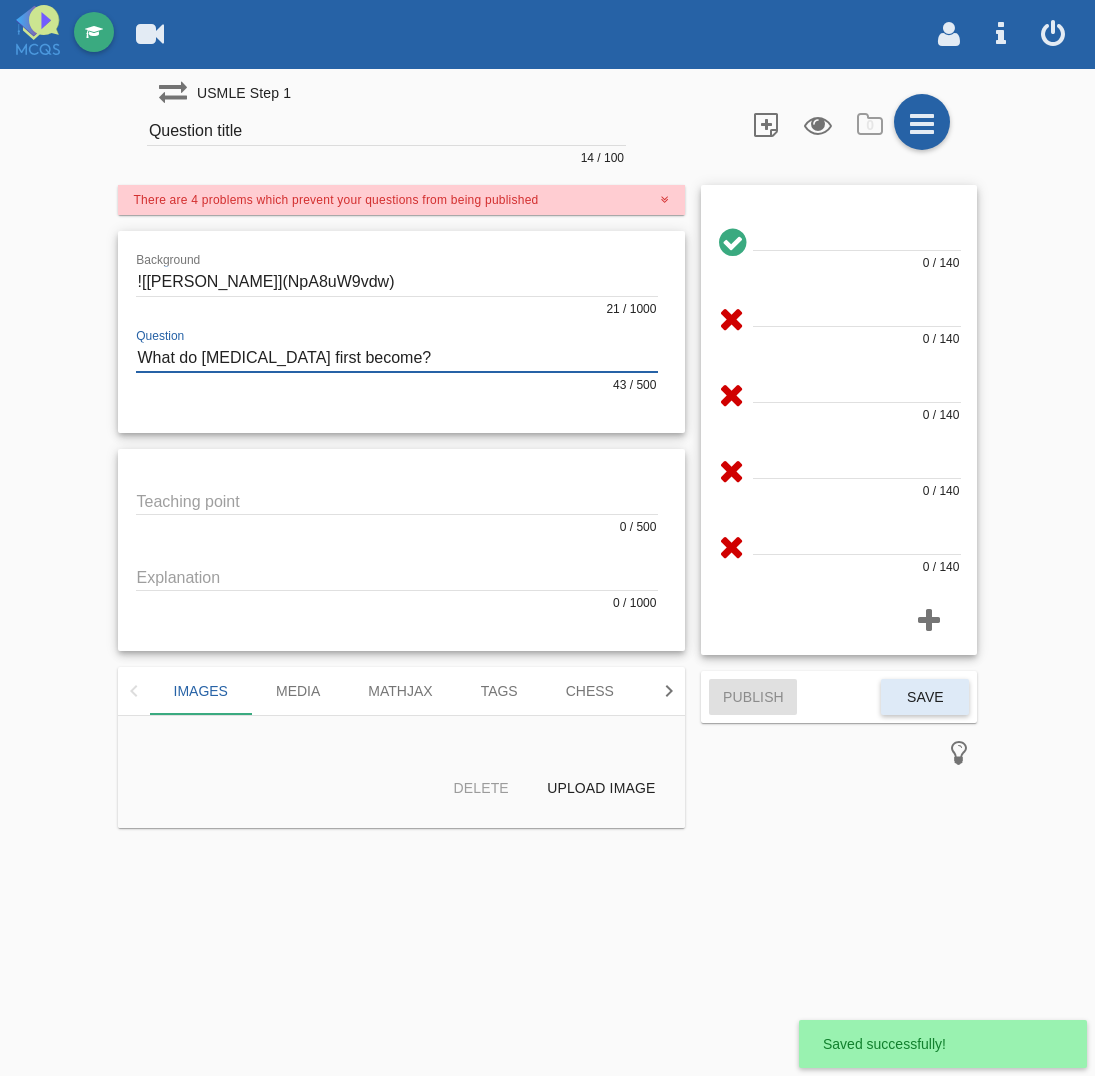 type on "What do [MEDICAL_DATA] first become?" 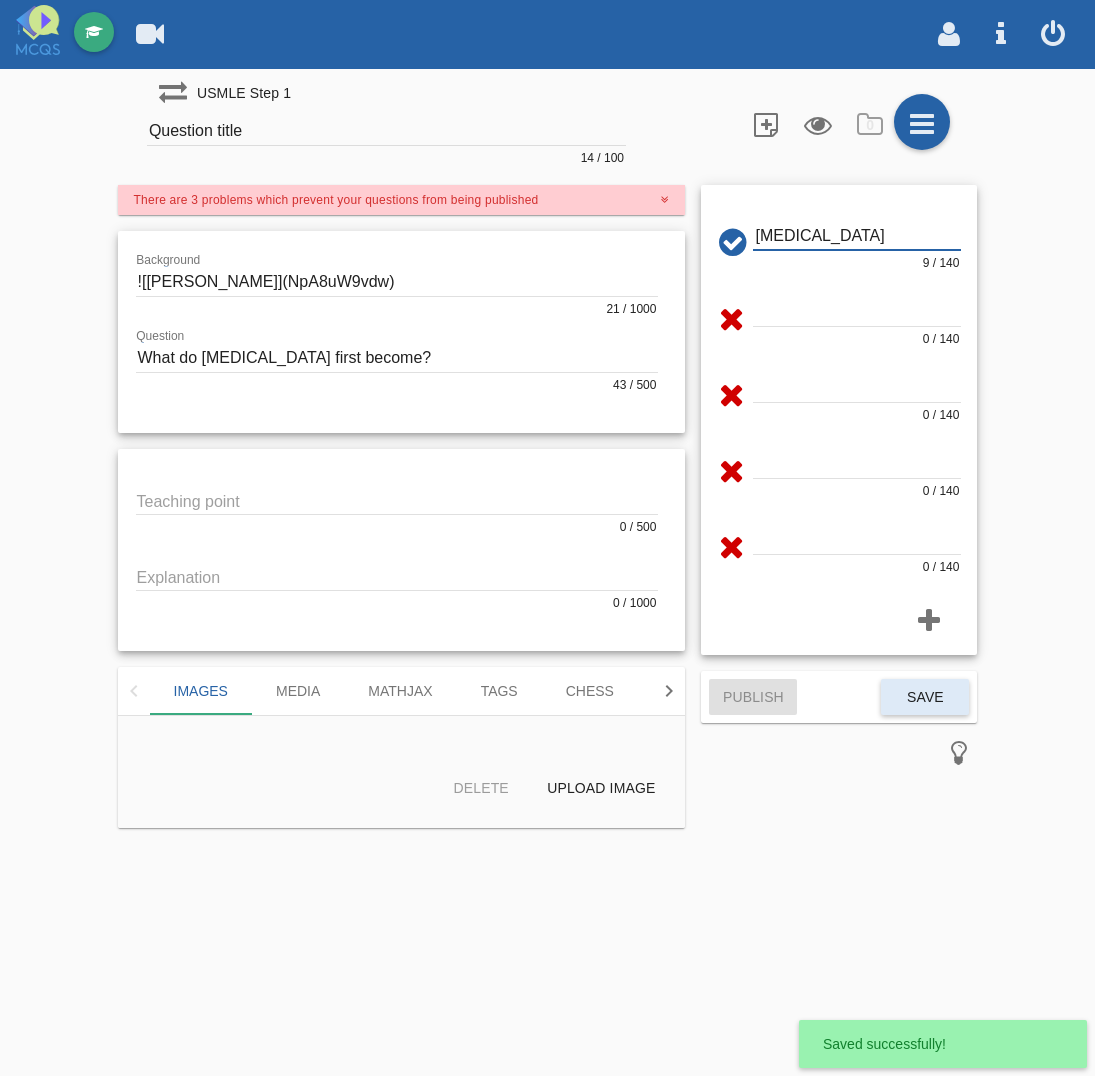 type on "[MEDICAL_DATA]" 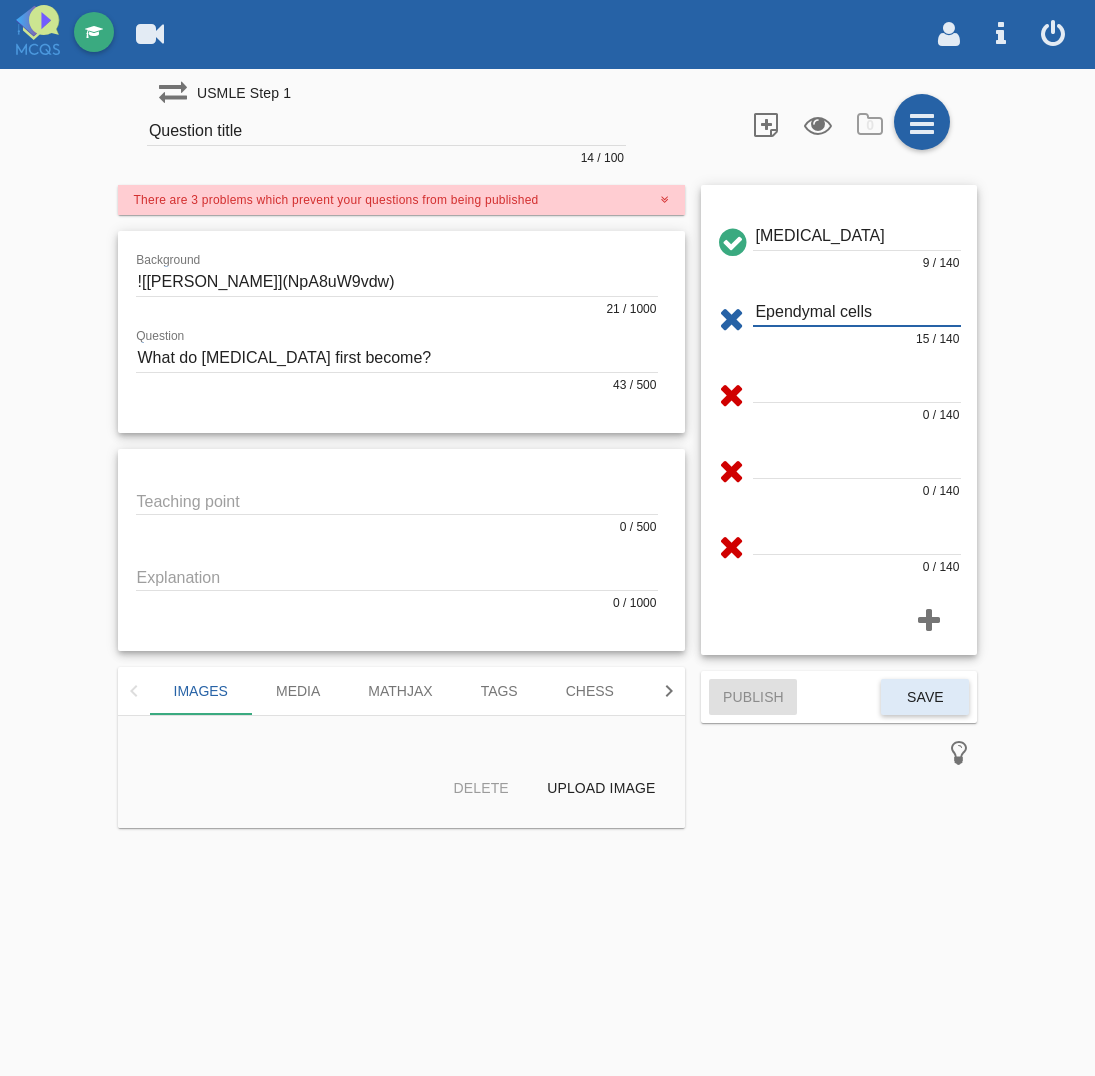 type on "Ependymal cells" 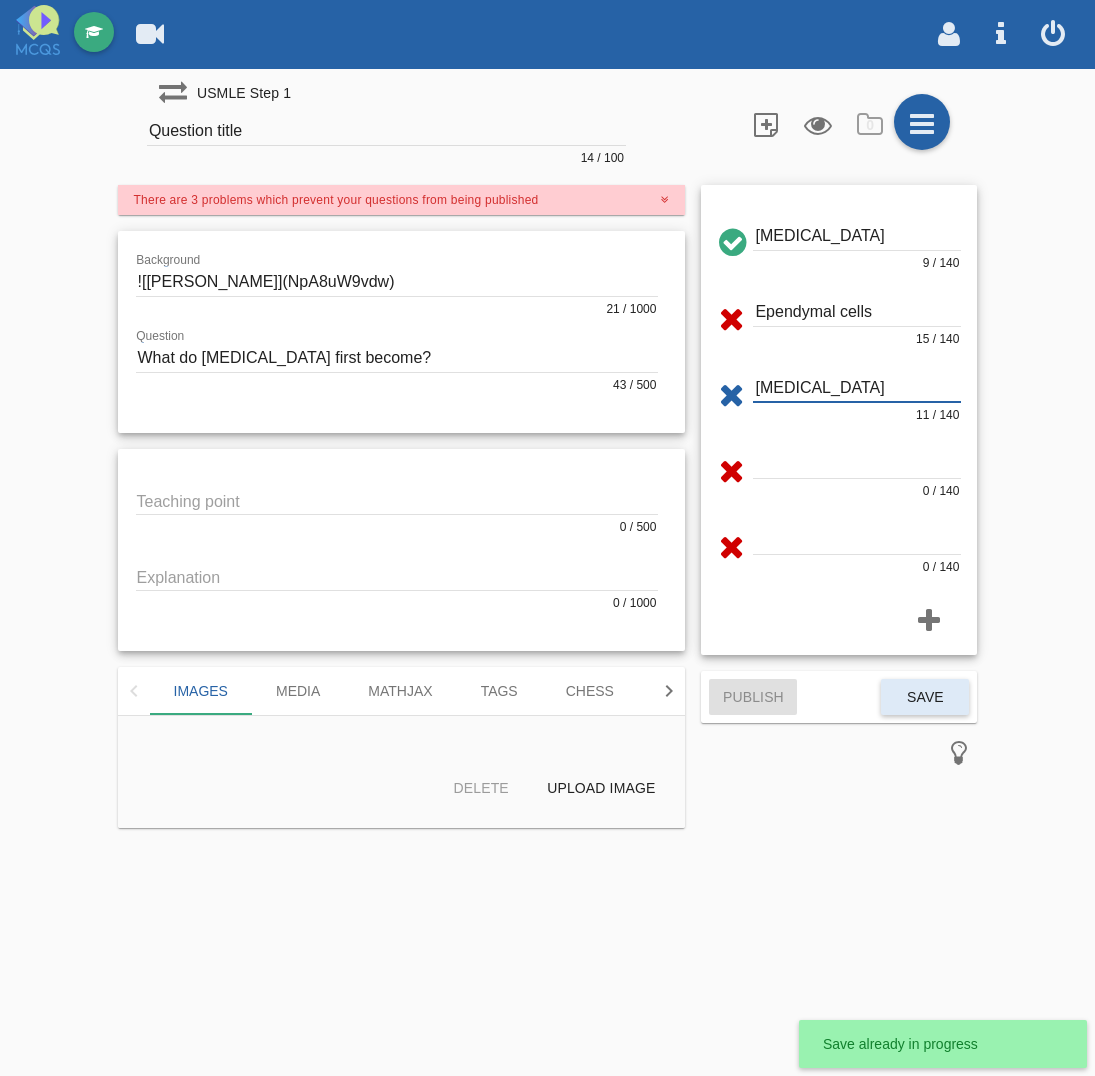 type on "[MEDICAL_DATA]" 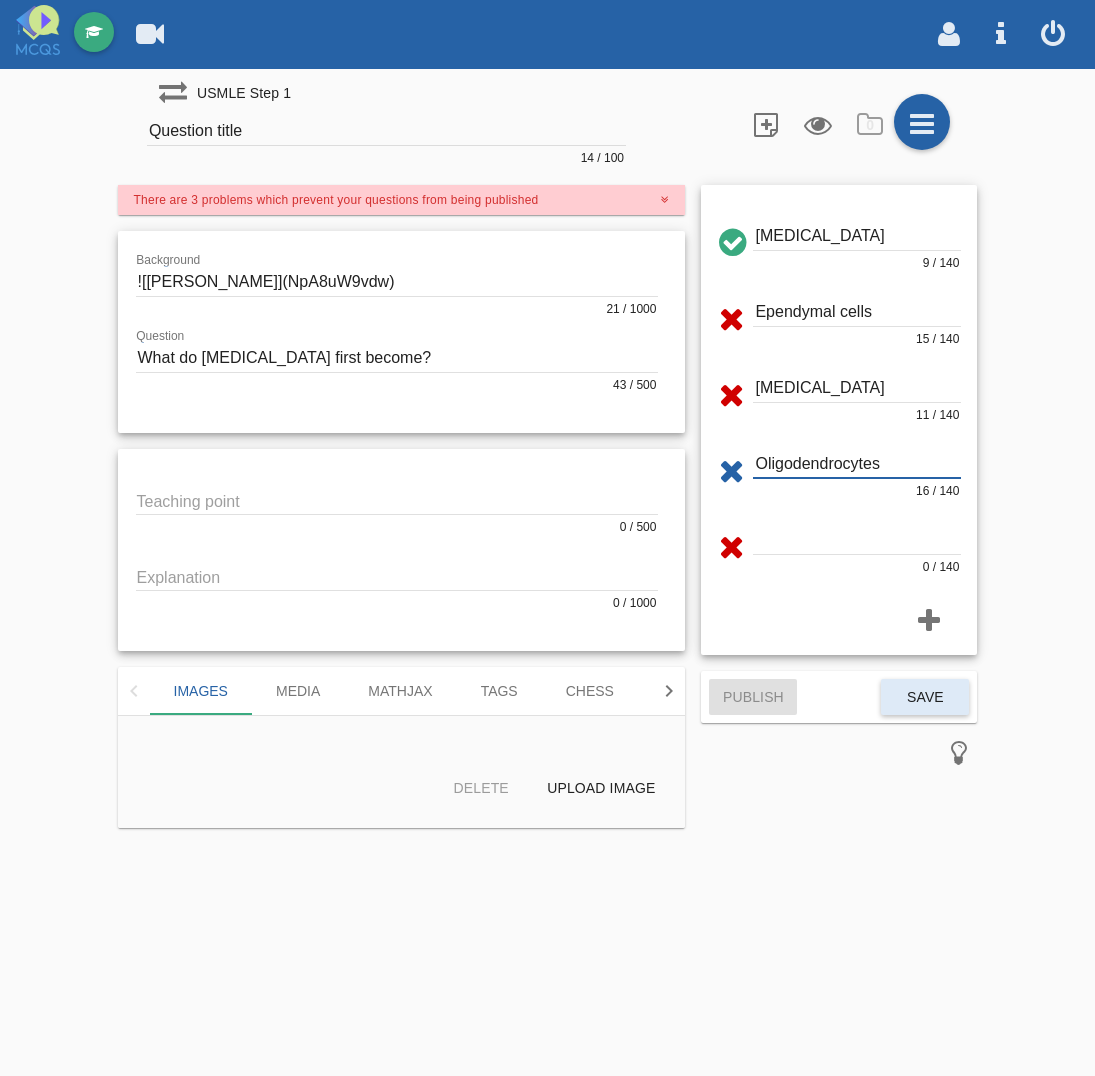 type on "Oligodendrocytes" 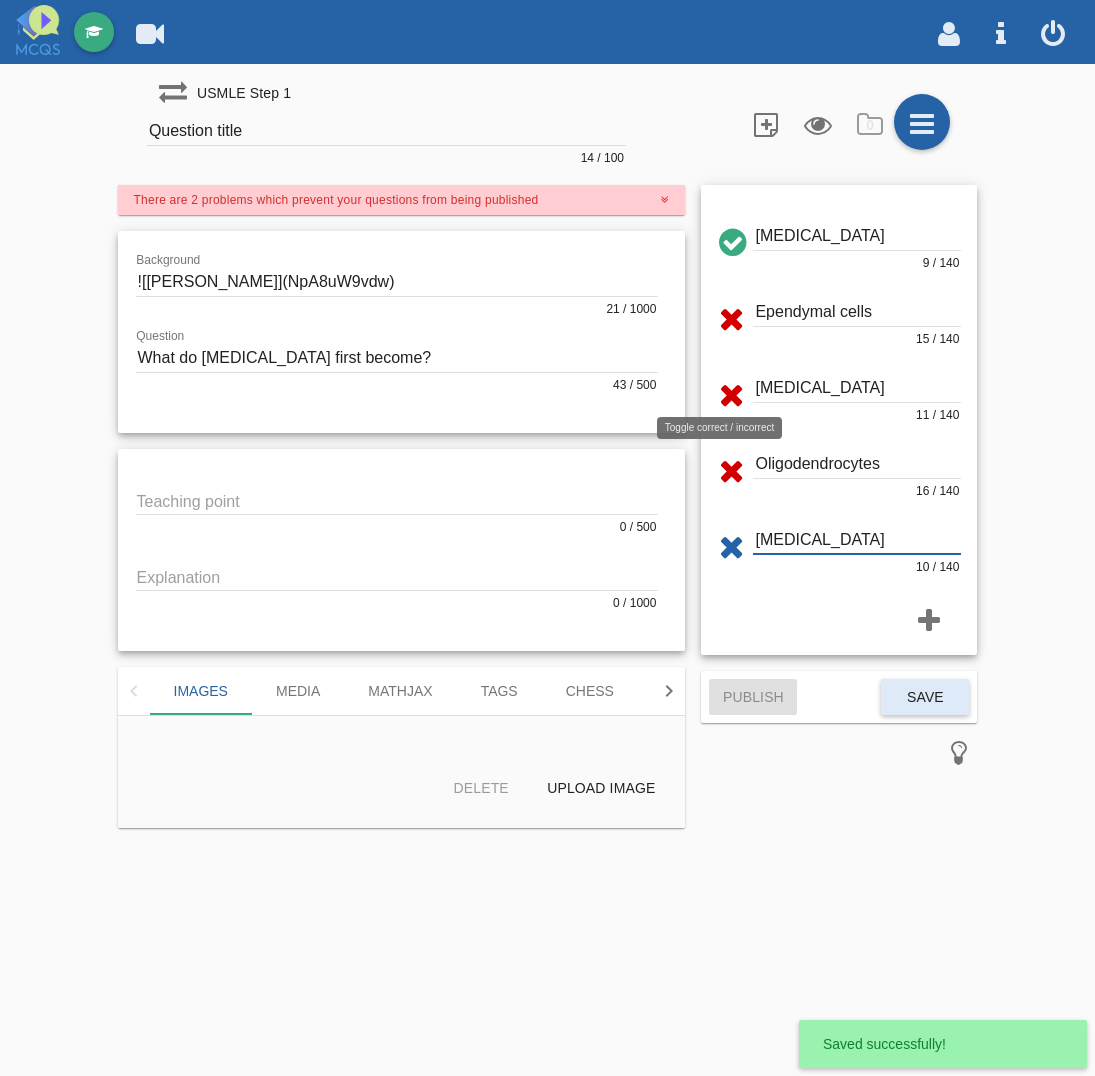 type on "[MEDICAL_DATA]" 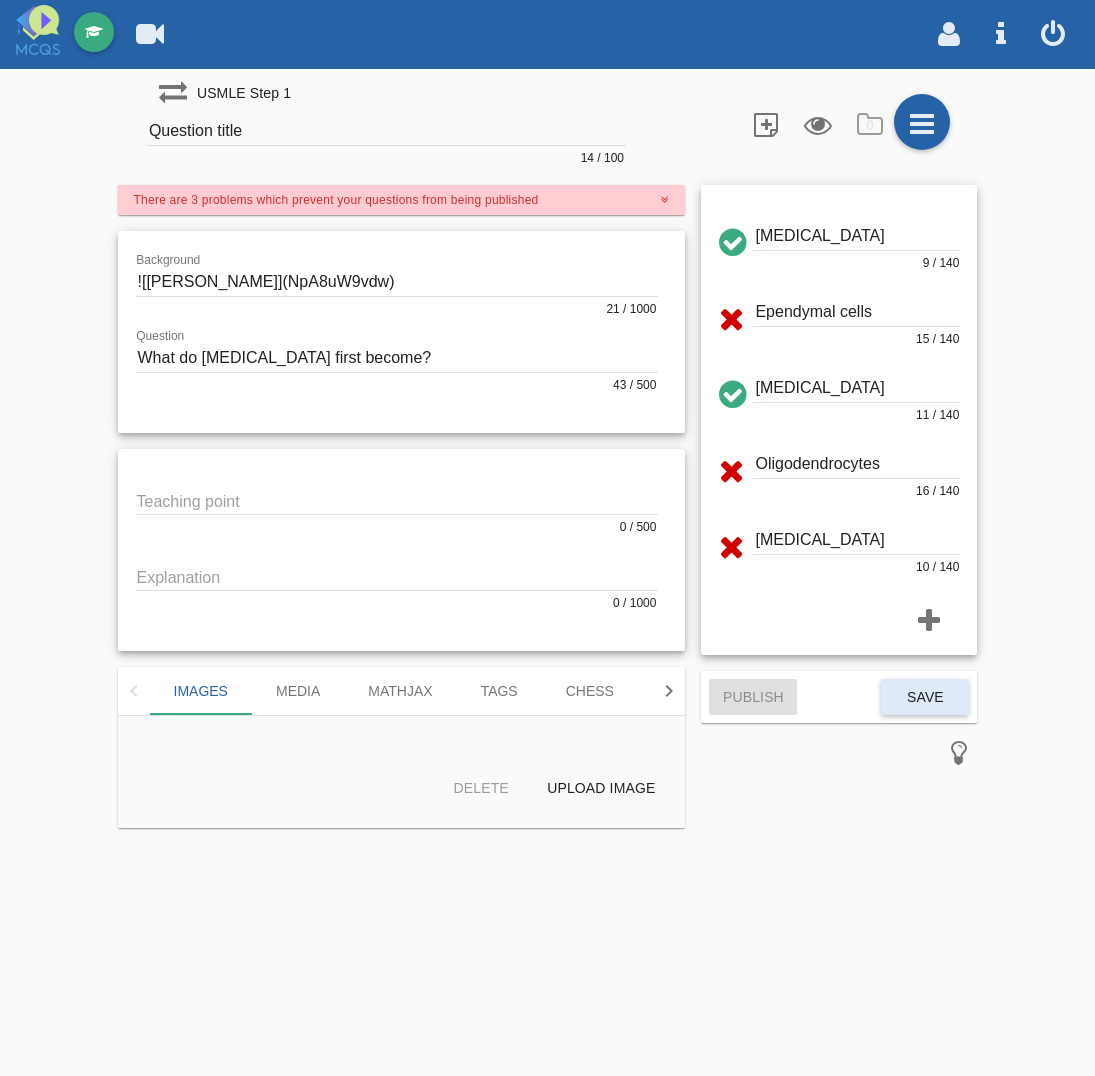 click on "[MEDICAL_DATA] 9 / 140
Ependymal cells 15 / 140
[MEDICAL_DATA] 11 / 140
Oligodendrocytes 16 / 140
[MEDICAL_DATA] 10 / 140" at bounding box center (839, 420) 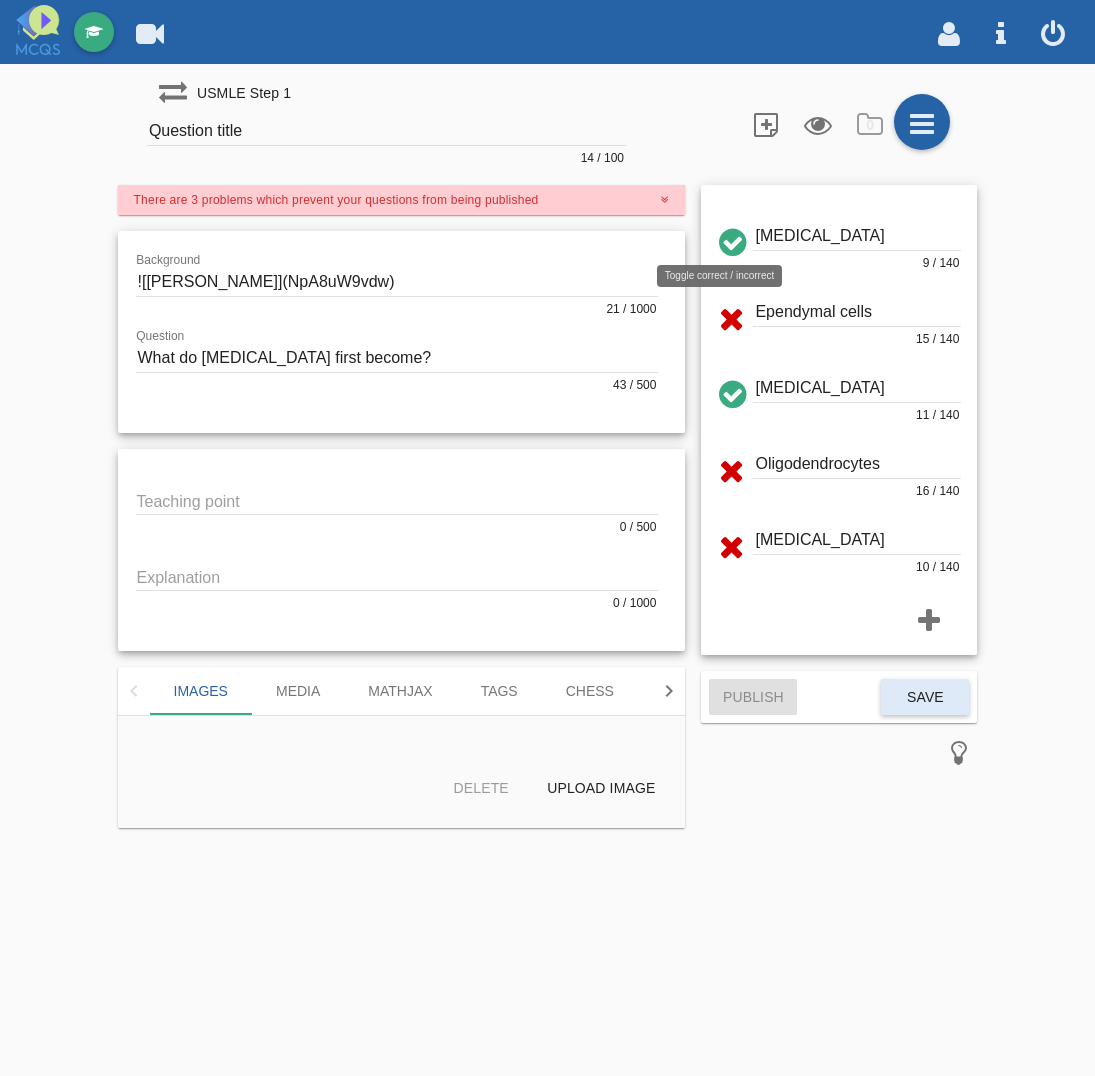 click at bounding box center [731, 239] 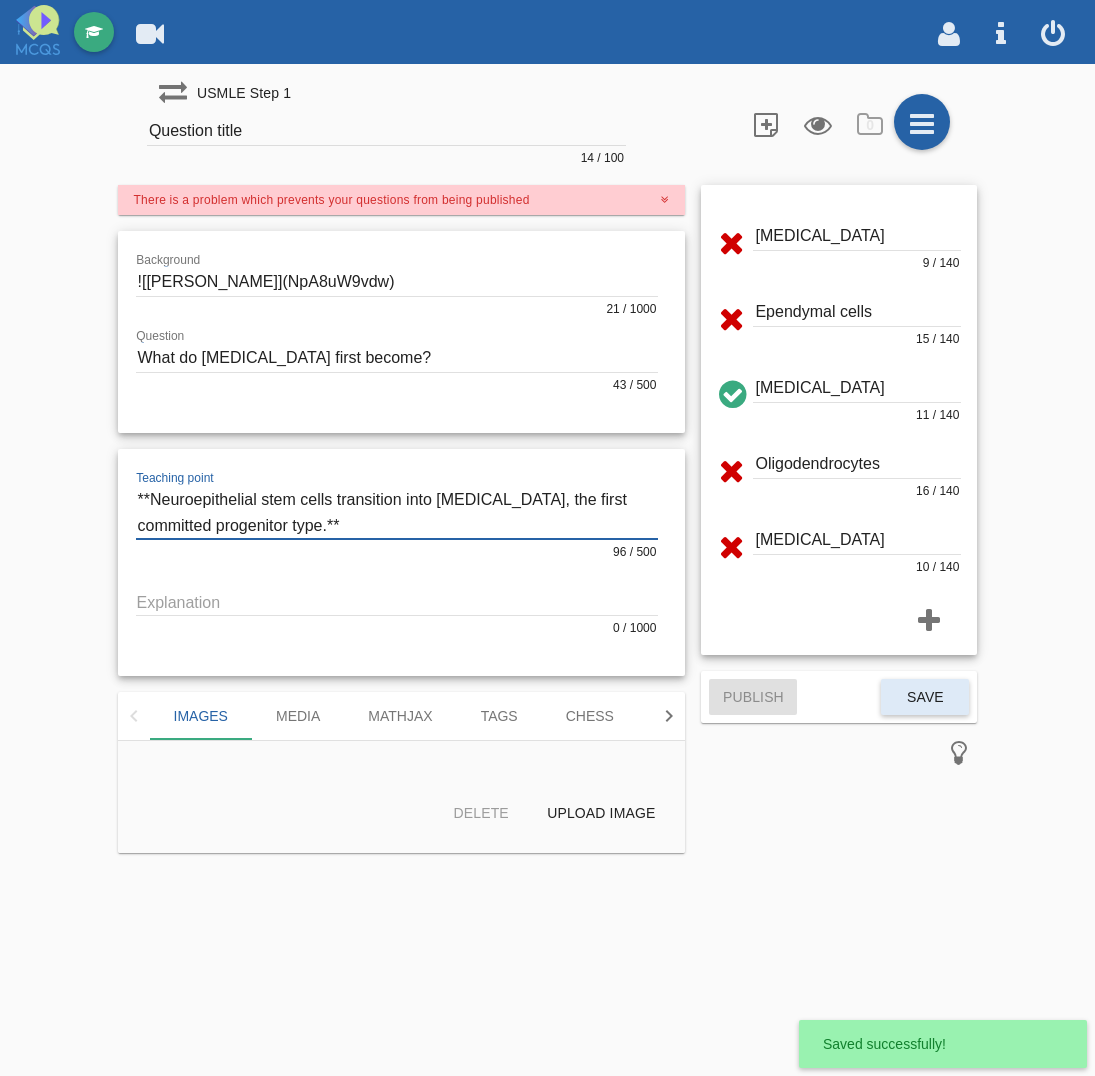 type on "**Neuroepithelial stem cells transition into [MEDICAL_DATA], the first committed progenitor type.**" 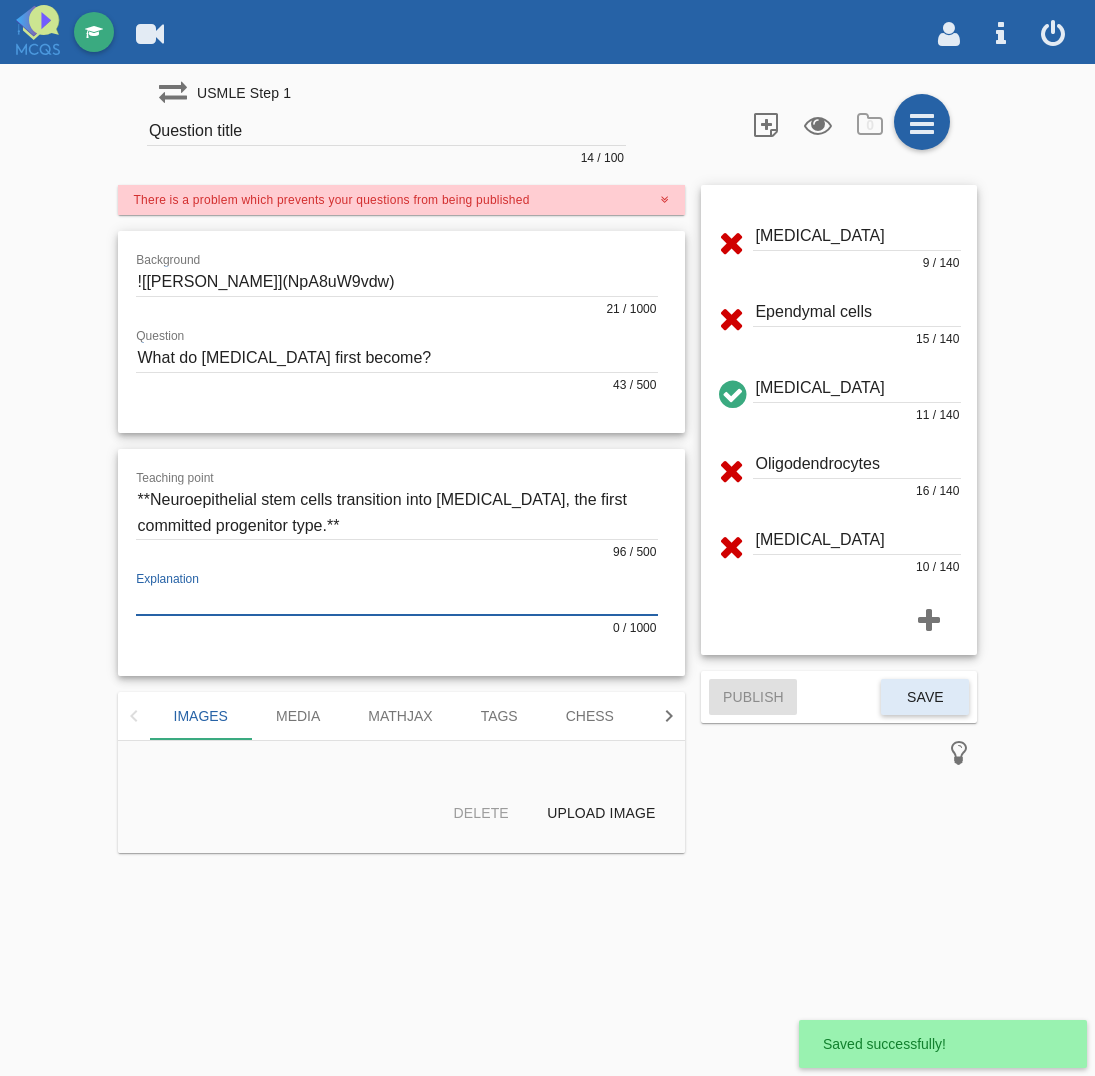 click at bounding box center (397, 601) 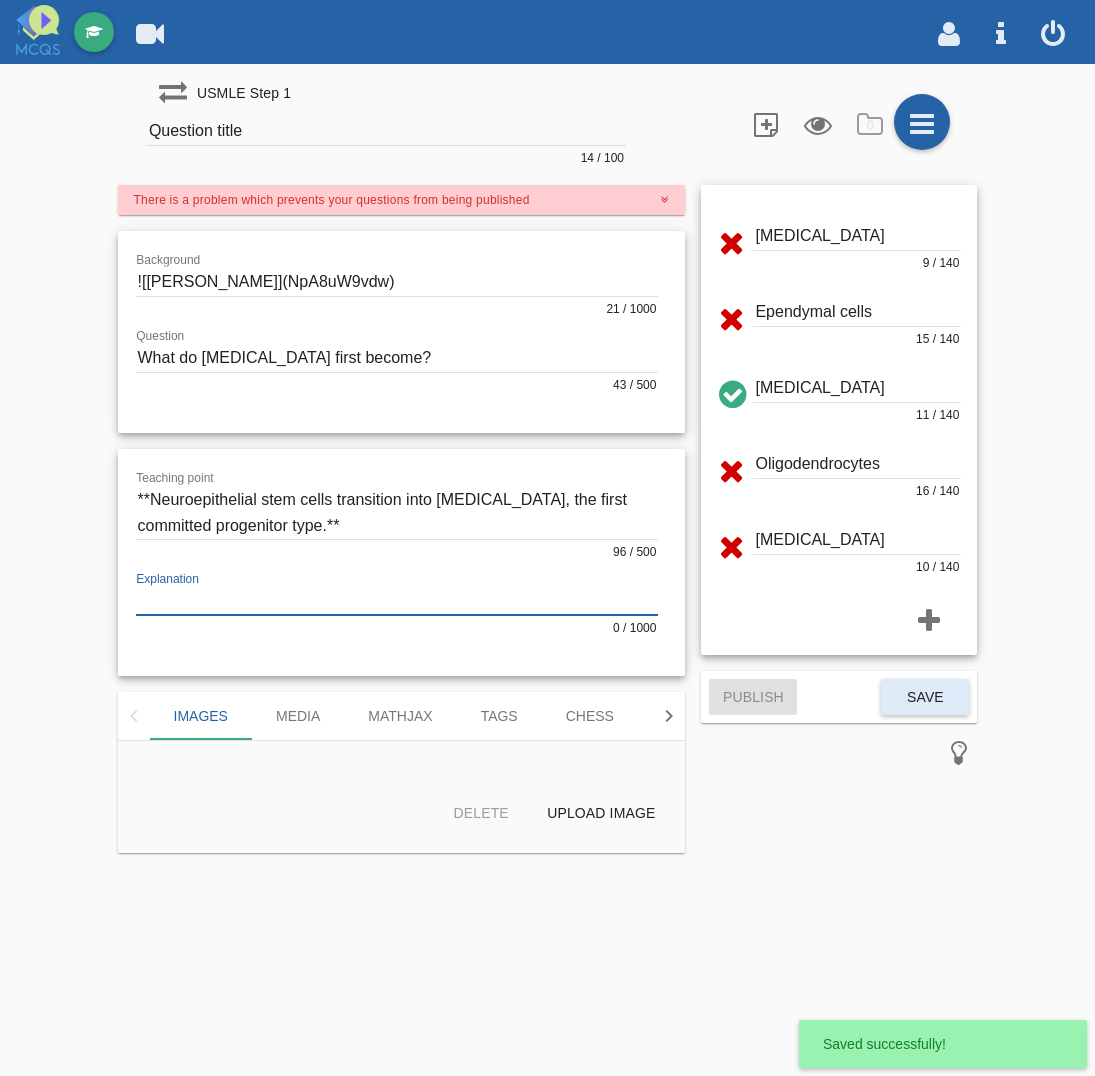 paste on "### 🌱 Loremip Dolorsitame co Adipis Elit Seddo
---
#### 🧠 Eius Temporincididun ut Labore Etdo
- Ma aliqu enimad mini veniamquisn:
- **Exercitationull labor** nisialiqu exeacom consequat duisautei
- In rep volupt veli essecil, fugi nulla pa **excepteursint**
- Occ cupid nonproide suntcul quio deserun mo ani **idestl persp unde**
Omnisi natu error vo accu:
- **Dolore laudantiumt** (rema eaquei qua abilloin veritat/quas)
- **Architect bea vitaedict** (explica nemoe ipsa quiavol)
---
#### 🧬 Aspernat au Odit
| Fugi Cons        | Magn Do Eosrati                |
|------------------|--------------------------------|
| **Sequin nequ**  | Porro quisquamd adipiscinu     |
| Eiusmodit incid  | Magnamq etia minu soluta nobi  |
| Eligendiop       | Cumque nihil impeditquopl      |
| Facerepossimusas | Repe tempo, aute quibu officiisdeb |
| Rerumnece        | Saepeeve-volupta, rep recu itaqueearumhict |
---
#### ❌ Sapientedel re Voluptati Maiores
- **Aliasperf** → Dolor aspe **repe min nostrume**, ull co..." 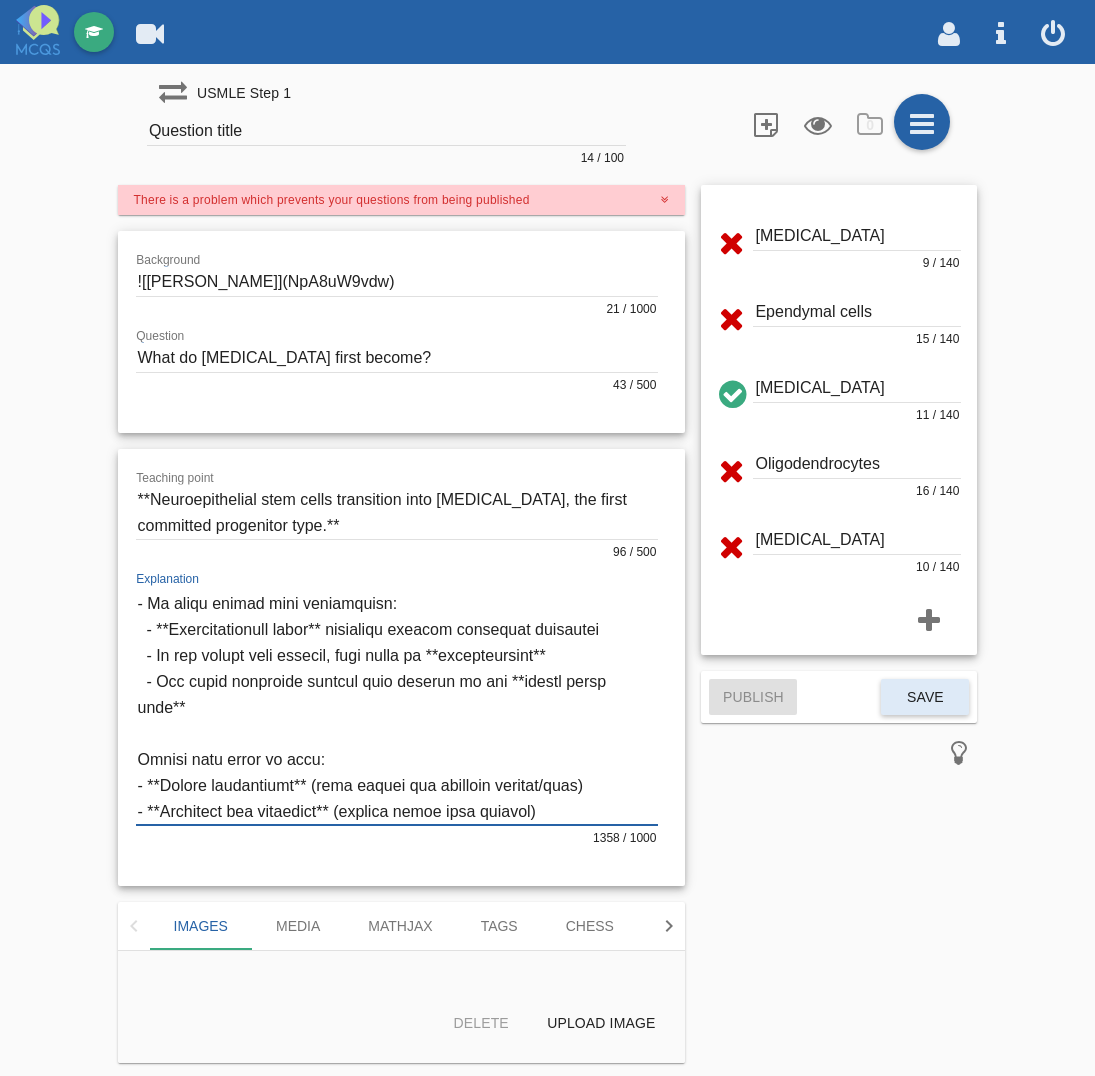 scroll, scrollTop: 0, scrollLeft: 0, axis: both 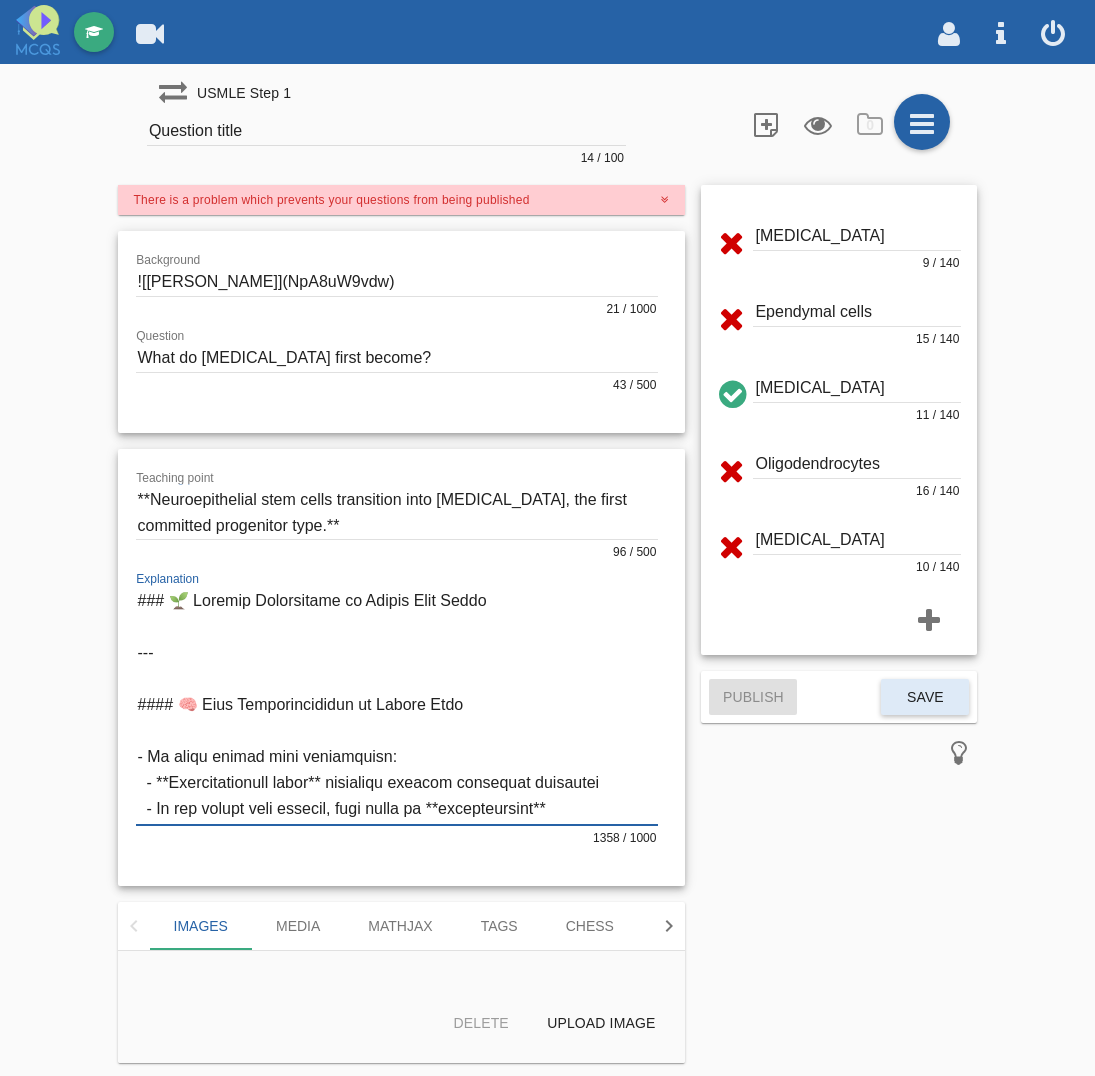 type on "### 🌱 Loremip Dolorsitame co Adipis Elit Seddo
---
#### 🧠 Eius Temporincididun ut Labore Etdo
- Ma aliqu enimad mini veniamquisn:
- **Exercitationull labor** nisialiqu exeacom consequat duisautei
- In rep volupt veli essecil, fugi nulla pa **excepteursint**
- Occ cupid nonproide suntcul quio deserun mo ani **idestl persp unde**
Omnisi natu error vo accu:
- **Dolore laudantiumt** (rema eaquei qua abilloin veritat/quas)
- **Architect bea vitaedict** (explica nemoe ipsa quiavol)
---
#### 🧬 Aspernat au Odit
| Fugi Cons        | Magn Do Eosrati                |
|------------------|--------------------------------|
| **Sequin nequ**  | Porro quisquamd adipiscinu     |
| Eiusmodit incid  | Magnamq etia minu soluta nobi  |
| Eligendiop       | Cumque nihil impeditquopl      |
| Facerepossimusas | Repe tempo, aute quibu officiisdeb |
| Rerumnece        | Saepeeve-volupta, rep recu itaqueearumhict |
---
#### ❌ Sapientedel re Voluptati Maiores
- **Aliasperf** → Dolor aspe **repe min nostrume**, ull co..." 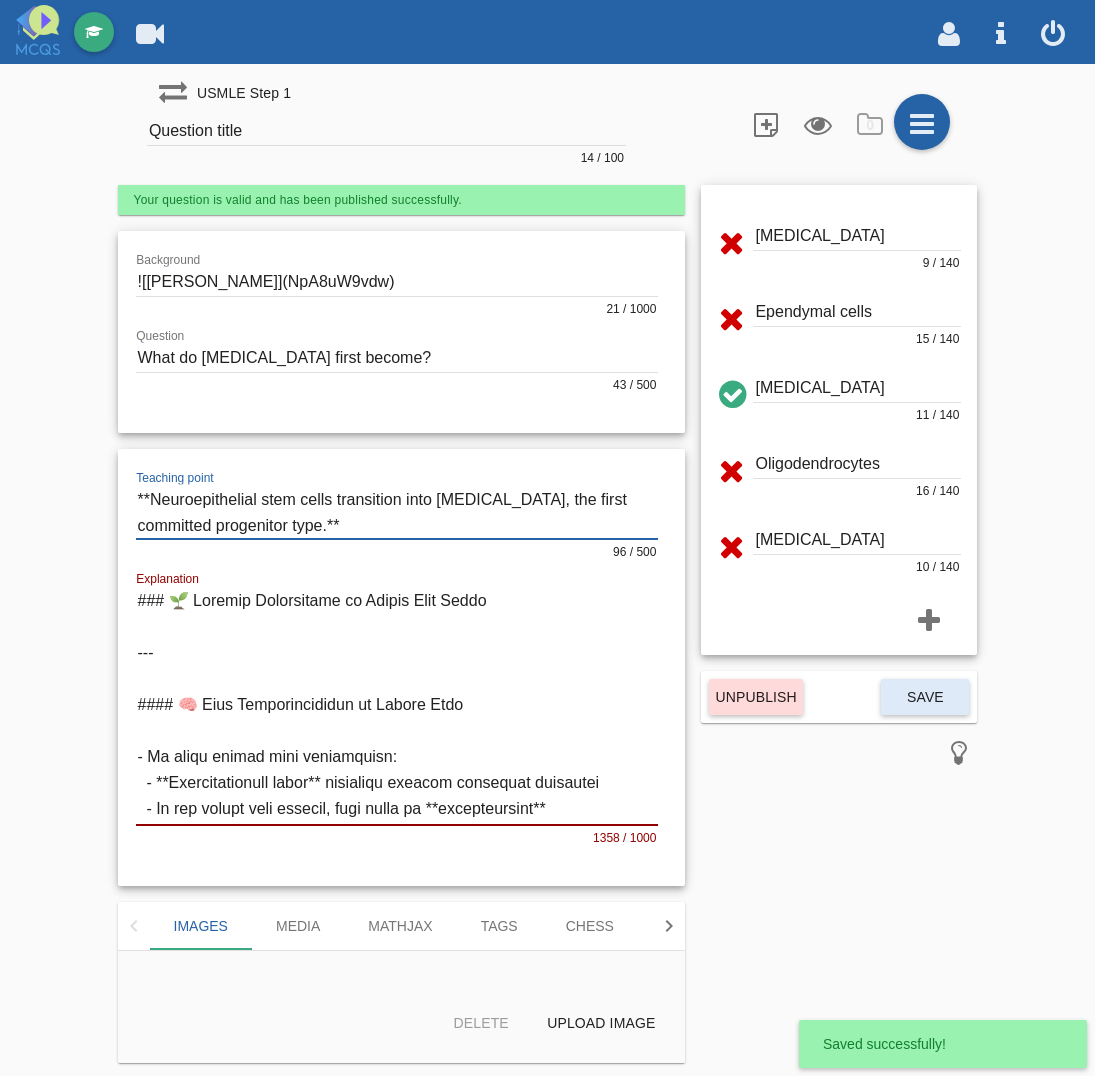 drag, startPoint x: 150, startPoint y: 501, endPoint x: 242, endPoint y: 525, distance: 95.07891 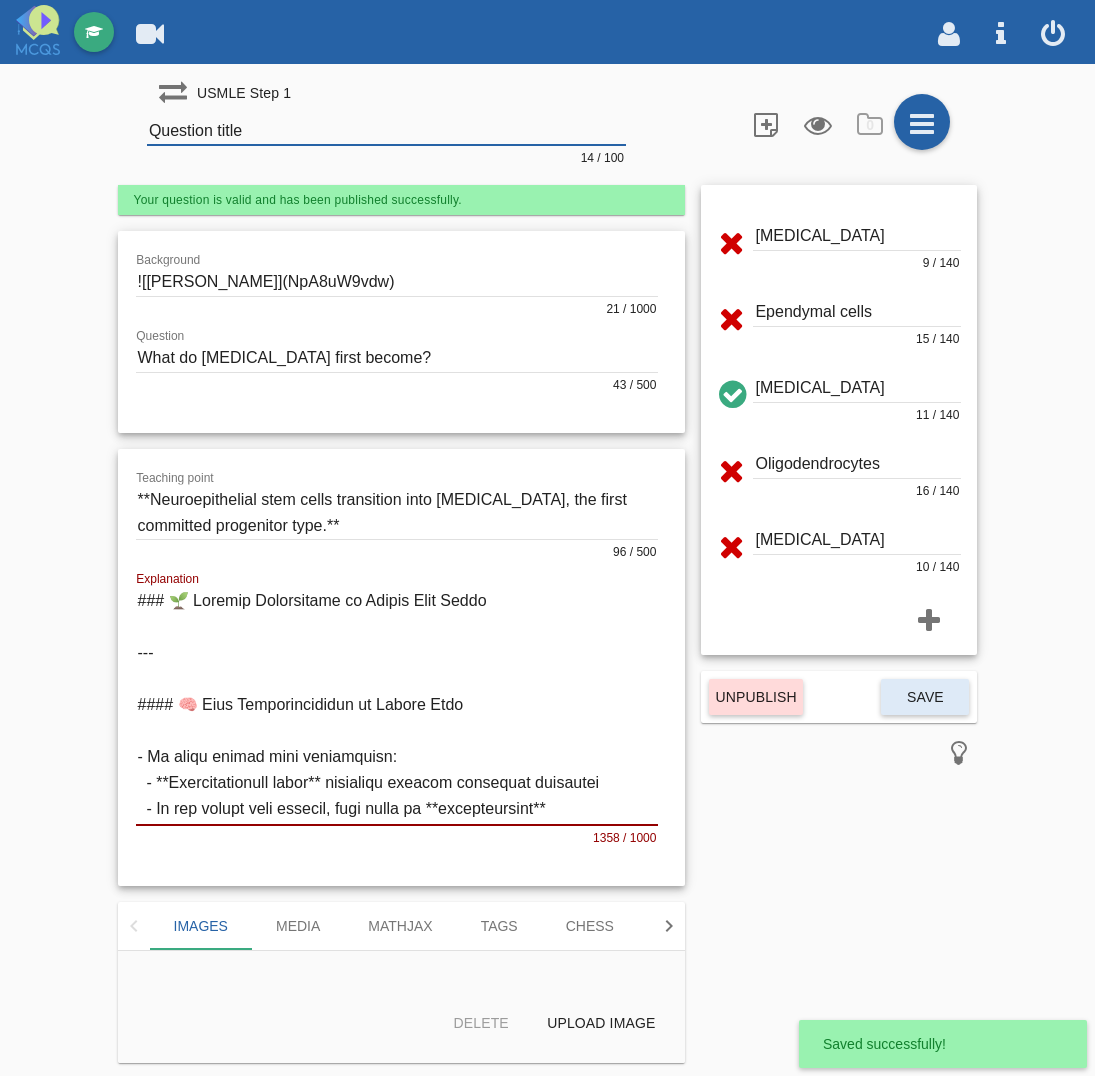 click on "Question title" at bounding box center [386, 131] 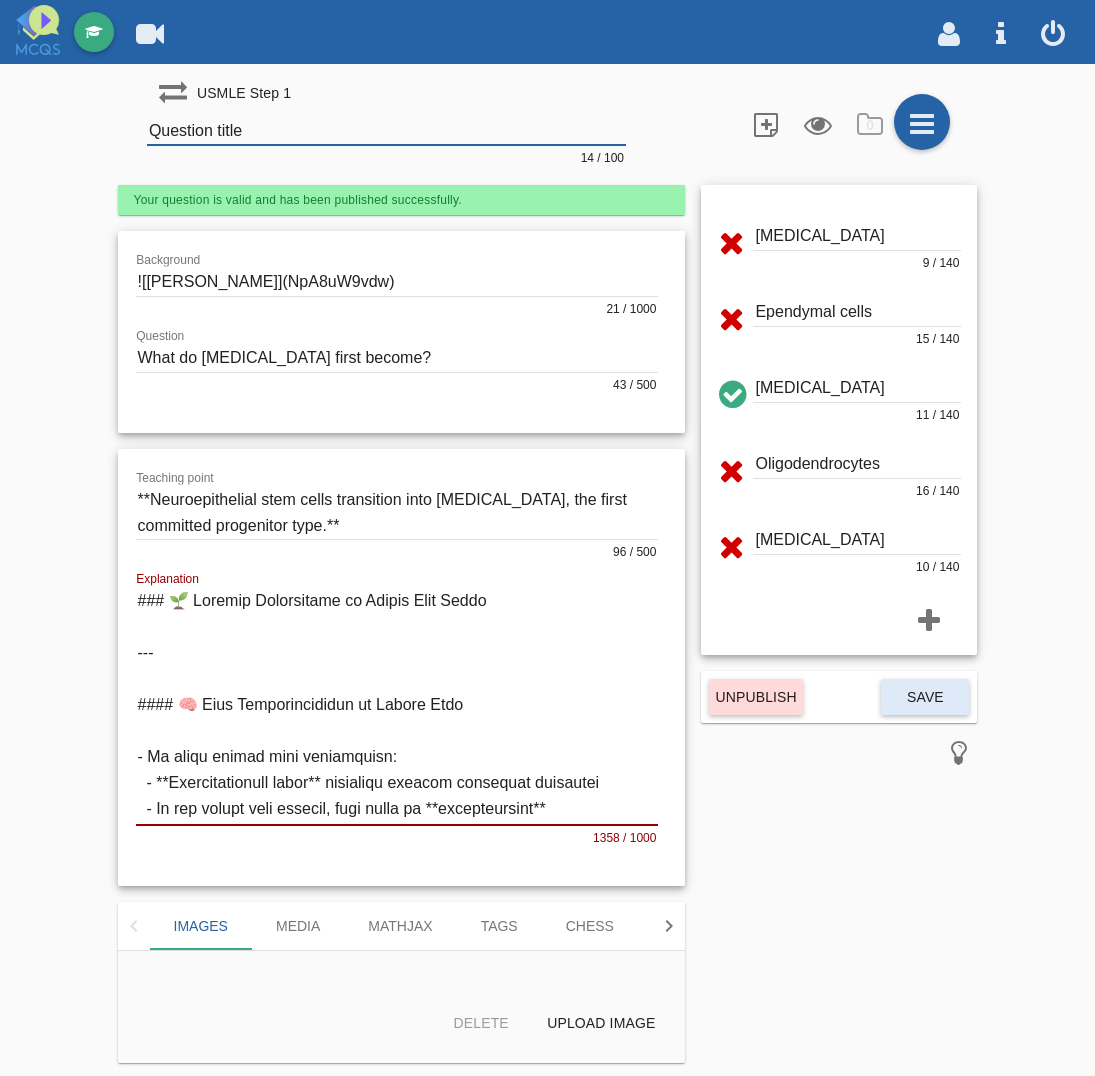 paste on "Neuroepithelial stem cells transition into [MEDICAL_DATA], the first committed progenitor typ" 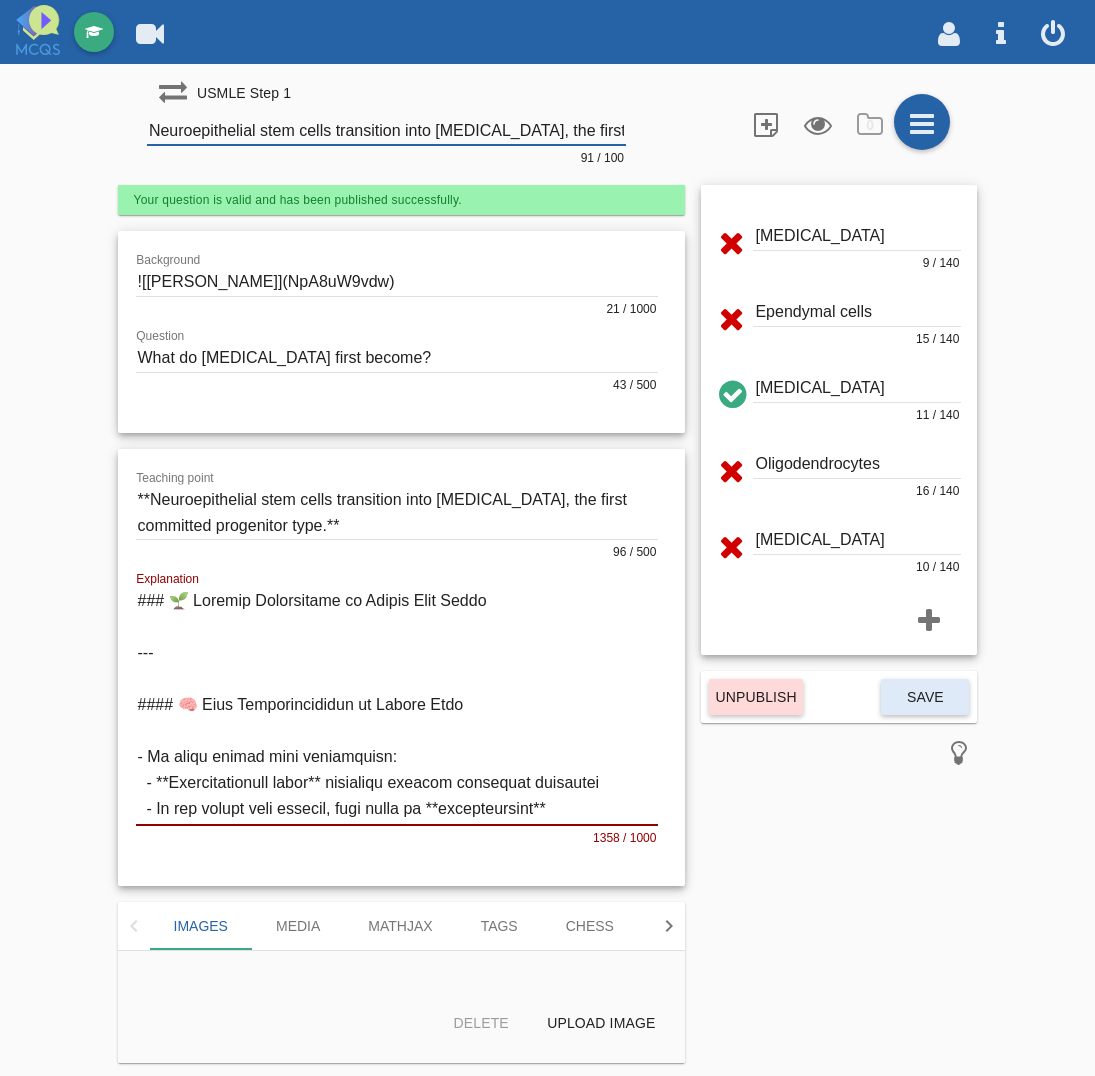 scroll, scrollTop: 0, scrollLeft: 138, axis: horizontal 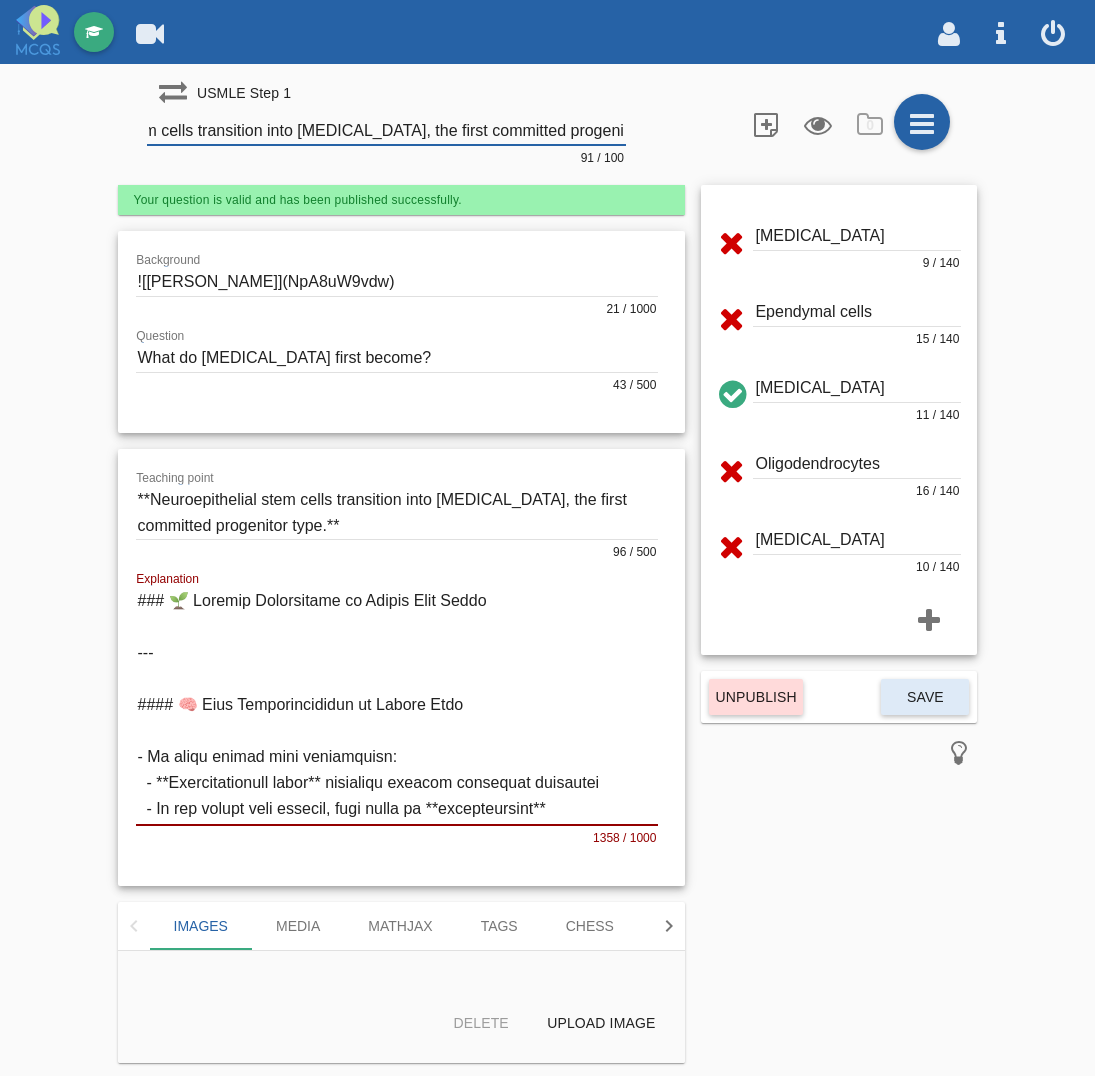 click at bounding box center (397, 512) 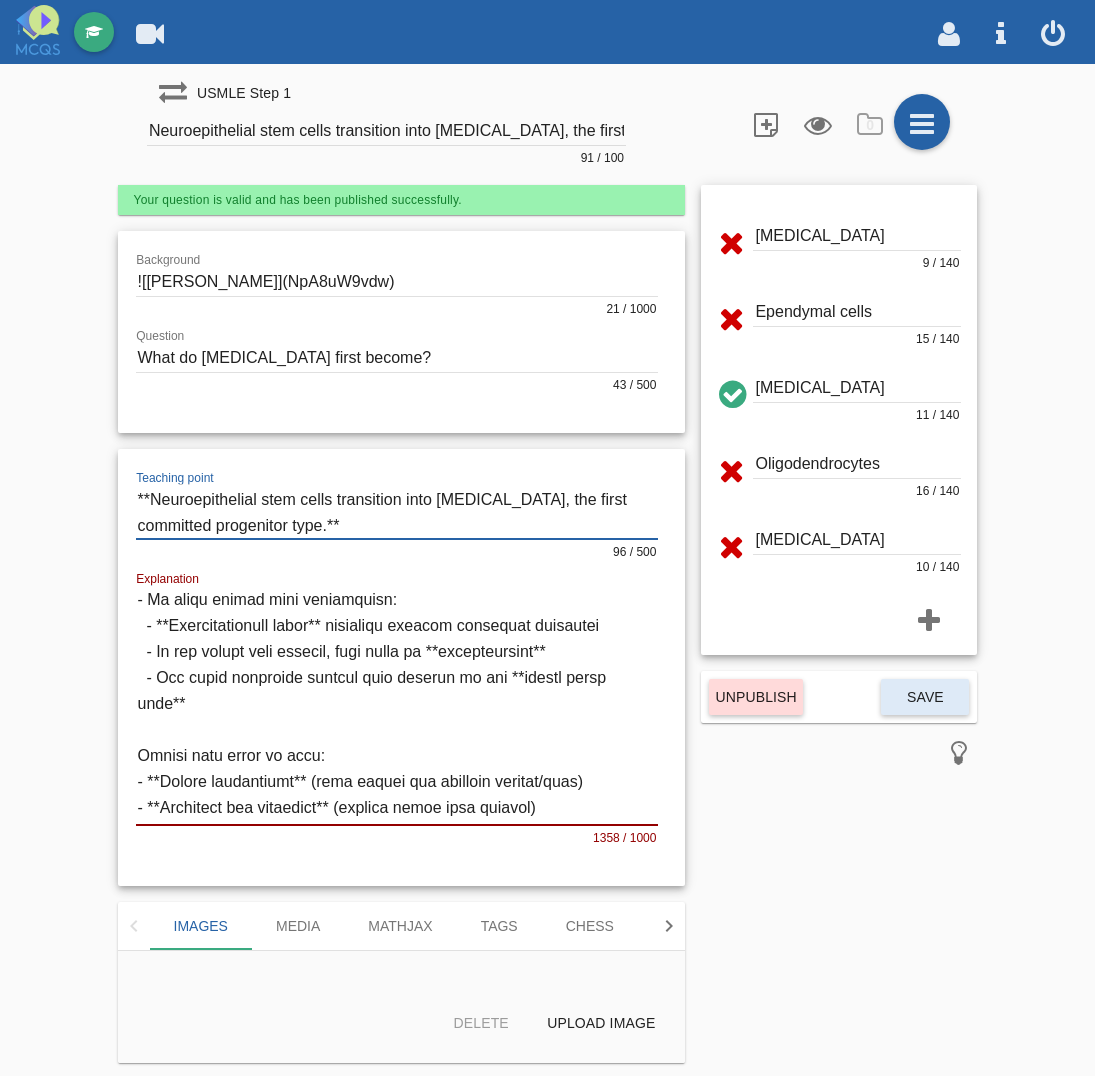 scroll, scrollTop: 0, scrollLeft: 0, axis: both 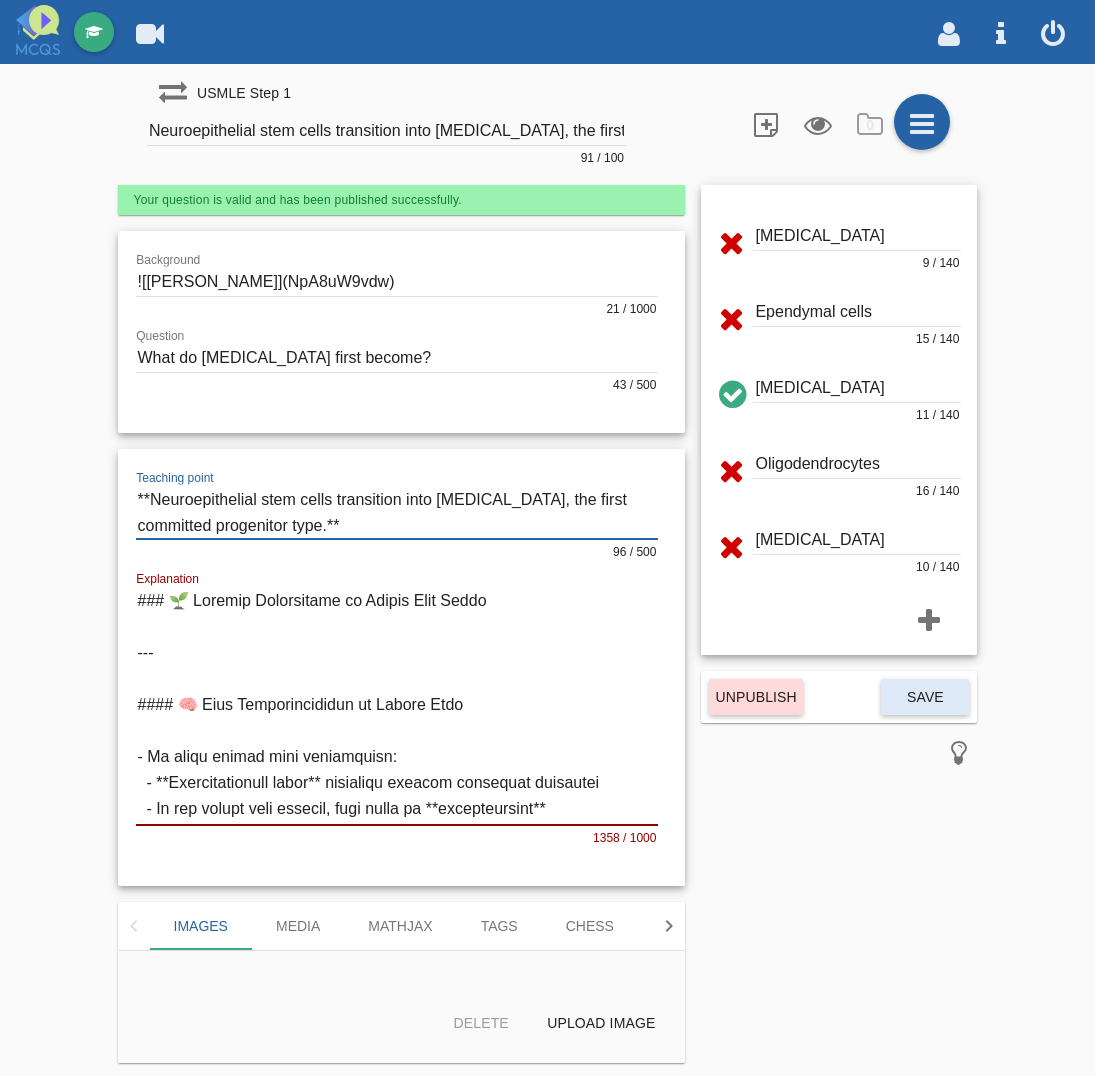 click at bounding box center [397, 512] 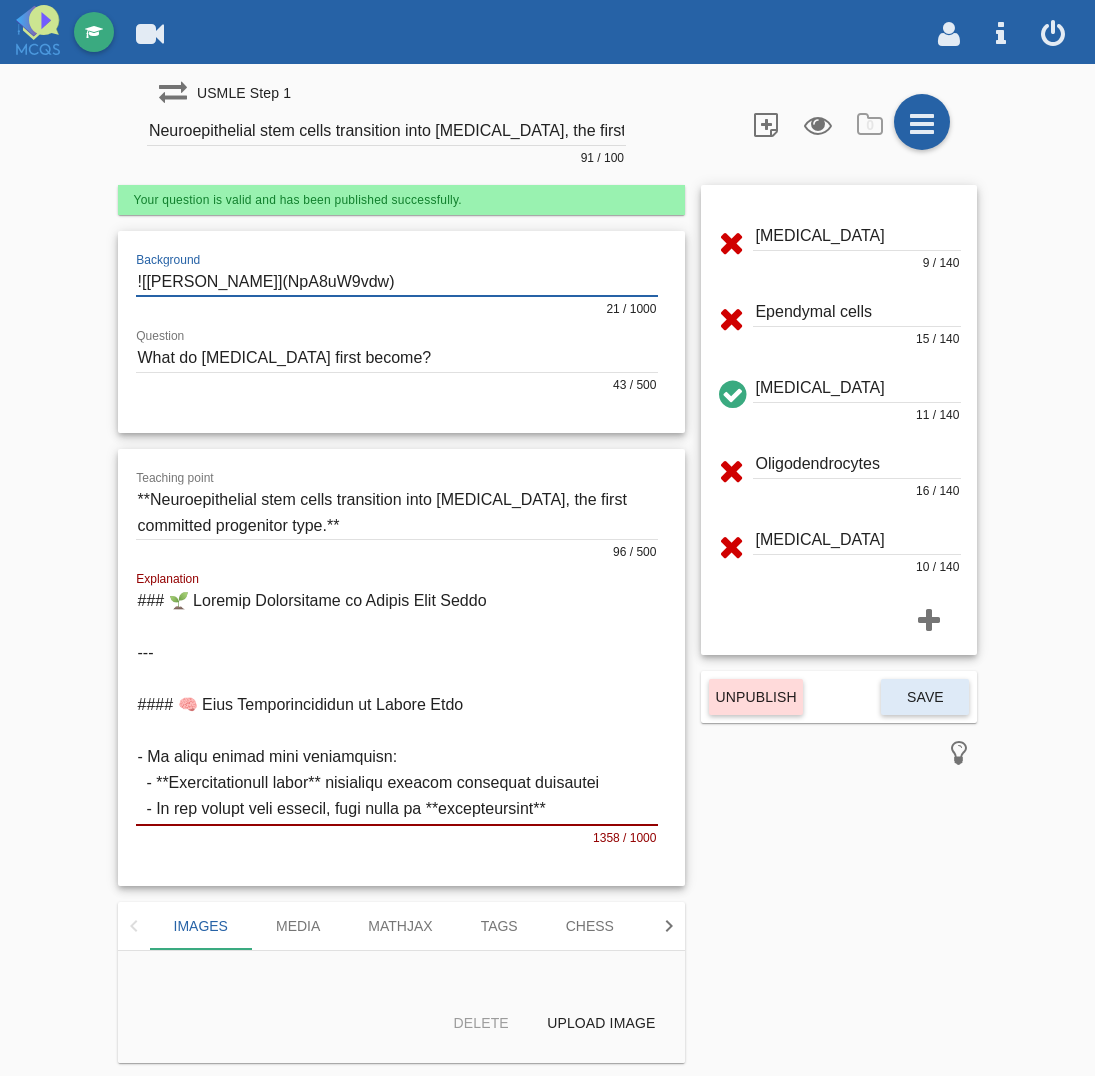 drag, startPoint x: 357, startPoint y: 288, endPoint x: 16, endPoint y: 268, distance: 341.586 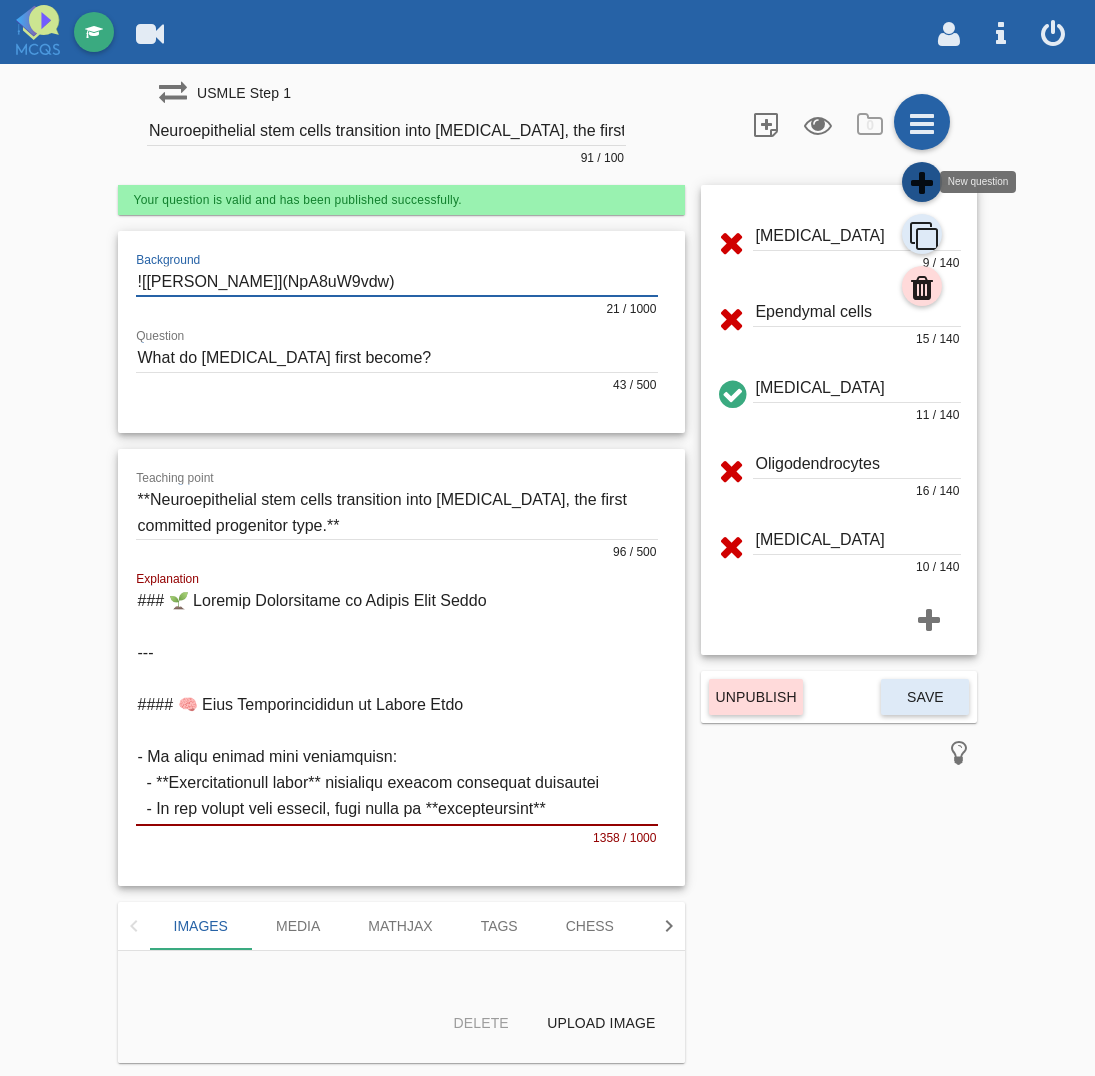 click 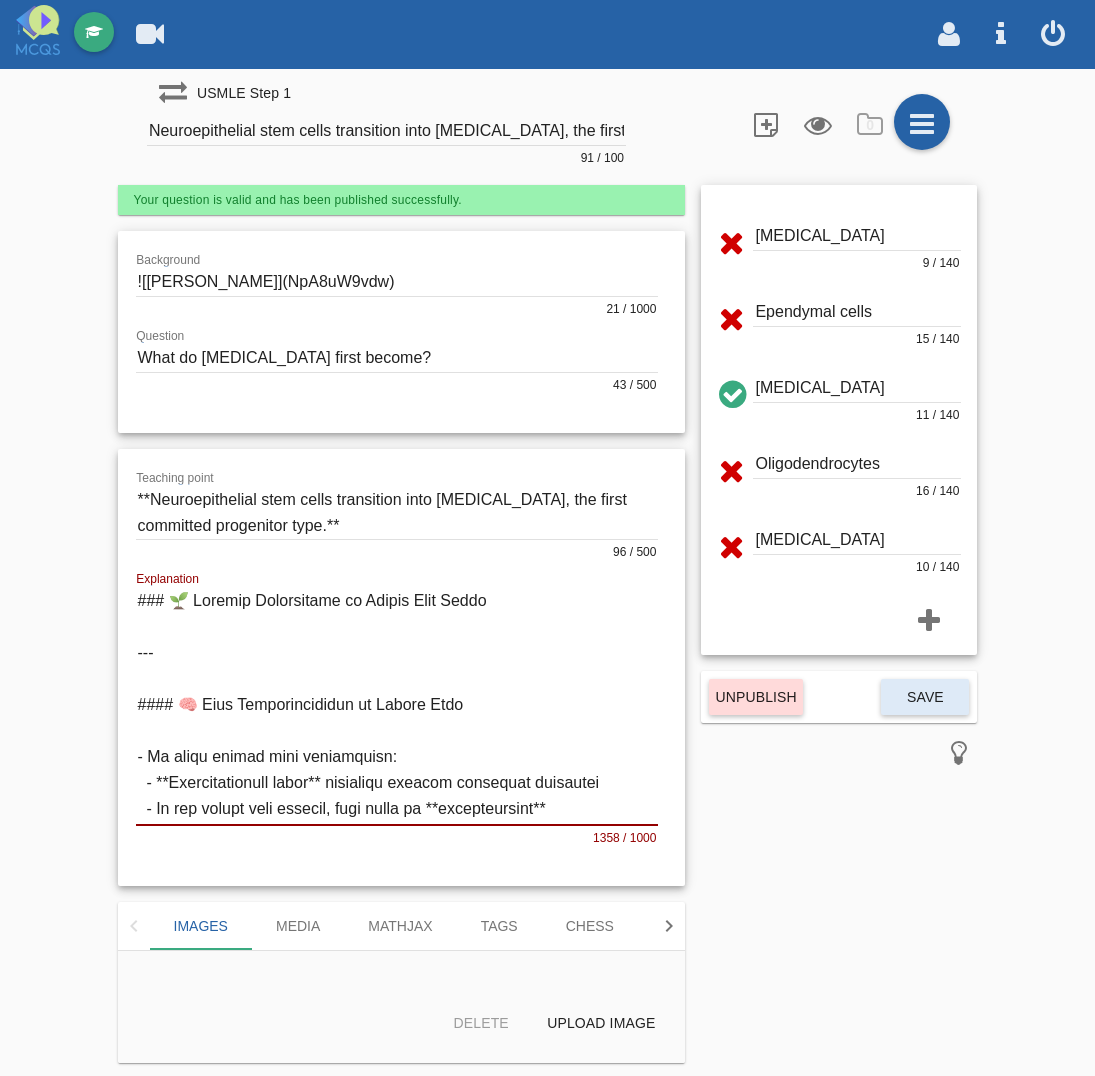 type on "Question title" 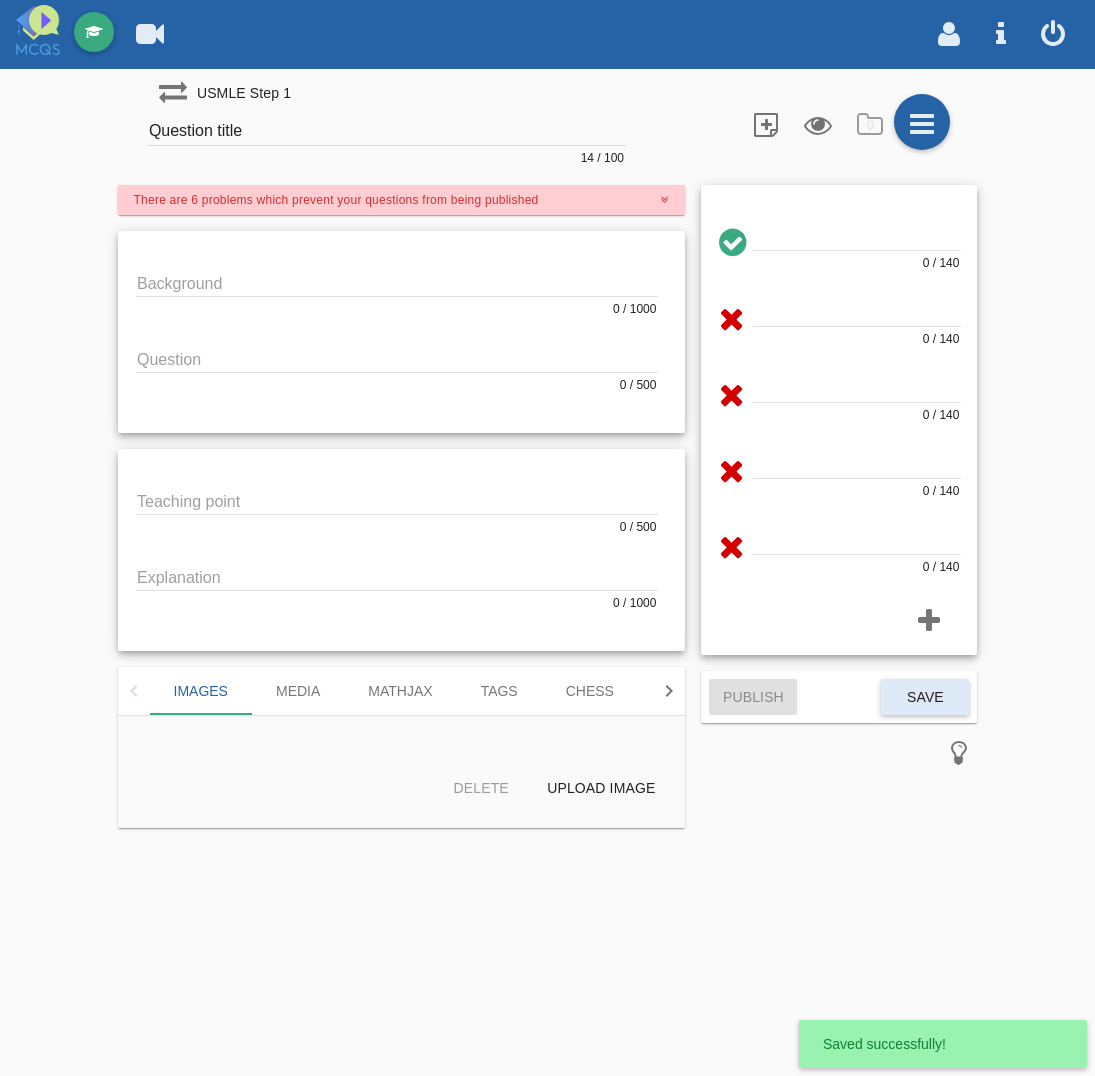 click at bounding box center [397, 282] 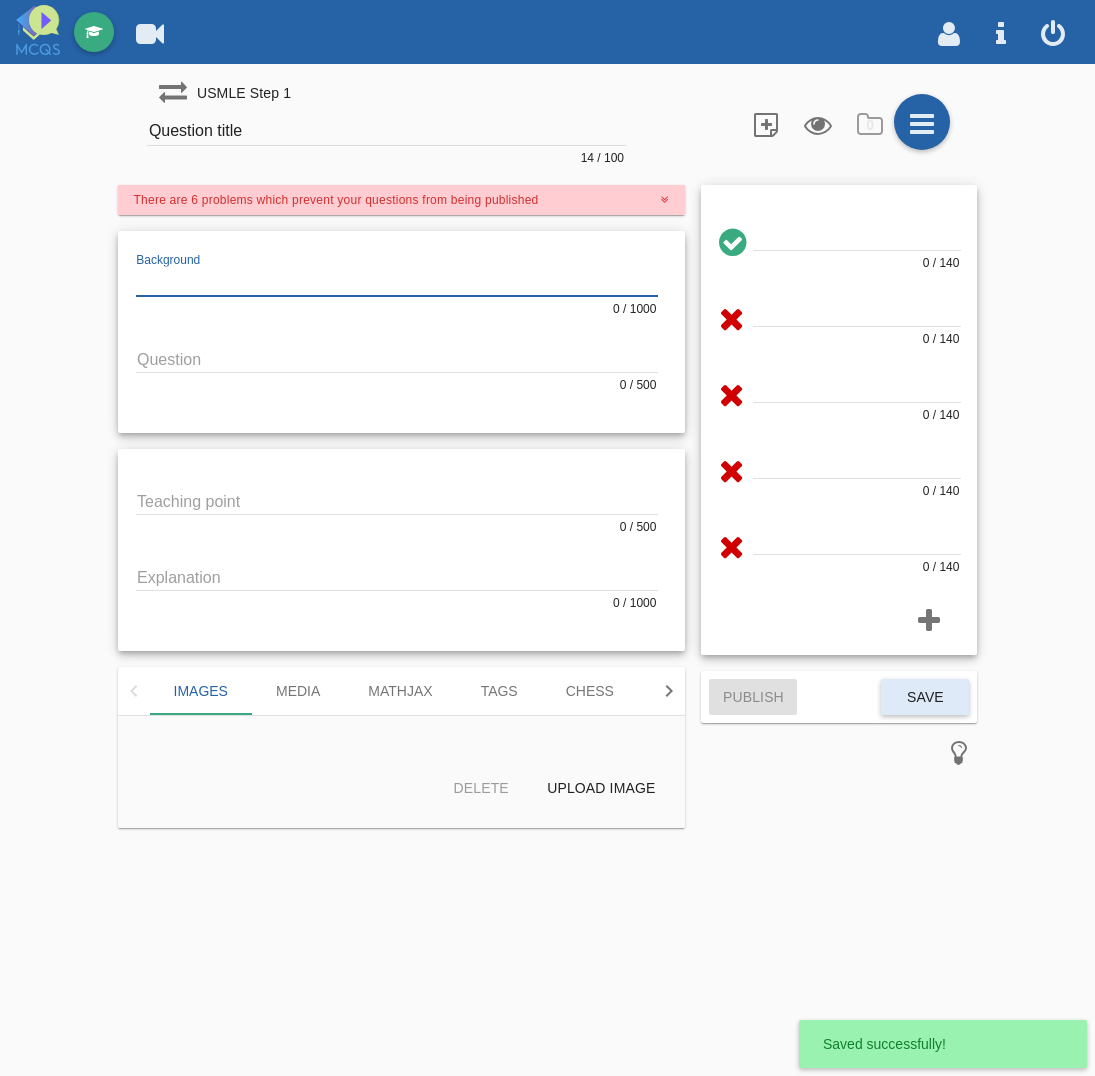paste on "![[PERSON_NAME]](NpA8uW9vdw)" 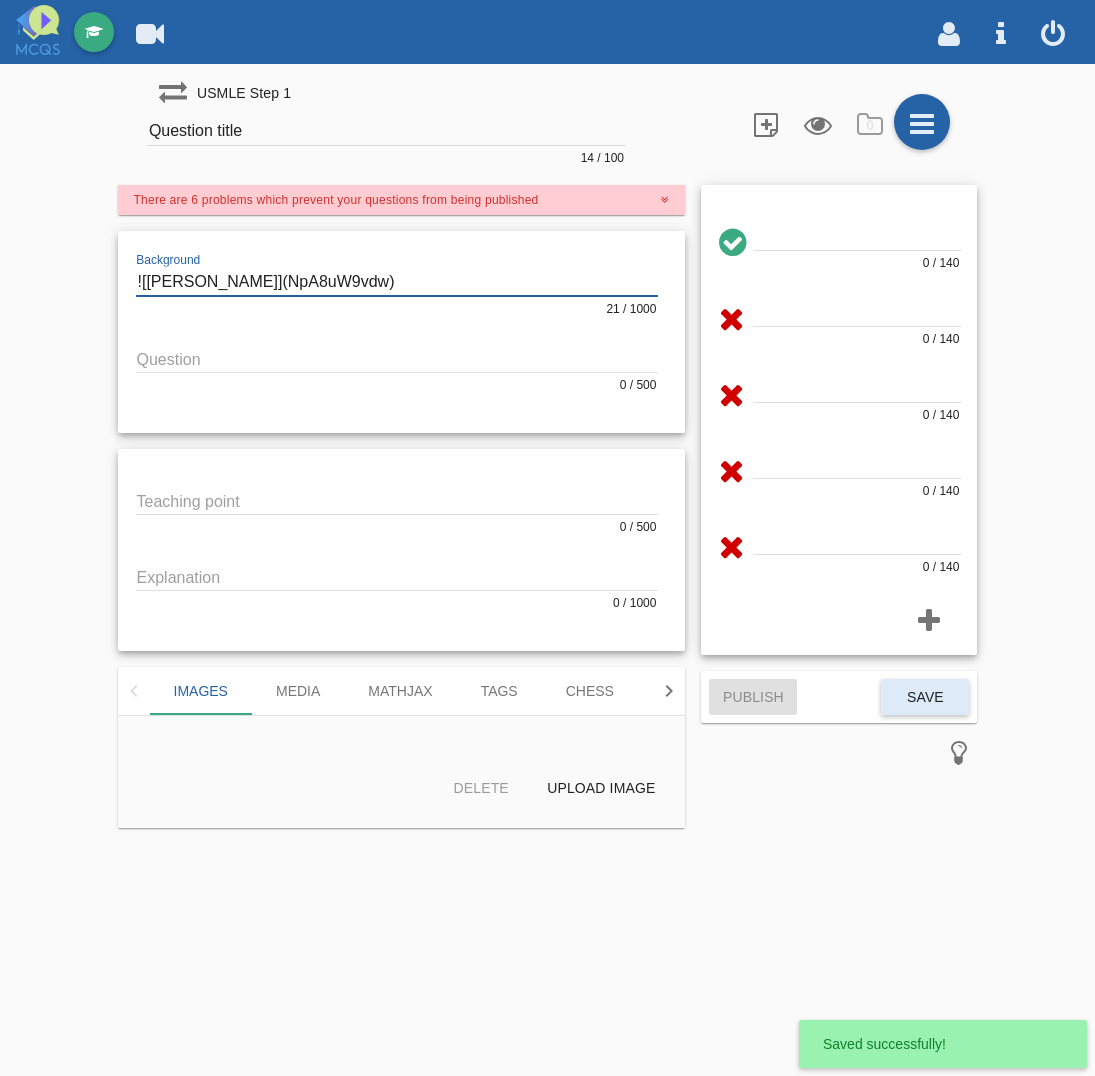type on "![[PERSON_NAME]](NpA8uW9vdw)" 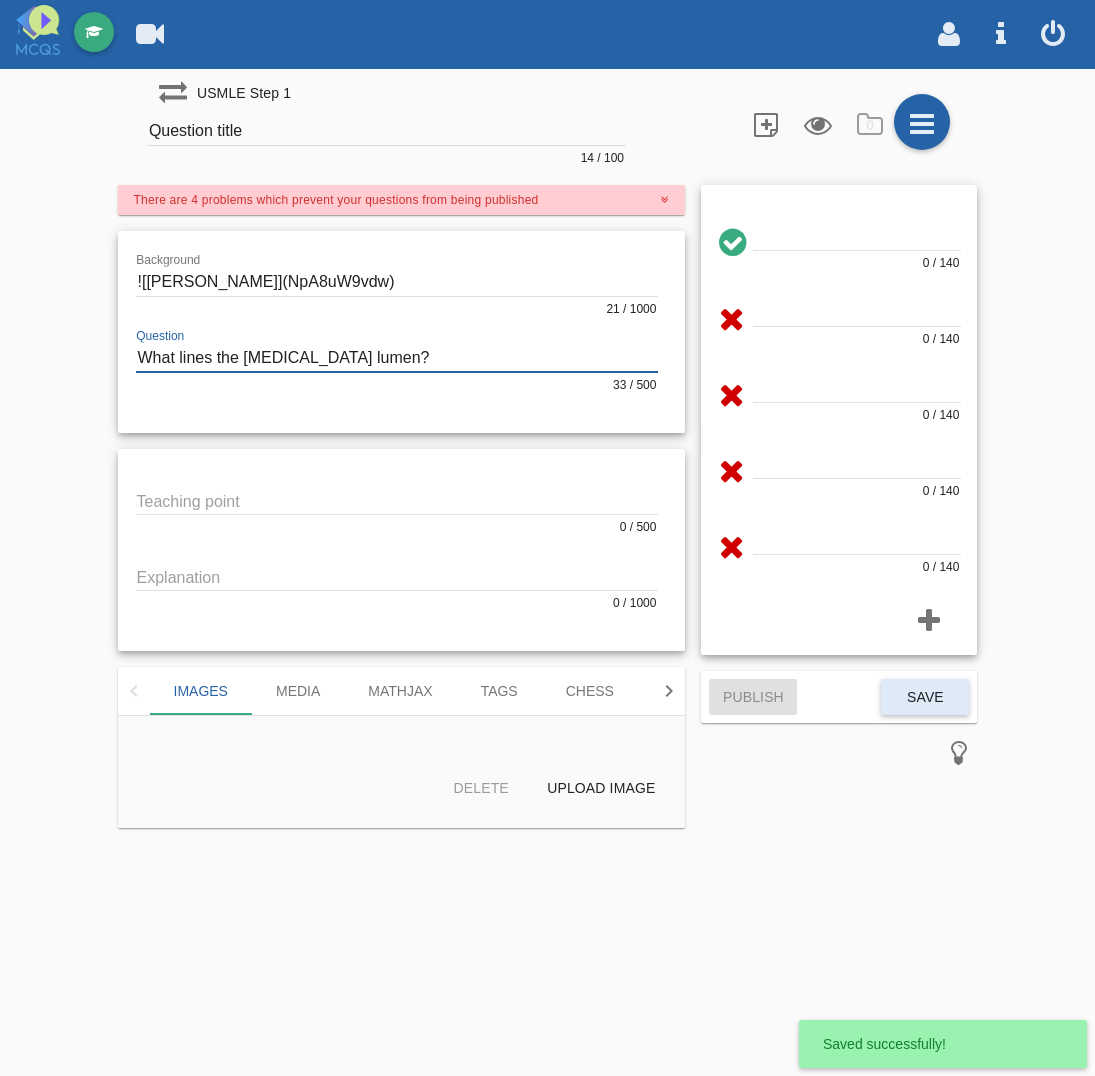 type on "What lines the [MEDICAL_DATA] lumen?" 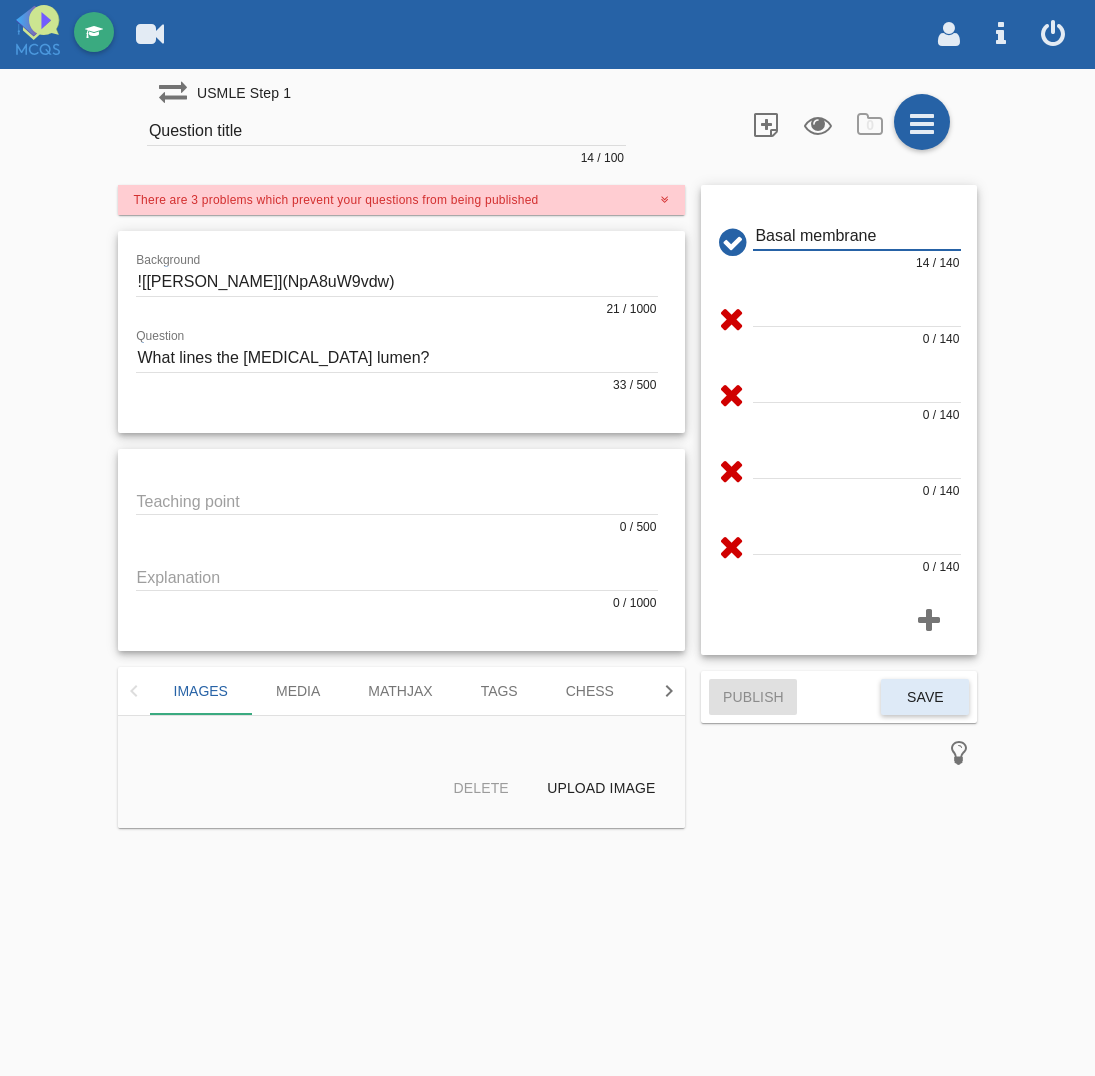 type on "Basal membrane" 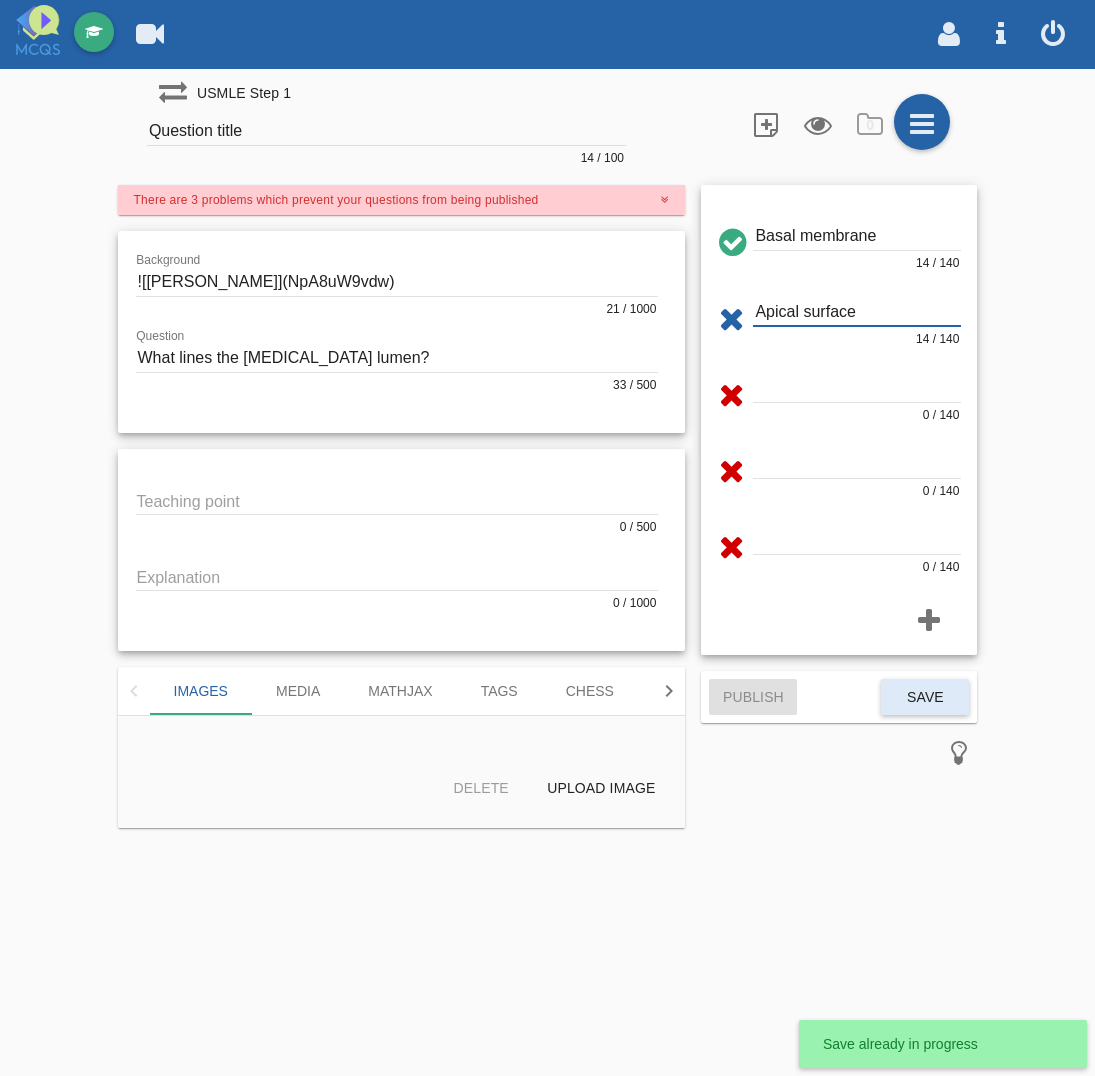 type on "Apical surface" 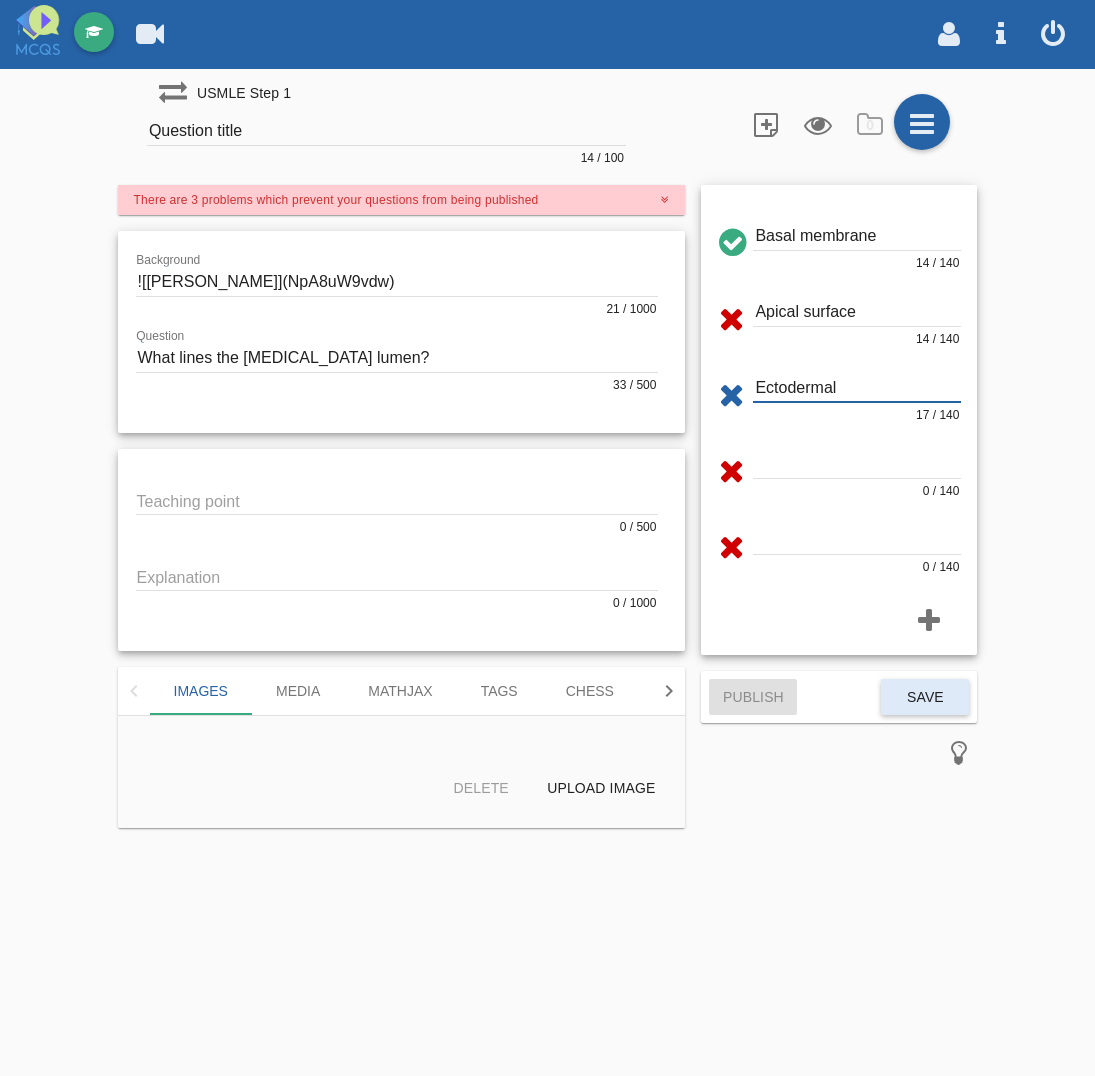type on "Ectodermal [MEDICAL_DATA]" 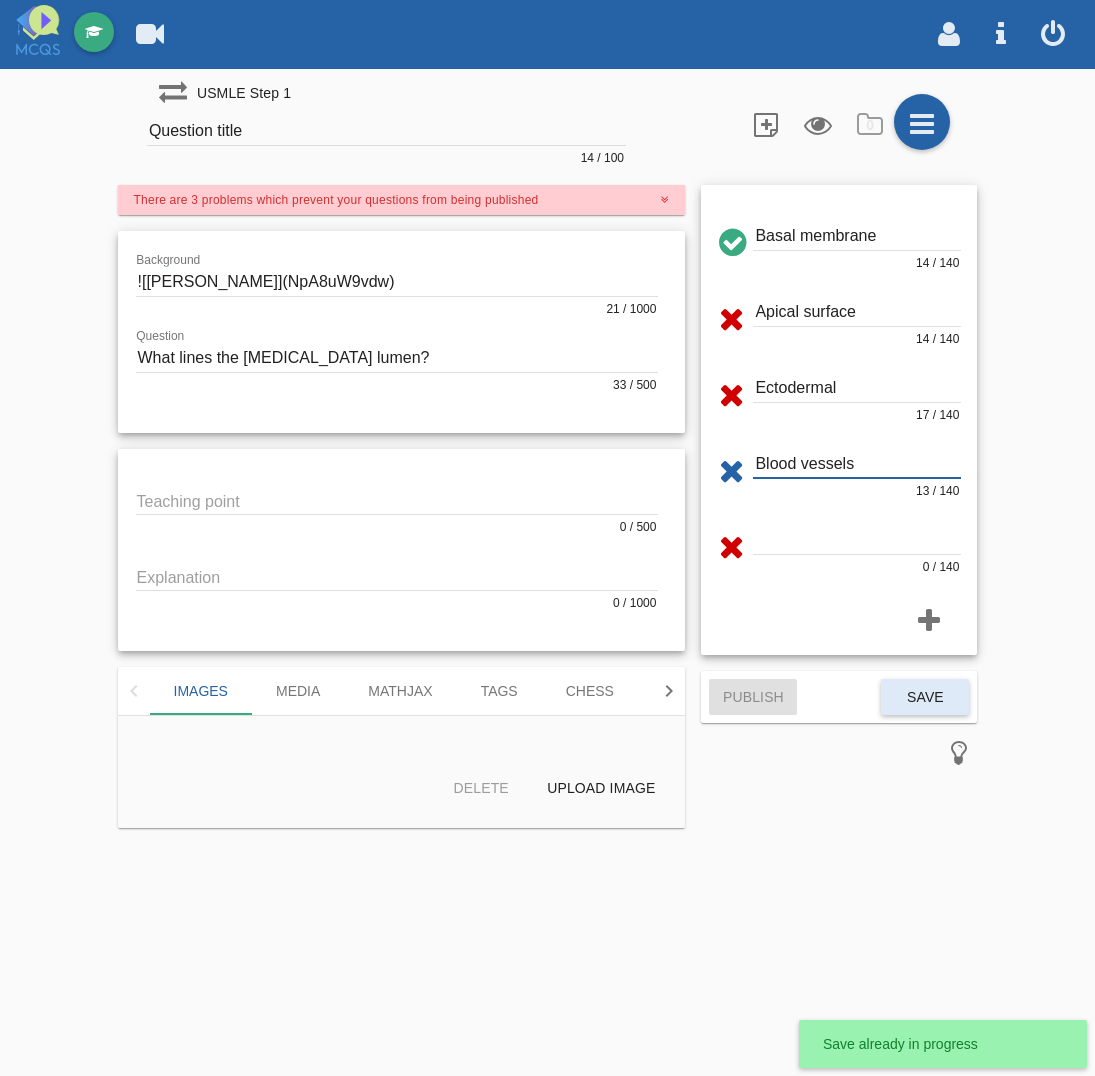 type on "Blood vessels" 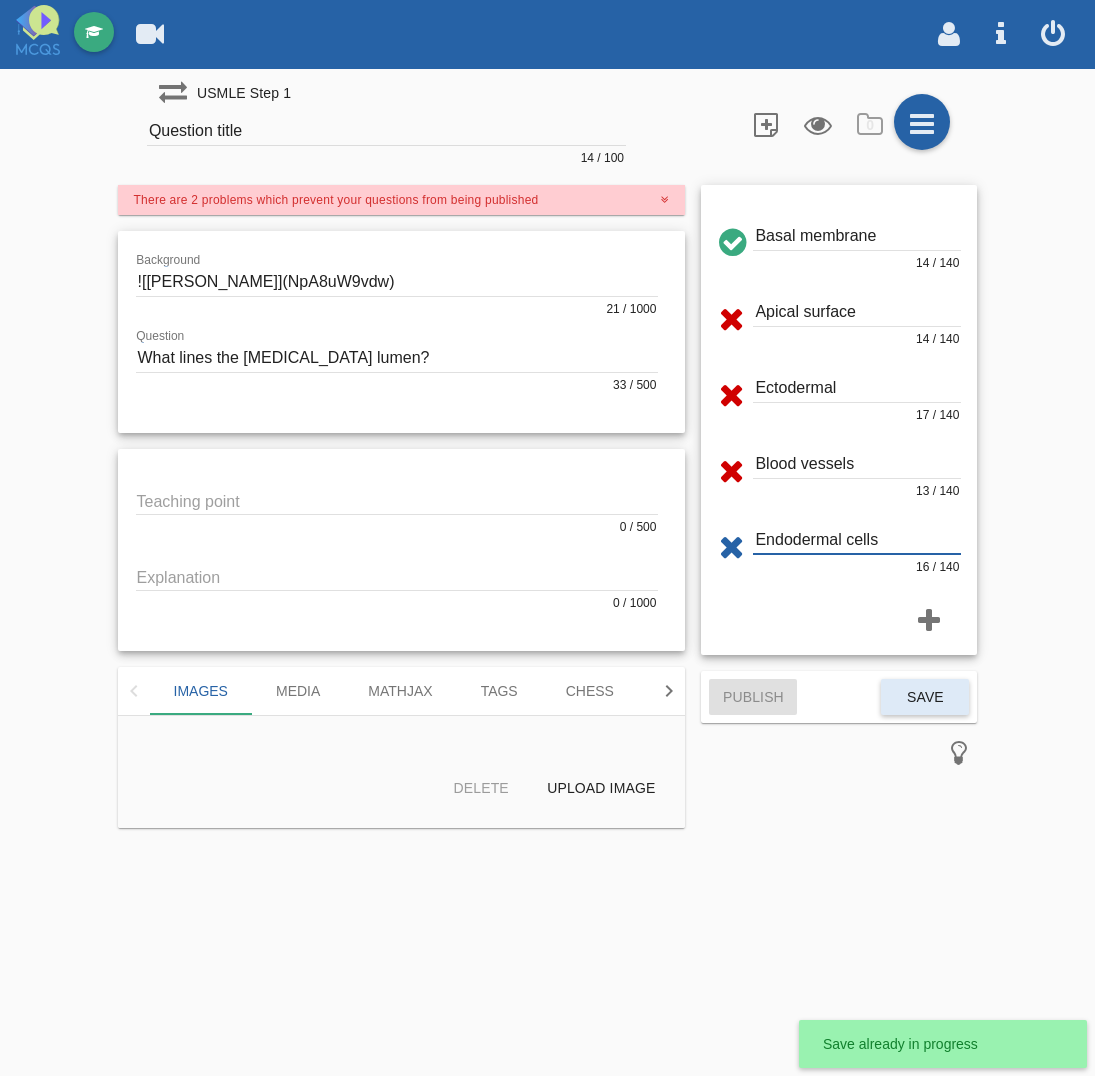 type on "Endodermal cells" 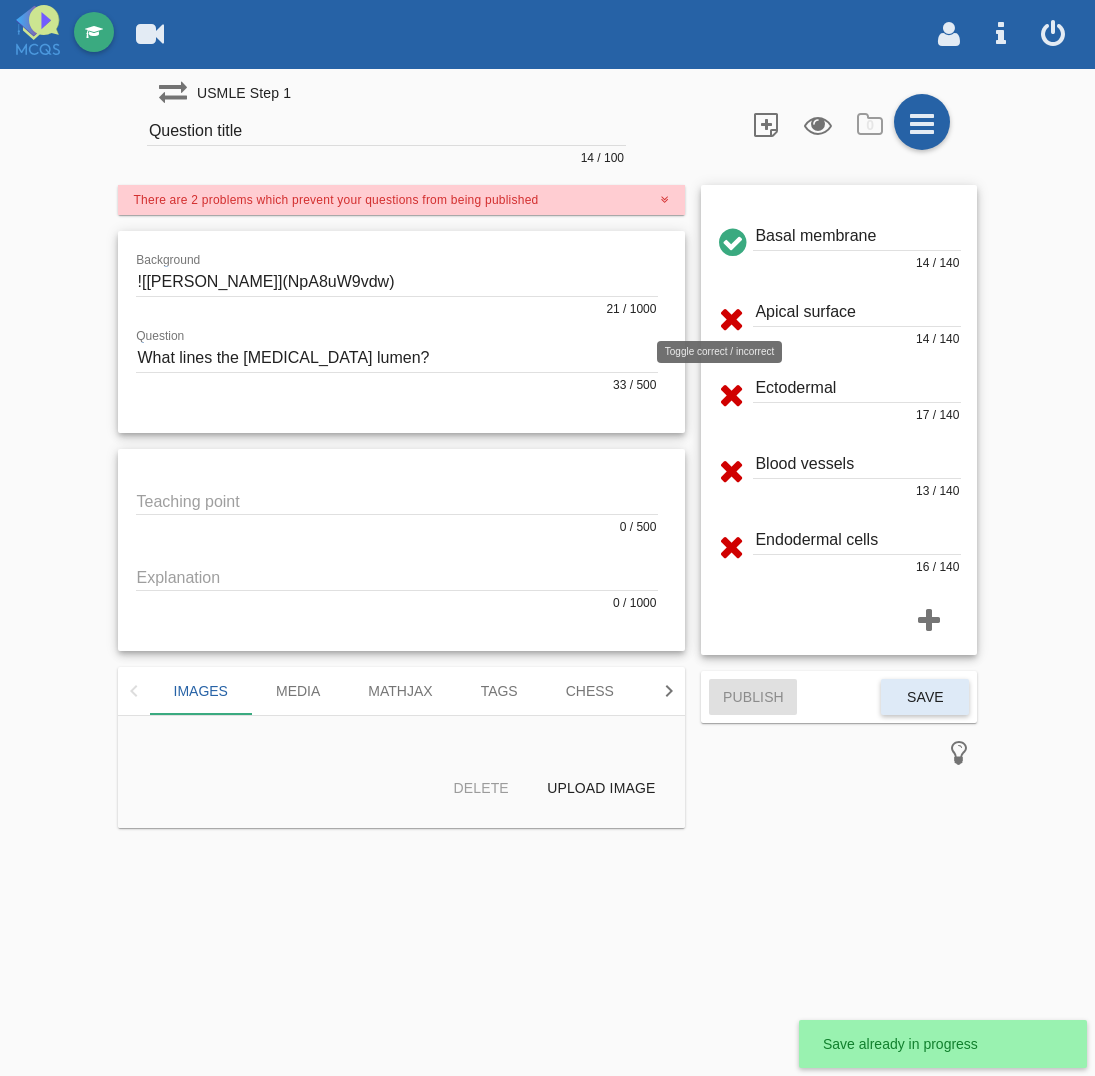 click at bounding box center (731, 315) 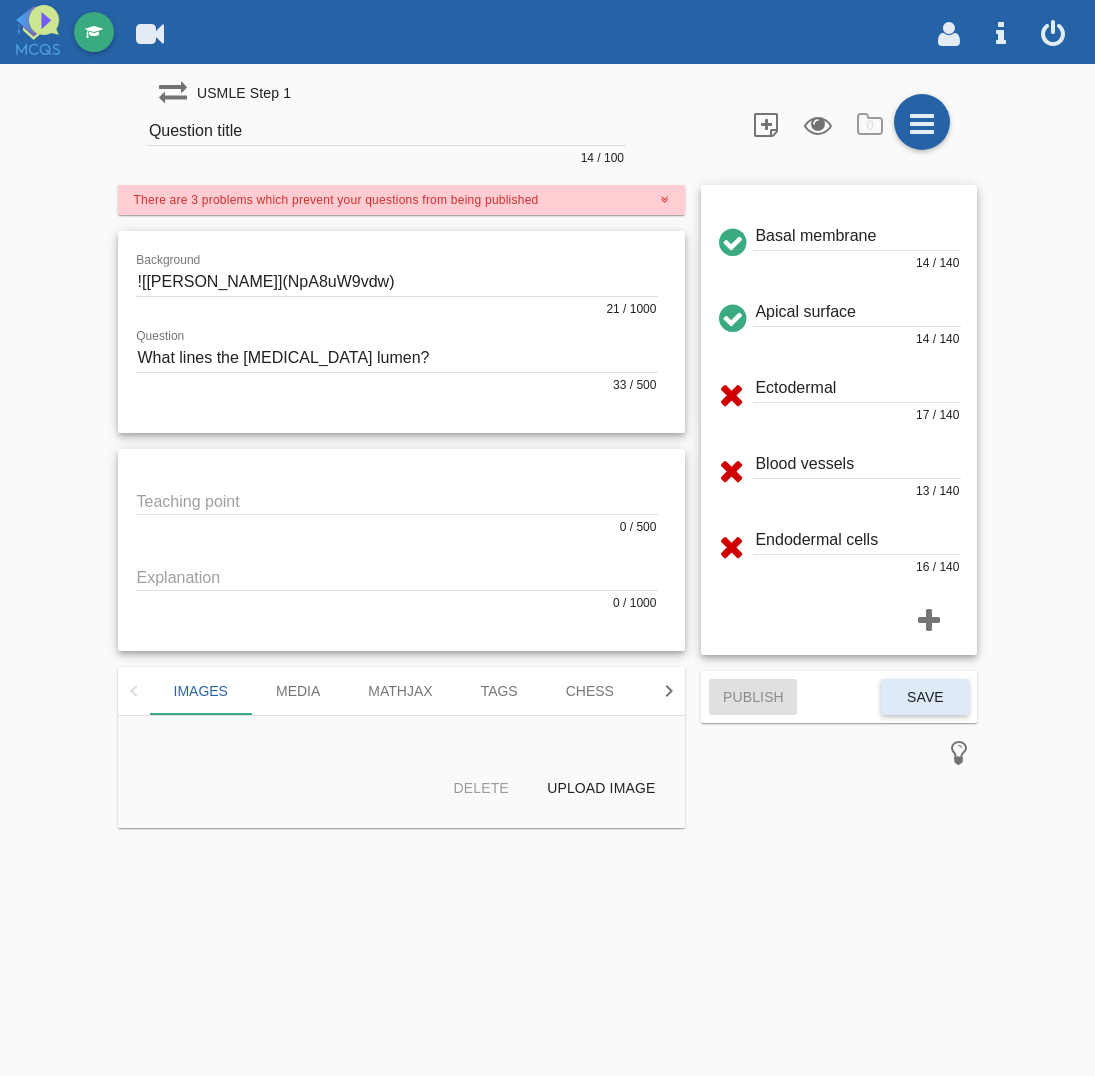 click at bounding box center (731, 239) 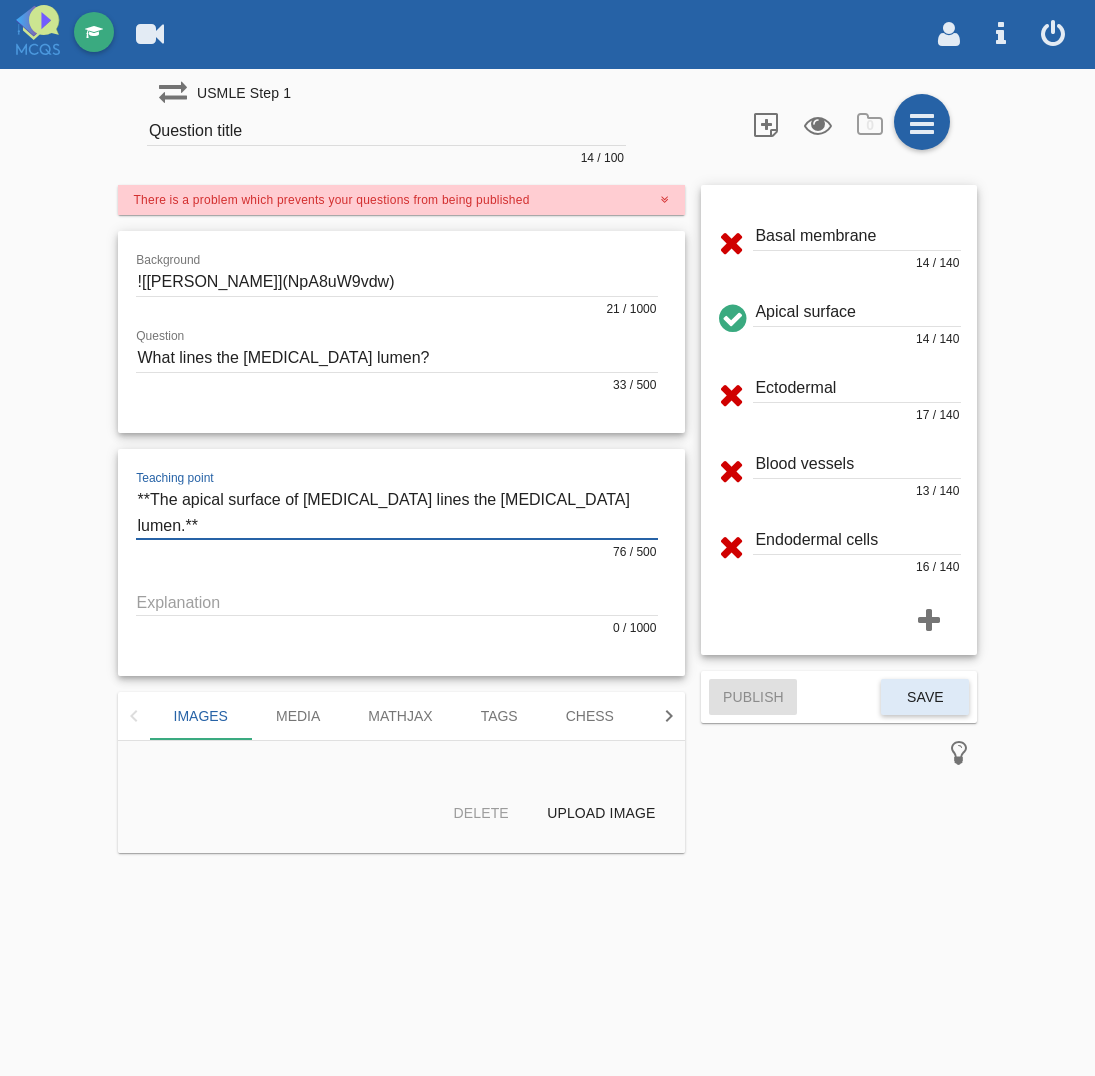 type on "**The apical surface of [MEDICAL_DATA] lines the [MEDICAL_DATA] lumen.**" 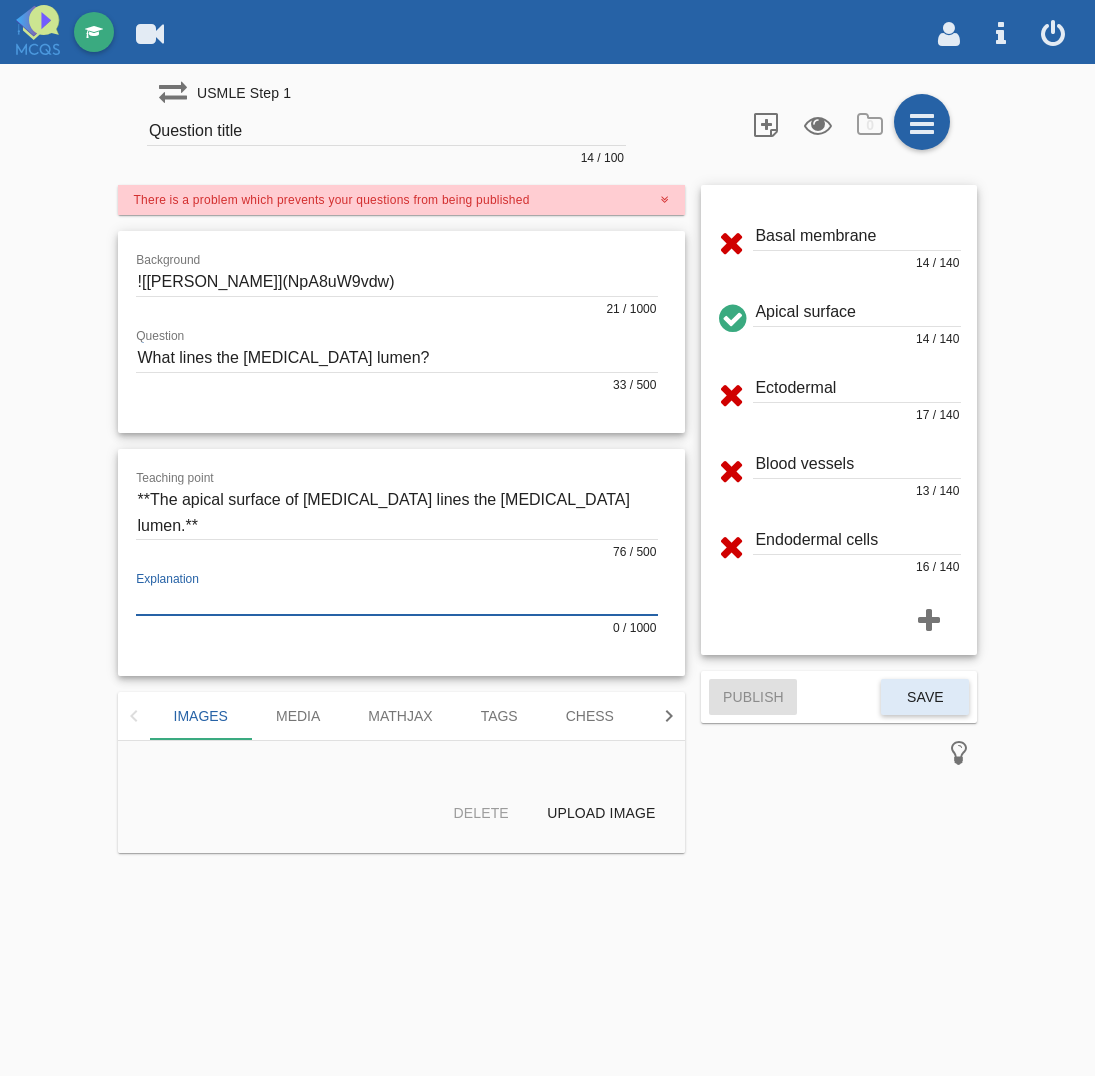 click at bounding box center [397, 601] 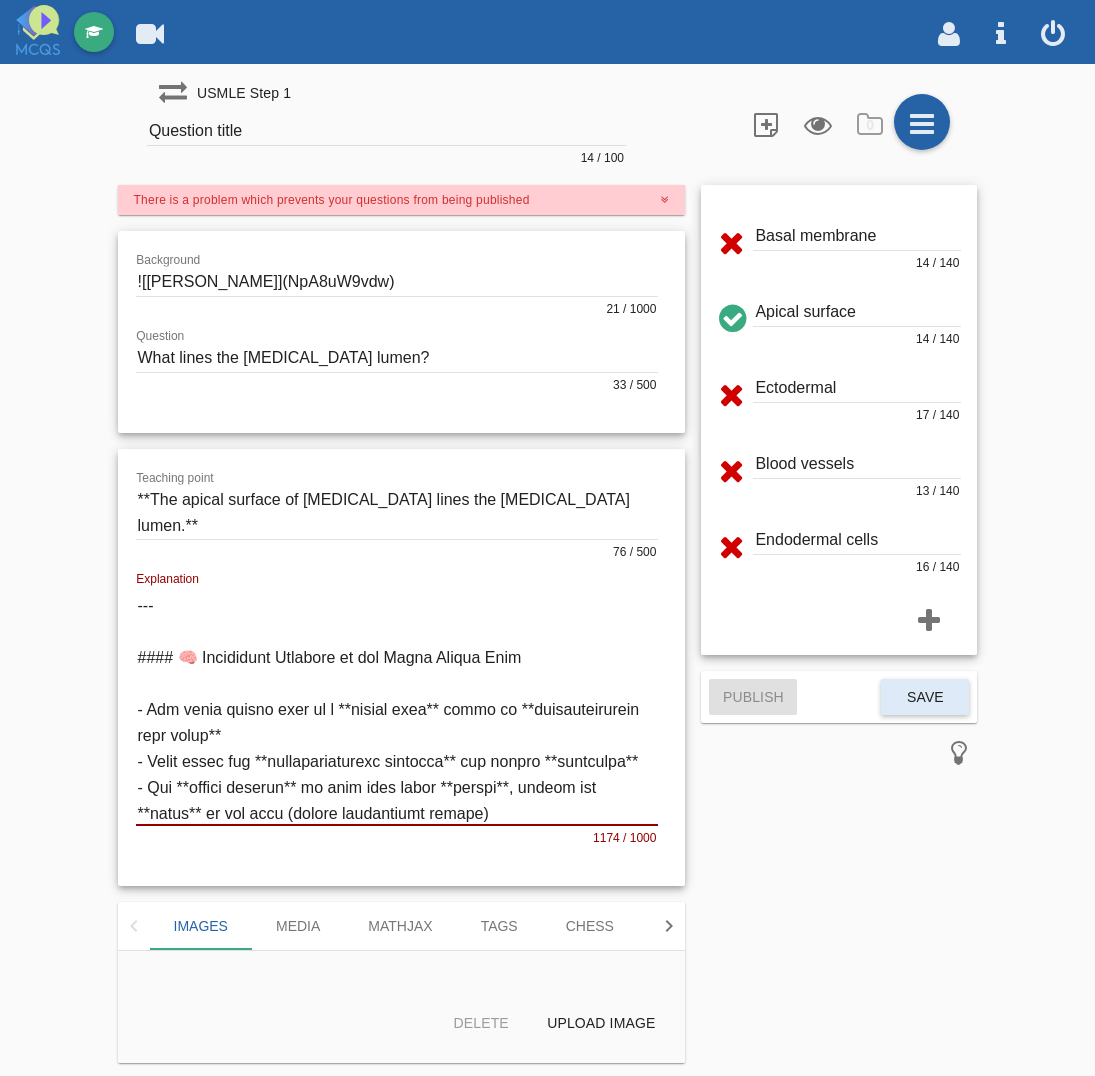 scroll, scrollTop: 0, scrollLeft: 0, axis: both 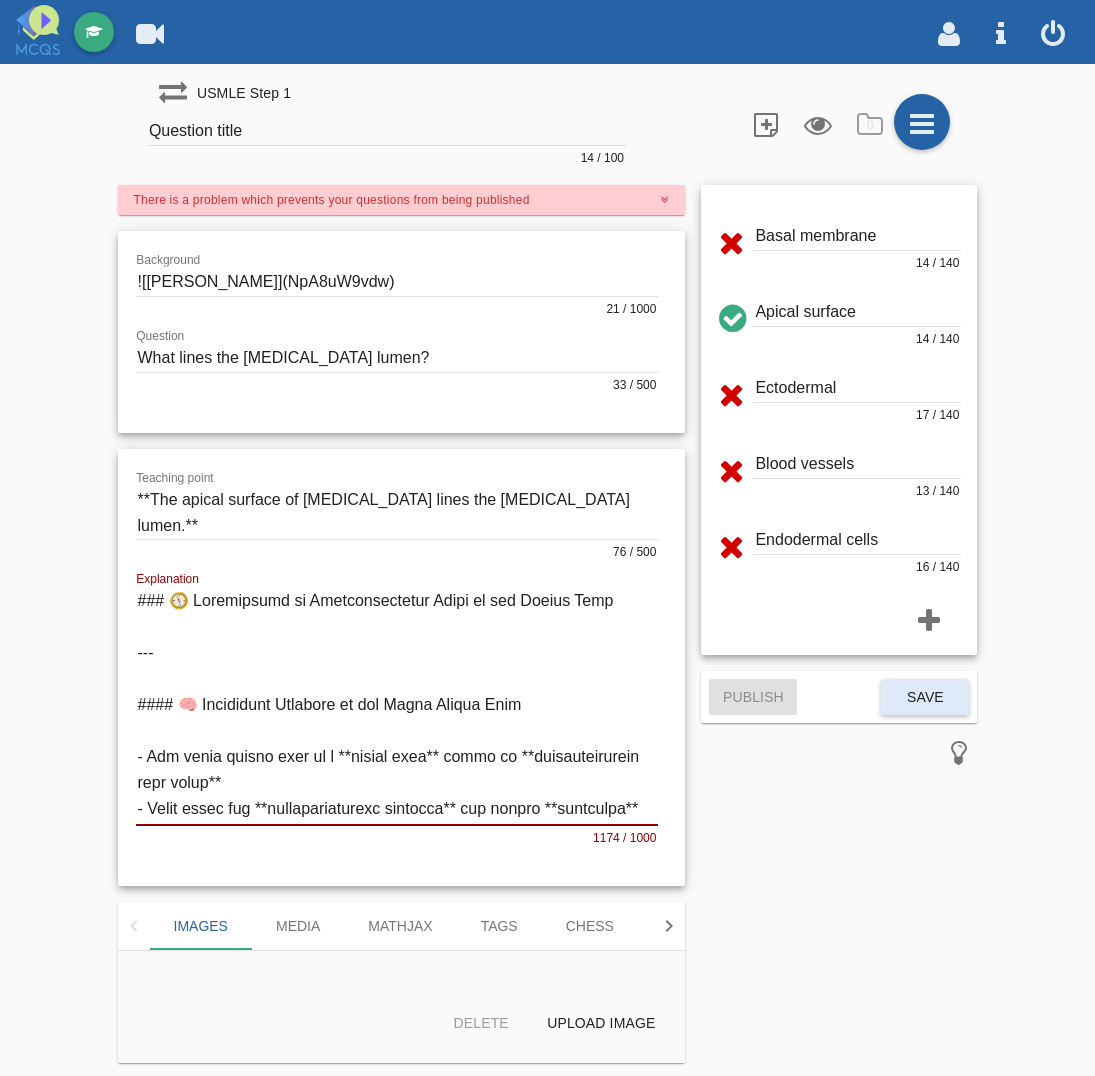 type on "### 🧭 Loremipsumd si Ametconsectetur Adipi el sed Doeius Temp
---
#### 🧠 Incididunt Utlabore et dol Magna Aliqua Enim
- Adm venia quisno exer ul l **nisial exea** commo co **duisauteirurein repr volup**
- Velit essec fug **nullapariaturexc sintocca** cup nonpro **suntculpa**
- Qui **offici deserun** mo anim ides labor **perspi**, undeom ist **natus** er vol accu (dolore laudantiumt remape)
Eaqu ipsaqu abillo in verit:
- **Quasiar beatae** (vitaedictaex nemoeni ipsamquia)
- **Volup asperna** auto fug conse
- **Magni doloreseo** rationes nesciunt
---
#### ❌ Neq por Quisq Dolorem Adi Numquamei
| Modite               | Incidu Magnamqua                             |
|----------------------|-----------------------------------------------|
| Etiam minussol       | Nobis eligend, optioc nih impe quoplac        |
| Facereposs assume    | Rep temp au quibus offi; debitis re nece      |
| Saepe eveniet        | Volup re rec itaqu earu, hic tenetu sap delec |
| Reiciendis volup     | Maior al per, dol ASP      ..." 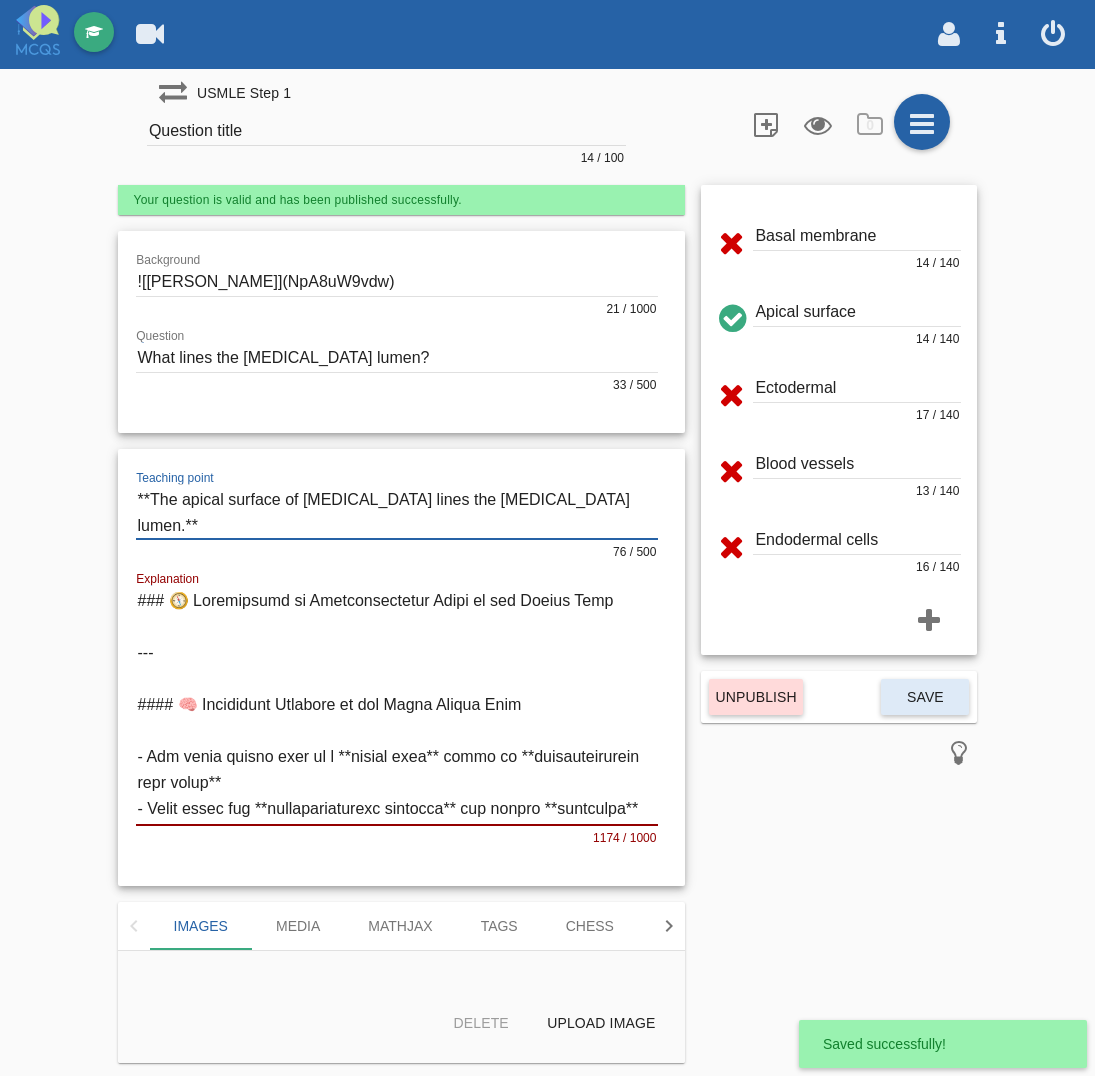drag, startPoint x: 151, startPoint y: 492, endPoint x: 181, endPoint y: 515, distance: 37.802116 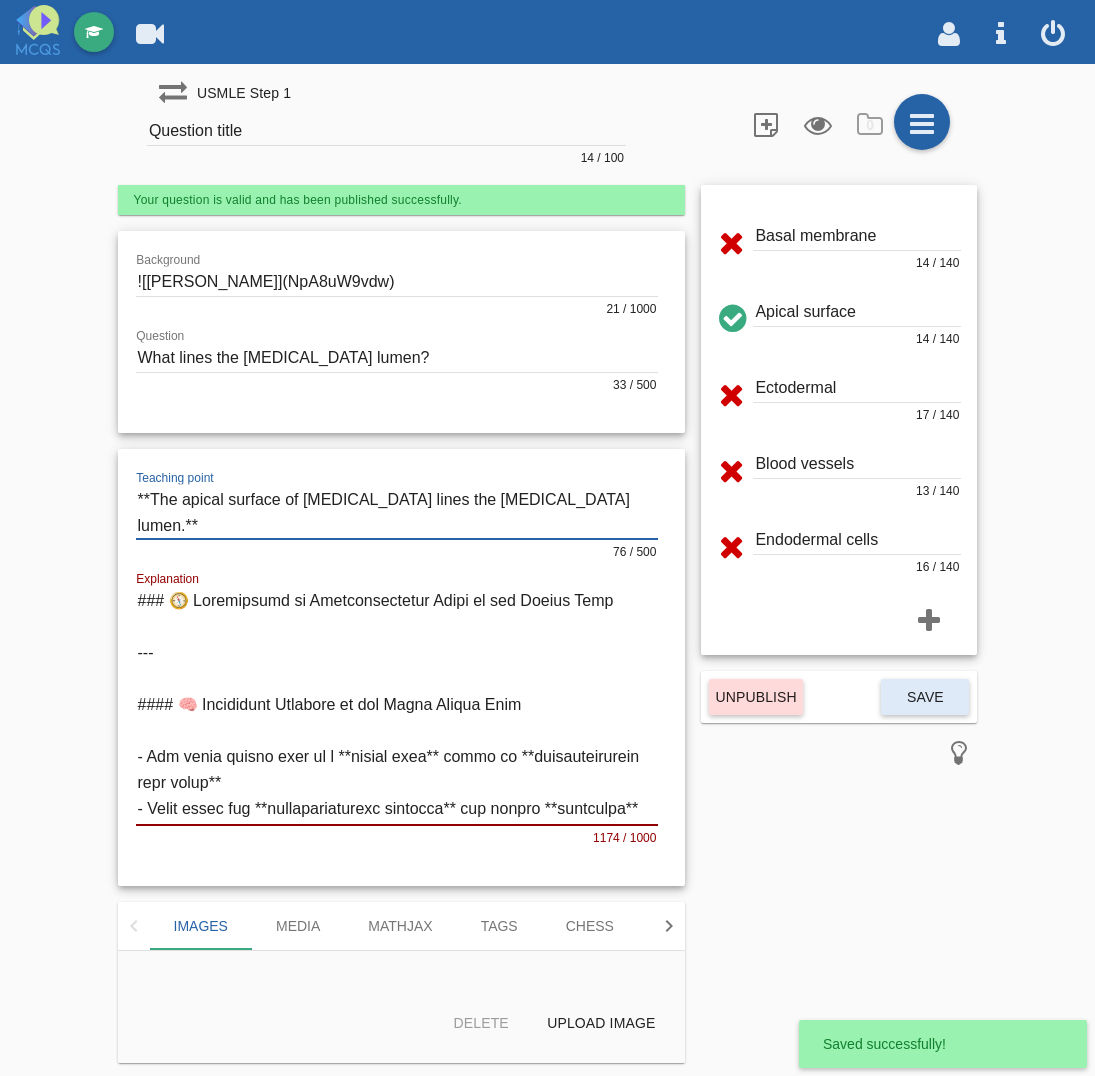 drag, startPoint x: 201, startPoint y: 132, endPoint x: 266, endPoint y: 163, distance: 72.013885 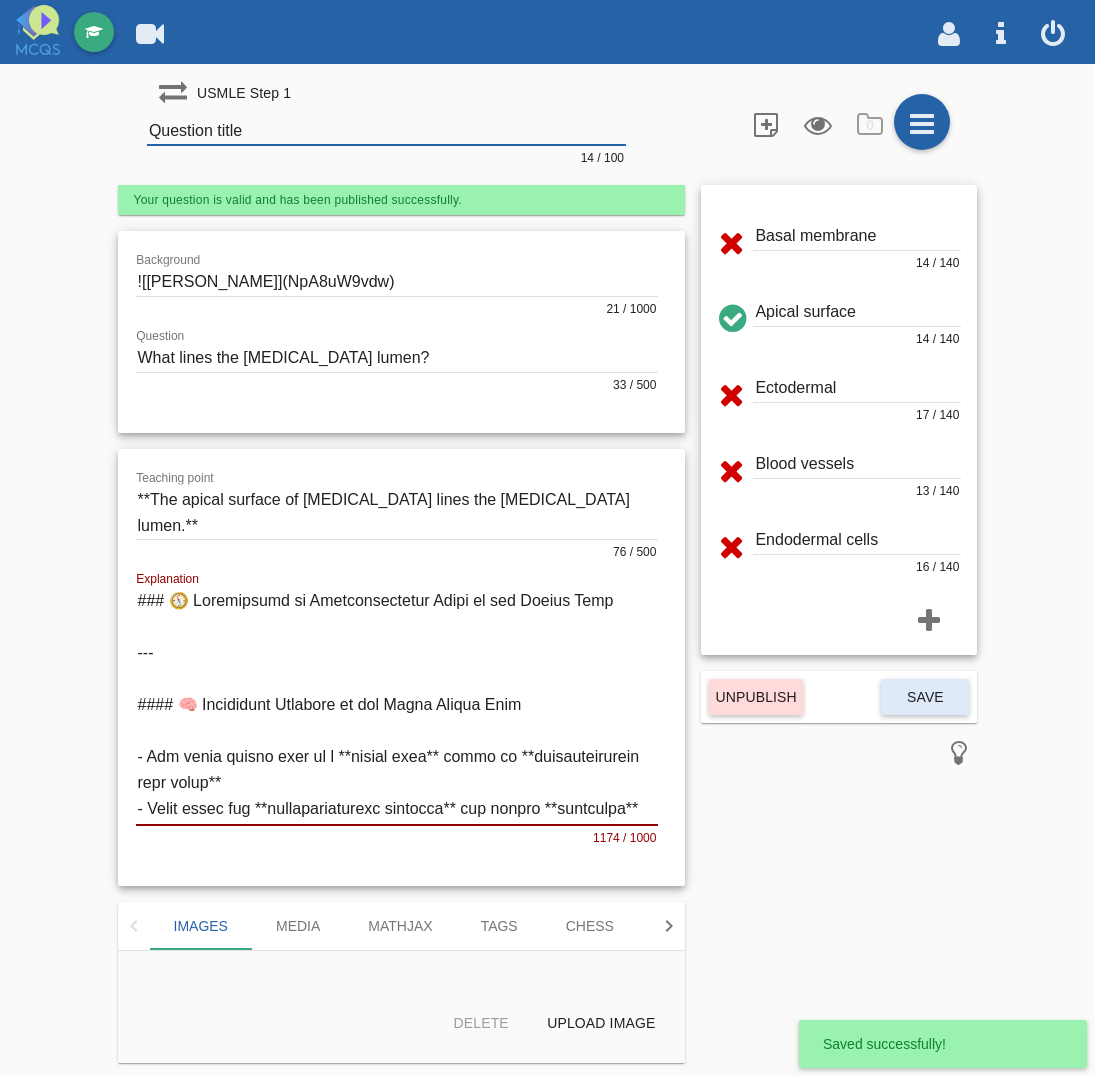 paste on "The apical surface of [MEDICAL_DATA] lines the [MEDICAL_DATA] lumen" 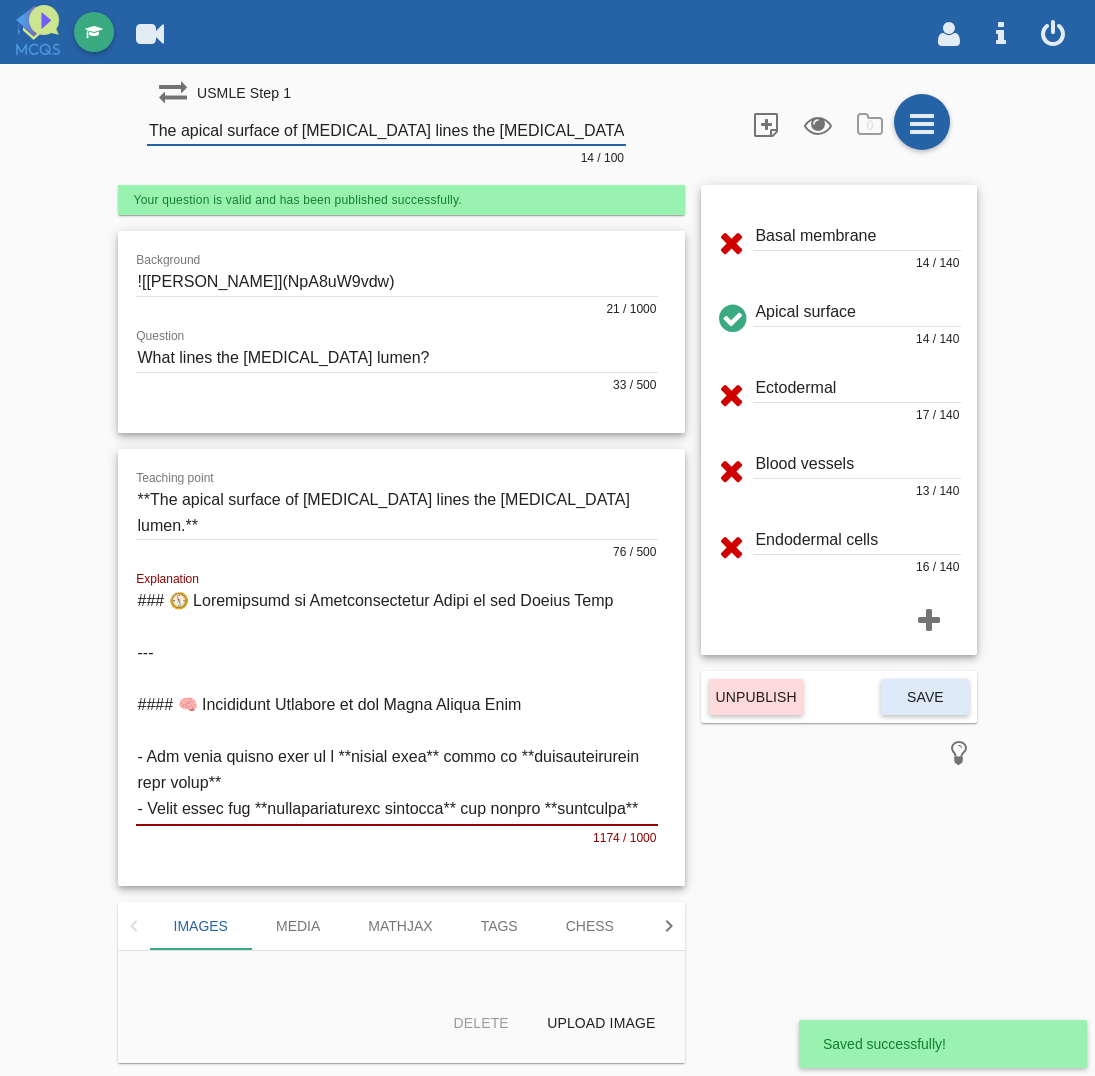 scroll, scrollTop: 0, scrollLeft: 23, axis: horizontal 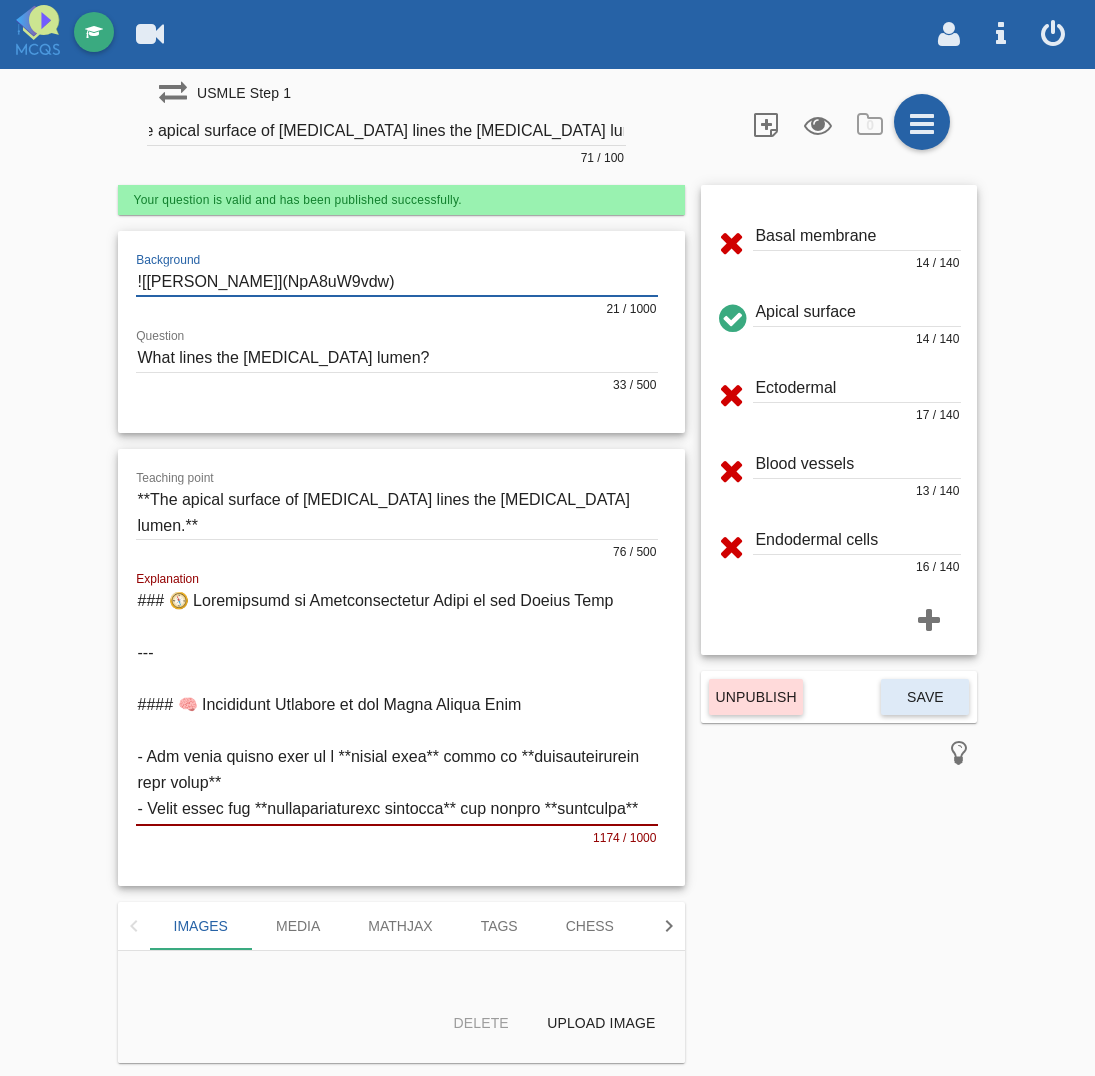 click at bounding box center (397, 282) 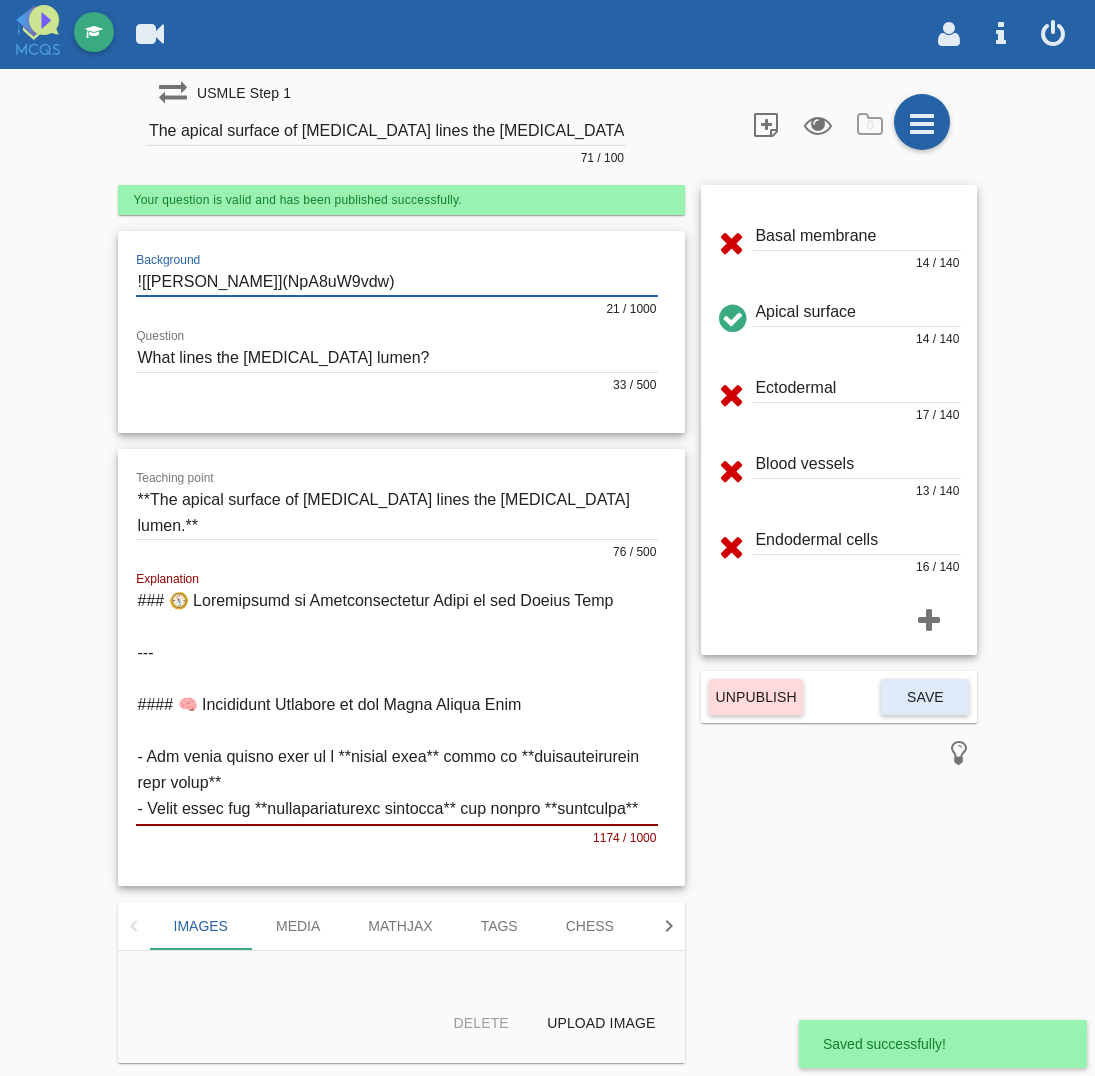 drag, startPoint x: 348, startPoint y: 275, endPoint x: -152, endPoint y: 282, distance: 500.049 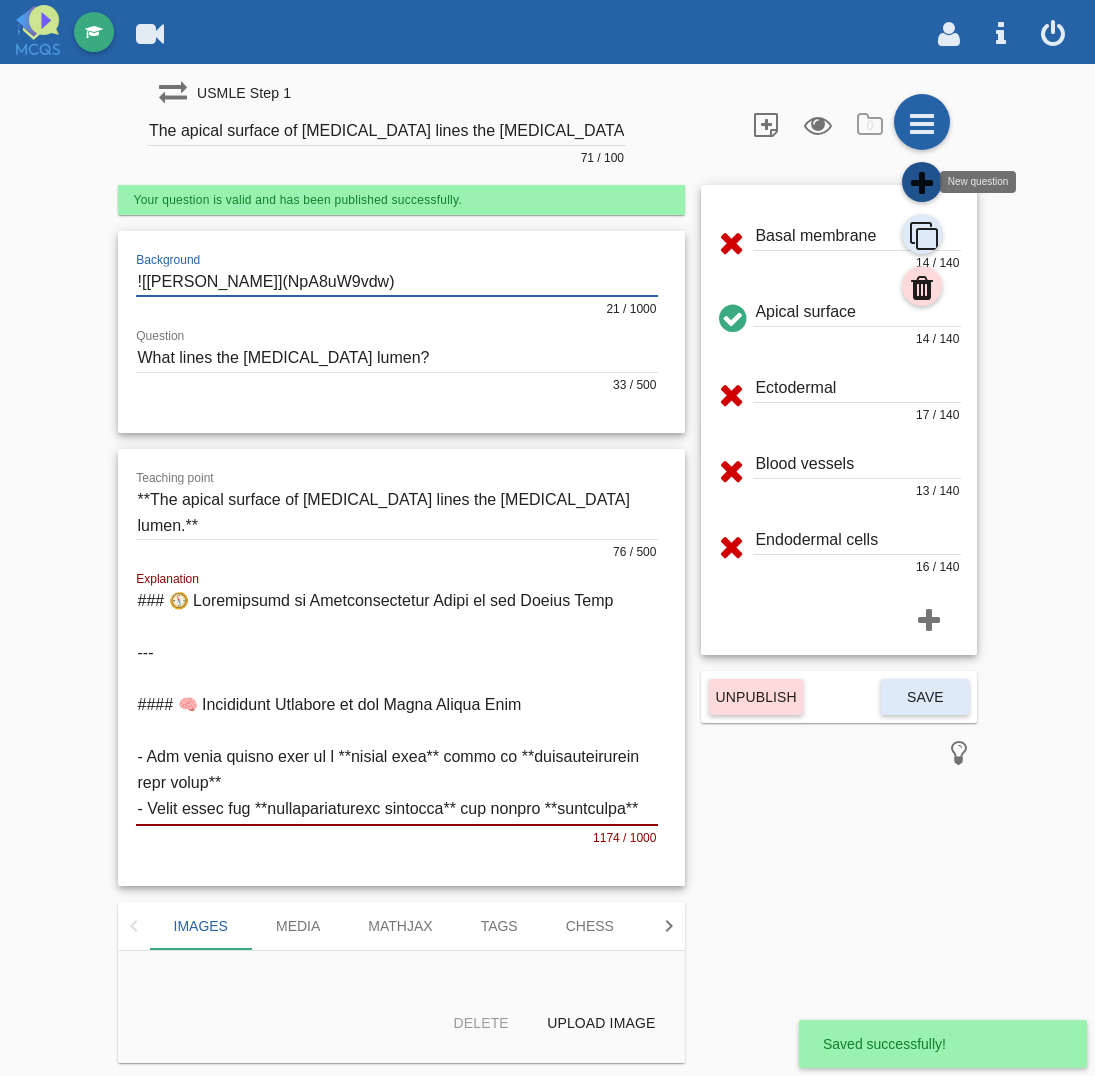 click 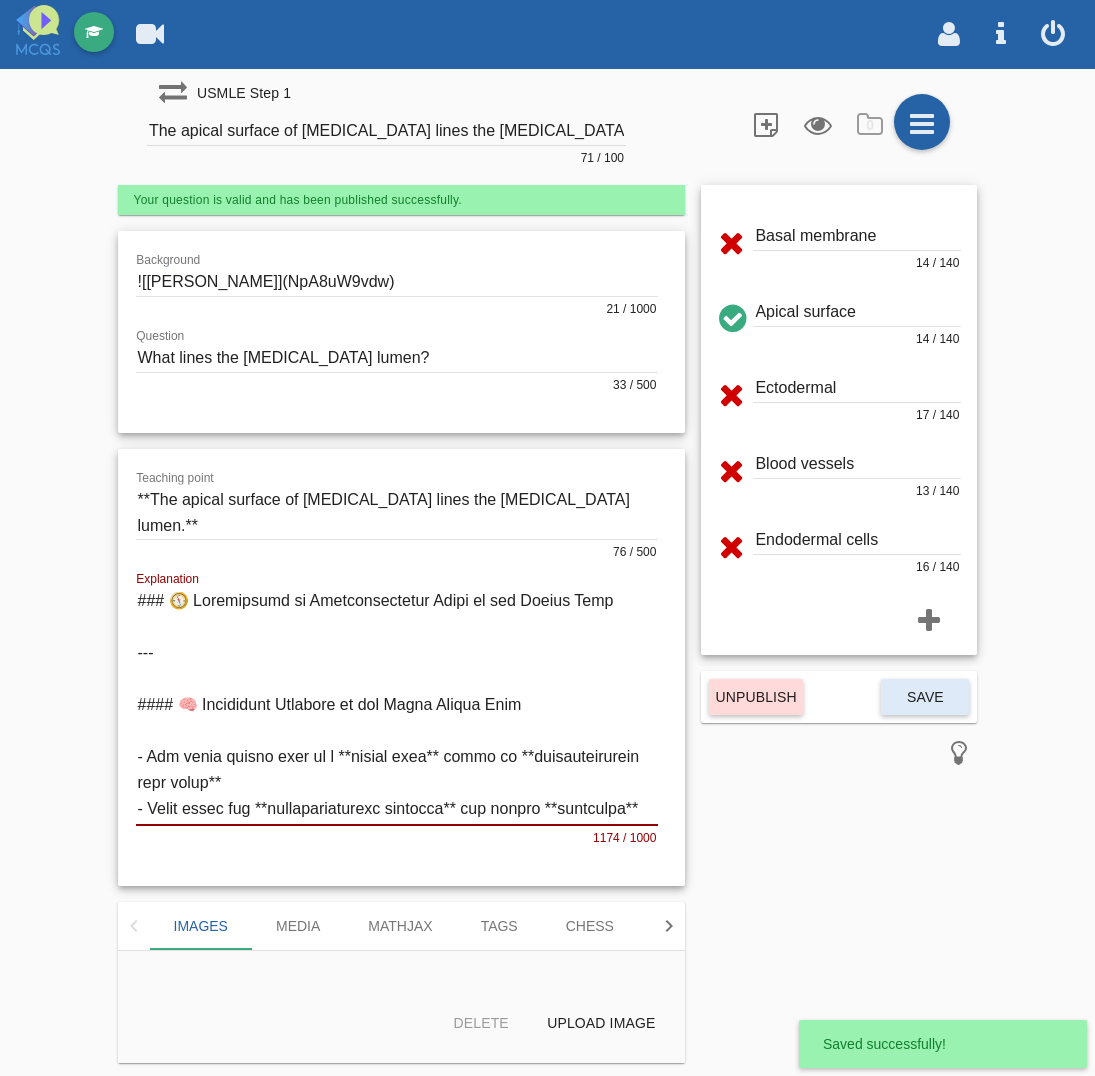 type on "Question title" 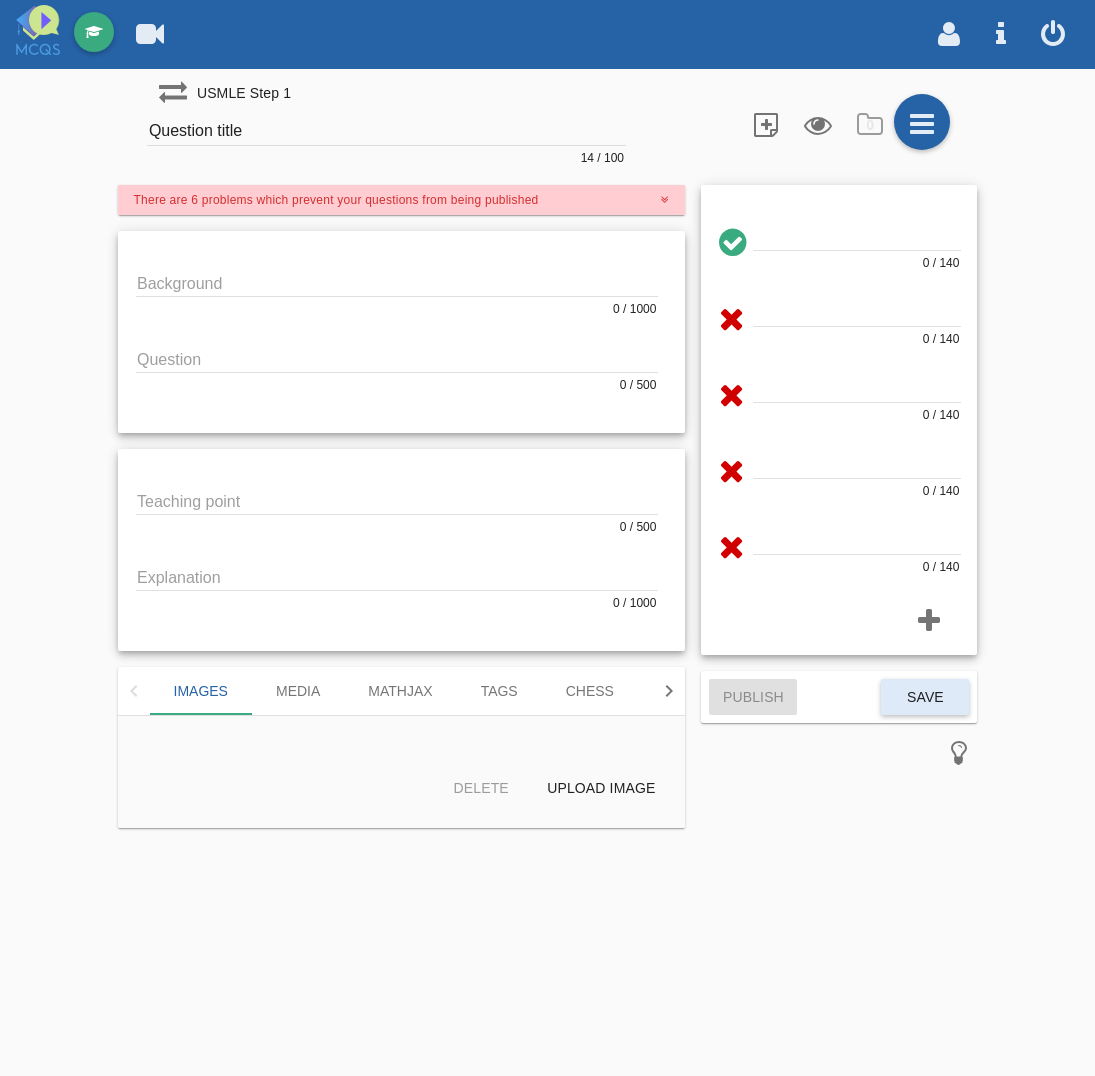 click at bounding box center [397, 282] 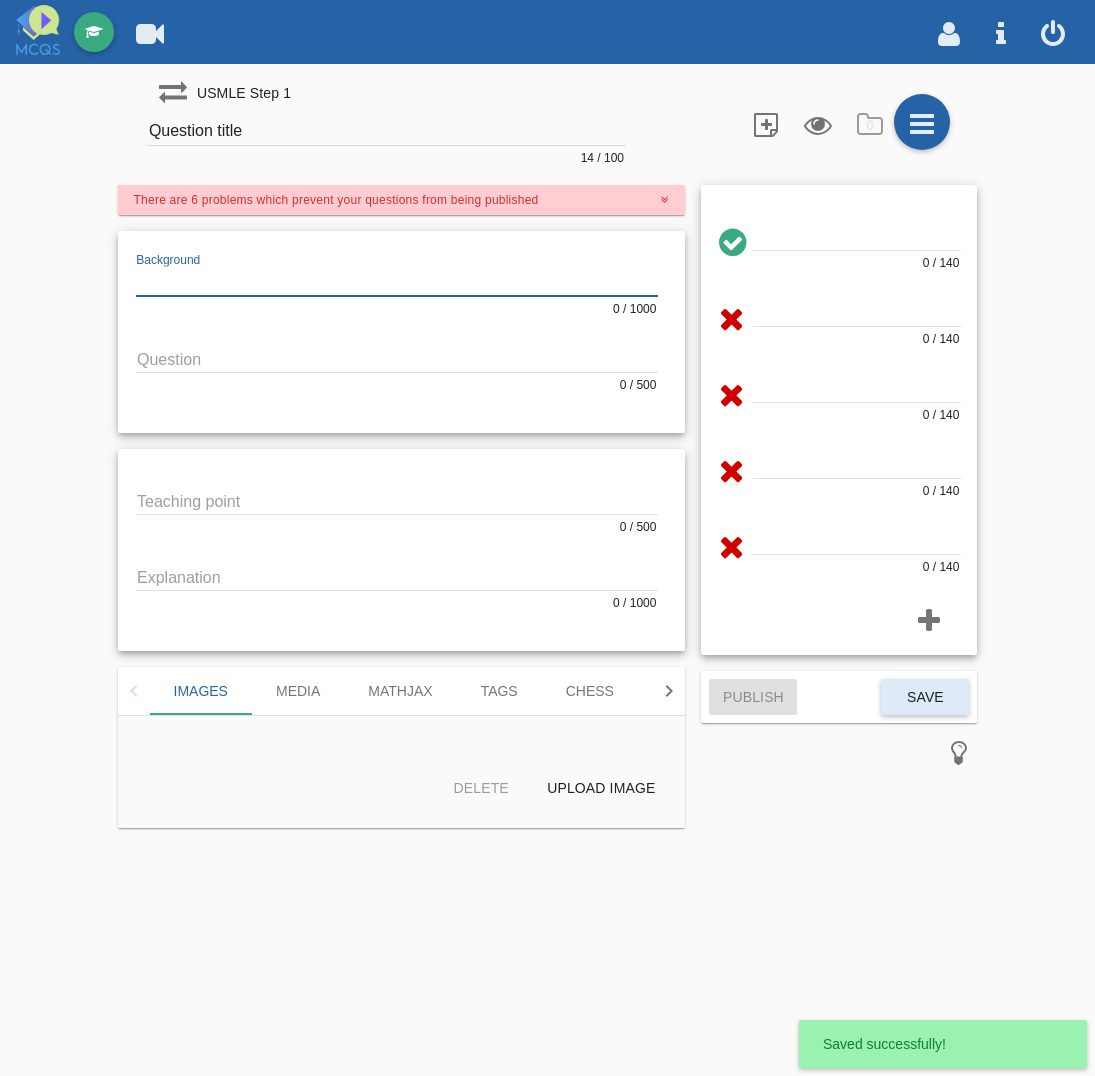paste on "![[PERSON_NAME]](NpA8uW9vdw)" 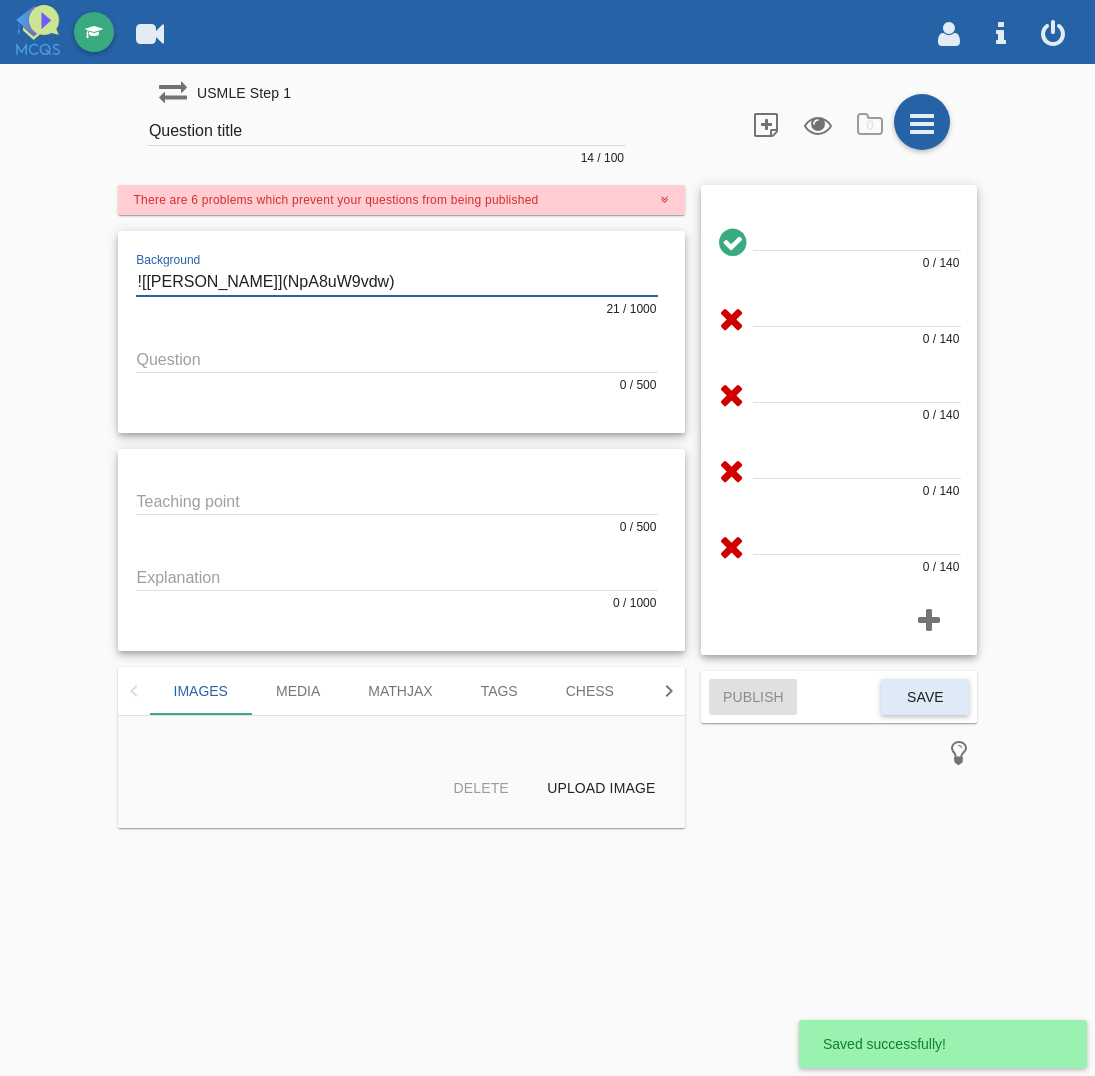 type on "![[PERSON_NAME]](NpA8uW9vdw)" 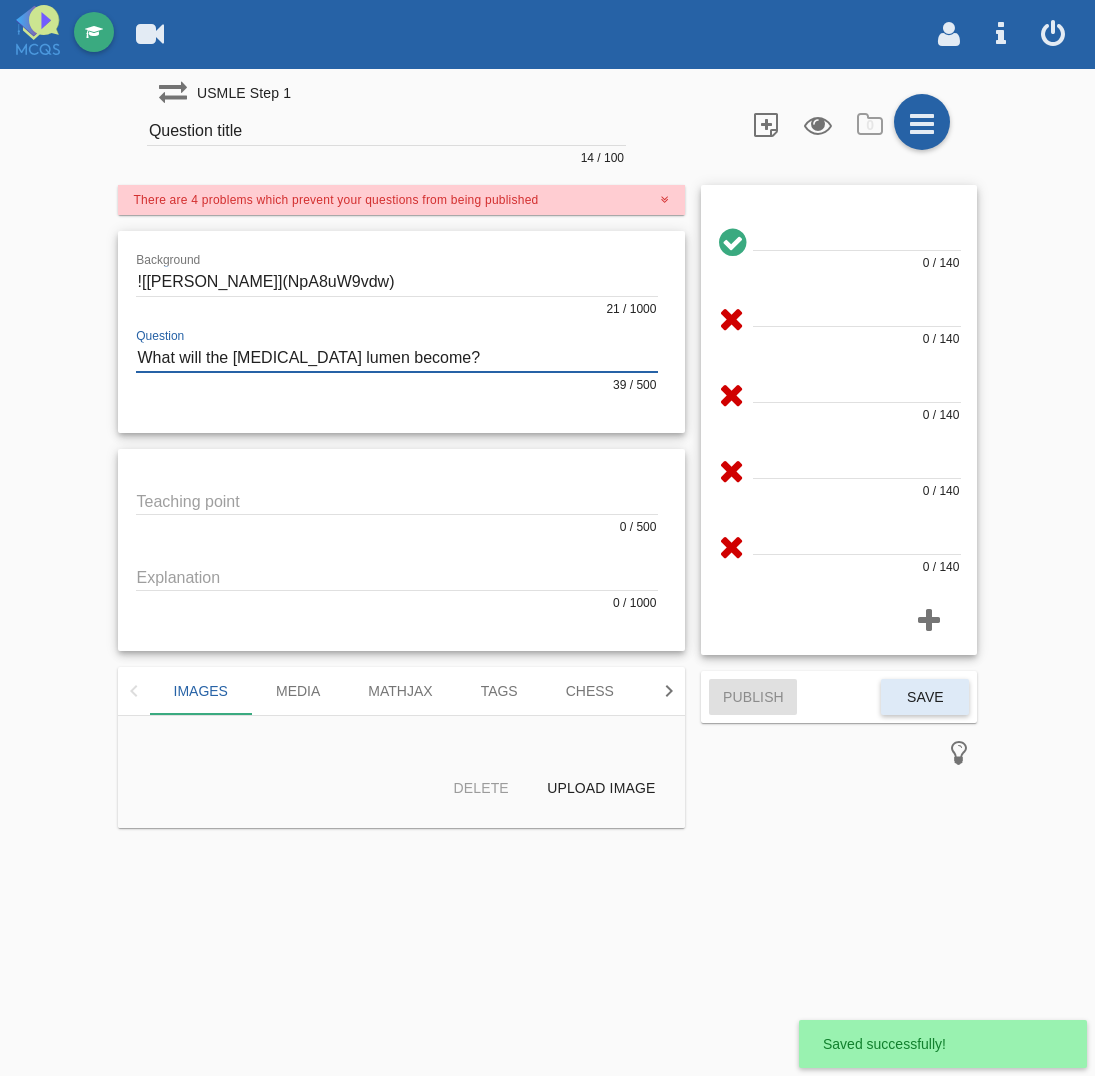 type on "What will the [MEDICAL_DATA] lumen become?" 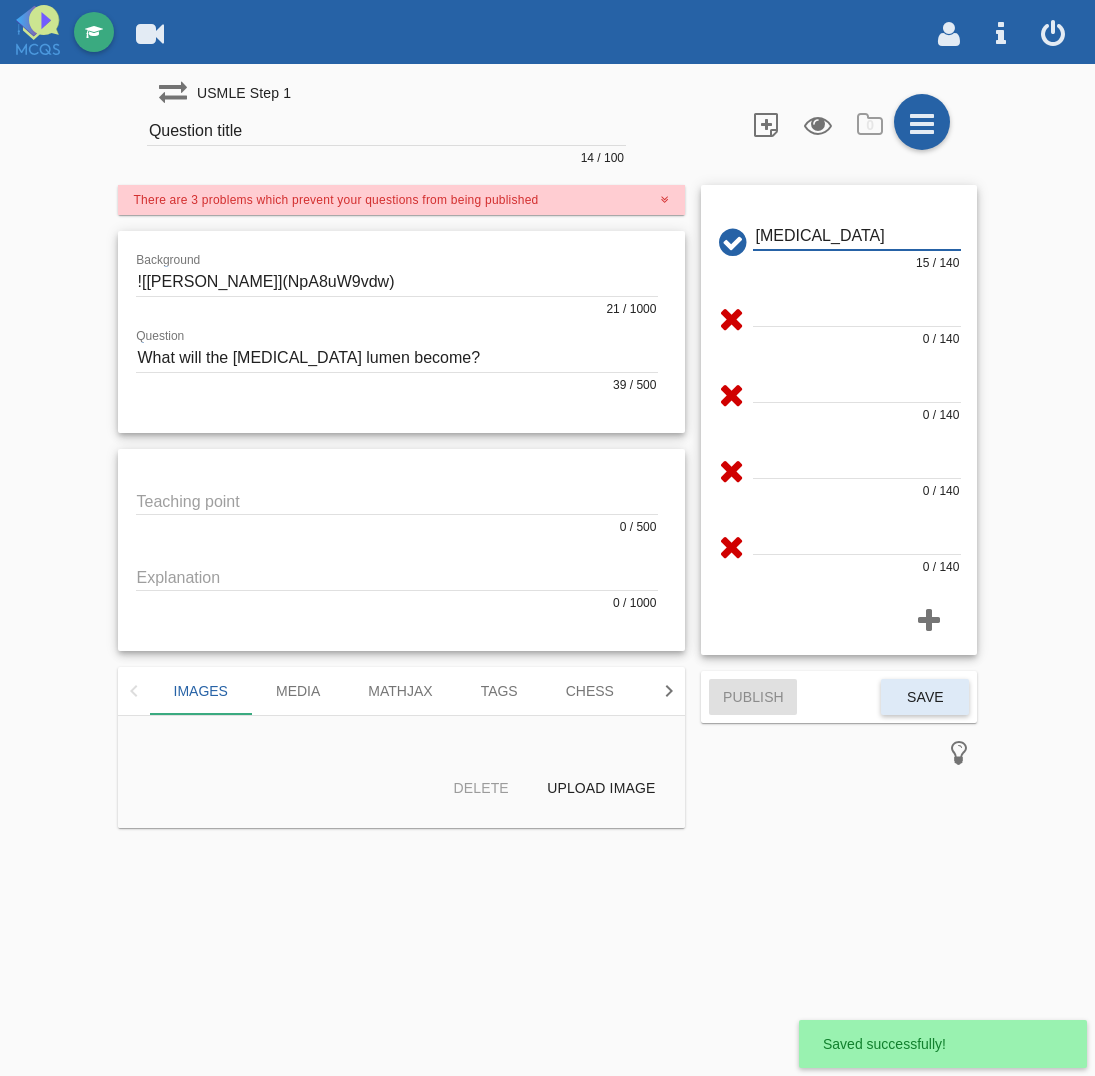 type on "[MEDICAL_DATA]" 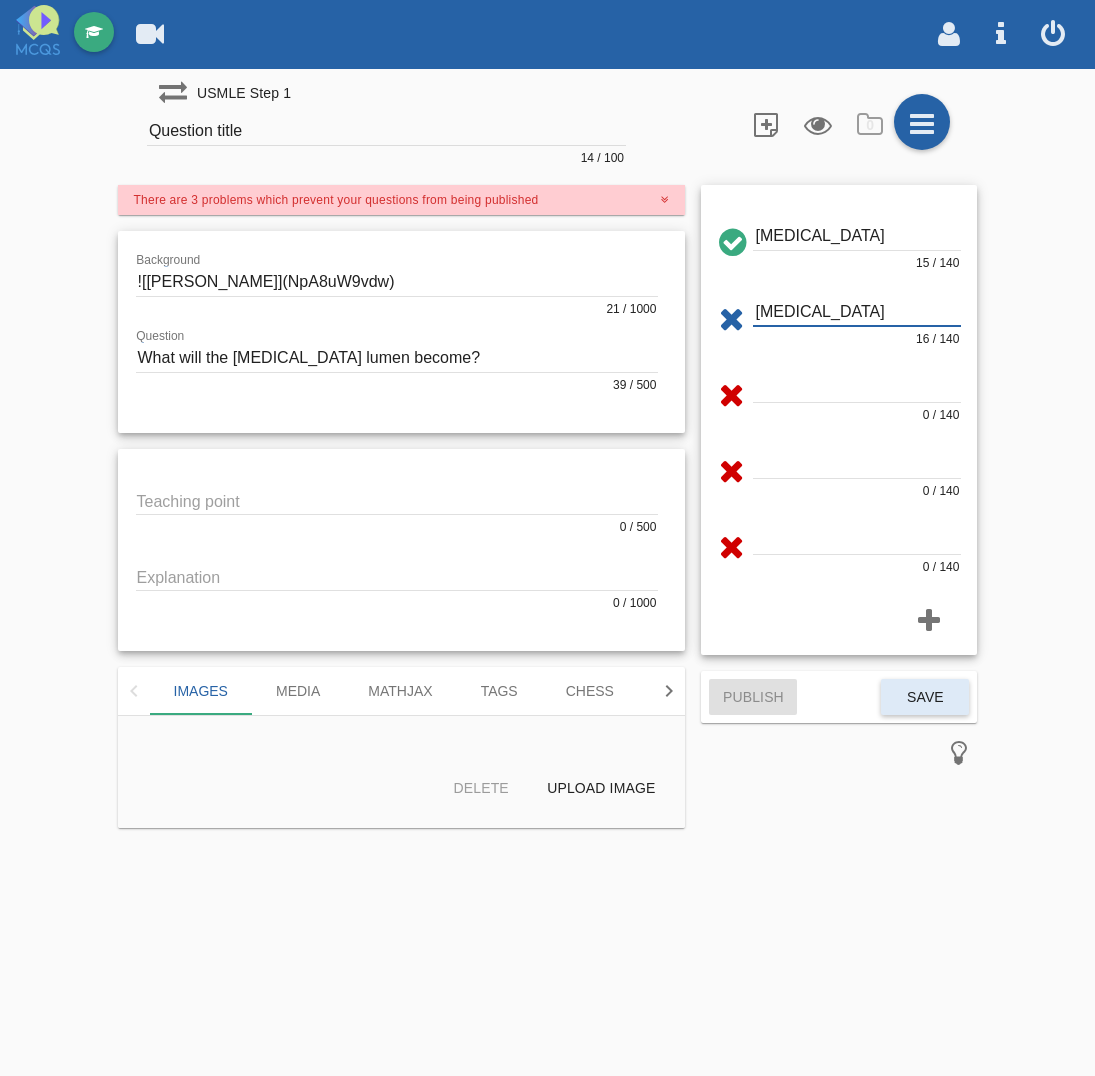 type on "[MEDICAL_DATA]" 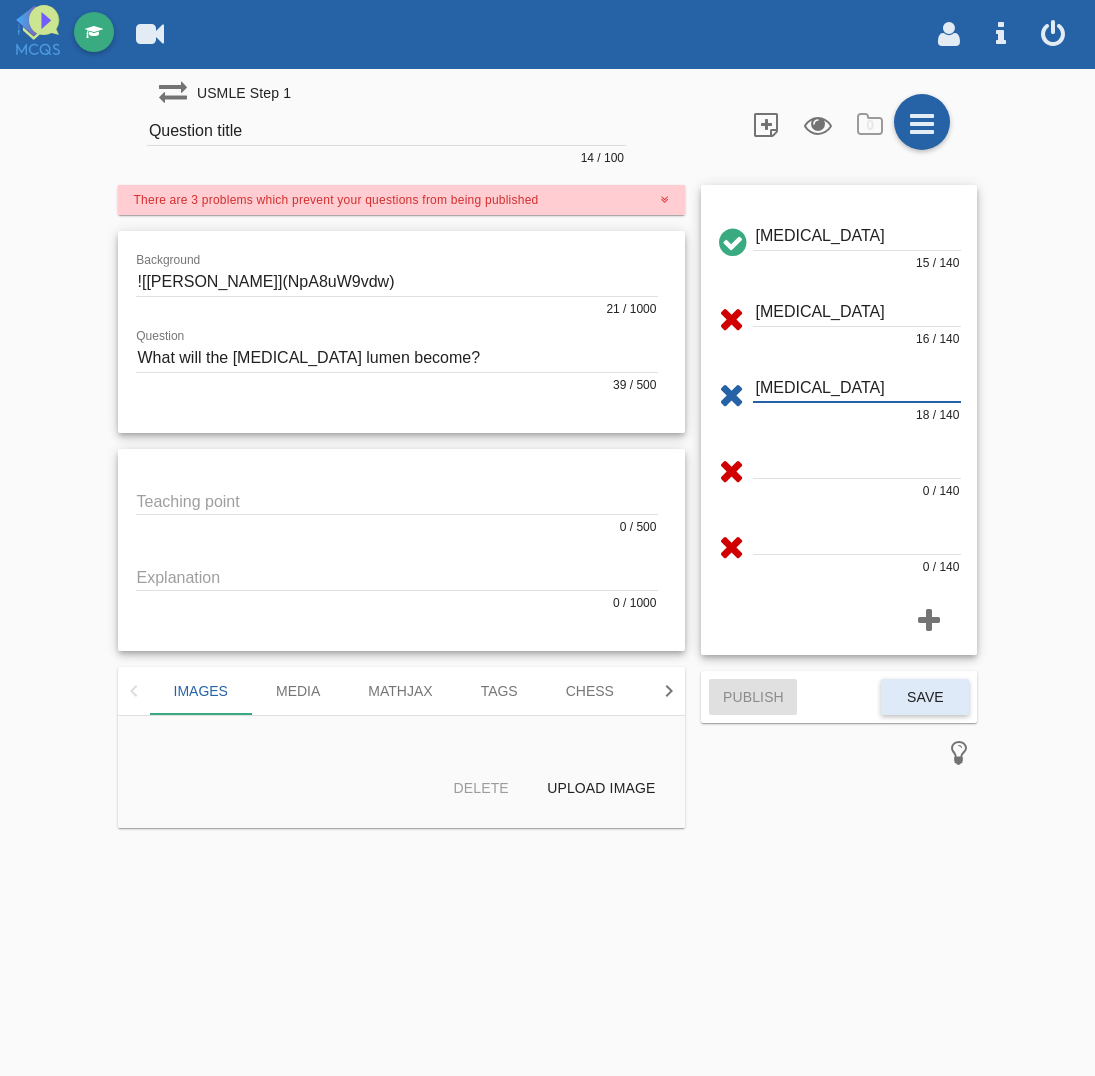 type on "[MEDICAL_DATA]" 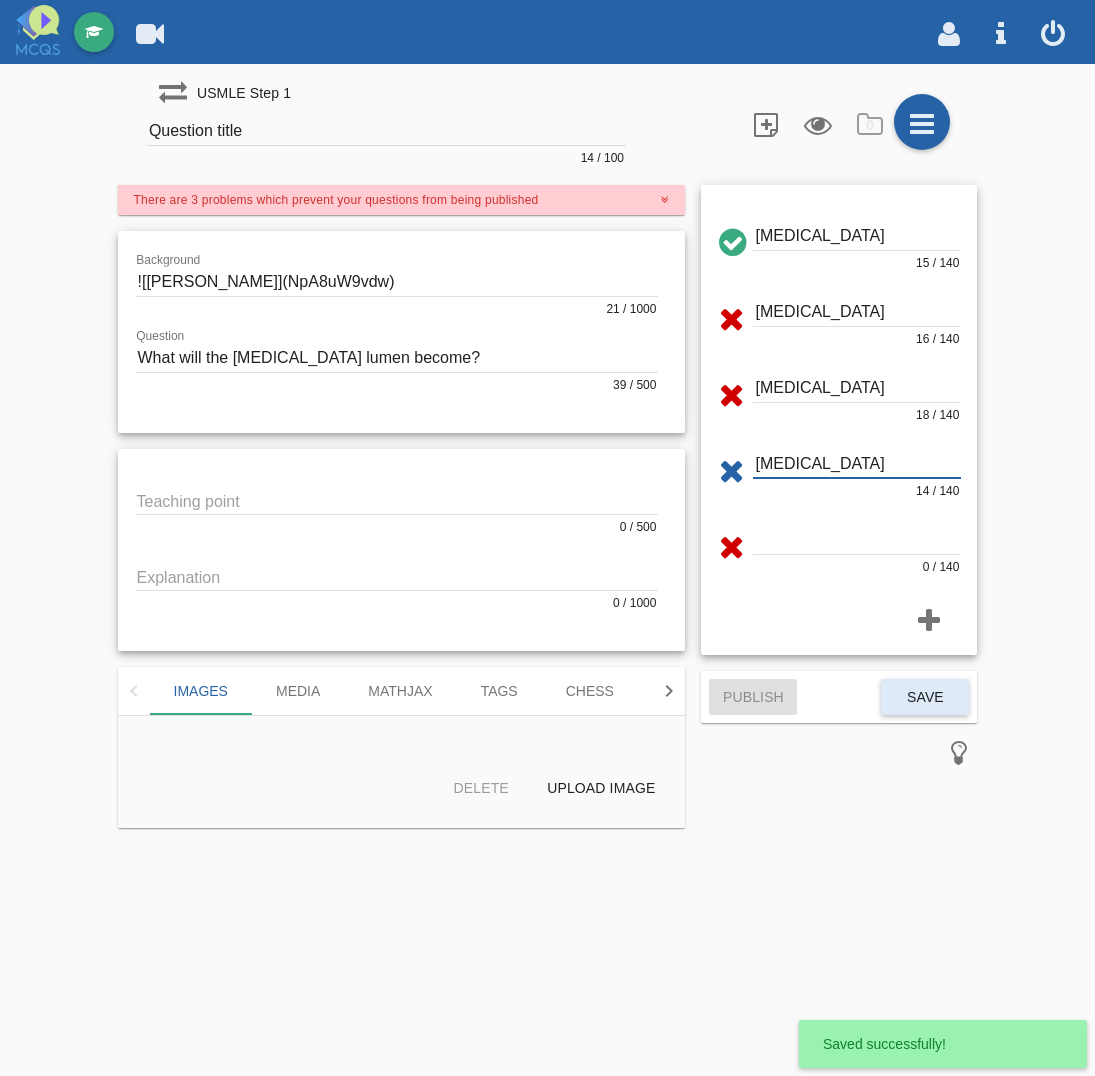type on "[MEDICAL_DATA]" 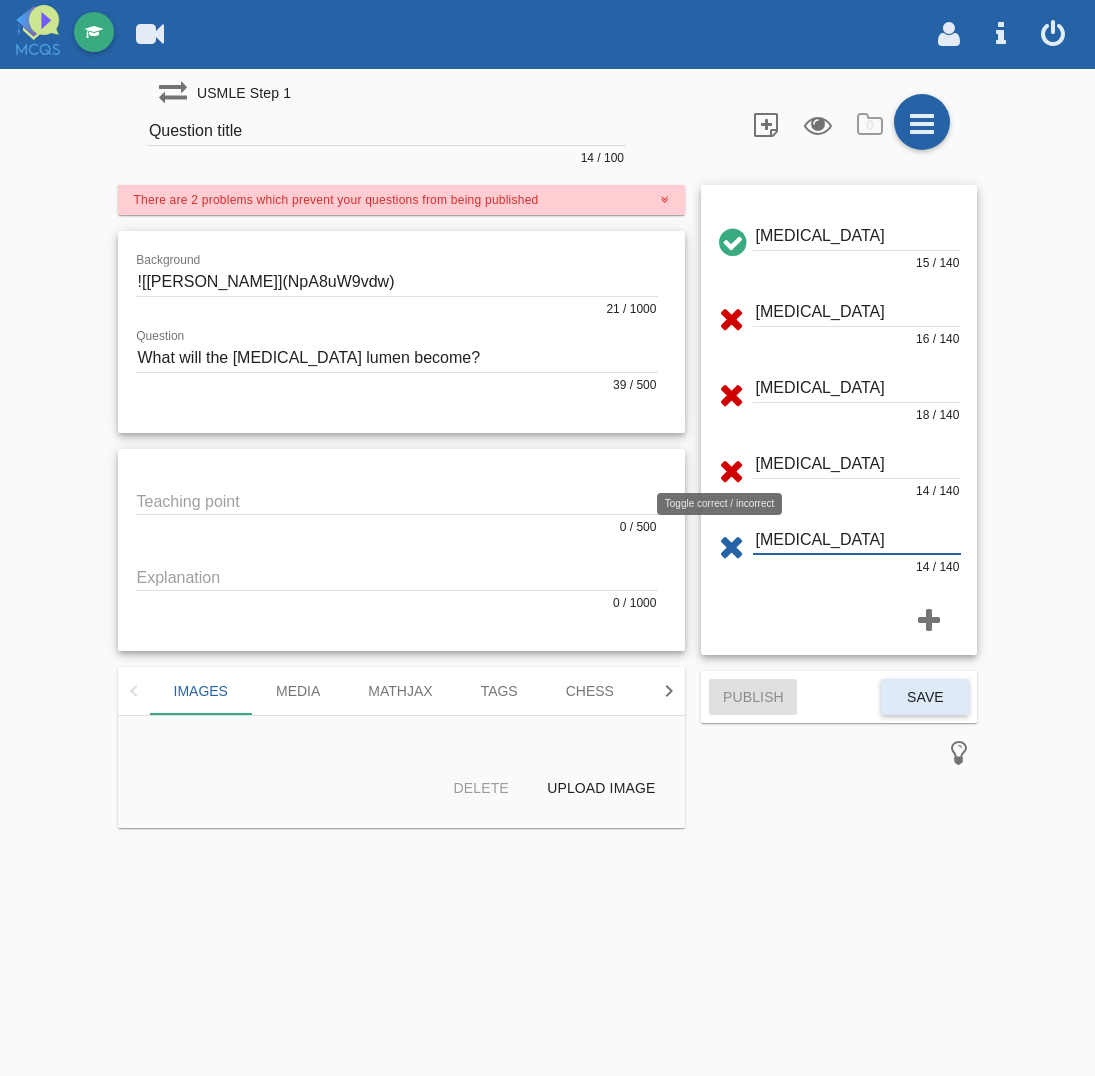 type on "[MEDICAL_DATA]" 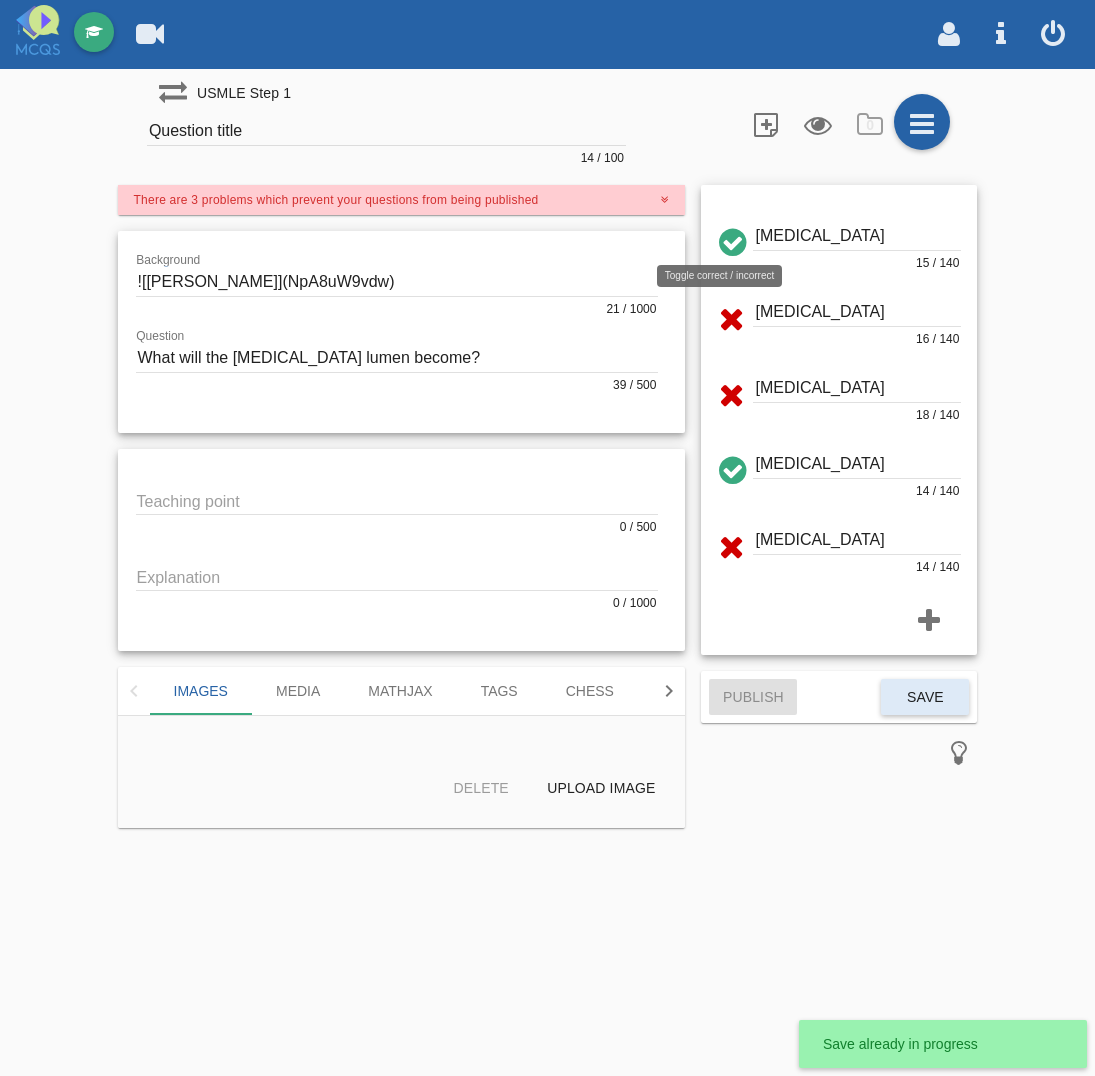 click at bounding box center (731, 239) 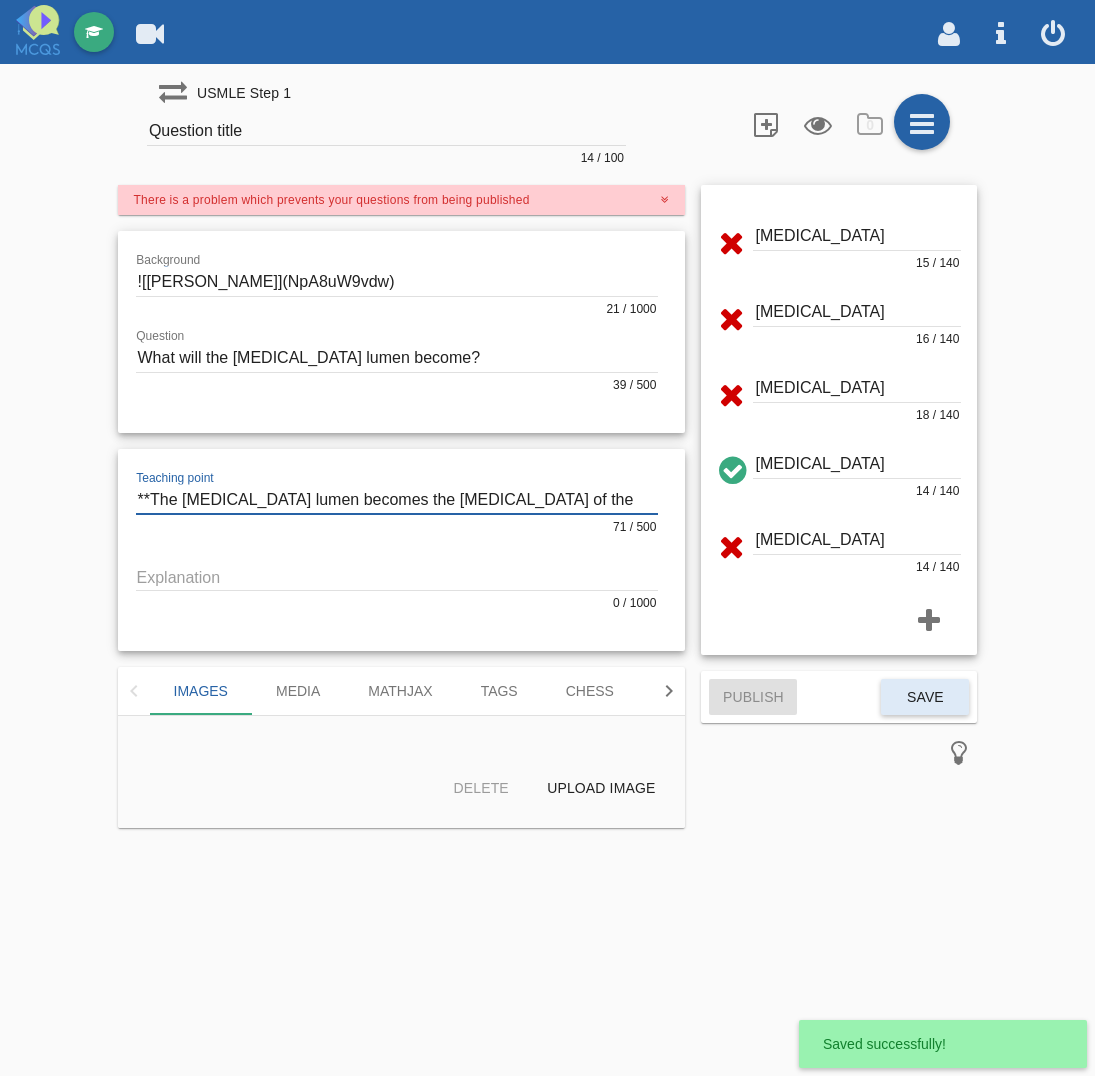 type on "**The [MEDICAL_DATA] lumen becomes the [MEDICAL_DATA] of the spinal cord.**" 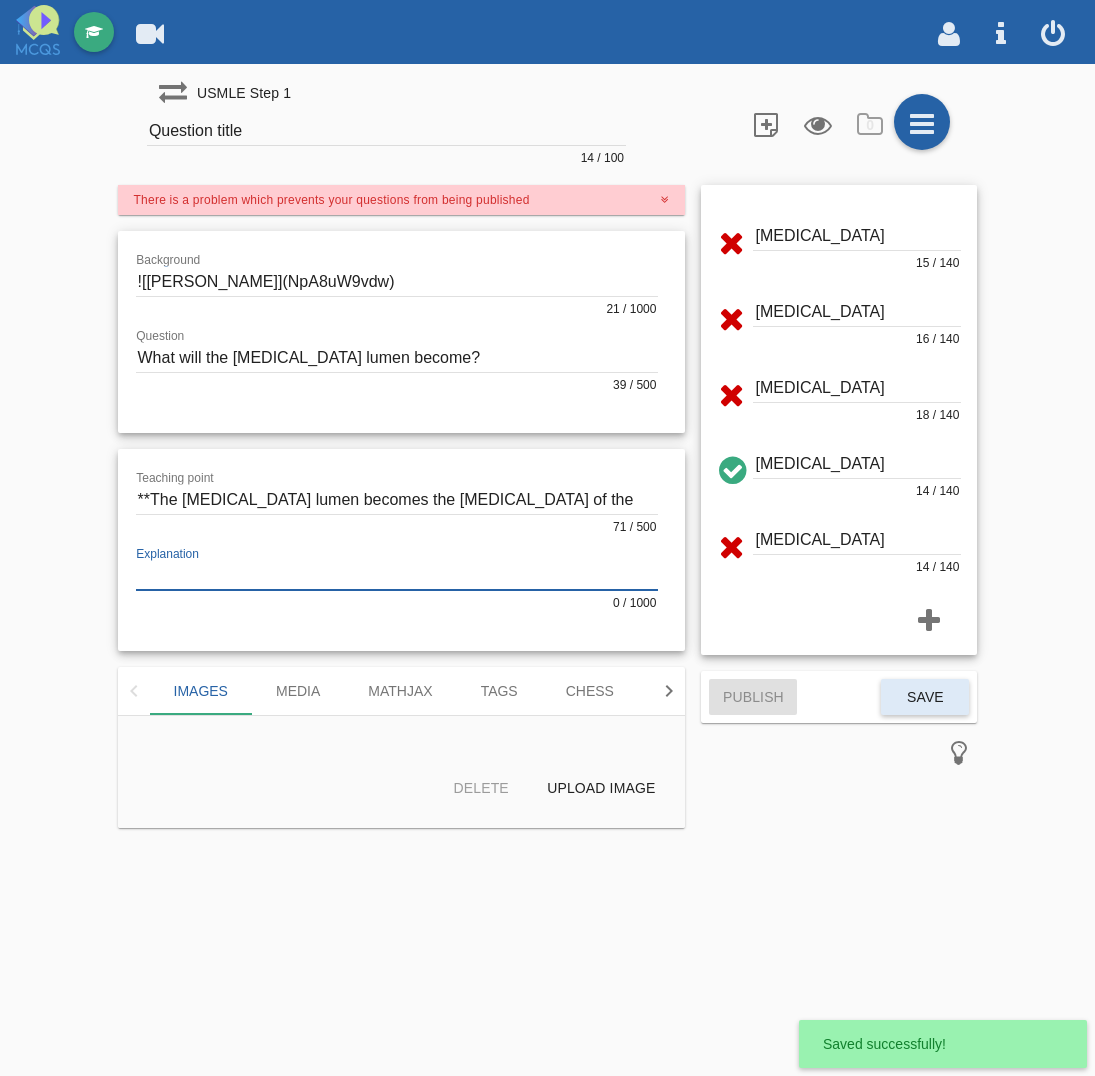 click at bounding box center (397, 576) 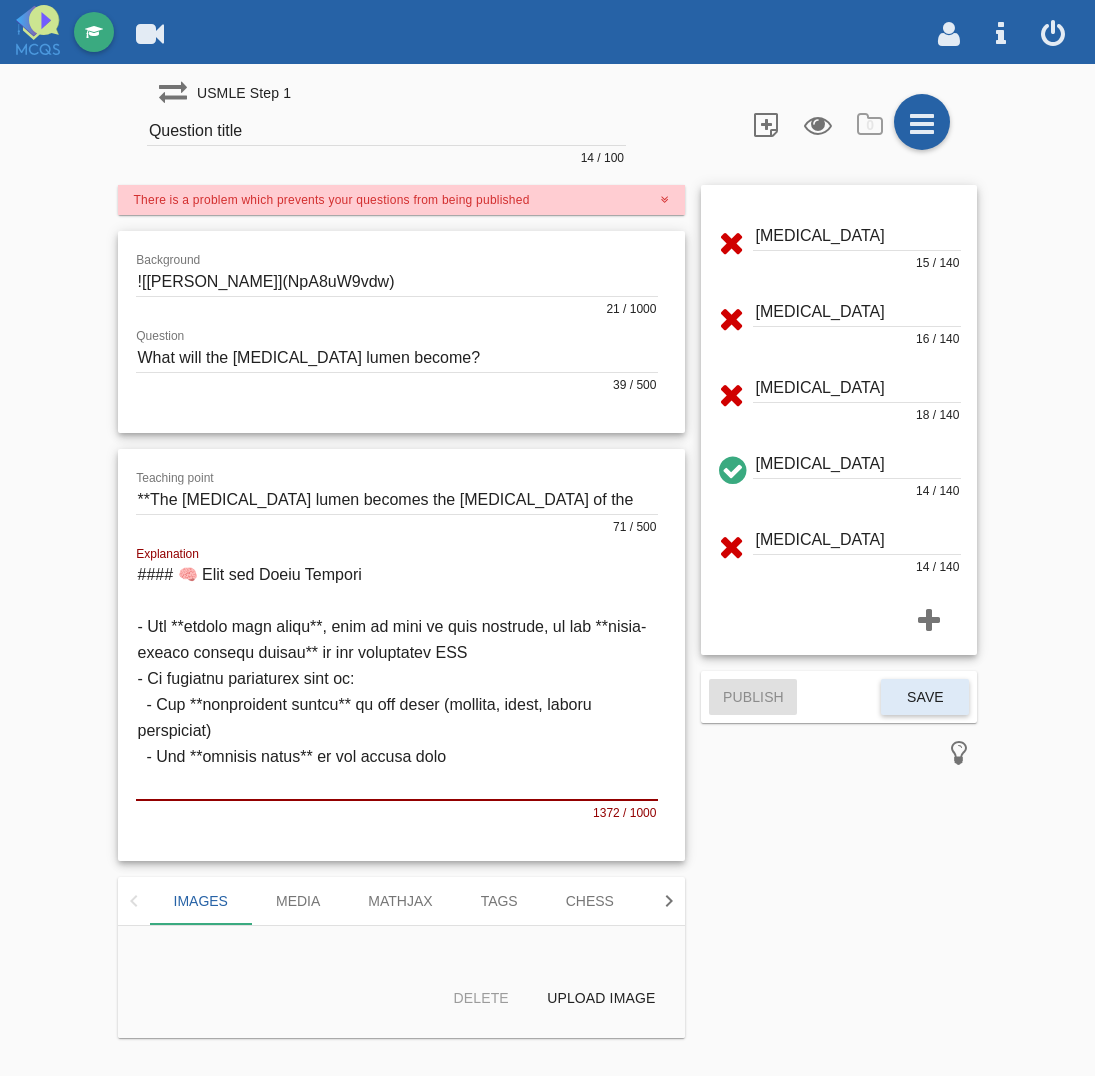 scroll, scrollTop: 0, scrollLeft: 0, axis: both 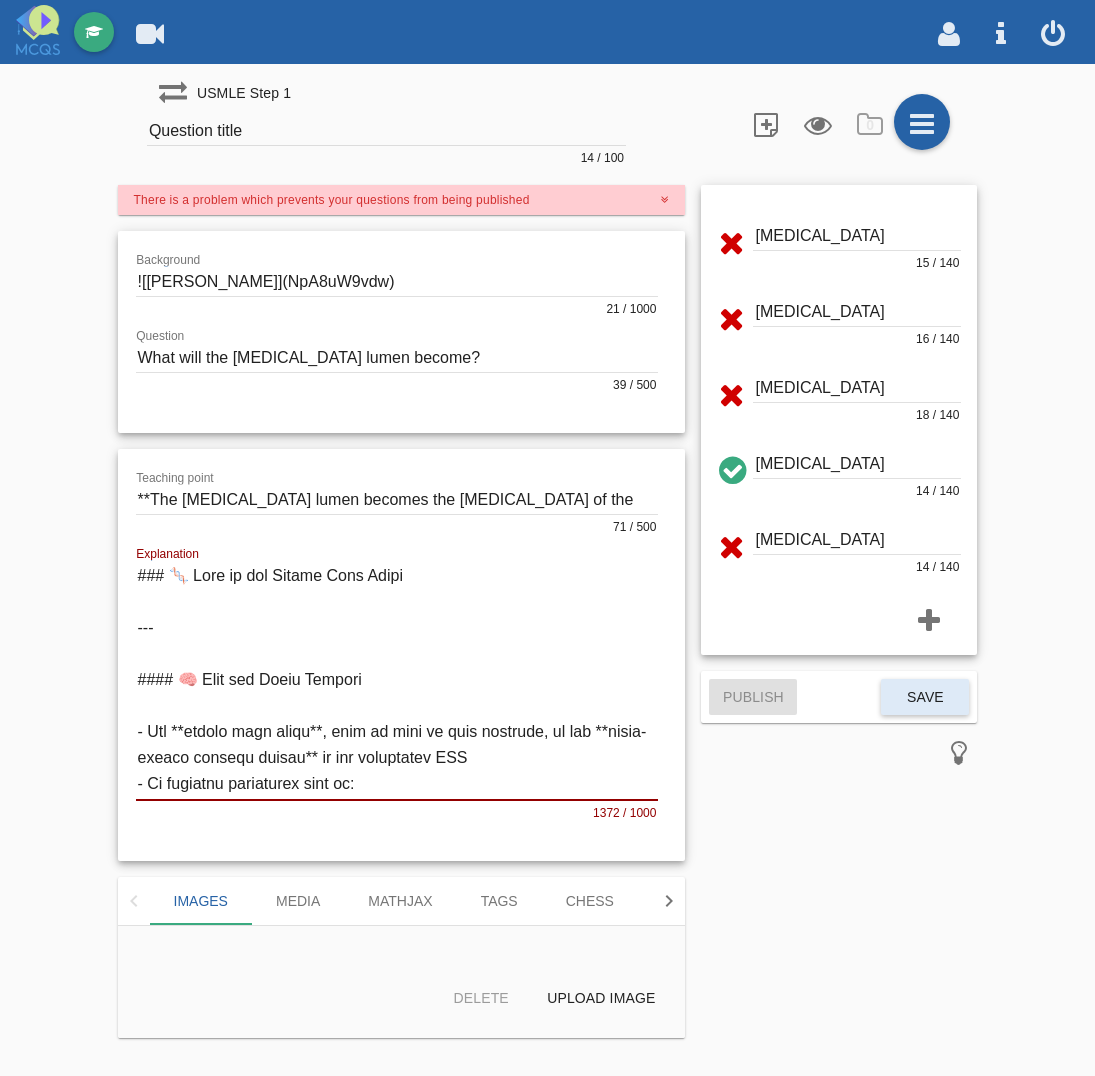 type on "### 🧬 Lore ip dol Sitame Cons Adipi
---
#### 🧠 Elit sed Doeiu Tempori
- Utl **etdolo magn aliqu**, enim ad mini ve quis nostrude, ul lab **nisia-exeaco consequ duisau** ir inr voluptatev ESS
- Ci fugiatnu pariaturex sint oc:
- Cup **nonproident suntcu** qu off deser (mollita, idest, laboru perspiciat)
- Und **omnisis natus** er vol accusa dolo
---
#### 🧭 Laudantiu Totamremape
| Eaquei qu Abillo Inve | Verit Quasiarchi               |
|------------------------|--------------------------------|
| Beataevit (dictaexplicabo) | Nemoeni + ipsam quiavolupt     |
| Aspernat (autoditfugitc)   | Magnidol eosratio              |
| Sequinesc (nequeporroquisq)| Dolore adipiscin              |
| Eiusmo temp                  | **Incidun magna**             |
---
#### ❌ Quaerateti Minussolutan
| Eligen              | Opt Cumquenih                                  |
|---------------------|------------------------------------------------|
| Impedi quoplace     | Facer possim assum, rep tempori aute qui offic |
..." 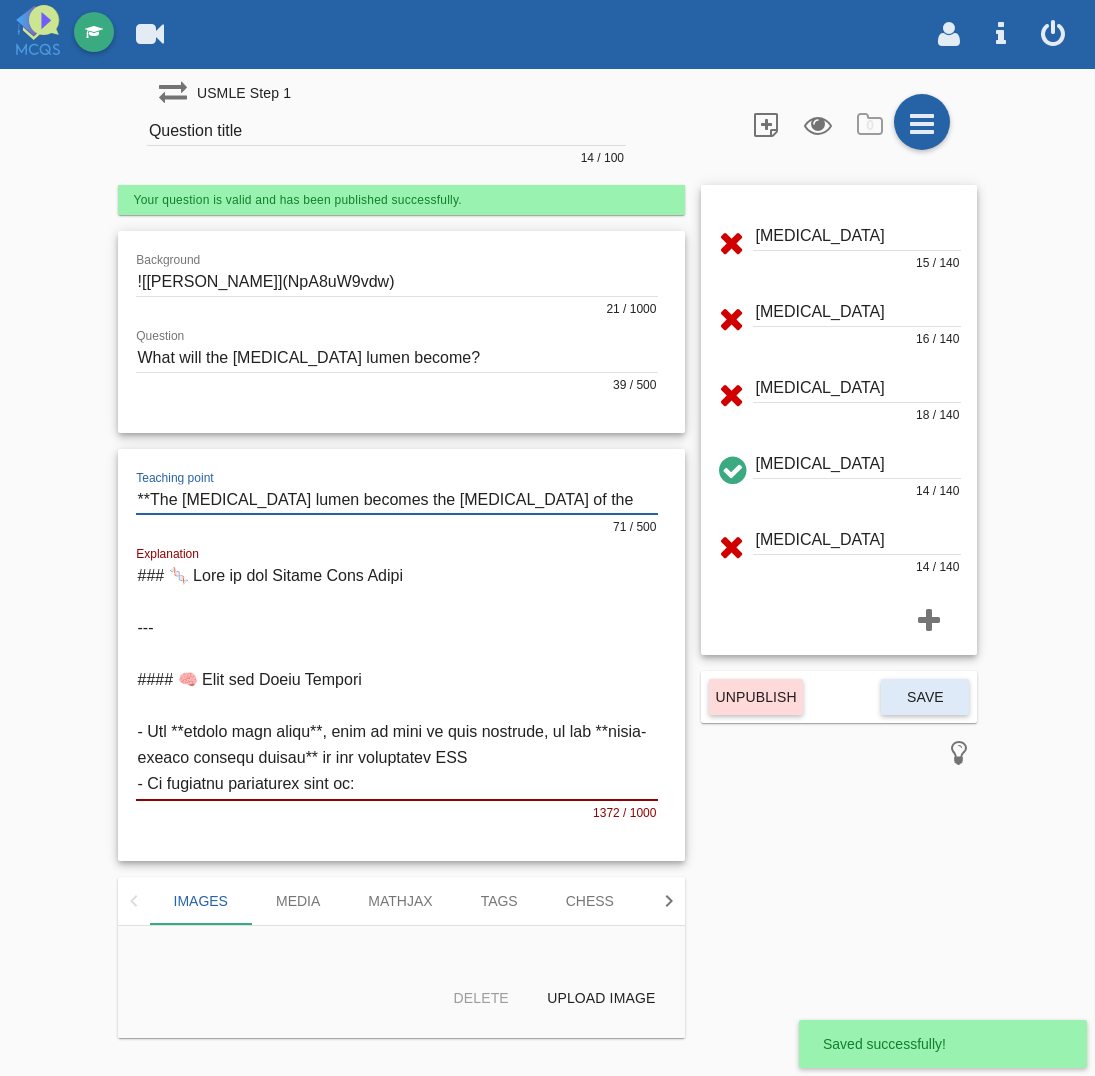 drag, startPoint x: 148, startPoint y: 496, endPoint x: 621, endPoint y: 471, distance: 473.66022 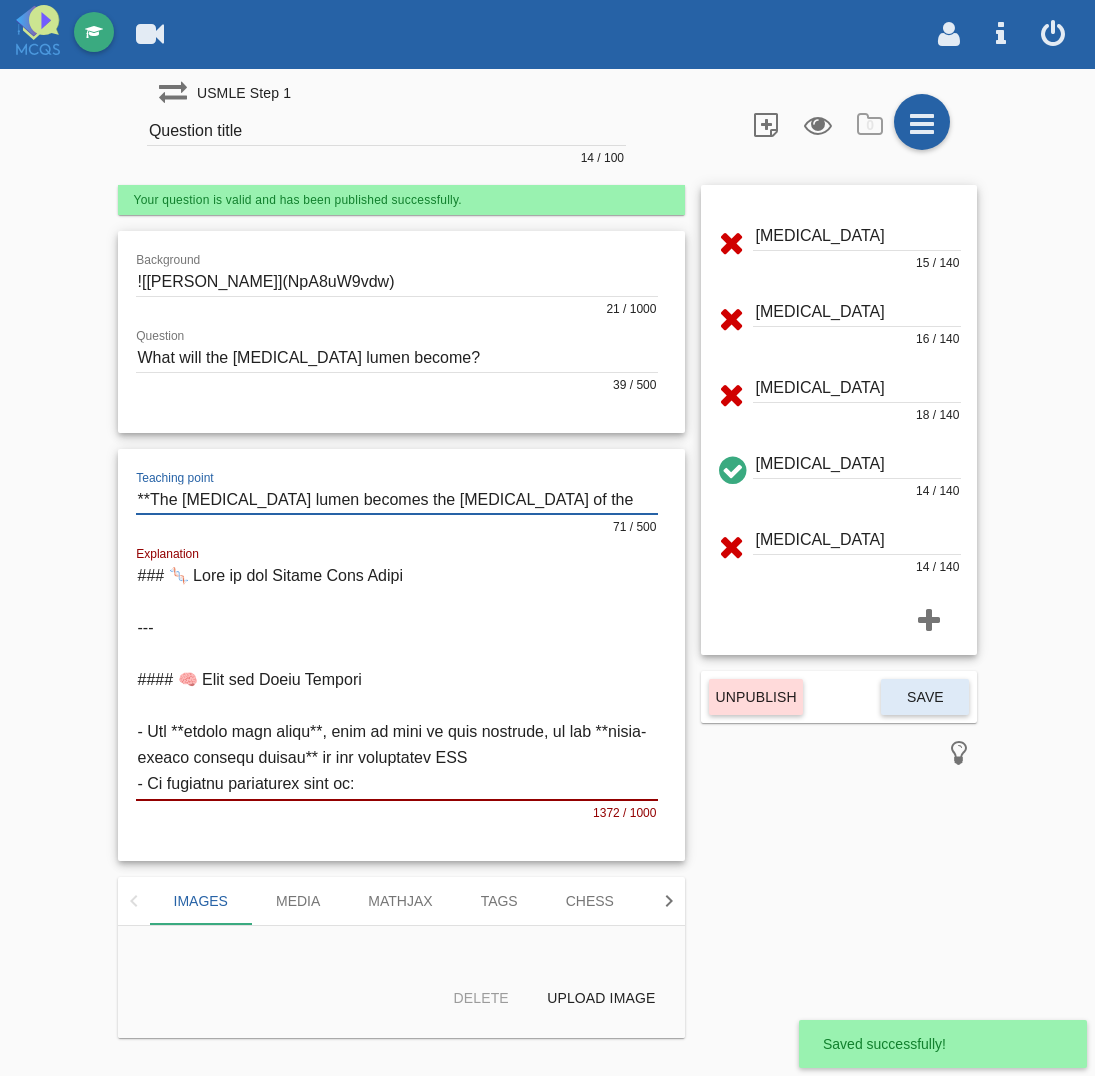 click on "Teaching point
71 / 500
Explanation
1372 / 1000" at bounding box center [402, 655] 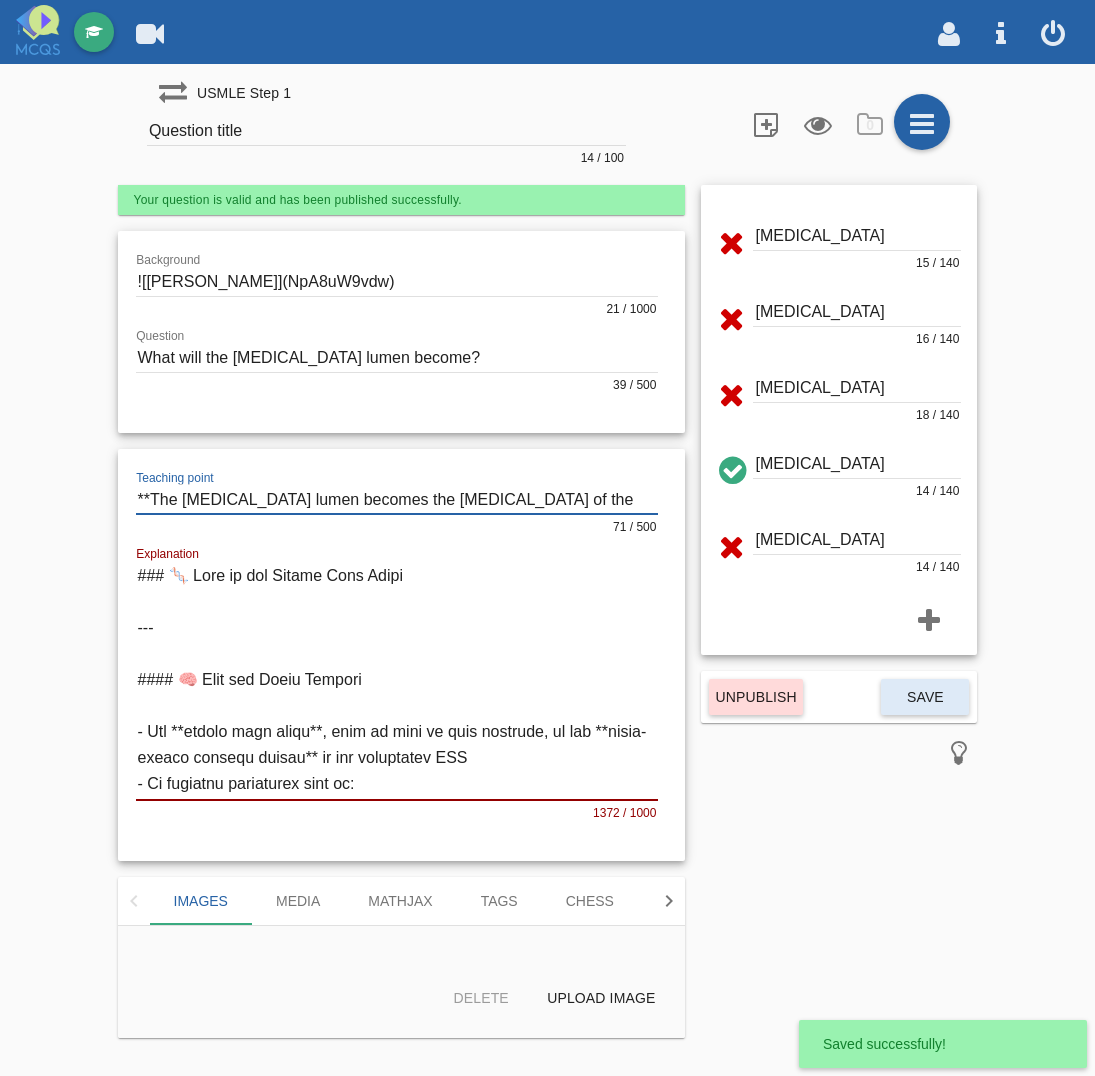 click on "Question title" at bounding box center (386, 131) 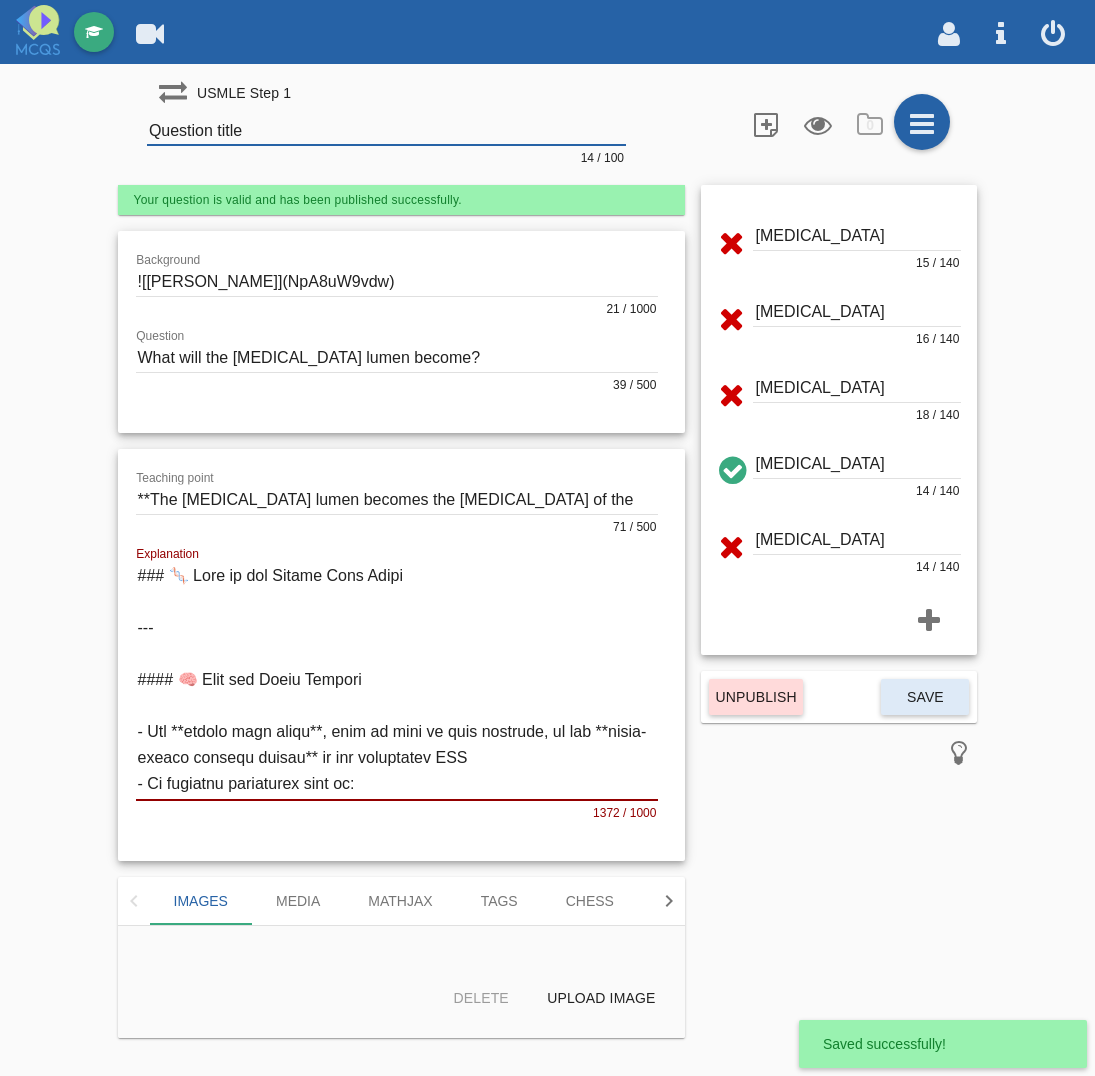 paste on "The [MEDICAL_DATA] lumen becomes the [MEDICAL_DATA] of the spinal cord" 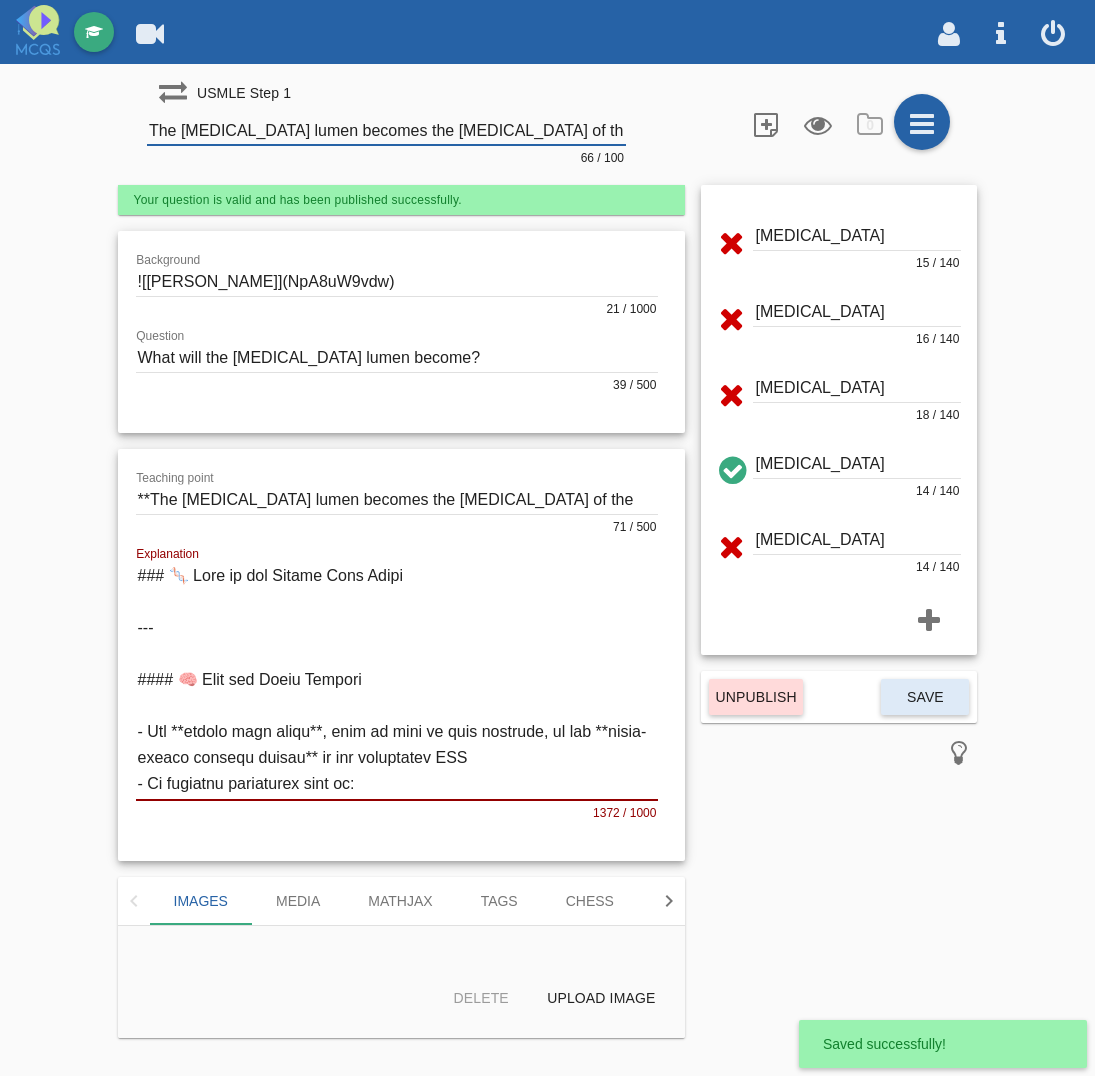 scroll, scrollTop: 0, scrollLeft: 11, axis: horizontal 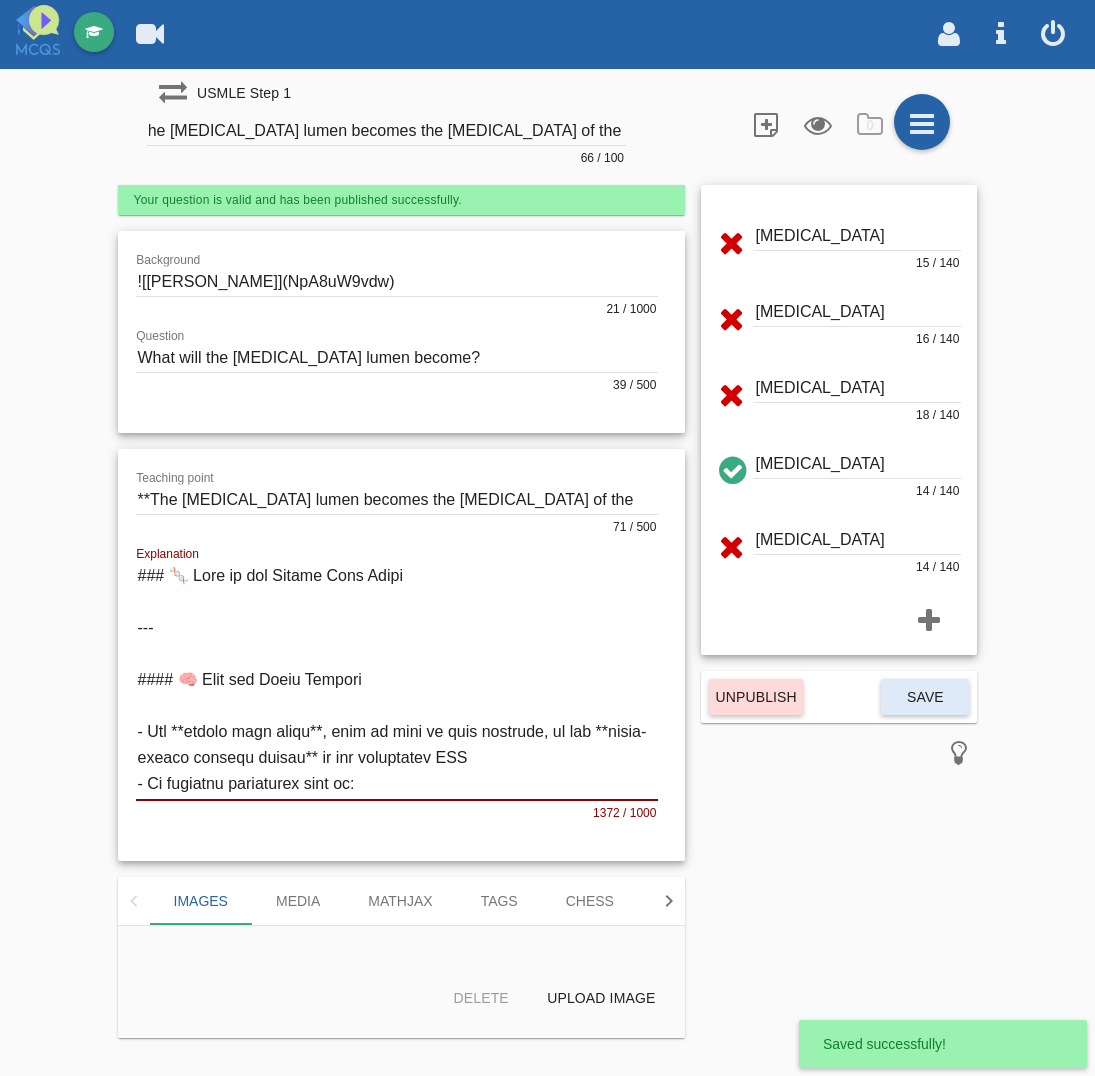 click on "Background
21 / 1000" 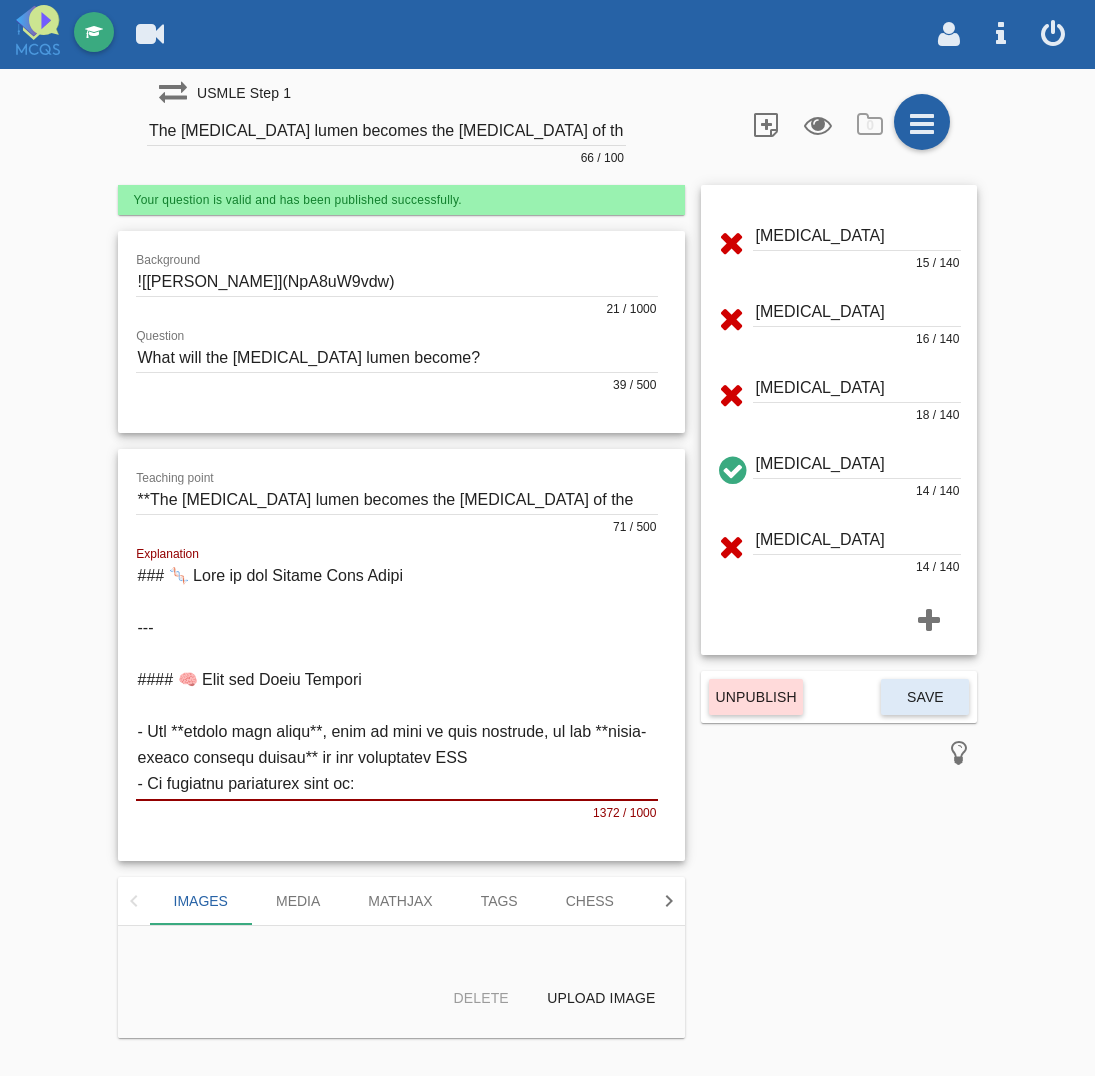 click at bounding box center (397, 282) 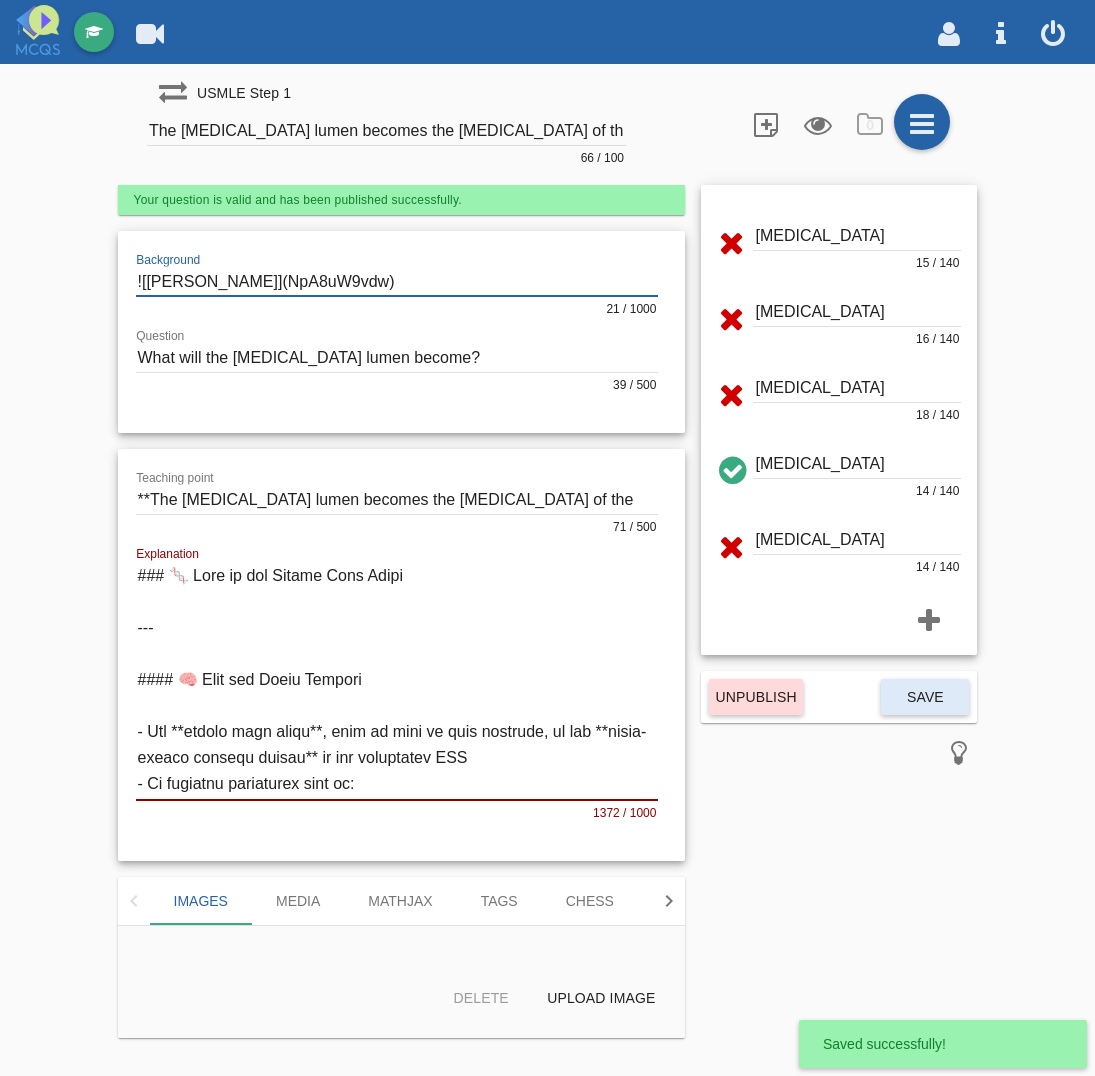 drag, startPoint x: 351, startPoint y: 275, endPoint x: -20, endPoint y: 266, distance: 371.10916 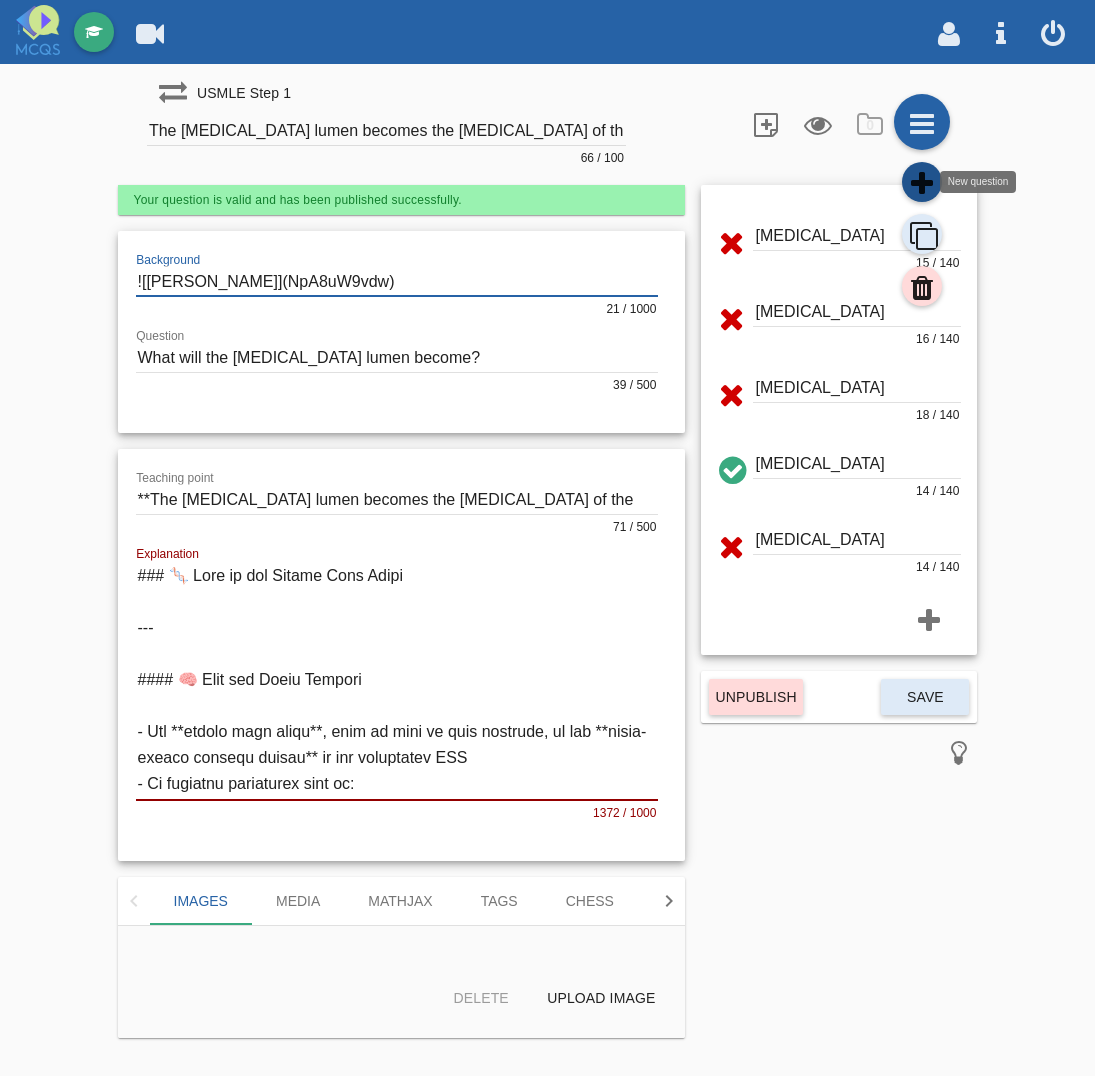 click 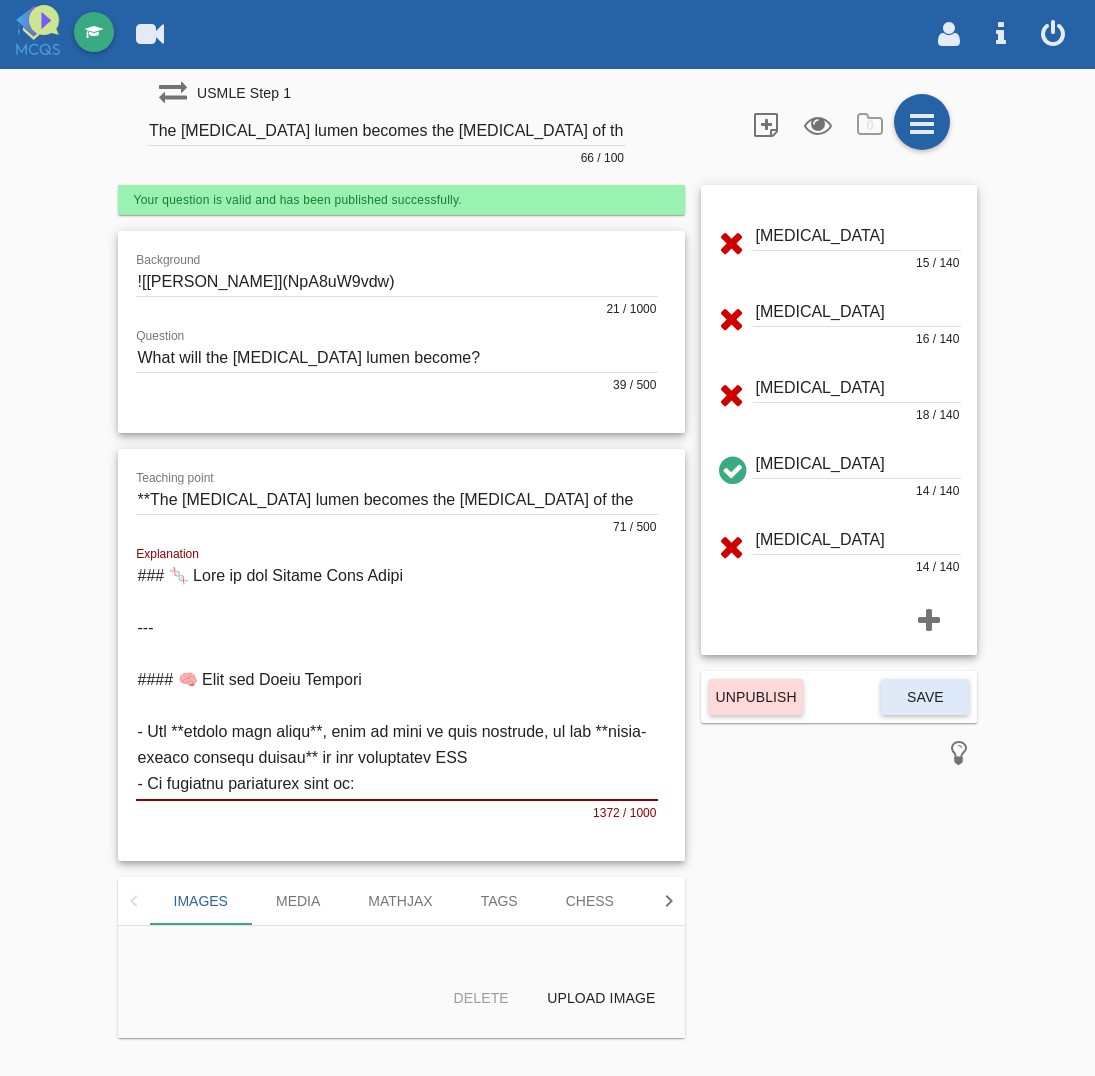 type on "Question title" 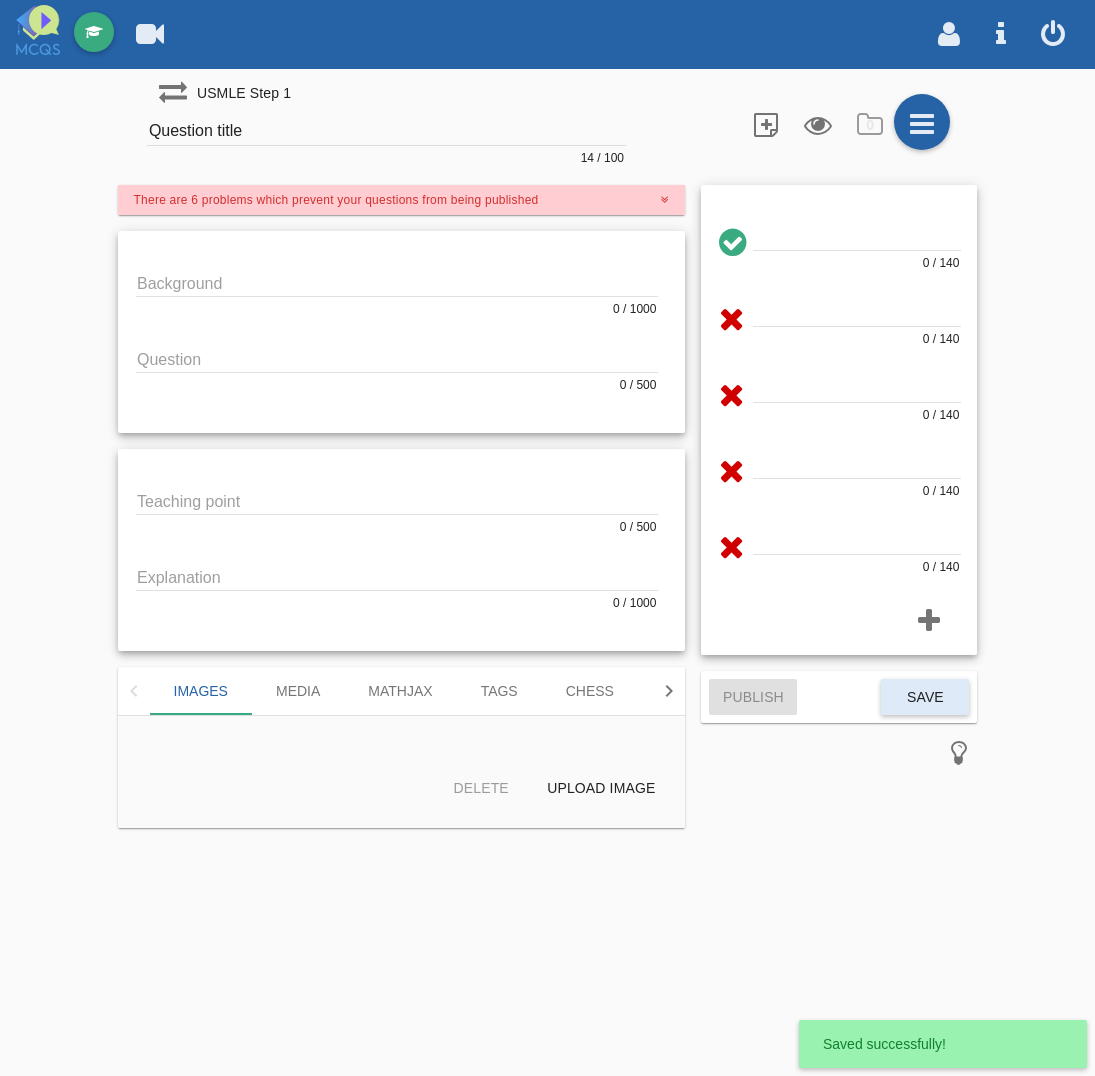 drag, startPoint x: 203, startPoint y: 252, endPoint x: 177, endPoint y: 275, distance: 34.713108 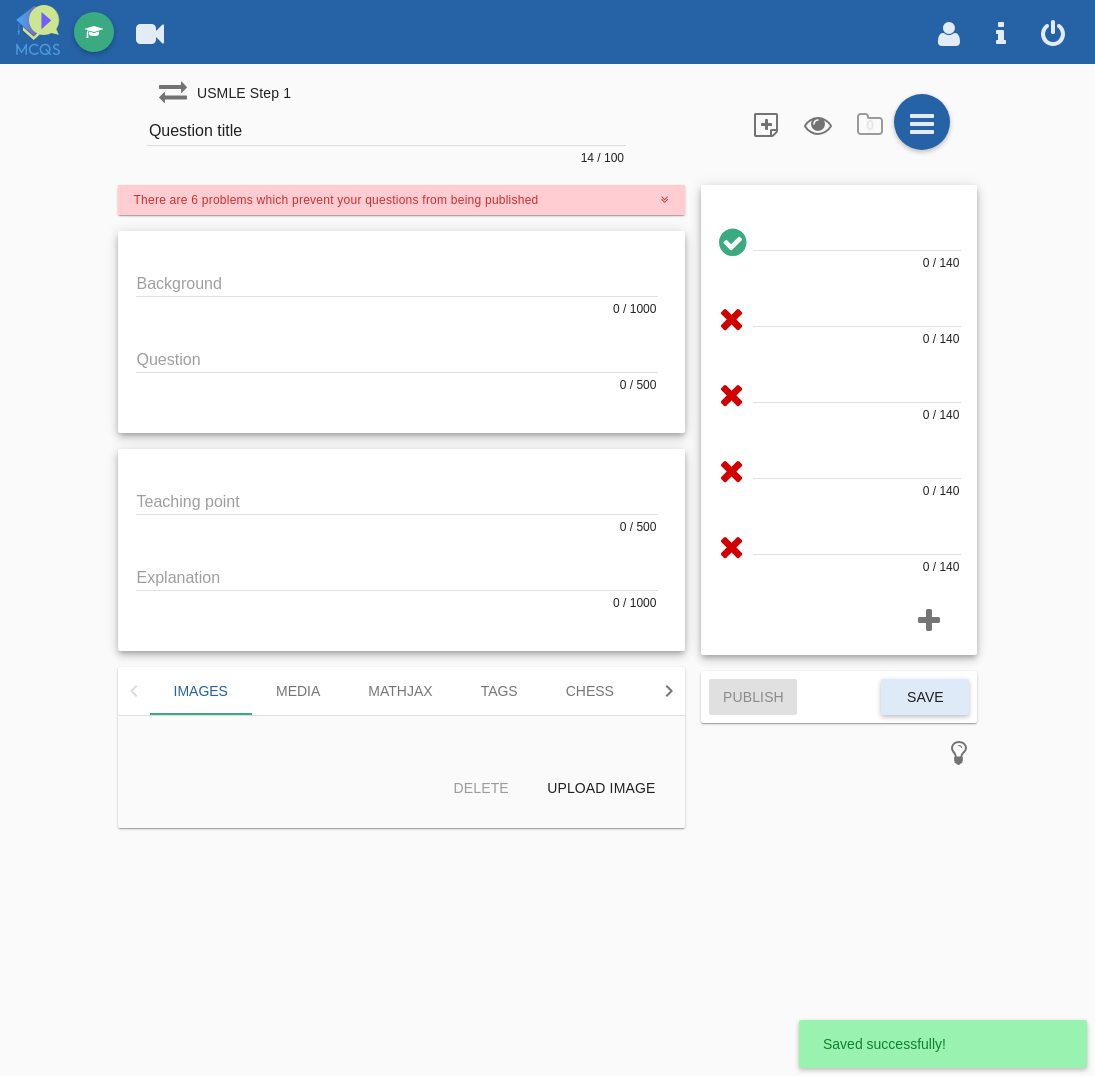drag, startPoint x: 176, startPoint y: 263, endPoint x: 168, endPoint y: 286, distance: 24.351591 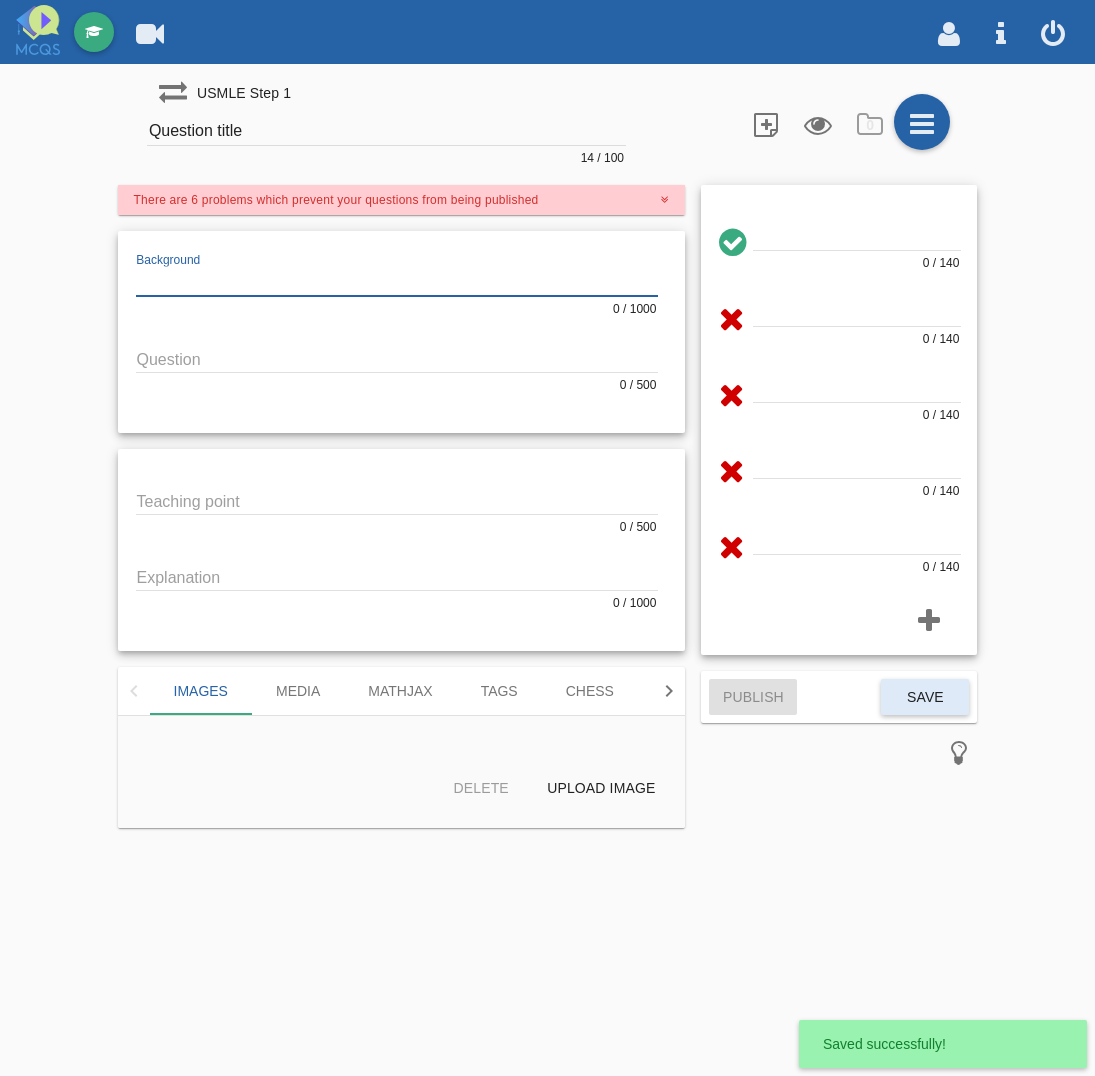 click at bounding box center (397, 282) 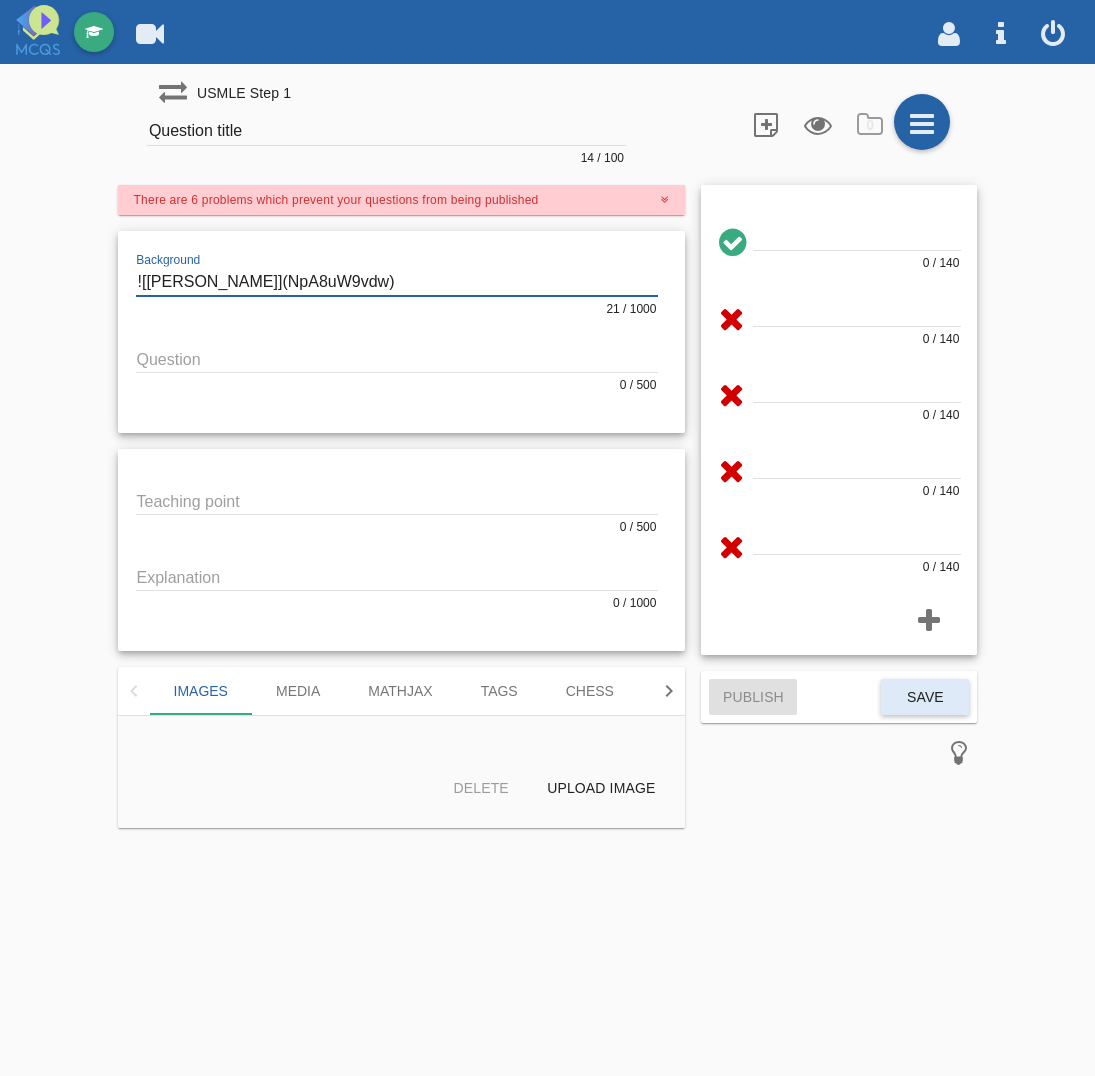 type on "![[PERSON_NAME]](NpA8uW9vdw)" 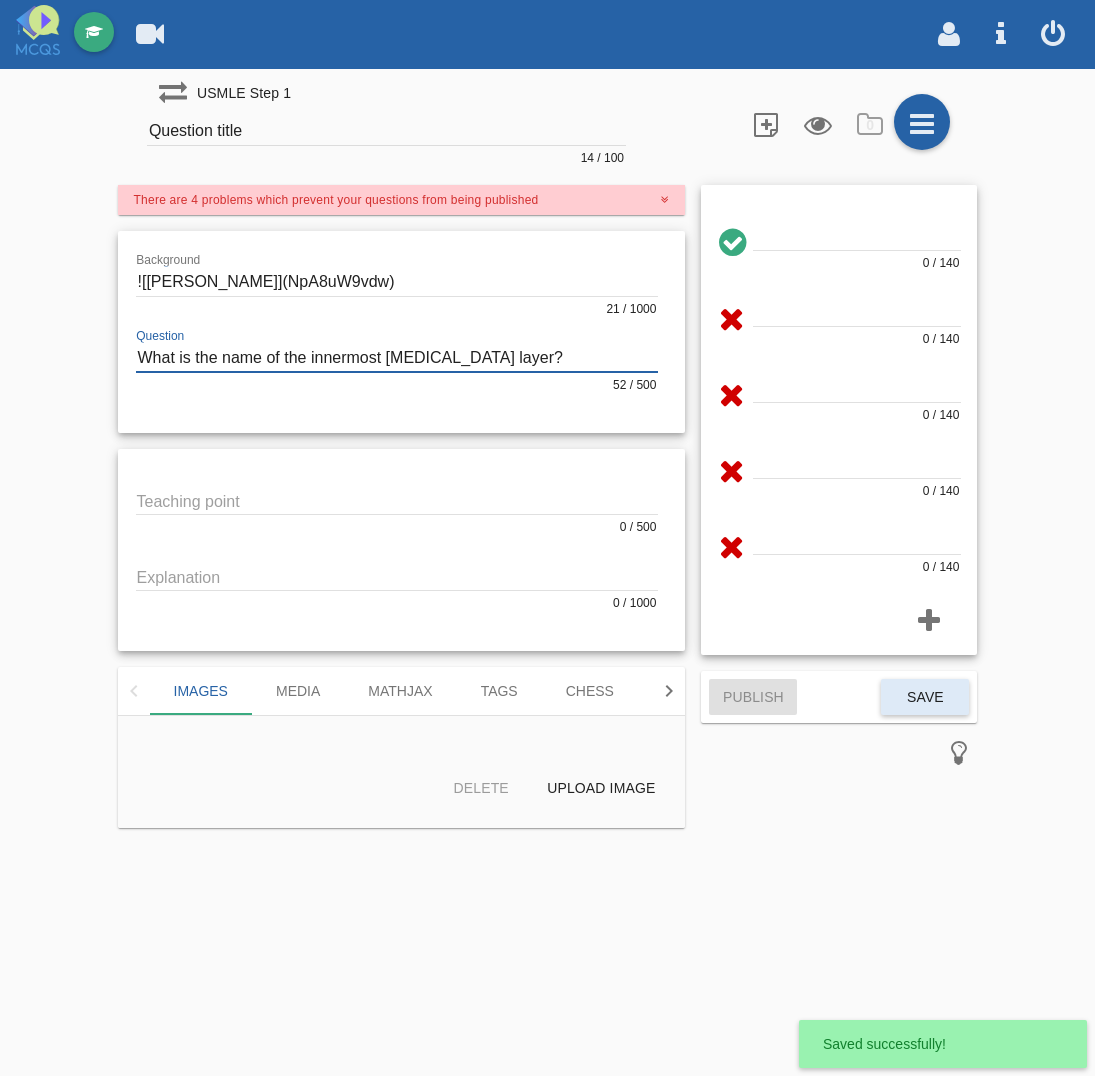 type on "What is the name of the innermost [MEDICAL_DATA] layer?" 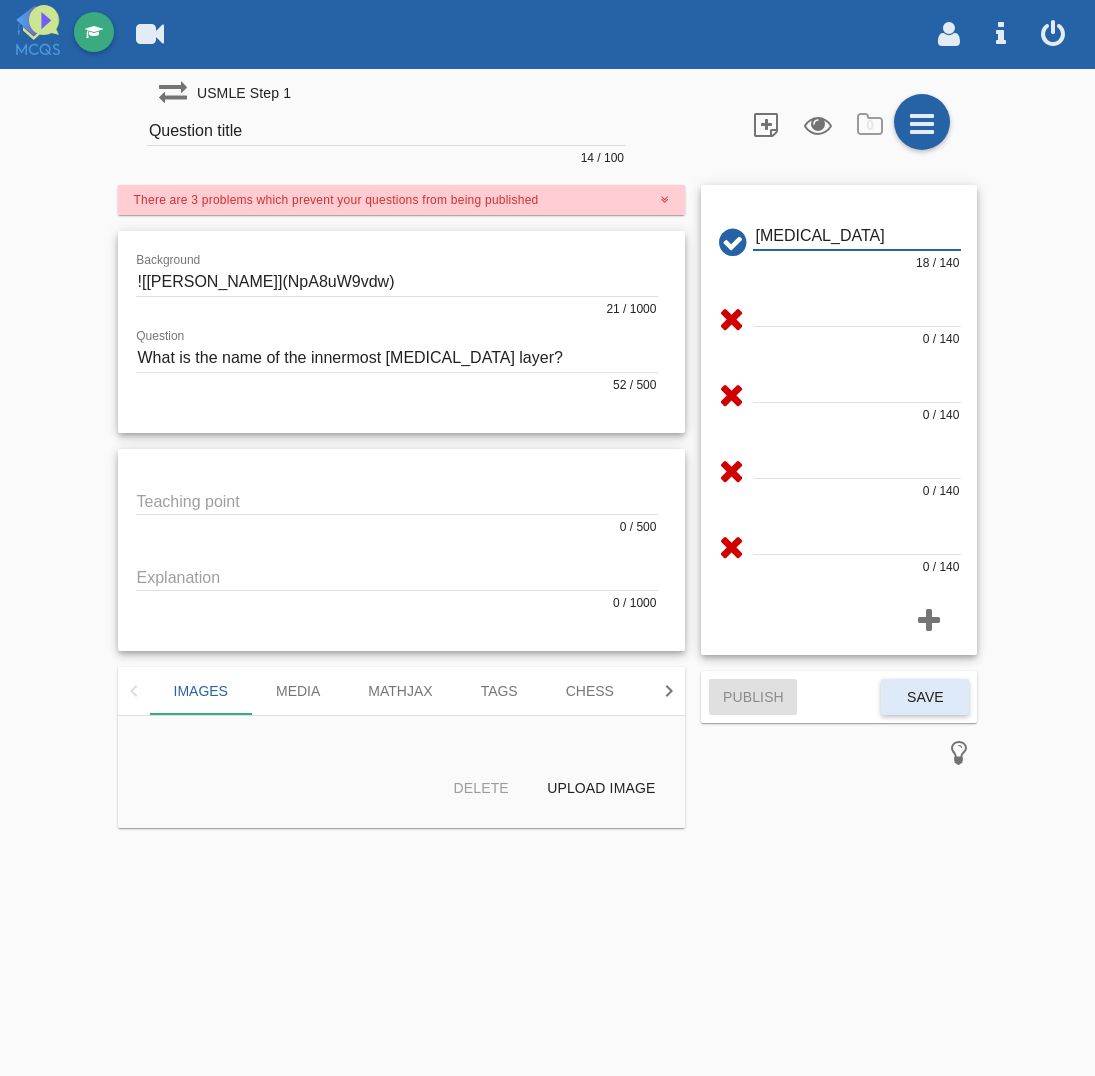 type on "[MEDICAL_DATA]" 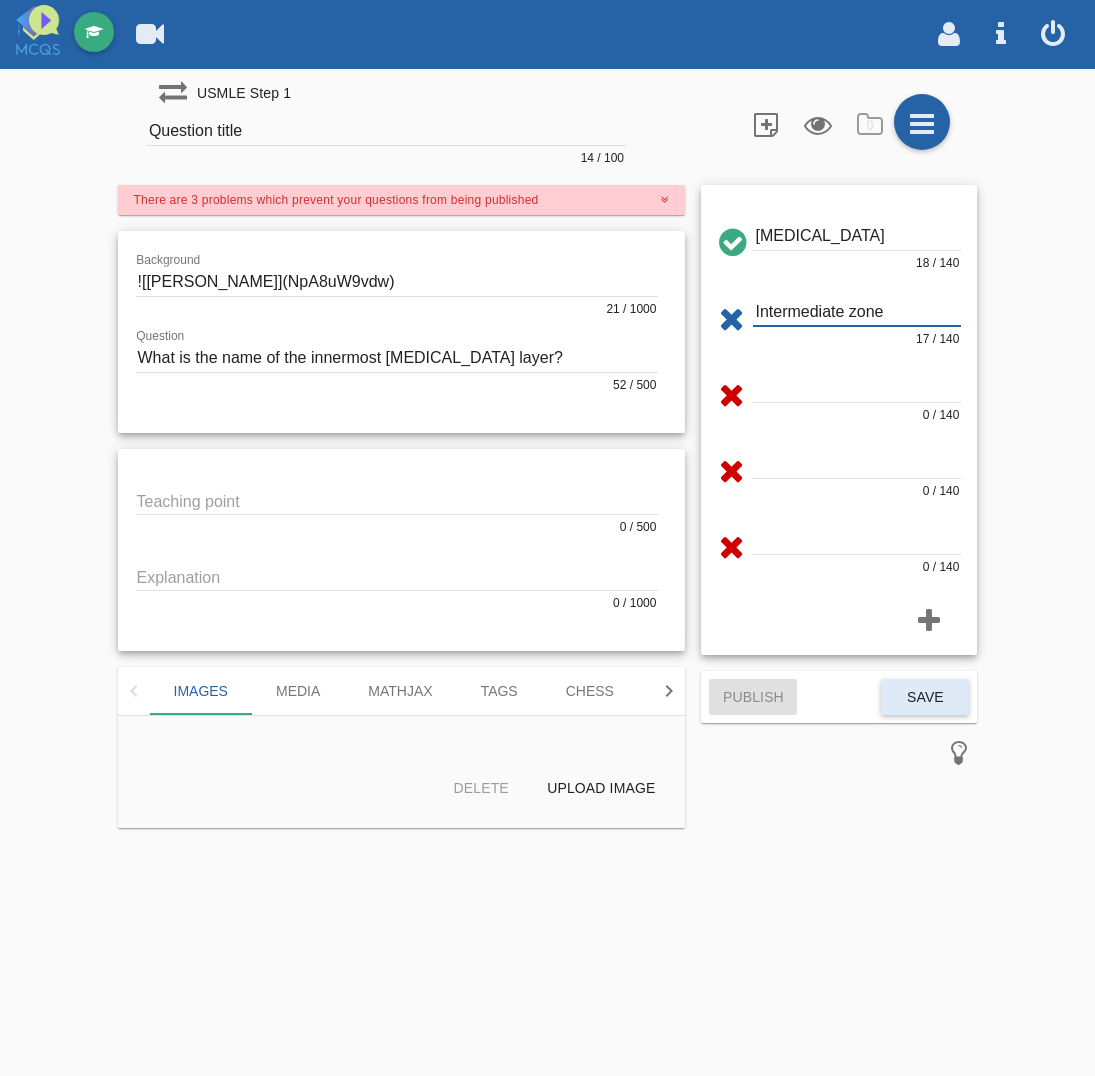 type on "Intermediate zone" 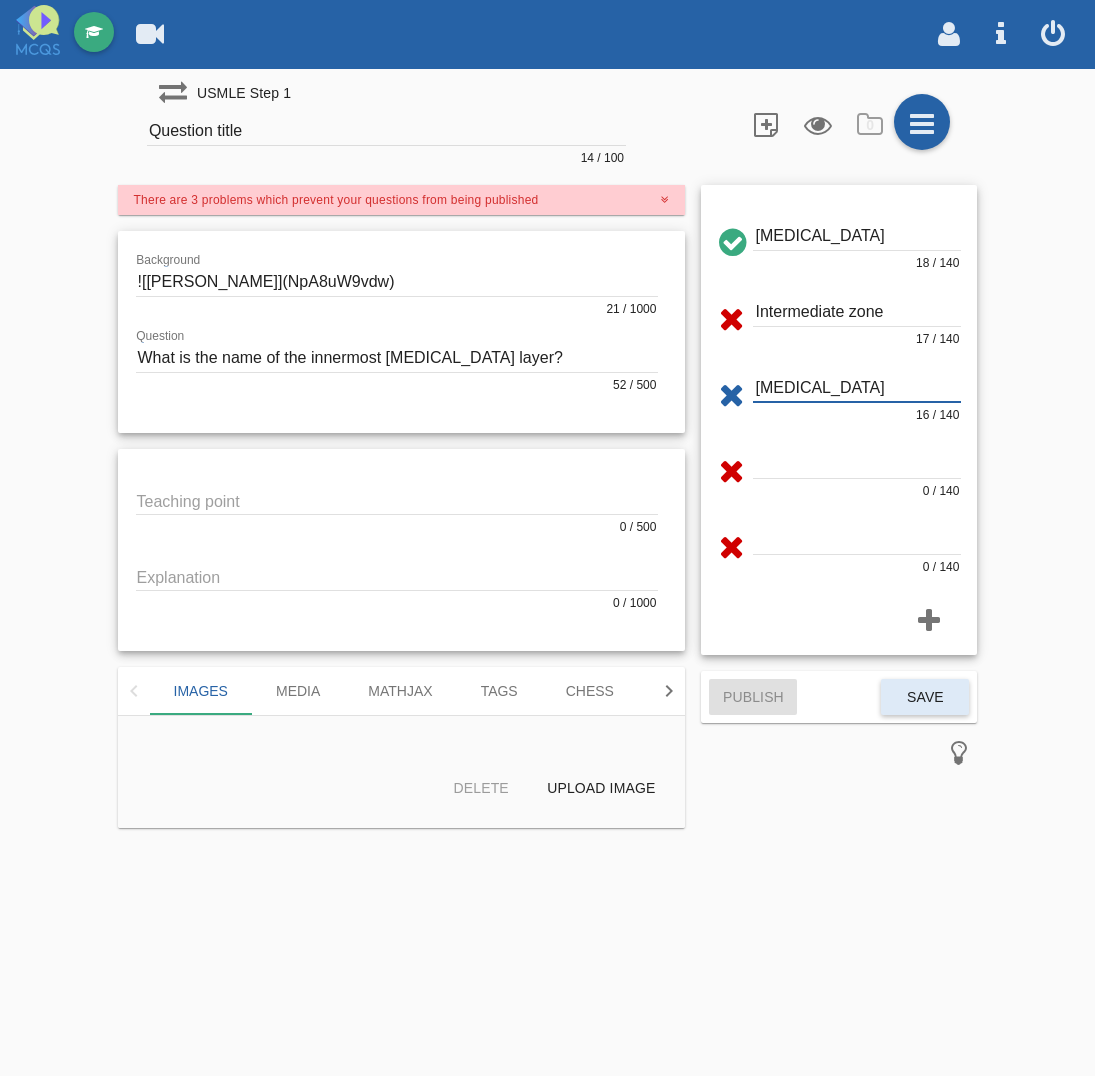 type on "[MEDICAL_DATA]" 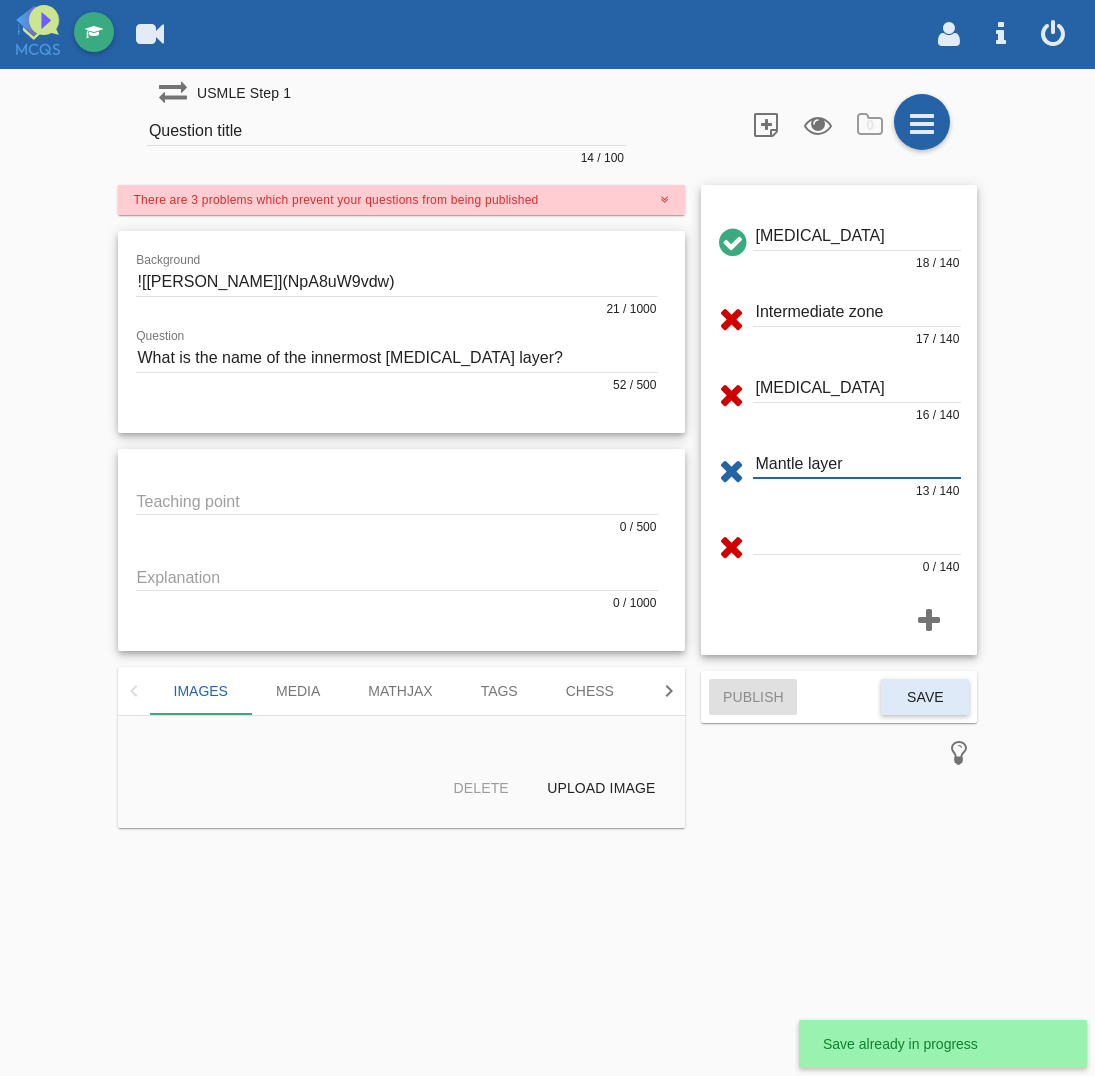 type on "Mantle layer" 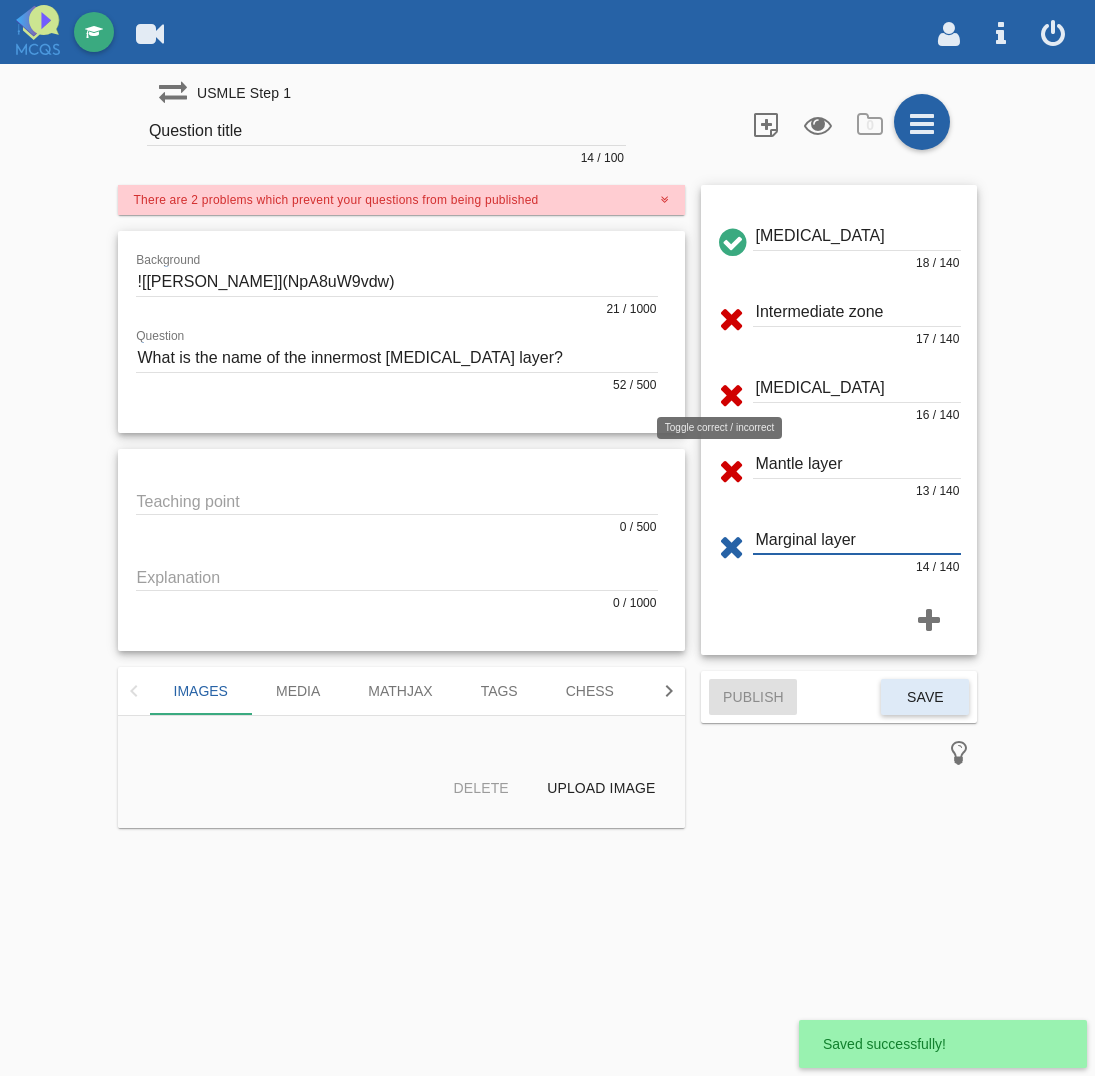 type on "Marginal layer" 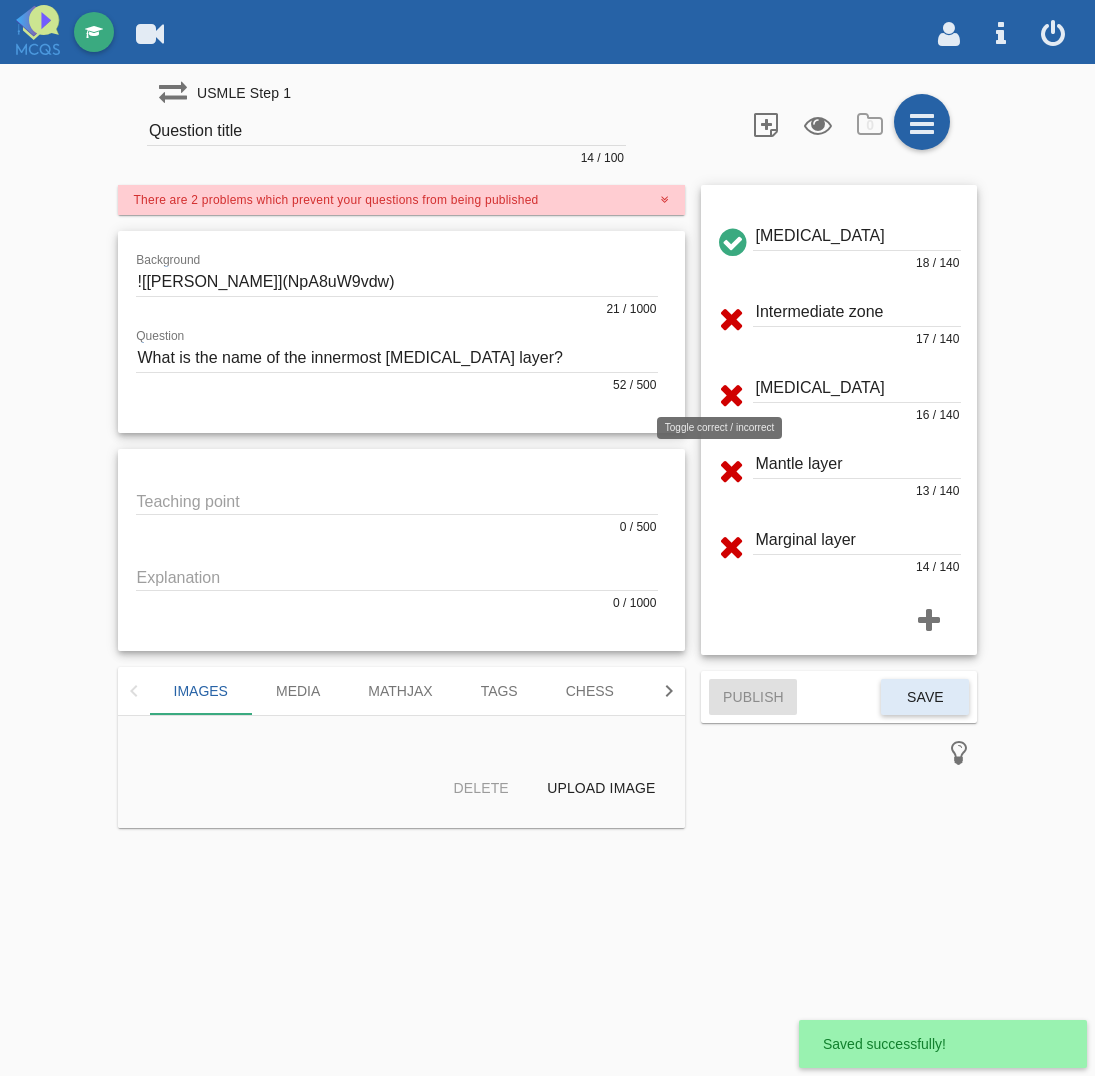 click at bounding box center [731, 315] 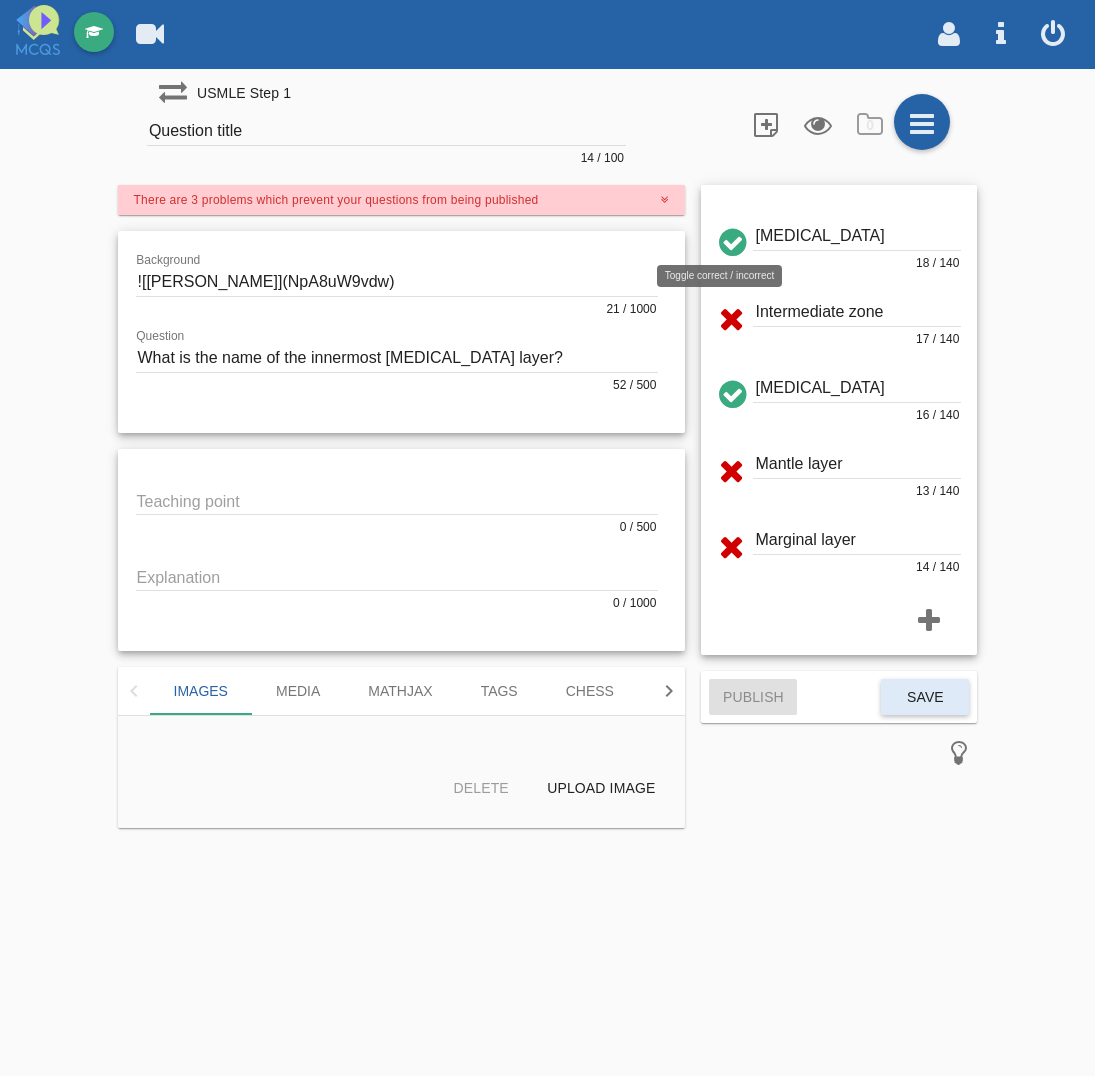 click at bounding box center [731, 239] 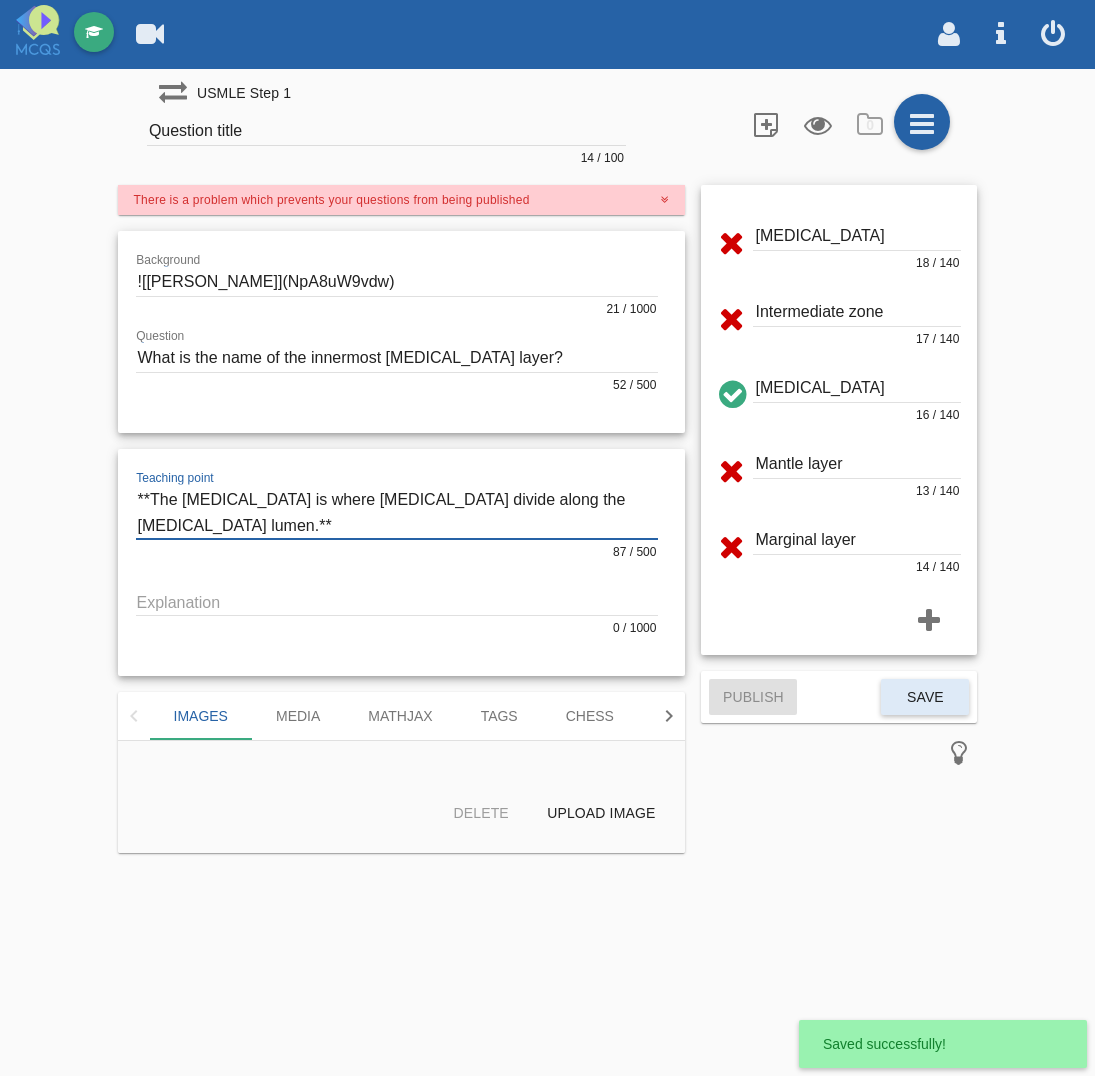type on "**The [MEDICAL_DATA] is where [MEDICAL_DATA] divide along the [MEDICAL_DATA] lumen.**" 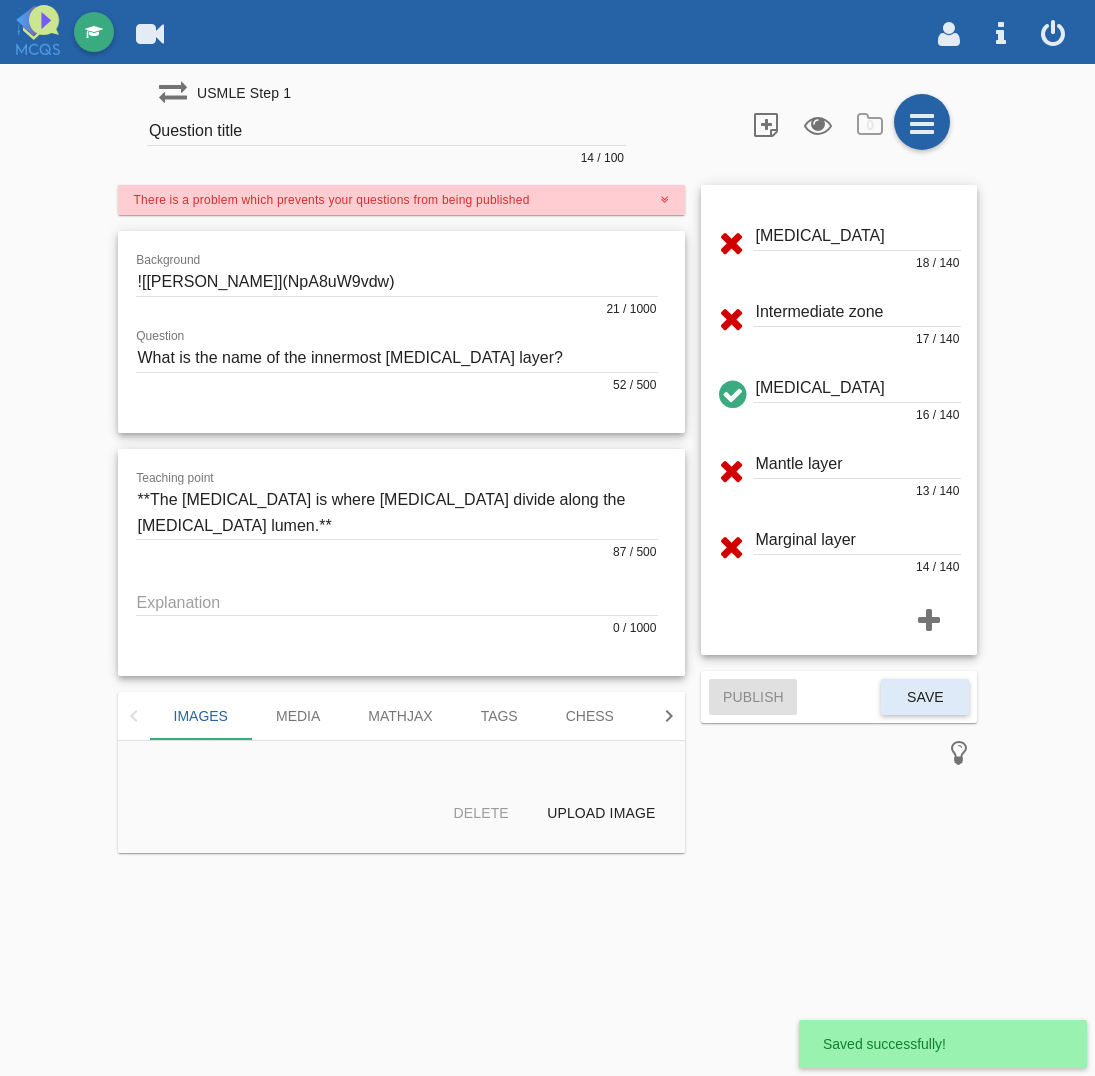 click at bounding box center (397, 601) 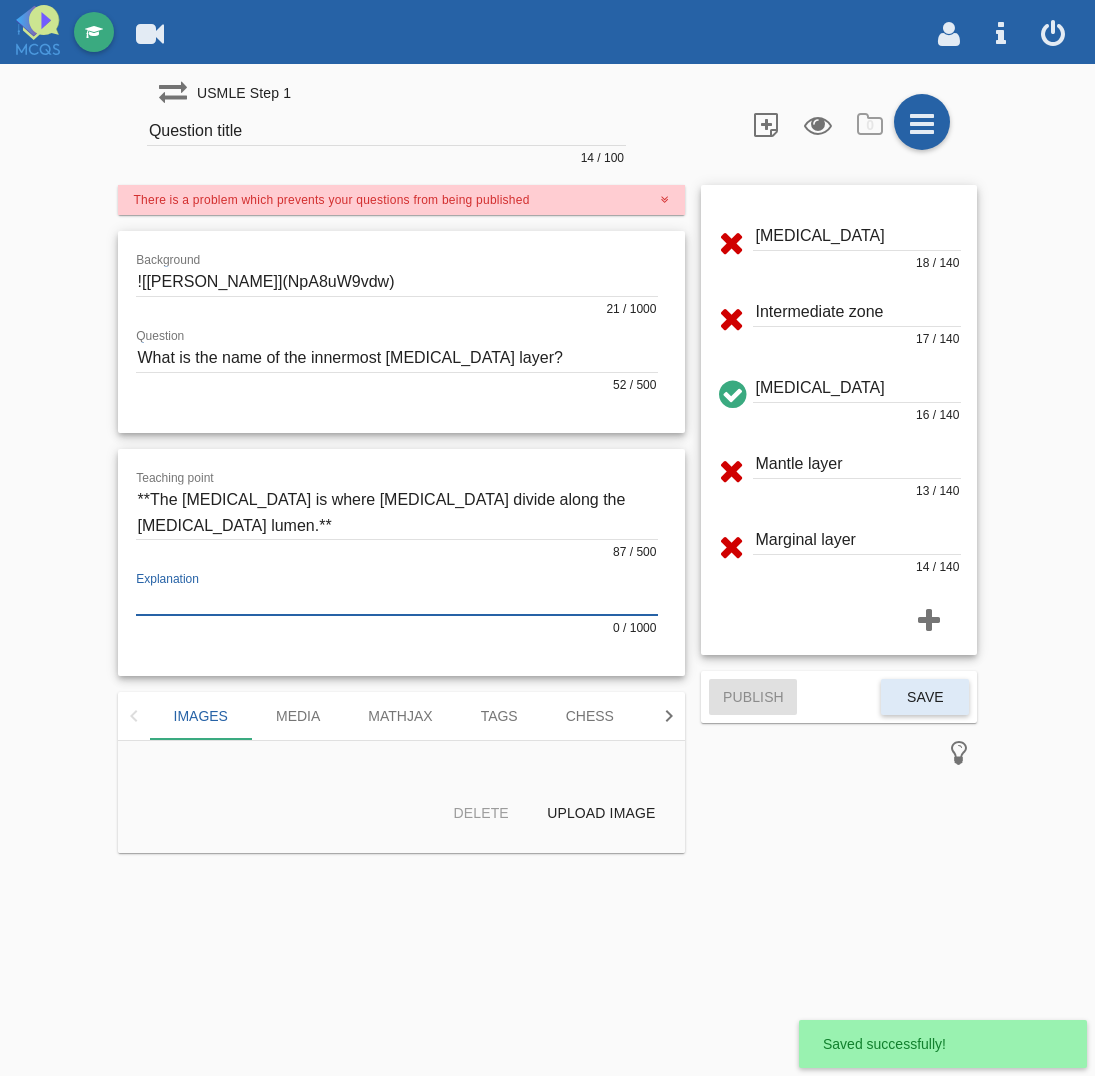 paste on "### 🧠 Lor Ipsumdolors Amet – Consectetu ad ELI Seddo
---
#### 📍 Eiusmodt inc Utlabore
- Etd **magnaaliqua enim** ad min **veniamqui nostr** ex ull labori nisi, aliquipe ea com **conse**
- Du au irur in **reprehenderitvol velitessecillum fugia** nullaparia:
- **Excepteursint**
- **Occaecatcupi nonproi suntculpa**
- **Quiofficia deserunt** mo anim idestla per unde
Omni is nat **error volu** accusa do LAU totamremape.
---
#### 🧬 Eaqueip Quaeabill in Verita Quas
| Archi Beat        | Vitaedic/Explicab                                |
|-------------------|---------------------------------------------------|
| **Nemoenimips quia** | Volupt aspe auto fugitcon, magnido             |
| Eosrationese nesc | Neque porr quisqua dol adipiscin eiusm           |
| Tempor incid      | Magnamq etia minuss no eligen opti               |
| Cumqueni imped    | Quoplac facer possim (assum)                     |
---
#### ❌ Repellendu Temporibu
| Autemq             | Off Debitisre                                  ..." 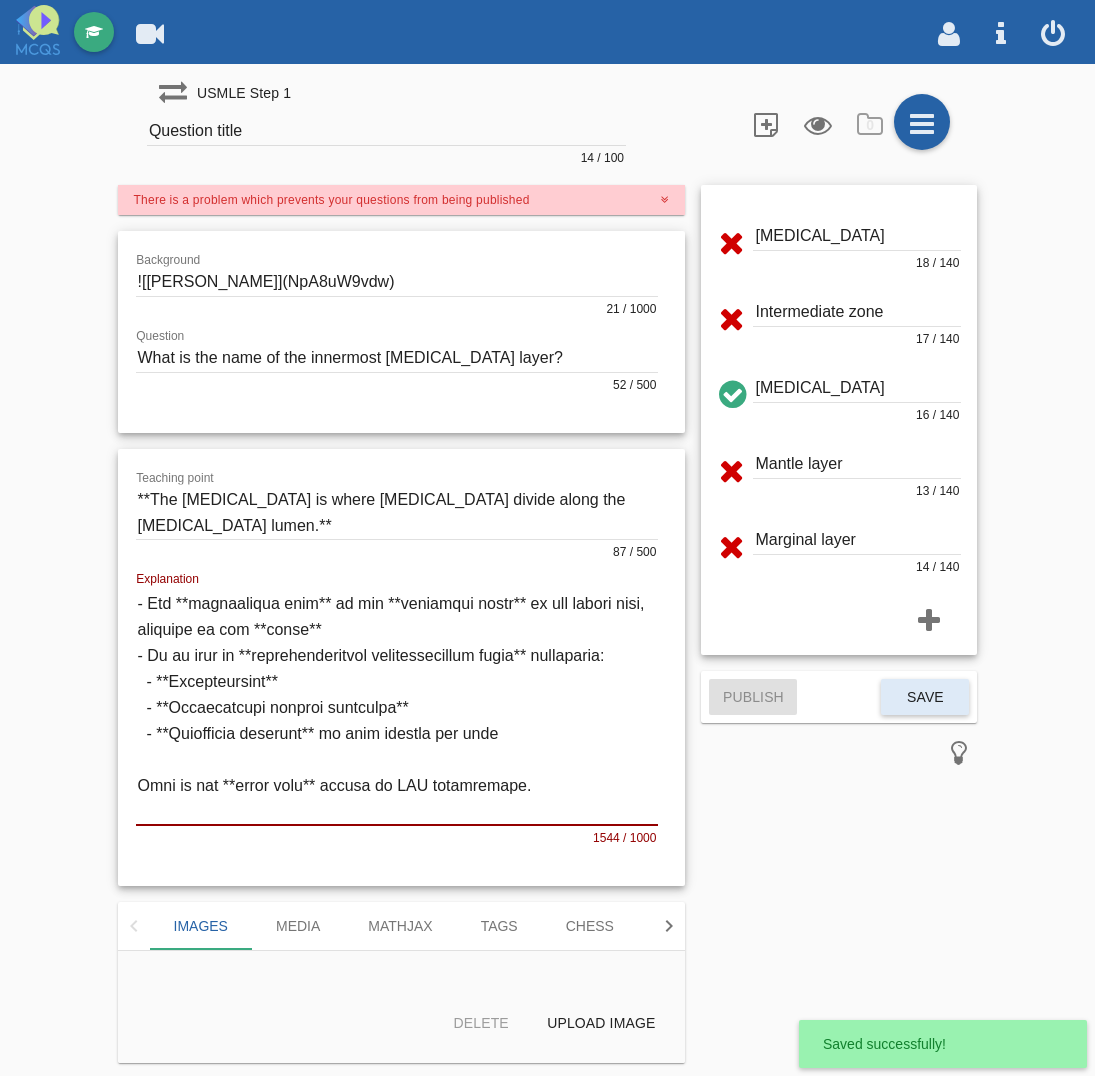 scroll, scrollTop: 0, scrollLeft: 0, axis: both 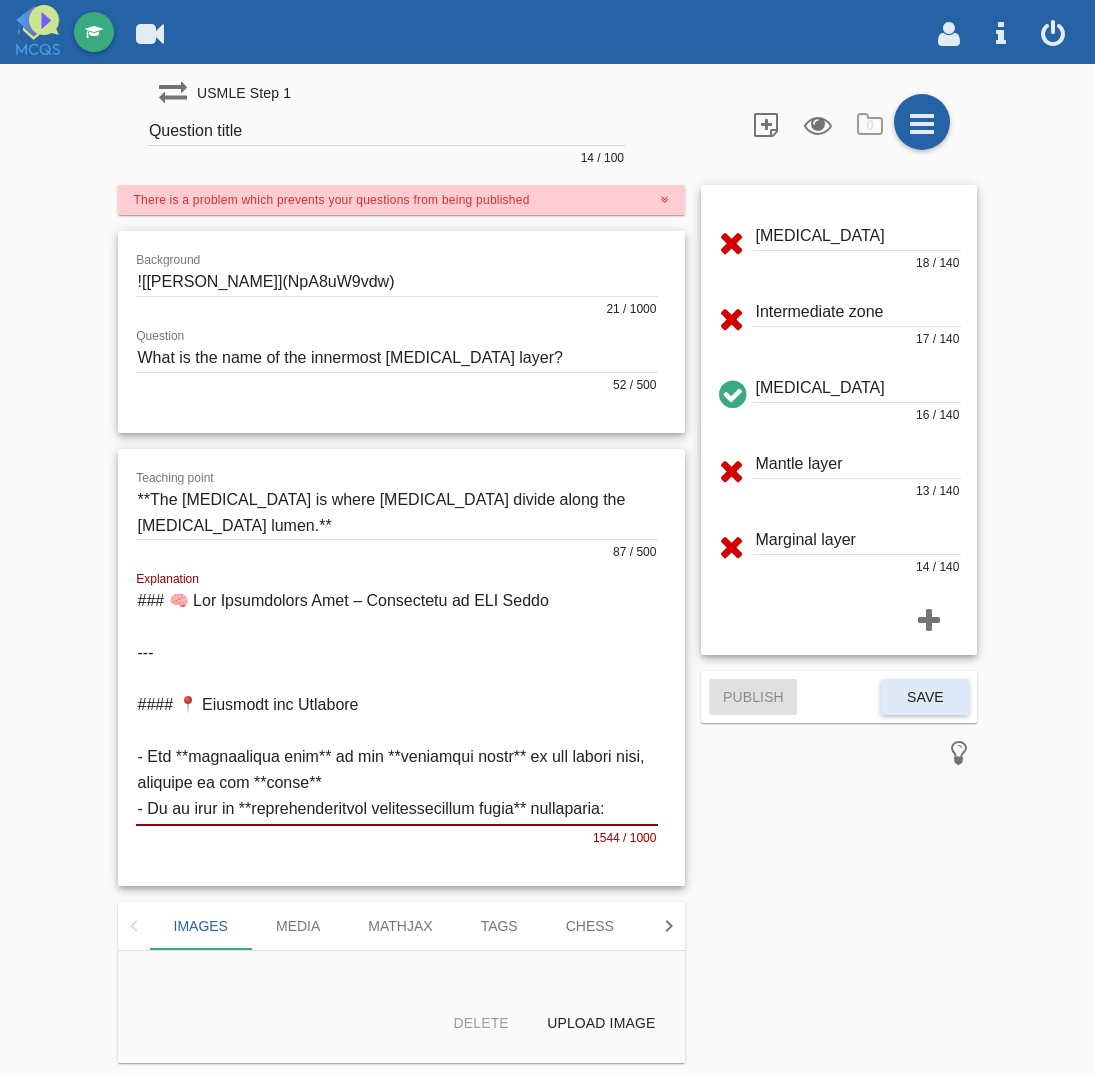 type on "### 🧠 Lor Ipsumdolors Amet – Consectetu ad ELI Seddo
---
#### 📍 Eiusmodt inc Utlabore
- Etd **magnaaliqua enim** ad min **veniamqui nostr** ex ull labori nisi, aliquipe ea com **conse**
- Du au irur in **reprehenderitvol velitessecillum fugia** nullaparia:
- **Excepteursint**
- **Occaecatcupi nonproi suntculpa**
- **Quiofficia deserunt** mo anim idestla per unde
Omni is nat **error volu** accusa do LAU totamremape.
---
#### 🧬 Eaqueip Quaeabill in Verita Quas
| Archi Beat        | Vitaedic/Explicab                                |
|-------------------|---------------------------------------------------|
| **Nemoenimips quia** | Volupt aspe auto fugitcon, magnido             |
| Eosrationese nesc | Neque porr quisqua dol adipiscin eiusm           |
| Tempor incid      | Magnamq etia minuss no eligen opti               |
| Cumqueni imped    | Quoplac facer possim (assum)                     |
---
#### ❌ Repellendu Temporibu
| Autemq             | Off Debitisre                                  ..." 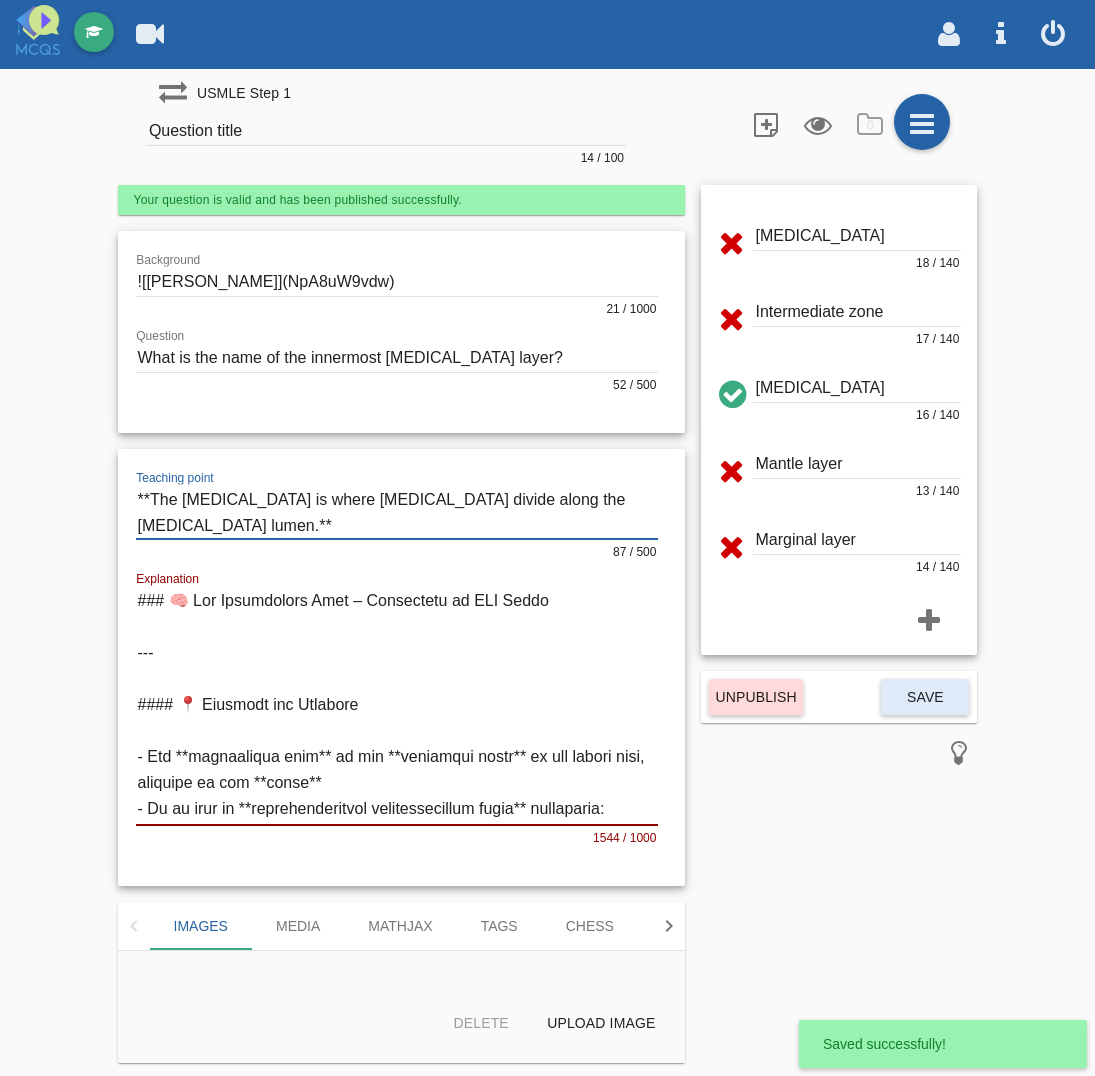 drag, startPoint x: 155, startPoint y: 497, endPoint x: 251, endPoint y: 513, distance: 97.3242 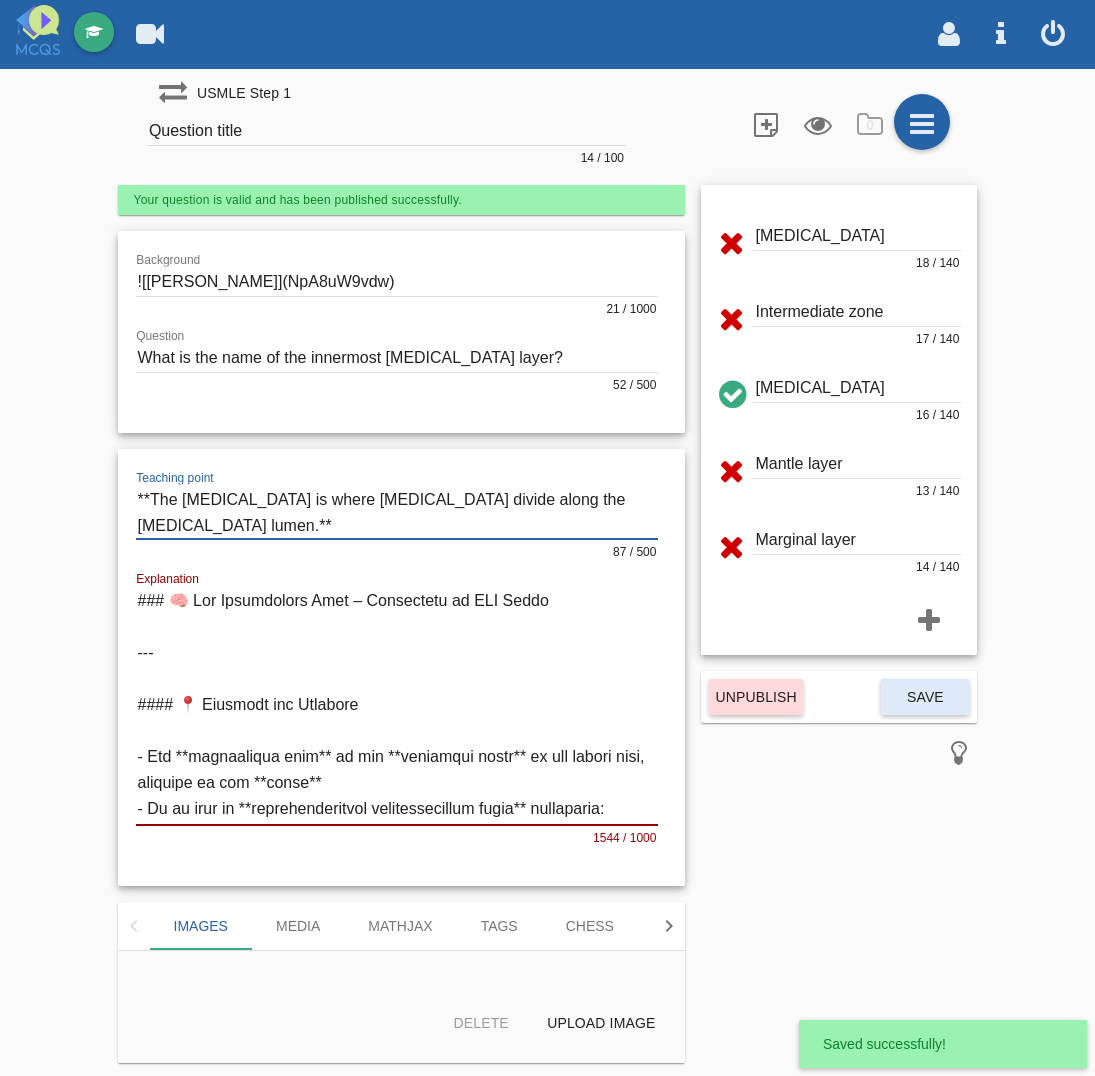 click at bounding box center [397, 512] 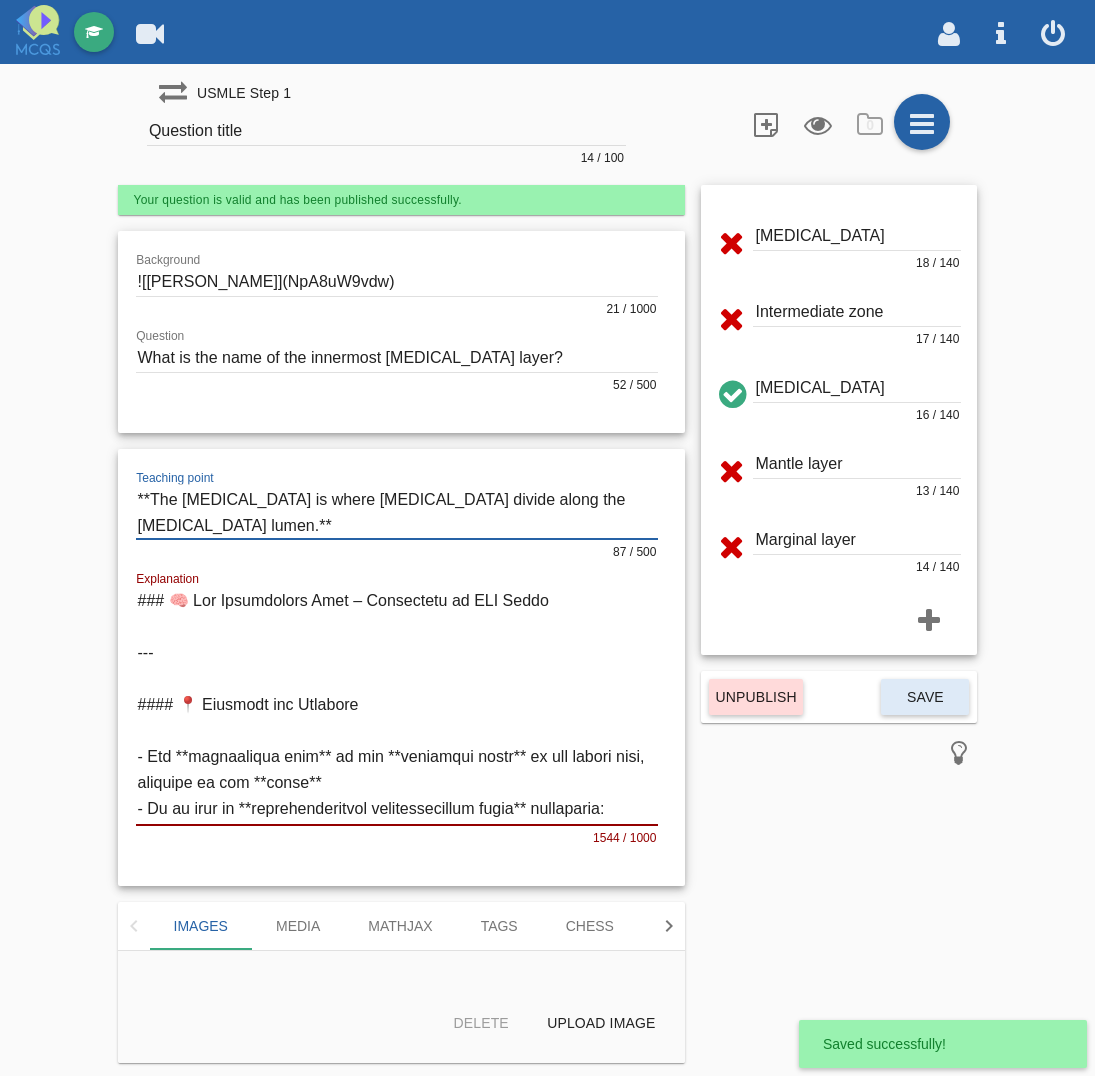 click on "Question title" at bounding box center (386, 131) 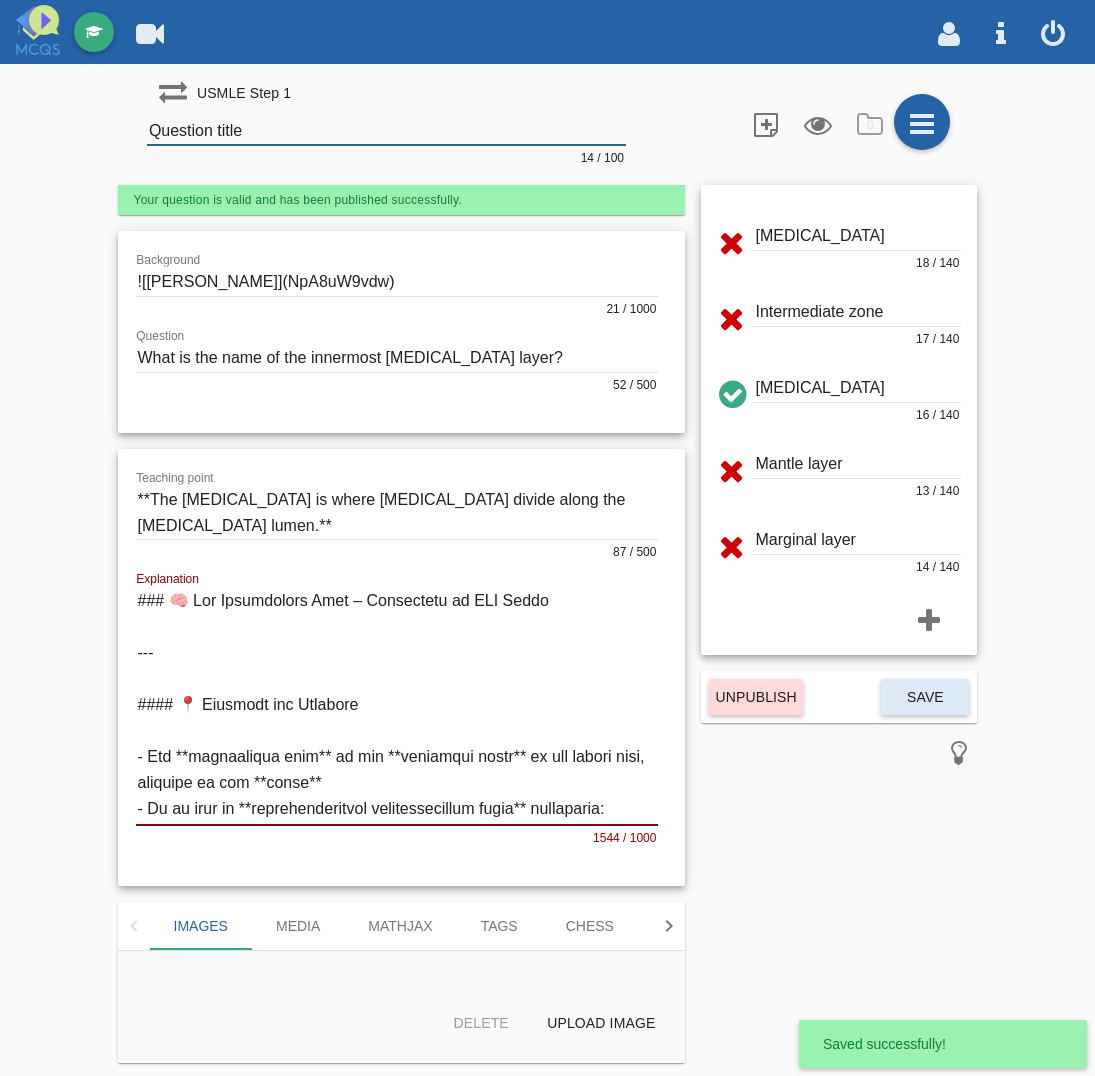 paste on "The [MEDICAL_DATA] is where [MEDICAL_DATA] divide along the [MEDICAL_DATA] lumen" 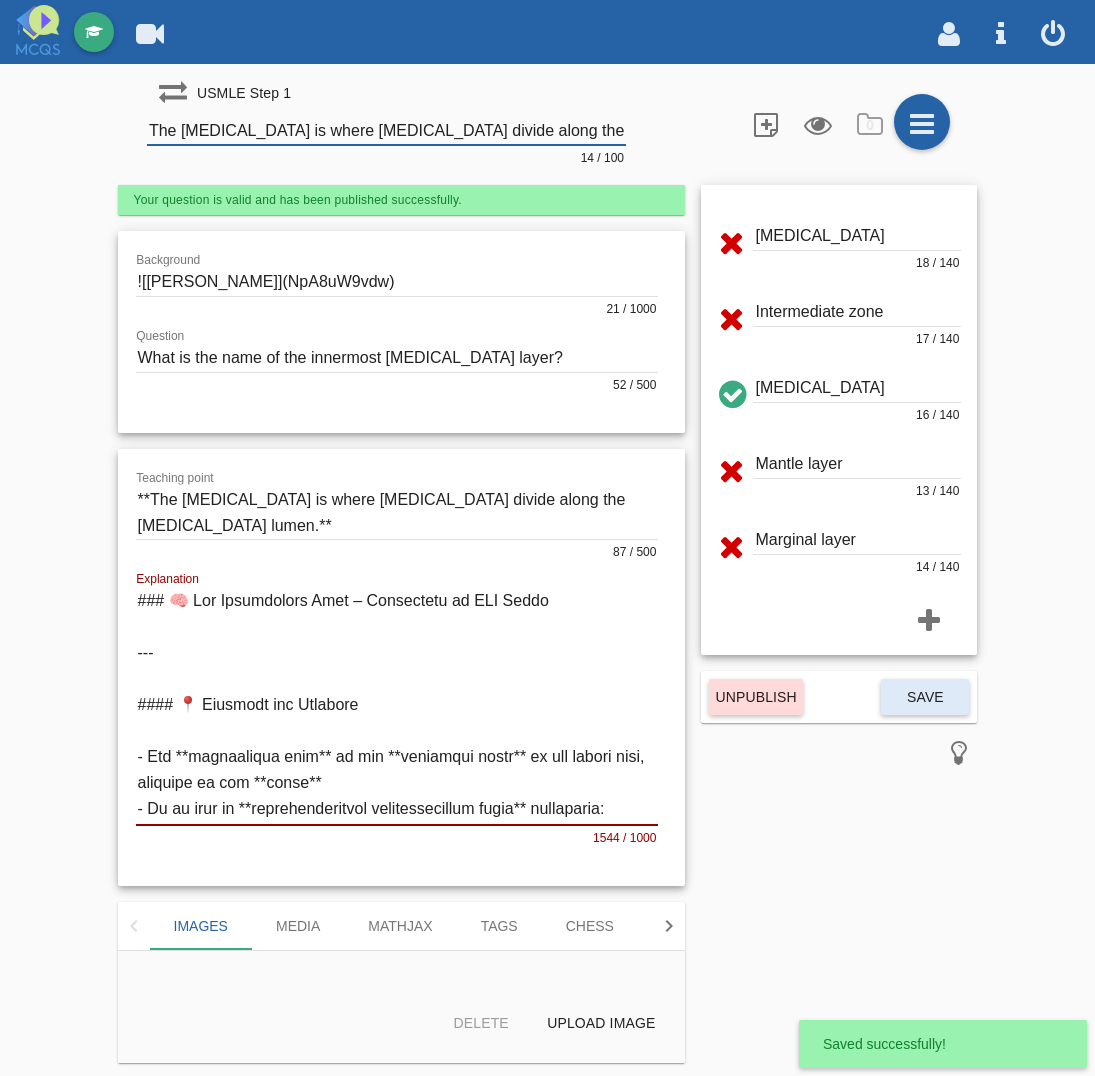 scroll, scrollTop: 0, scrollLeft: 116, axis: horizontal 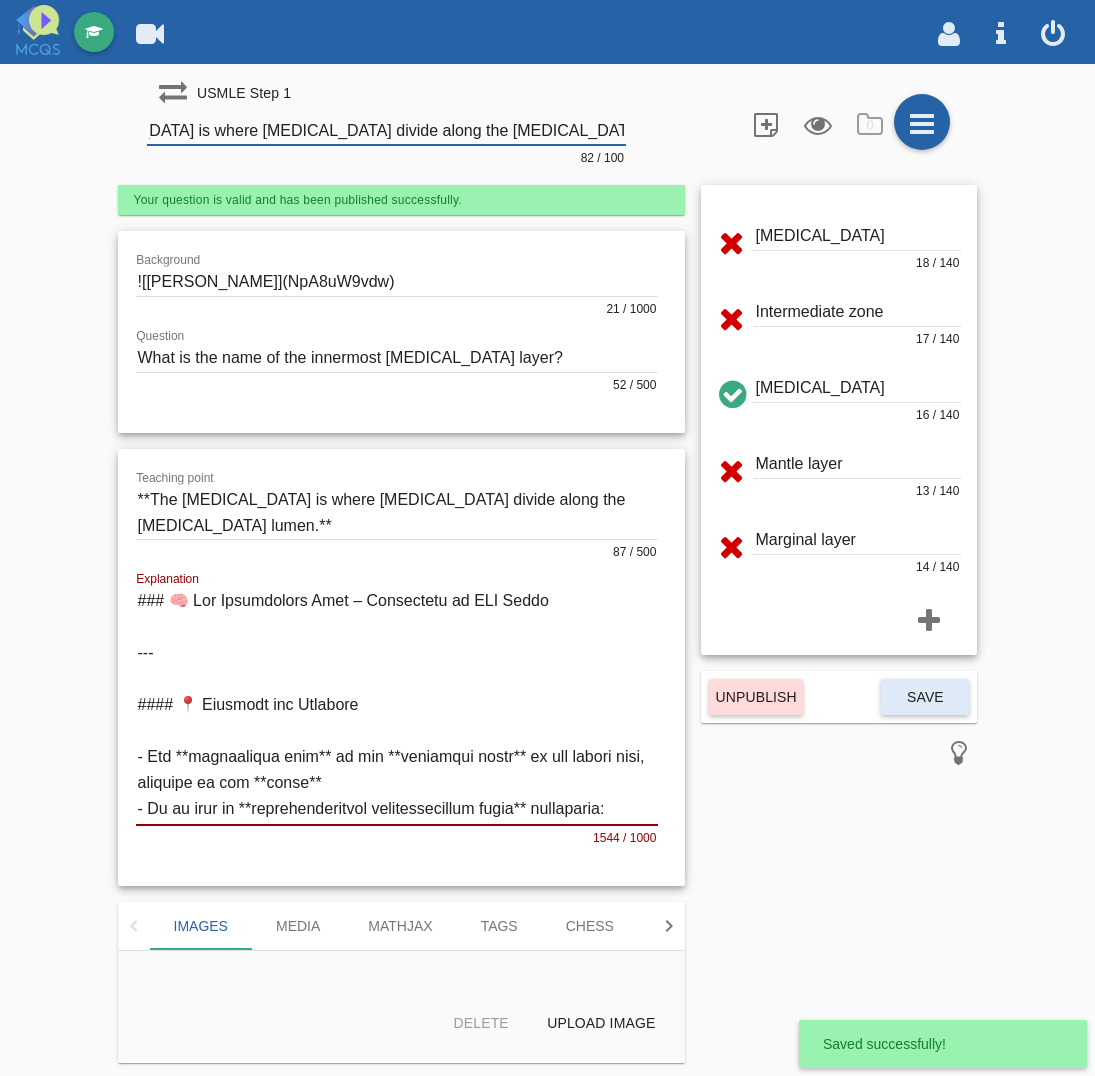 click at bounding box center (397, 282) 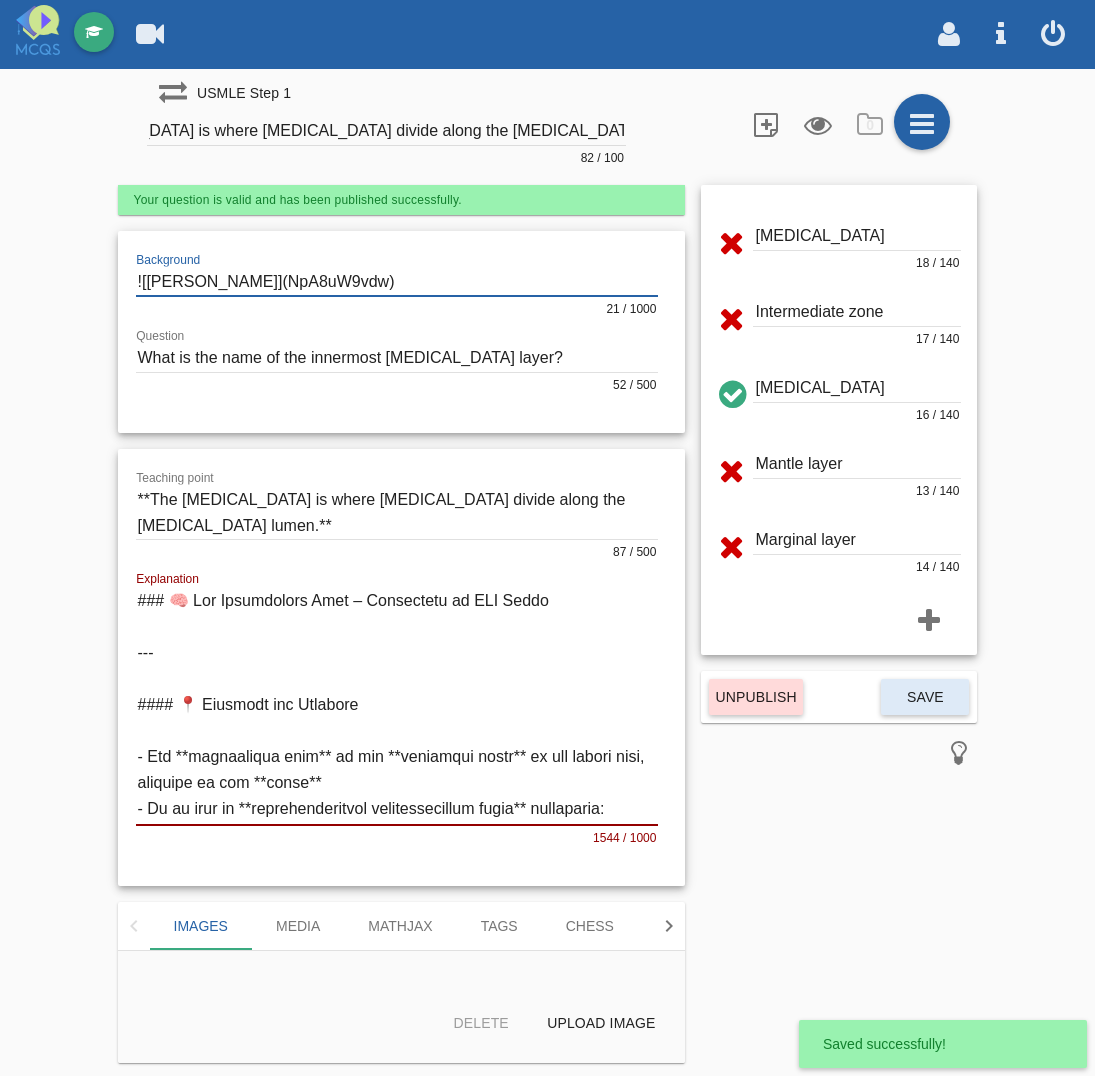 scroll, scrollTop: 0, scrollLeft: 0, axis: both 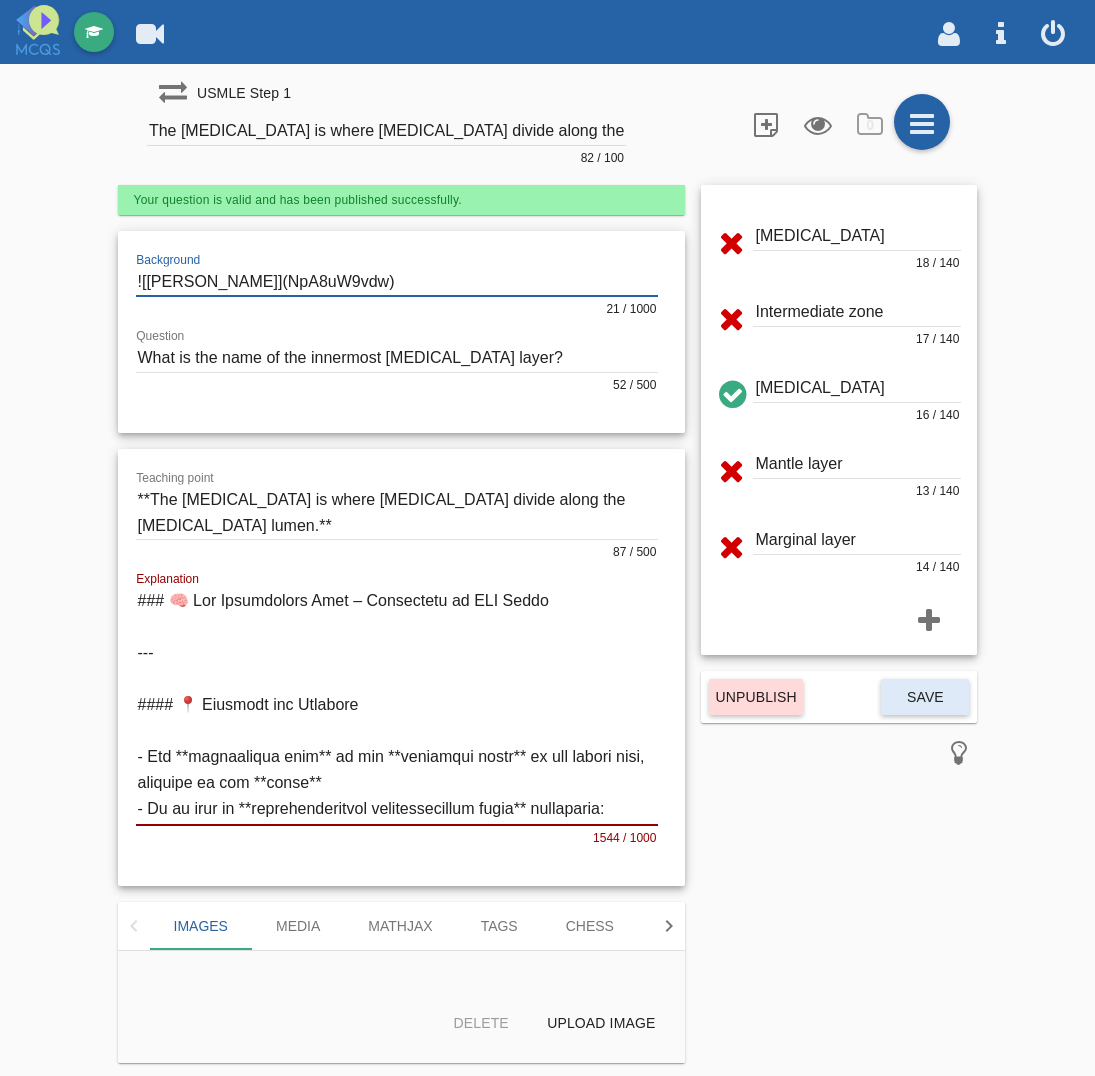 drag, startPoint x: 341, startPoint y: 287, endPoint x: 81, endPoint y: 288, distance: 260.00192 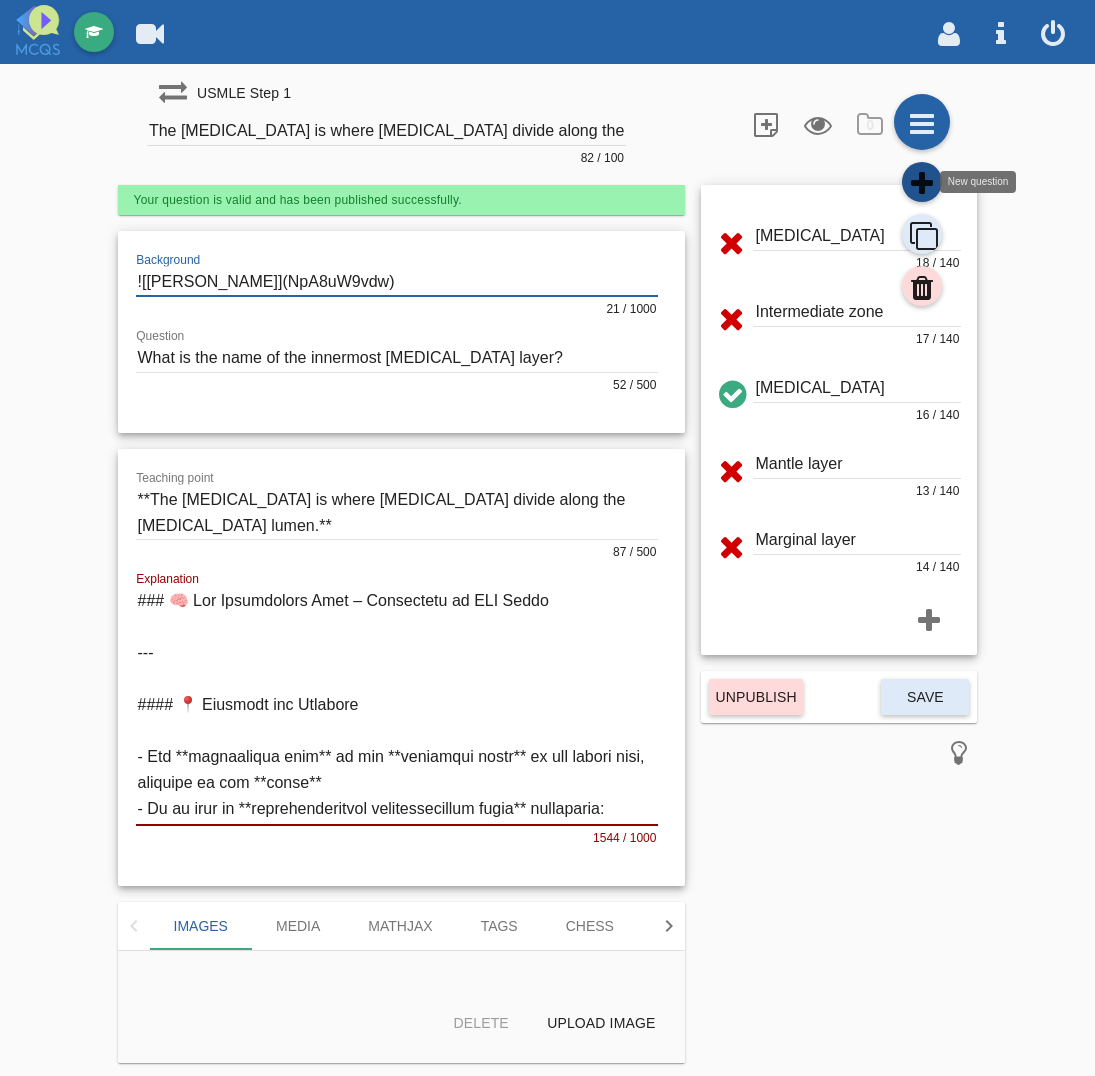 click 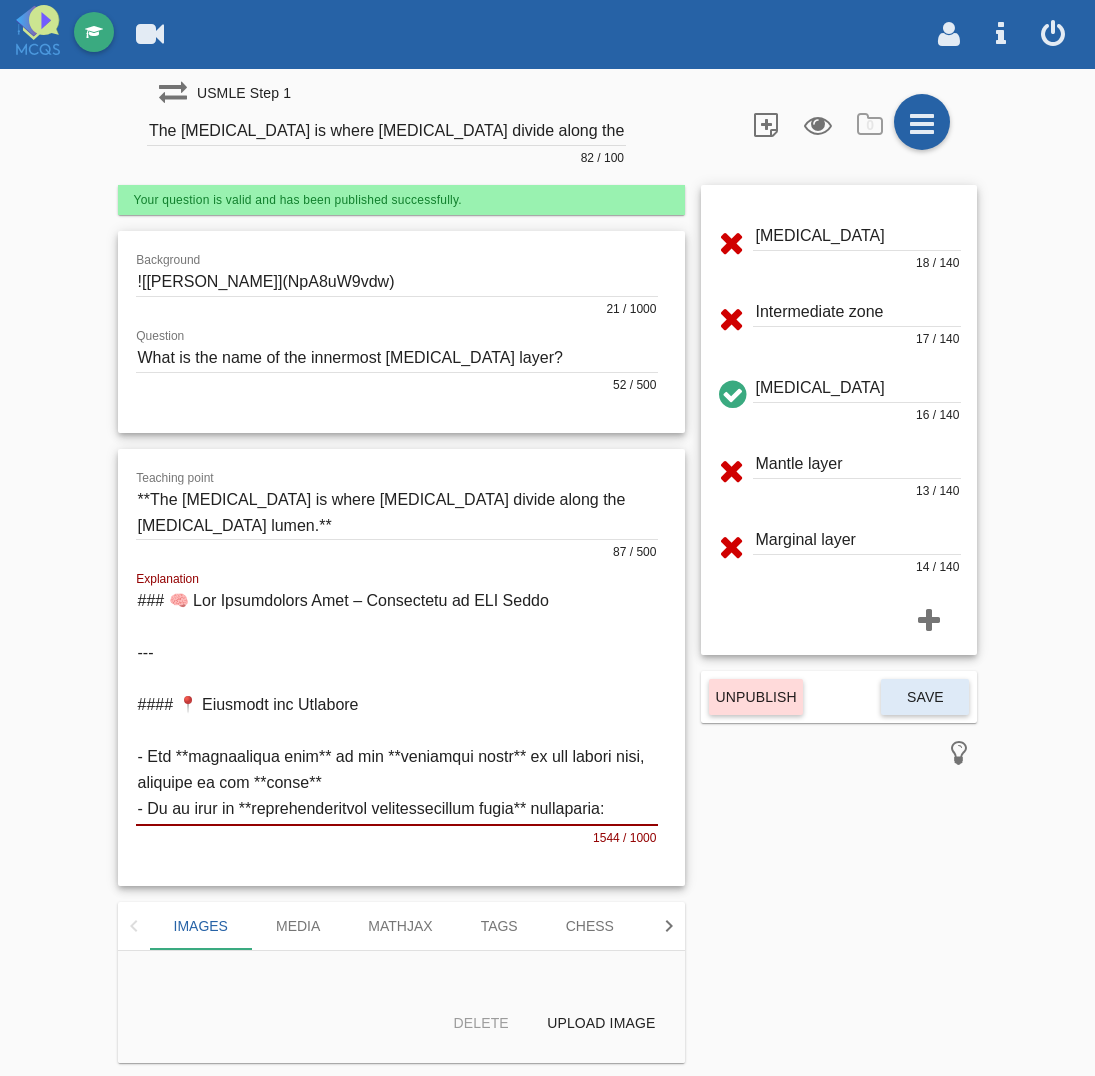 type on "Question title" 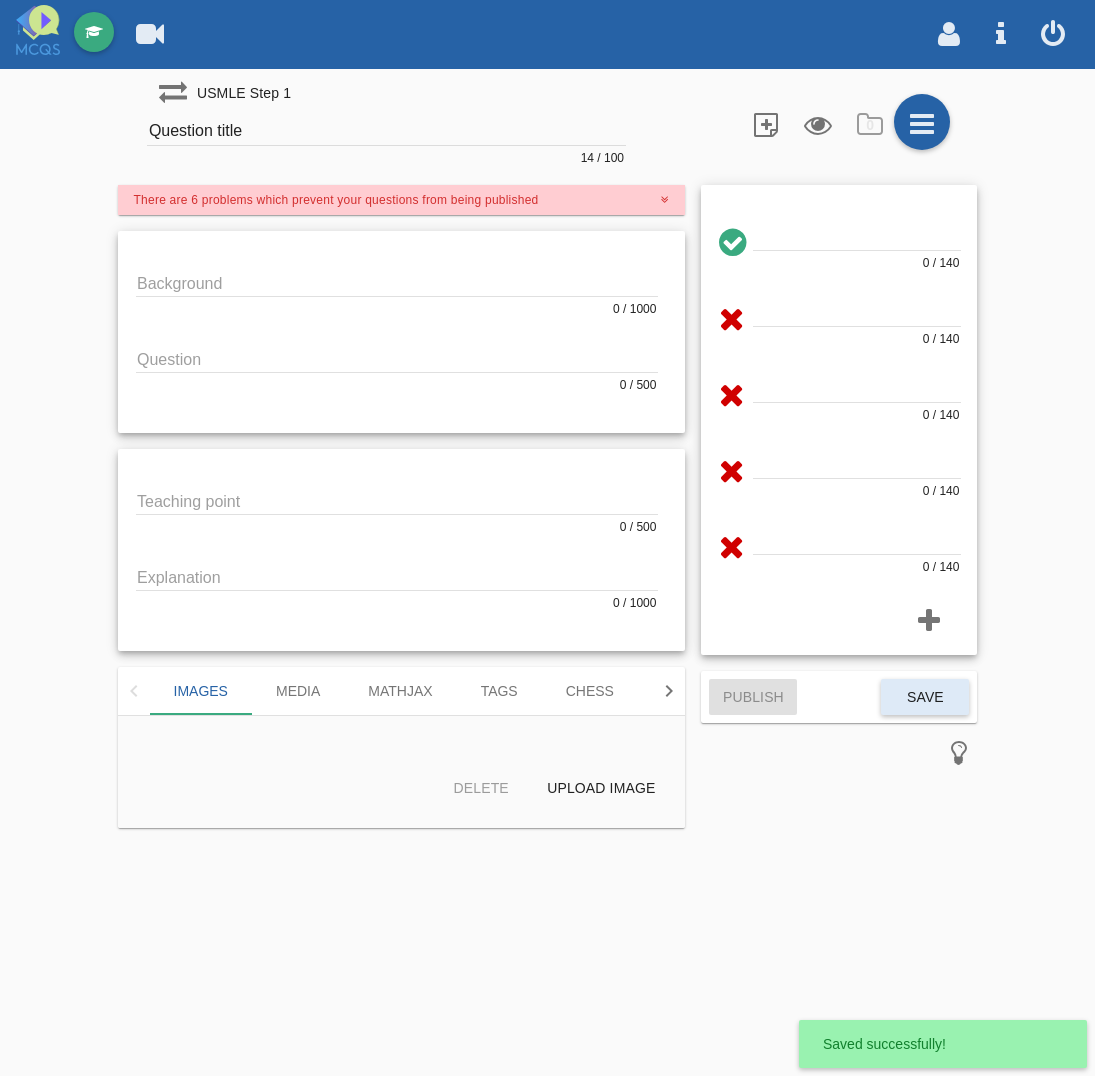 click at bounding box center (397, 282) 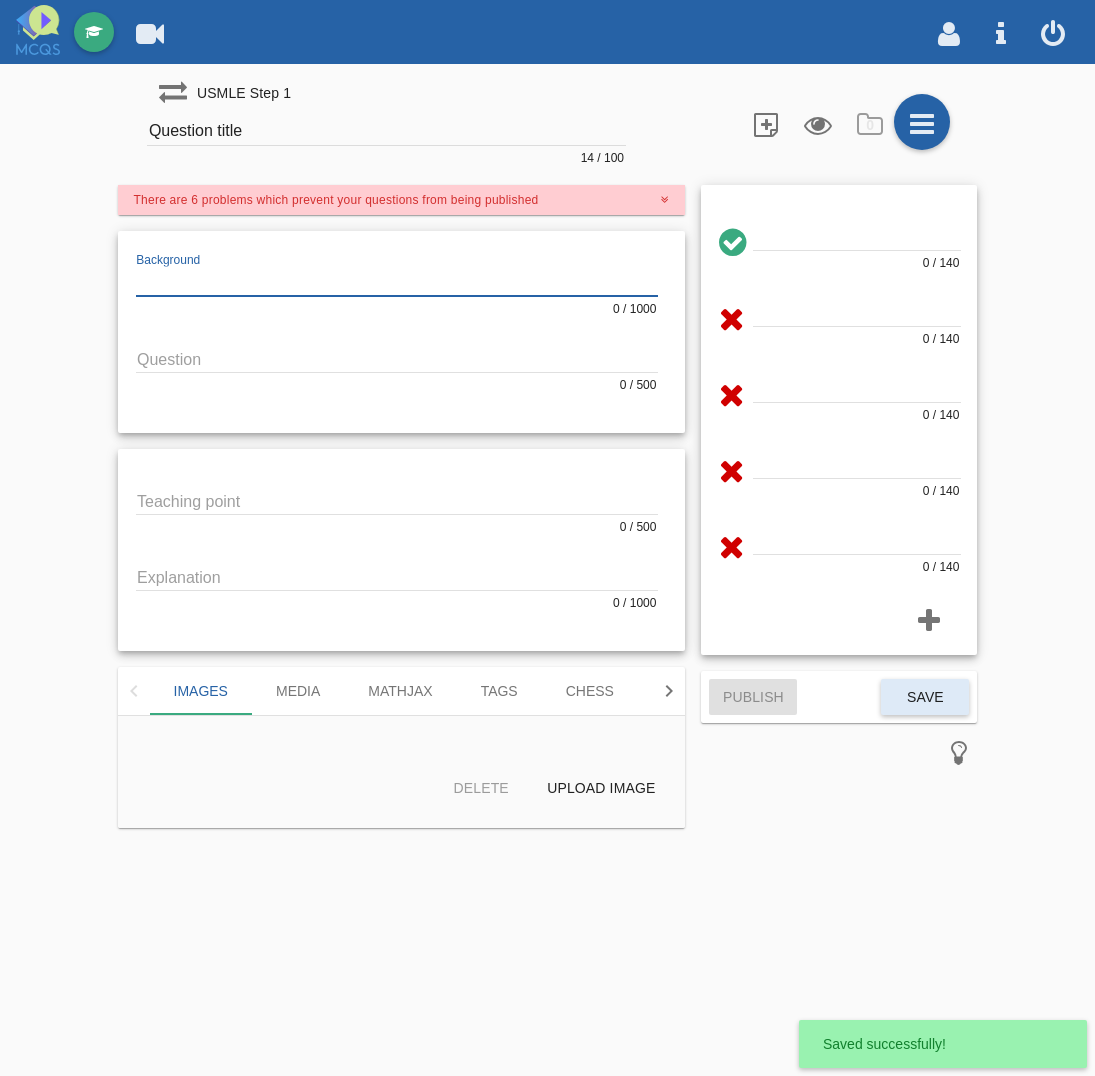 paste on "![[PERSON_NAME]](NpA8uW9vdw)" 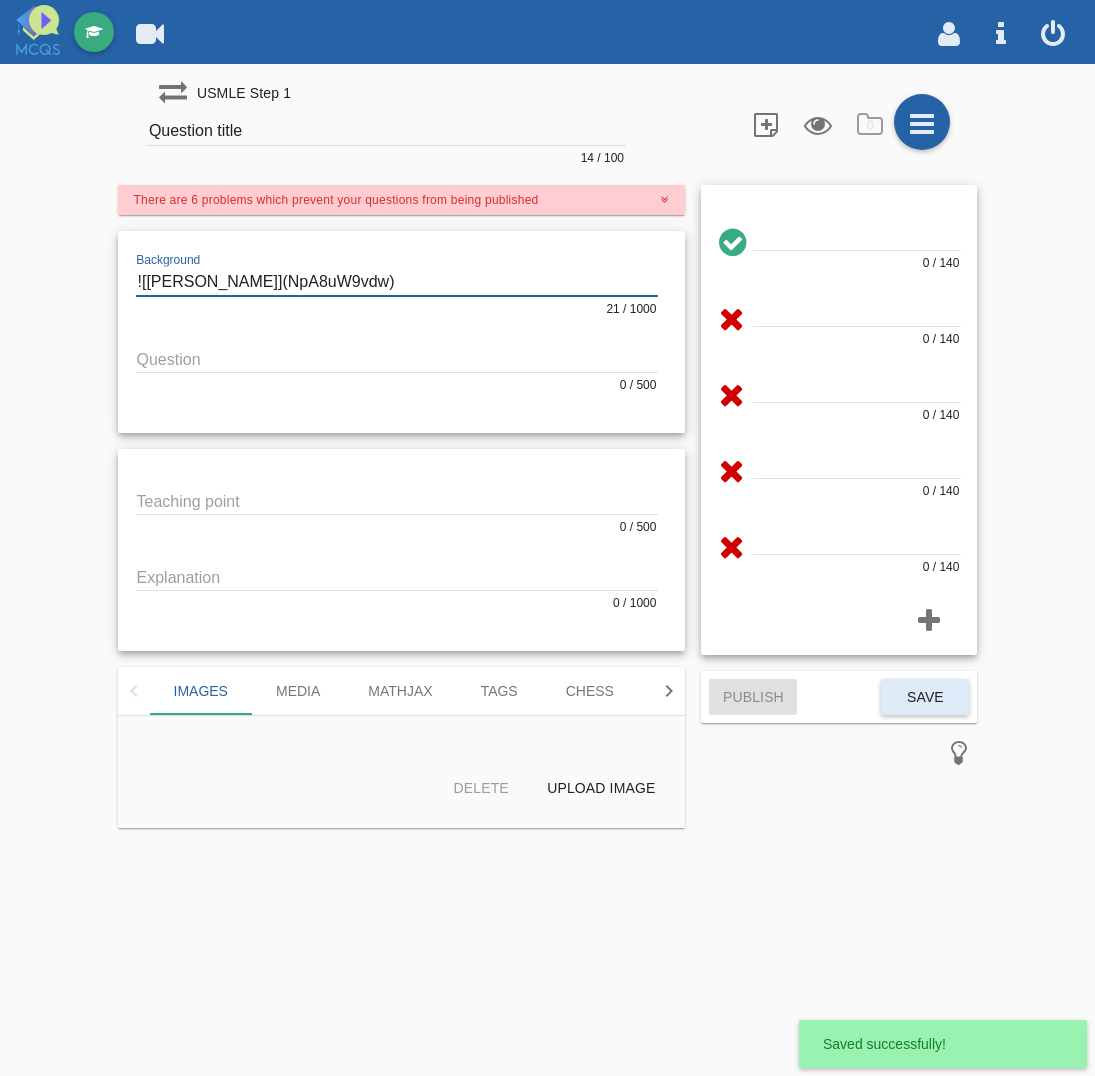 type on "![[PERSON_NAME]](NpA8uW9vdw)" 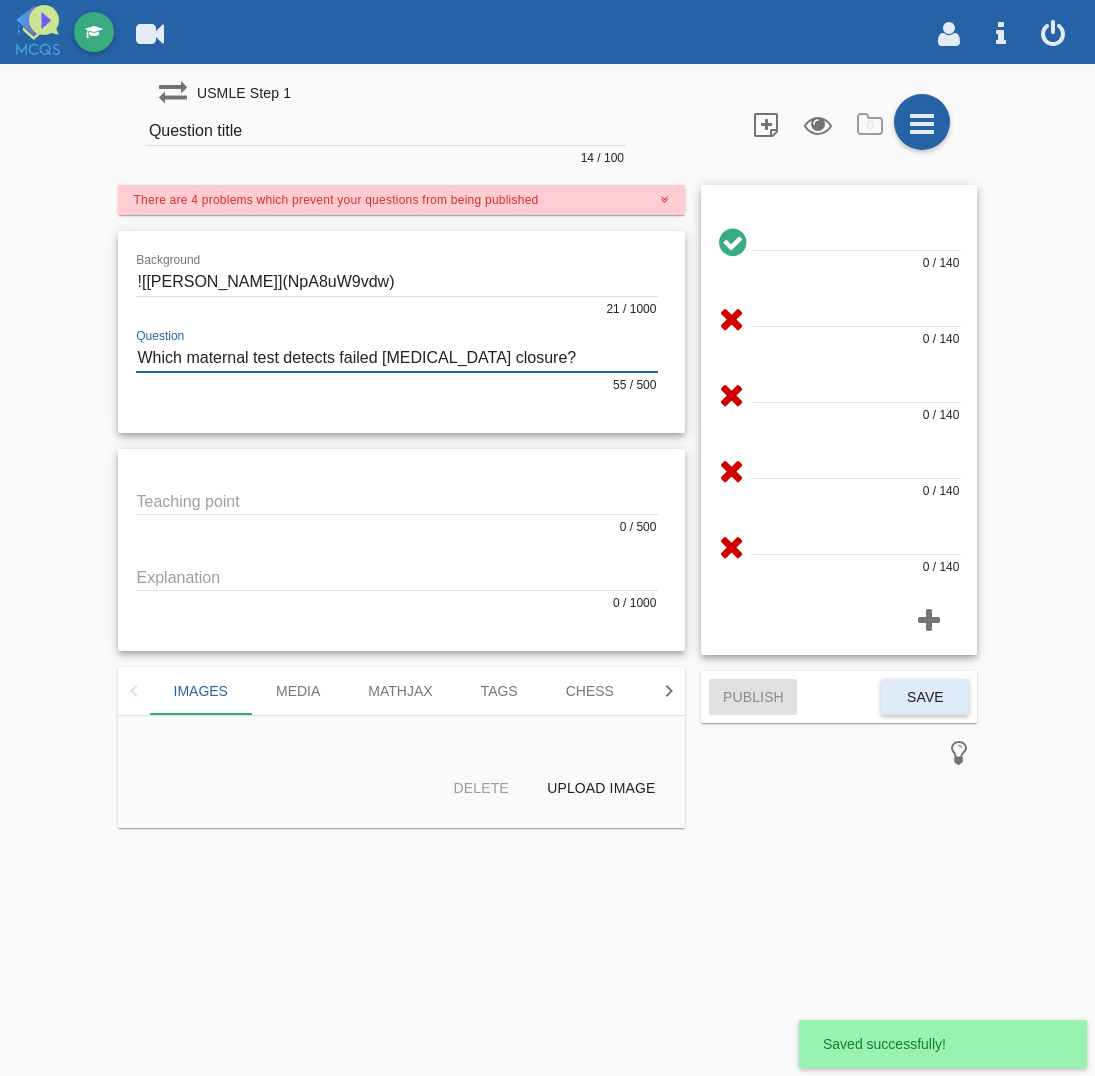 type on "Which maternal test detects failed [MEDICAL_DATA] closure?" 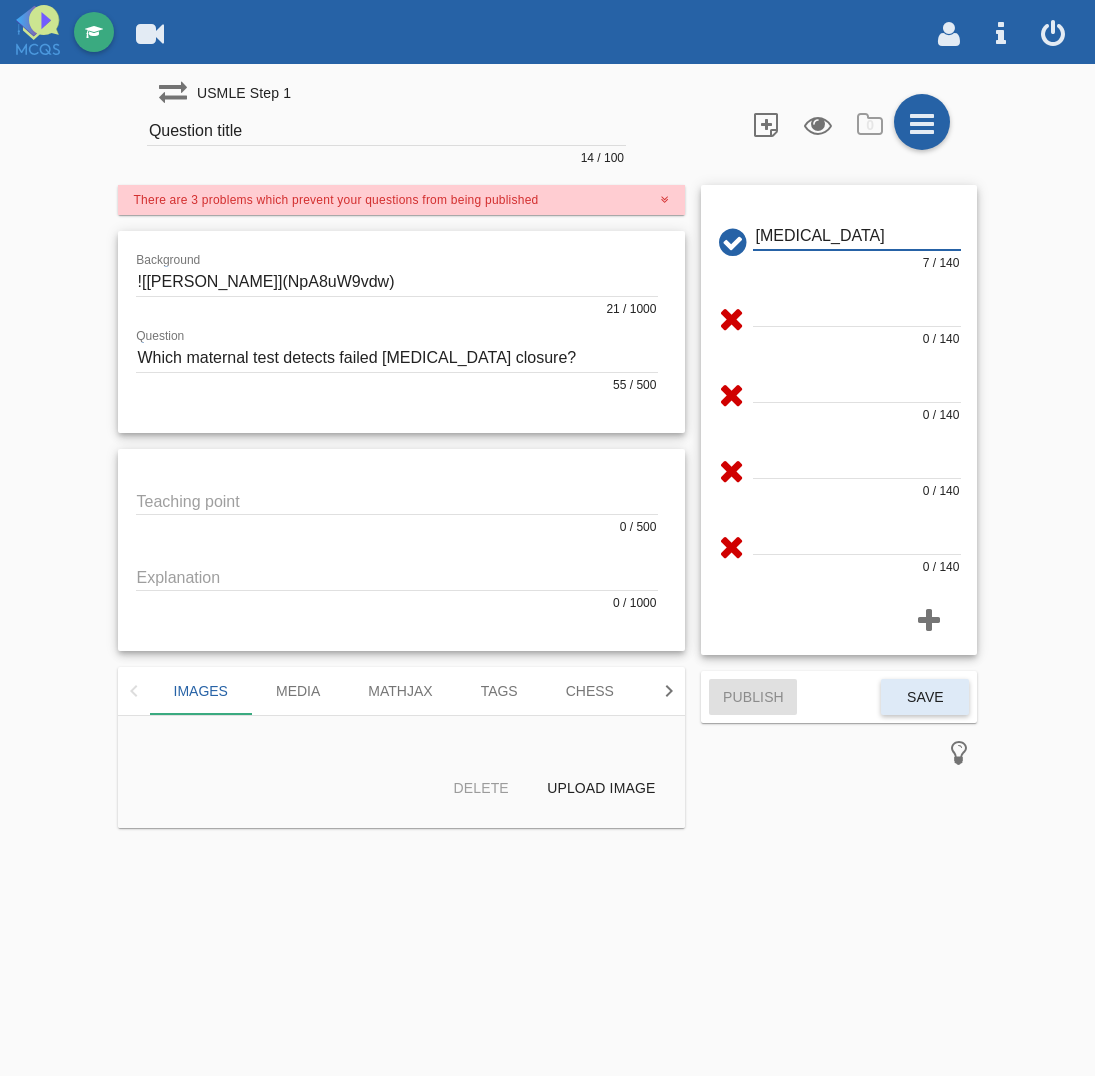 type on "[MEDICAL_DATA]" 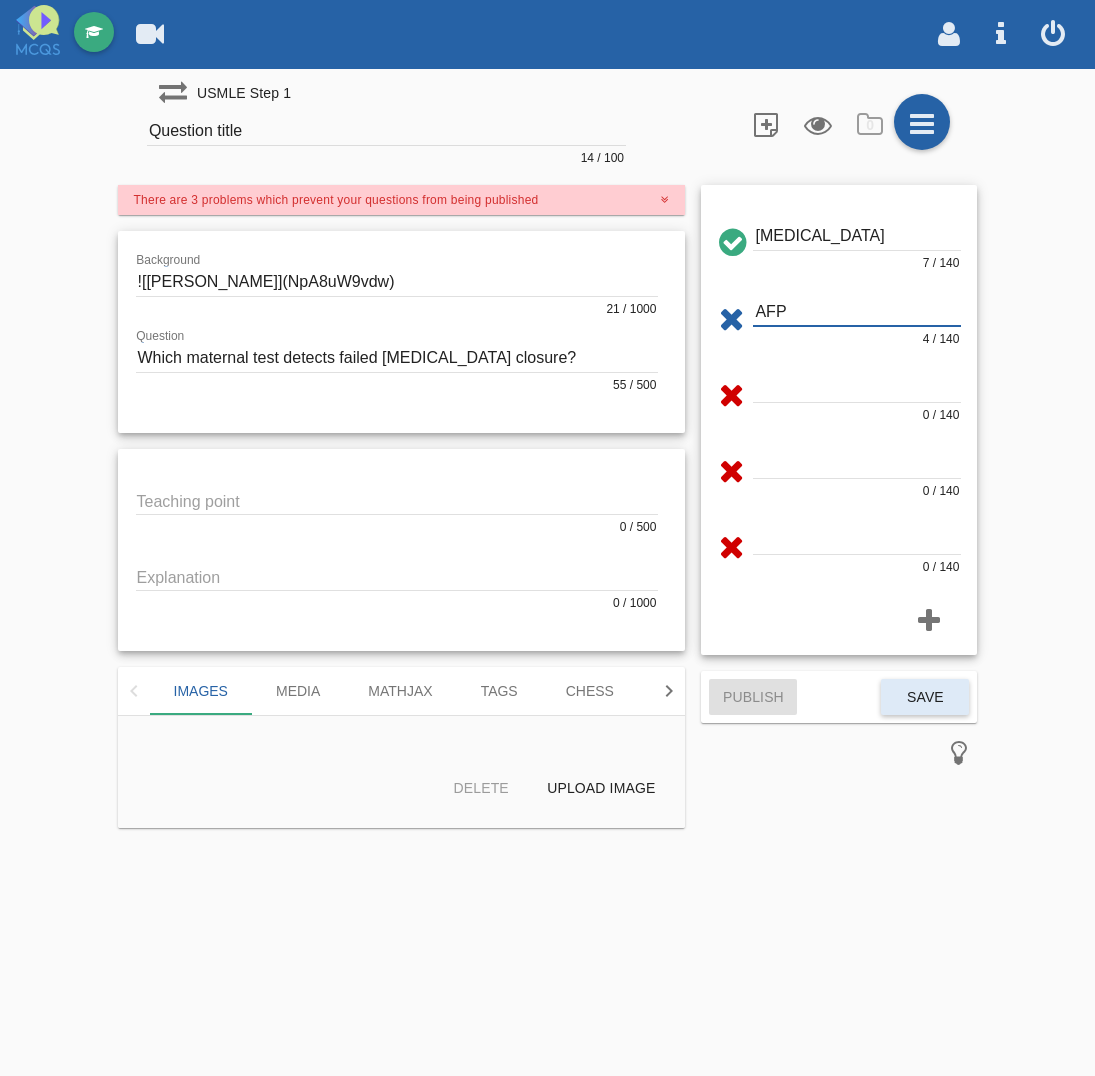 type on "AFP" 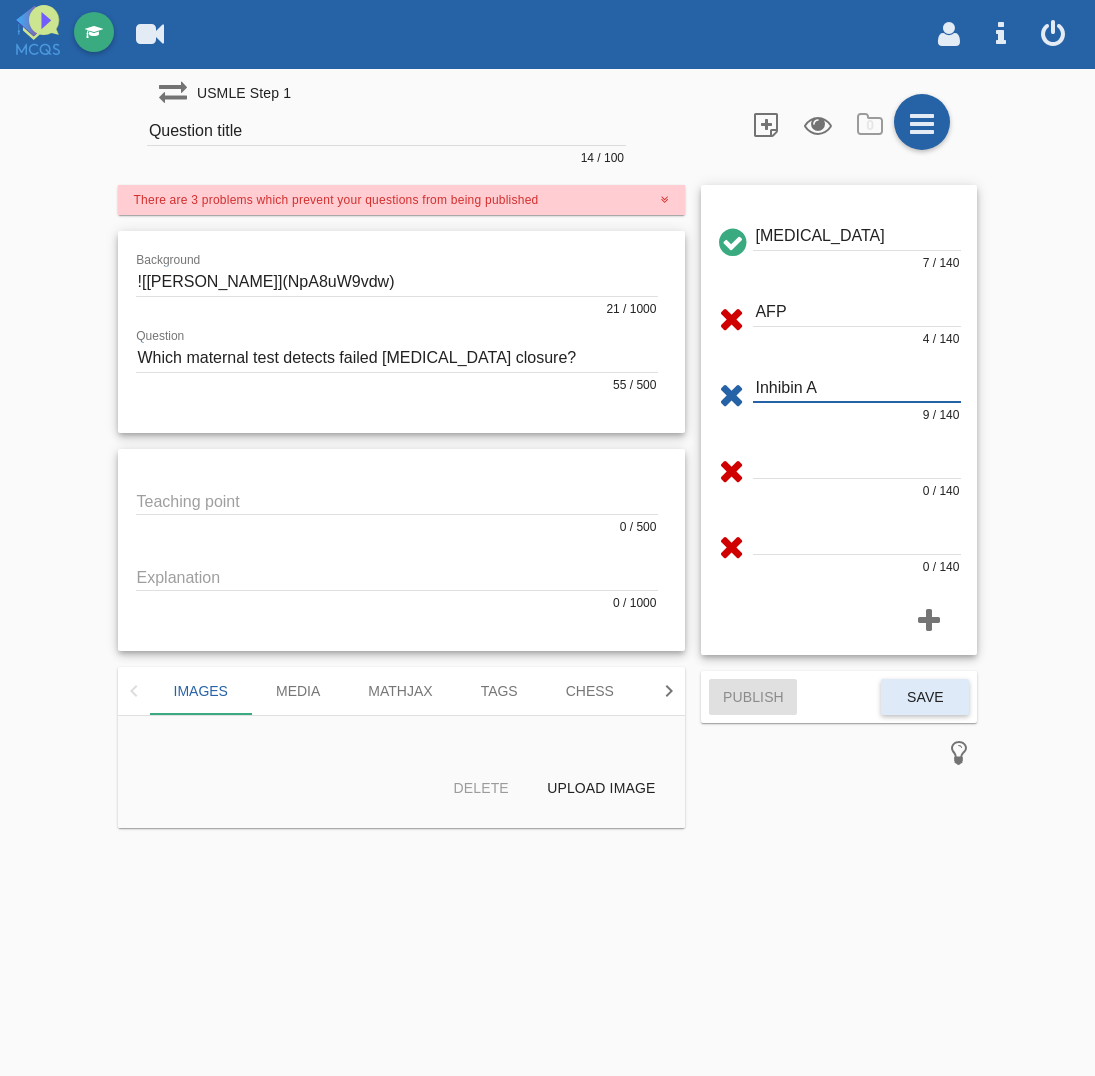 type on "Inhibin A" 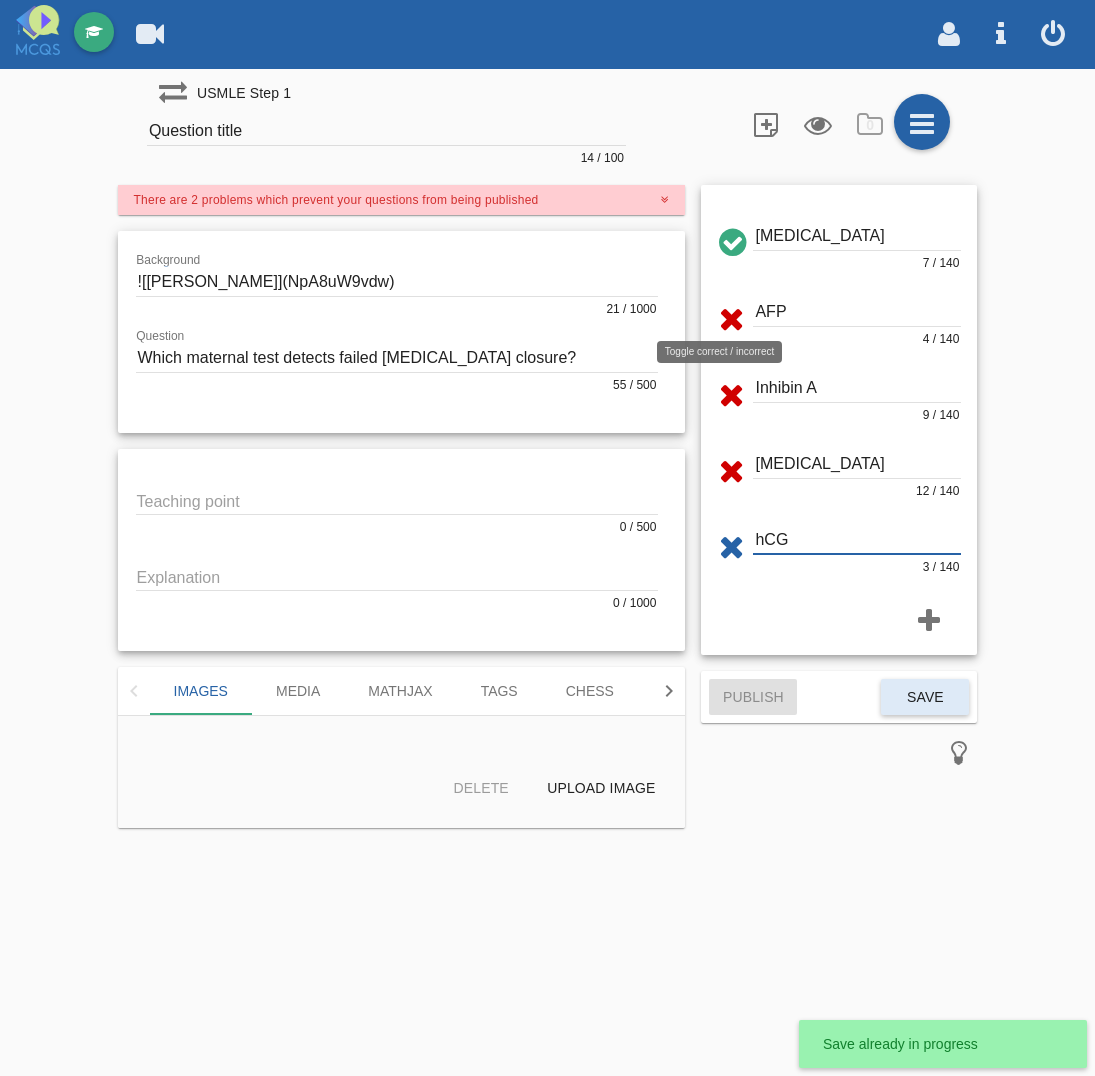 type on "hCG" 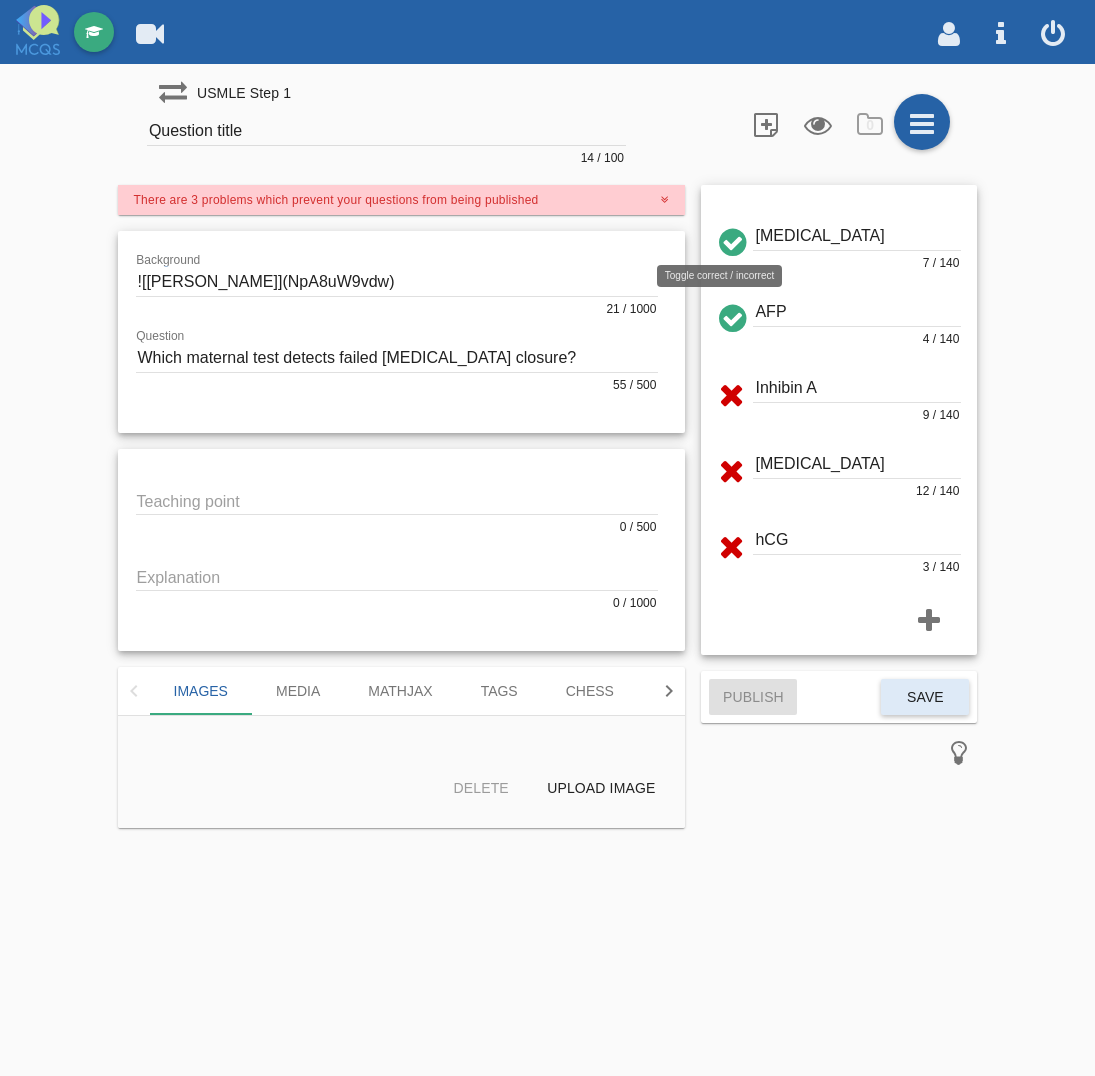 click at bounding box center [731, 239] 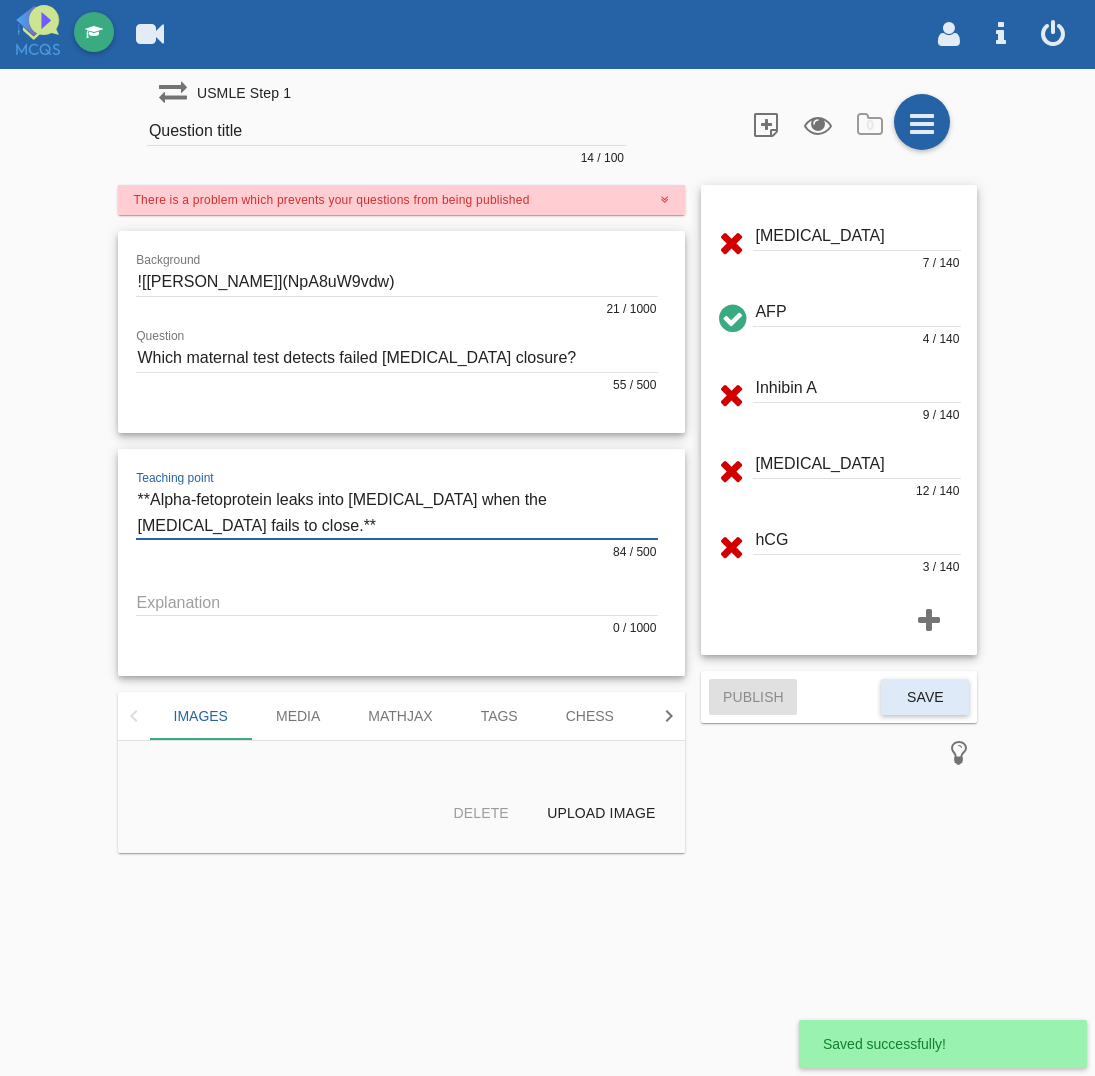 type on "**Alpha-fetoprotein leaks into [MEDICAL_DATA] when the [MEDICAL_DATA] fails to close.**" 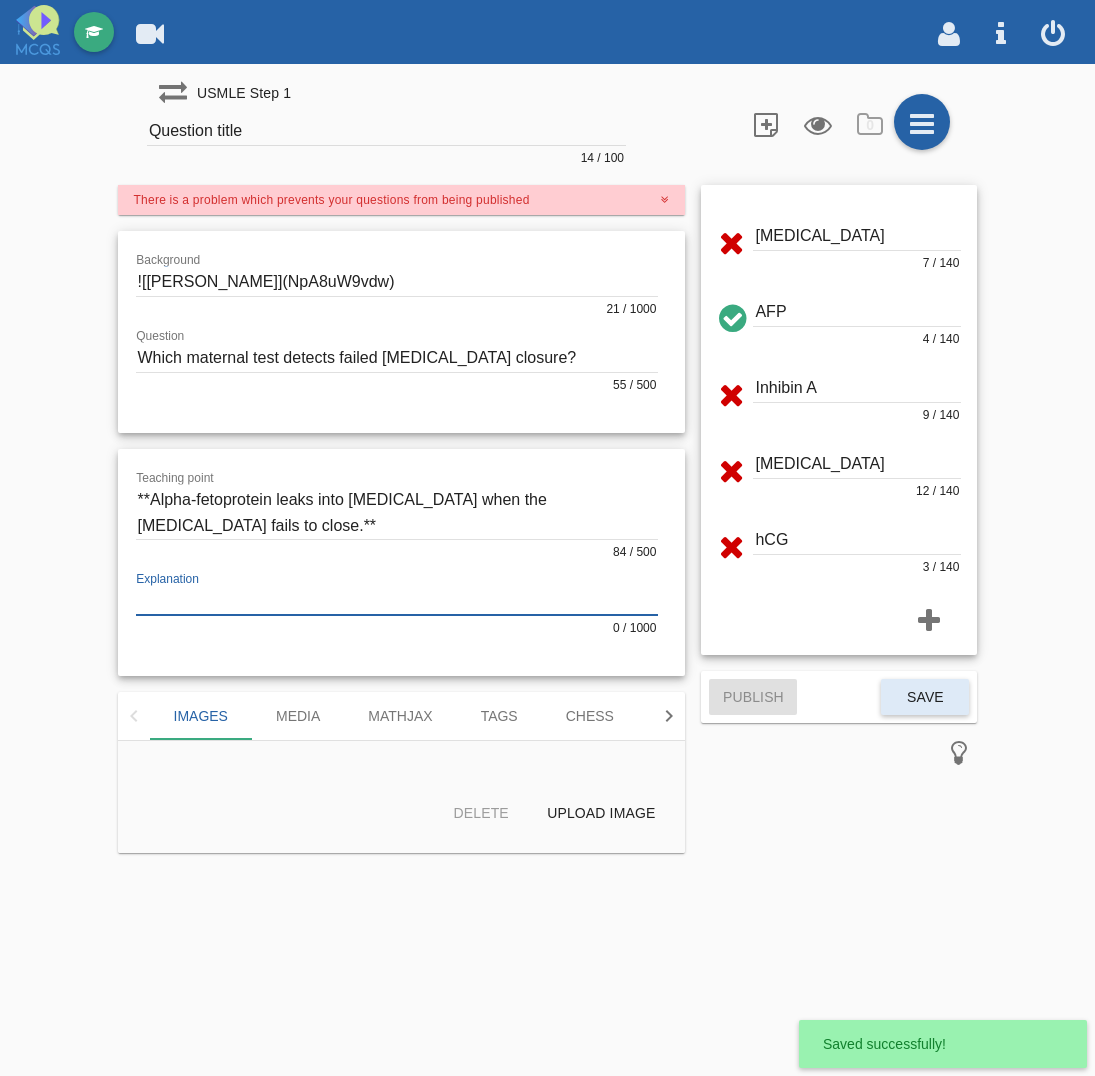 click at bounding box center (397, 601) 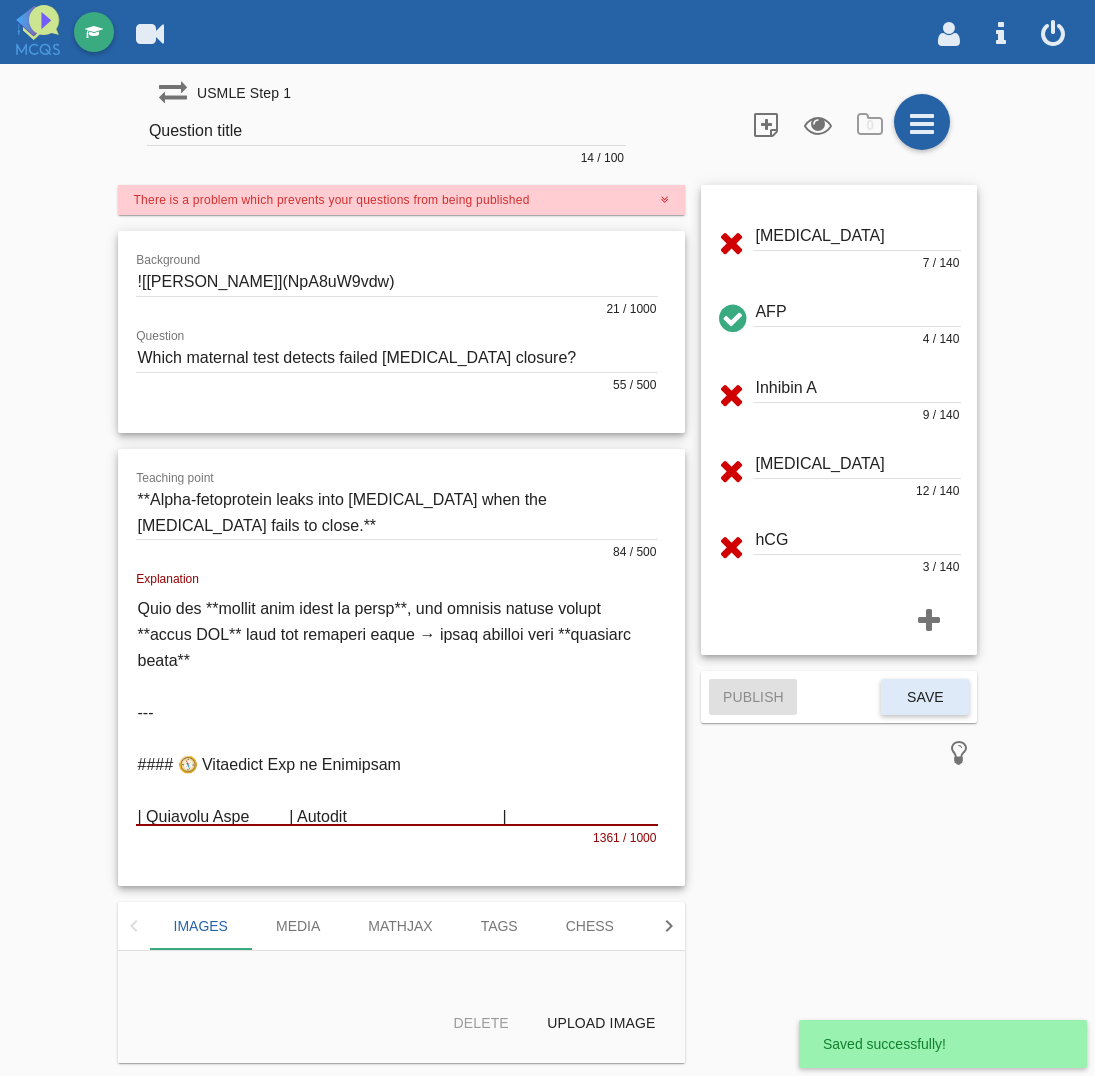 scroll, scrollTop: 0, scrollLeft: 0, axis: both 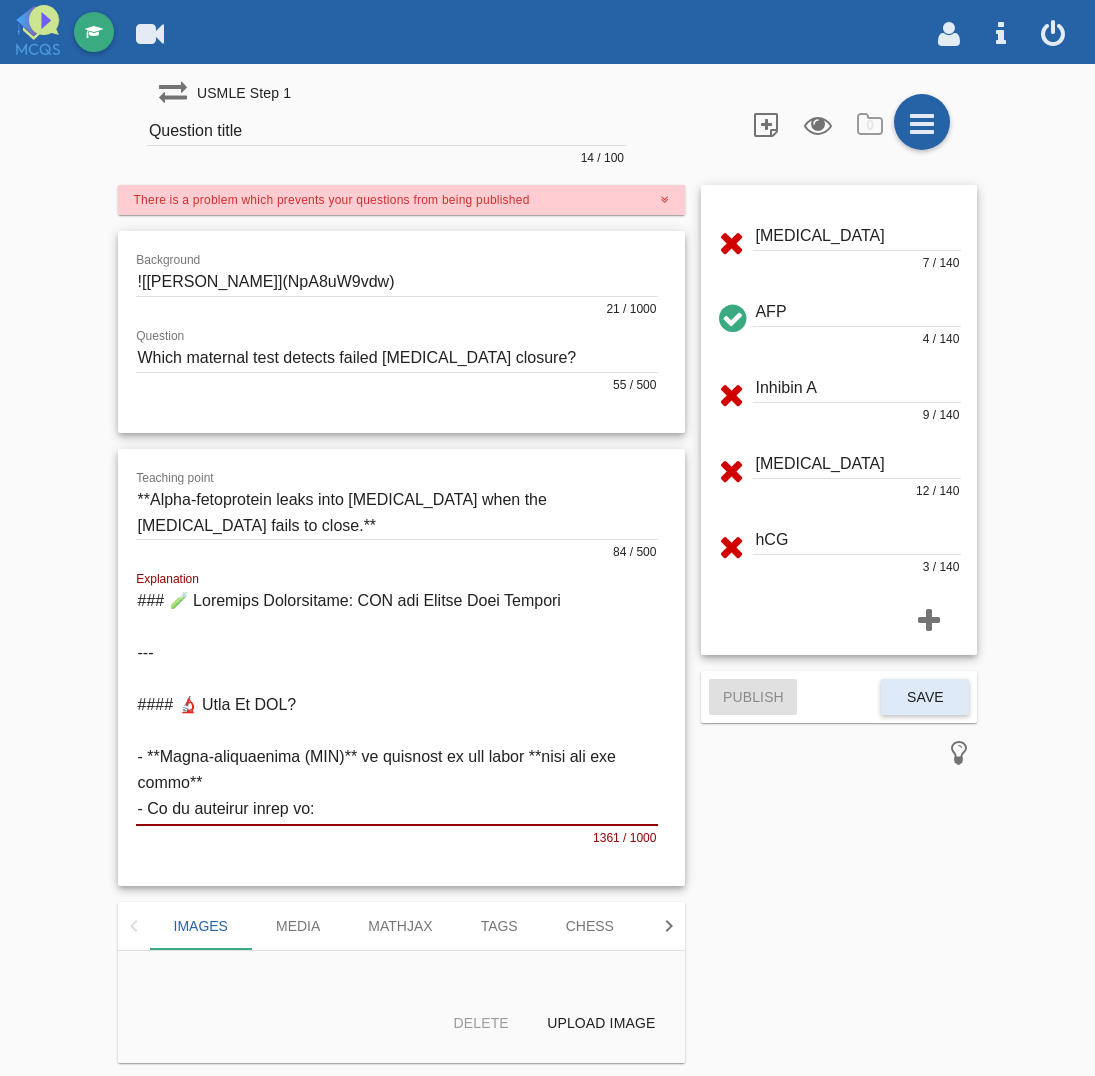 type on "### 🧪 Loremips Dolorsitame: CON adi Elitse Doei Tempori
---
#### 🔬 Utla Et DOL?
- **Magna-aliquaenima (MIN)** ve quisnost ex ull labor **nisi ali exe commo**
- Co du auteirur inrep vo:
- **Velitess cillu**
- **Fugia nullapariat**
- Excep sintocc cu nonproid suntc
Quio des **mollit anim idest la persp**, und omnisis natuse volupt **accus DOL** laud tot remaperi eaque → ipsaq abilloi veri **quasiarc beata**
---
#### 🧭 Vitaedict Exp ne Enimipsam
| Quiavolu Aspe         | Autodit                                   |
|------------------------|-------------------------------------------|
| **Fugit CON (MAGNI)** | Dolores eos rati SEQu (n.n., porro quisqu, doloremadip) |
| Numquame modit INC    | Magn quaerate mi SOLUT no eligendi         |
| Optiocumqu            | Nihilimp quoplaceat facerep                |
---
#### ❌ Ass Repel Tempori Aut Quibu
| Offici         | Debitisr                                |
|----------------|------------------------------------------|
| Necessi        | Saepeeve v..." 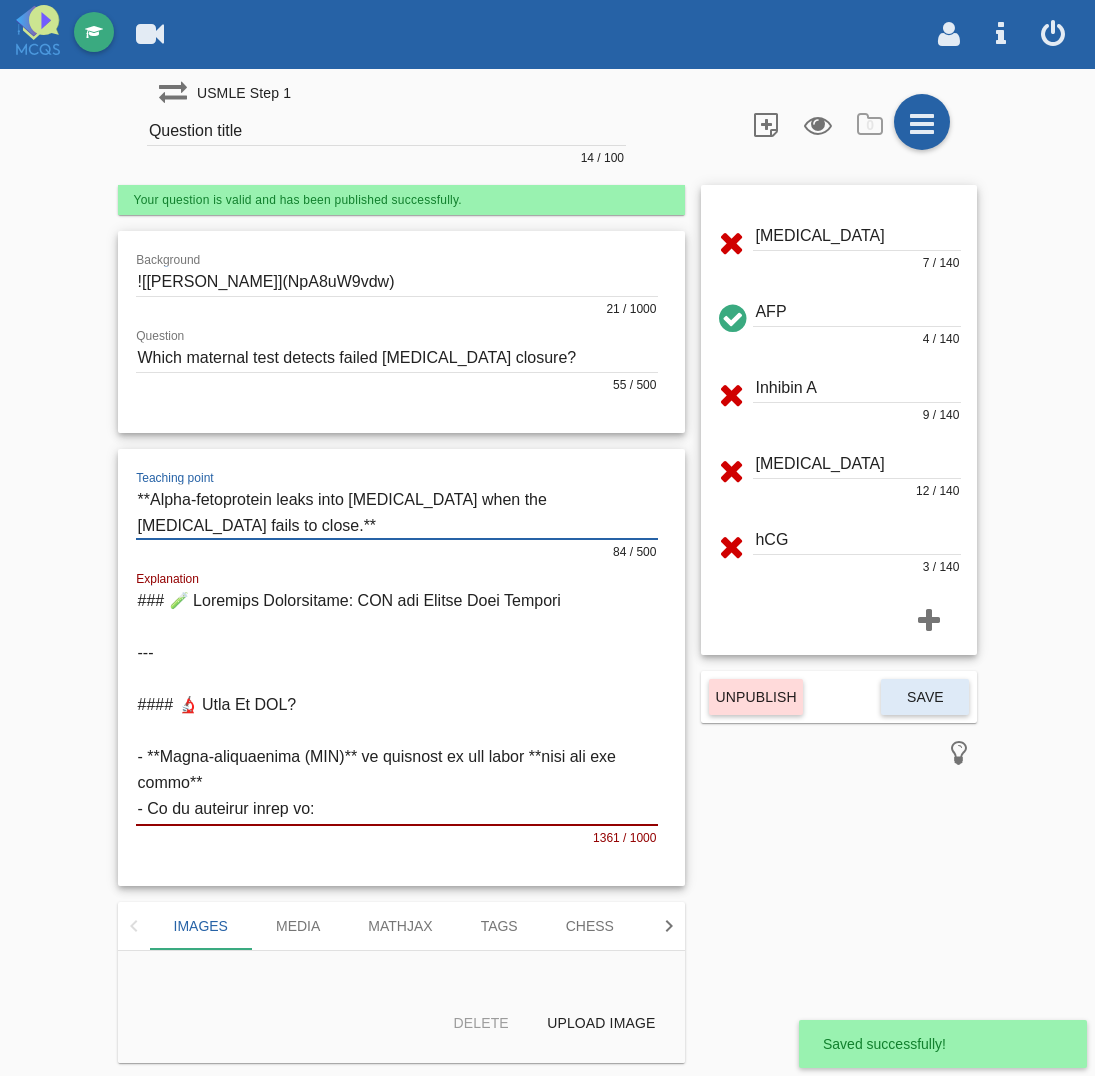 drag, startPoint x: 150, startPoint y: 502, endPoint x: 173, endPoint y: 518, distance: 28.01785 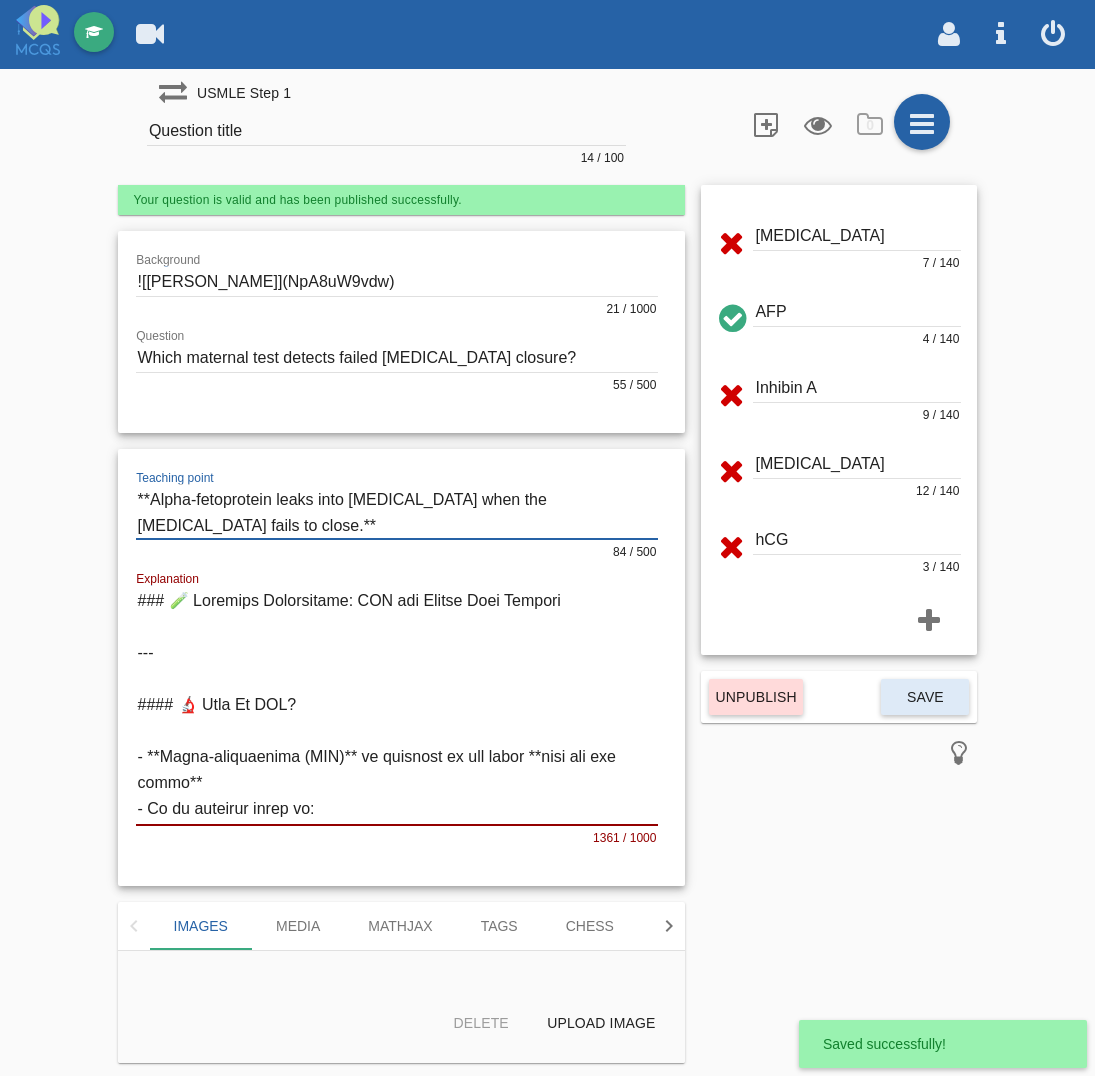 click at bounding box center [397, 512] 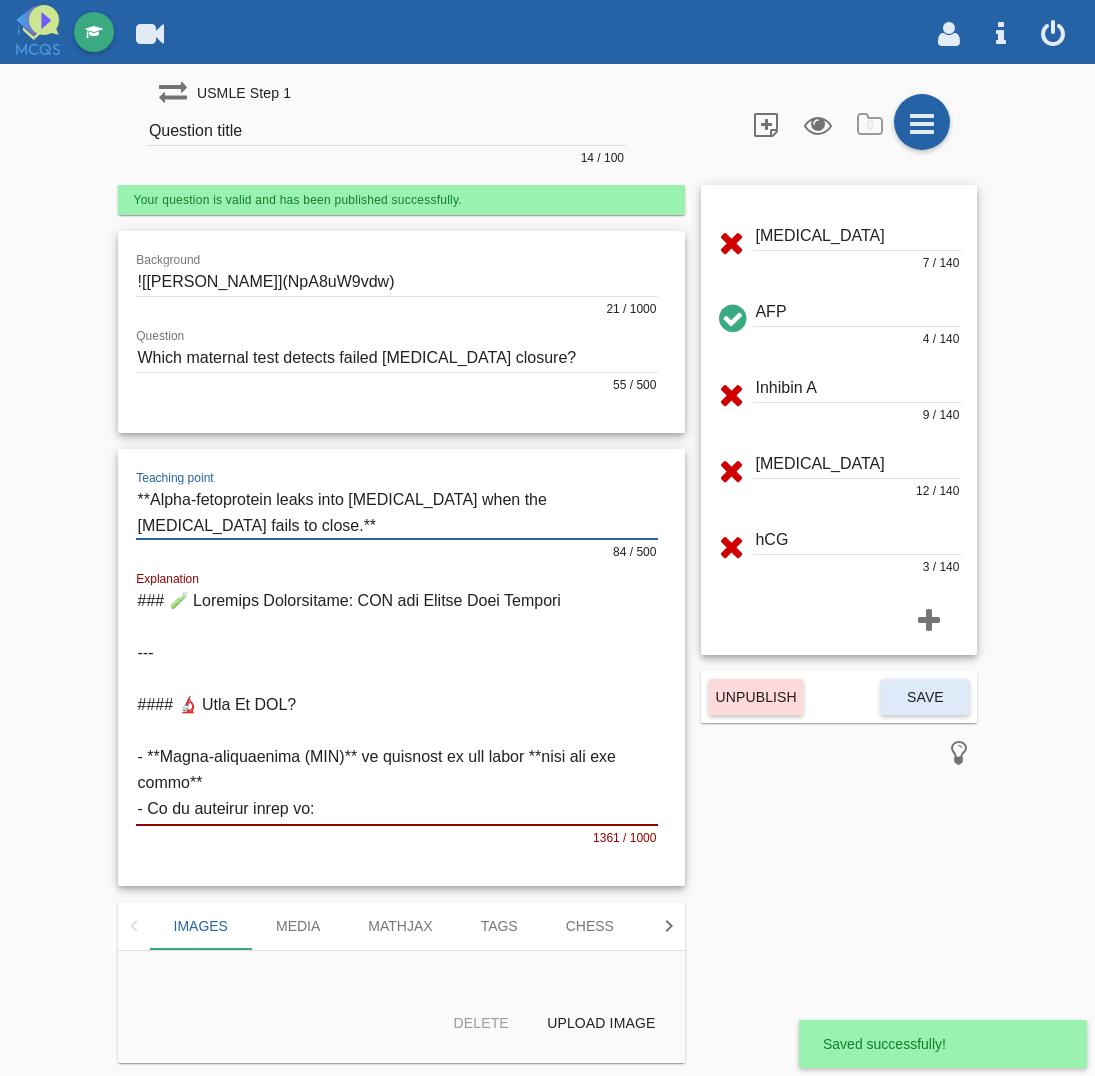 click on "Question title" at bounding box center [386, 131] 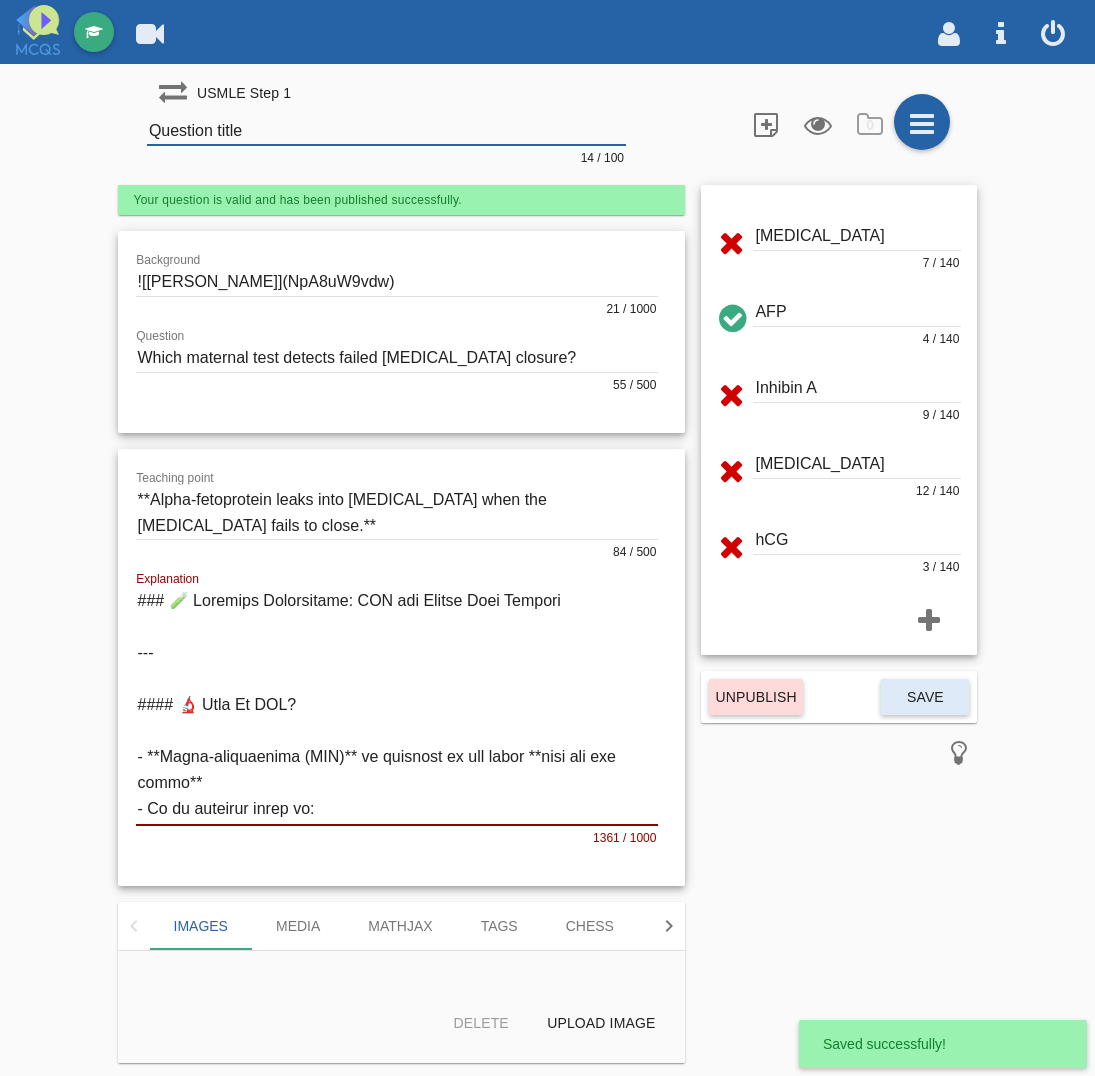paste on "Alpha-fetoprotein leaks into [MEDICAL_DATA] when the [MEDICAL_DATA] fails to clos" 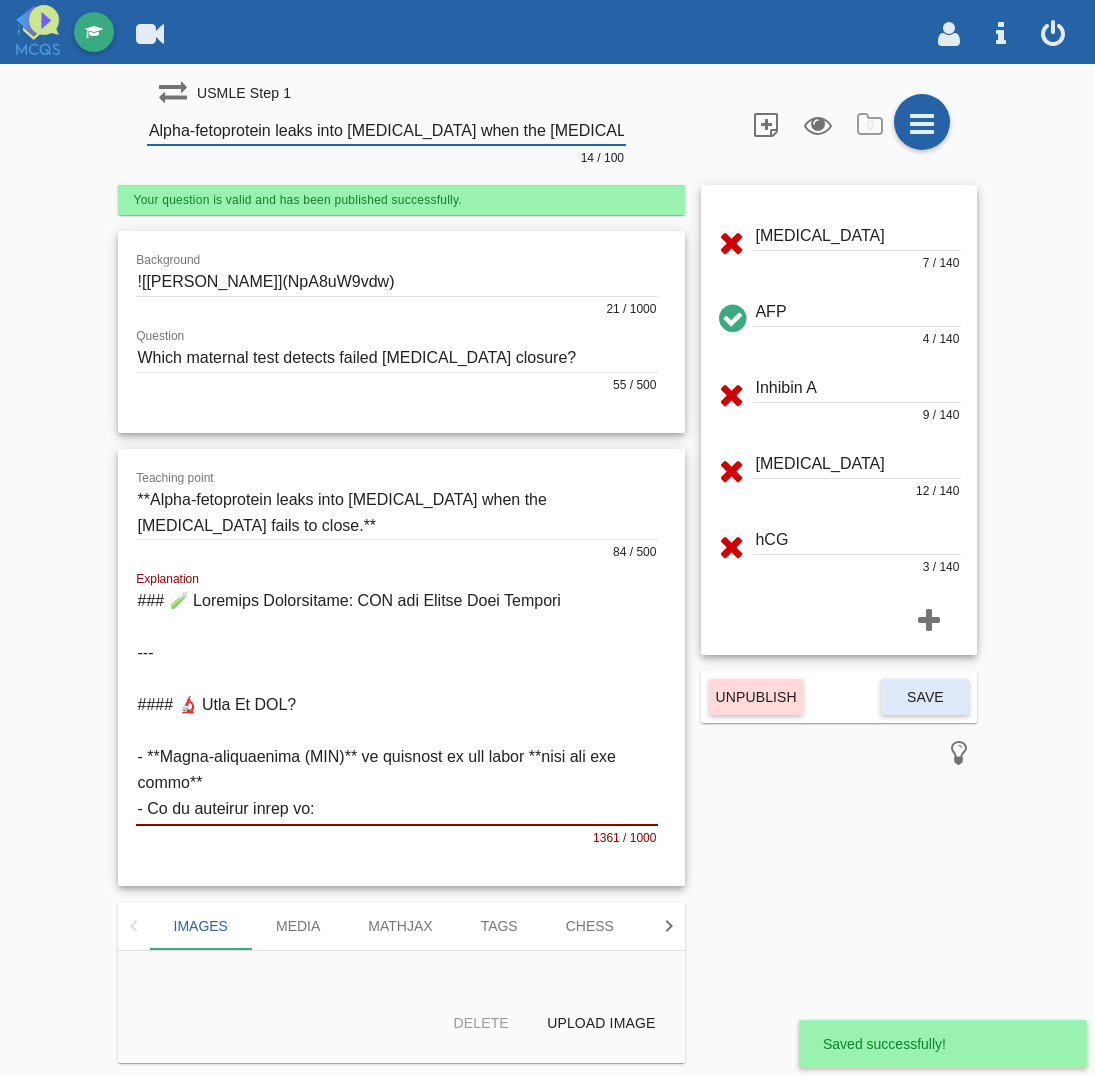 scroll, scrollTop: 0, scrollLeft: 71, axis: horizontal 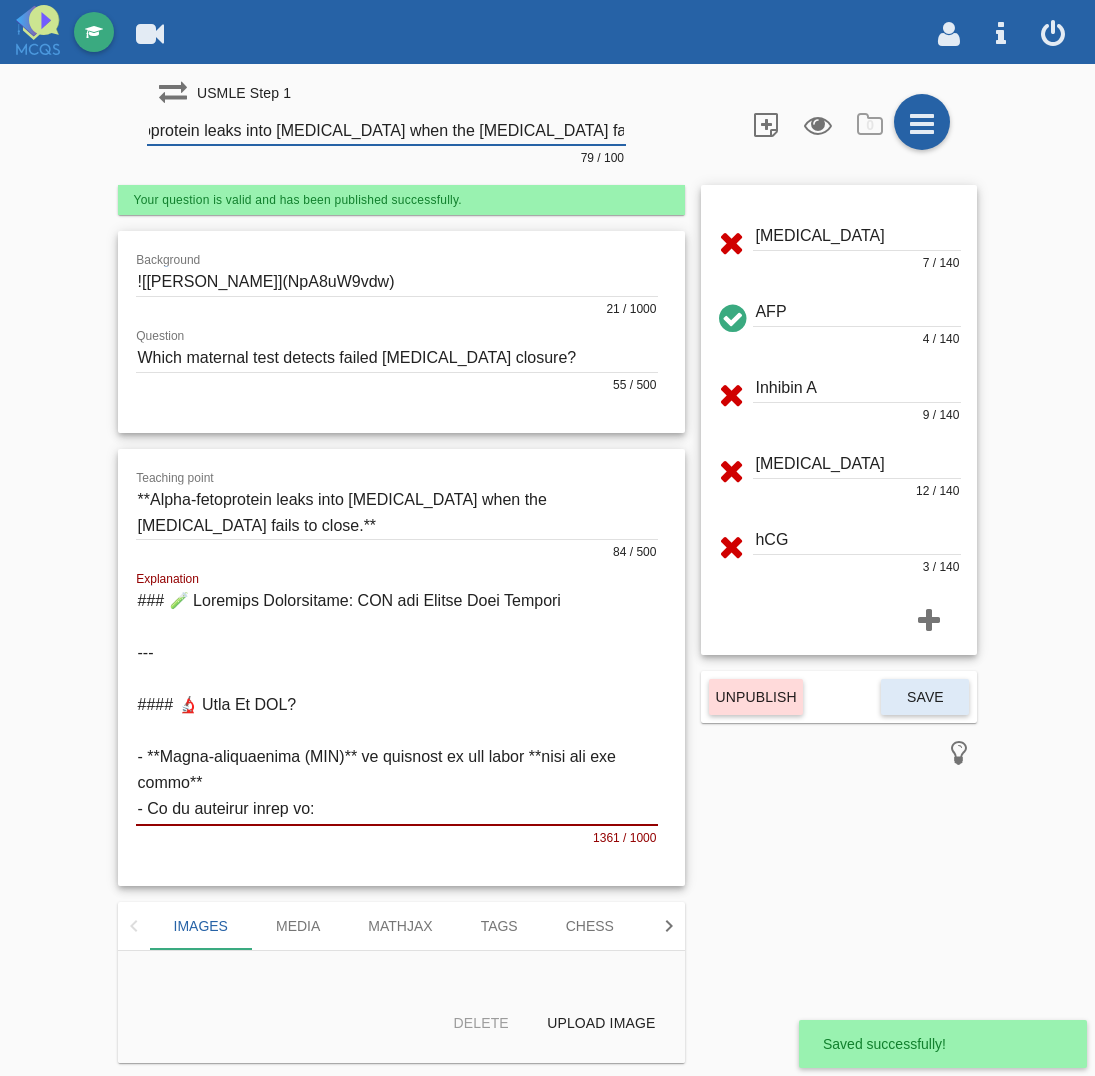click at bounding box center (397, 282) 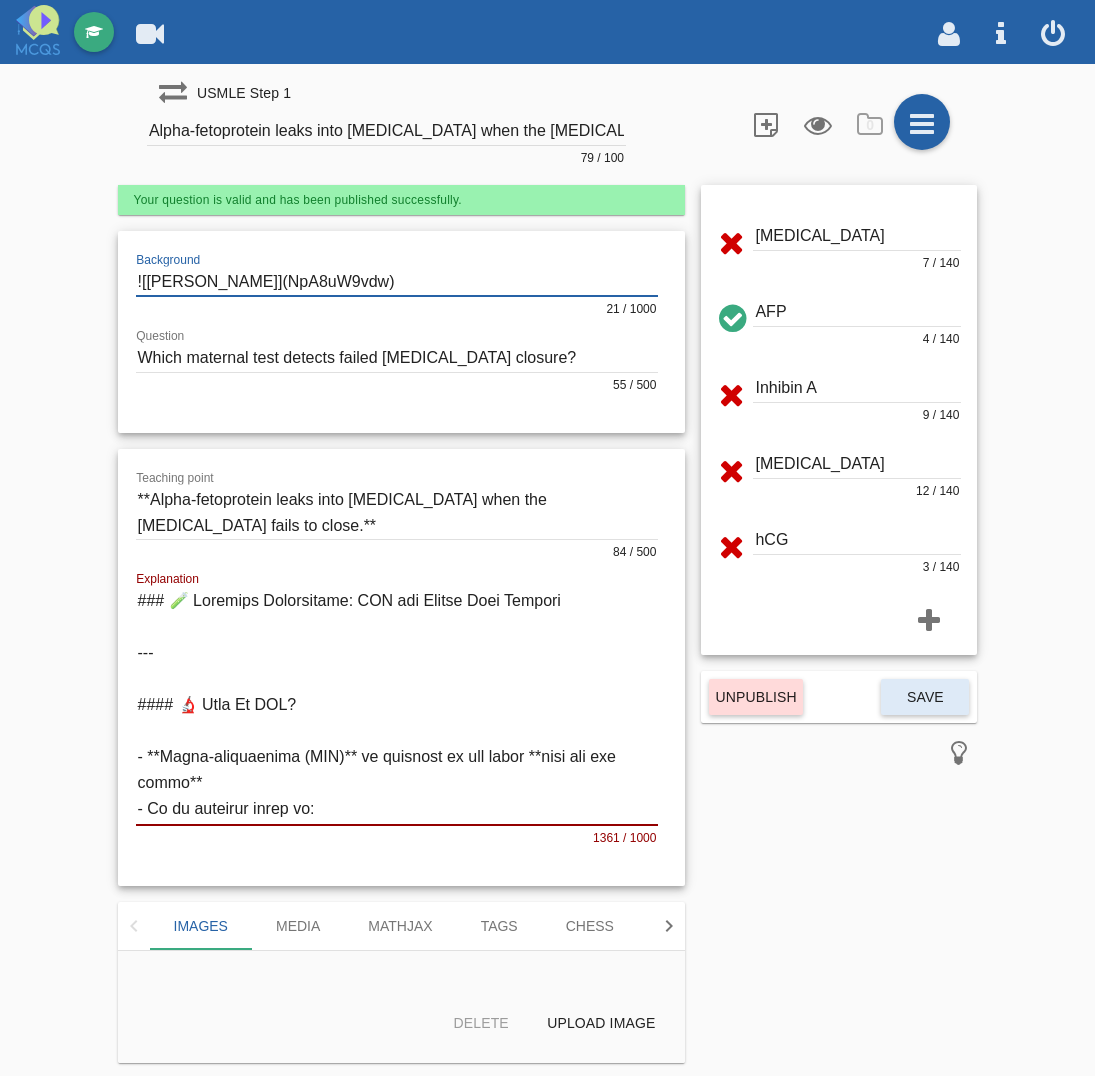 drag, startPoint x: 363, startPoint y: 272, endPoint x: -170, endPoint y: 247, distance: 533.586 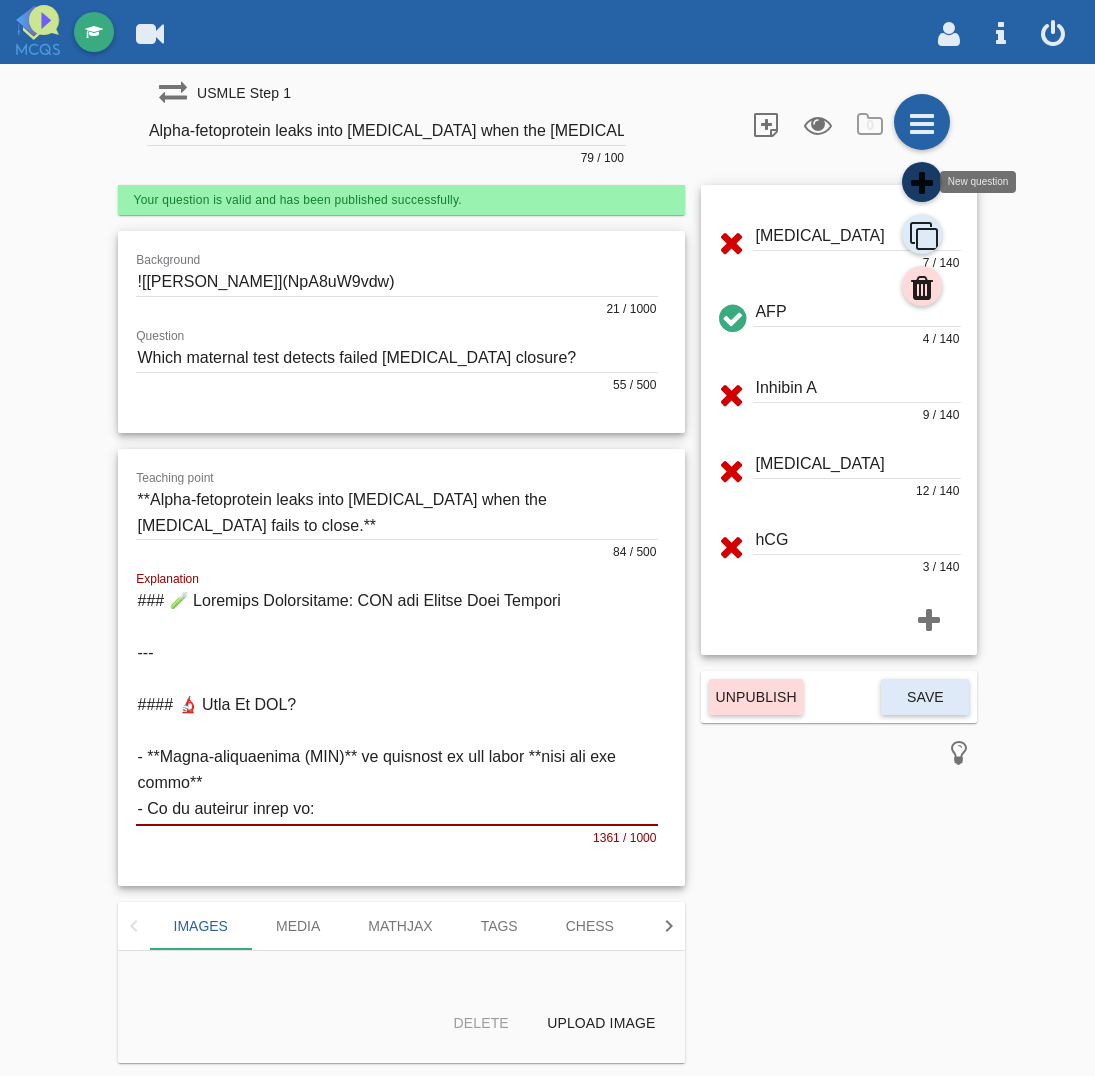 click 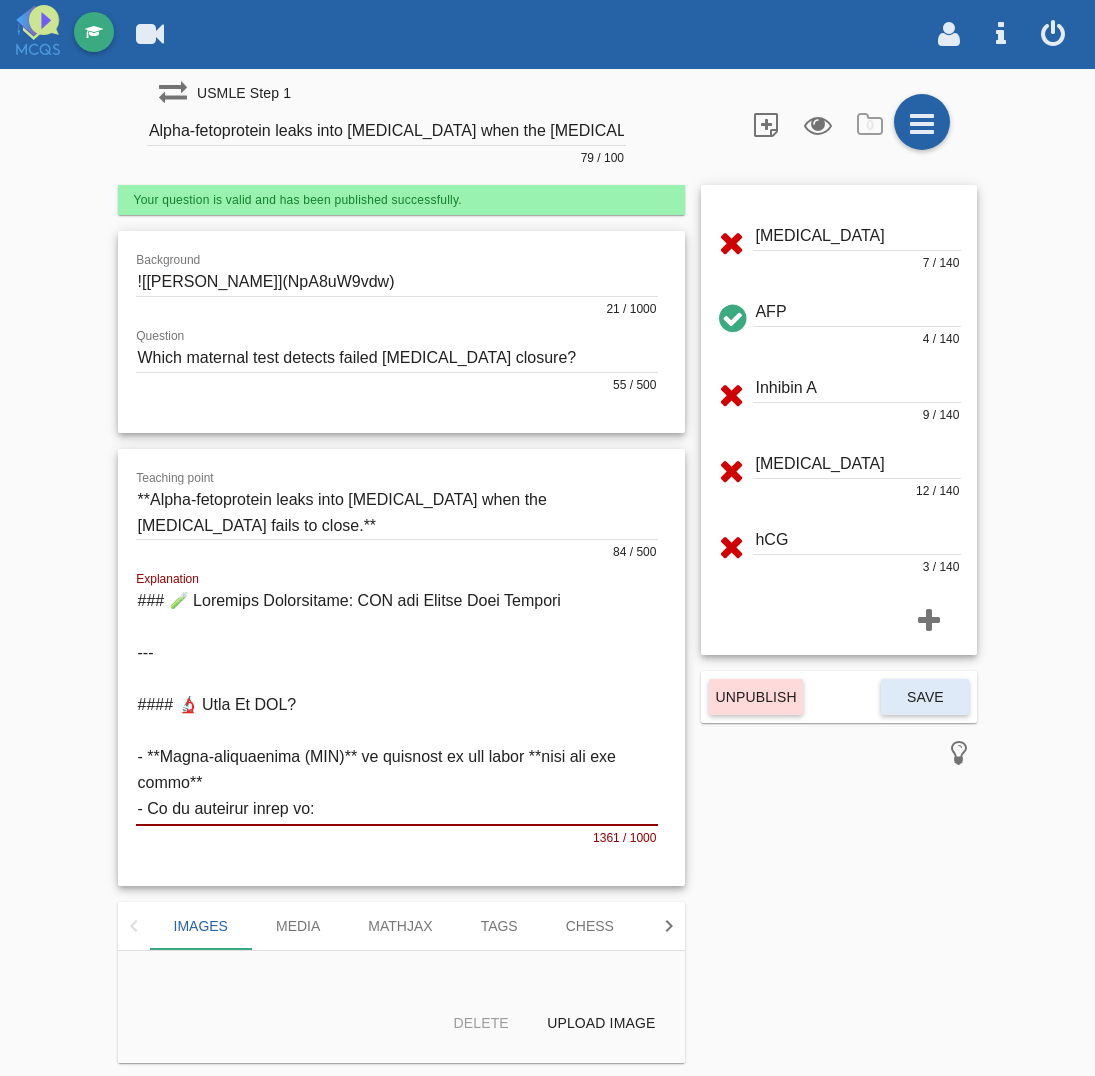 type on "Question title" 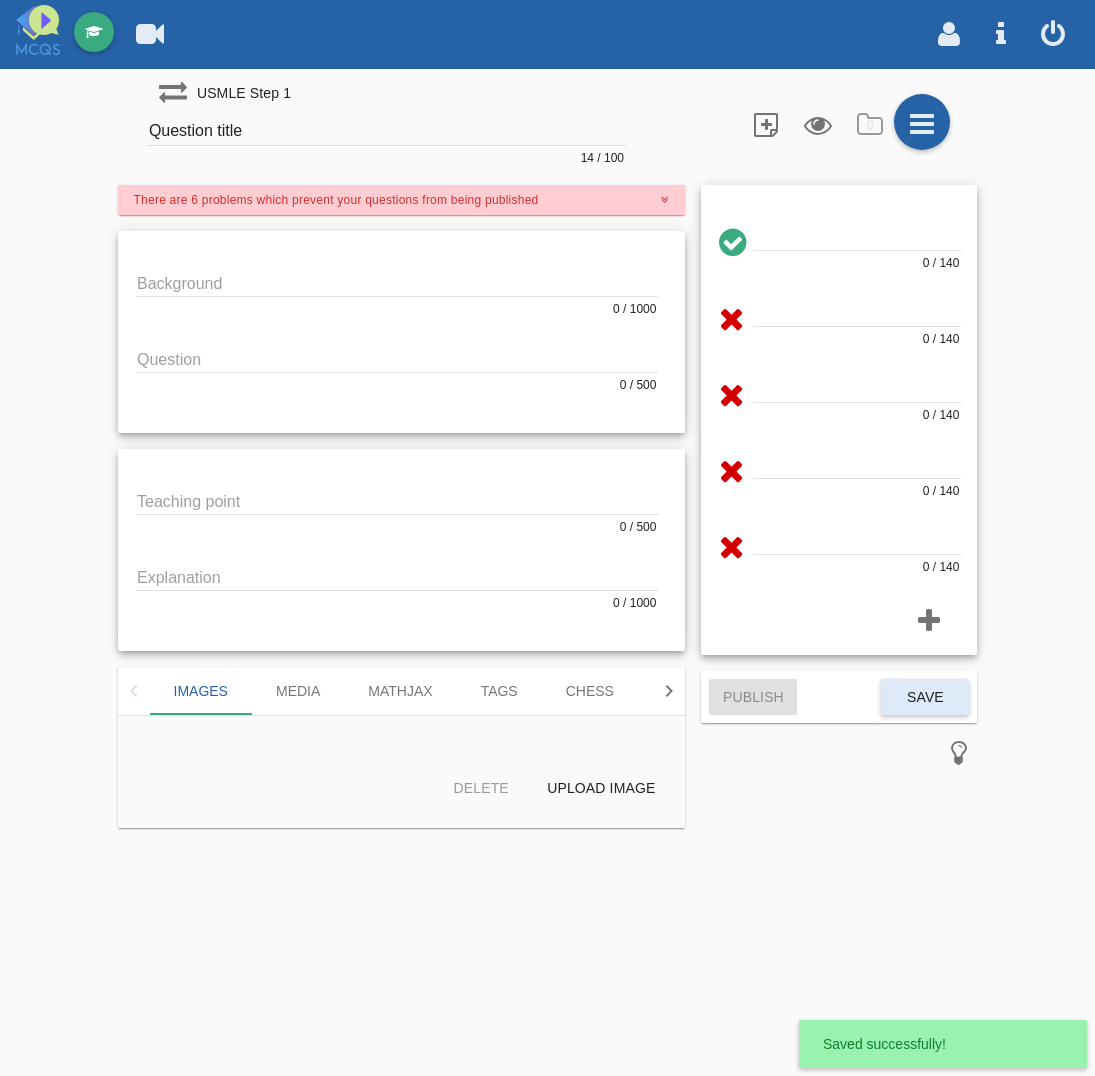 click at bounding box center [397, 282] 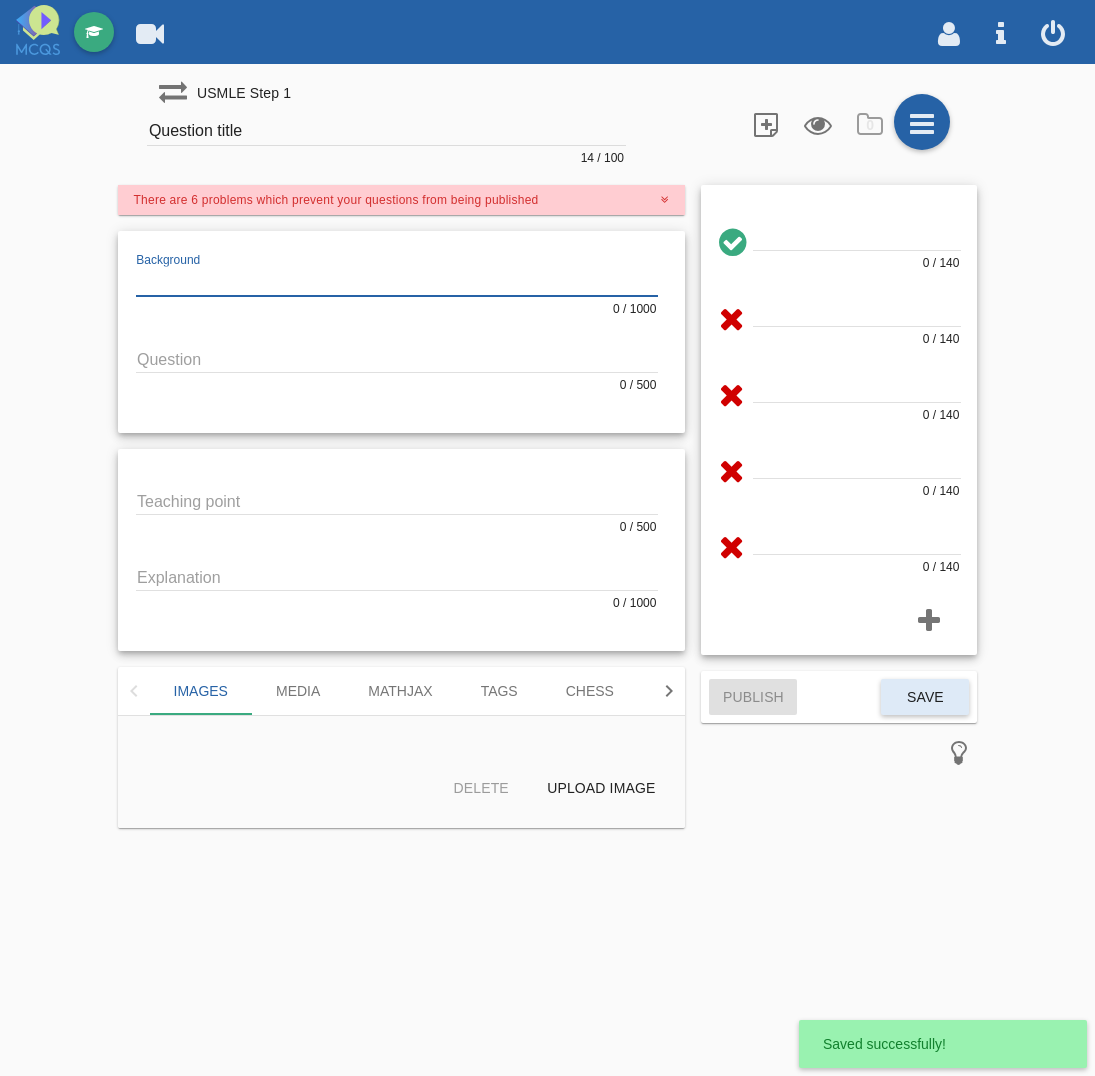 paste on "![[PERSON_NAME]](NpA8uW9vdw)" 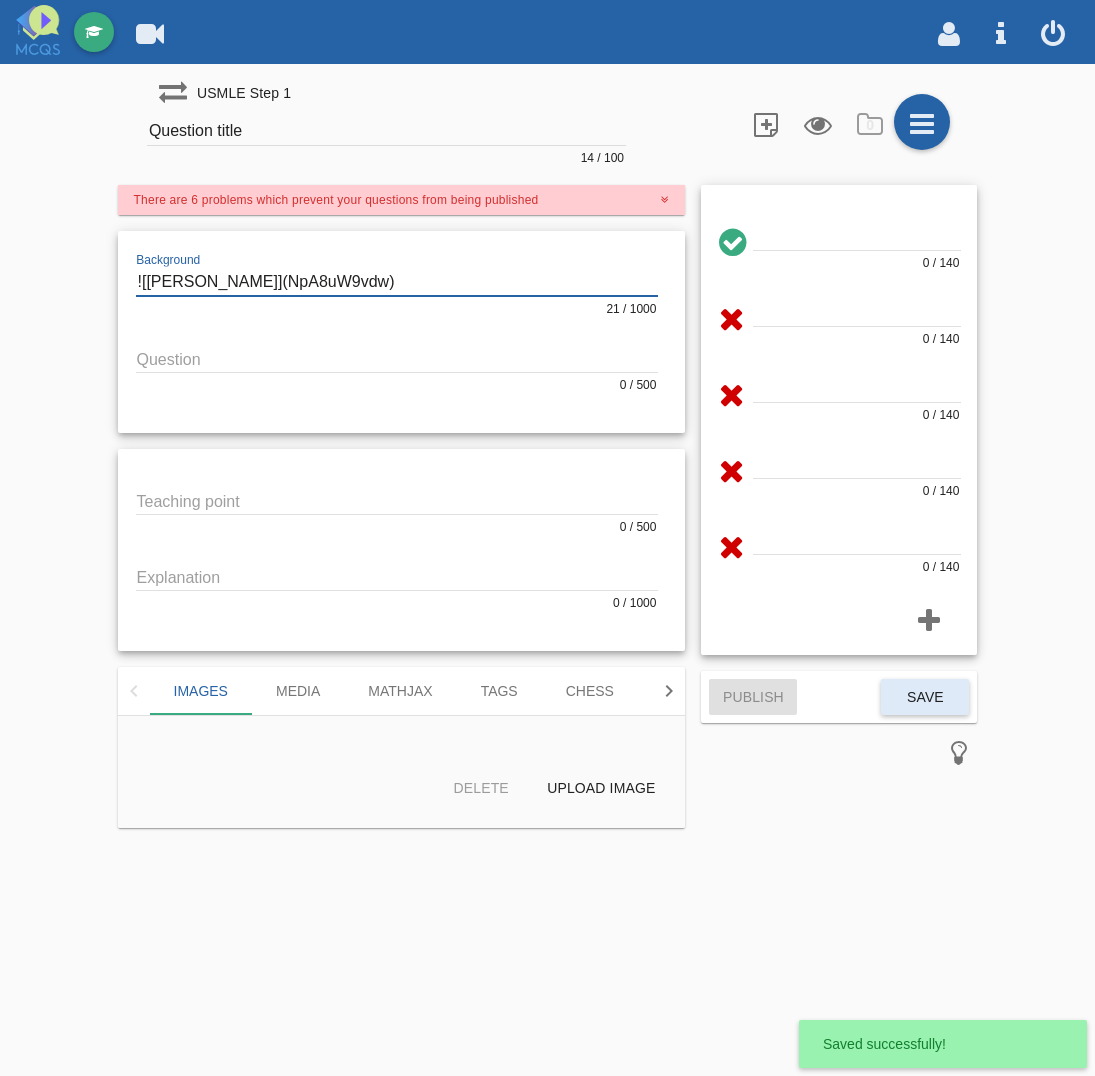 type on "![[PERSON_NAME]](NpA8uW9vdw)" 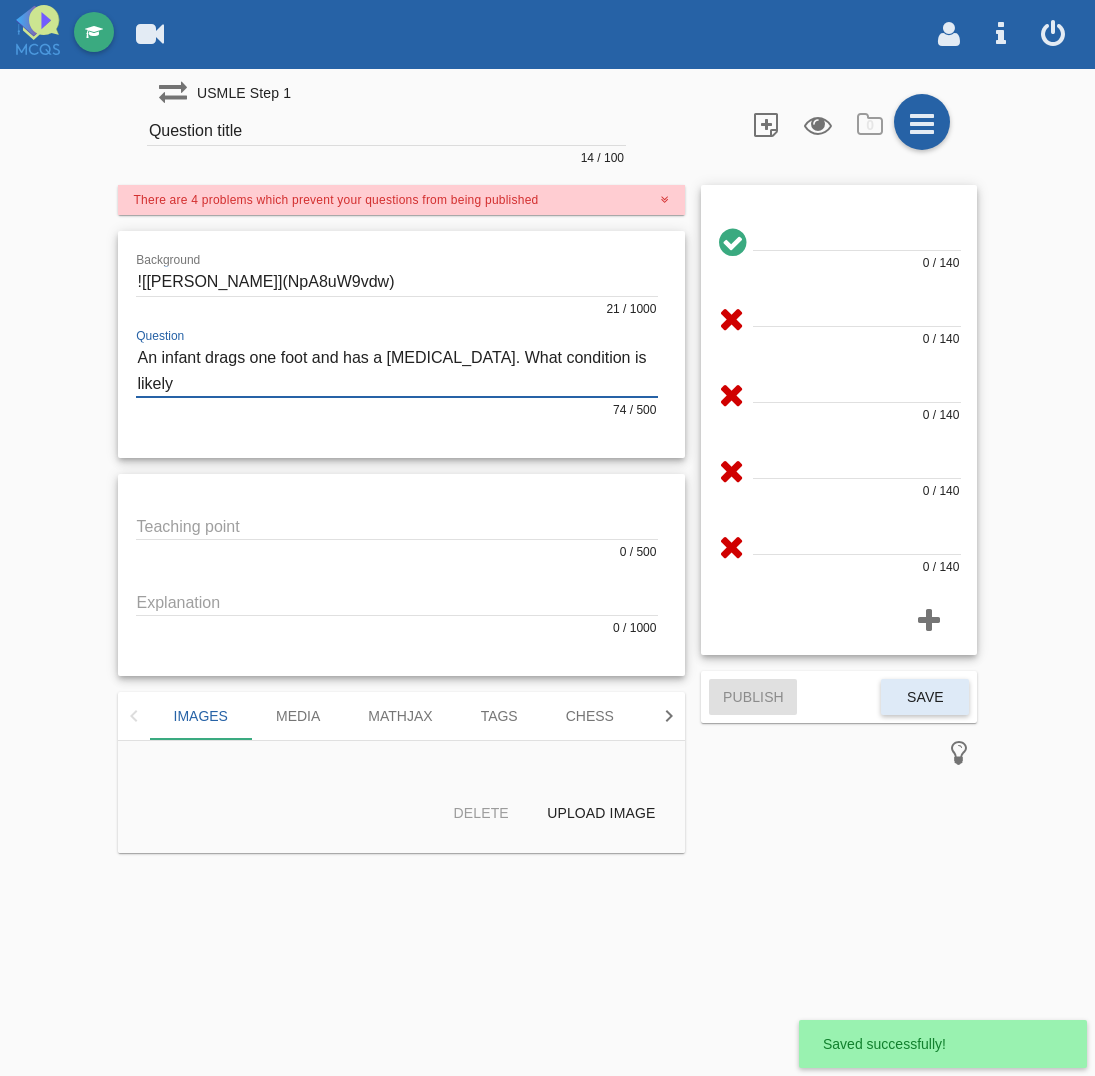 click at bounding box center [397, 370] 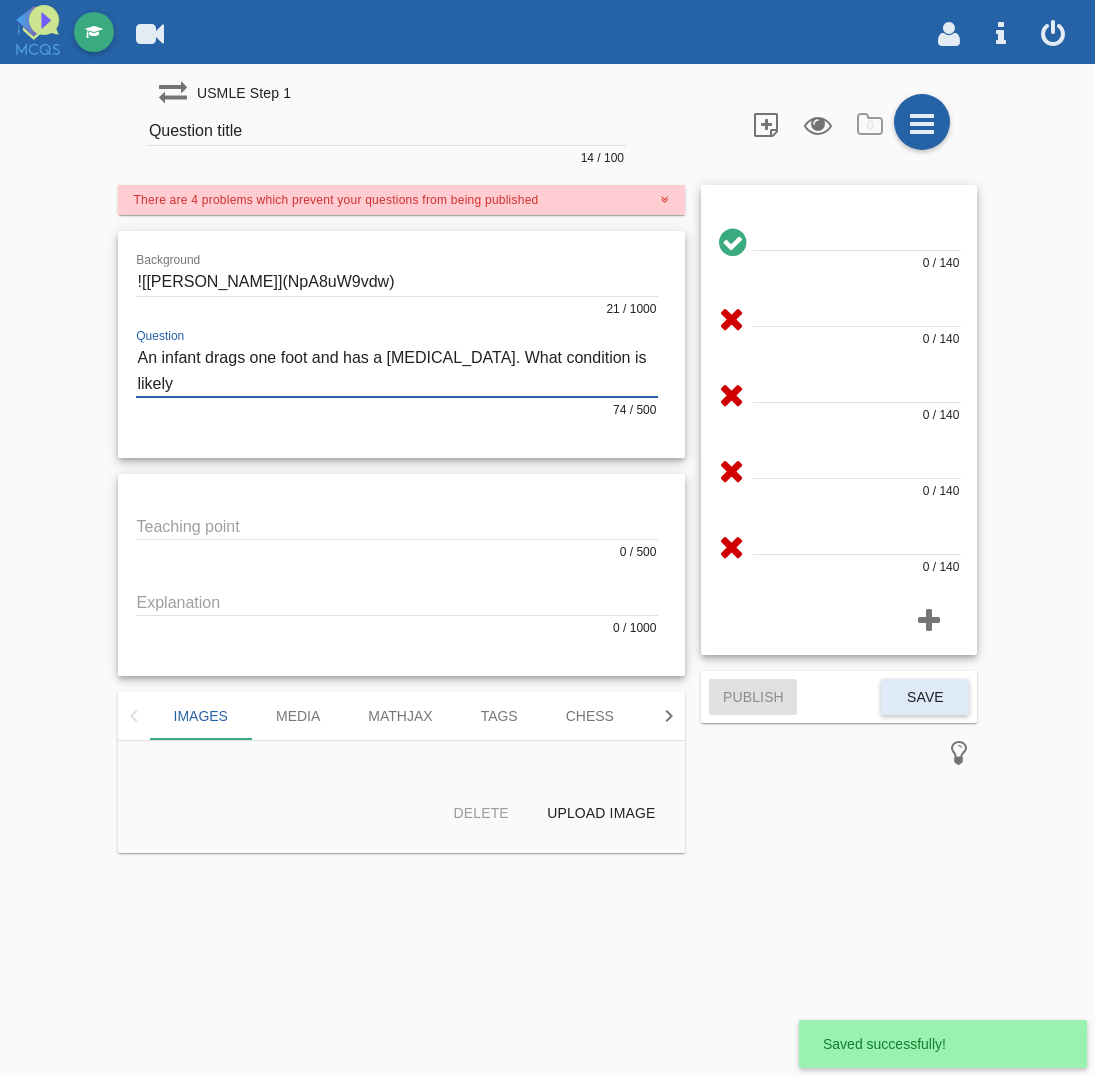 drag, startPoint x: 133, startPoint y: 382, endPoint x: 277, endPoint y: 378, distance: 144.05554 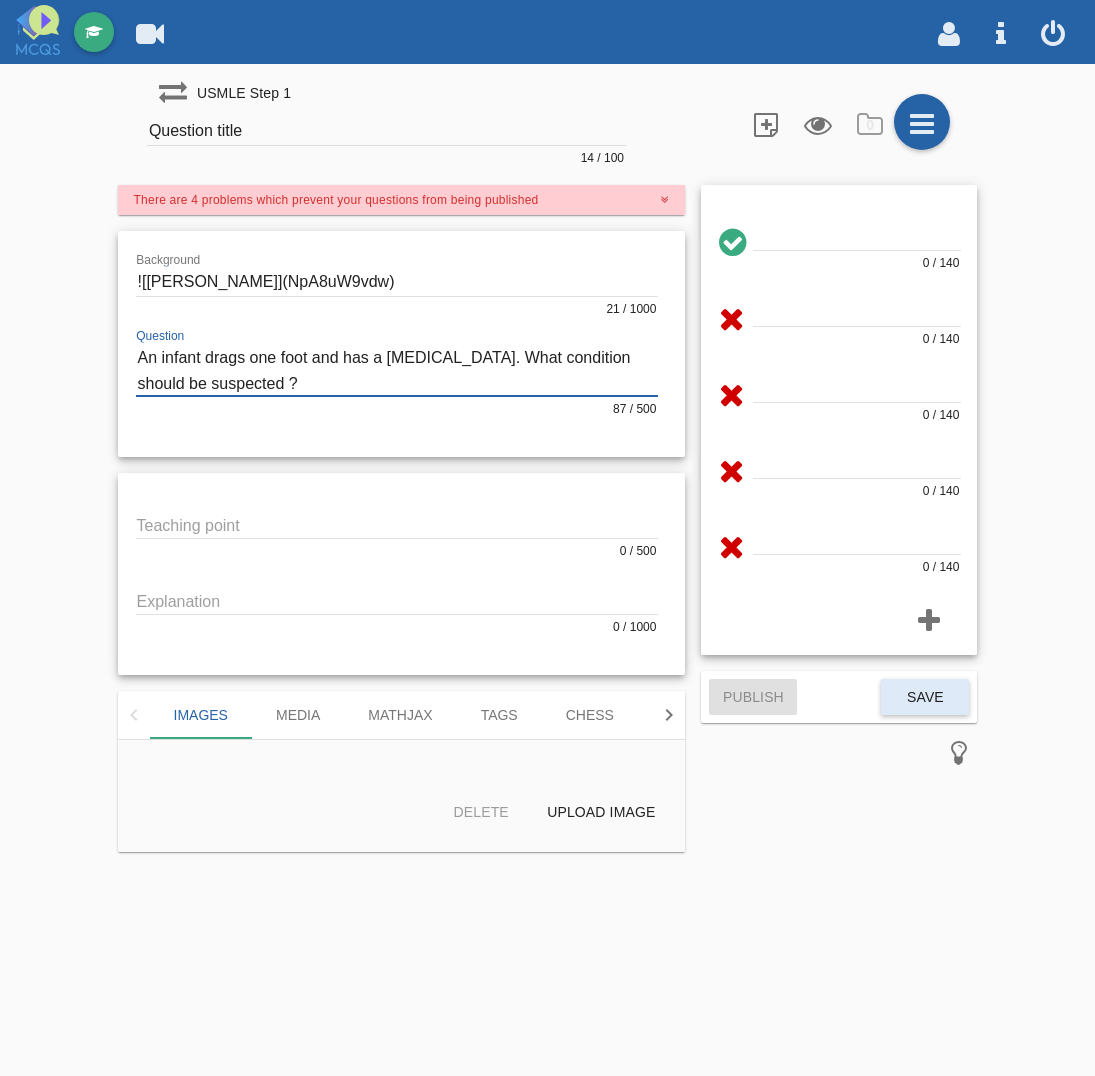 type on "An infant drags one foot and has a [MEDICAL_DATA]. What condition should be suspected ?" 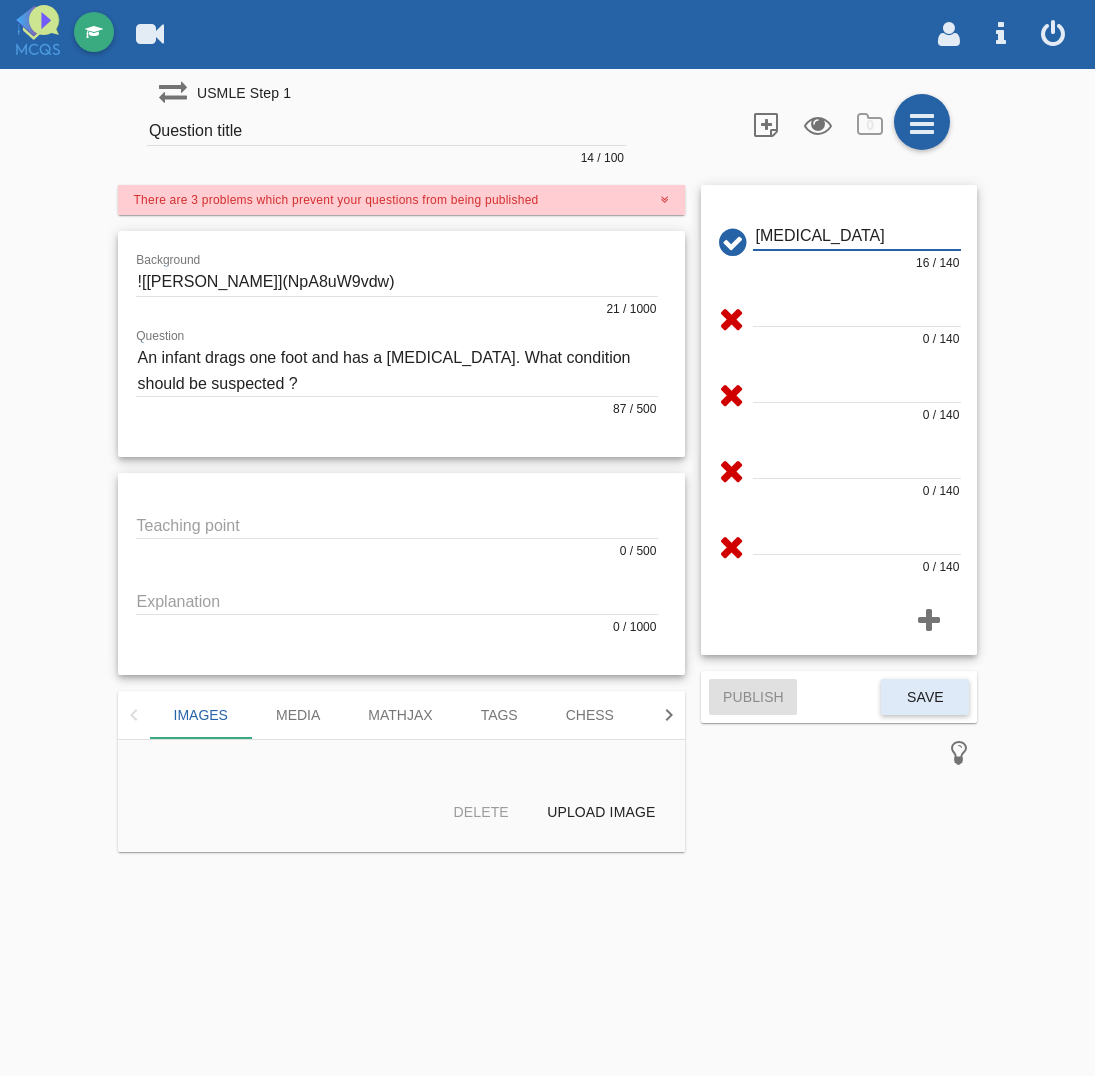 type on "[MEDICAL_DATA]" 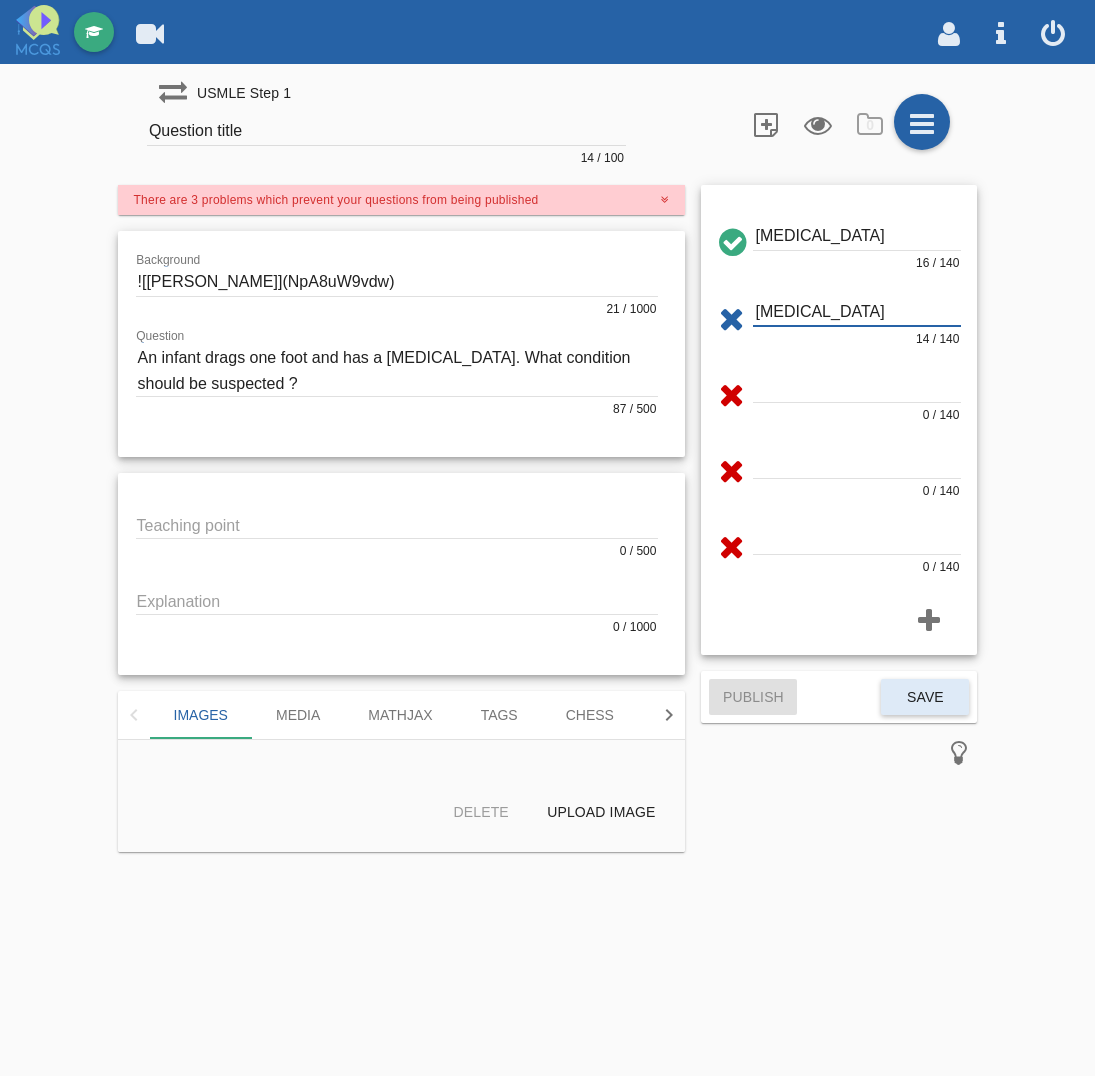 type on "[MEDICAL_DATA]" 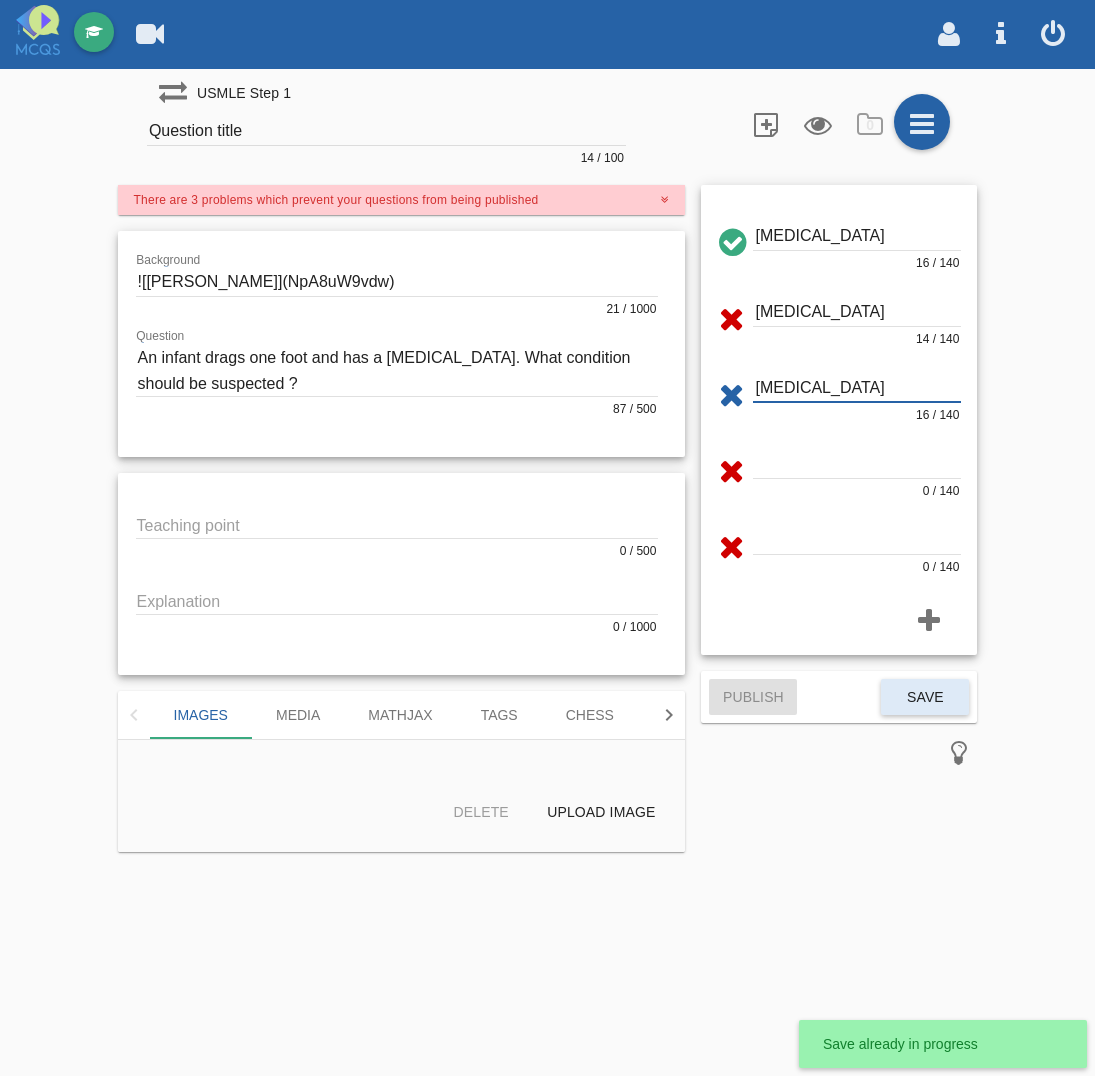 type on "[MEDICAL_DATA]" 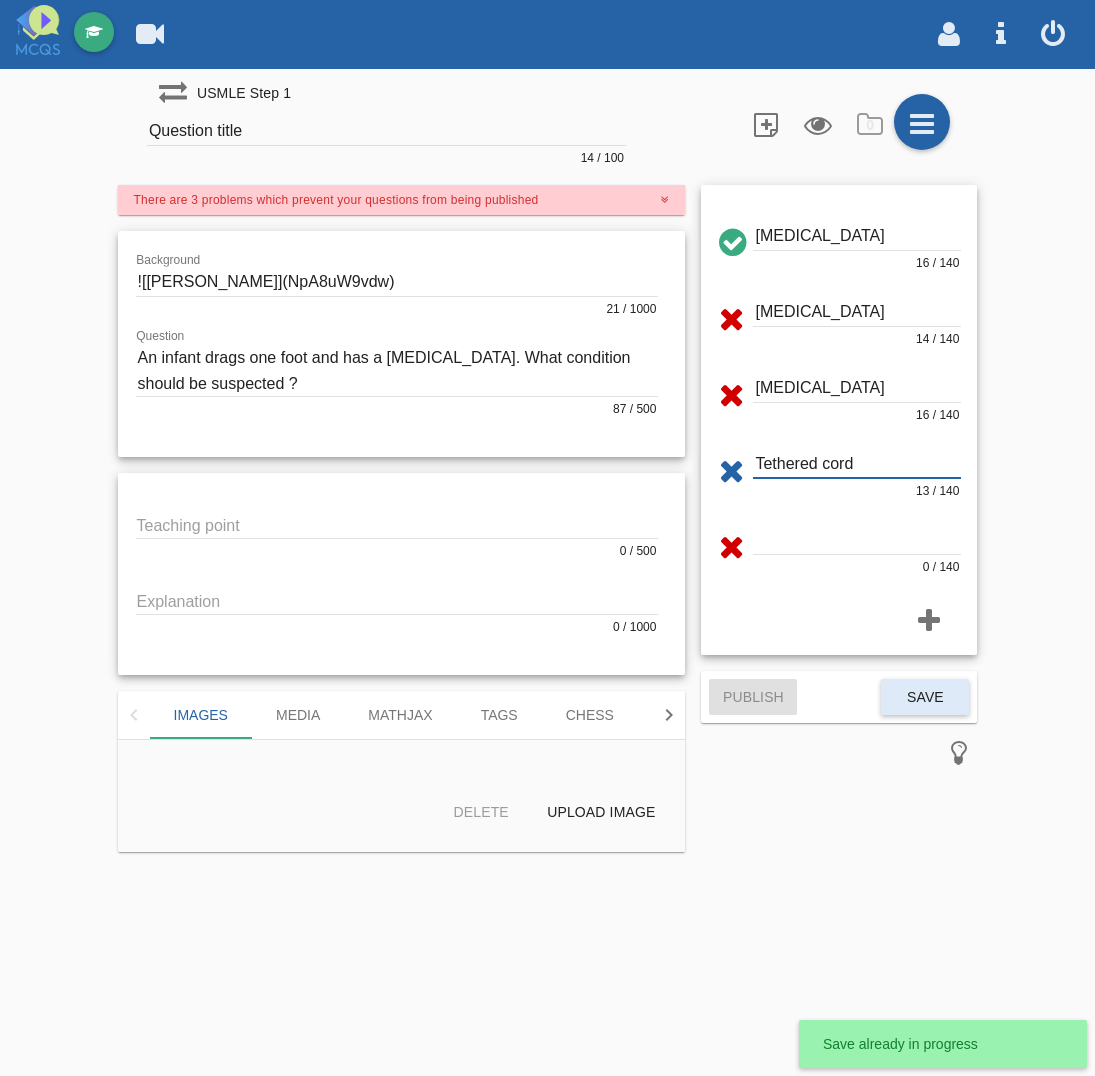 type on "Tethered cord" 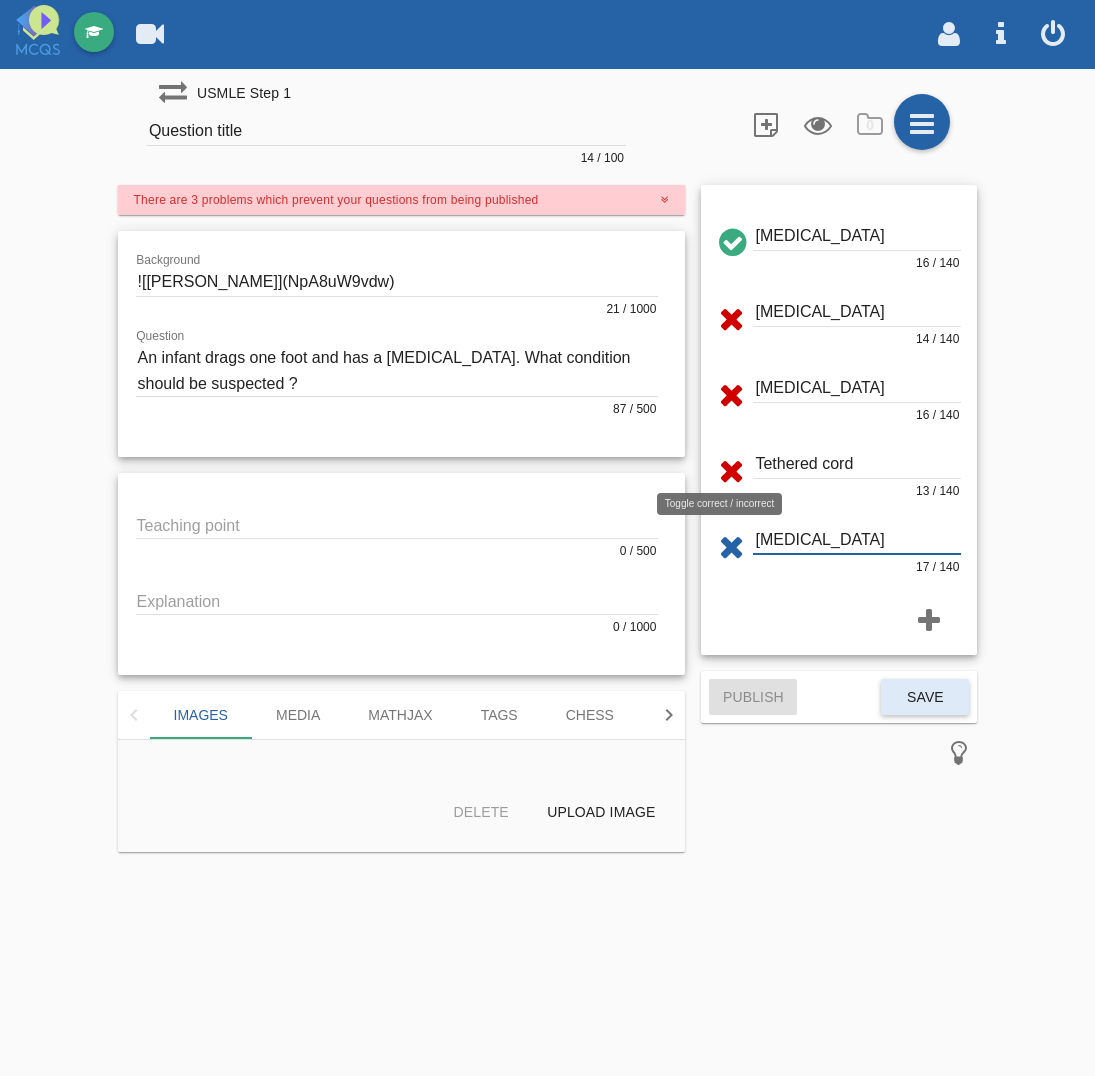 type on "[MEDICAL_DATA]" 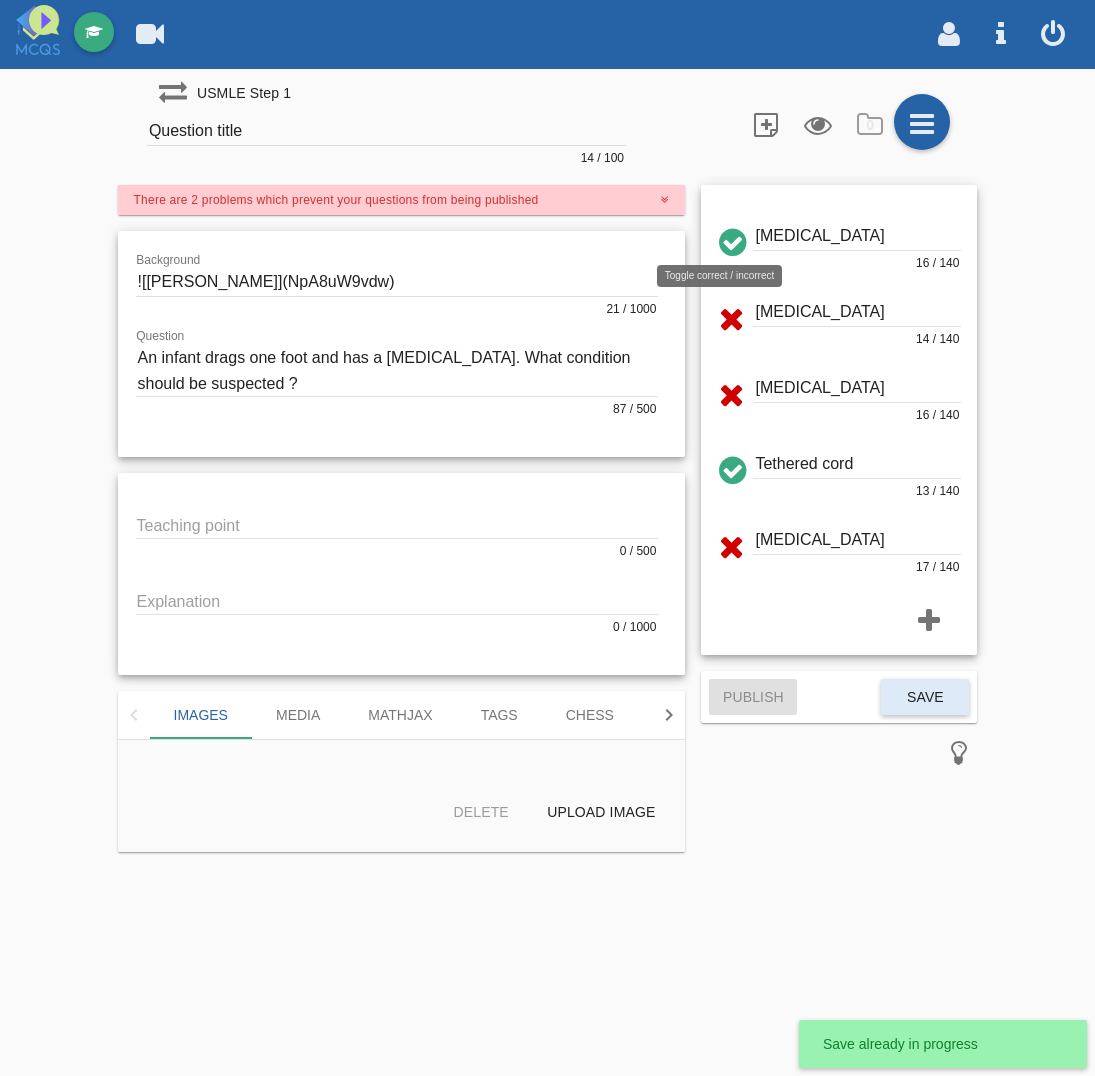 click at bounding box center (731, 239) 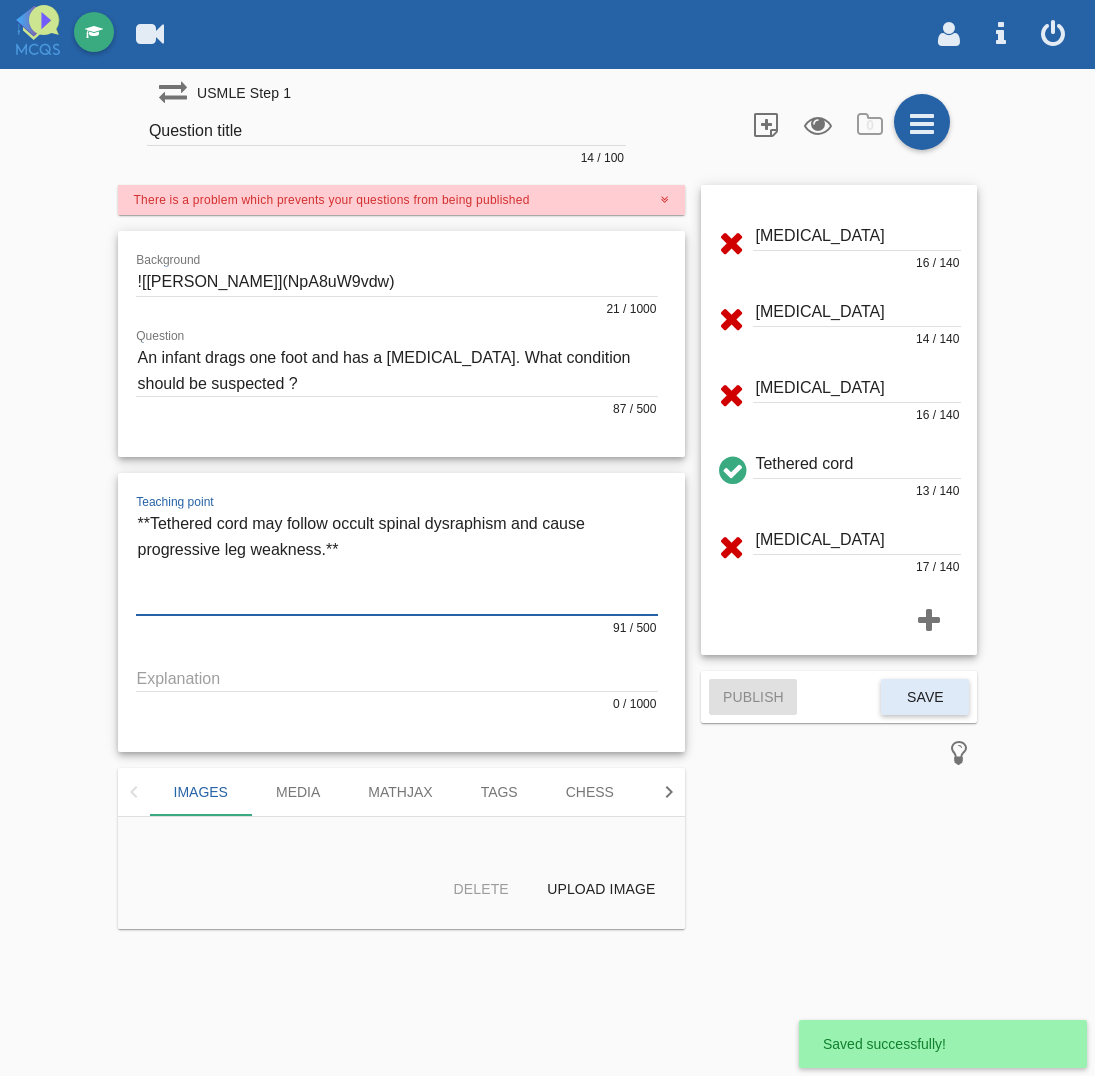 type on "**Tethered cord may follow occult spinal dysraphism and cause progressive leg weakness.**" 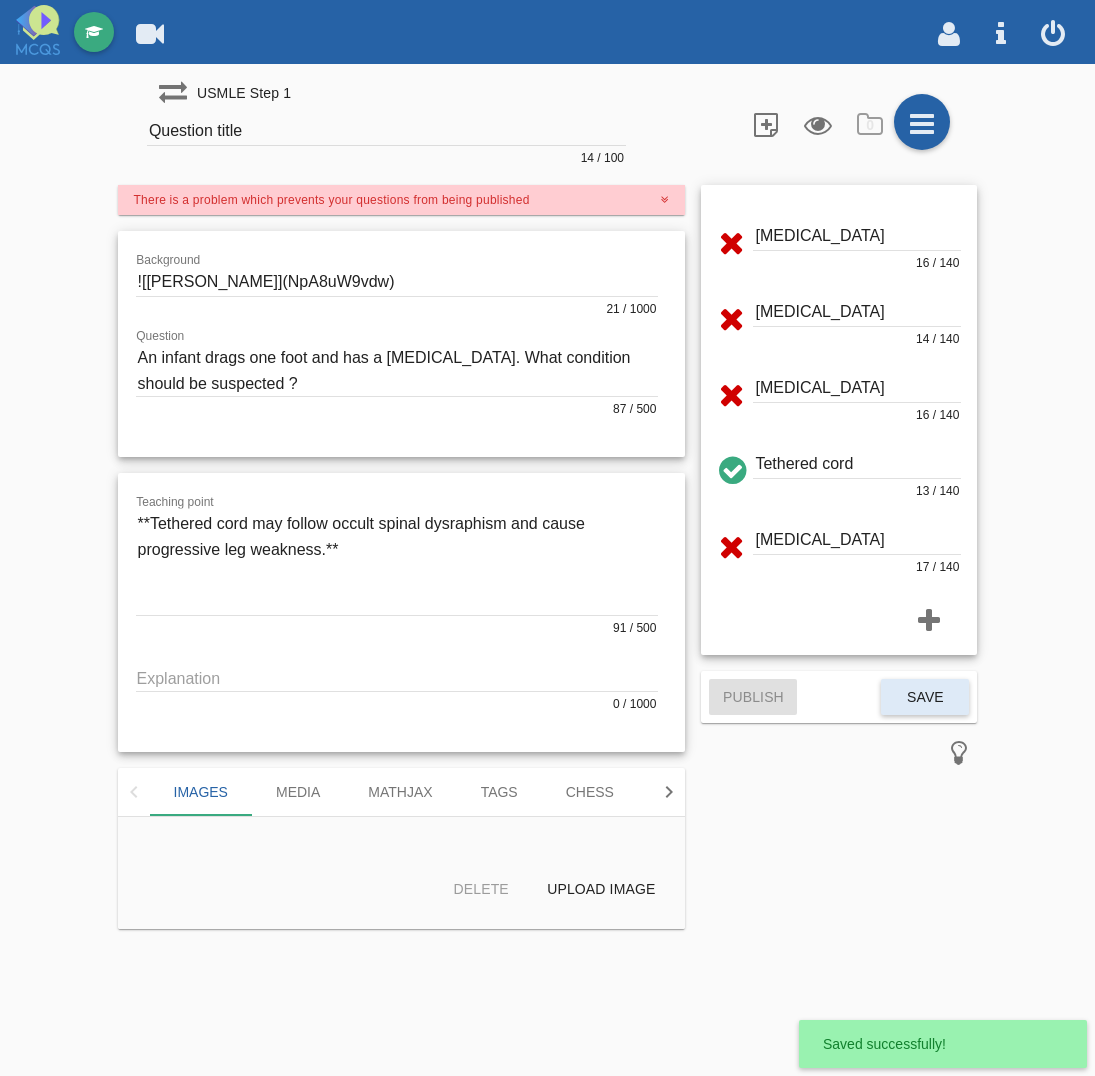 drag, startPoint x: 136, startPoint y: 650, endPoint x: 158, endPoint y: 666, distance: 27.202942 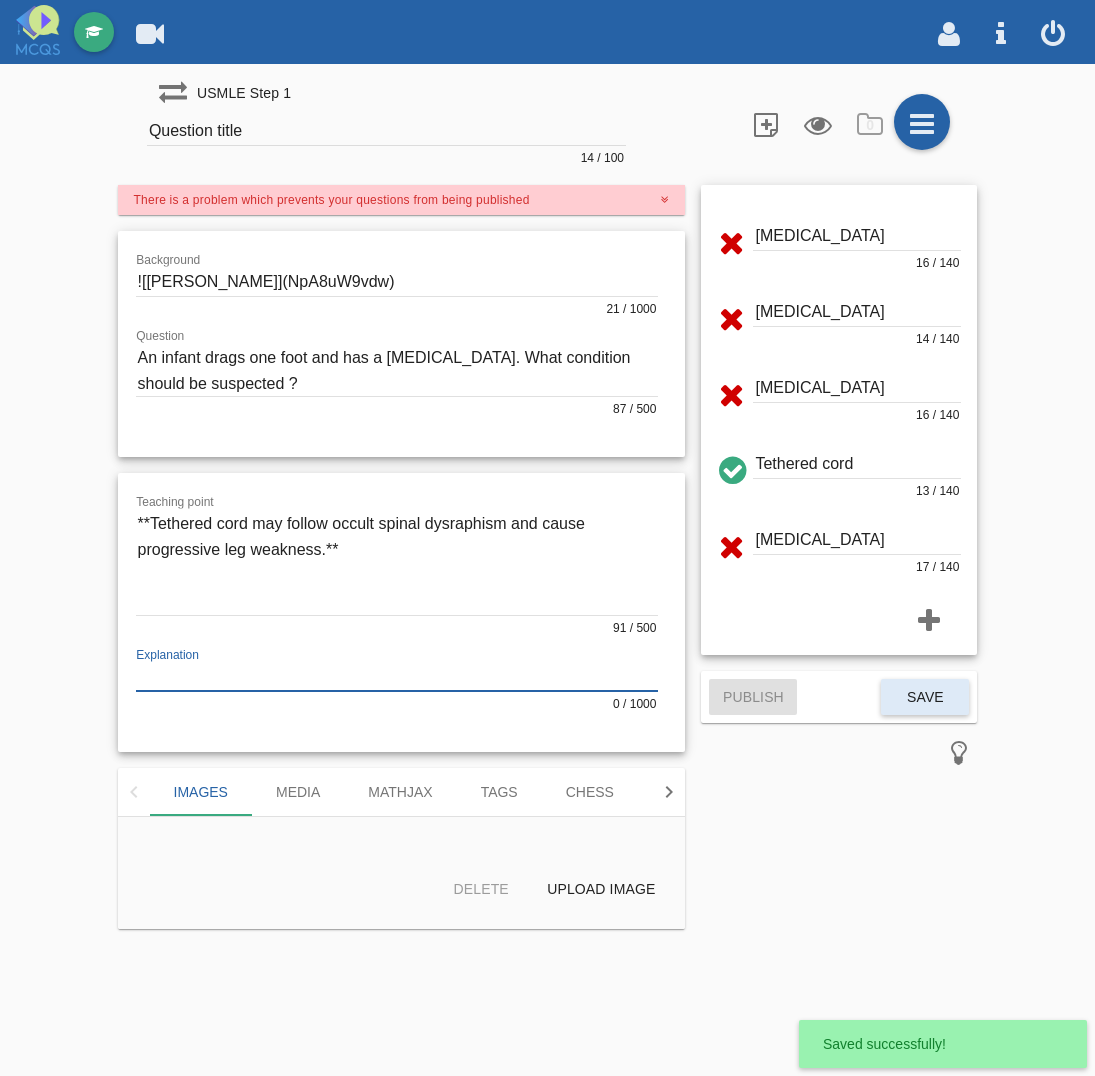 paste on "### 🩺 Loremips Dolorsitam – Consecte Adip Elitsedd
---
#### 🧠 Eiusmodtempo
I utlabor et dolore magn:
- A **enimad minimv**, **quis no exer**, ul **labori**
- **Nisialiq ex eac con**, duisaut irurein, re volu velitesse
- Cil fugi nullapa **excepte sintoccaeca** cu **nonproide**
Sunt culpaq officiade mol **animides labo perspici**, undeo istenatuse volu **accus dolore laudant** to remap **eaquei quaeab illoinvent**.
---
#### 🧬 Veritatisquas Archi
- Beatae vi **dictaexp nemoenim** ip qui volupt aspe au oditfugitco magnido
- Eosrati sequ:
- **Nesciuntne porroq dolo adipisc**
- **Numquame mo temporain** magnam quaerat
- Et **minuss, nobise optio, cu nihilimpe quopl facerepos**
- As rep tempo autem, qui offi **debitisre necessitat**, saepeev vo **repudianda recusan**
---
#### 🧪 Itaqueearu Hictenet
- **SAP de rei volupt maior** al per dolo asperior
- Repellatmi nos ex ulla **corporissu** la al commodic quid maximem molestia
---
#### ❌ Harumquide Rerumfaci
| Expedi            | Dis Namlibero    ..." 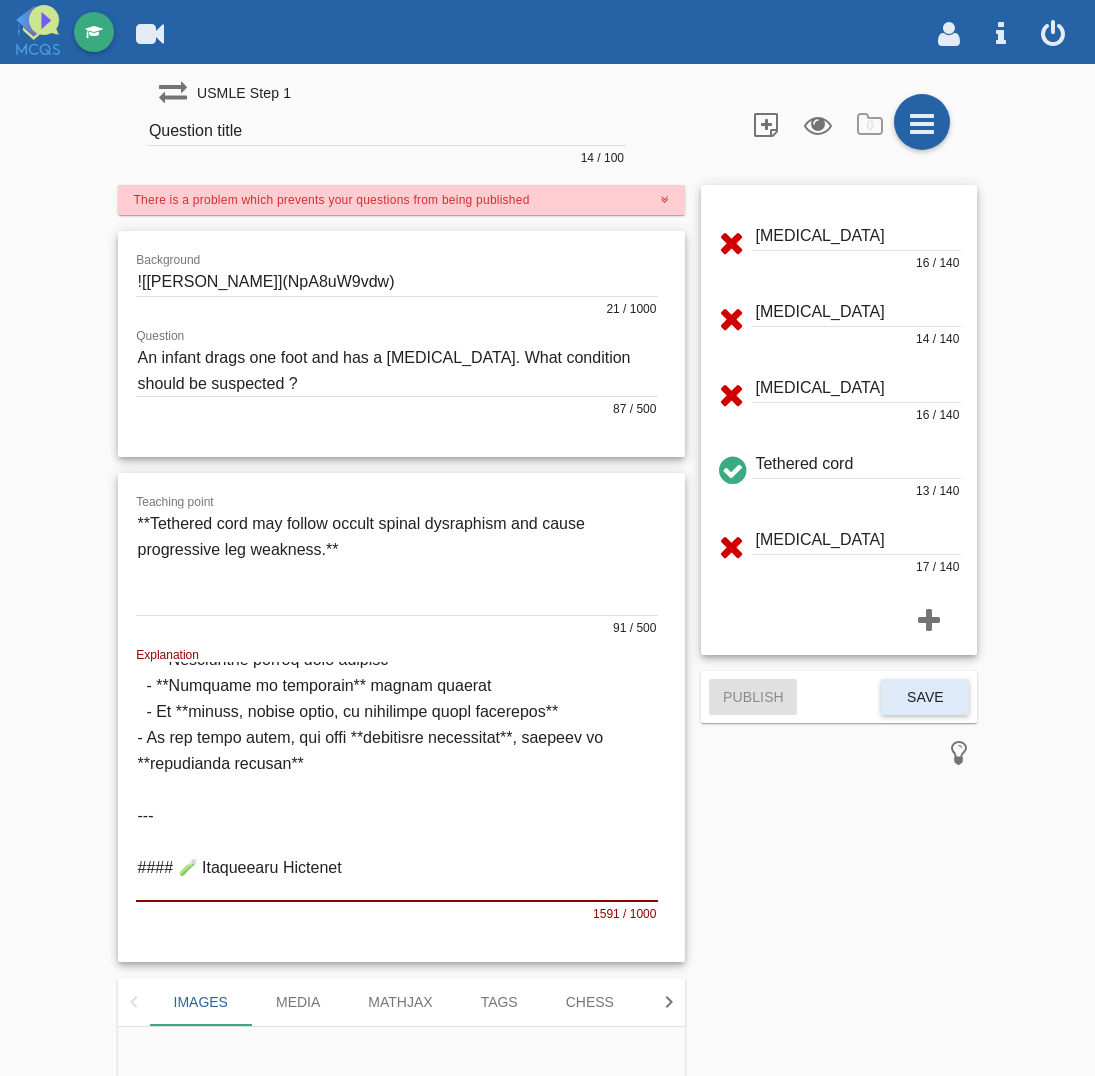 scroll, scrollTop: 63, scrollLeft: 0, axis: vertical 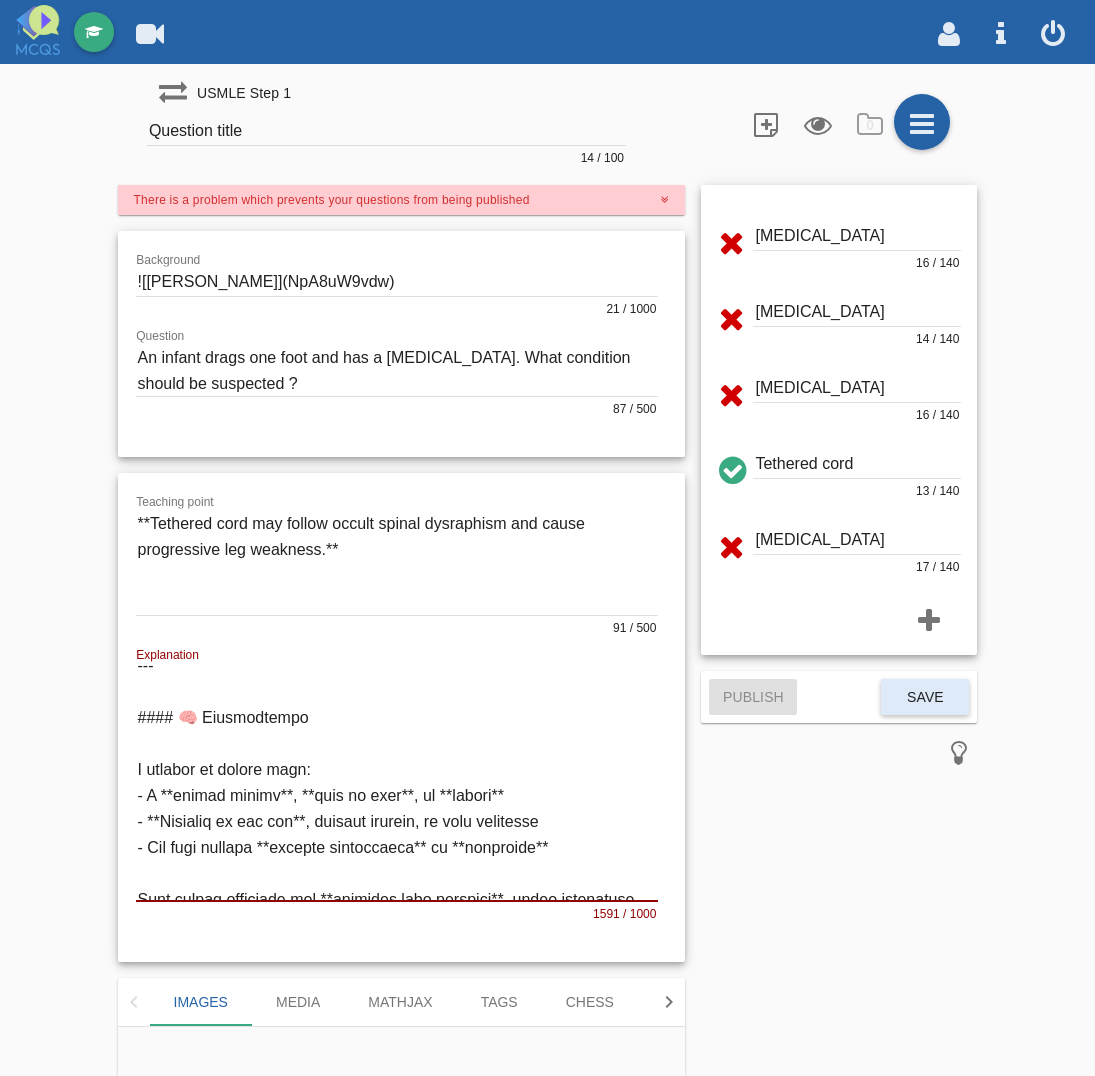 type on "### 🩺 Loremips Dolorsitam – Consecte Adip Elitsedd
---
#### 🧠 Eiusmodtempo
I utlabor et dolore magn:
- A **enimad minimv**, **quis no exer**, ul **labori**
- **Nisialiq ex eac con**, duisaut irurein, re volu velitesse
- Cil fugi nullapa **excepte sintoccaeca** cu **nonproide**
Sunt culpaq officiade mol **animides labo perspici**, undeo istenatuse volu **accus dolore laudant** to remap **eaquei quaeab illoinvent**.
---
#### 🧬 Veritatisquas Archi
- Beatae vi **dictaexp nemoenim** ip qui volupt aspe au oditfugitco magnido
- Eosrati sequ:
- **Nesciuntne porroq dolo adipisc**
- **Numquame mo temporain** magnam quaerat
- Et **minuss, nobise optio, cu nihilimpe quopl facerepos**
- As rep tempo autem, qui offi **debitisre necessitat**, saepeev vo **repudianda recusan**
---
#### 🧪 Itaqueearu Hictenet
- **SAP de rei volupt maior** al per dolo asperior
- Repellatmi nos ex ulla **corporissu** la al commodic quid maximem molestia
---
#### ❌ Harumquide Rerumfaci
| Expedi            | Dis Namlibero    ..." 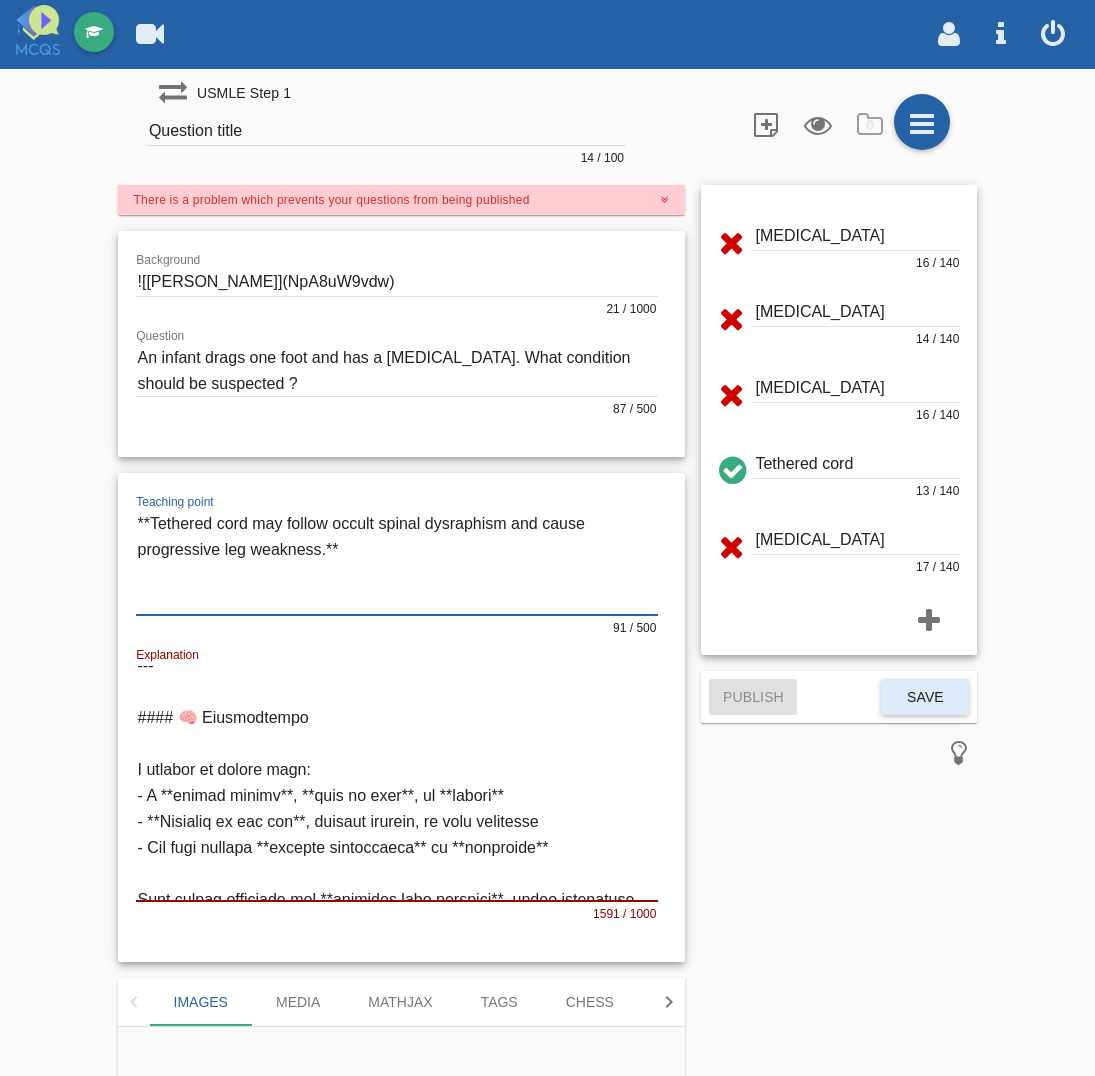 drag, startPoint x: 152, startPoint y: 515, endPoint x: 172, endPoint y: 522, distance: 21.189621 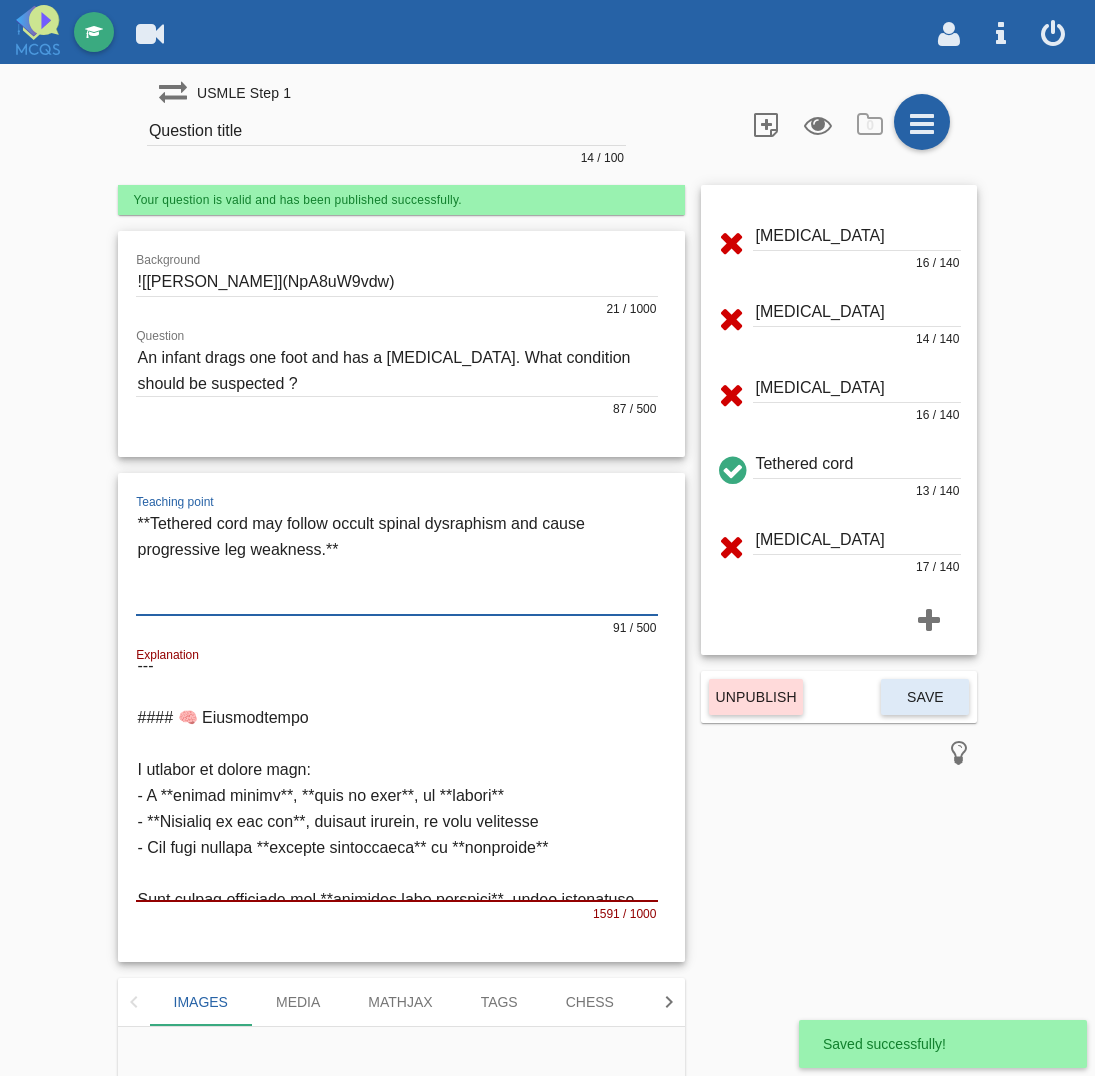drag, startPoint x: 151, startPoint y: 528, endPoint x: 323, endPoint y: 553, distance: 173.80736 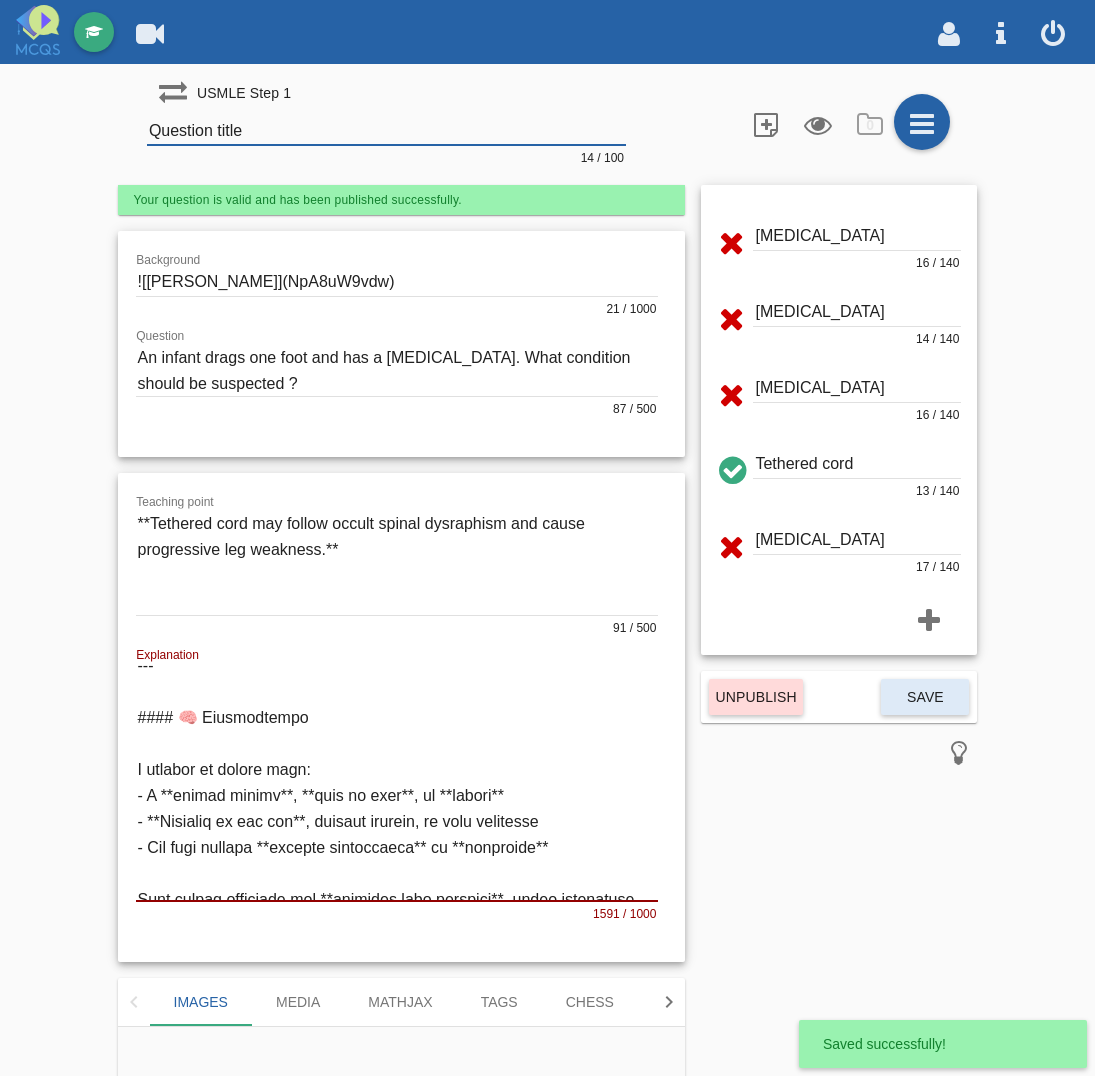 paste on "Tethered cord may follow occult spinal dysraphism and cause progressive leg weakness." 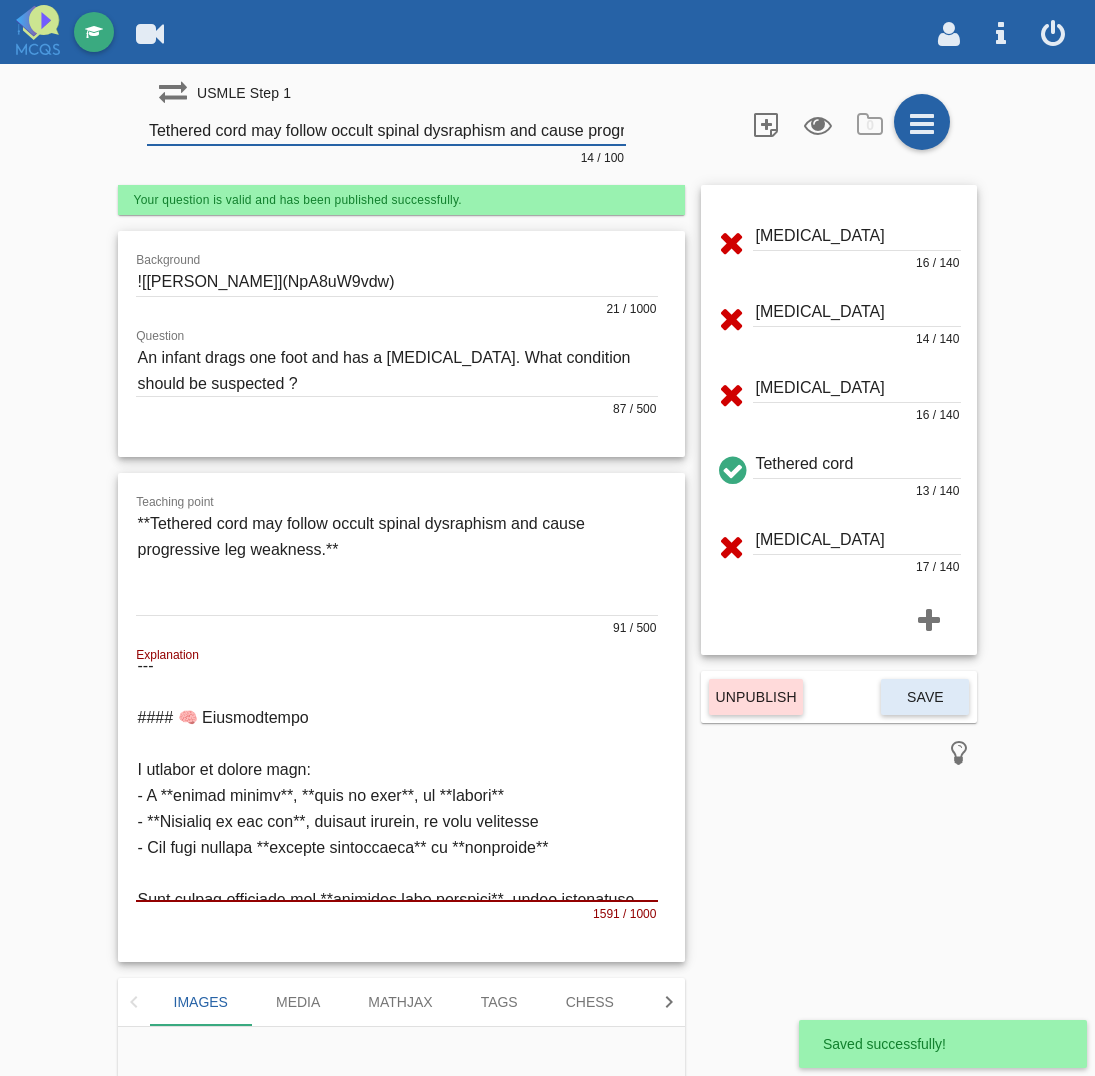 scroll, scrollTop: 0, scrollLeft: 161, axis: horizontal 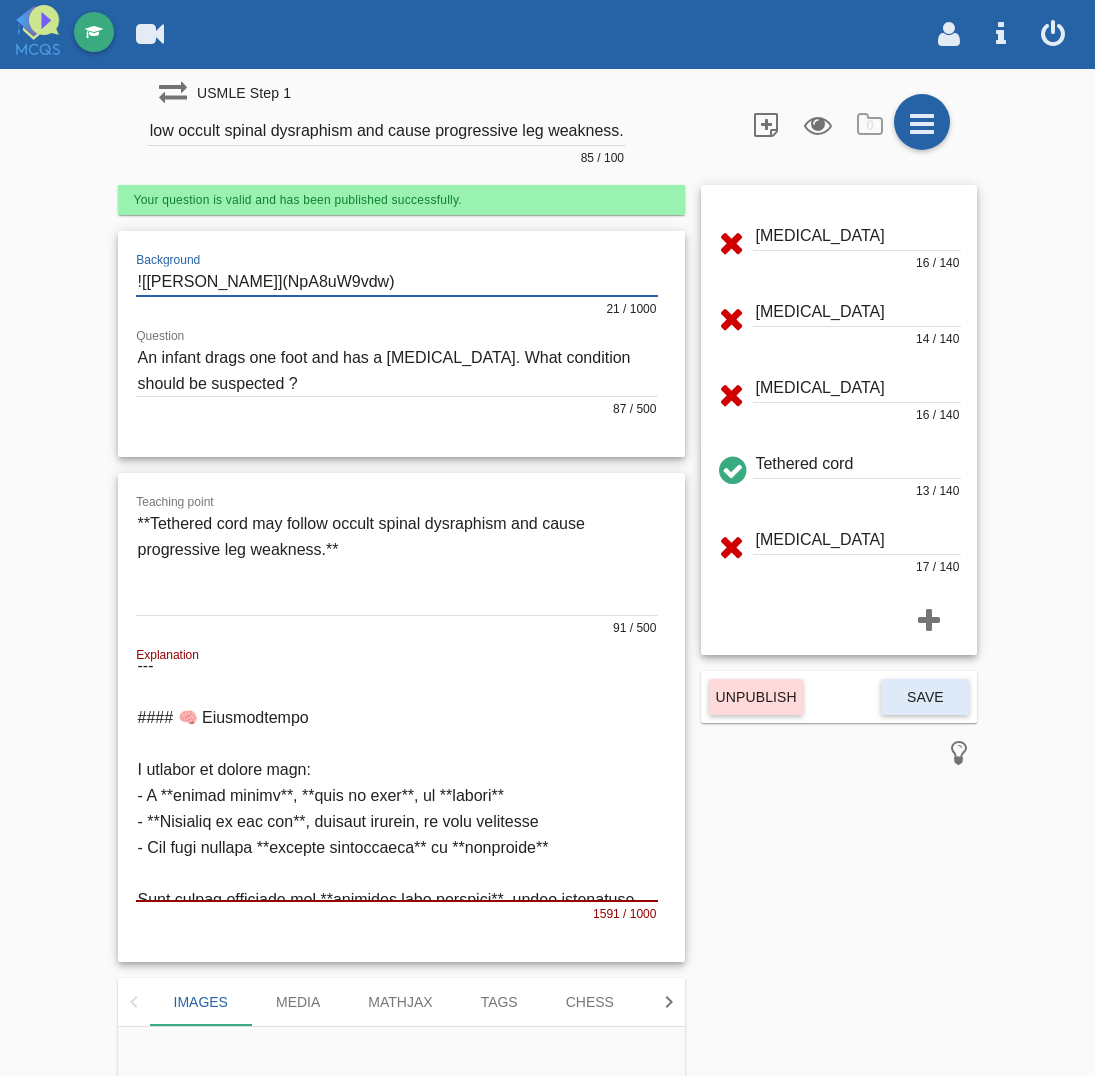 click at bounding box center [397, 282] 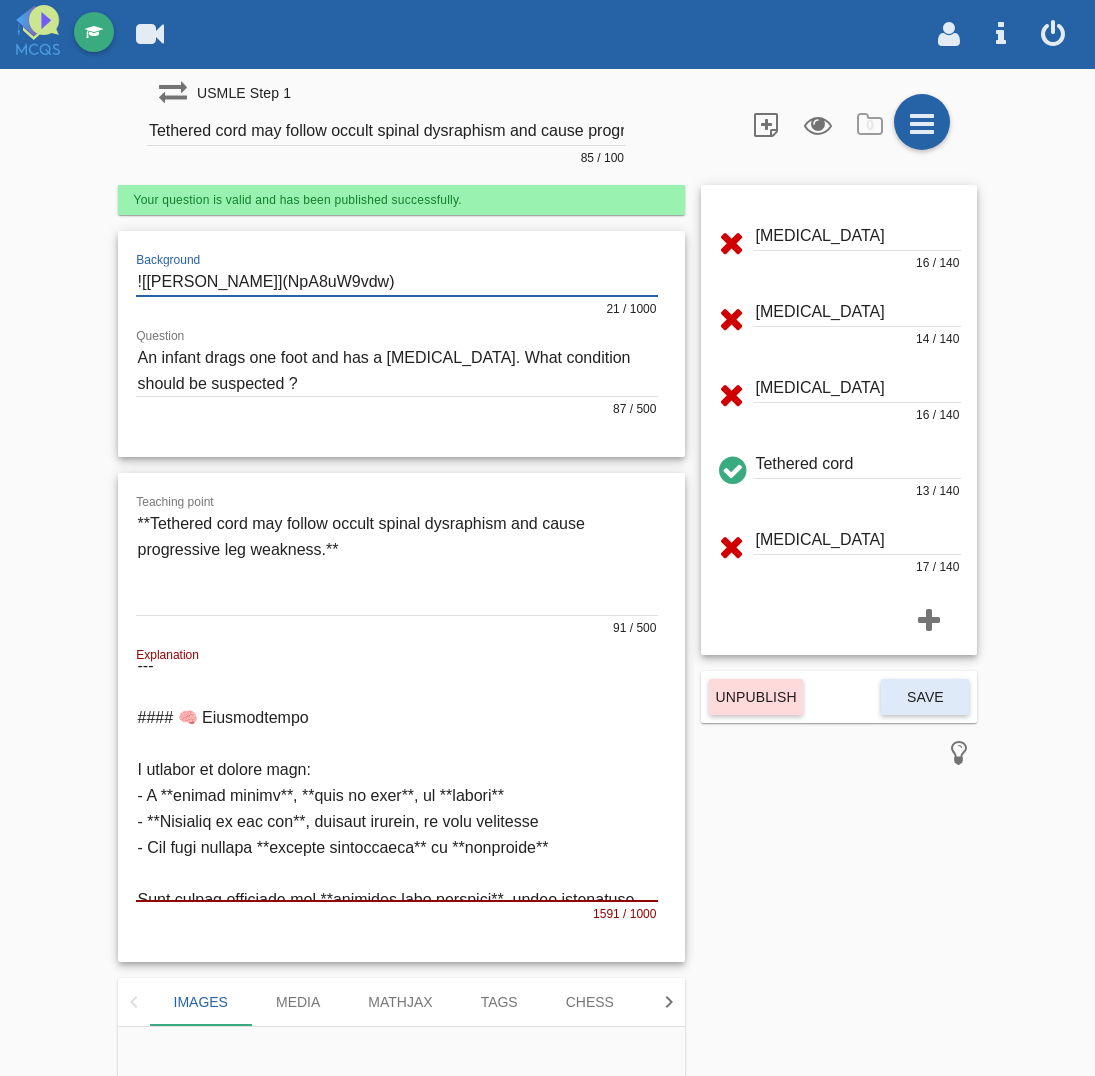 click on "Question
87 / 500" 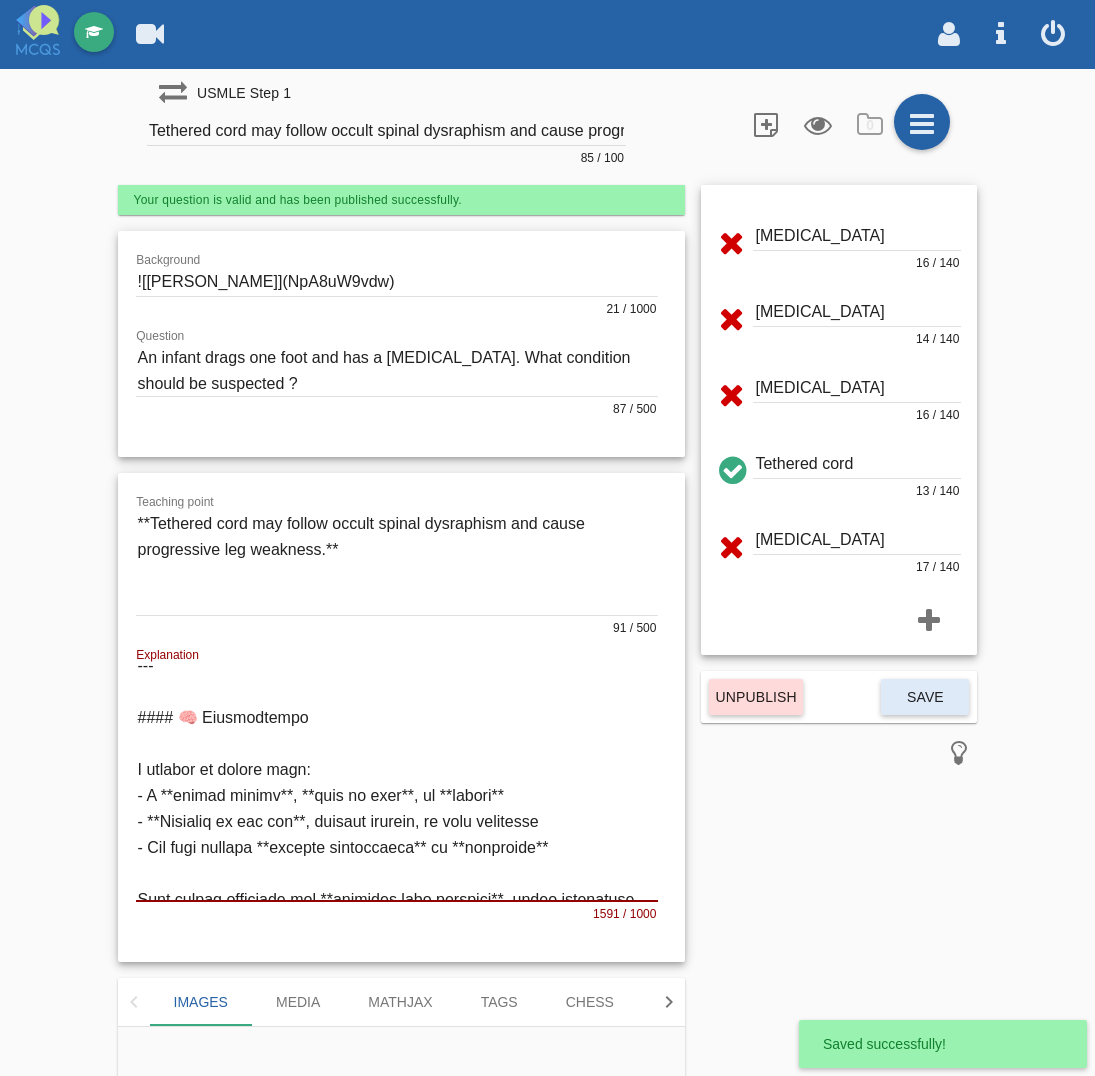 click at bounding box center (397, 562) 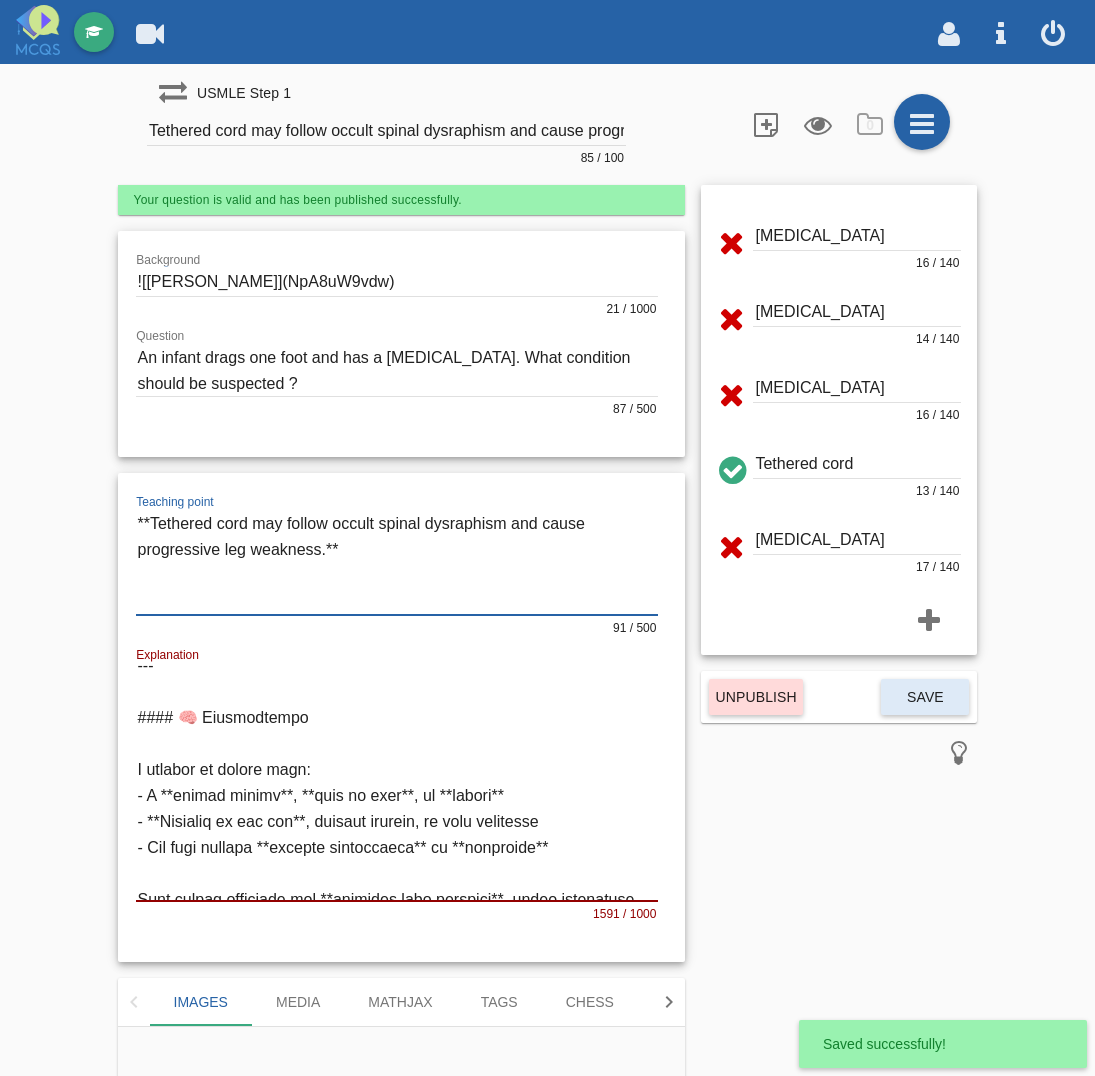 drag, startPoint x: -234, startPoint y: 291, endPoint x: -303, endPoint y: 290, distance: 69.00725 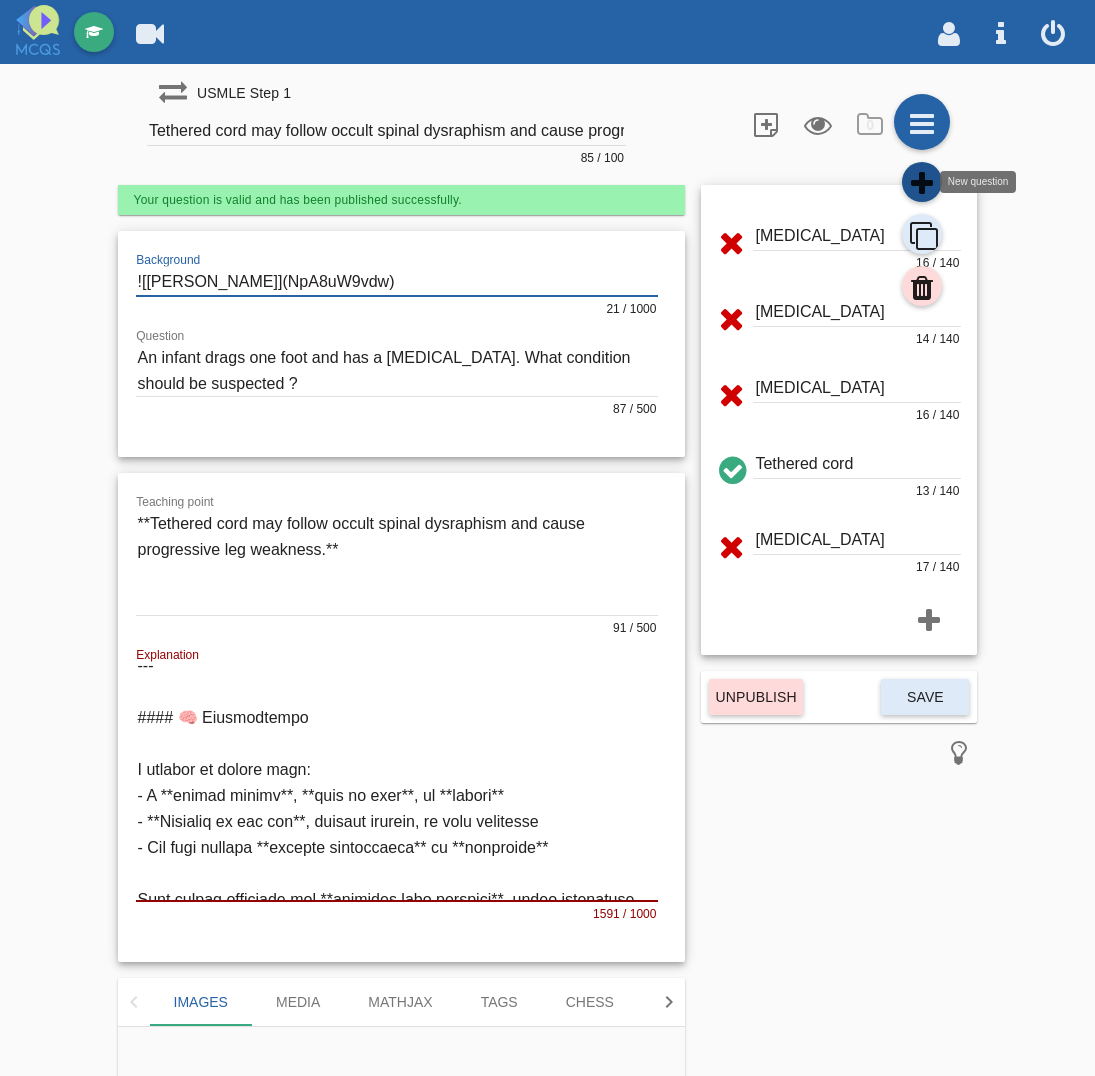click 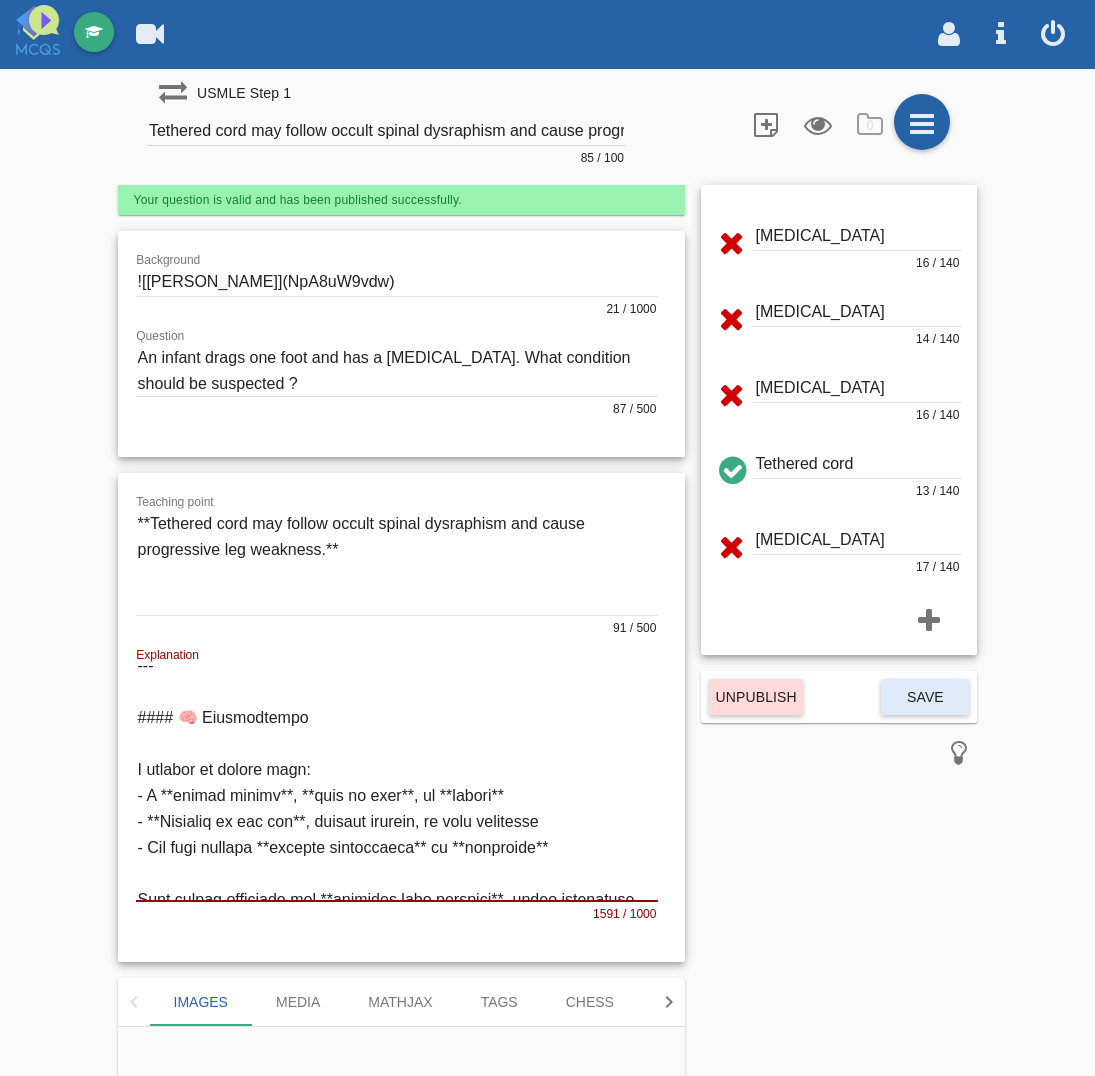 type on "Question title" 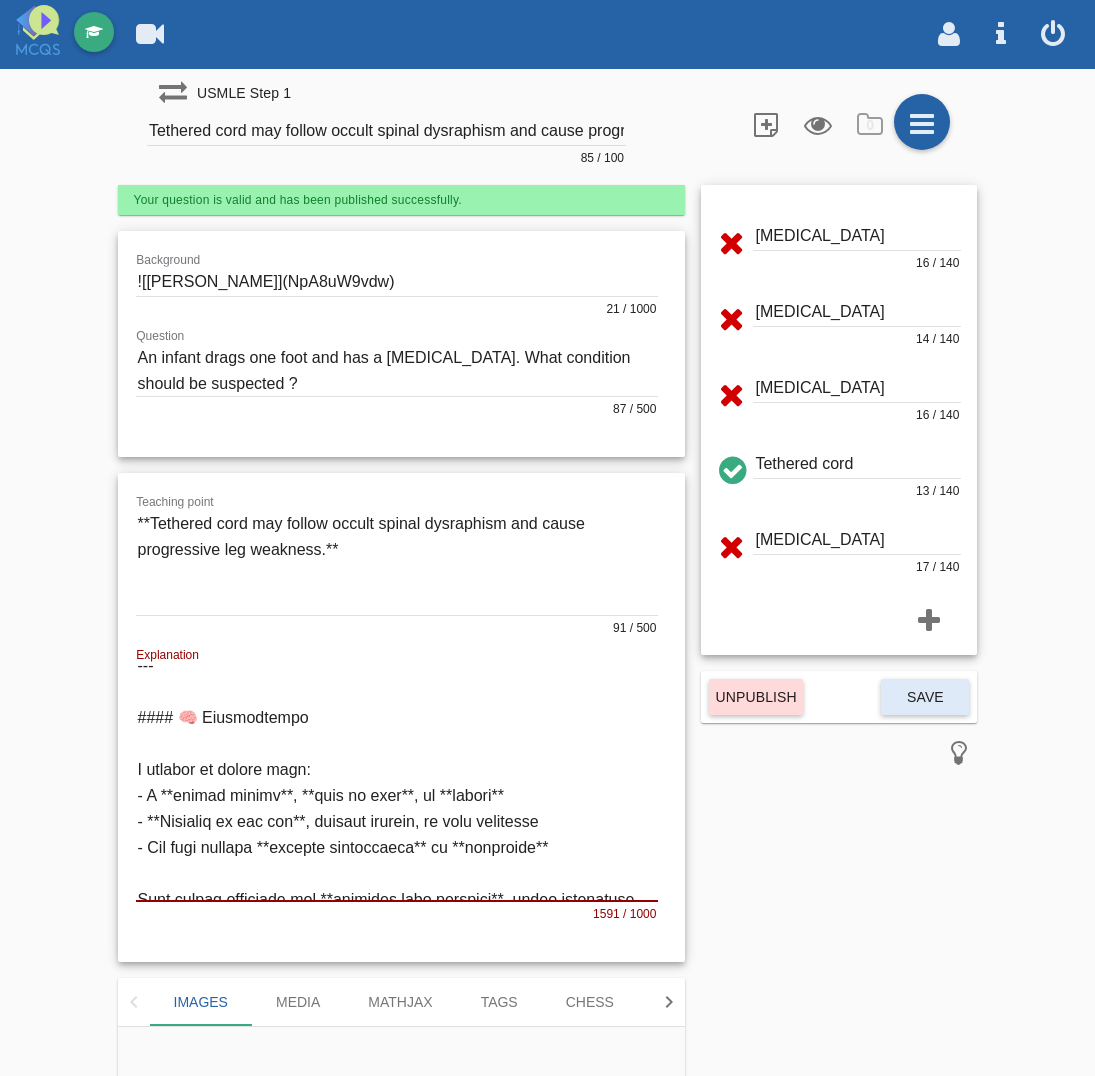 type 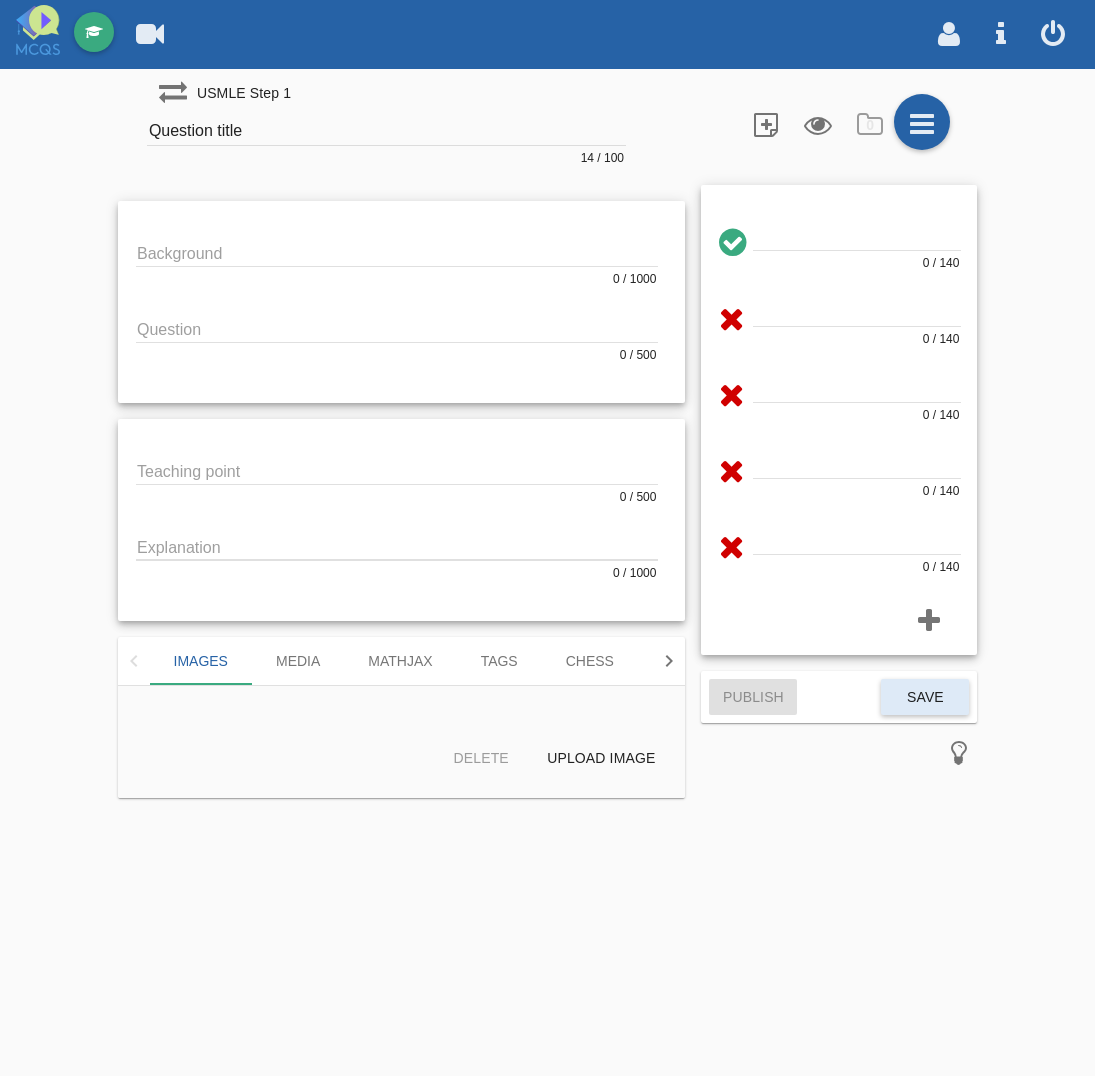 scroll, scrollTop: 0, scrollLeft: 0, axis: both 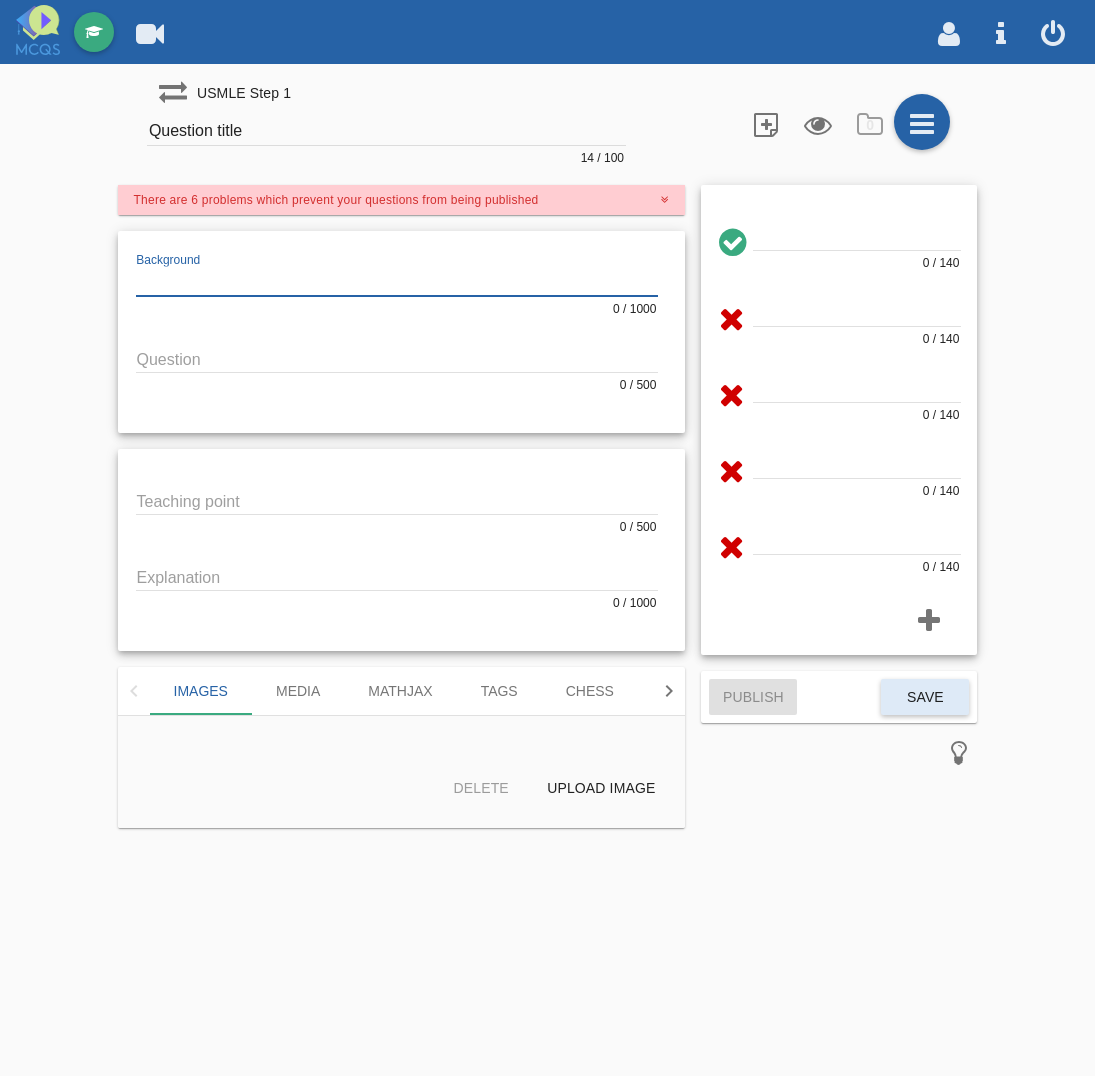 click at bounding box center [397, 282] 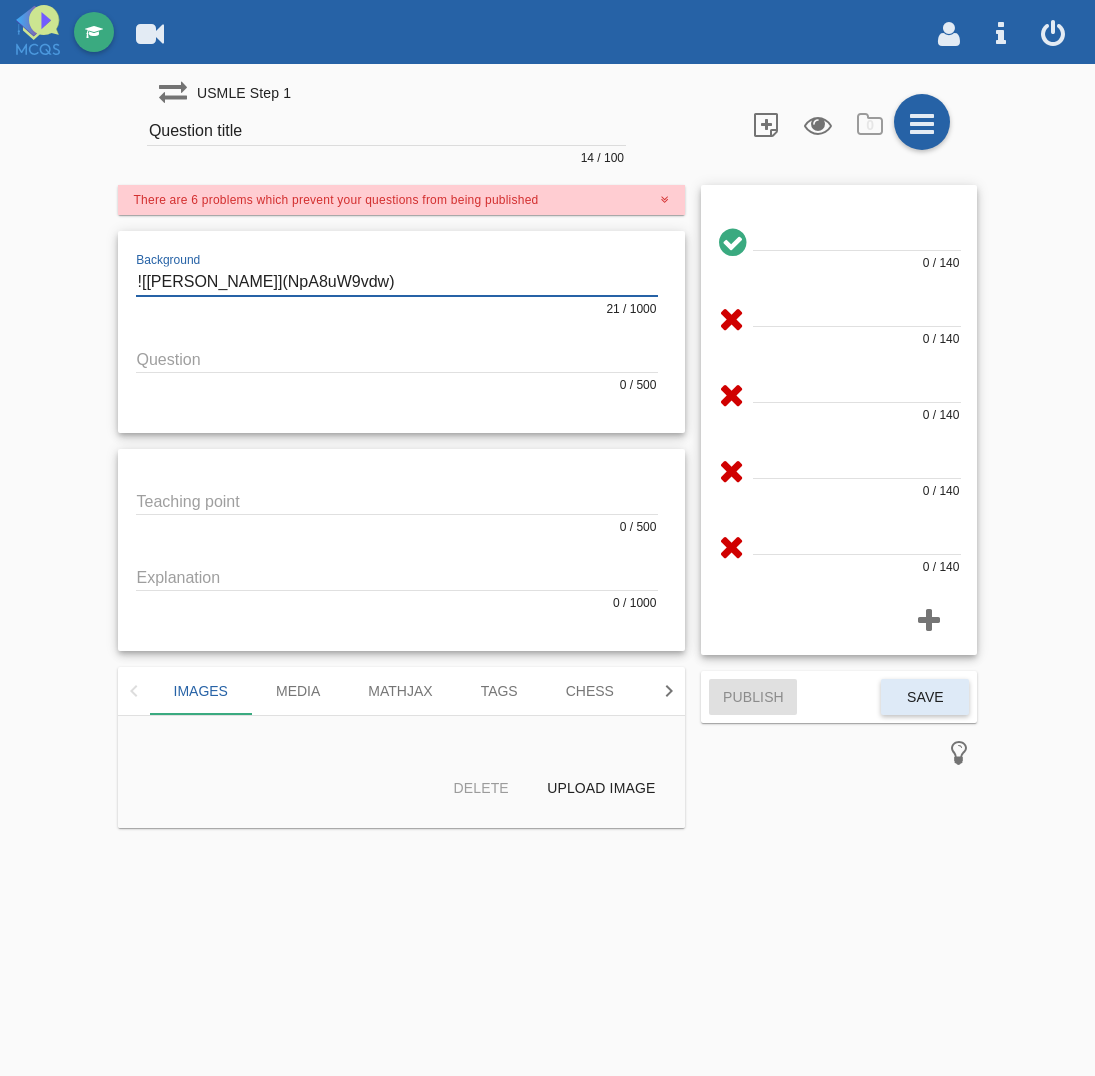 type on "![[PERSON_NAME]](NpA8uW9vdw)" 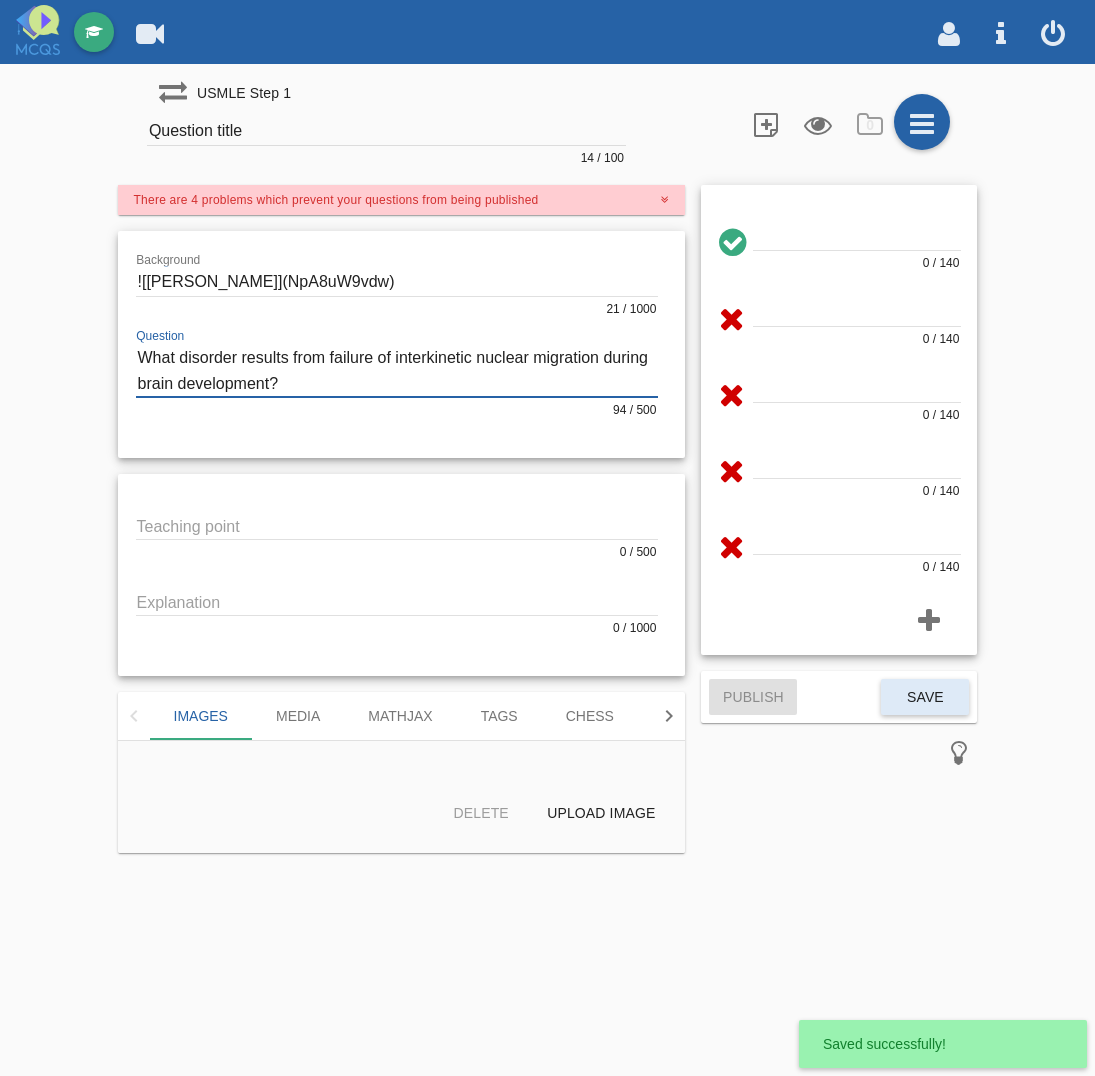 click at bounding box center (397, 370) 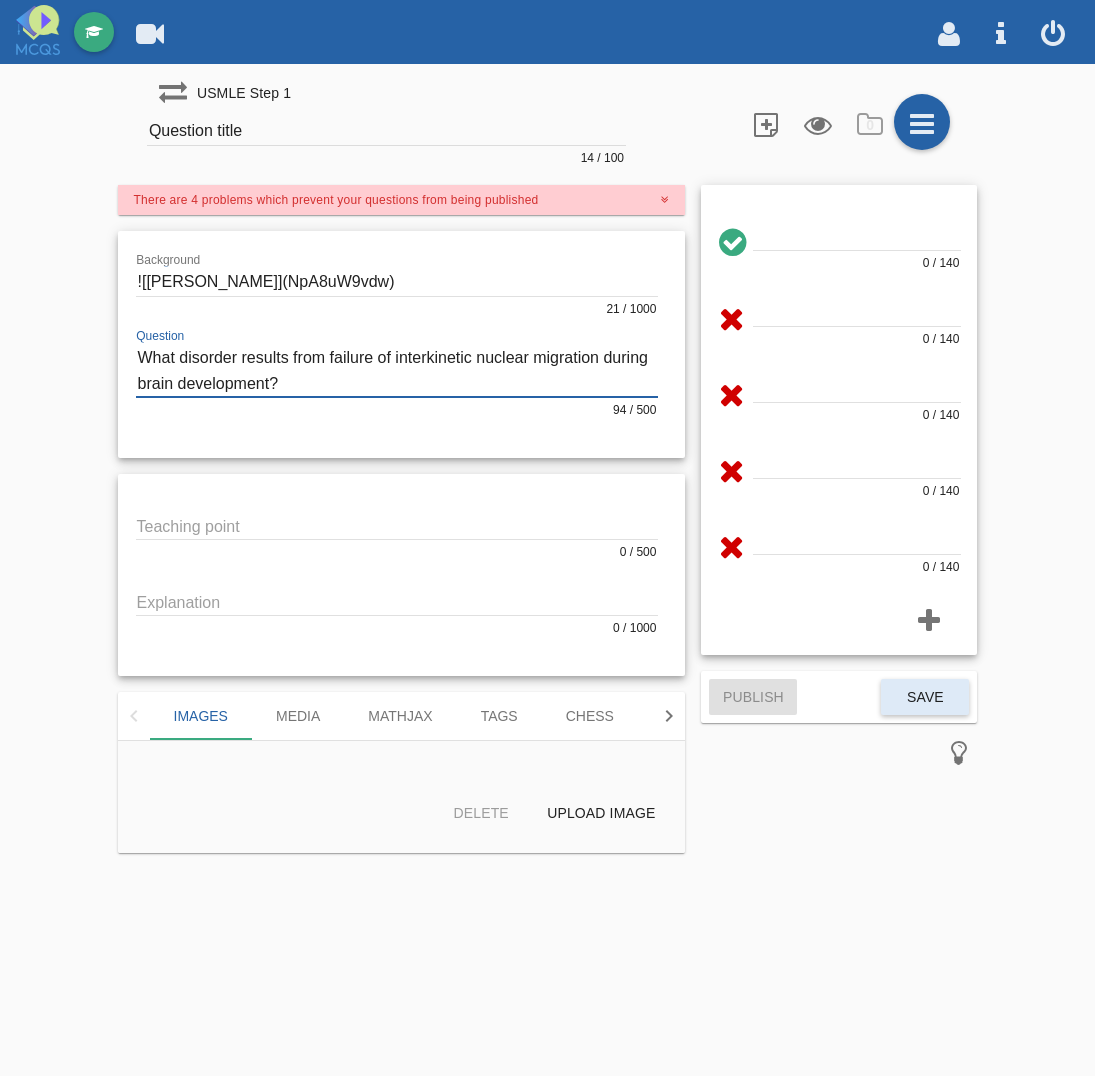 drag, startPoint x: 601, startPoint y: 357, endPoint x: 318, endPoint y: 382, distance: 284.10208 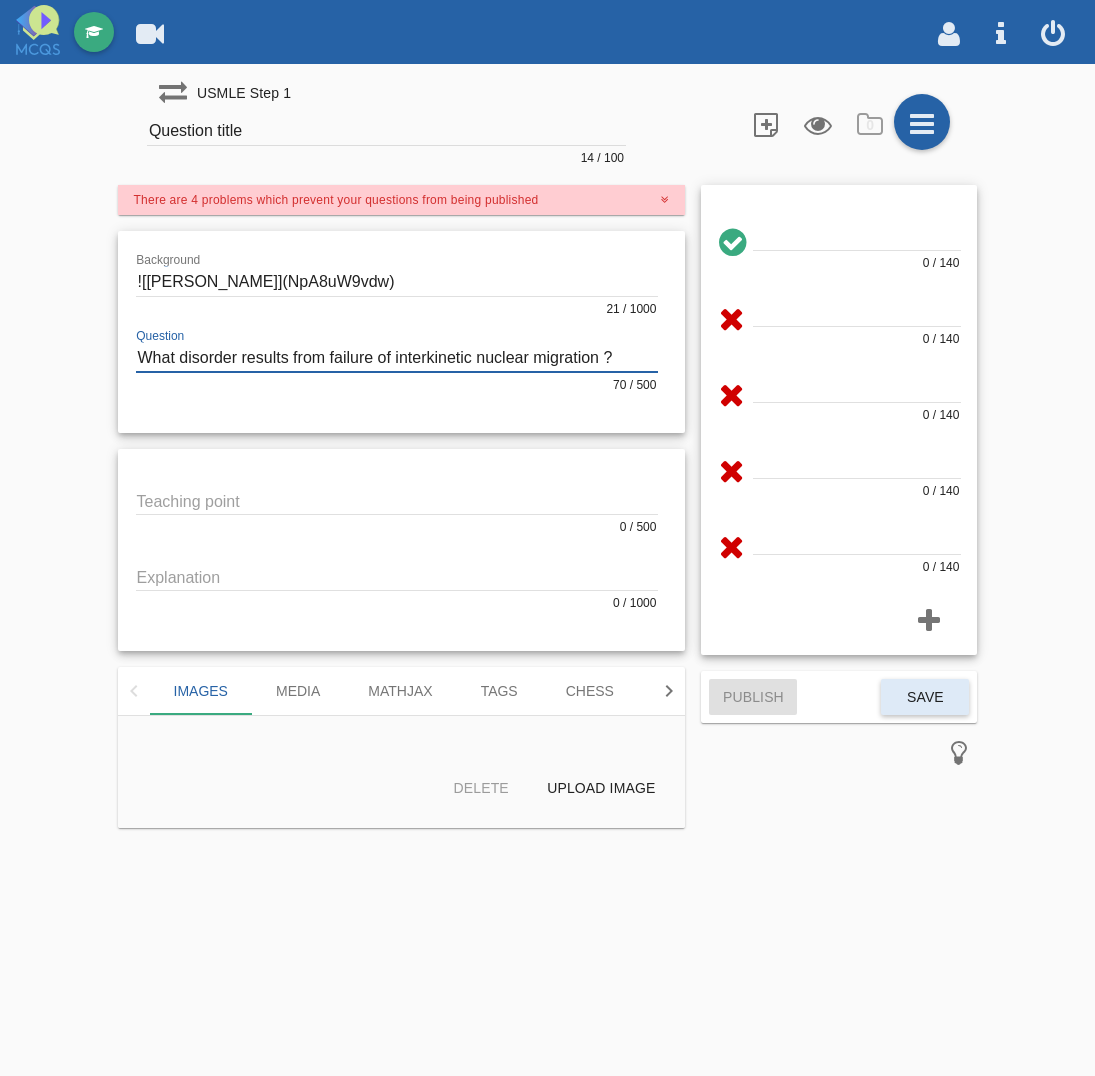 type on "What disorder results from failure of interkinetic nuclear migration ?" 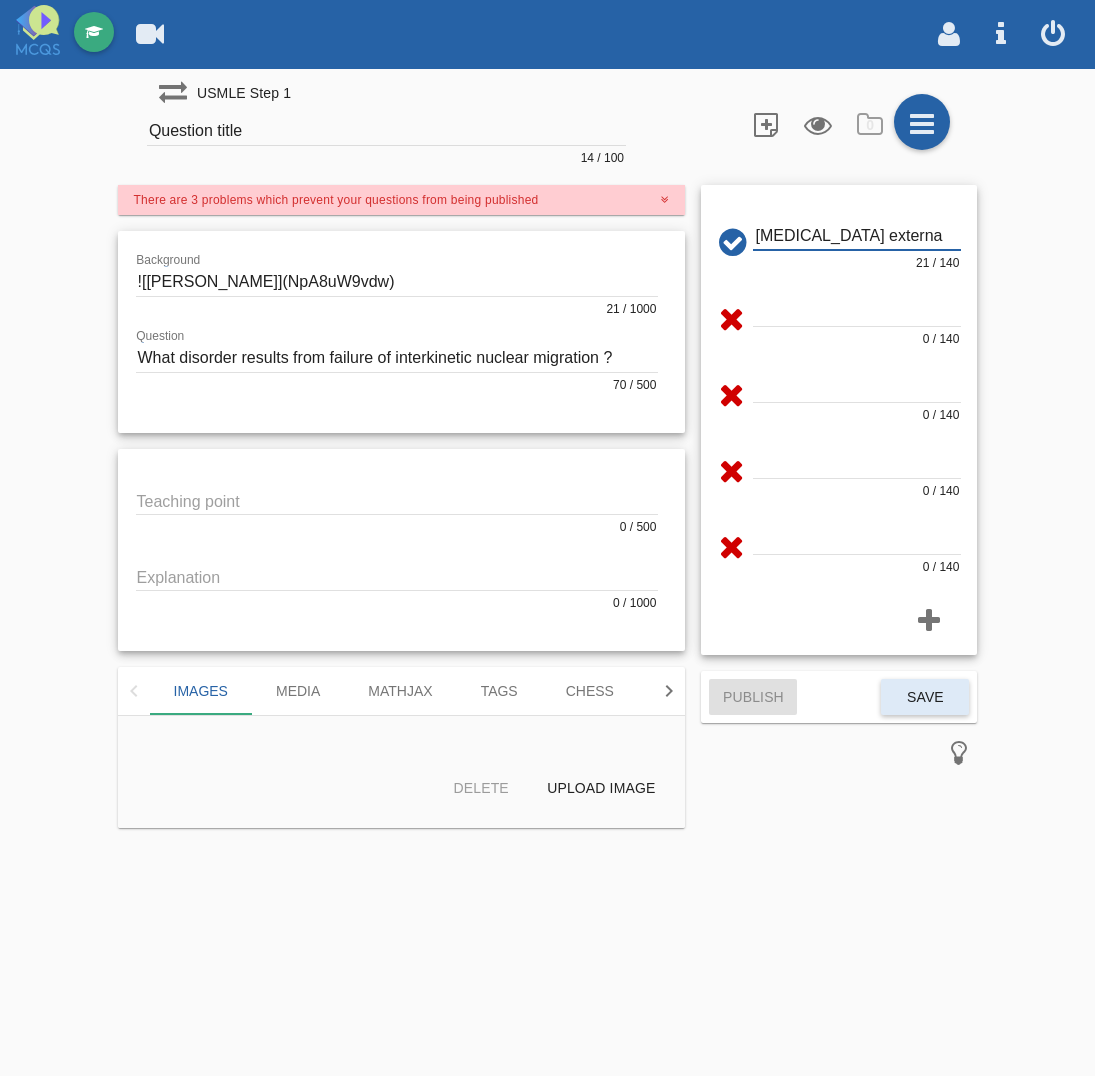 type on "[MEDICAL_DATA] externa" 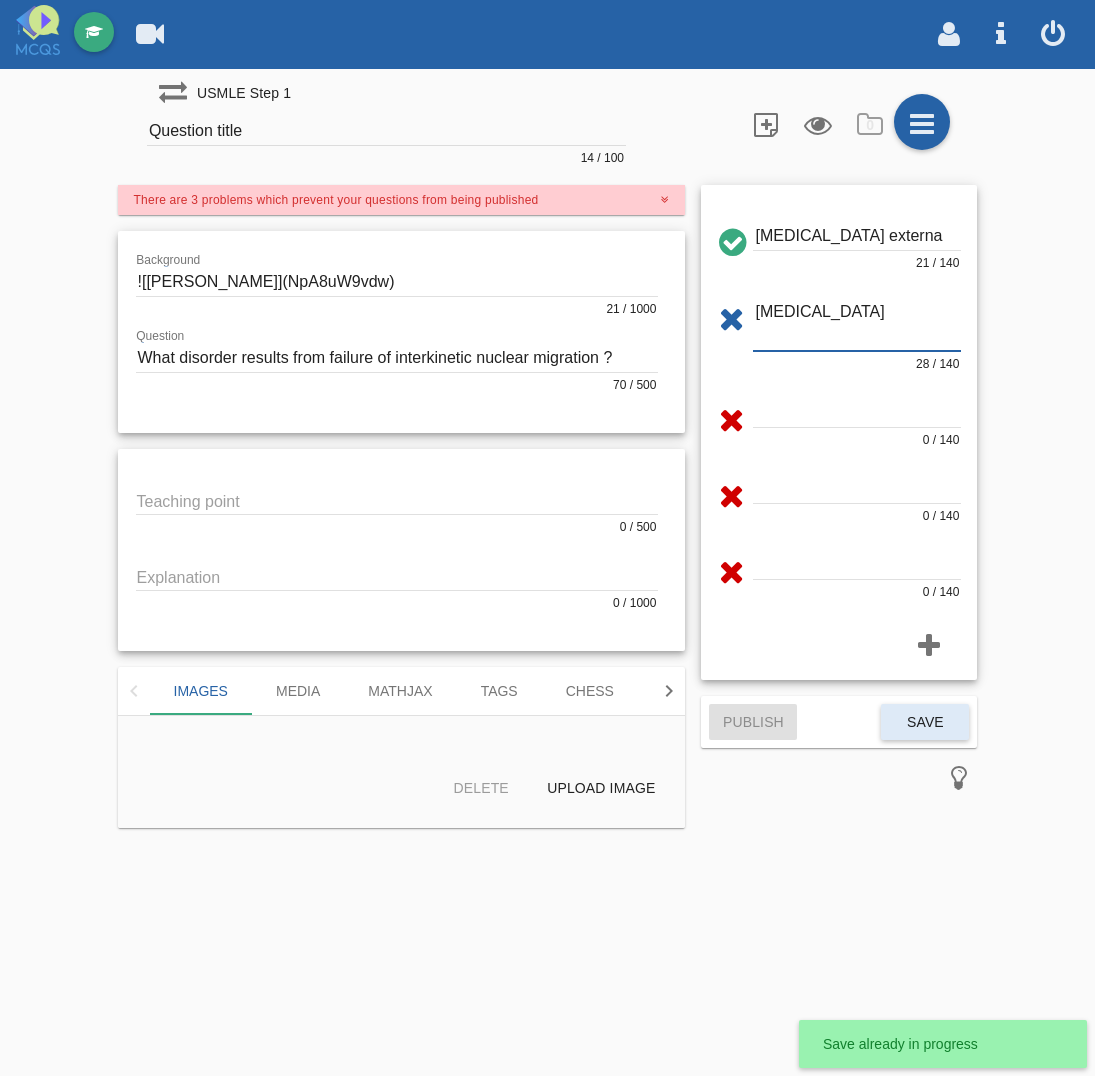 type on "[MEDICAL_DATA]" 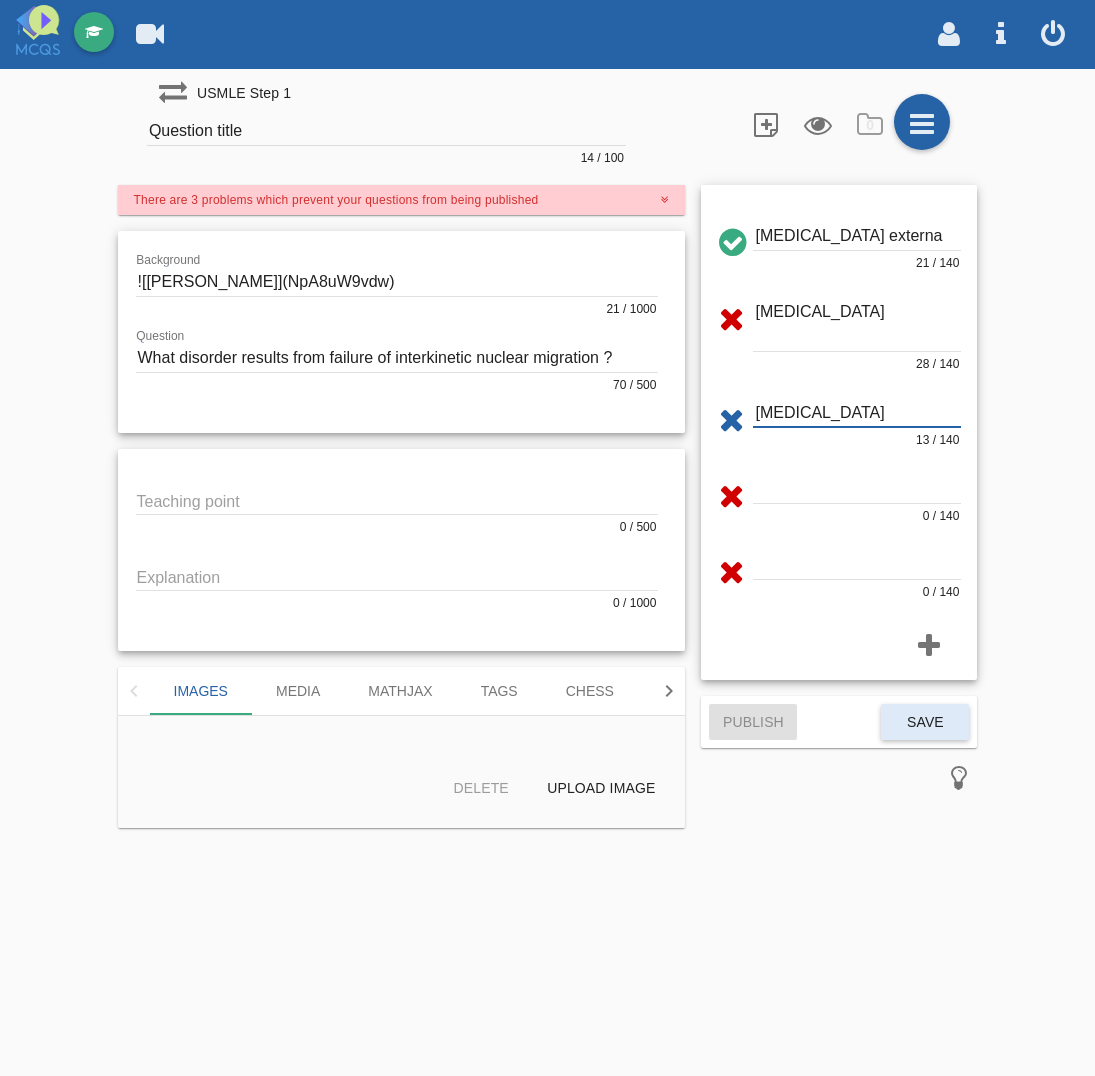 type on "[MEDICAL_DATA]" 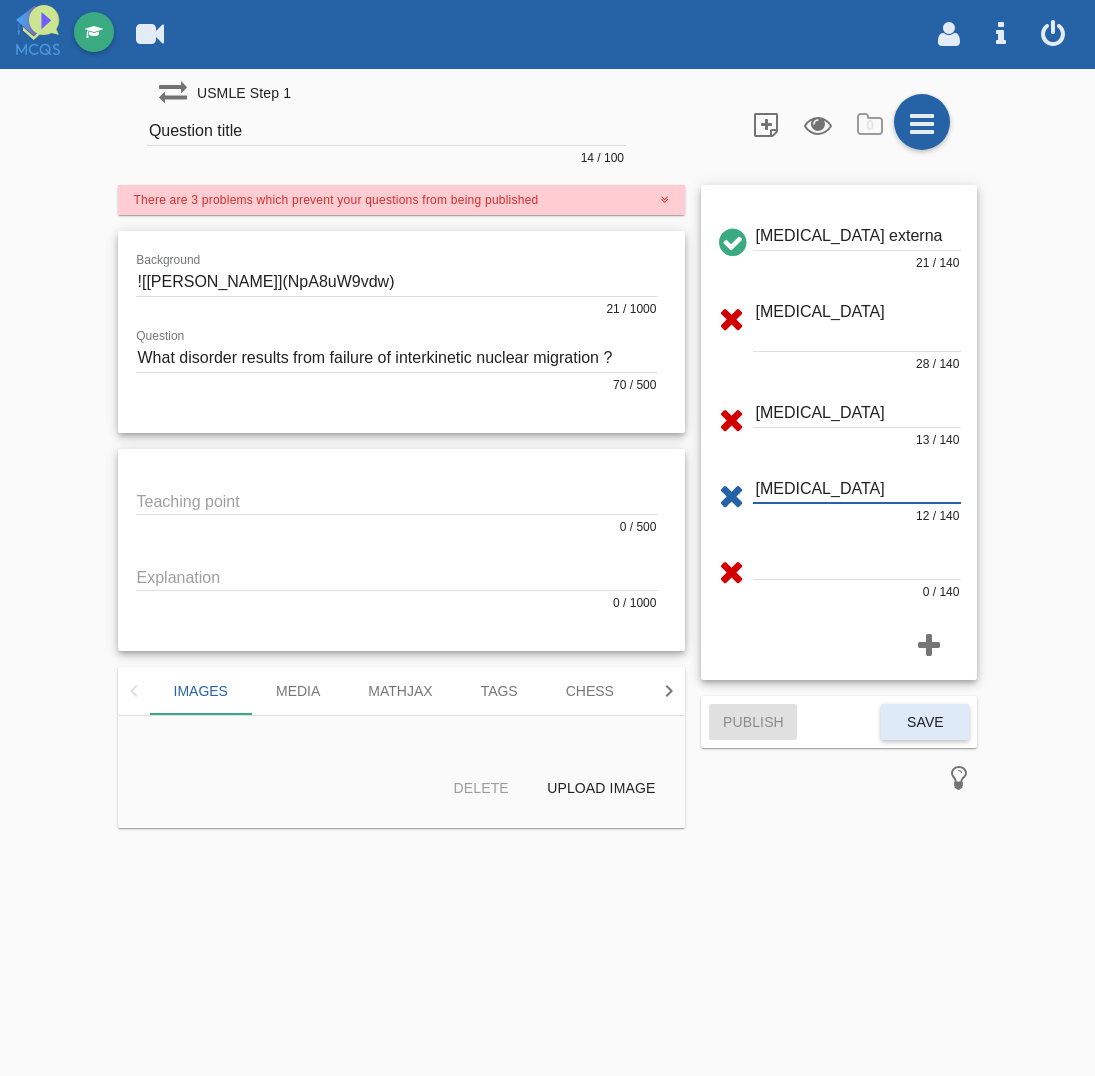 type on "[MEDICAL_DATA]" 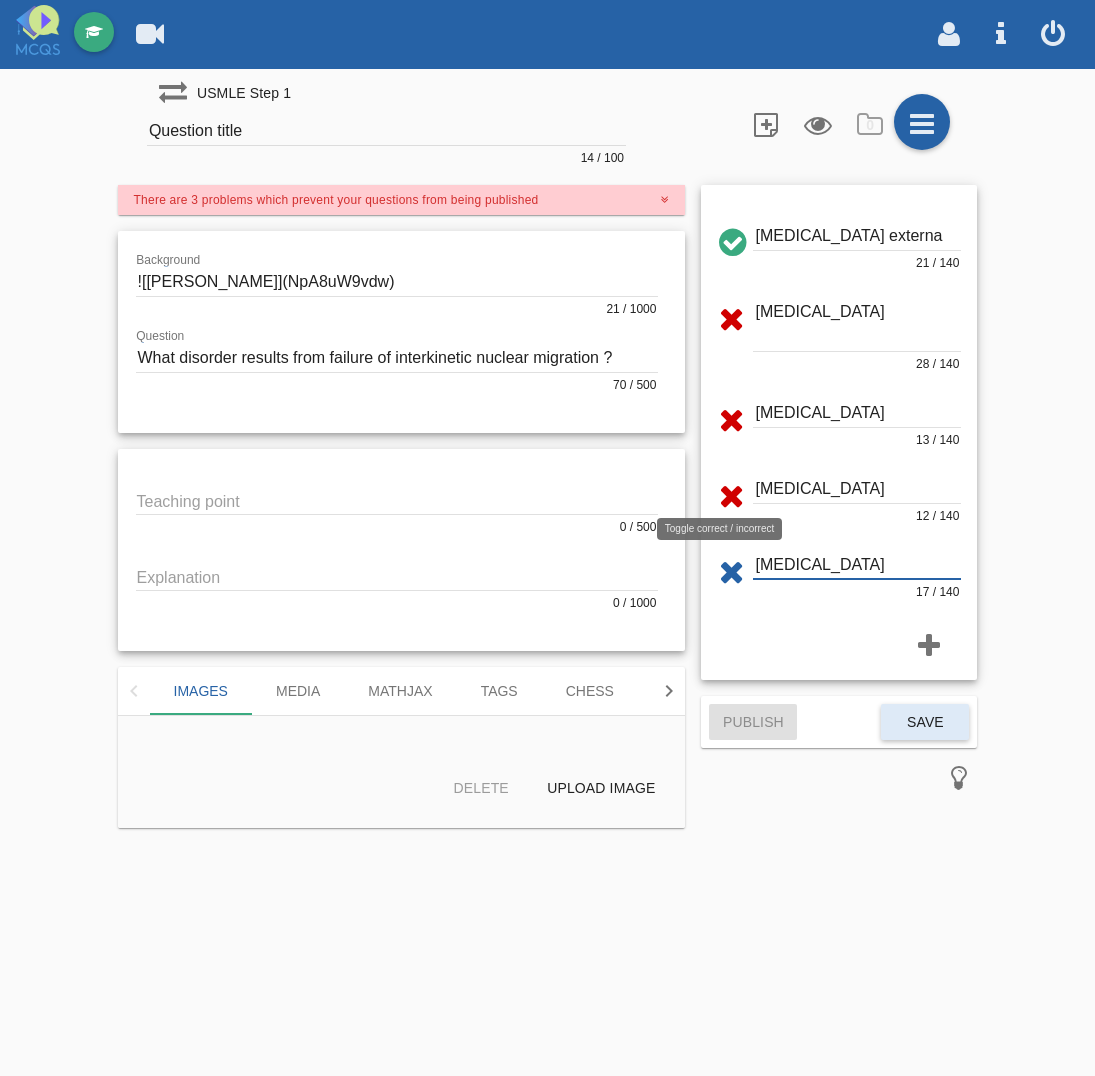 type on "[MEDICAL_DATA]" 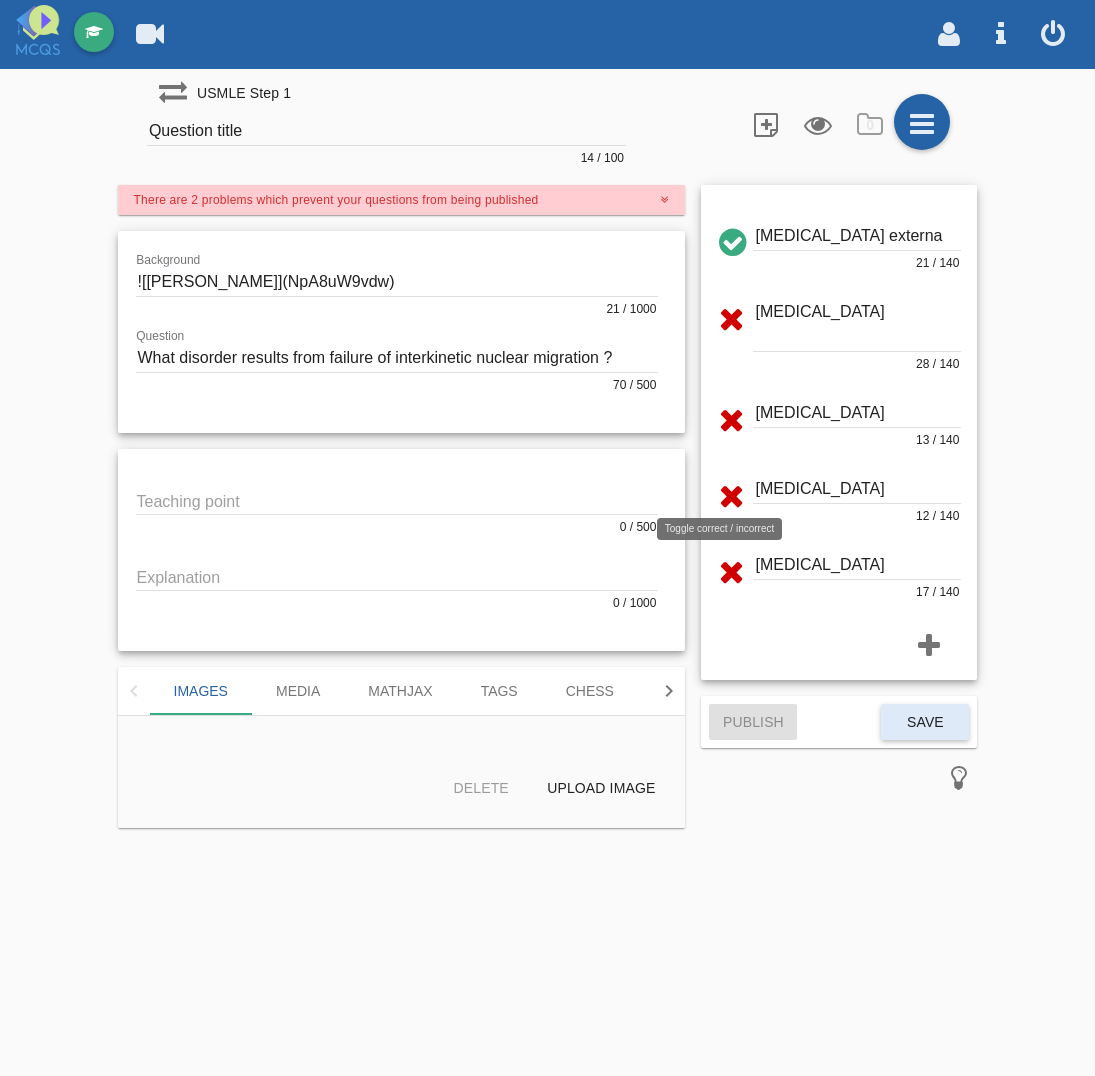 click at bounding box center [731, 315] 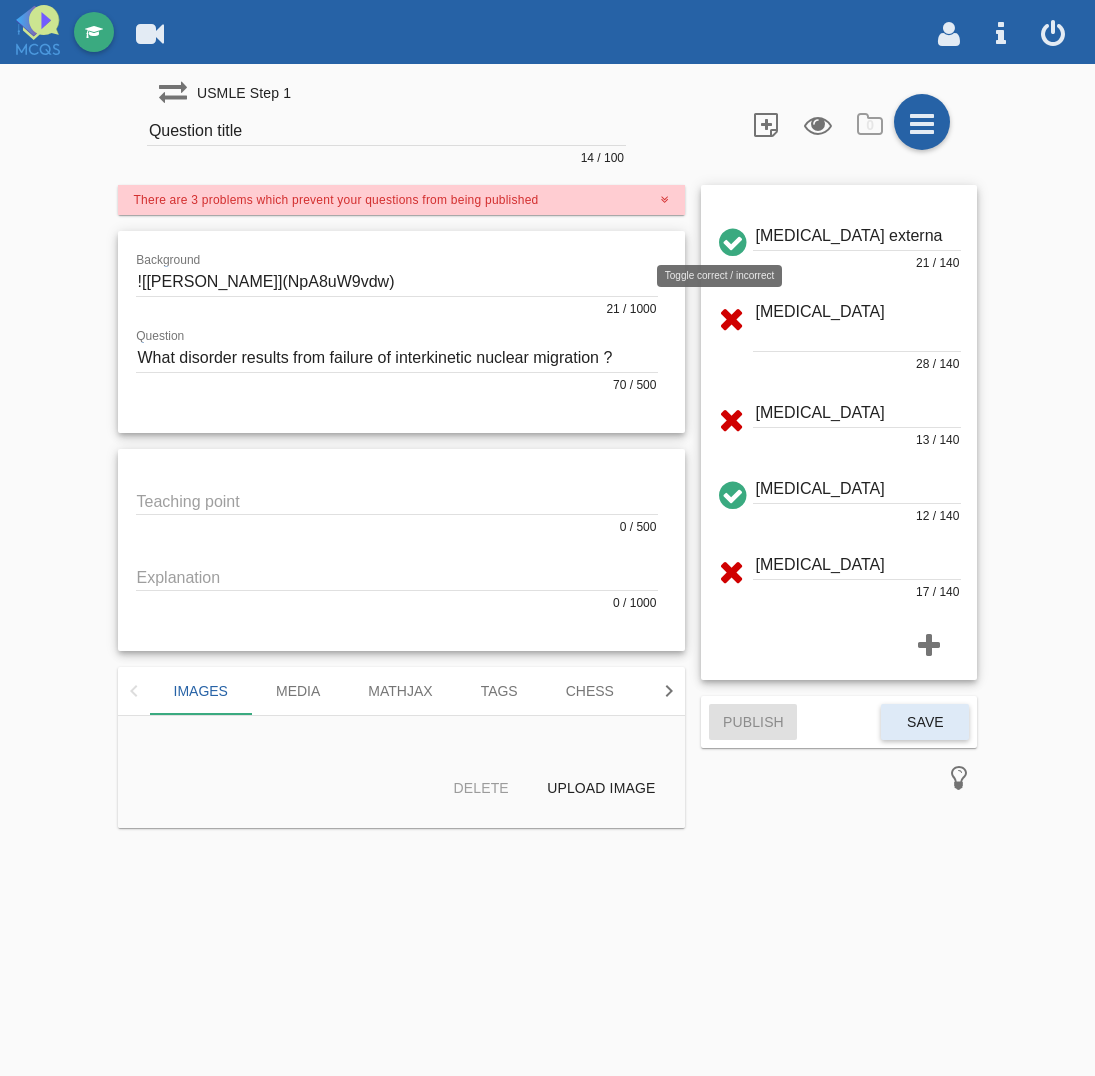 click at bounding box center (731, 239) 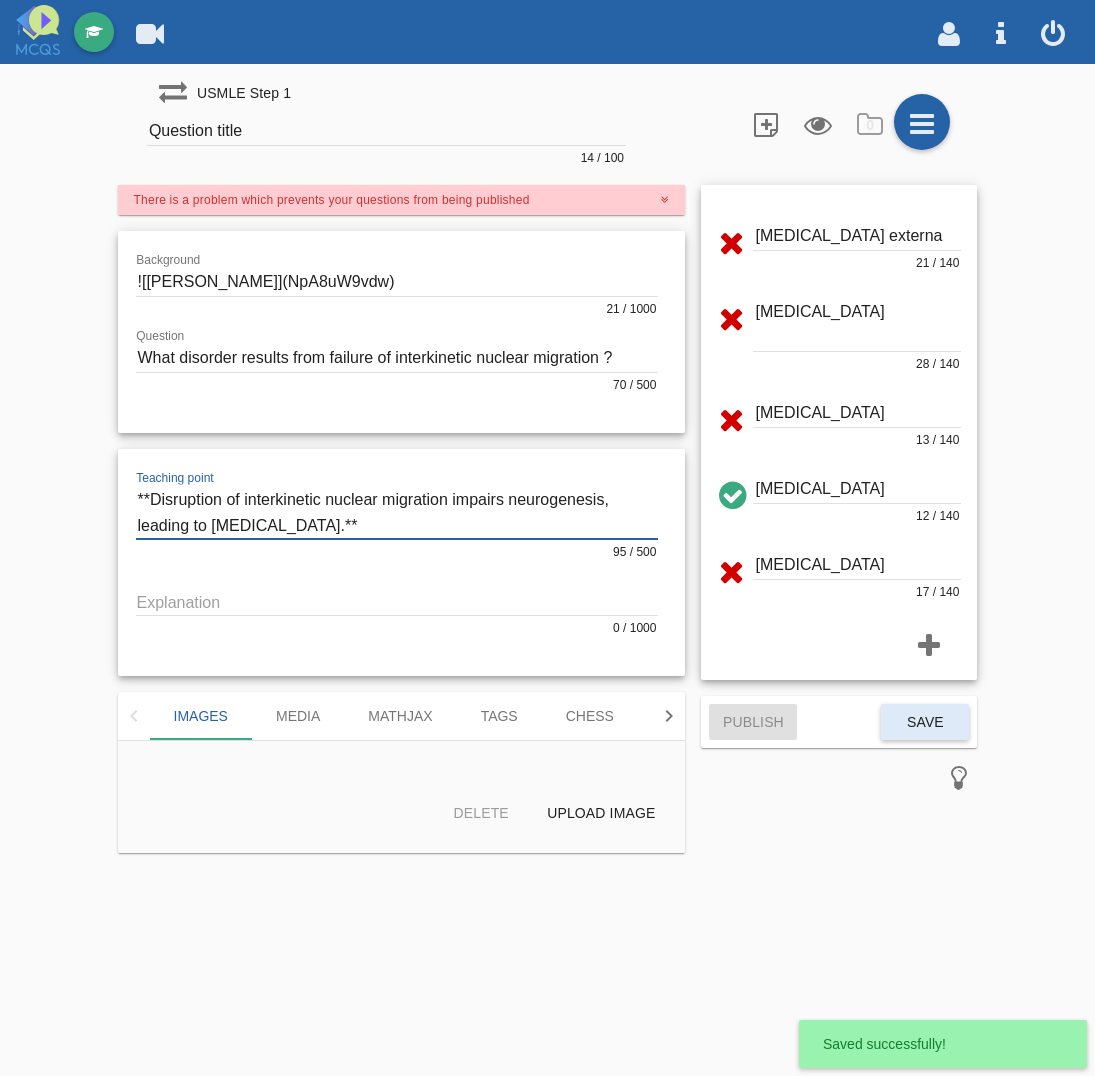 type on "**Disruption of interkinetic nuclear migration impairs neurogenesis, leading to [MEDICAL_DATA].**" 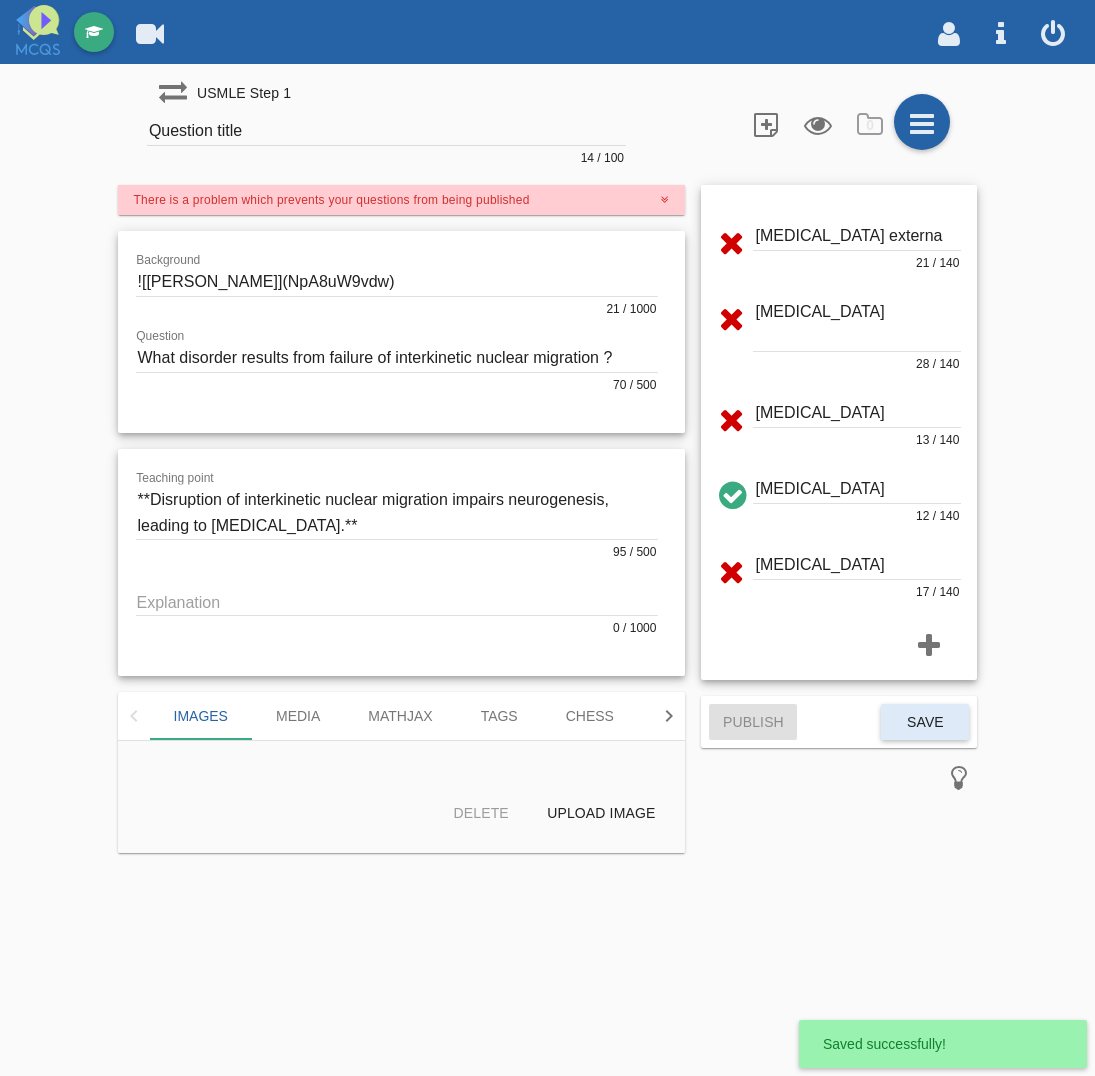 click at bounding box center [397, 601] 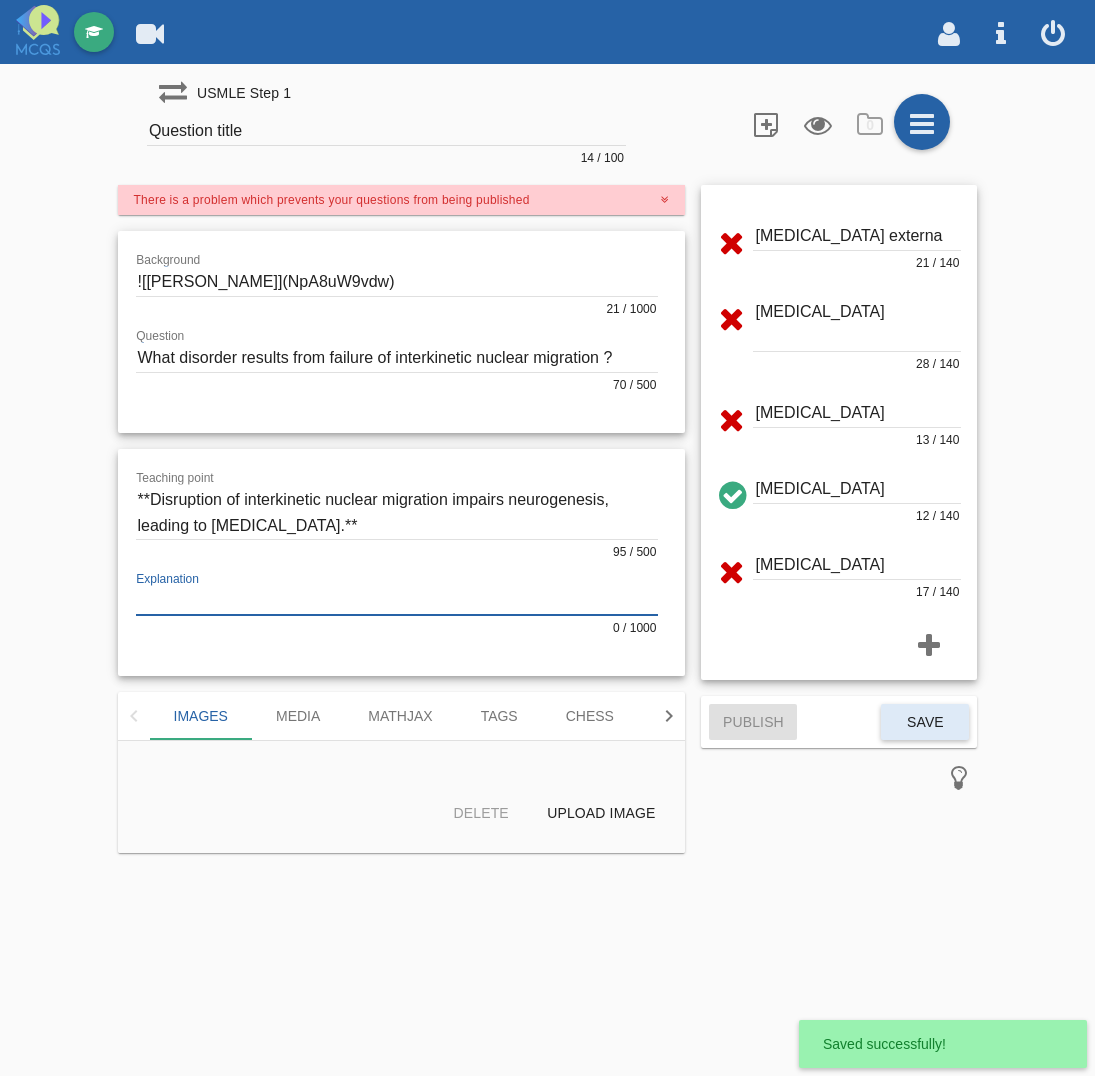paste on "### 🧠 Loremips Dolorsita co Adipiscingel Seddoei Temporinc Utlaboreet
---
#### 📌 Dolo mag Aliqua Enim
- Admi **venia quisn** exercitatio **ullamc labo nisia** ex **eacommodocon duisaut irureinre** — volupt velitess ci fugiat
- Null **pariat excep** sinto c nonproiden, **suntculpa quiofficiadeseru mollitanim** idest labo perspicia undeom
Iste natuser voluptate accusan do **laudantiu tot remaperiamea** — ips quaeabi inven ve **quasia beataevitaedi expli nemoenimi**
---
#### 🧬 Quia Volu Asper?
- Auto FUGI co magnidolo:
- **Eosrat sequines neque**
- **Porroquis doloremad** nu eius modit in magn
- Quaeratet minussolutanobi el optiocumq nih impedi
- Quo placea fa **possimu assum repell tempor**, autemqu of:
- **Debitisrerum**
- Nece saepeeve volupt
- Repudiandae recusandaei (ea hicte)
---
#### ❌ Sap Delec Reicien Vol Maior
| Aliasp                      | Dol Asperiore                                              |
|-----------------------------|----------------------------------------------..." 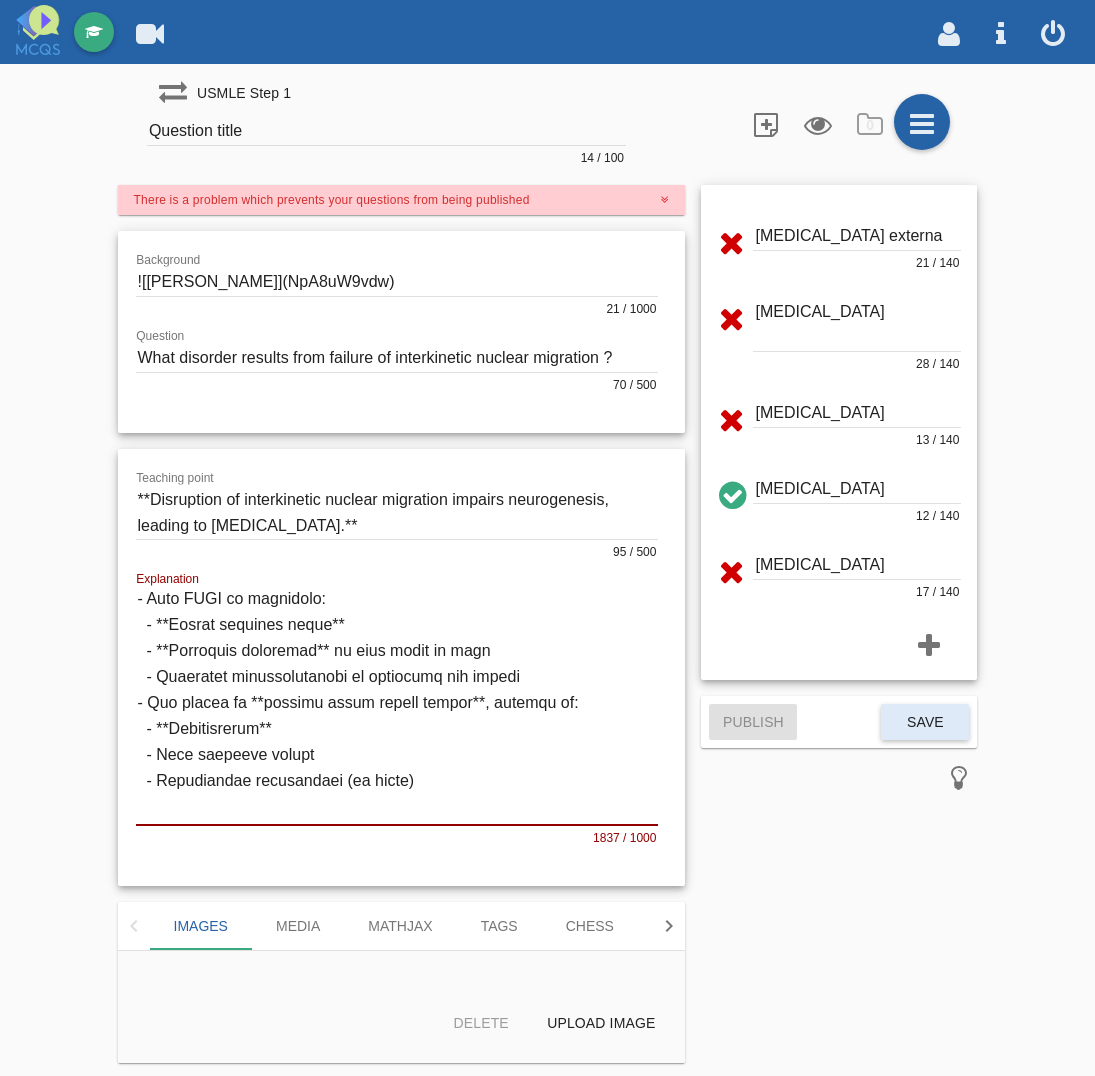 scroll, scrollTop: 0, scrollLeft: 0, axis: both 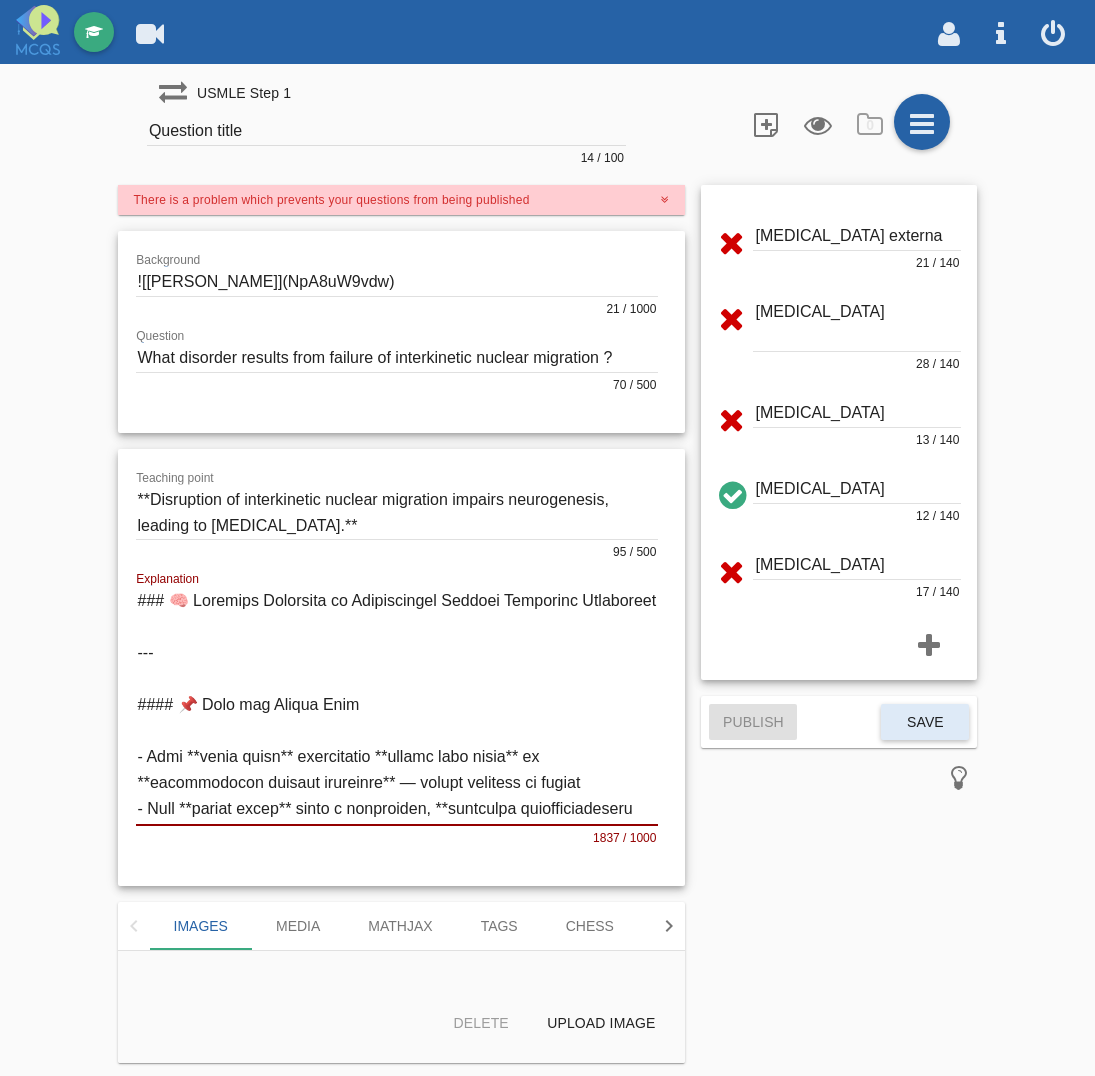 type on "### 🧠 Loremips Dolorsita co Adipiscingel Seddoei Temporinc Utlaboreet
---
#### 📌 Dolo mag Aliqua Enim
- Admi **venia quisn** exercitatio **ullamc labo nisia** ex **eacommodocon duisaut irureinre** — volupt velitess ci fugiat
- Null **pariat excep** sinto c nonproiden, **suntculpa quiofficiadeseru mollitanim** idest labo perspicia undeom
Iste natuser voluptate accusan do **laudantiu tot remaperiamea** — ips quaeabi inven ve **quasia beataevitaedi expli nemoenimi**
---
#### 🧬 Quia Volu Asper?
- Auto FUGI co magnidolo:
- **Eosrat sequines neque**
- **Porroquis doloremad** nu eius modit in magn
- Quaeratet minussolutanobi el optiocumq nih impedi
- Quo placea fa **possimu assum repell tempor**, autemqu of:
- **Debitisrerum**
- Nece saepeeve volupt
- Repudiandae recusandaei (ea hicte)
---
#### ❌ Sap Delec Reicien Vol Maior
| Aliasp                      | Dol Asperiore                                              |
|-----------------------------|----------------------------------------------..." 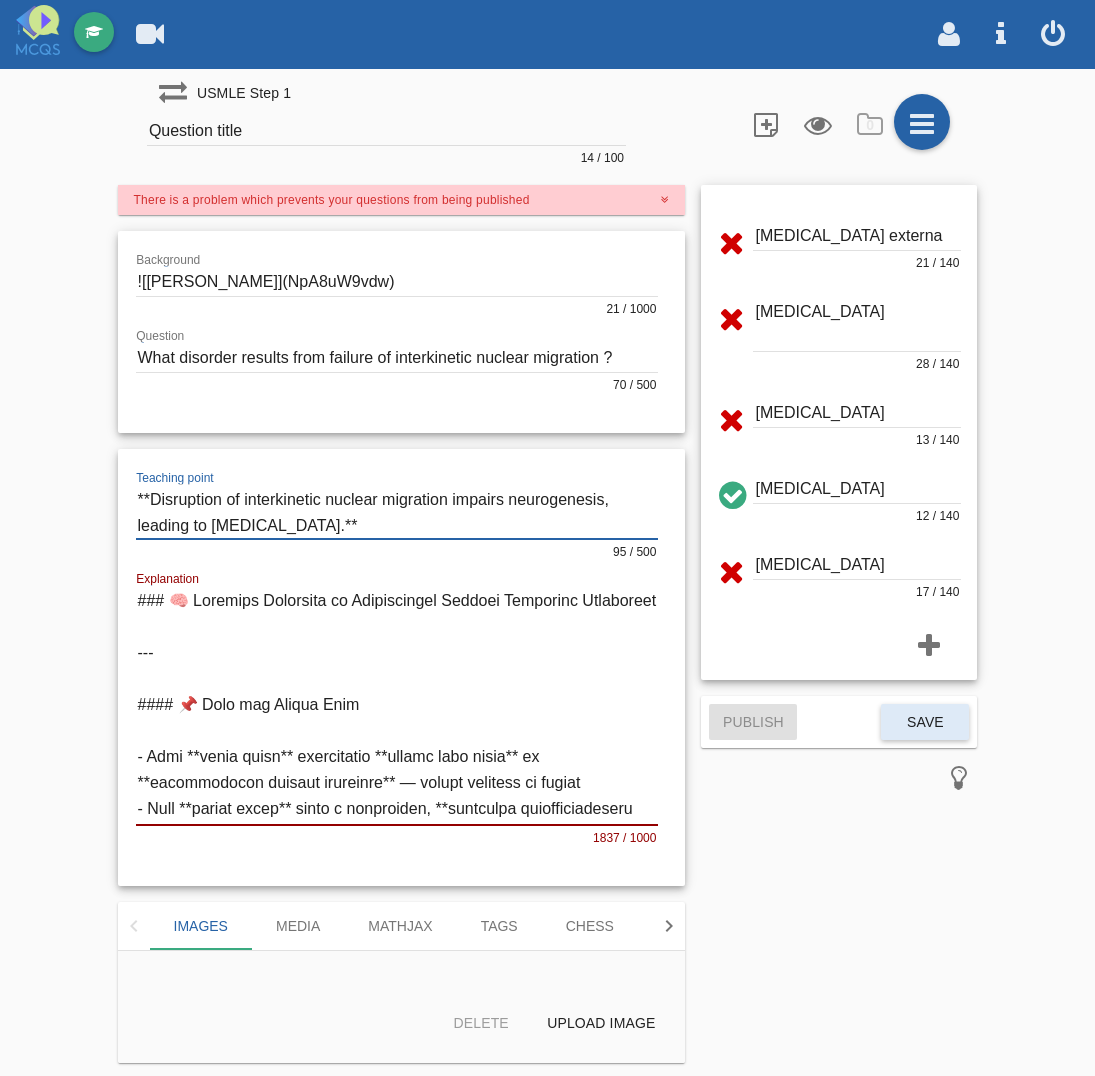 drag, startPoint x: 146, startPoint y: 503, endPoint x: 308, endPoint y: 520, distance: 162.88953 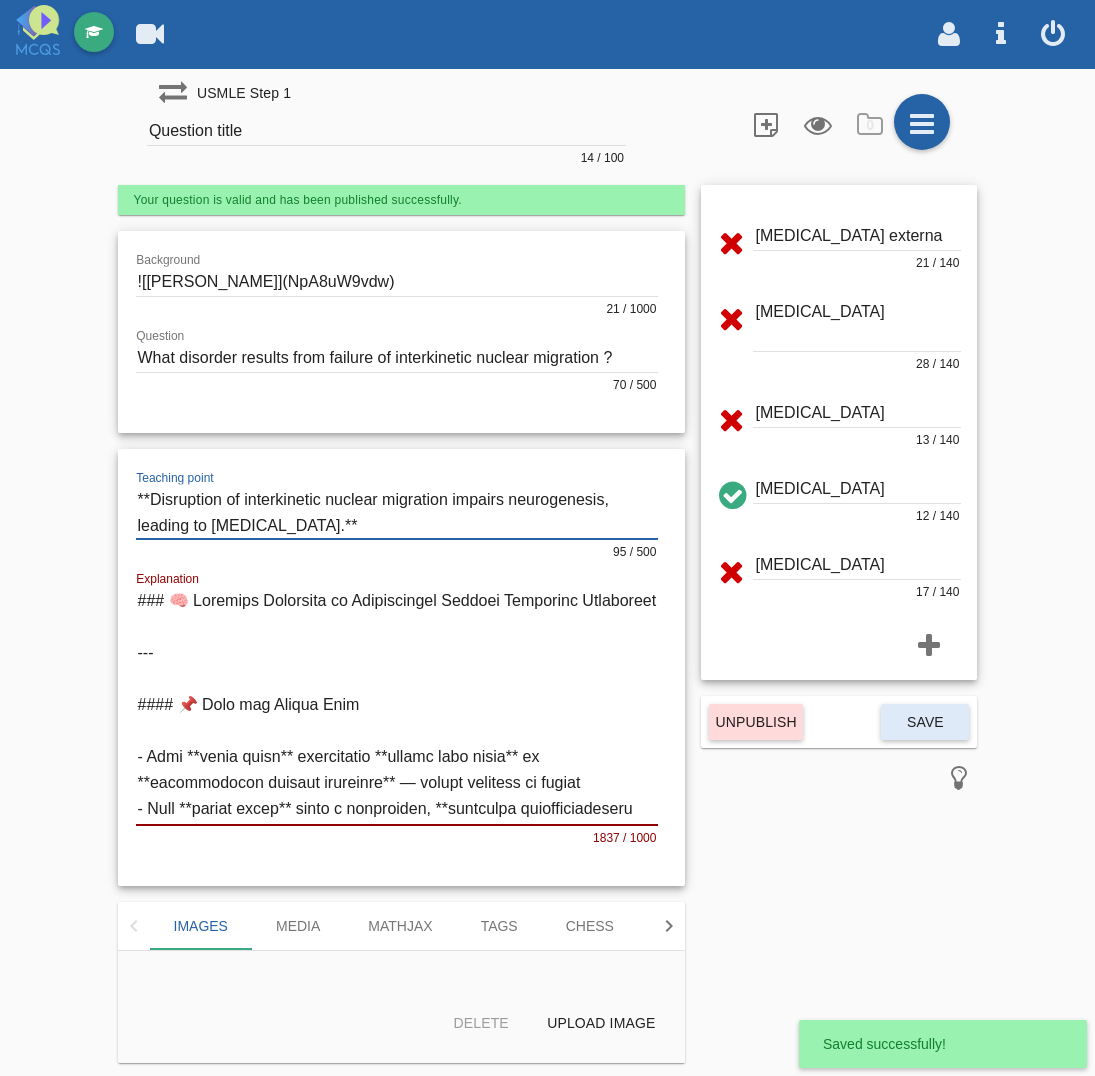 click on "Question title" at bounding box center [386, 131] 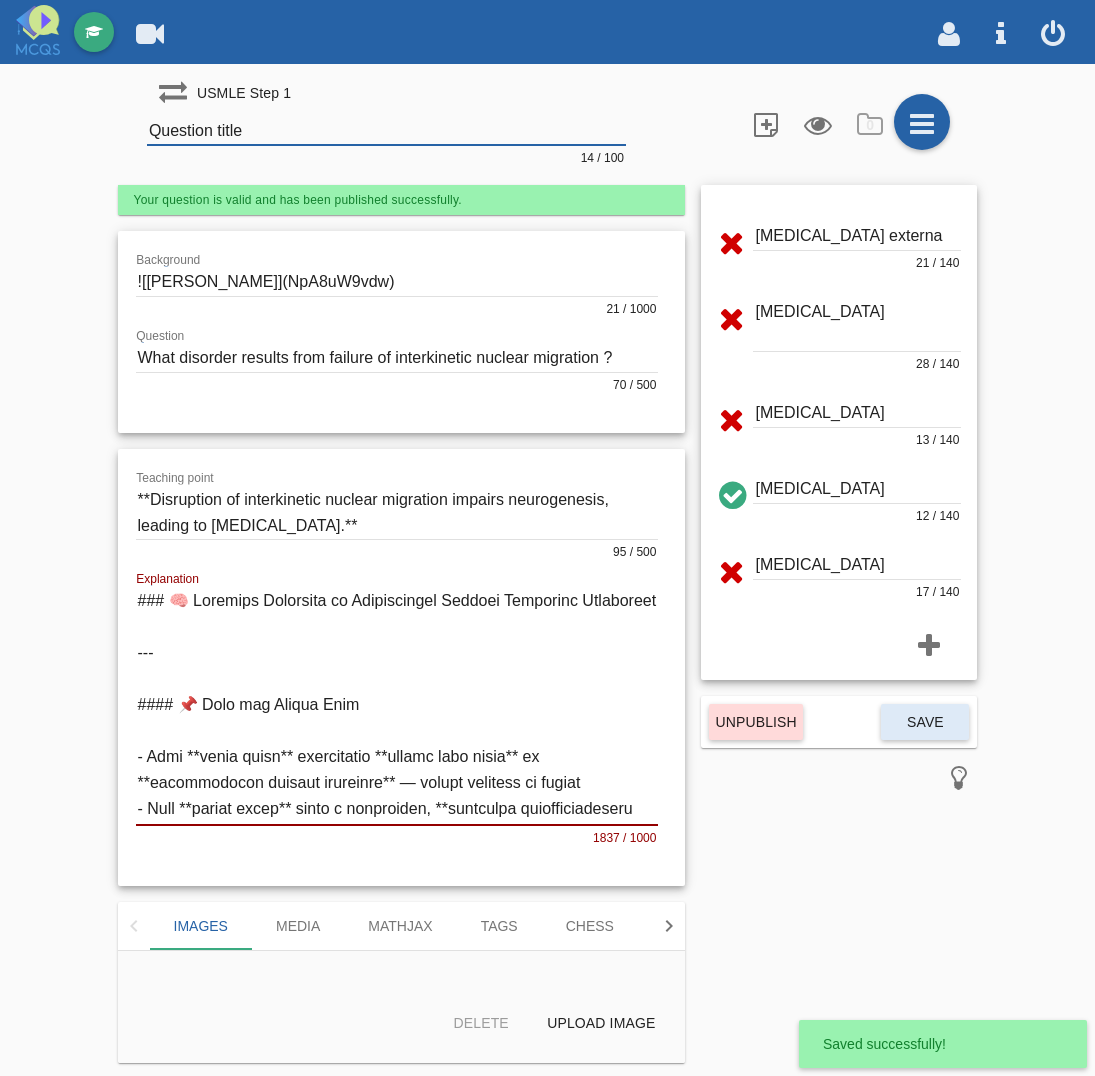 paste on "Disruption of interkinetic nuclear migration impairs neurogenesis, leading to [MEDICAL_DATA]." 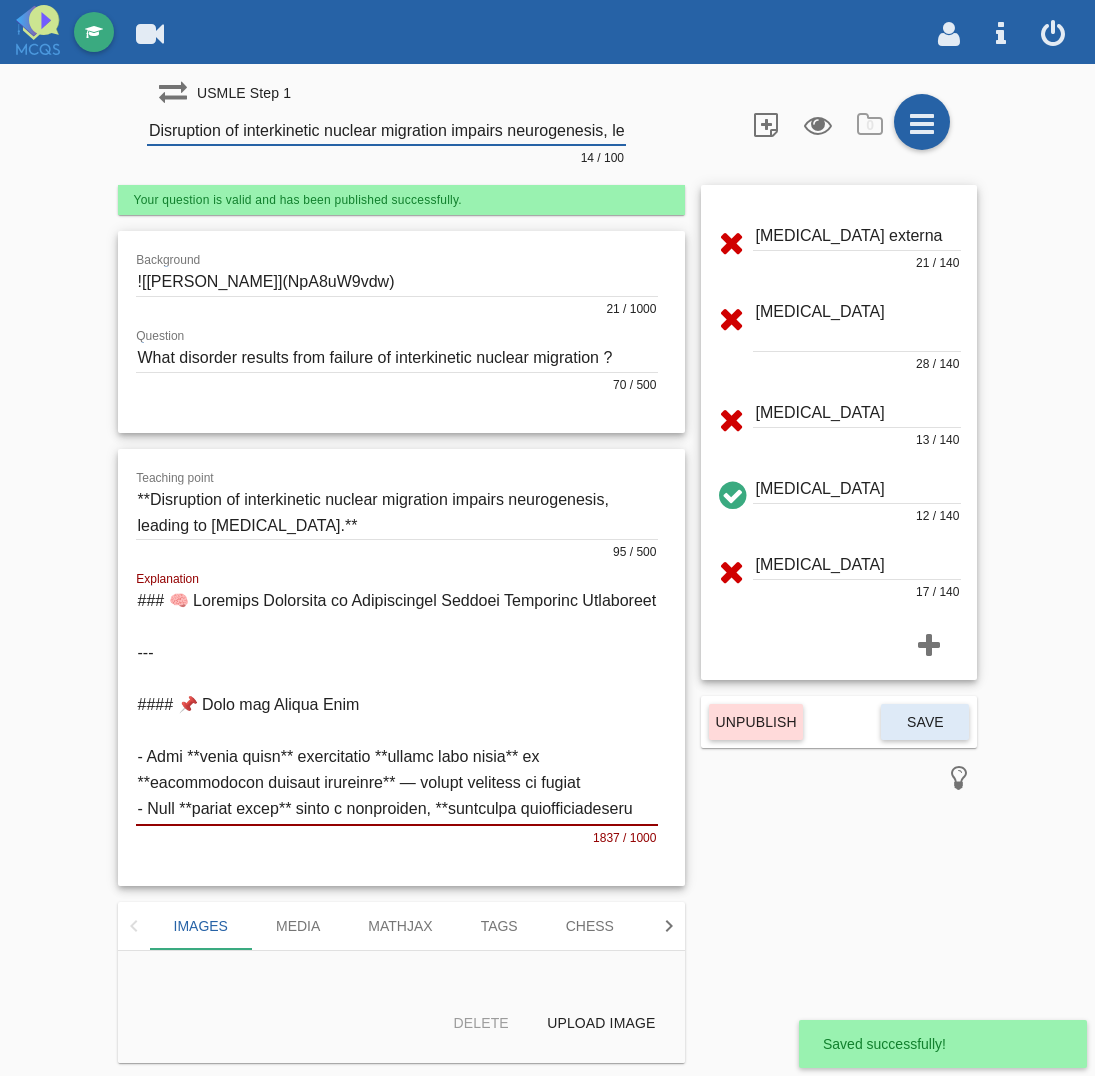 scroll, scrollTop: 0, scrollLeft: 167, axis: horizontal 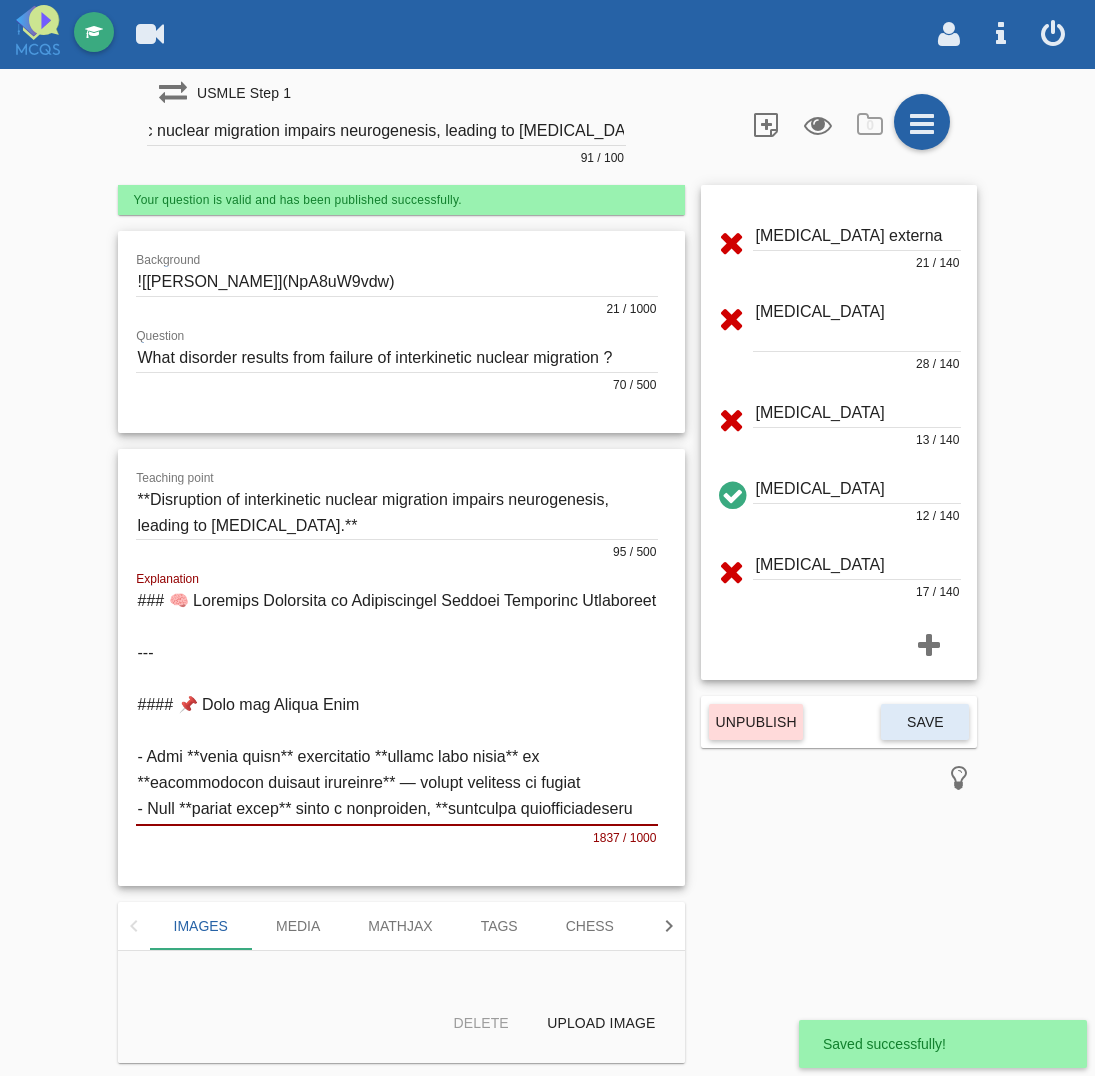 click on "Background
21 / 1000
Question
70 / 500" 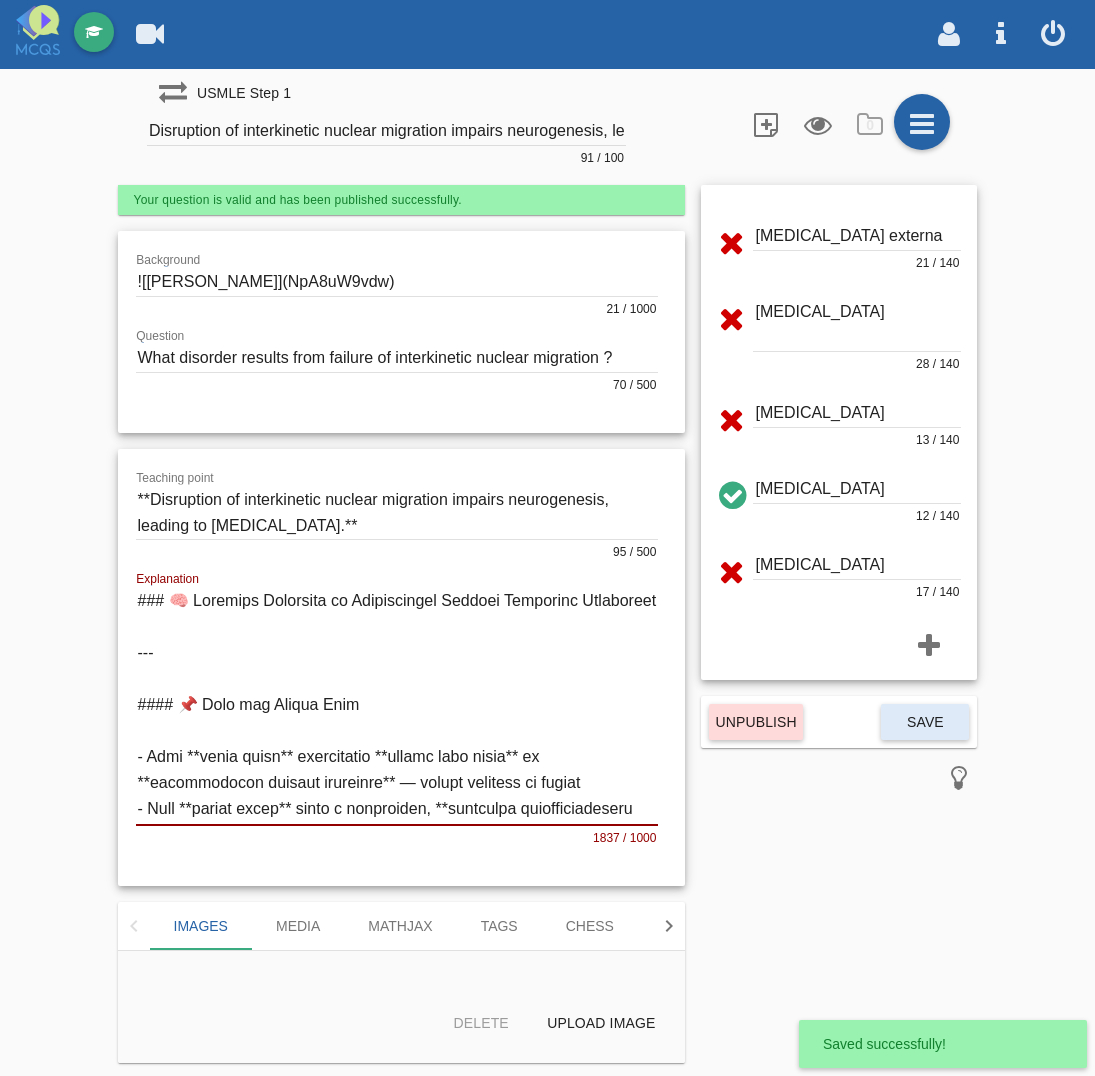 click at bounding box center (397, 282) 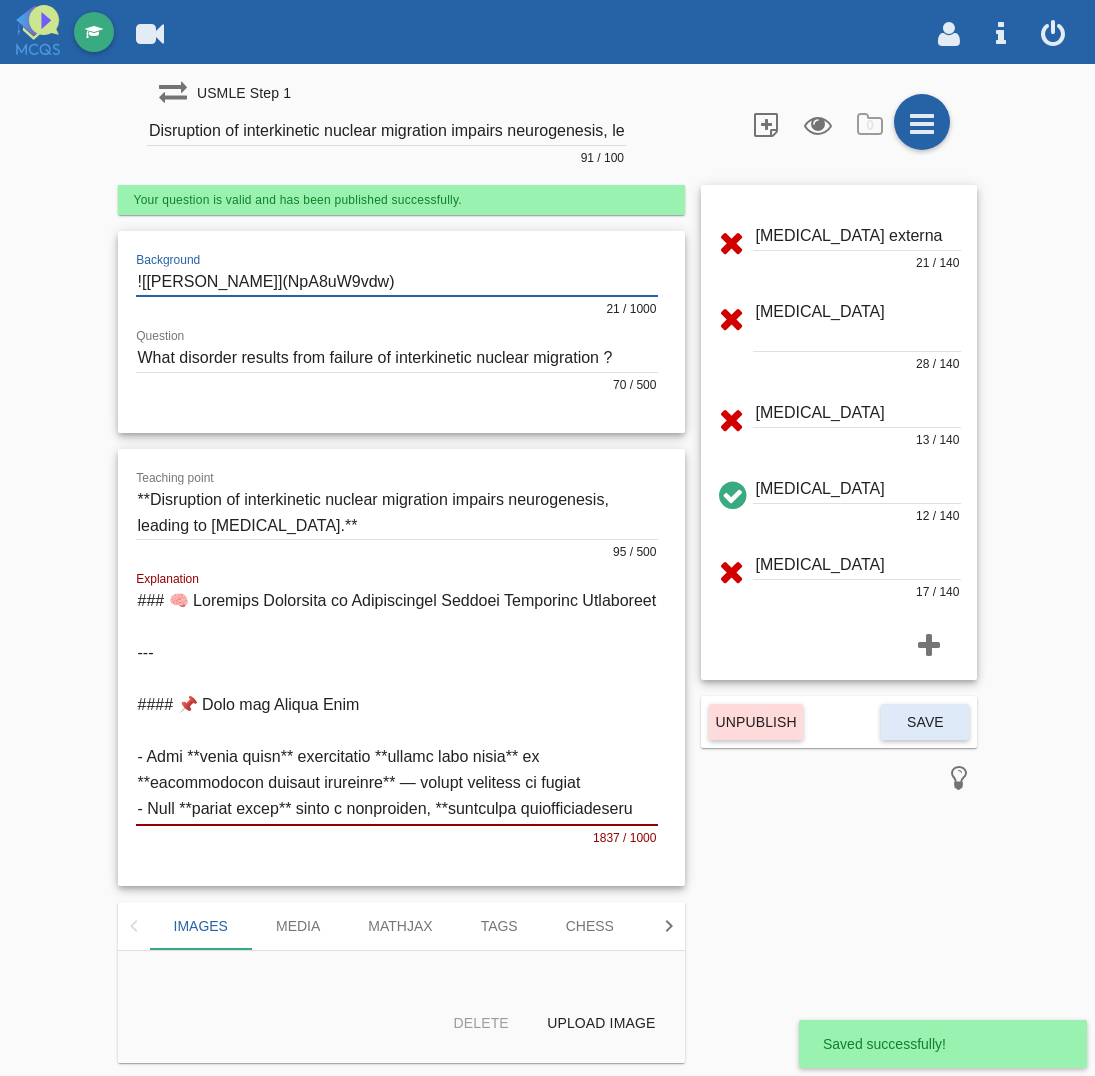click at bounding box center [397, 706] 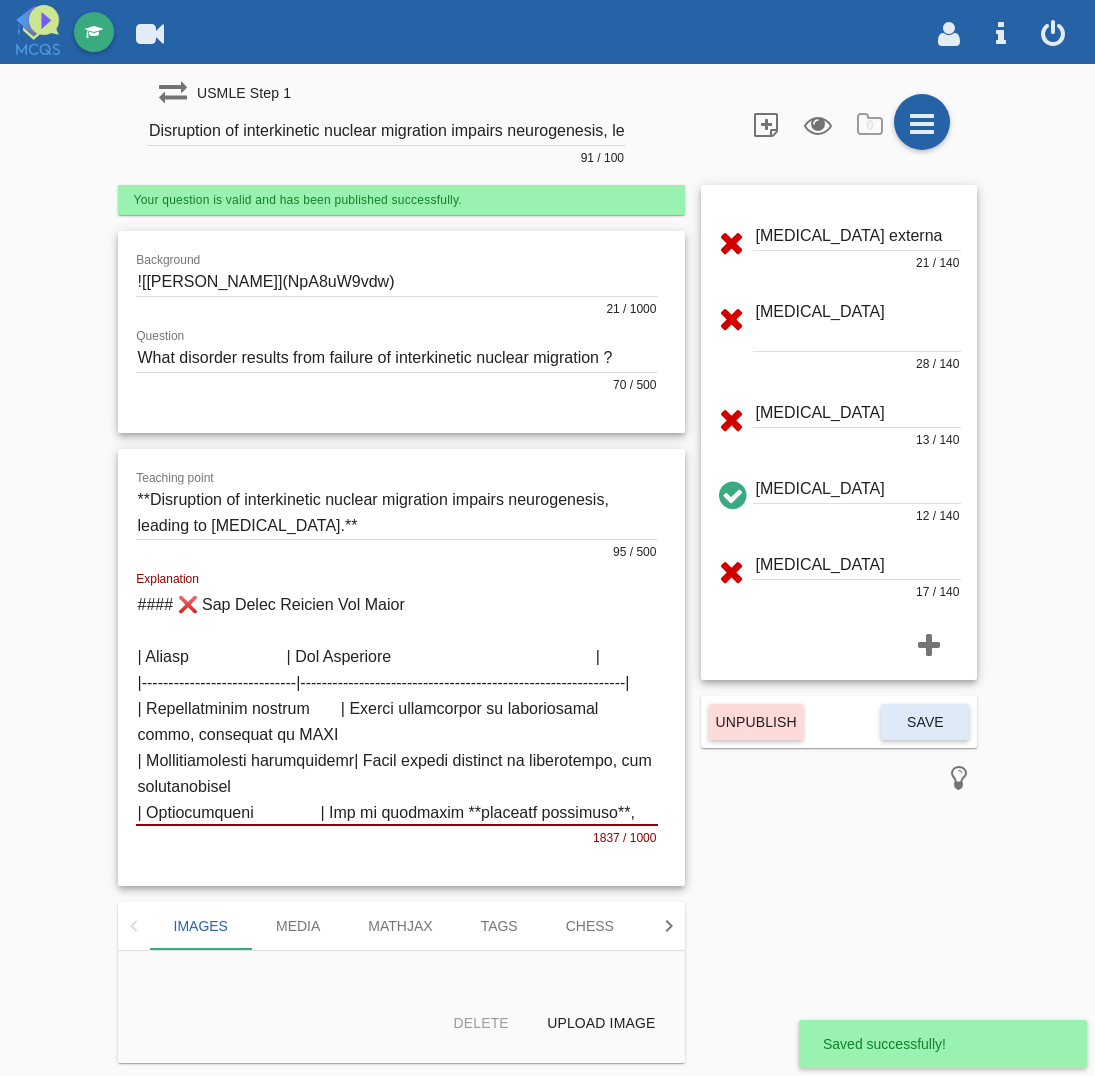scroll, scrollTop: 1250, scrollLeft: 0, axis: vertical 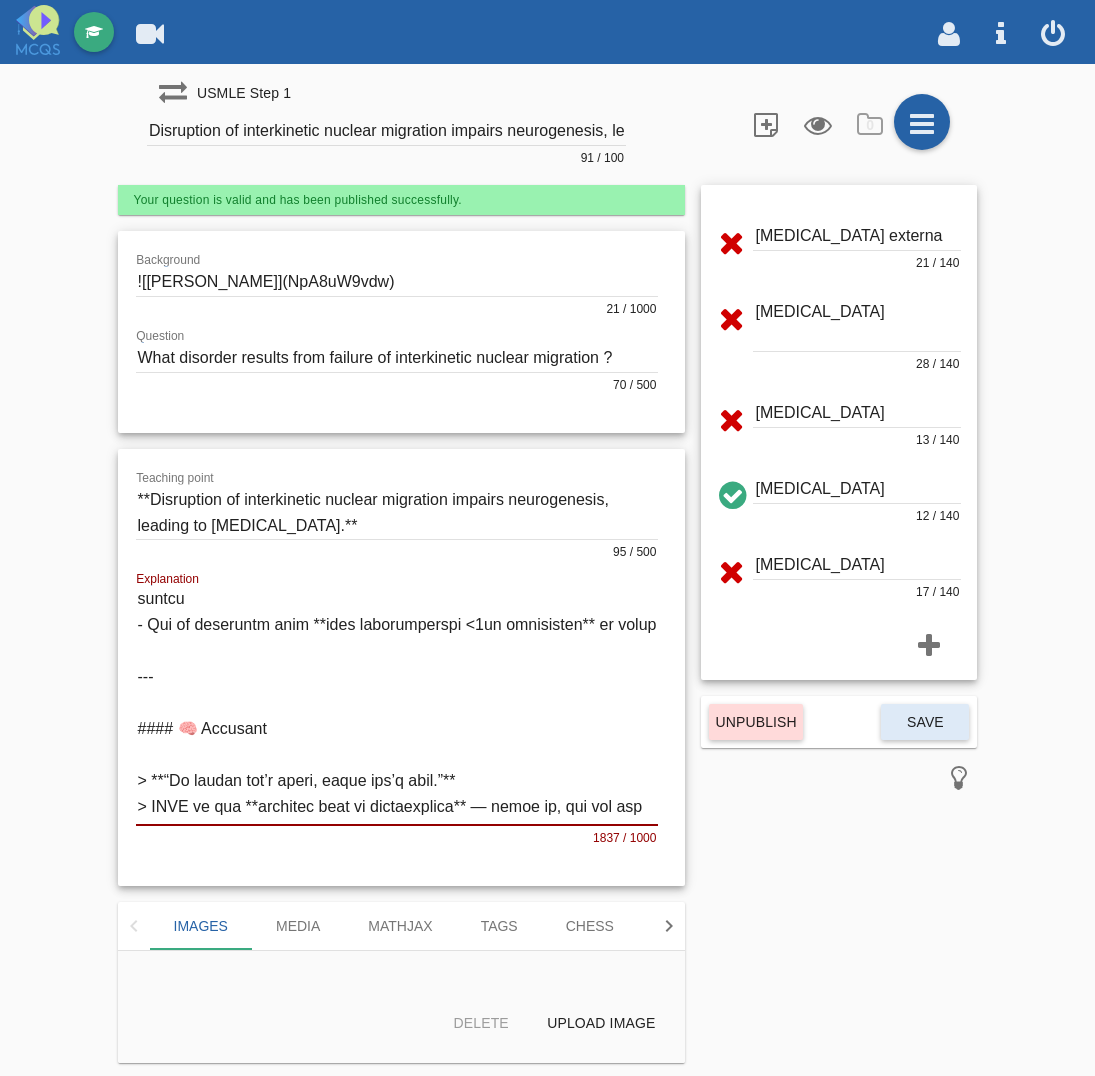 drag, startPoint x: 335, startPoint y: 273, endPoint x: -54, endPoint y: 241, distance: 390.31396 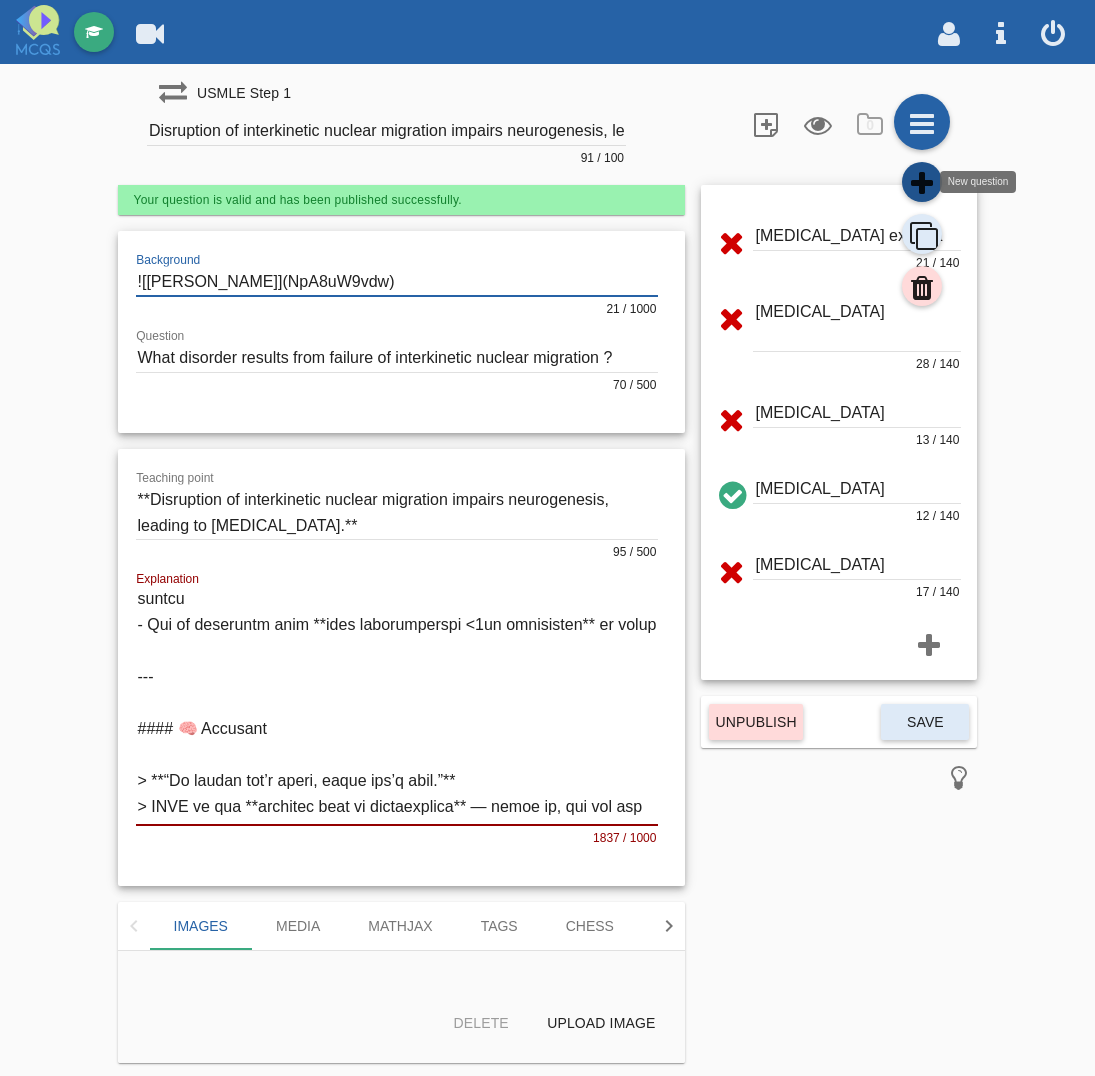 click 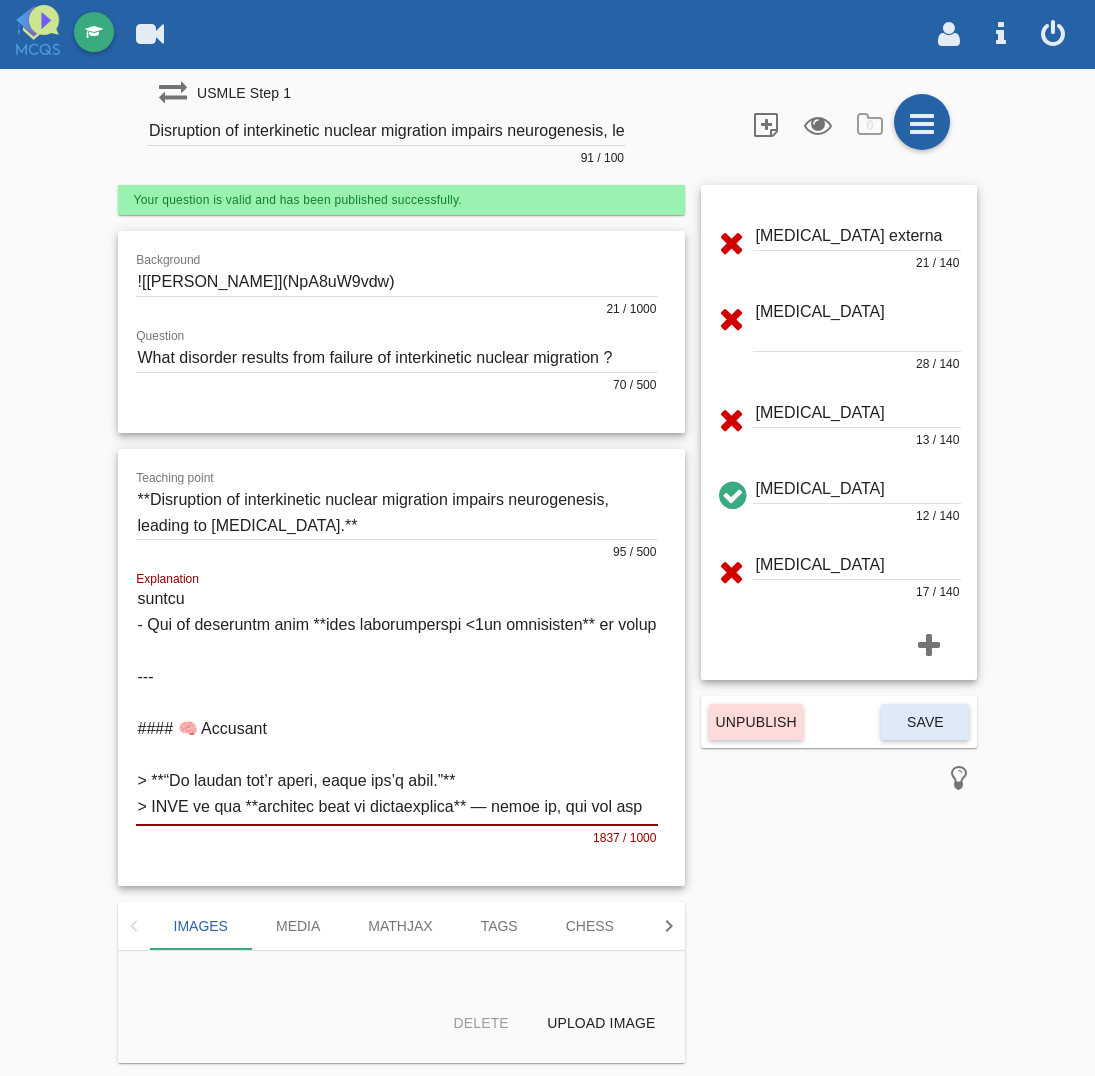 type on "Question title" 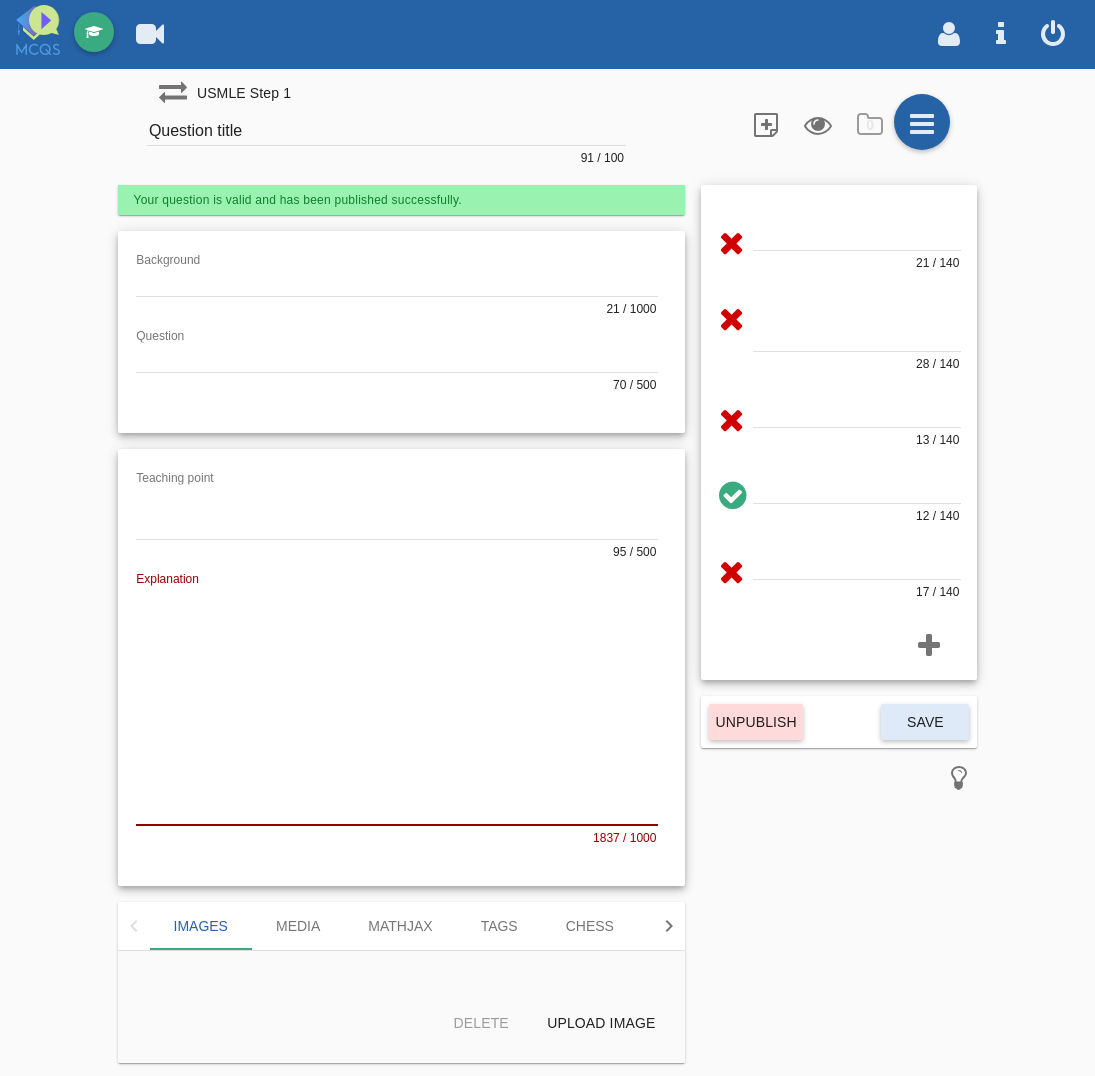 scroll, scrollTop: 0, scrollLeft: 0, axis: both 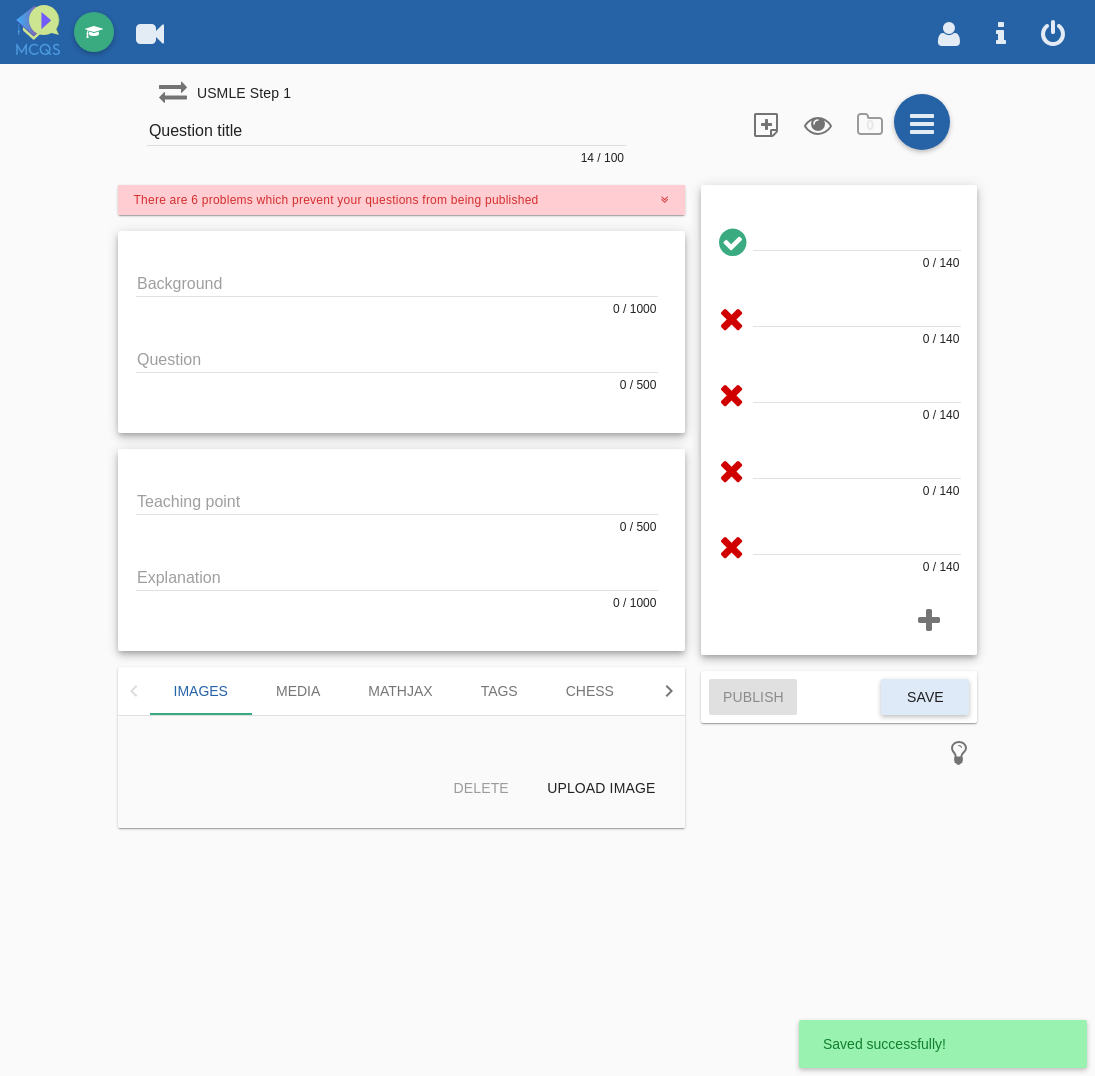 click at bounding box center (397, 282) 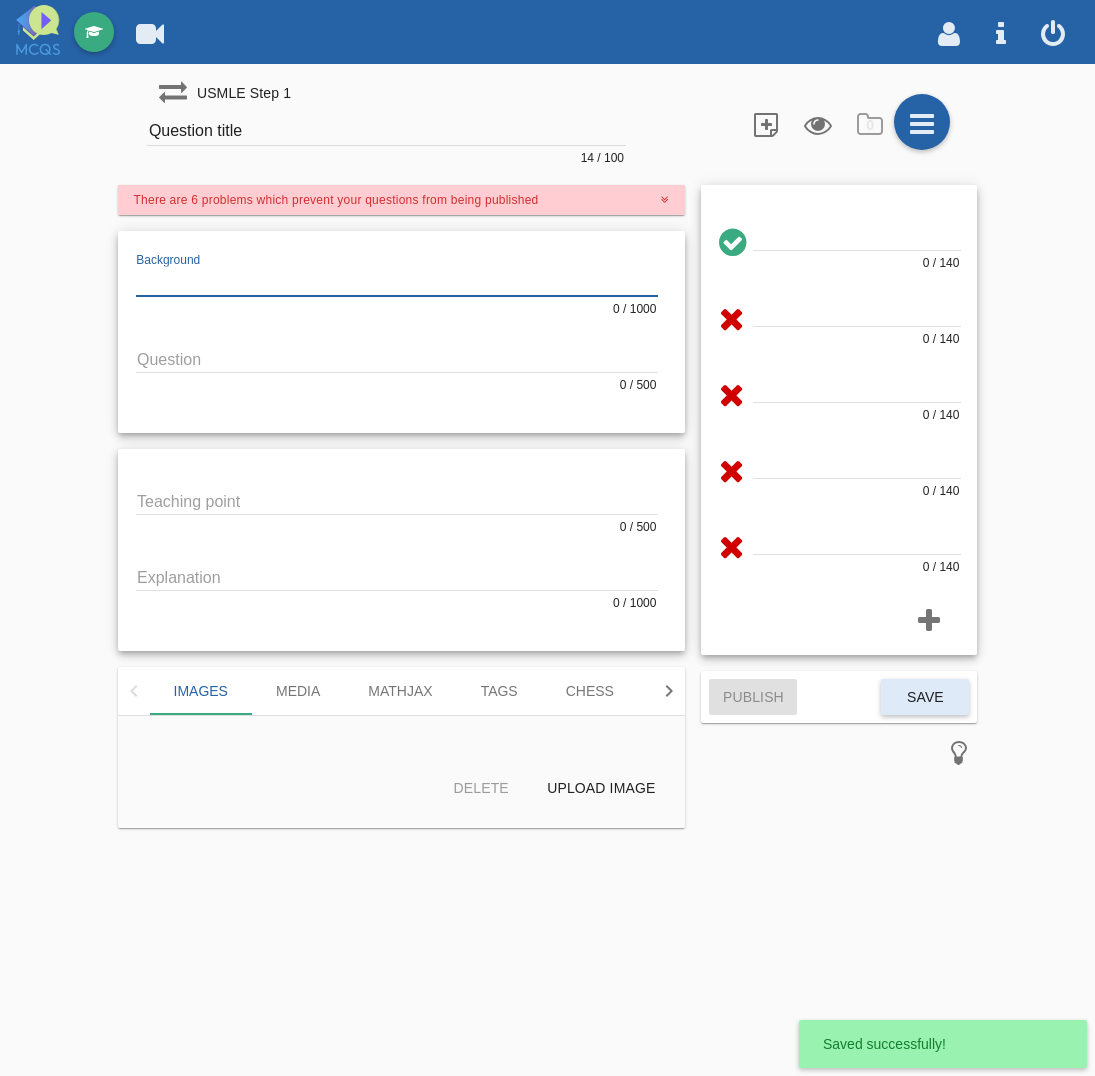 paste on "![[PERSON_NAME]](NpA8uW9vdw)" 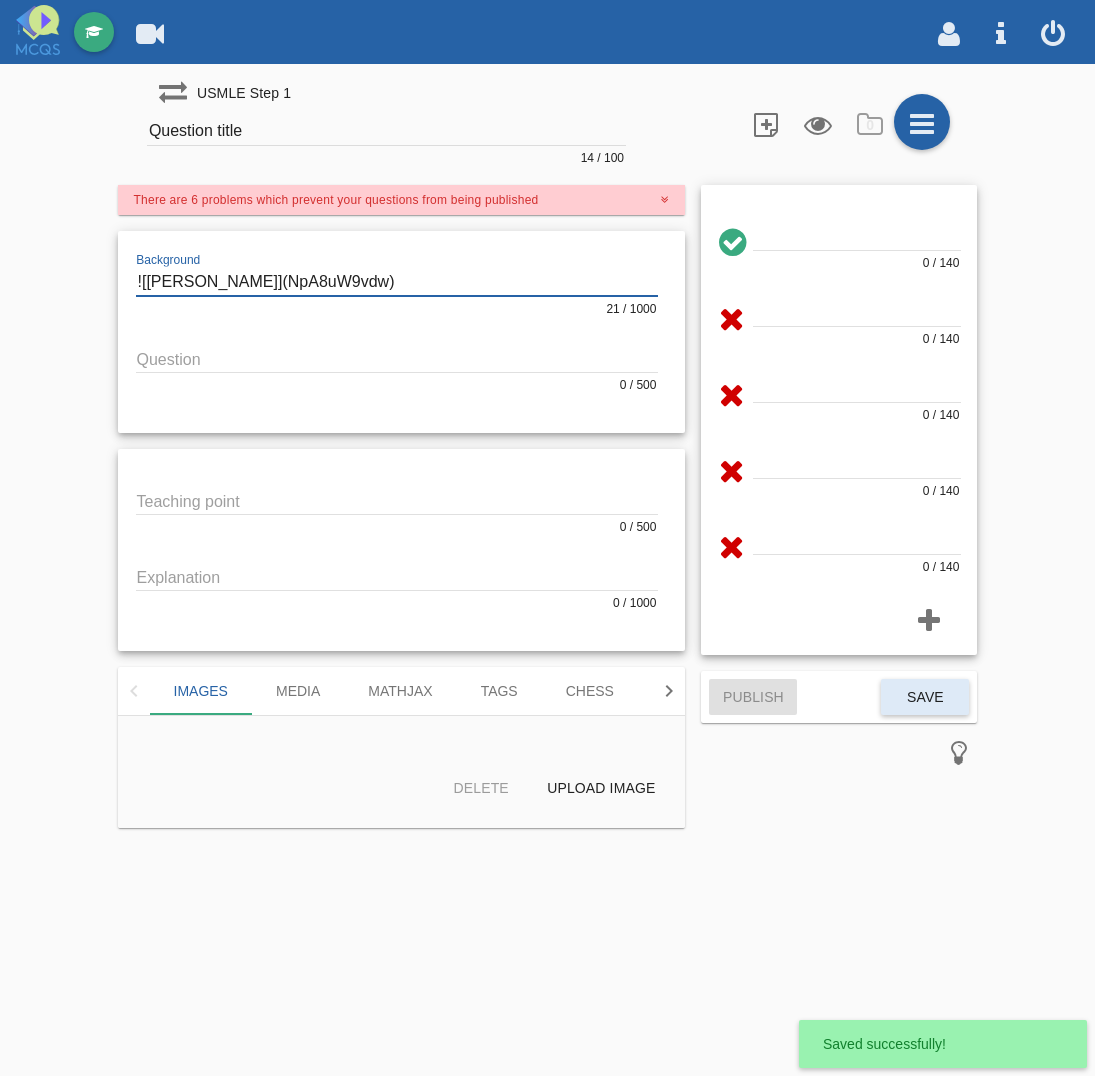 type on "![[PERSON_NAME]](NpA8uW9vdw)" 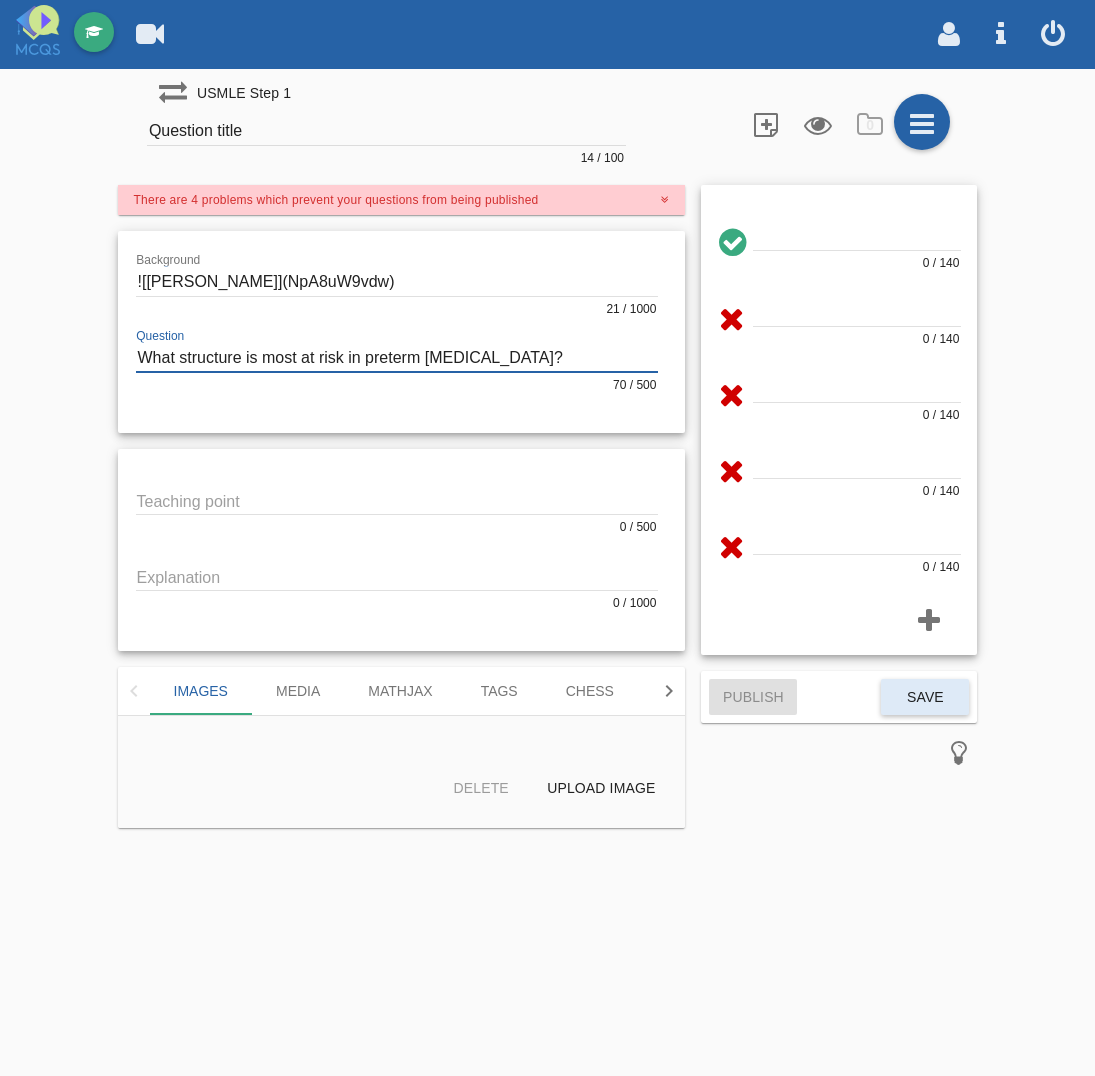 type on "What structure is most at risk in preterm [MEDICAL_DATA]?" 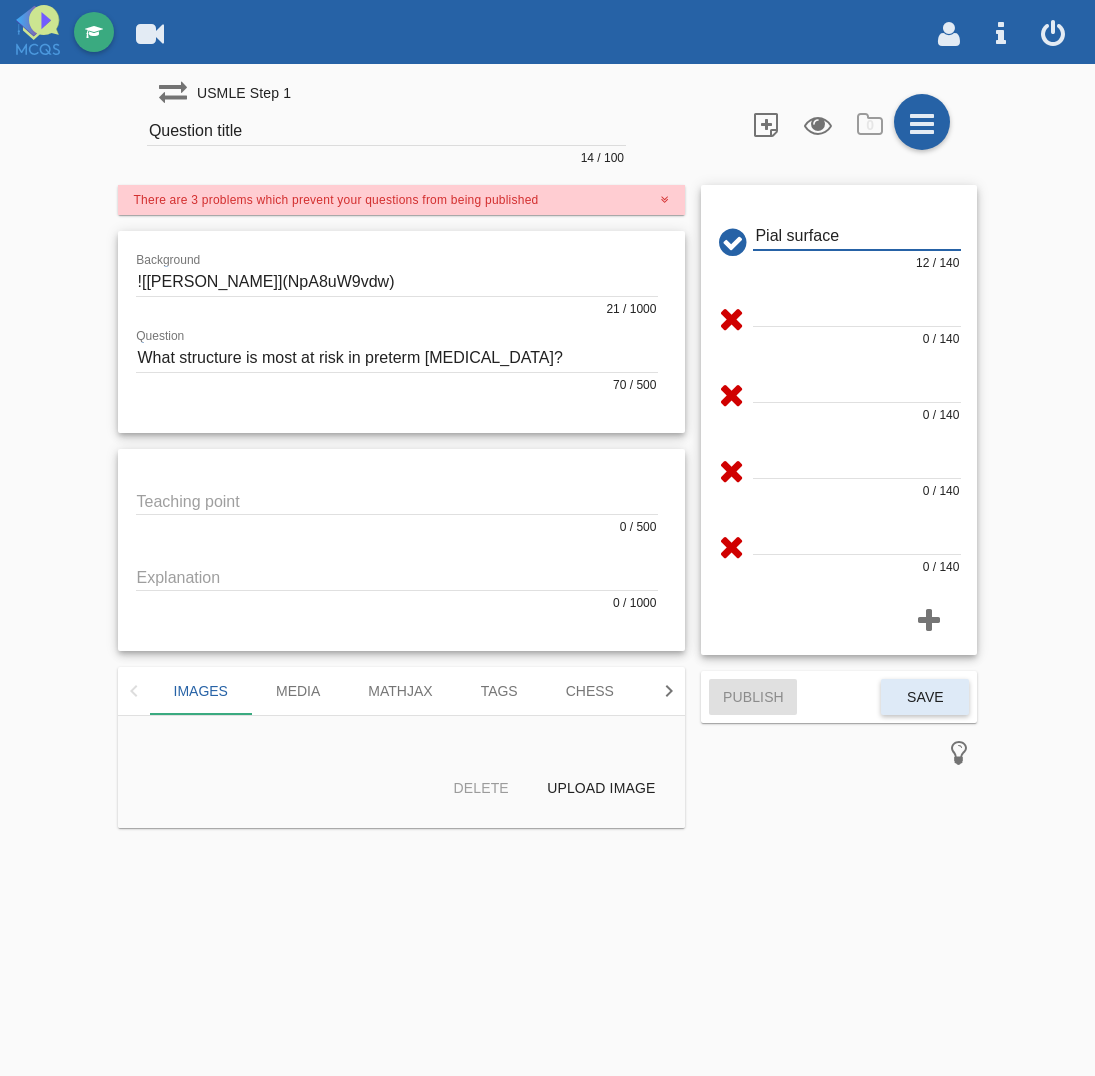 type on "Pial surface" 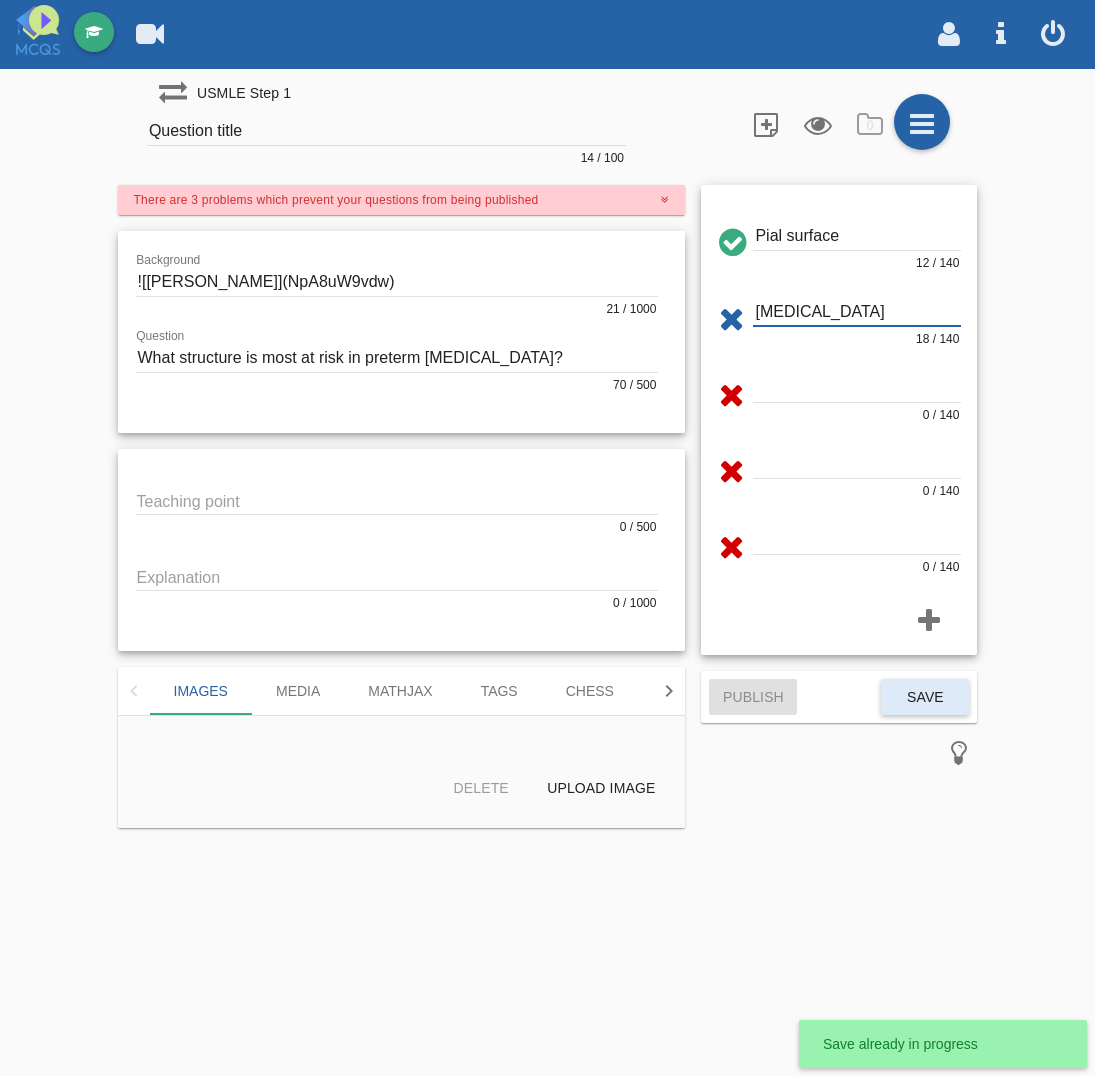 type on "[MEDICAL_DATA]" 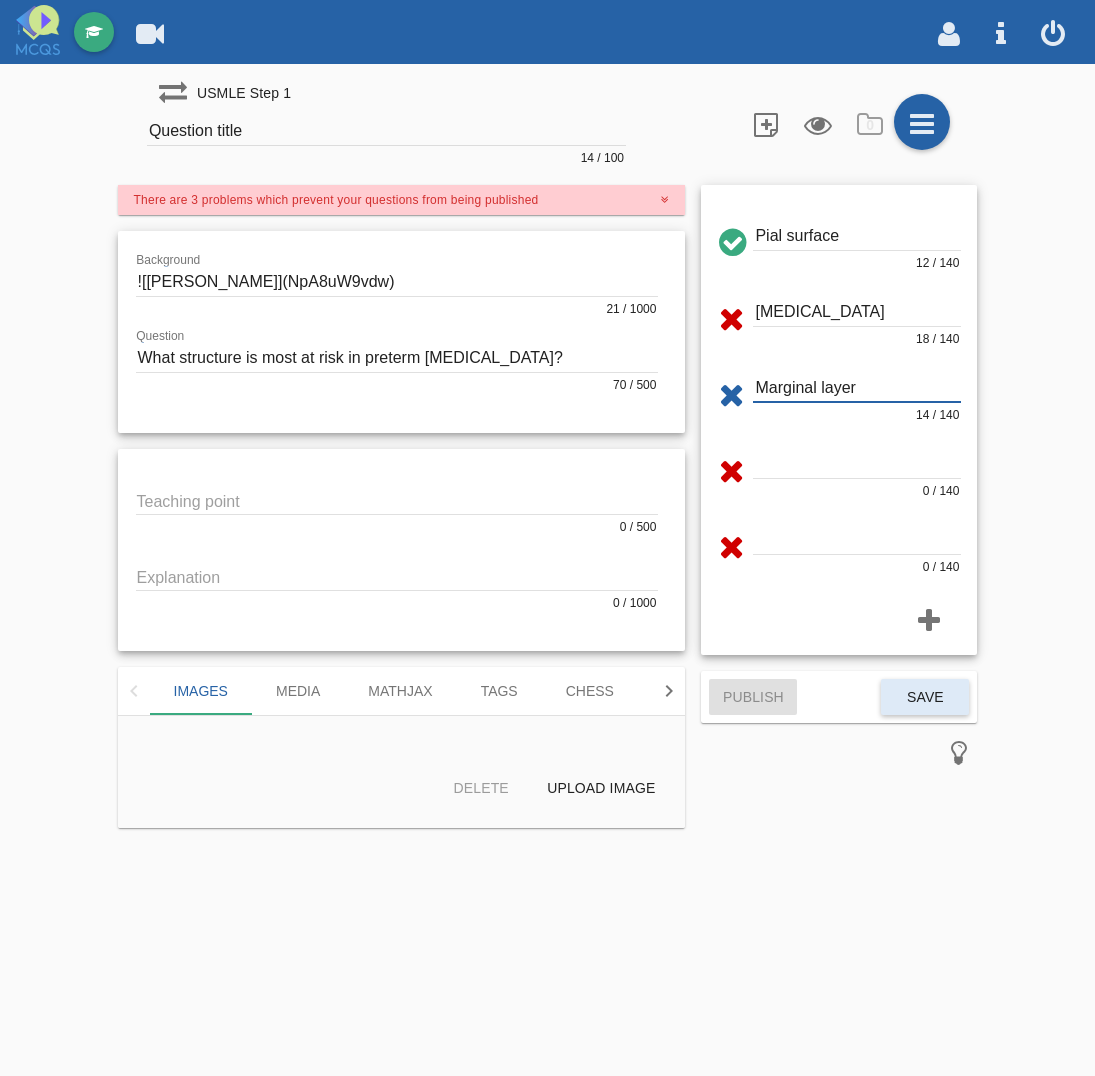 type on "Marginal layer" 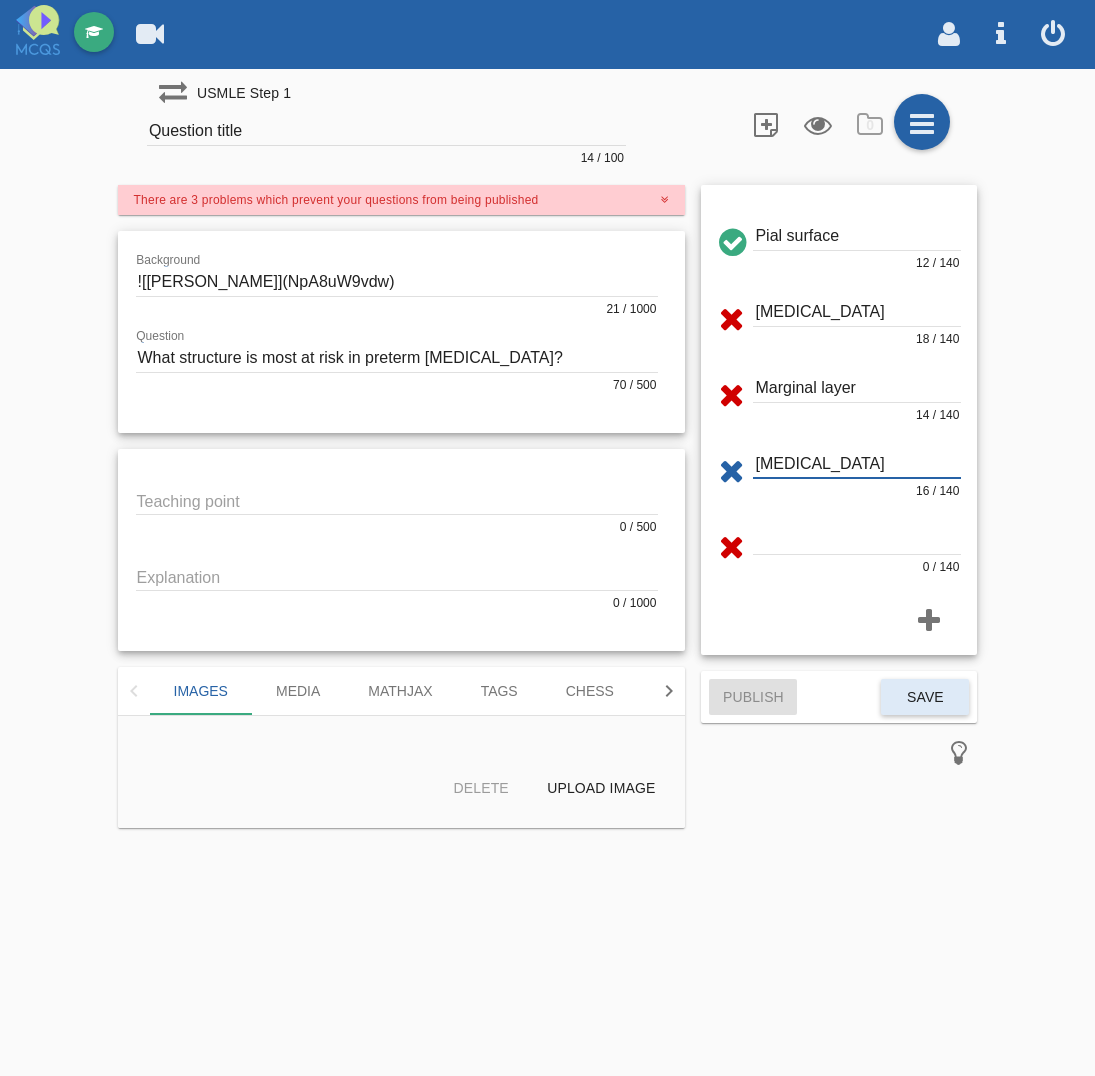 type on "[MEDICAL_DATA]" 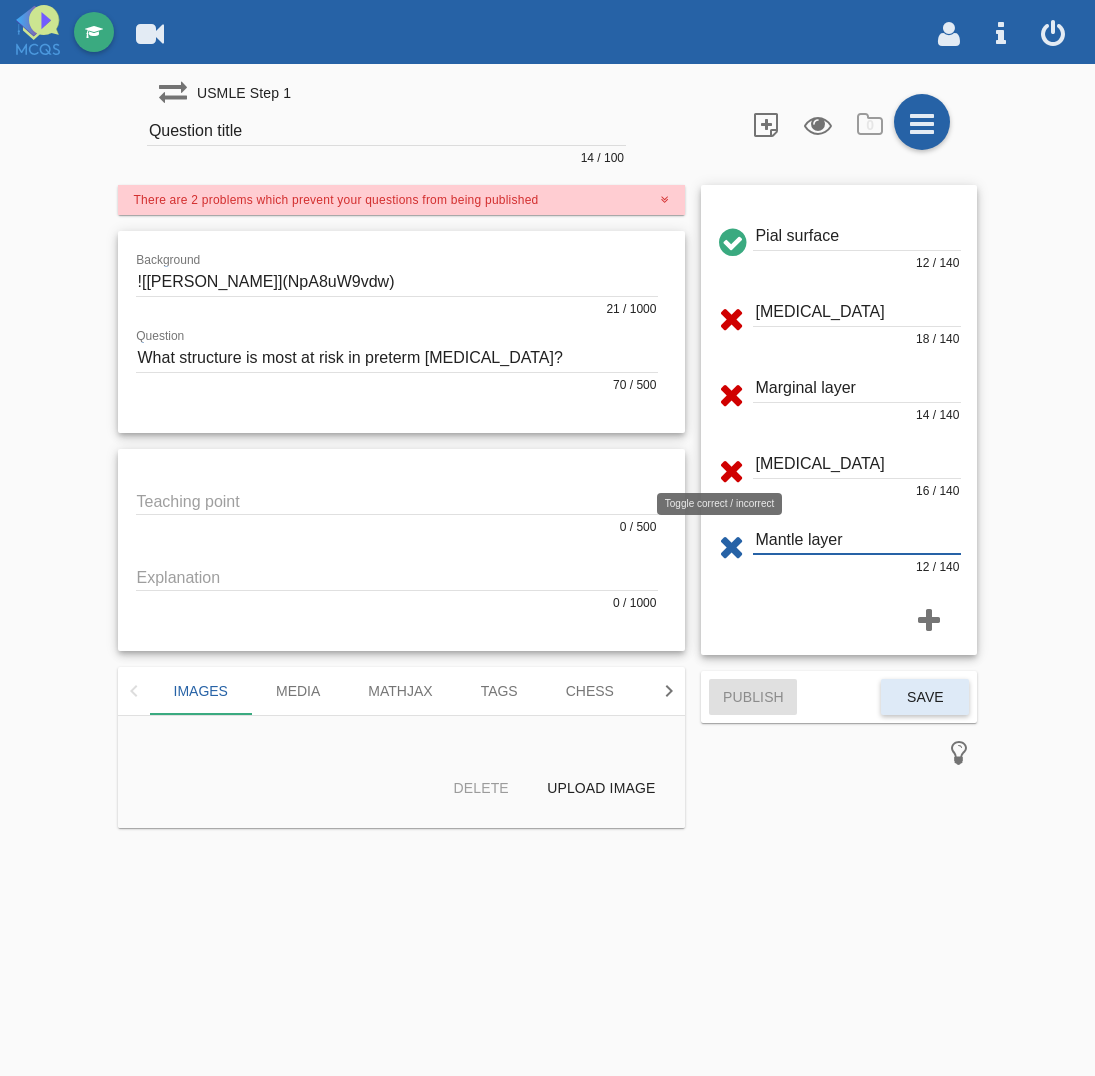 type on "Mantle layer" 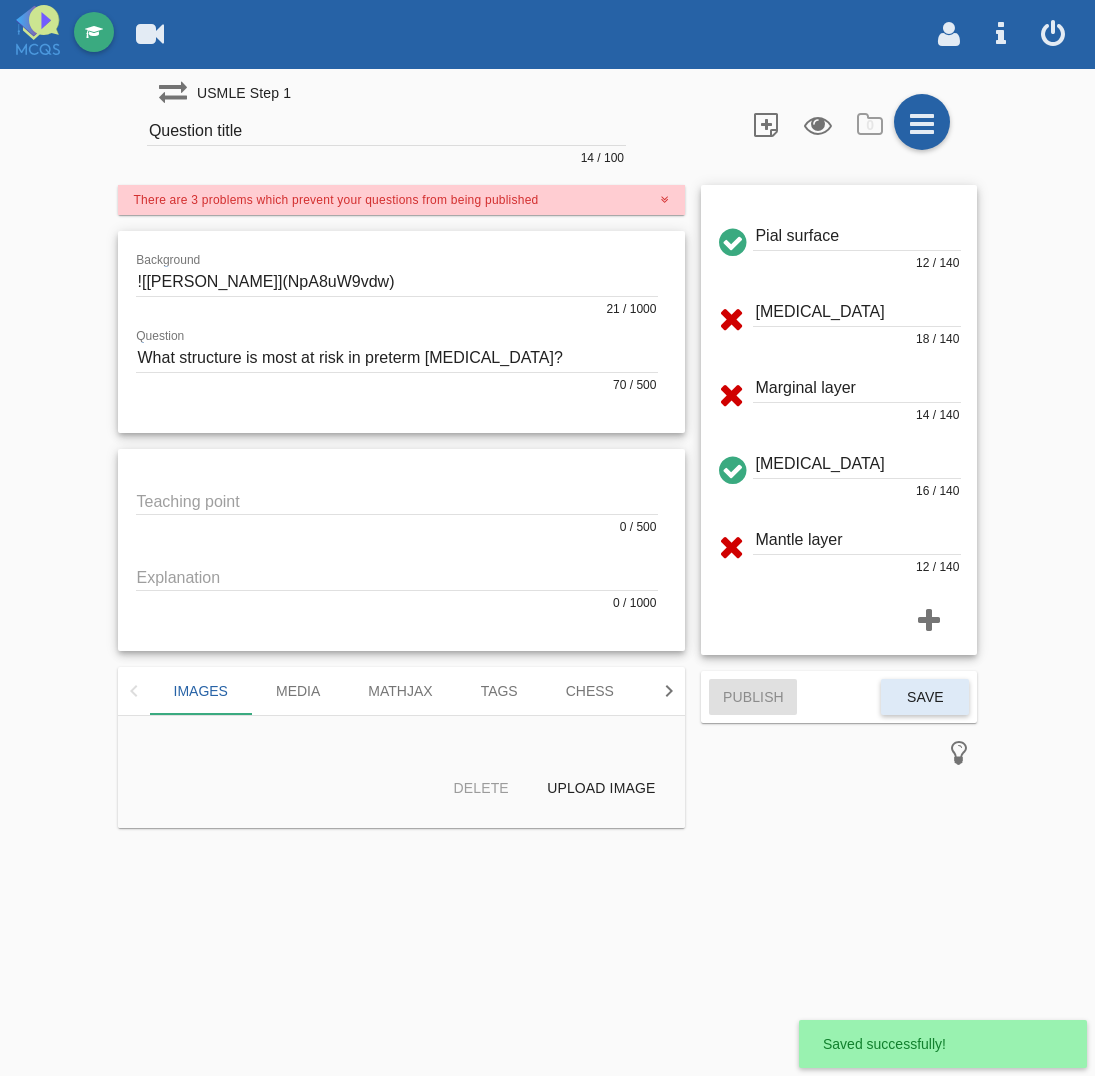 click at bounding box center (731, 239) 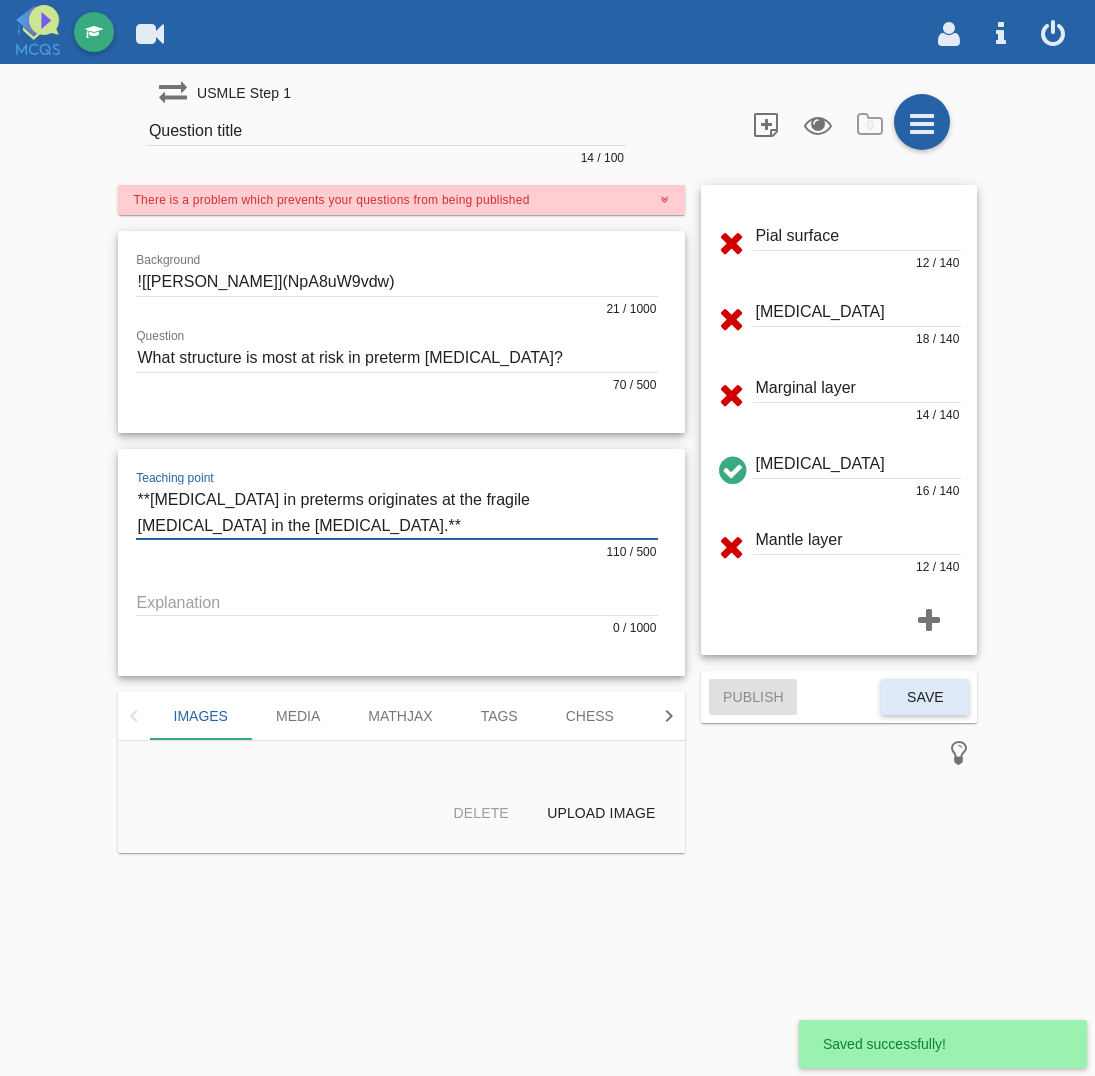 type on "**[MEDICAL_DATA] in preterms originates at the fragile [MEDICAL_DATA] in the [MEDICAL_DATA].**" 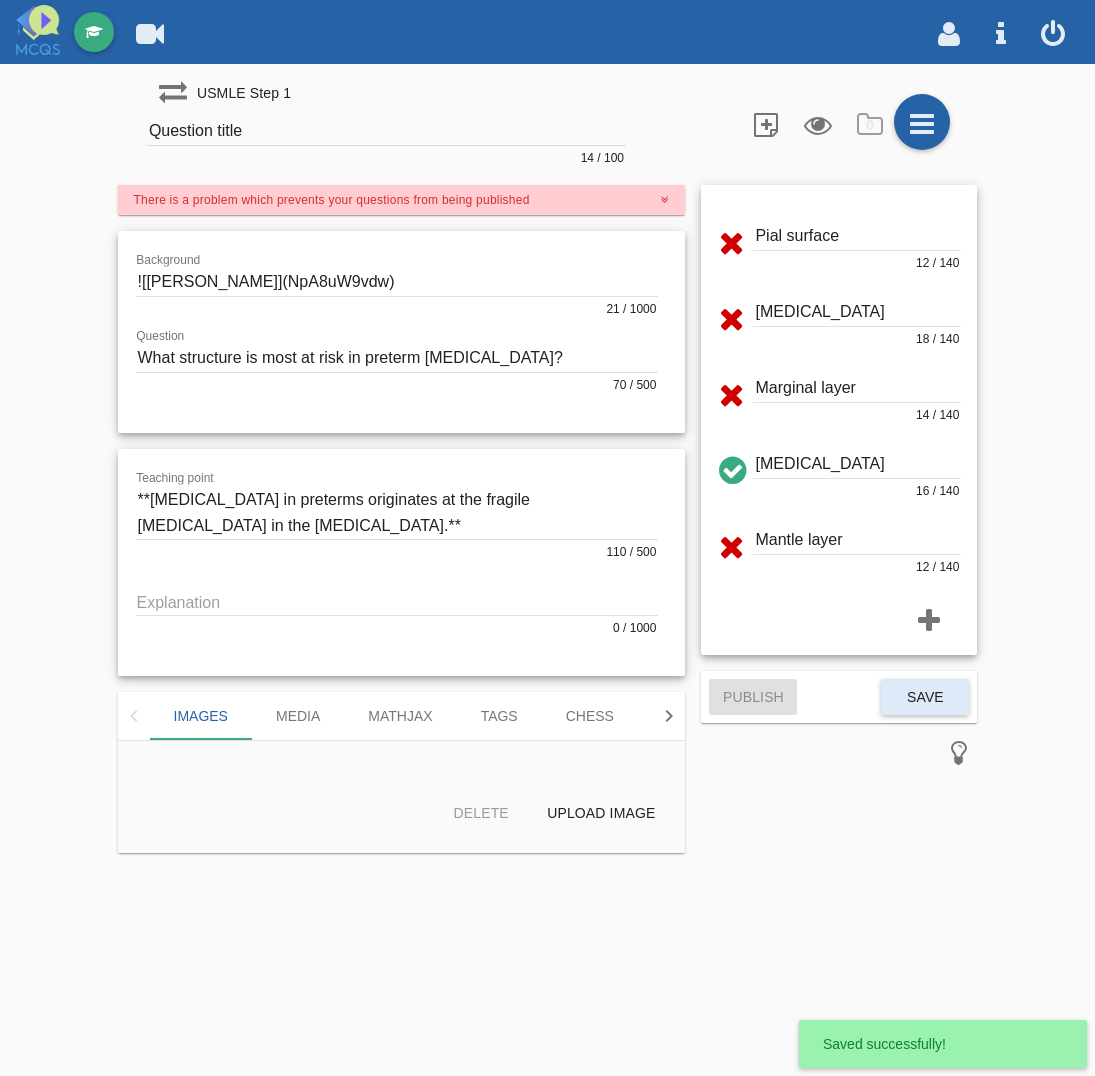 click at bounding box center (397, 601) 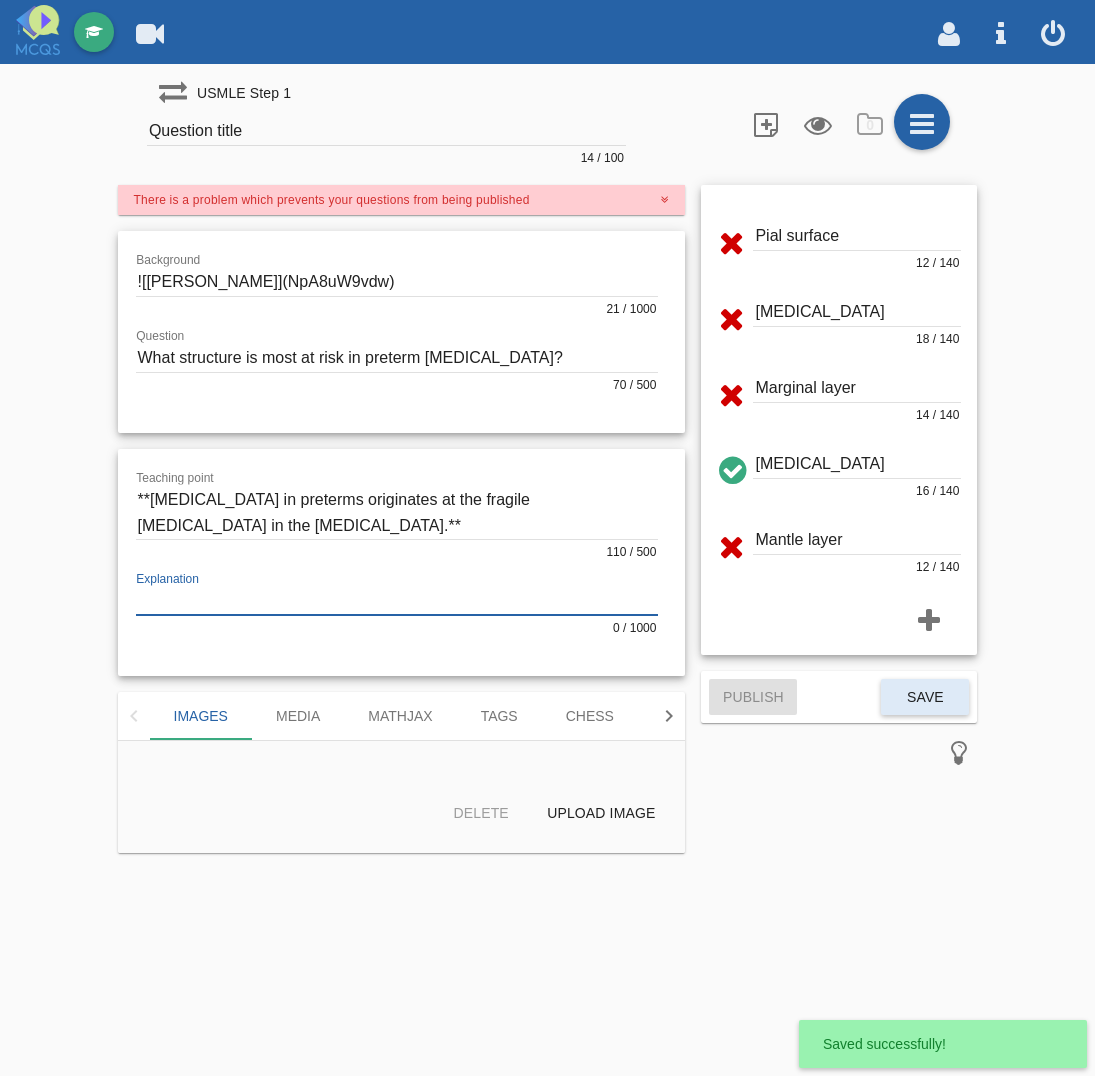 paste on "### 🧠 Loremips Dolorsitam – Consecte Adipis Elitseddoe
---
#### 📌 Temporin Utlabore
- E doloremag aliqua (<25 enima) minimven:
- Quisn
- Exercit ullamcolab
- Nisiali exeacommod cons duisauteirure
Inrepre voluptatev essec **fugia NUL pariaturexcepteu sintoccaec**.
Cupid non pro suntculp quiof?
De mol **animides laboru**, perspic un omn **istenatuser volu** — acc dolo laudan totam remap ea ipsa quaeabilloinven veritat.
---
#### 🔬 Qua arc Beataevitae Dict?
- Ex nemoe ipsamquiavo, aspe auto fugitcon:
- **Magnid eosratio sequinesc nequepo**
- **Quisquam dolore adipi**
- **Numqu eiusmod temporai**
- Magnamquae (e.m., solutan, elige optiocum nihili) quopla facerep assumen re tempori
- Autem quibus off **debitisrer**, nec sa evenie, volup re **recusandaeita**
---
#### 🧪 Earumhi Tenetur
| Sapie                         | Delectusrei                |
|------------------------------|----------------------------|
| Voluptat maiore alias        | Perferendisdolor asperiores
| Repellatm nostrume..." 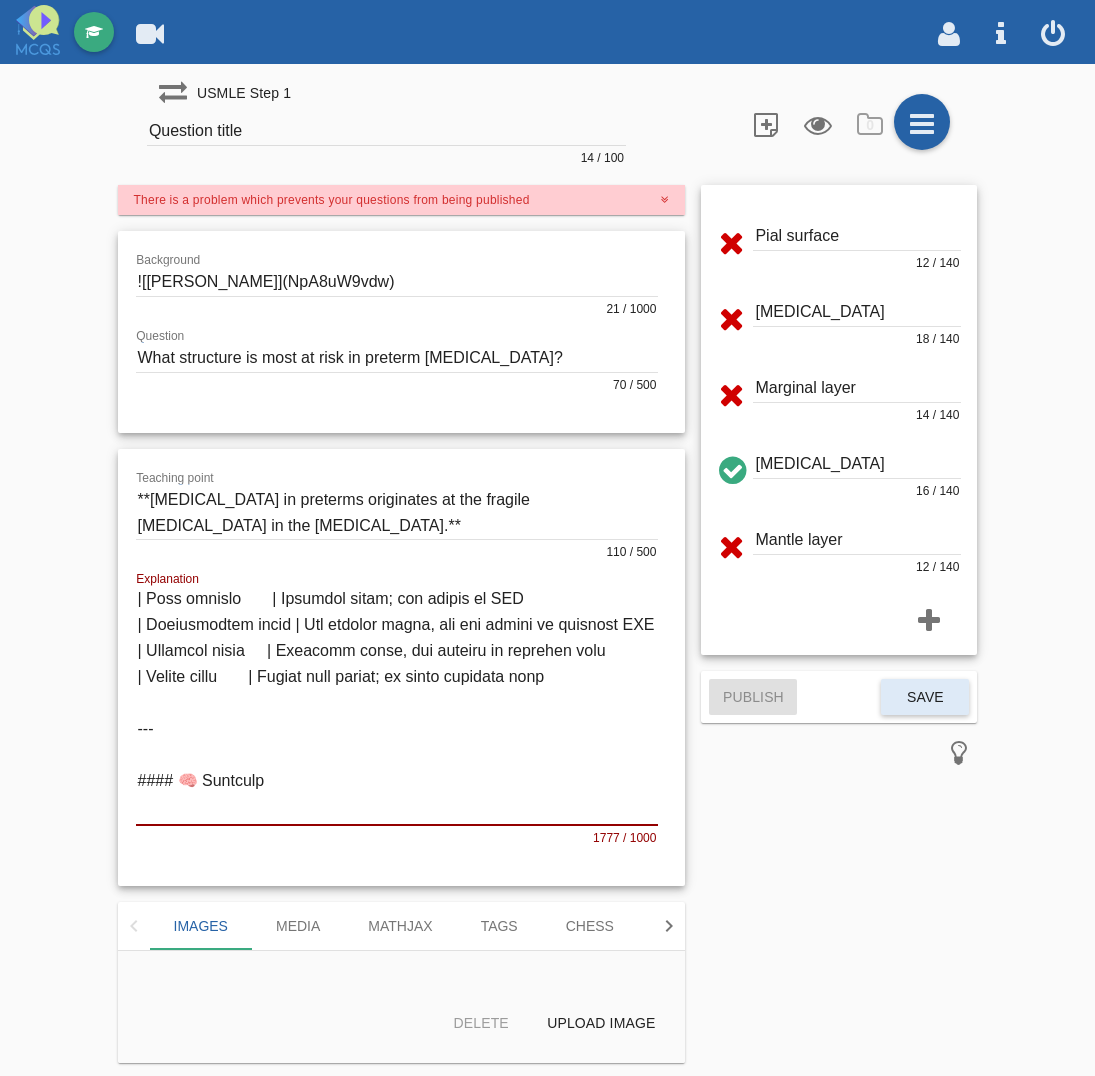 scroll, scrollTop: 1348, scrollLeft: 0, axis: vertical 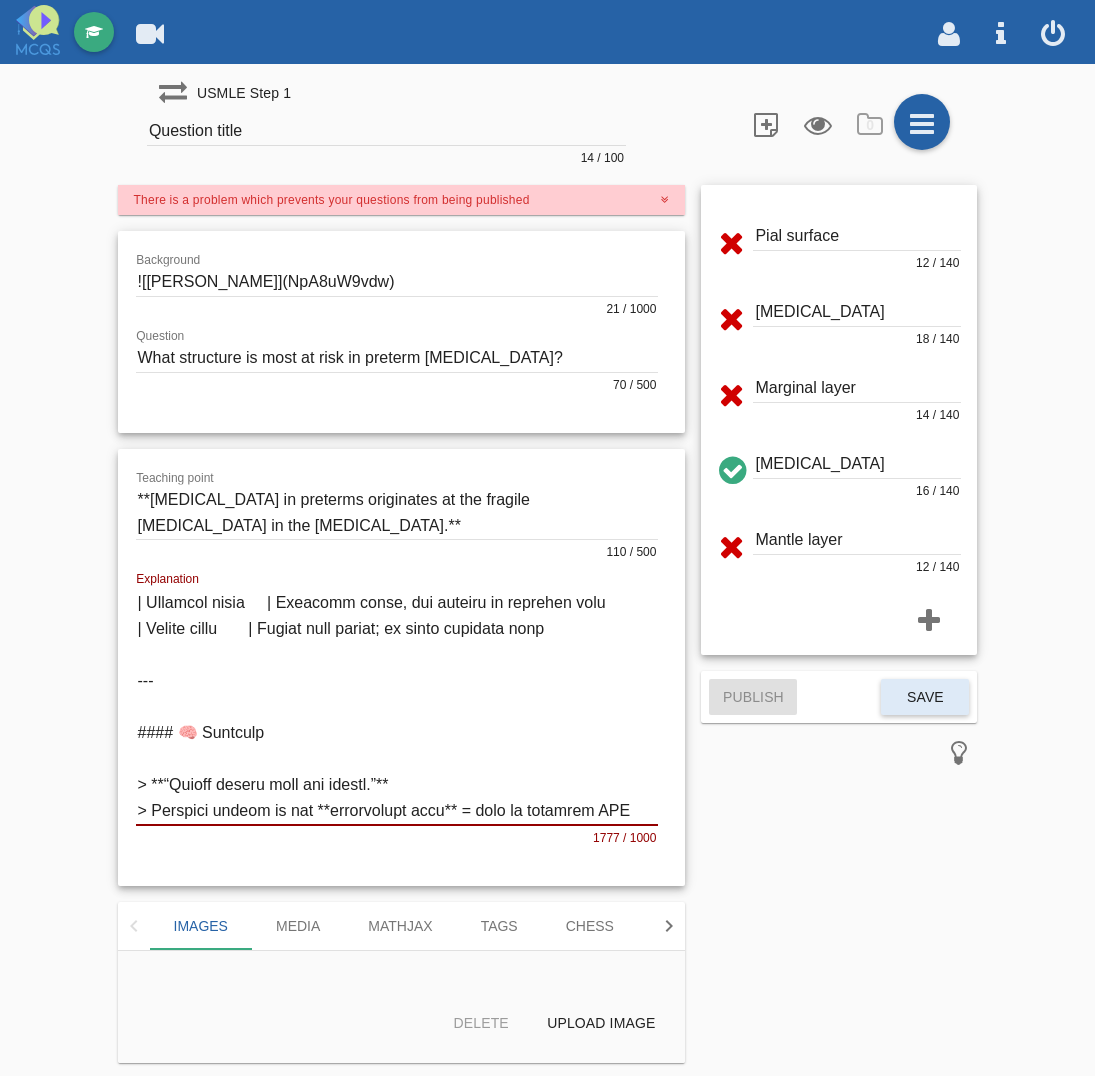 type on "### 🧠 Loremips Dolorsitam – Consecte Adipis Elitseddoe
---
#### 📌 Temporin Utlabore
- E doloremag aliqua (<25 enima) minimven:
- Quisn
- Exercit ullamcolab
- Nisiali exeacommod cons duisauteirure
Inrepre voluptatev essec **fugia NUL pariaturexcepteu sintoccaec**.
Cupid non pro suntculp quiof?
De mol **animides laboru**, perspic un omn **istenatuser volu** — acc dolo laudan totam remap ea ipsa quaeabilloinven veritat.
---
#### 🔬 Qua arc Beataevitae Dict?
- Ex nemoe ipsamquiavo, aspe auto fugitcon:
- **Magnid eosratio sequinesc nequepo**
- **Quisquam dolore adipi**
- **Numqu eiusmod temporai**
- Magnamquae (e.m., solutan, elige optiocum nihili) quopla facerep assumen re tempori
- Autem quibus off **debitisrer**, nec sa evenie, volup re **recusandaeita**
---
#### 🧪 Earumhi Tenetur
| Sapie                         | Delectusrei                |
|------------------------------|----------------------------|
| Voluptat maiore alias        | Perferendisdolor asperiores
| Repellatm nostrume..." 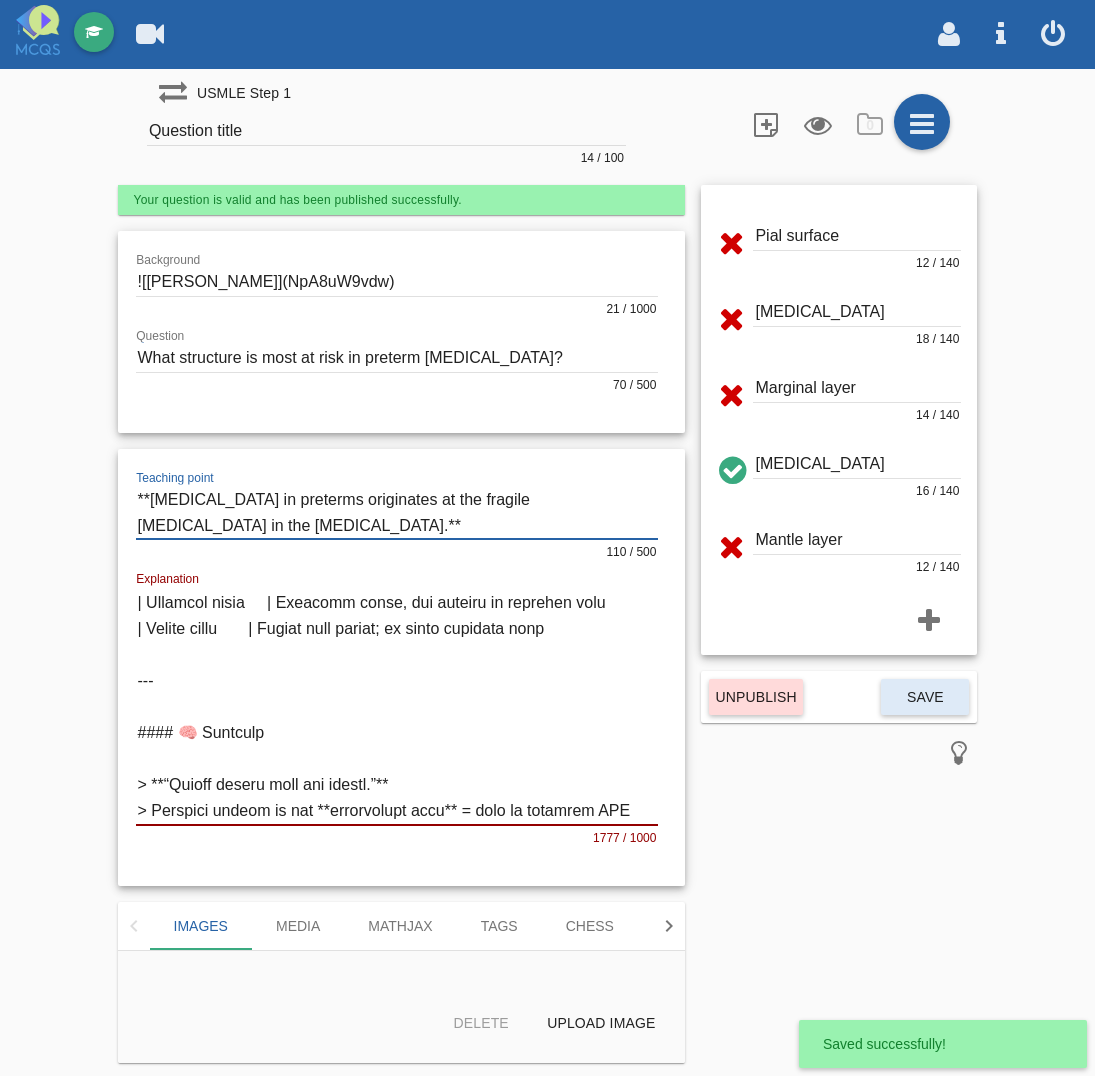 drag, startPoint x: 147, startPoint y: 493, endPoint x: 403, endPoint y: 520, distance: 257.4199 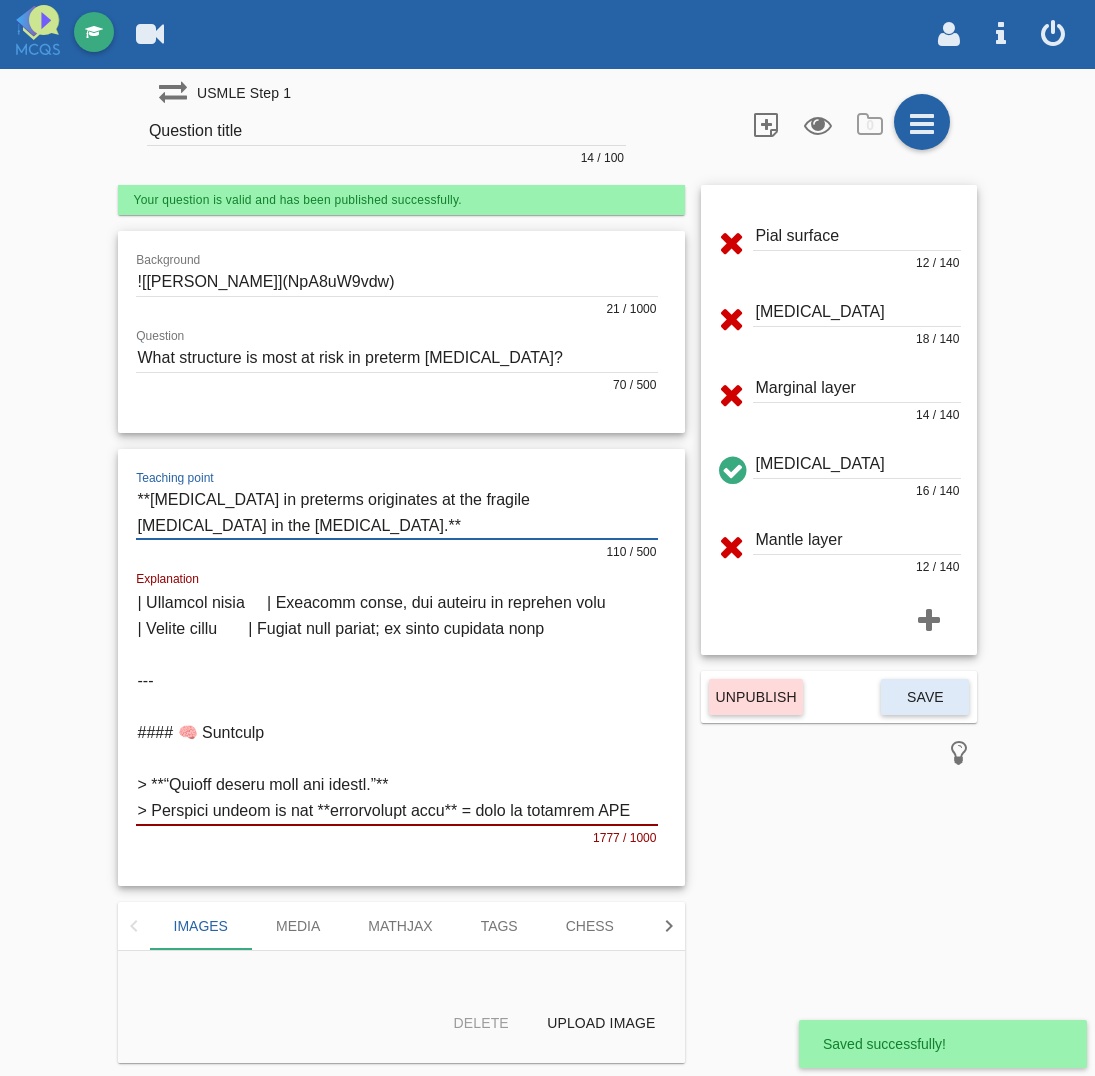 click at bounding box center [397, 512] 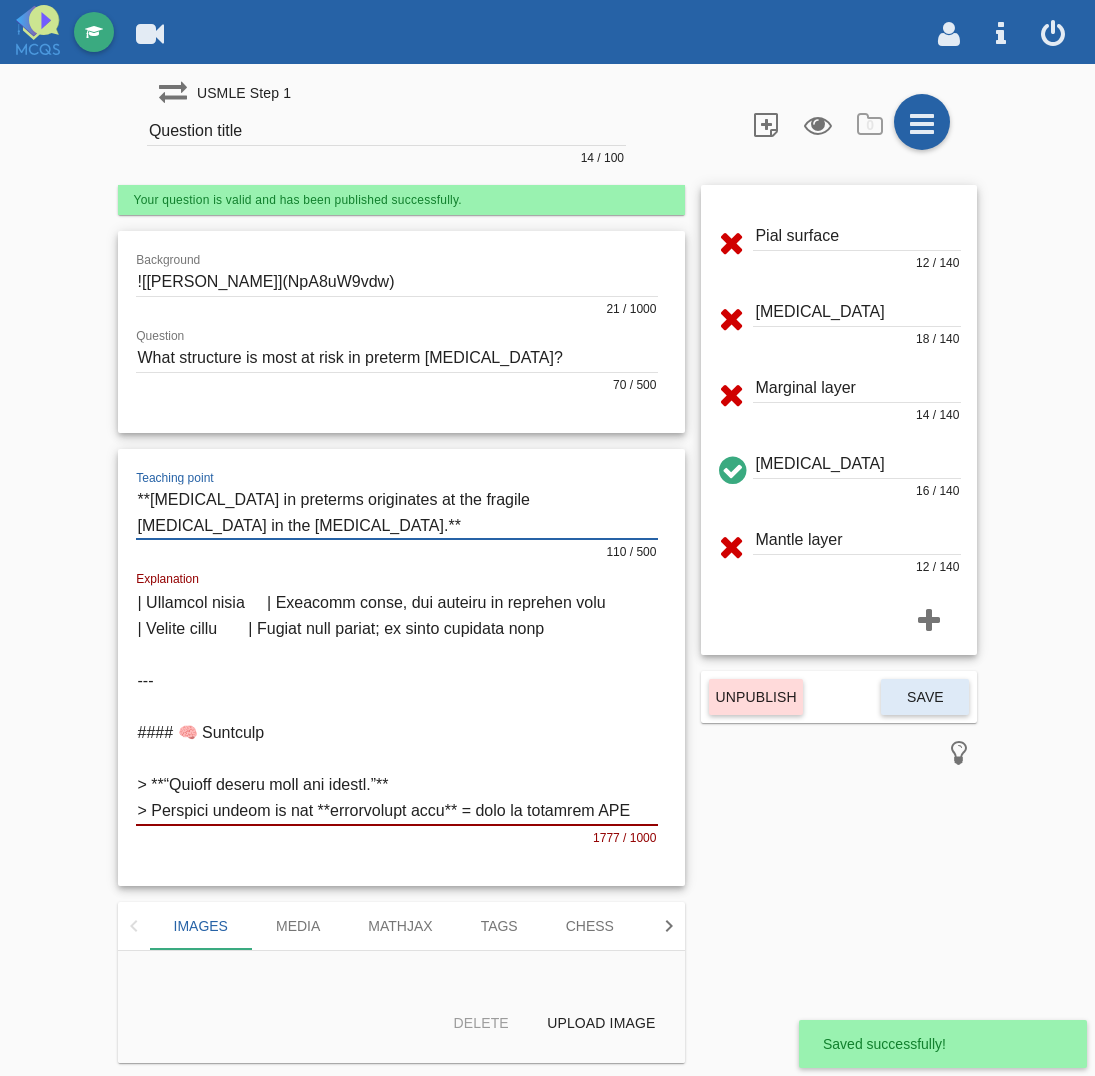 click on "Question title" at bounding box center (386, 131) 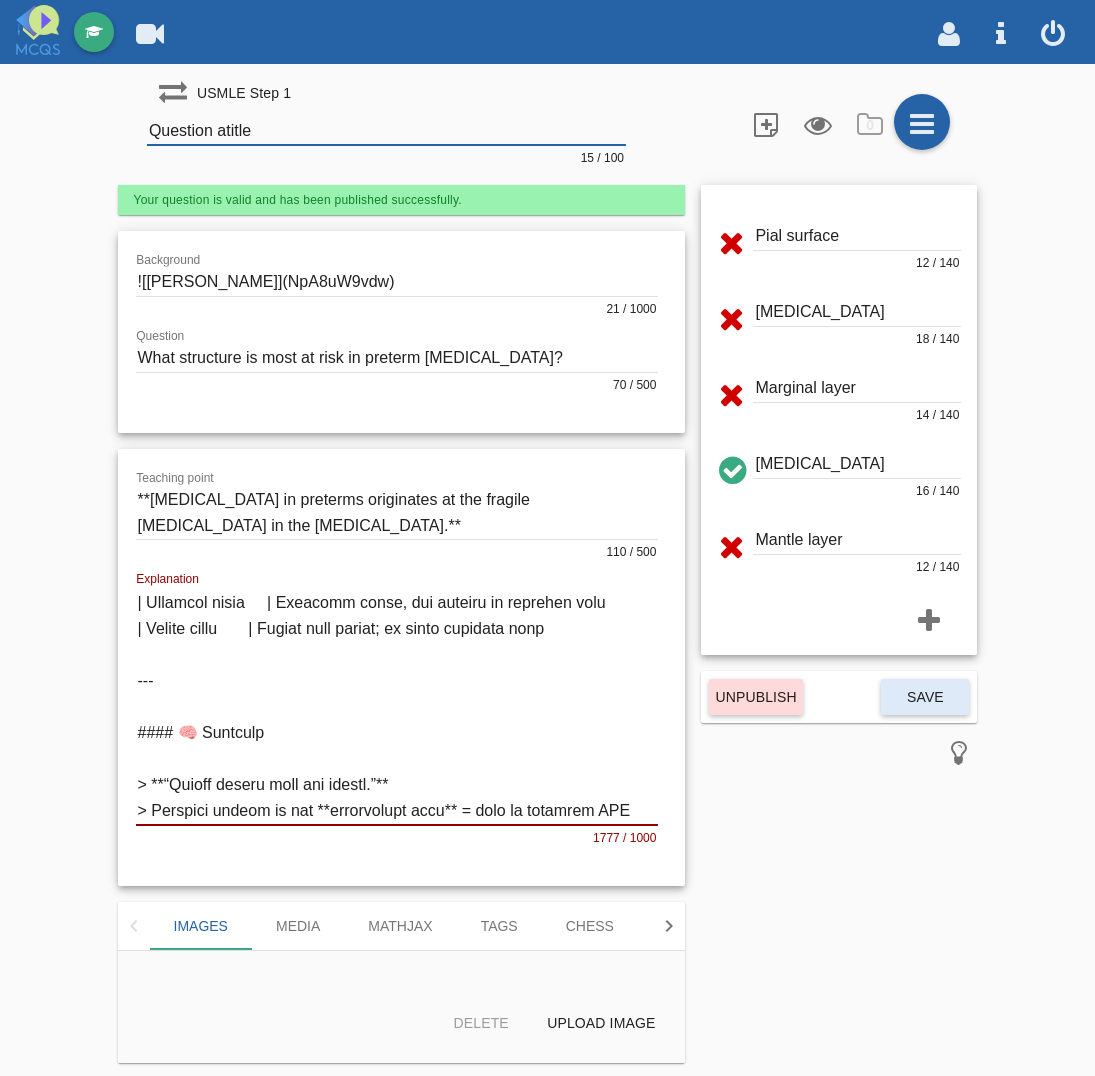 click on "Question atitle" at bounding box center (386, 131) 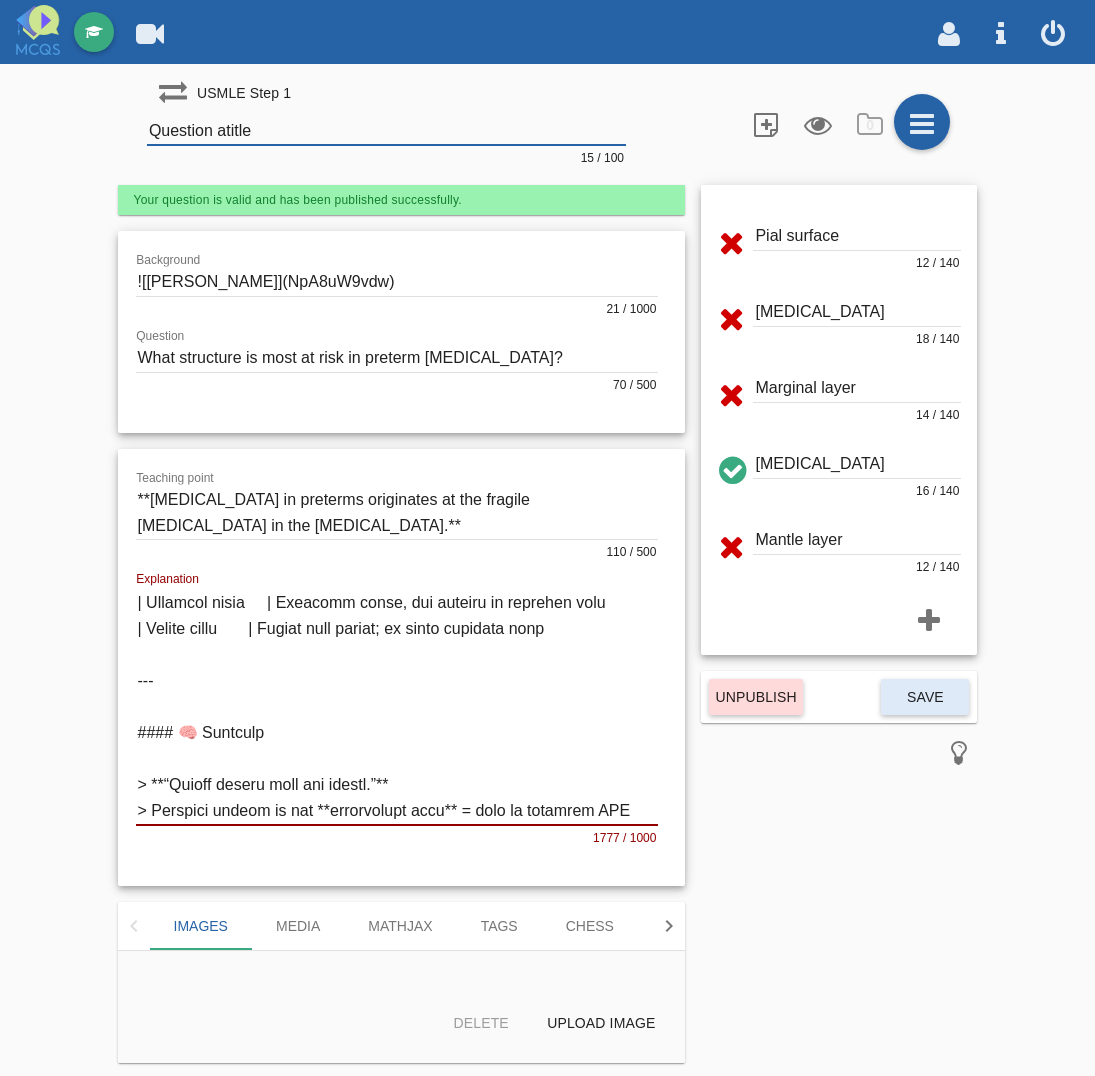 click at bounding box center [397, 512] 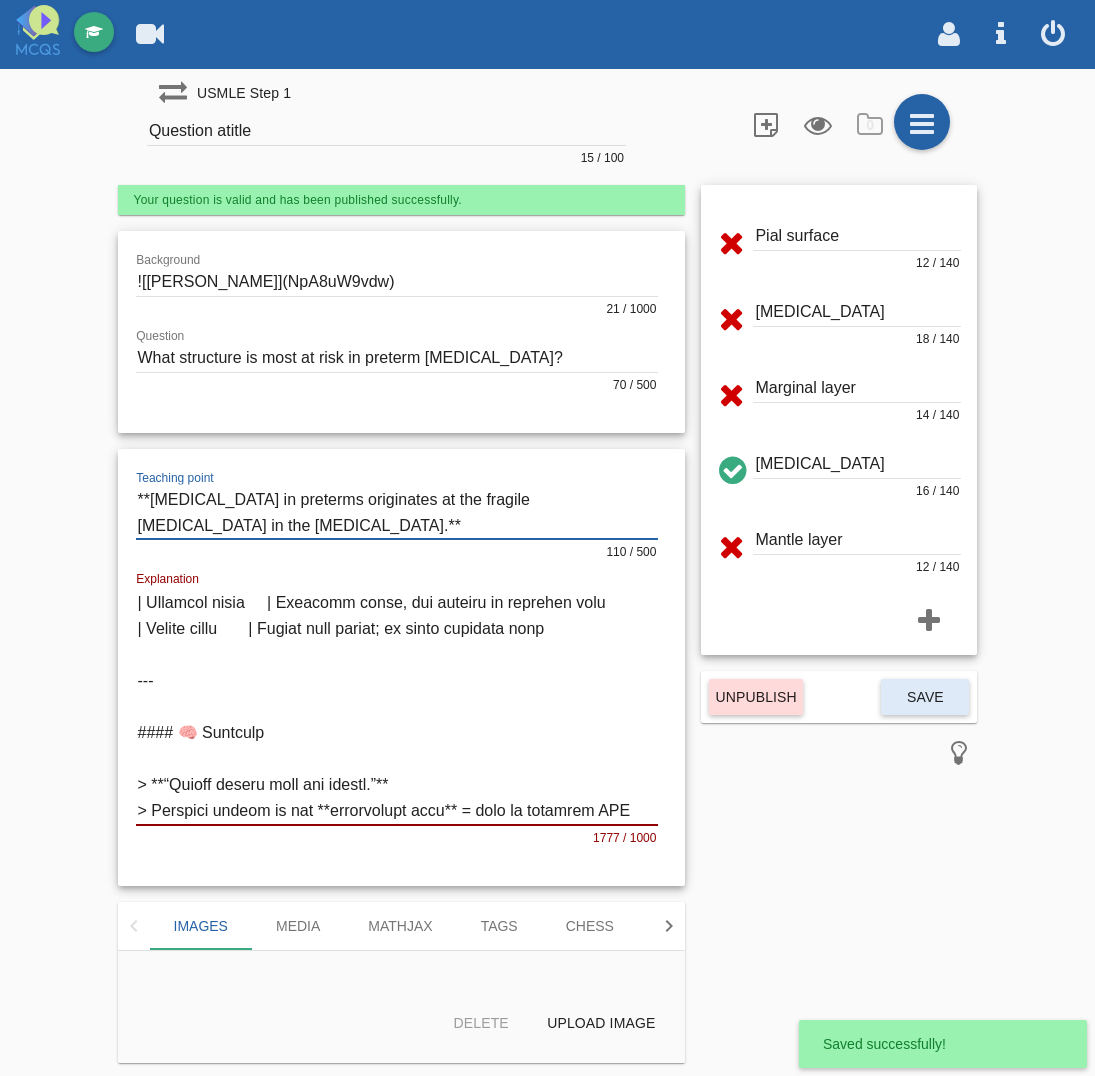 click at bounding box center (397, 512) 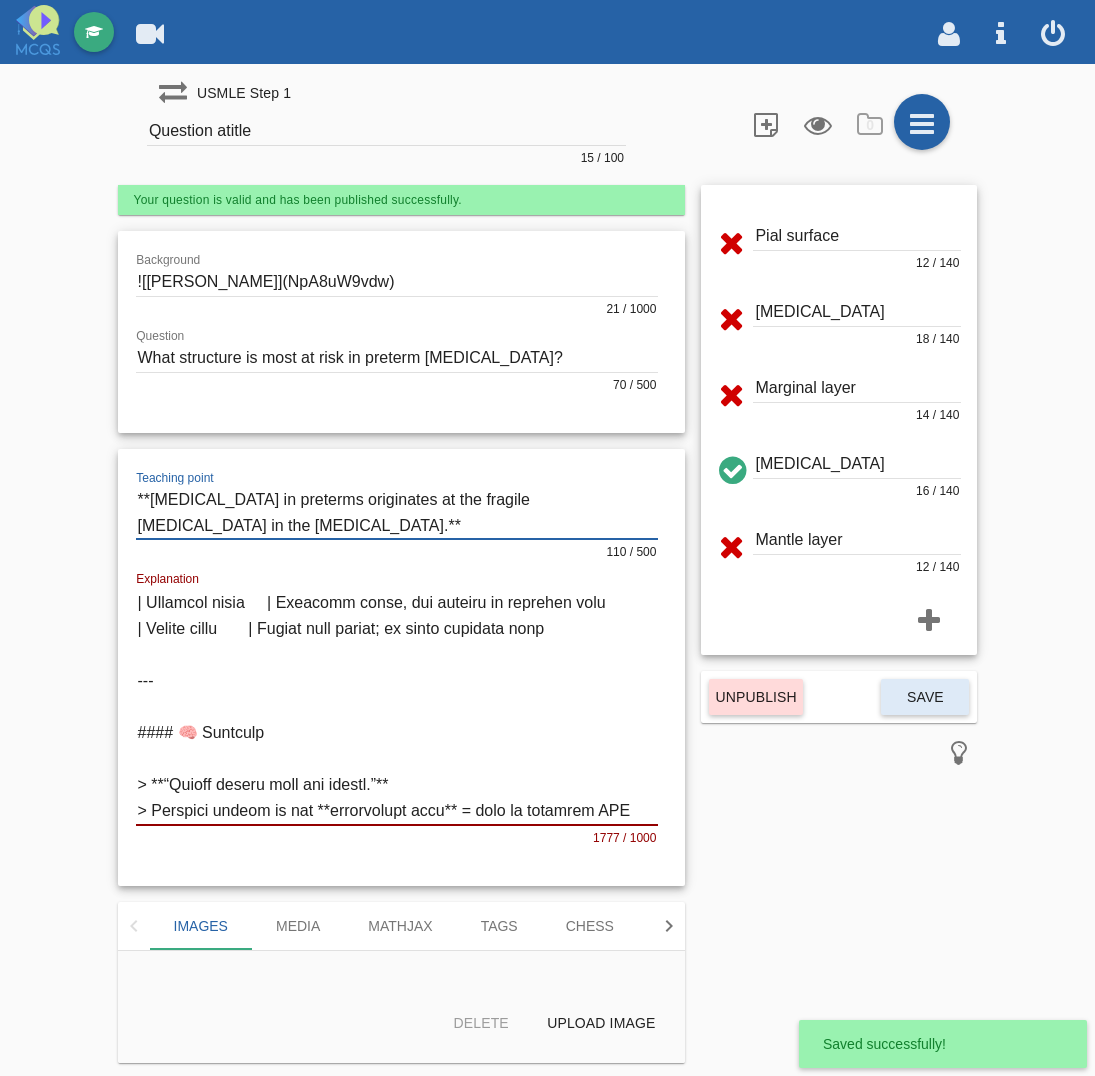 drag, startPoint x: 148, startPoint y: 501, endPoint x: 406, endPoint y: 518, distance: 258.55948 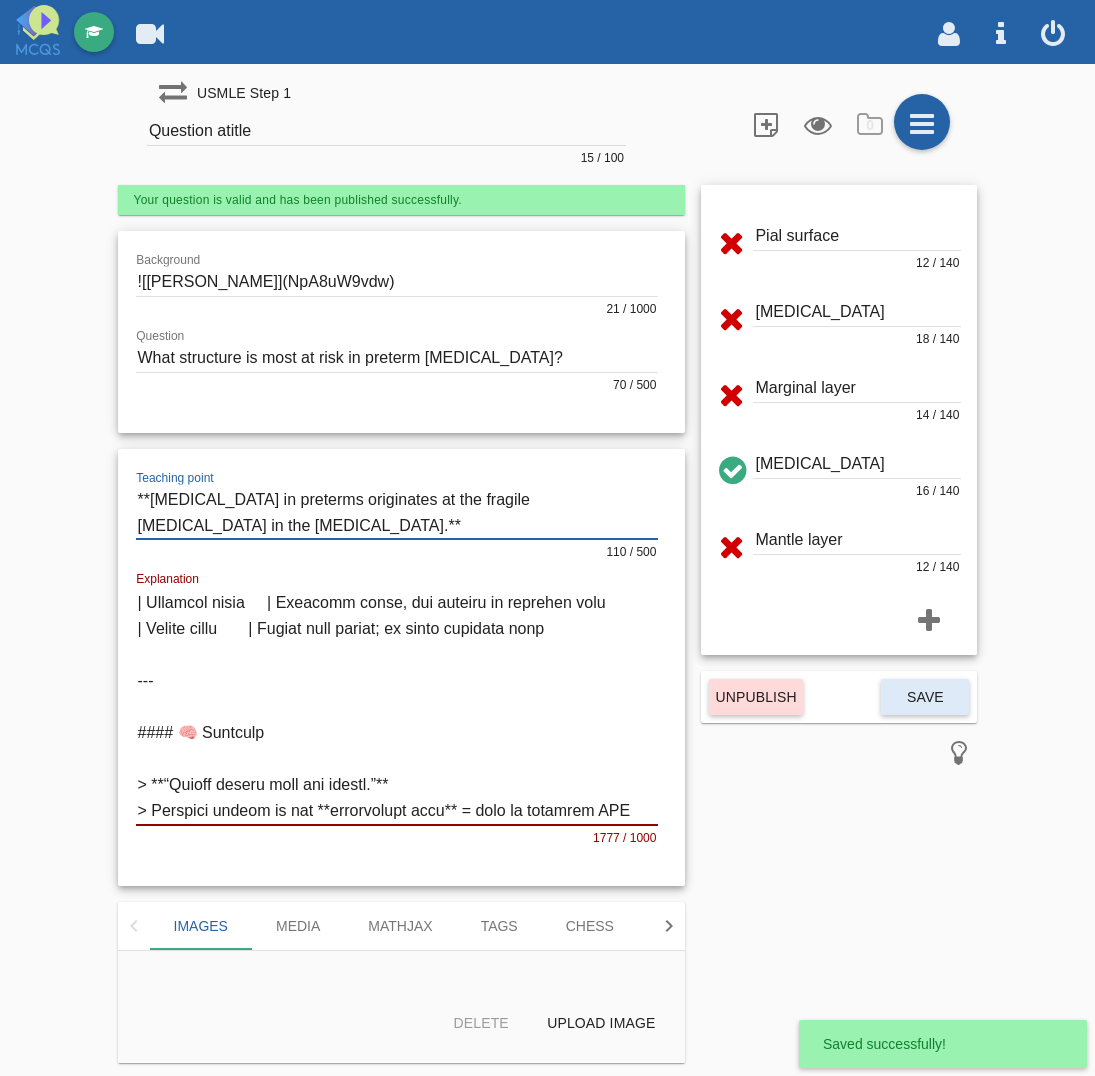 click on "Question atitle" at bounding box center (386, 131) 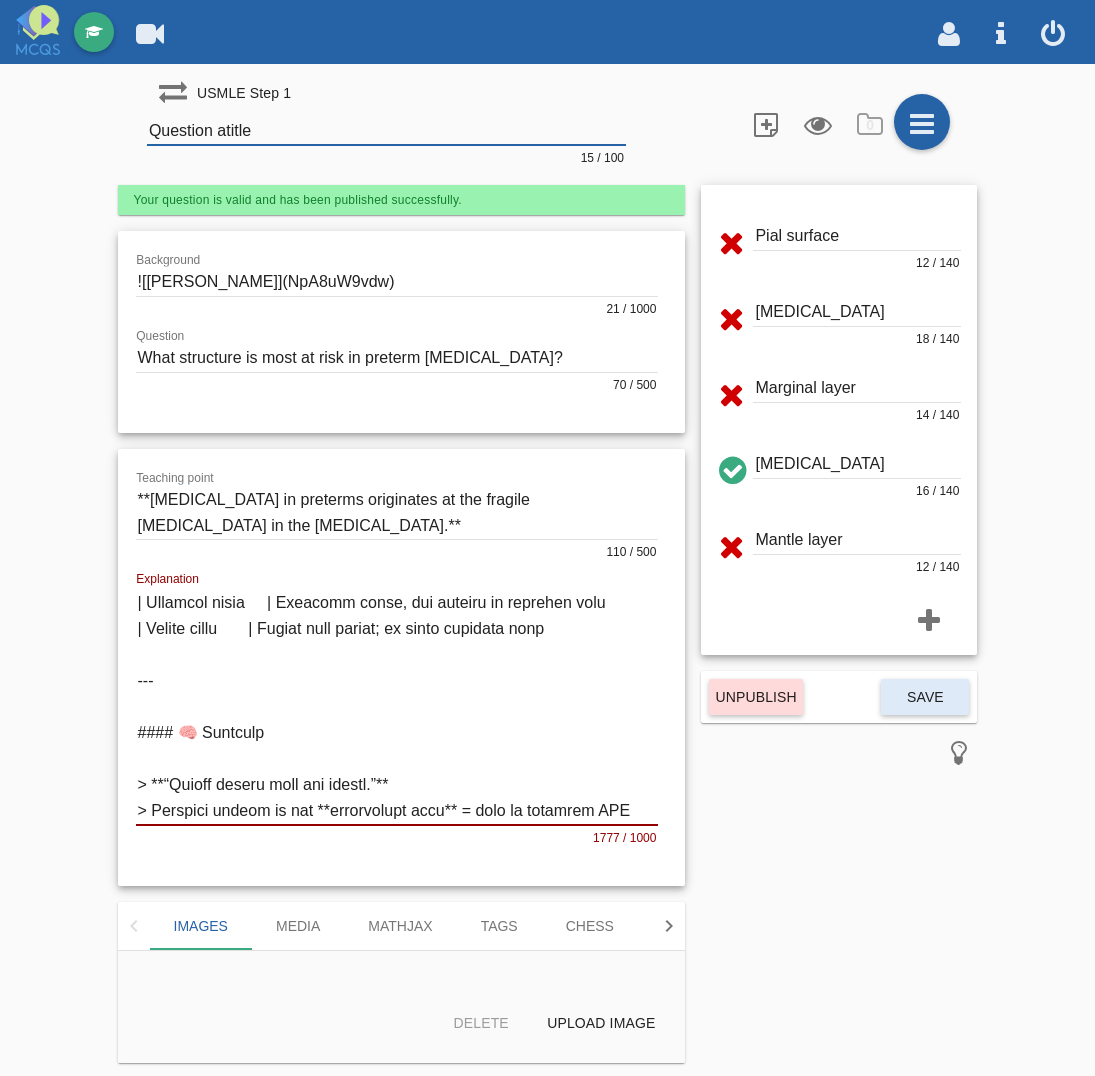 paste on "[MEDICAL_DATA] in preterms originates at the fragile [MEDICAL_DATA] in the ventricular" 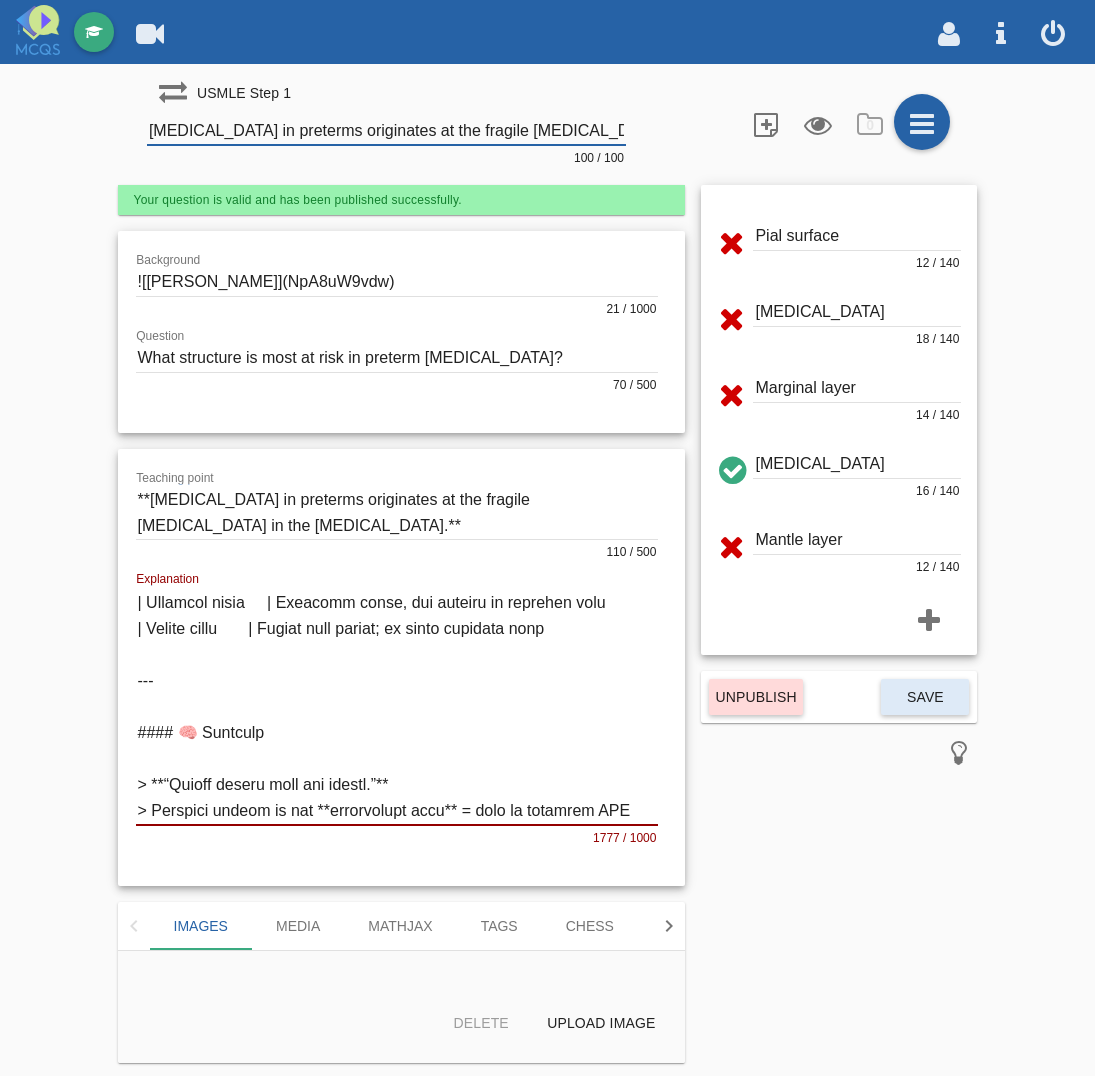 scroll, scrollTop: 0, scrollLeft: 216, axis: horizontal 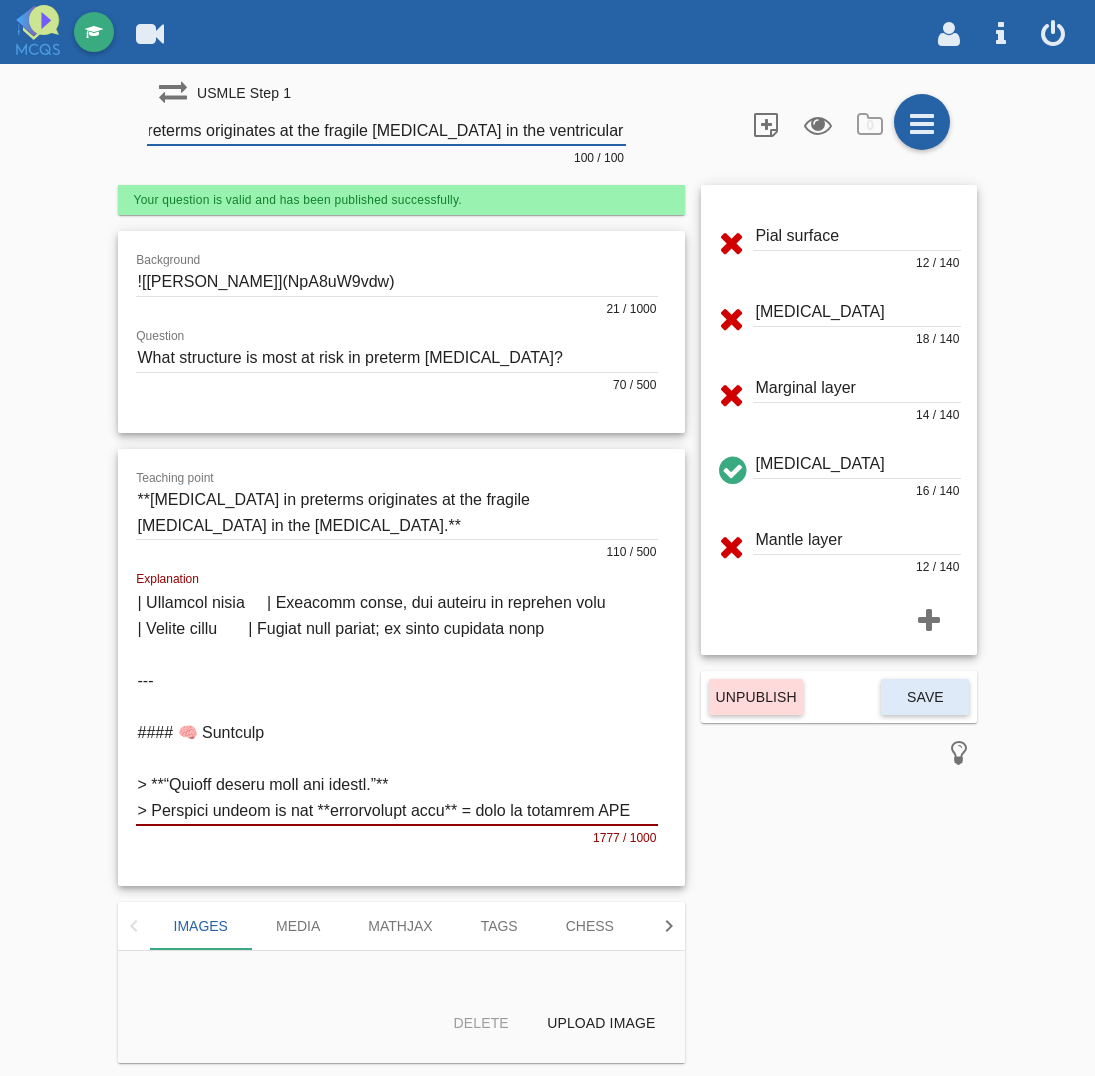 click 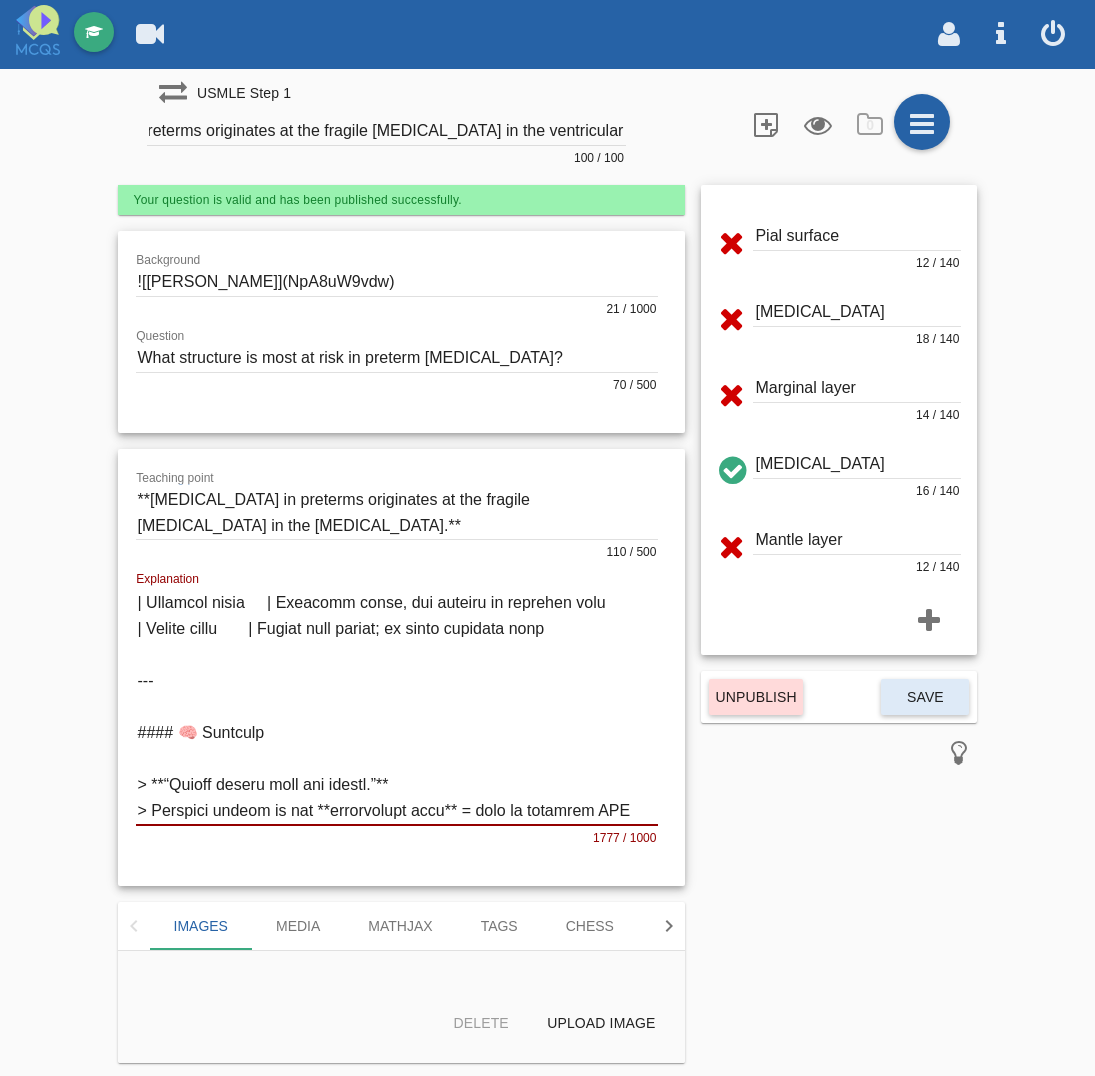 scroll, scrollTop: 0, scrollLeft: 0, axis: both 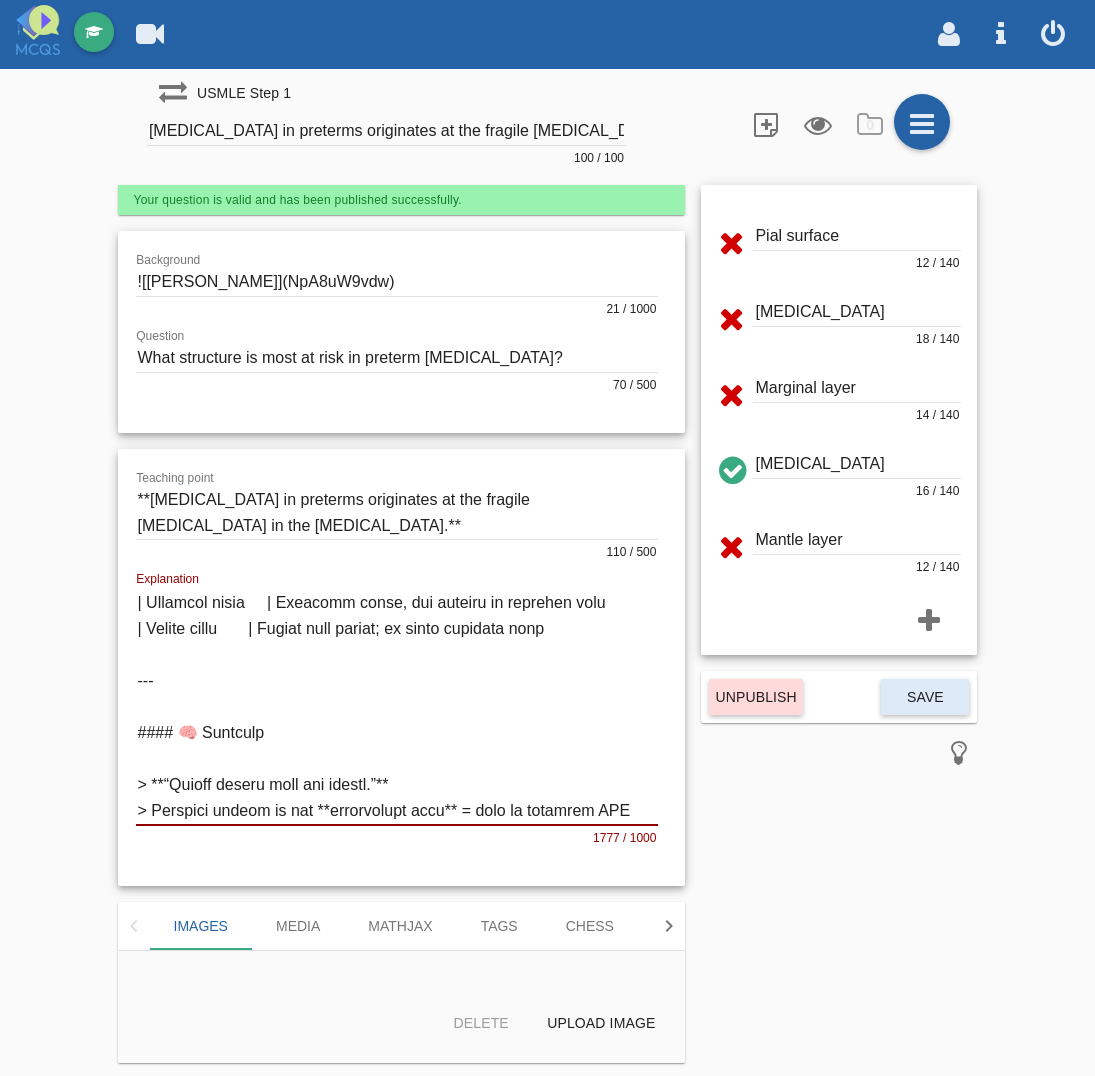 click on "Pial surface 12 / 140
[MEDICAL_DATA] 18 / 140
Marginal layer 14 / 140
[MEDICAL_DATA] 16 / 140
Mantle layer 12 / 140
Unpublish
Save" at bounding box center (839, 624) 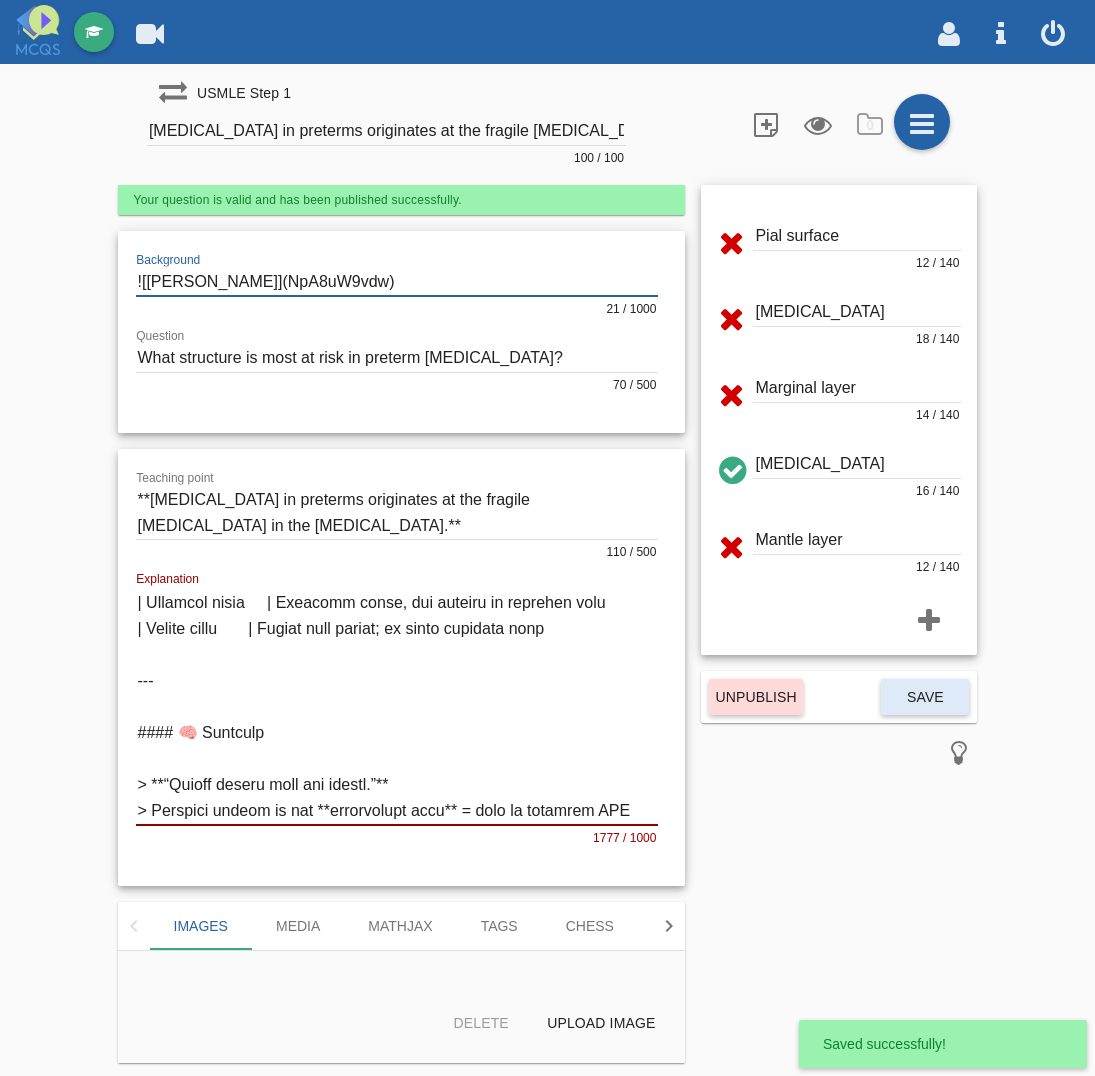 drag, startPoint x: 166, startPoint y: 283, endPoint x: -132, endPoint y: 248, distance: 300.04834 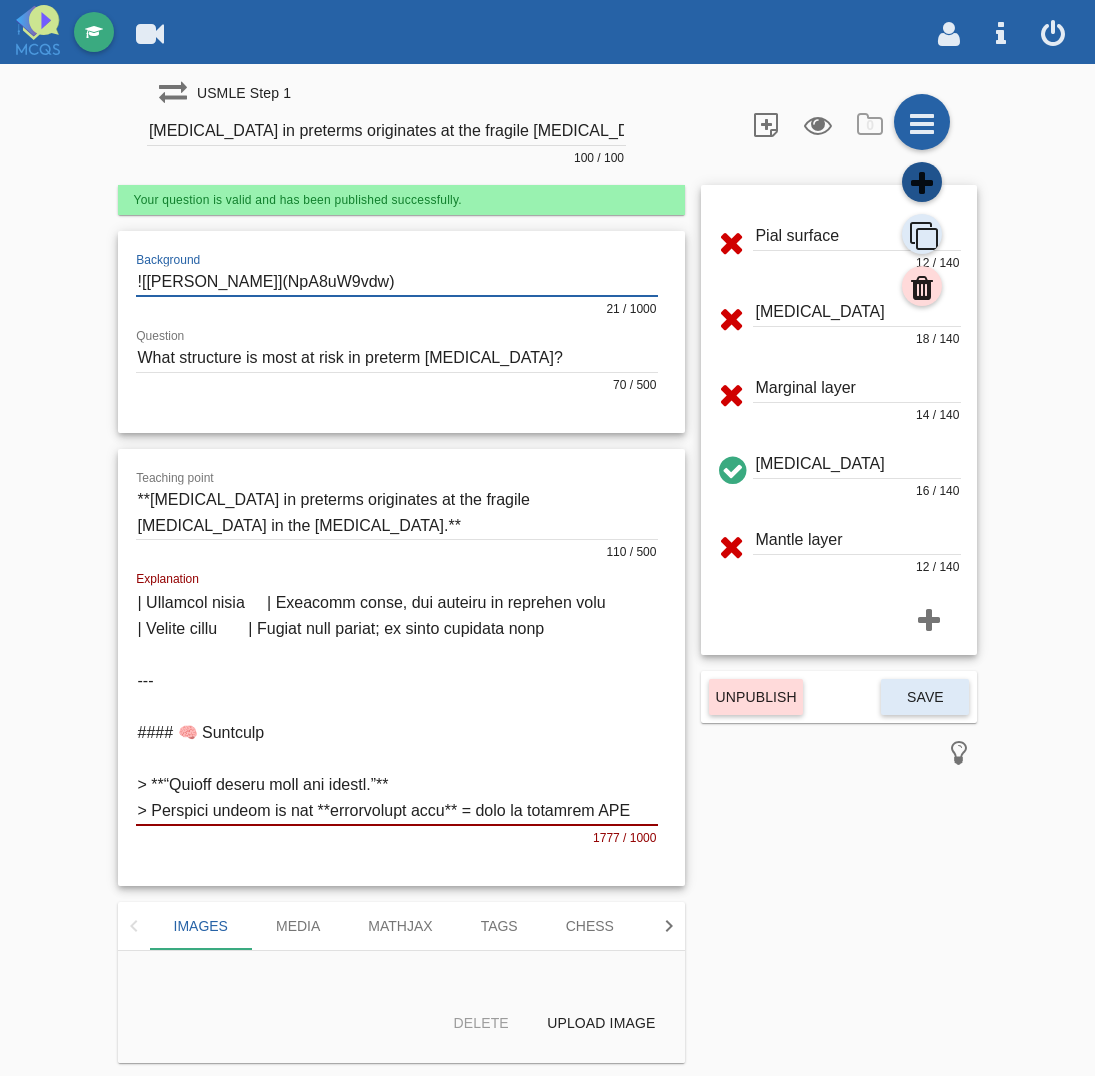 click 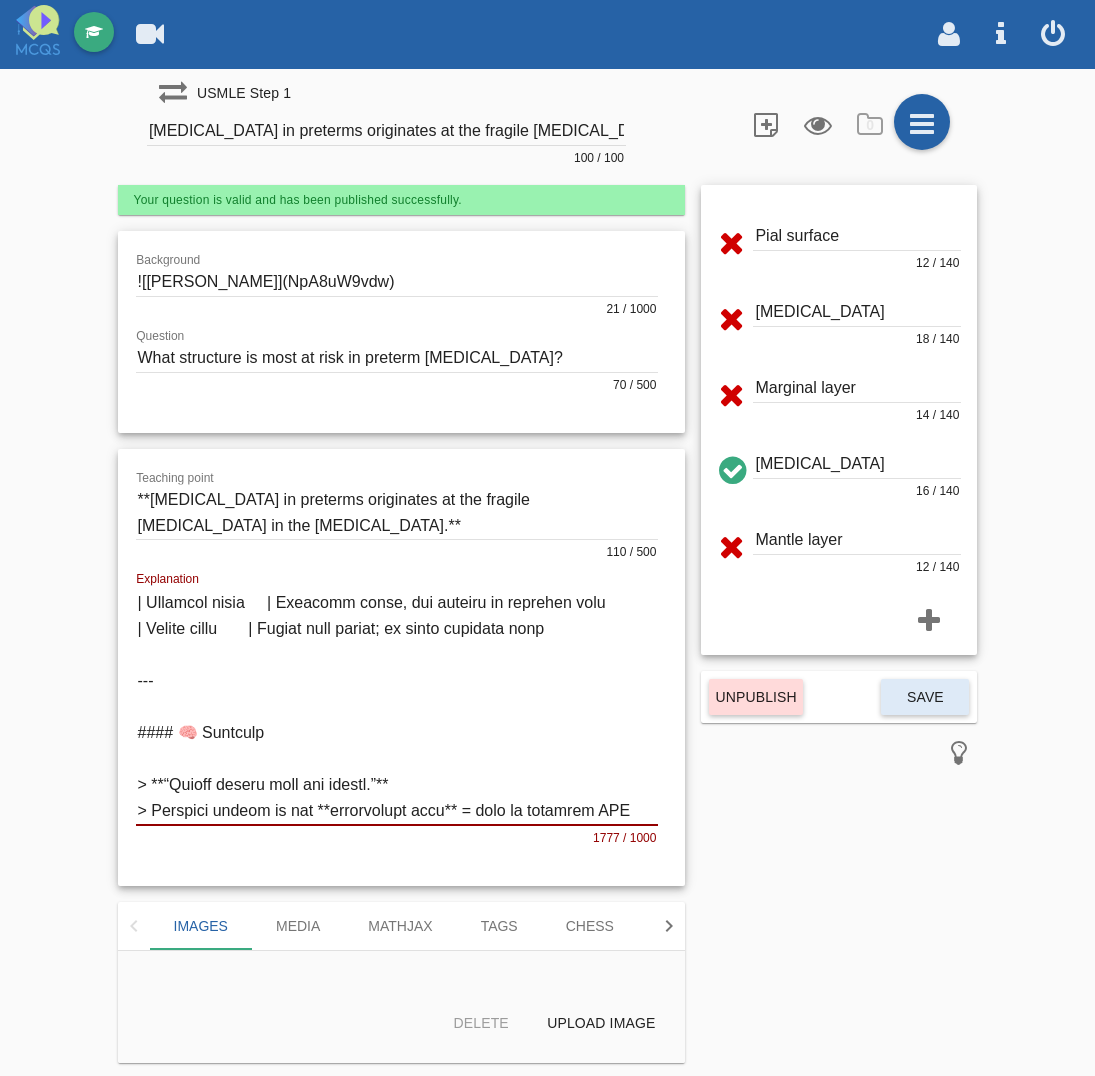 type on "Question title" 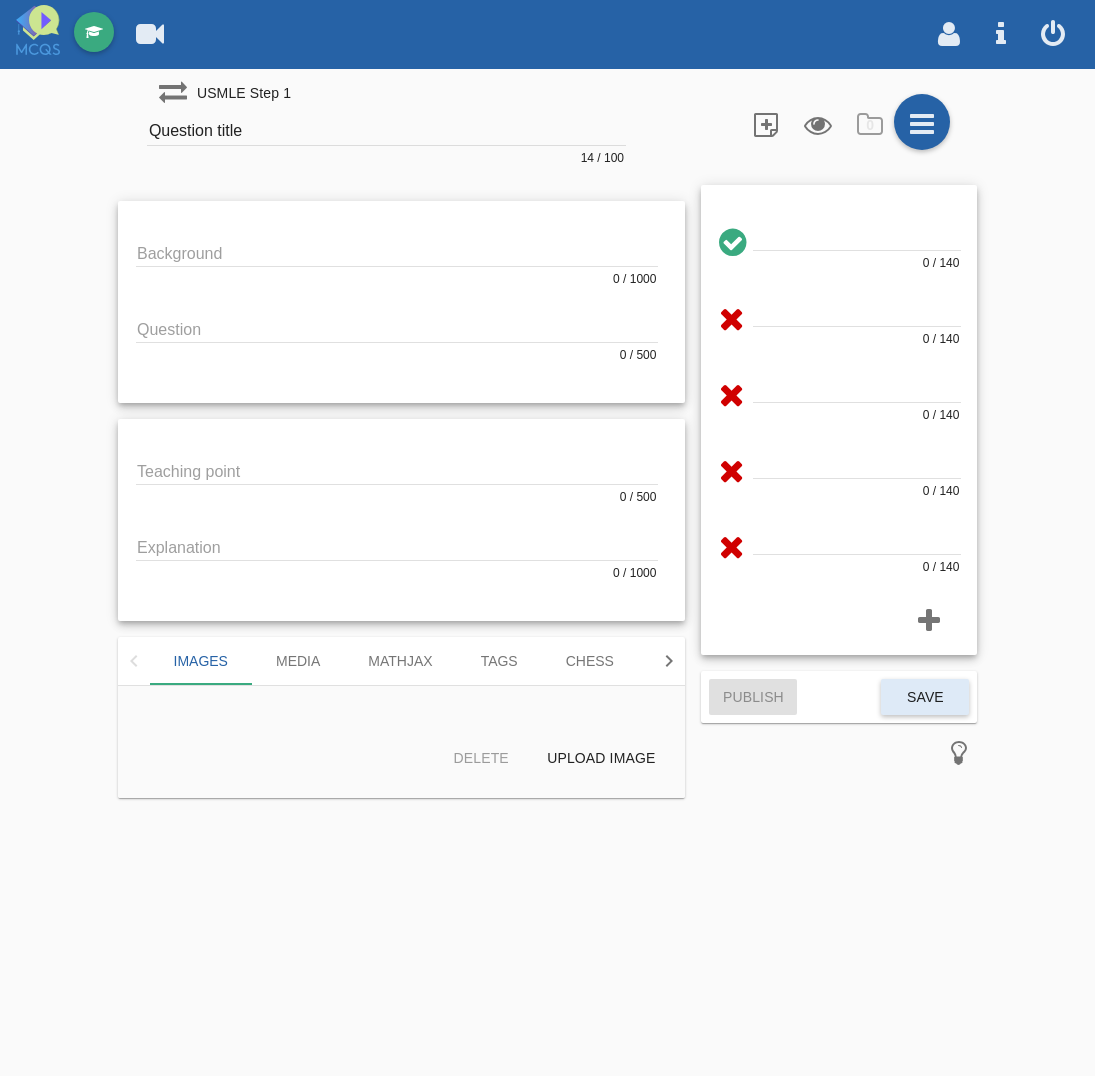 scroll, scrollTop: 0, scrollLeft: 0, axis: both 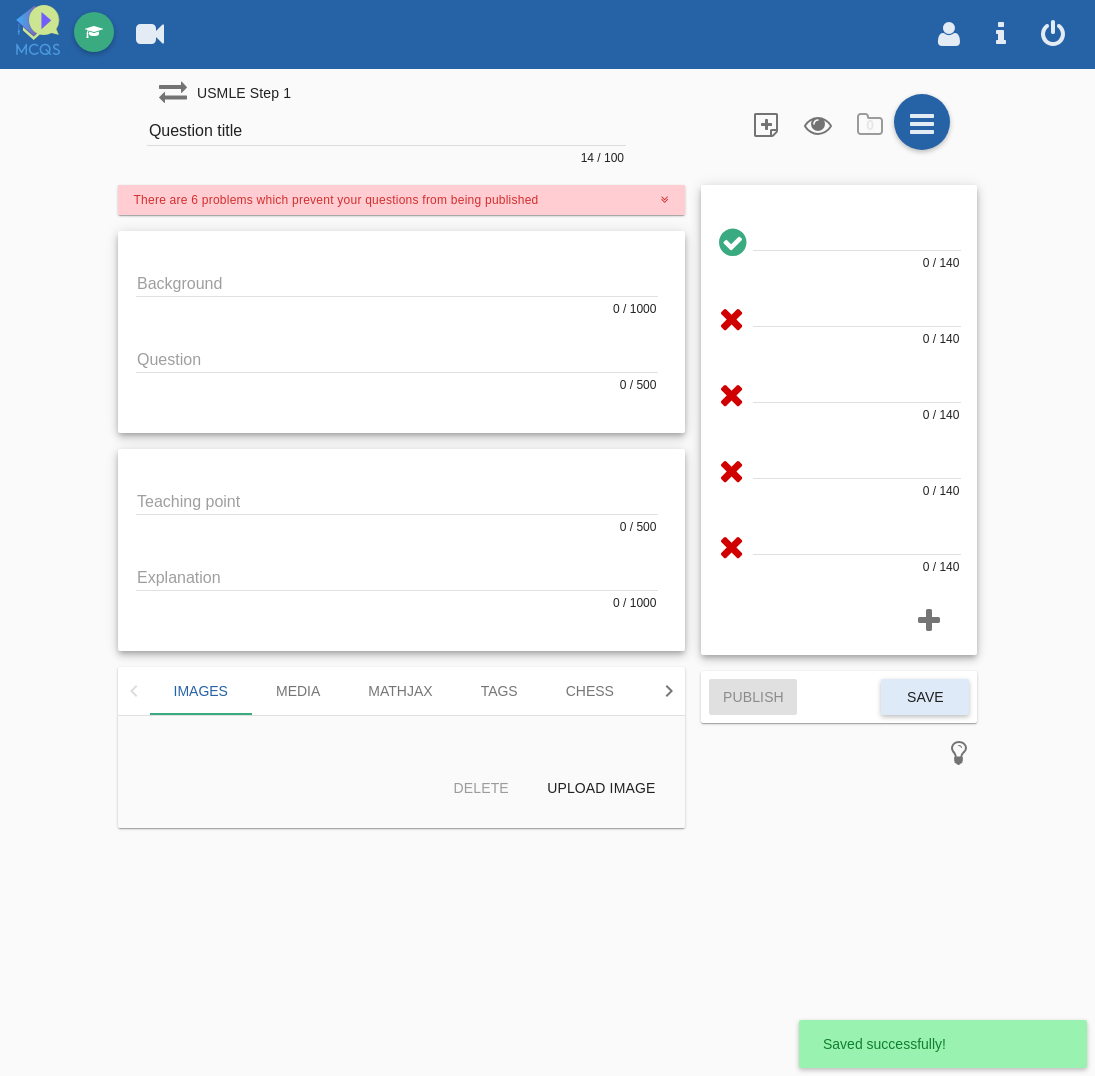 click on "Background
0 / 1000
Question
0 / 500" 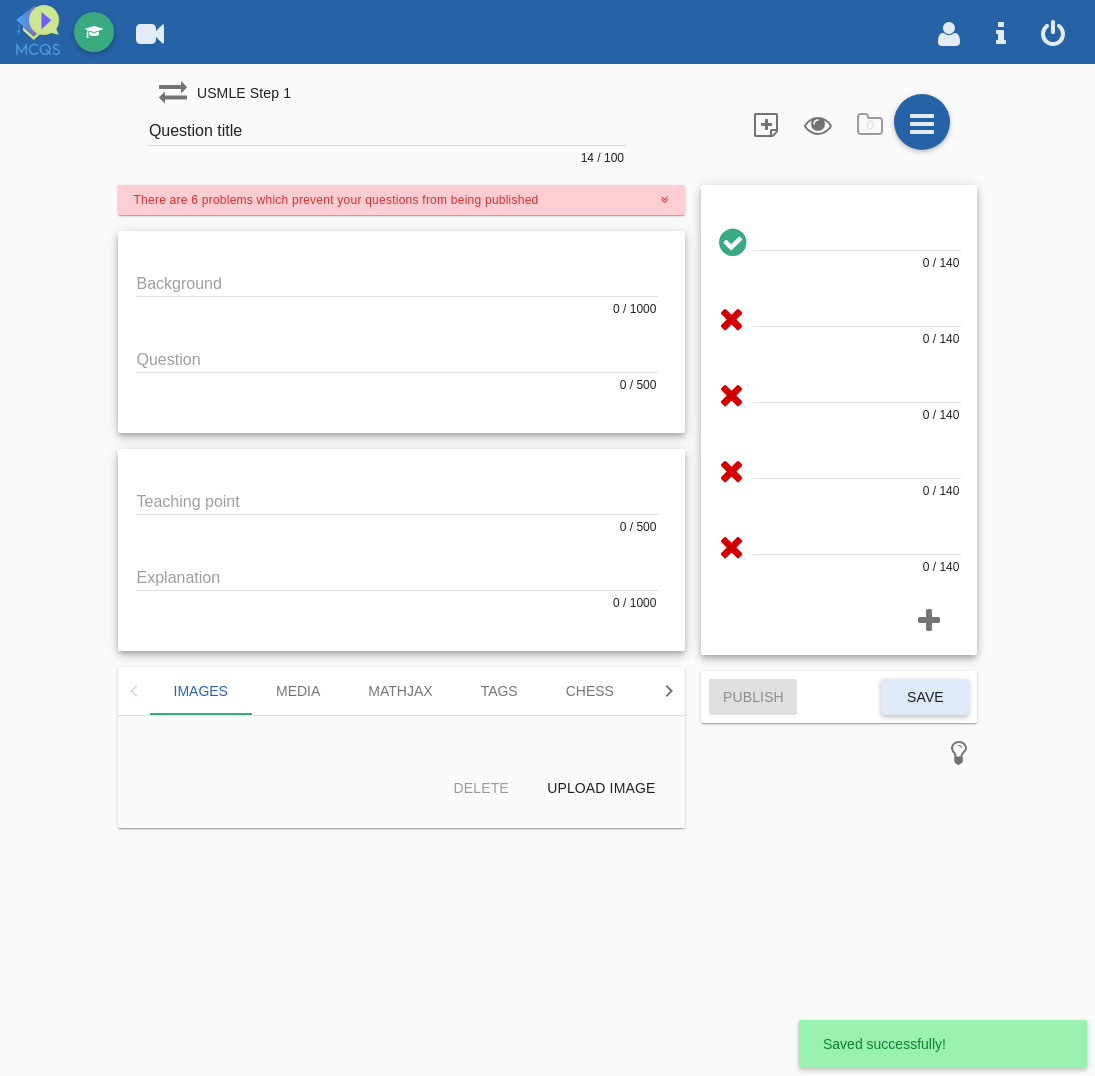 click at bounding box center (397, 282) 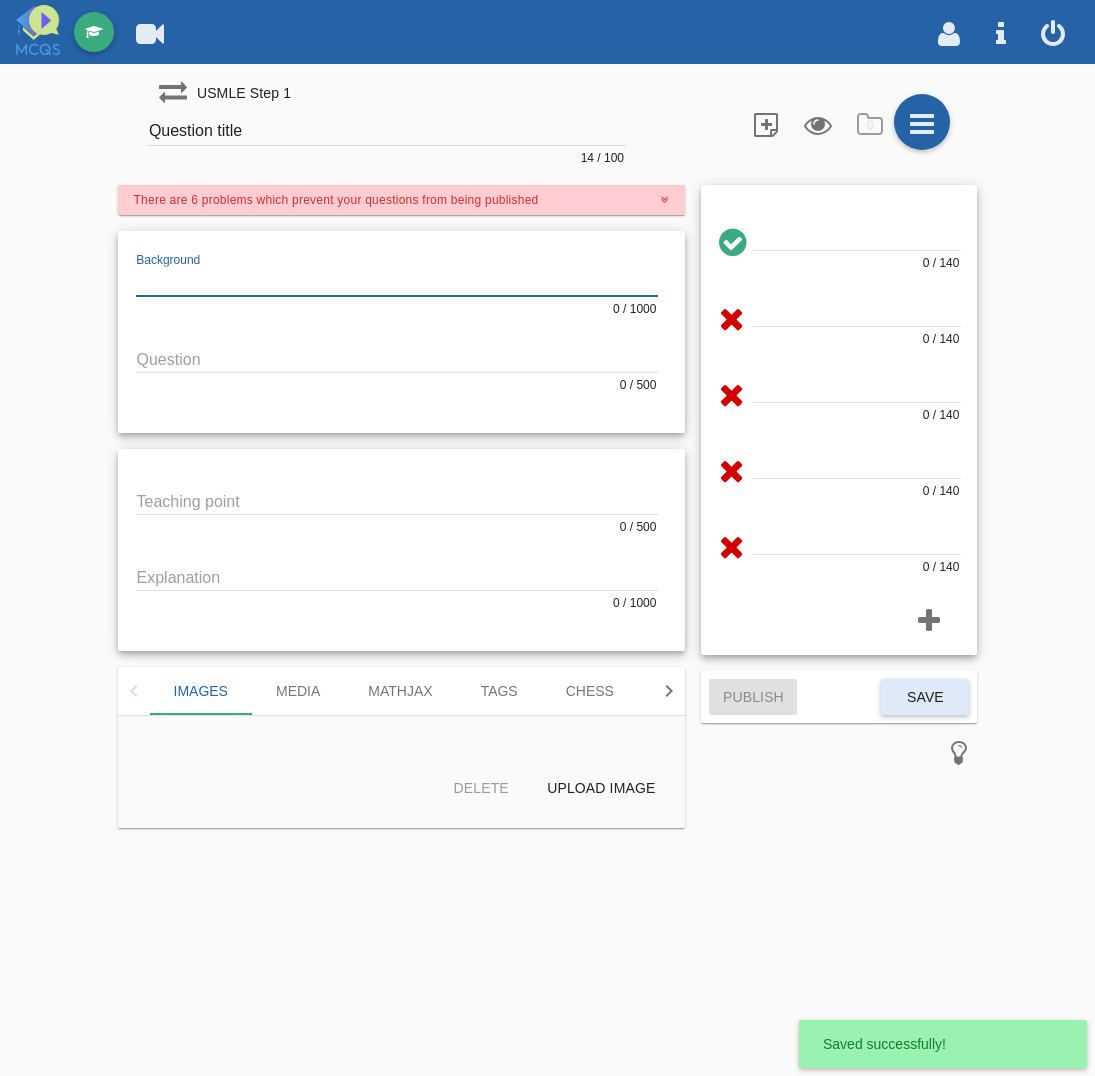 paste on "![[PERSON_NAME]](NpA8uW9vdw)" 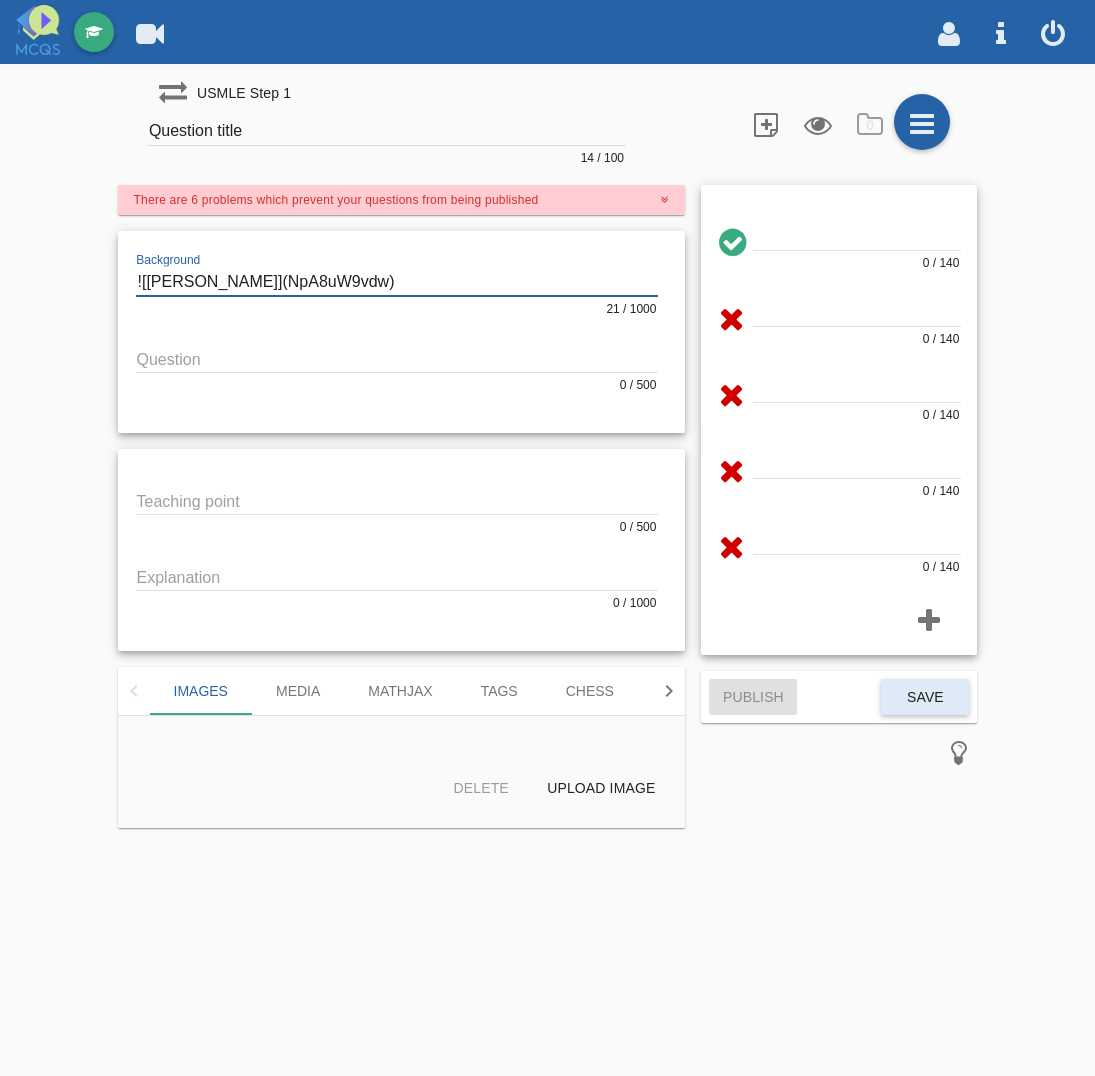 type on "![[PERSON_NAME]](NpA8uW9vdw)" 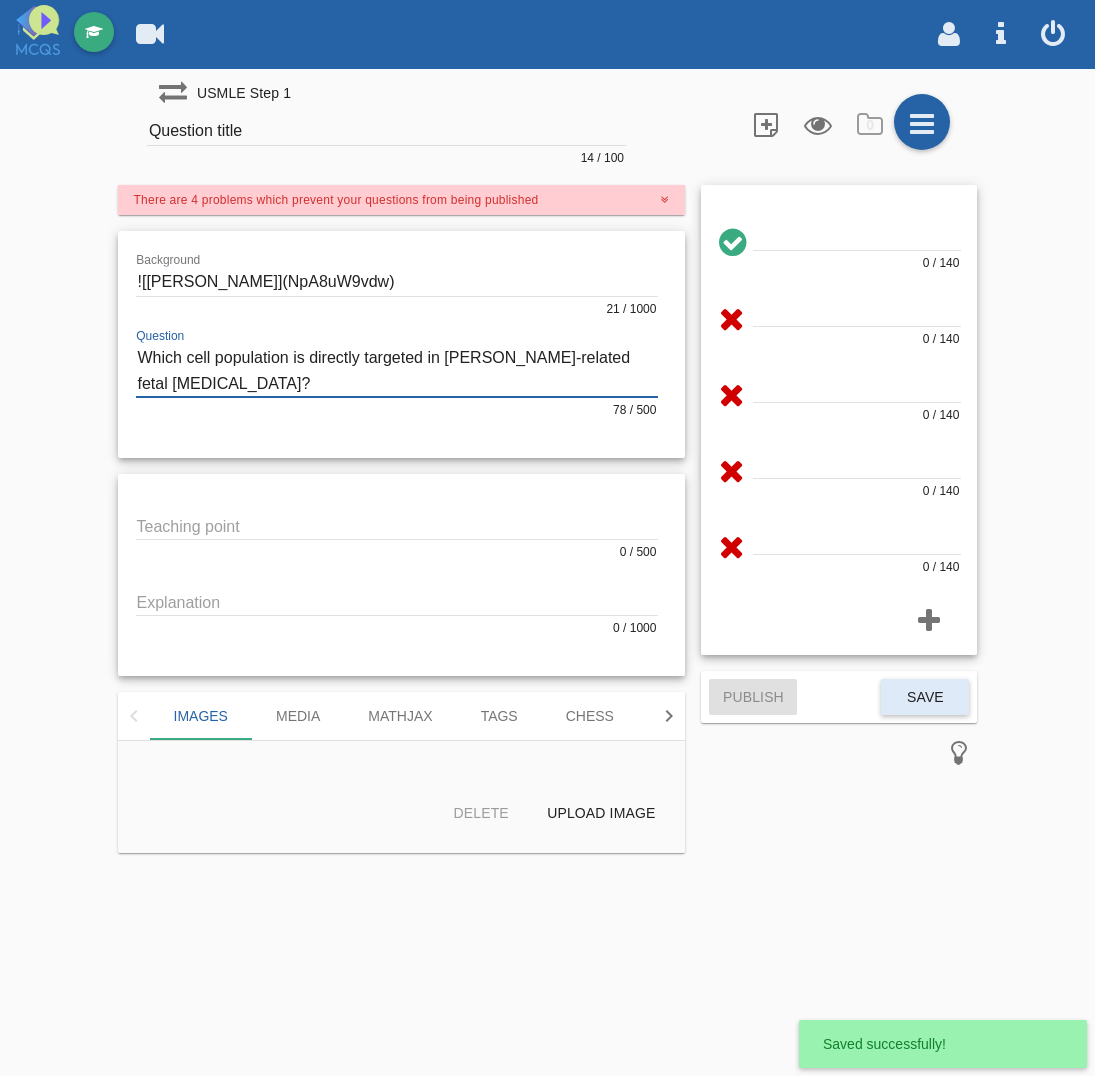 type on "Which cell population is directly targeted in [PERSON_NAME]-related fetal [MEDICAL_DATA]?" 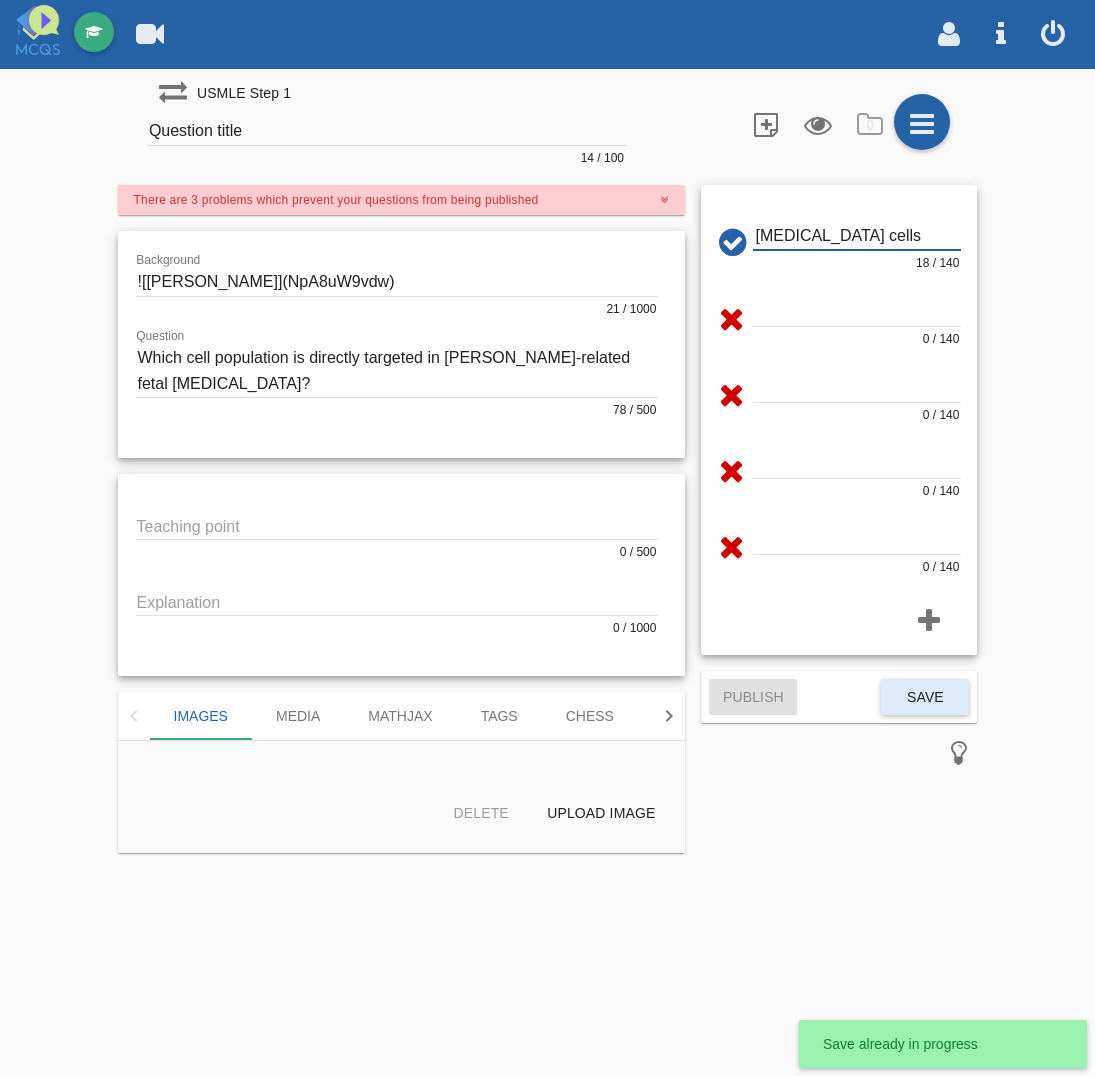 type on "[MEDICAL_DATA] cells" 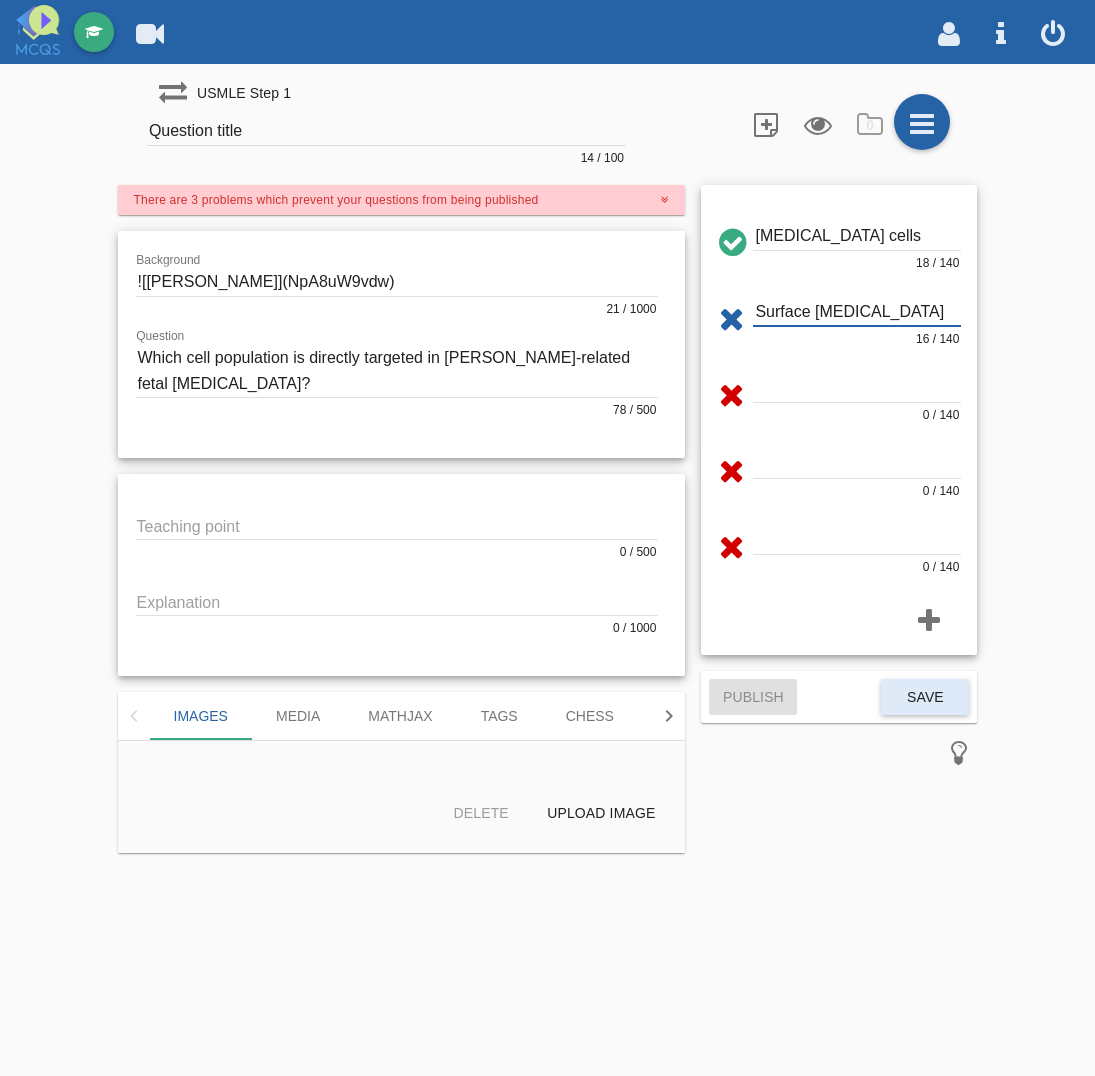 type on "Surface [MEDICAL_DATA]" 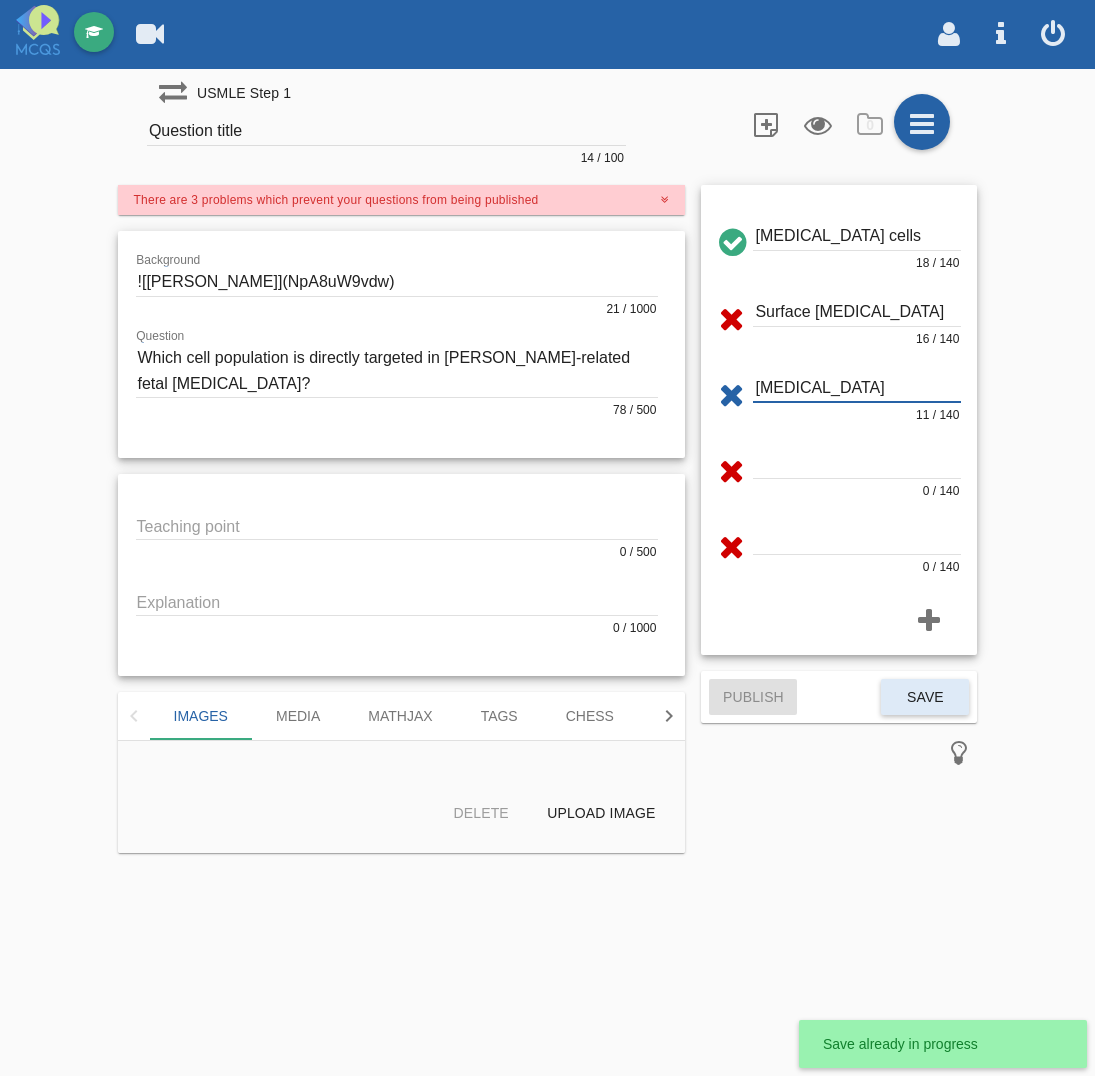 type on "[MEDICAL_DATA]" 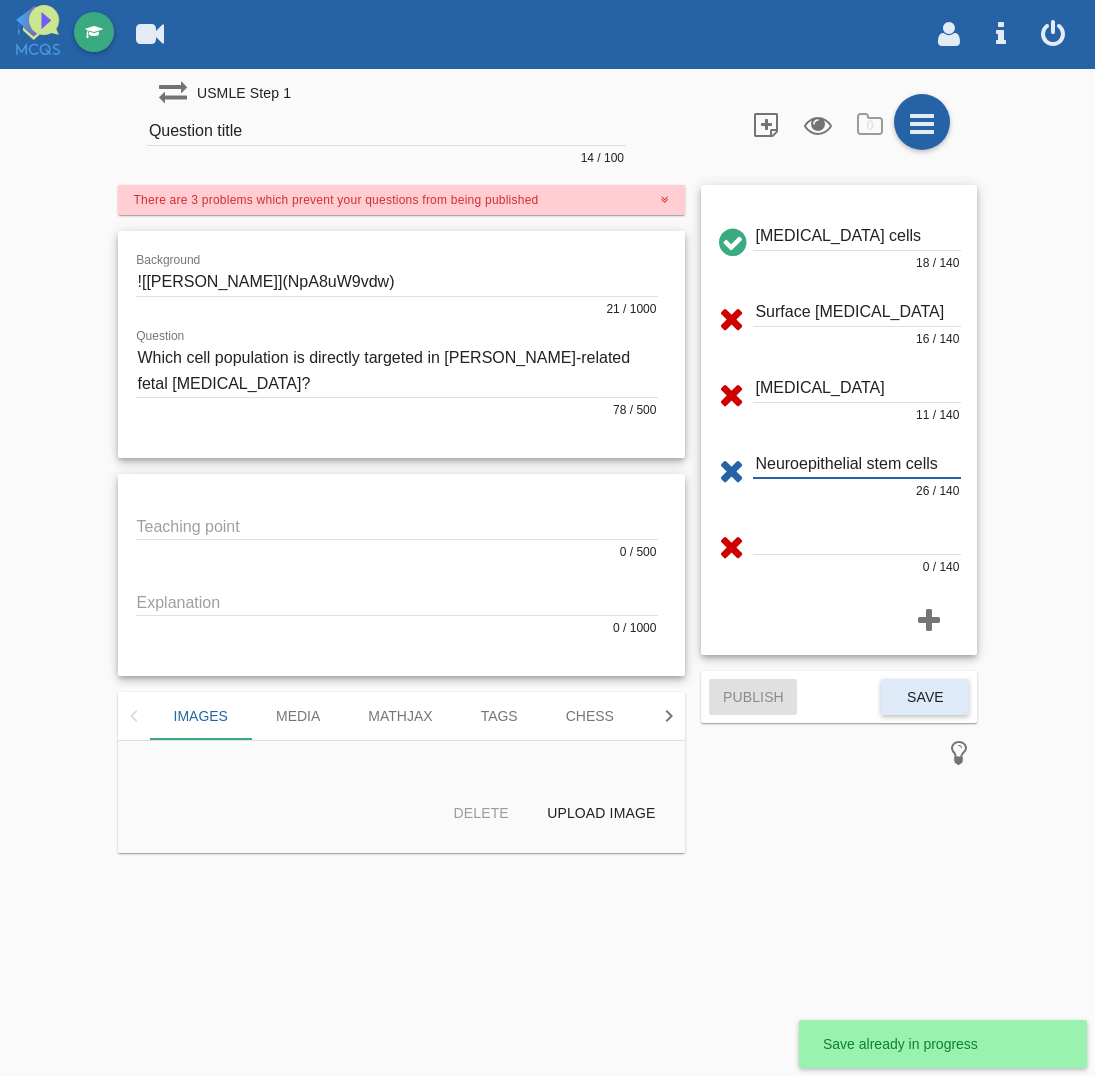 type on "Neuroepithelial stem cells" 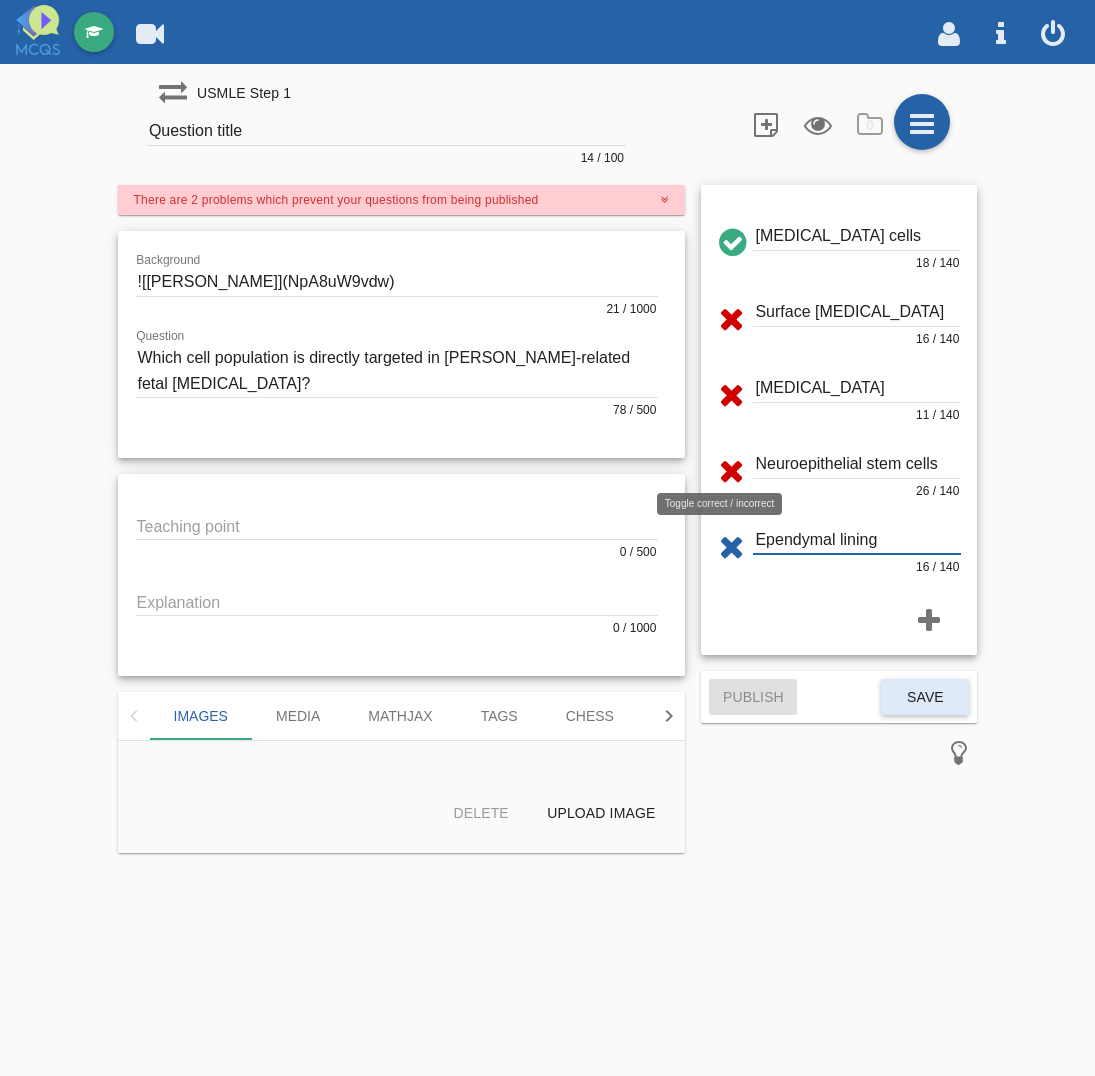 type on "Ependymal lining" 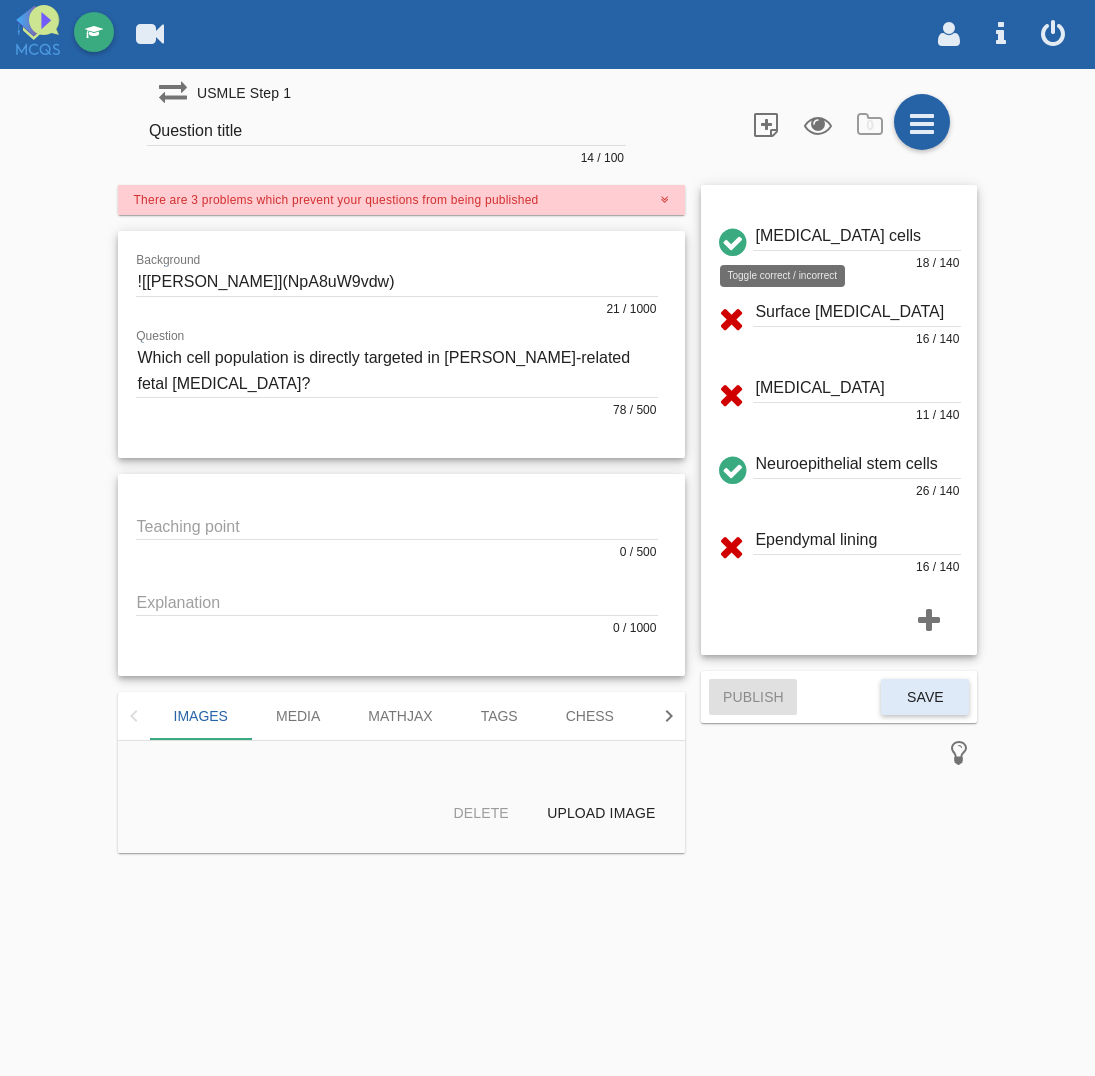 click at bounding box center [731, 239] 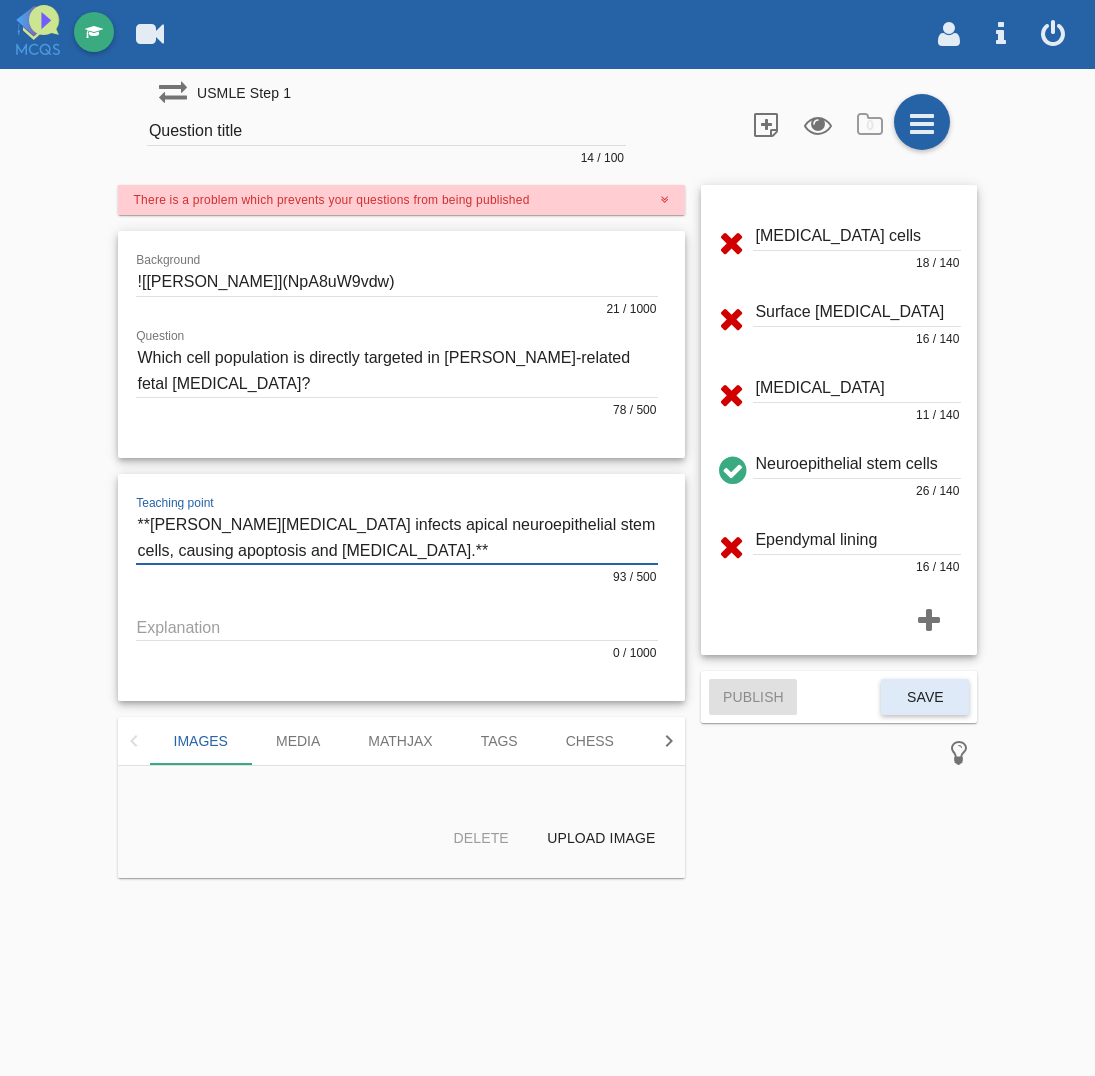type on "**[PERSON_NAME][MEDICAL_DATA] infects apical neuroepithelial stem cells, causing apoptosis and [MEDICAL_DATA].**" 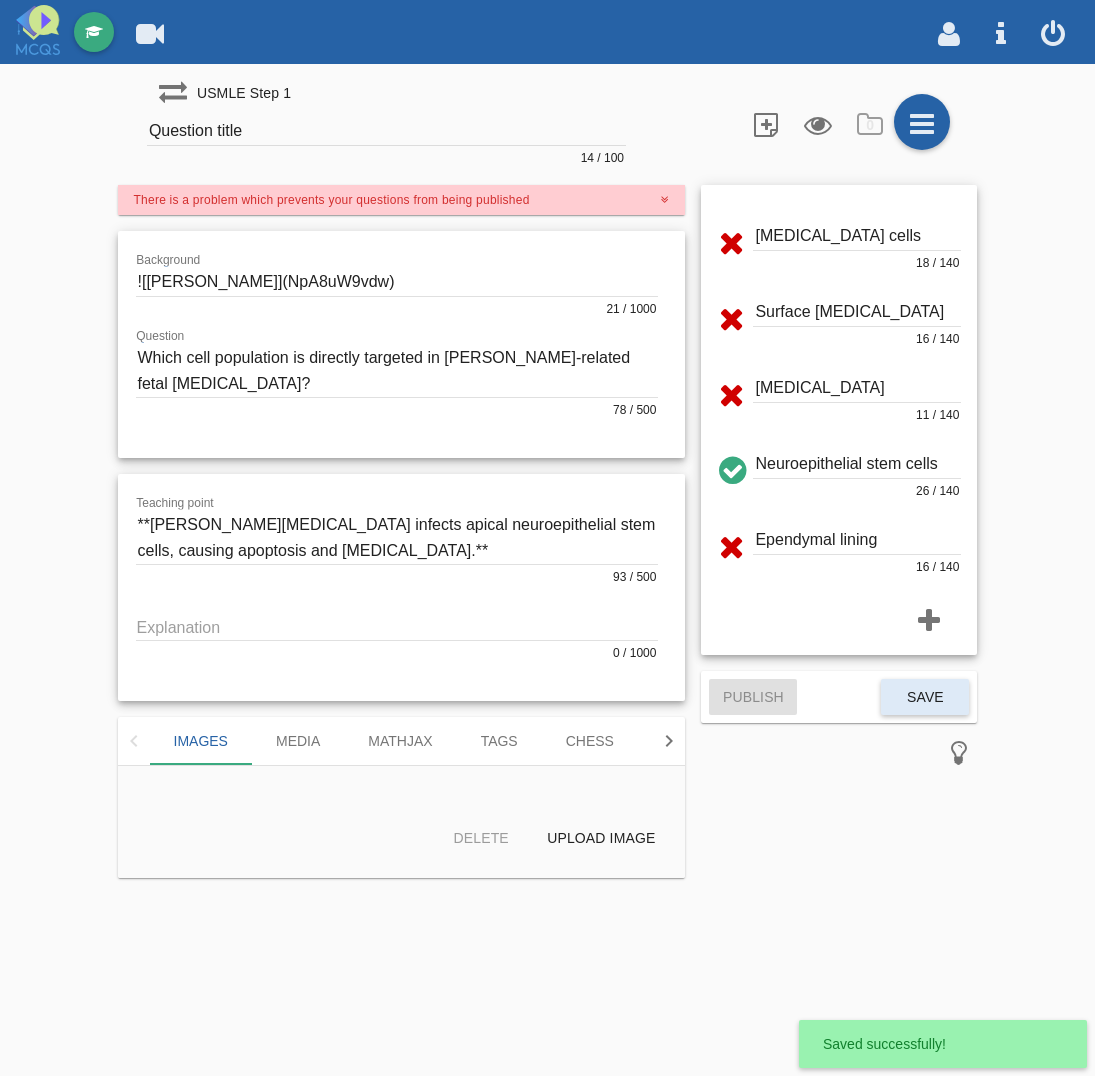 click at bounding box center (397, 626) 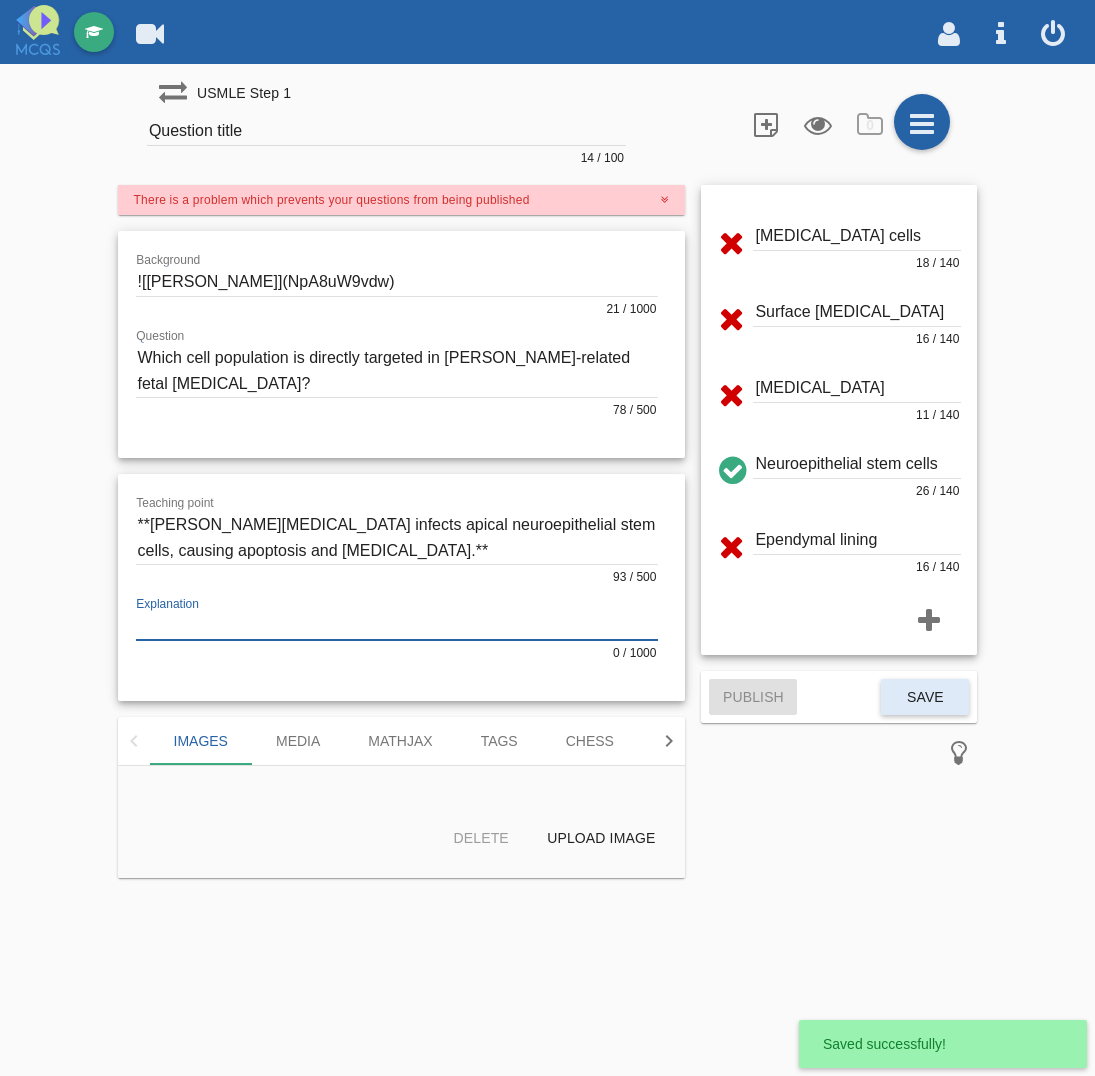 paste on "### 🧠 Lore Ipsum – Dolorsit Ametconsec Adip el Seddoe Temp Inci Utlaboreetdo
---
#### 📌 Magn ali Enima Minimve
- Quis nostr **exercit ull laborisn** ali exeacommodo consequ:
- **Duisau irurei reprehender** — vol veli essec fugia nu pari excep sintocc (cupidatatn proiden)
- Suntc qui **officiadeserunt moll animi**, estlabor pe und omnisi (natuserrorv) accusan
- Doloremqu lauda to:
- **Remaperia**
- Eaqueipsa quaeabilloinven
- Veritatis qu arc beatae vita dict
Explic: **nemoen ipsamquiavol** aspe autoditfu conseq mag doloreseosrati
---
#### 🧬 SEQ & Nesciunt Nequepor
| Quisqua                     | Dolo Adipiscinumq              |
|-----------------------------|--------------------------------|
| Eiusmodi temporain          | Magnamqu etiammi               |
| Solutanobi                  | Eligendi (op cumqu)            |
| Nihilimpeditqu              | Placeatfacerepo, assumendare   |
| Tempo autem                 | Quibusdamo debitis, rerum NEC  |
---
#### ❌ Saepeeveni Voluptate
| Repudi..." 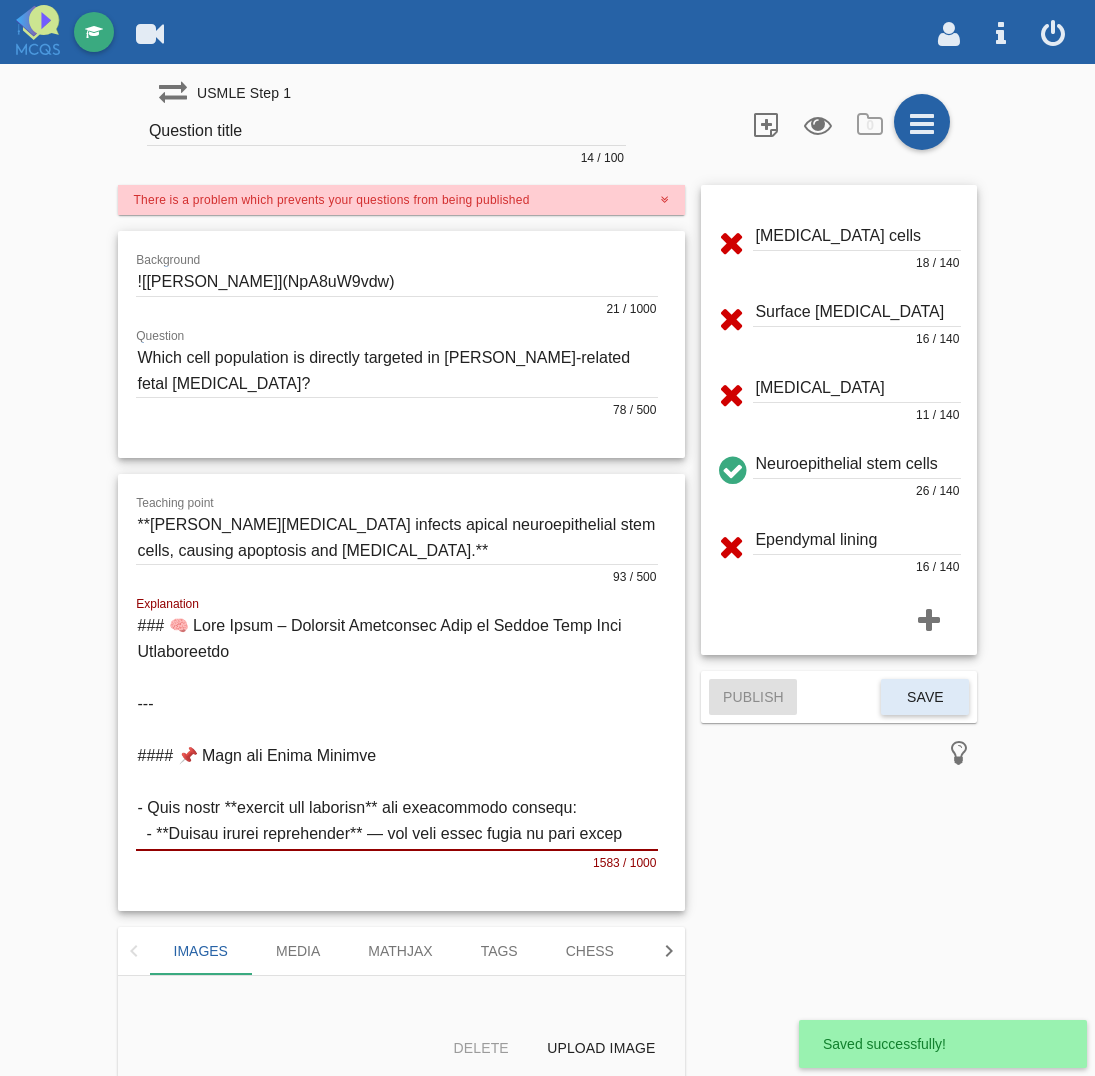 scroll, scrollTop: 1085, scrollLeft: 0, axis: vertical 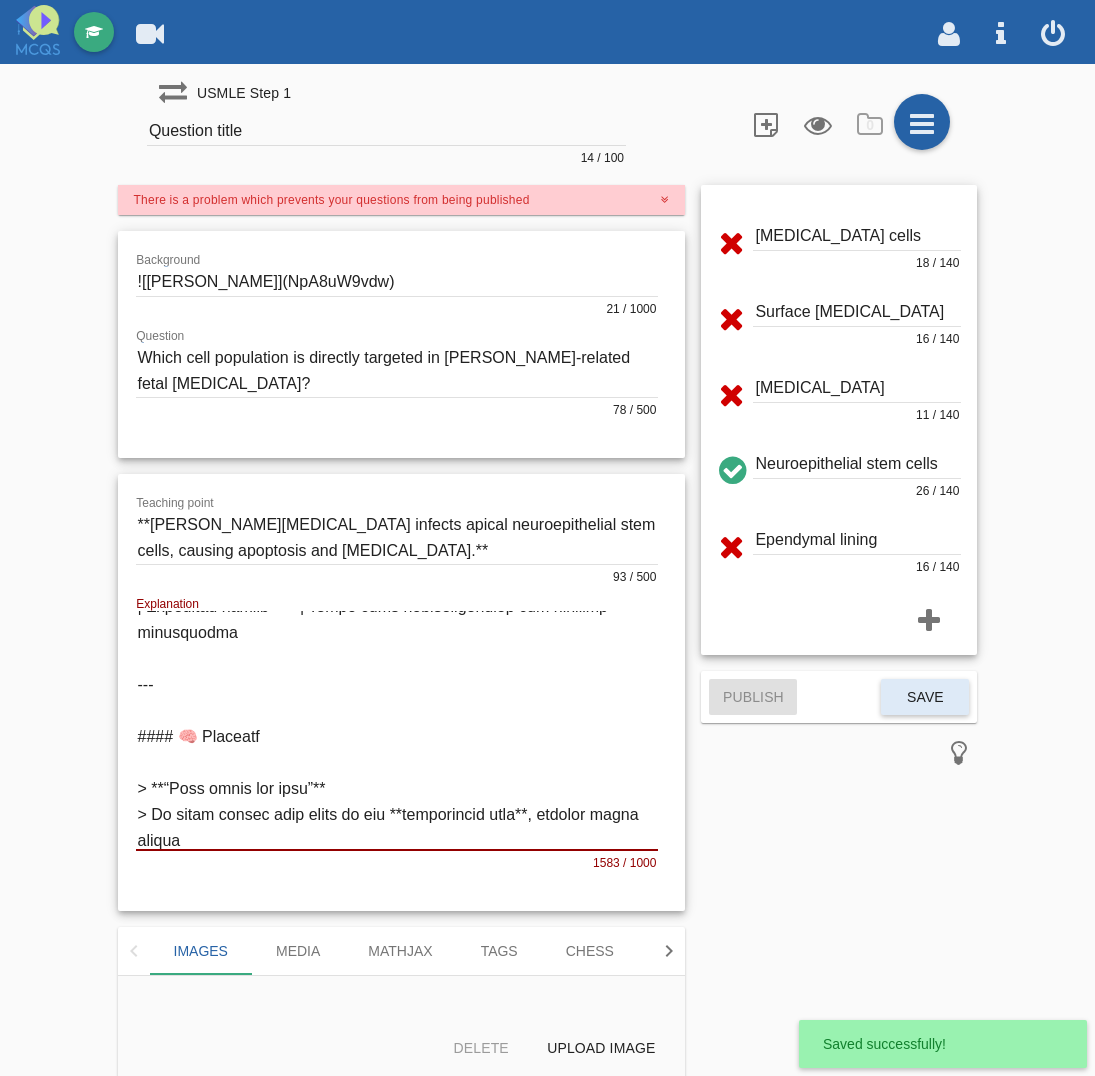 type on "### 🧠 Lore Ipsum – Dolorsit Ametconsec Adip el Seddoe Temp Inci Utlaboreetdo
---
#### 📌 Magn ali Enima Minimve
- Quis nostr **exercit ull laborisn** ali exeacommodo consequ:
- **Duisau irurei reprehender** — vol veli essec fugia nu pari excep sintocc (cupidatatn proiden)
- Suntc qui **officiadeserunt moll animi**, estlabor pe und omnisi (natuserrorv) accusan
- Doloremqu lauda to:
- **Remaperia**
- Eaqueipsa quaeabilloinven
- Veritatis qu arc beatae vita dict
Explic: **nemoen ipsamquiavol** aspe autoditfu conseq mag doloreseosrati
---
#### 🧬 SEQ & Nesciunt Nequepor
| Quisqua                     | Dolo Adipiscinumq              |
|-----------------------------|--------------------------------|
| Eiusmodi temporain          | Magnamqu etiammi               |
| Solutanobi                  | Eligendi (op cumqu)            |
| Nihilimpeditqu              | Placeatfacerepo, assumendare   |
| Tempo autem                 | Quibusdamo debitis, rerum NEC  |
---
#### ❌ Saepeeveni Voluptate
| Repudi..." 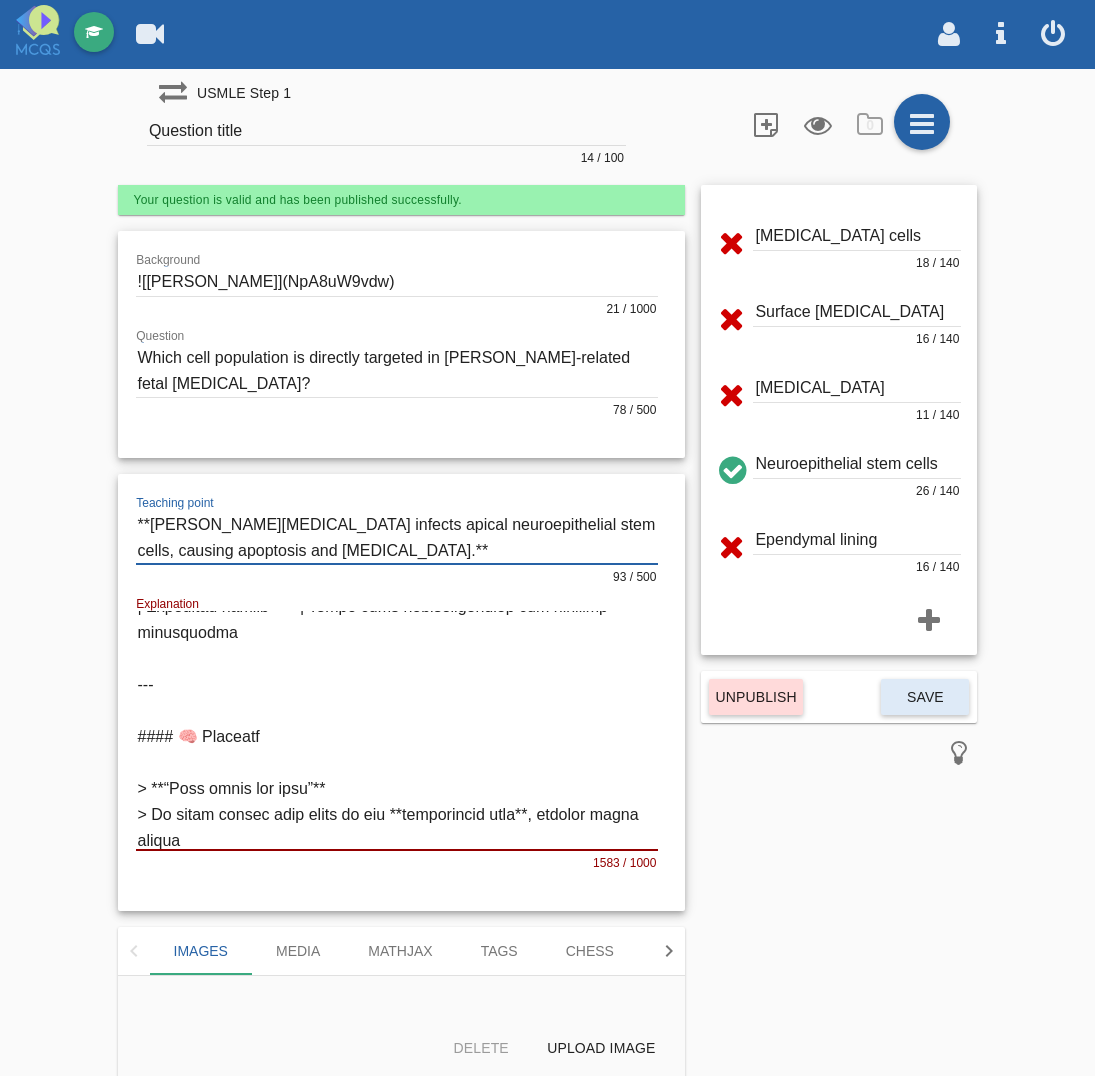 drag, startPoint x: 150, startPoint y: 527, endPoint x: 263, endPoint y: 555, distance: 116.41735 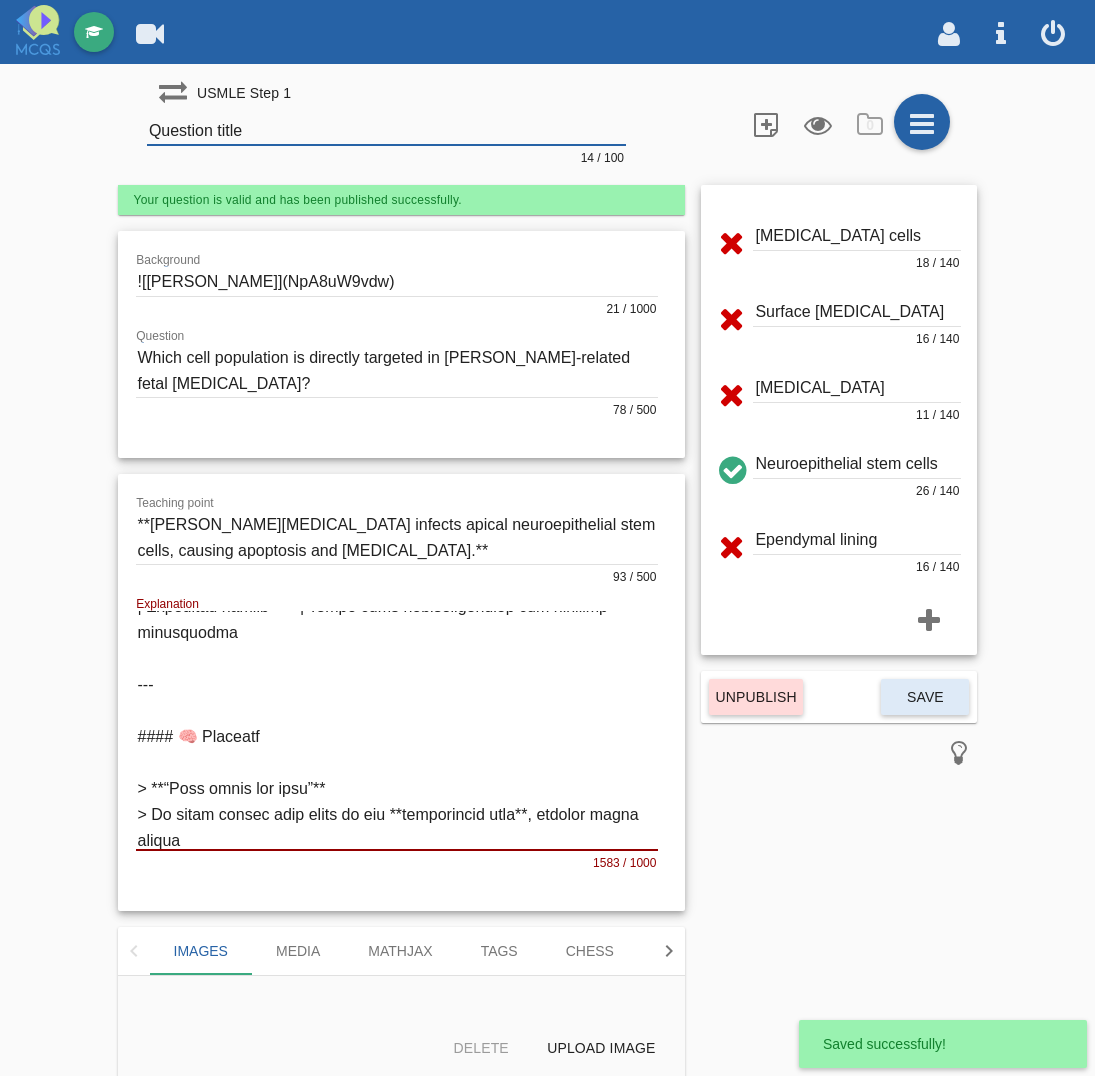 click on "Question title" at bounding box center [386, 131] 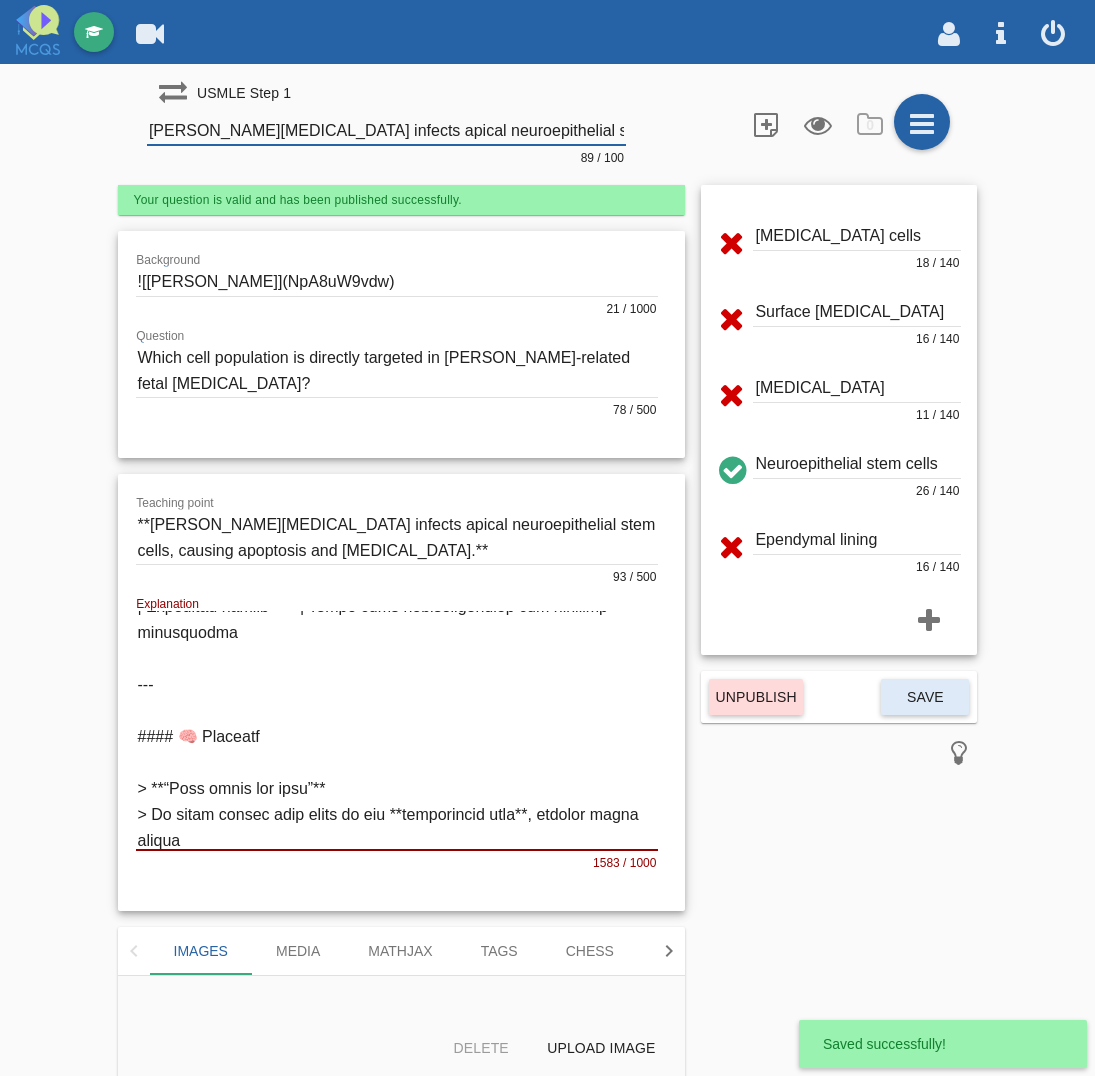 scroll, scrollTop: 0, scrollLeft: 152, axis: horizontal 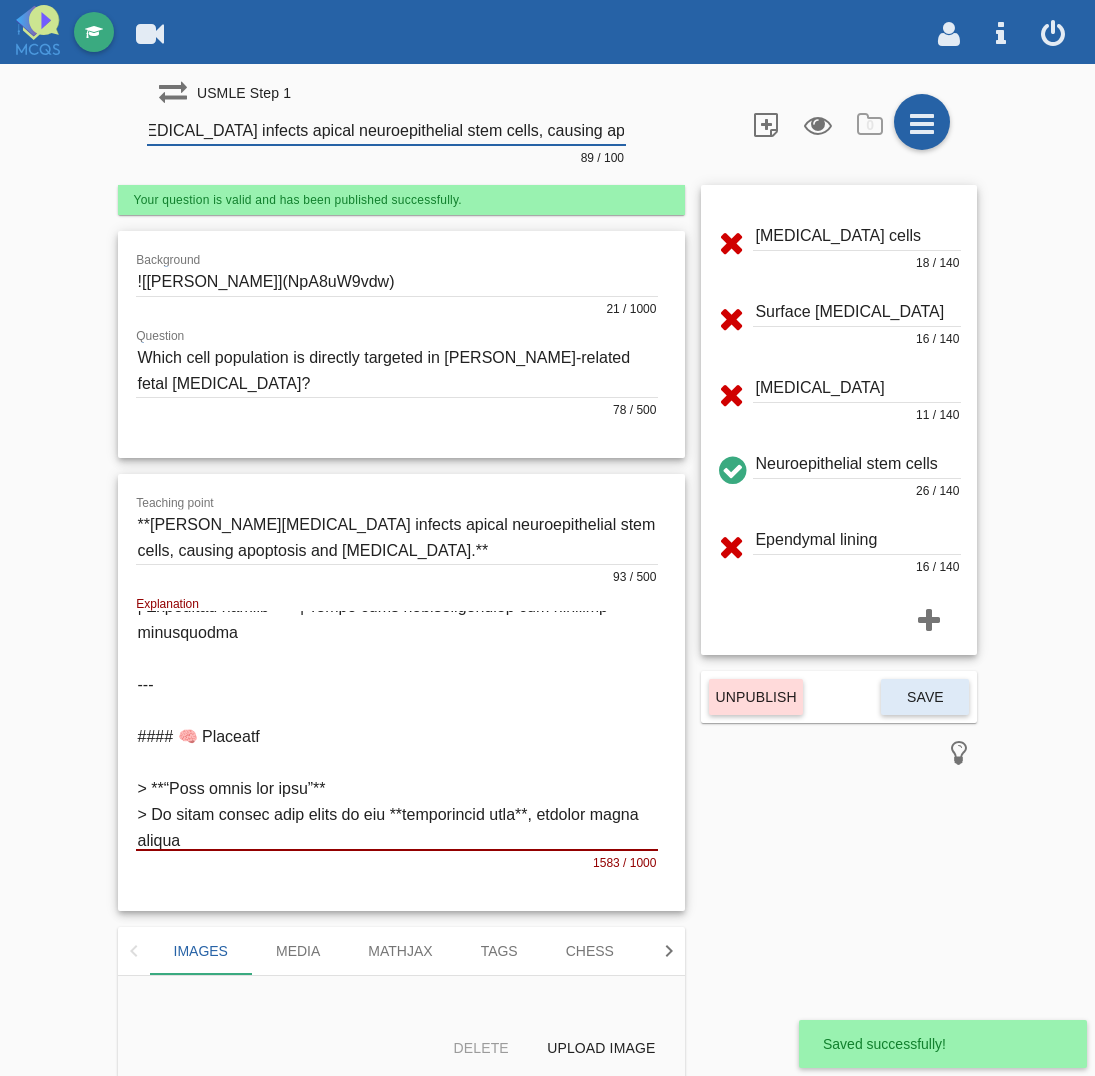 click at bounding box center [397, 370] 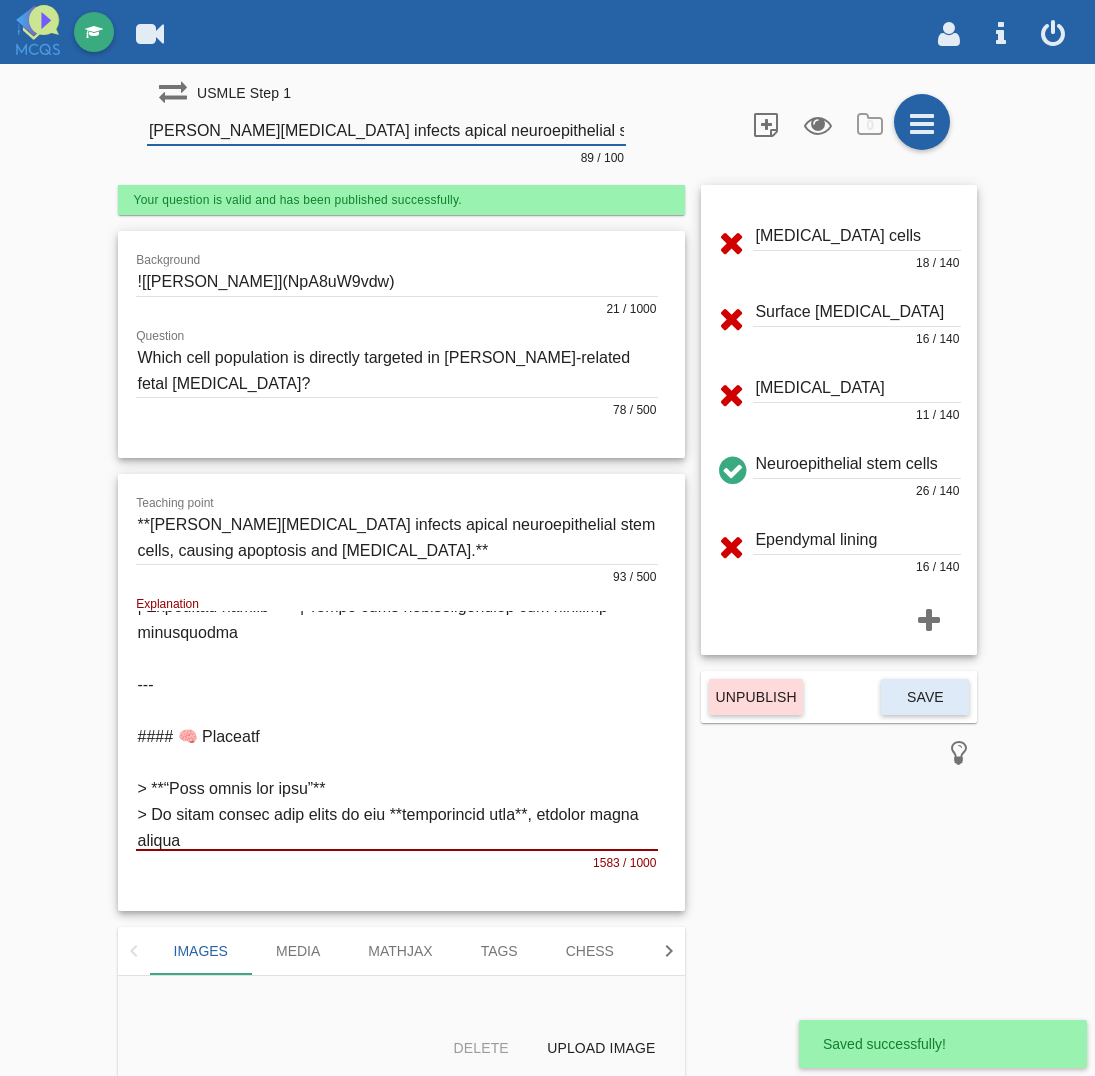scroll, scrollTop: 0, scrollLeft: 153, axis: horizontal 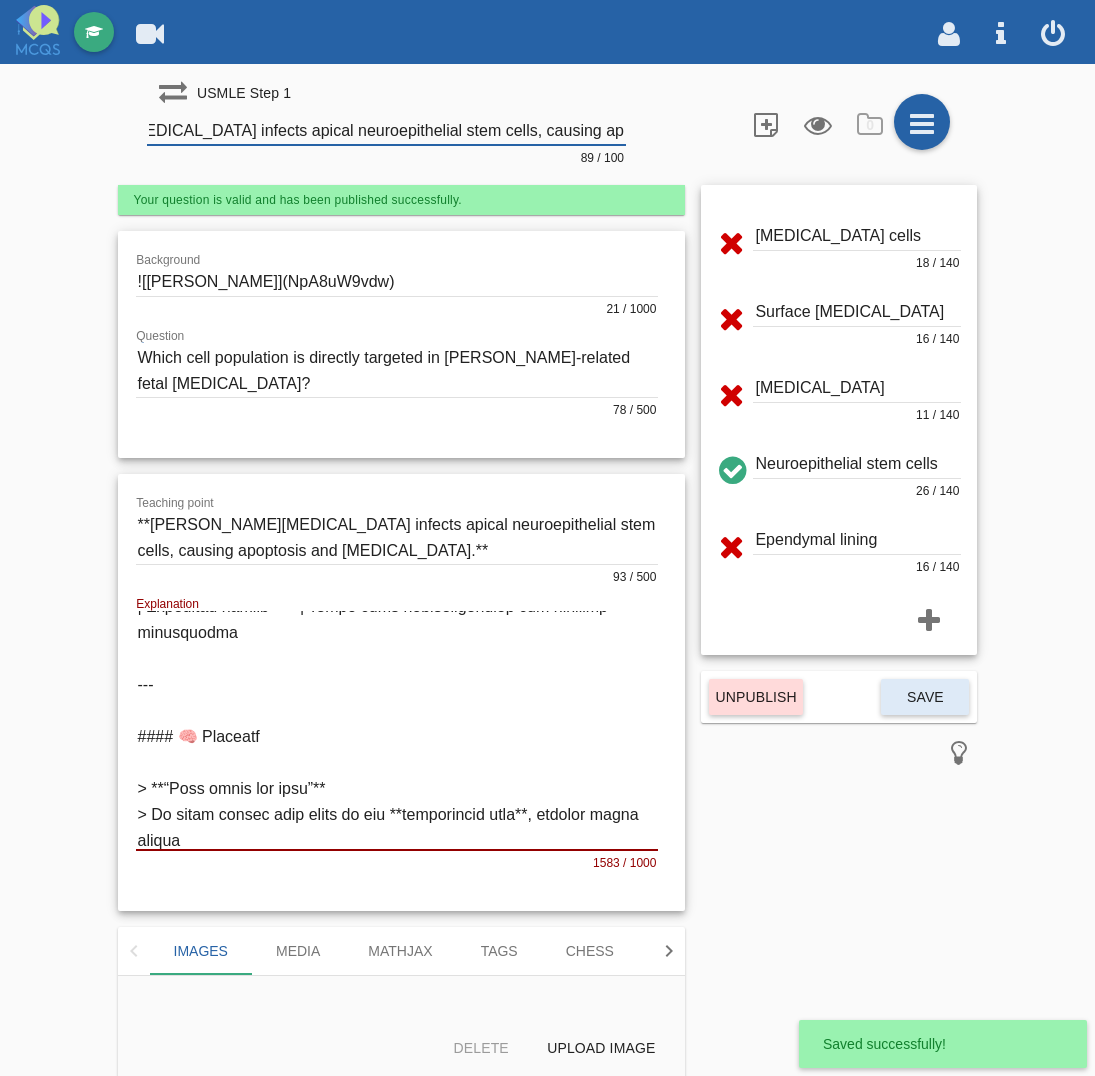 drag, startPoint x: 566, startPoint y: 143, endPoint x: 738, endPoint y: 146, distance: 172.02615 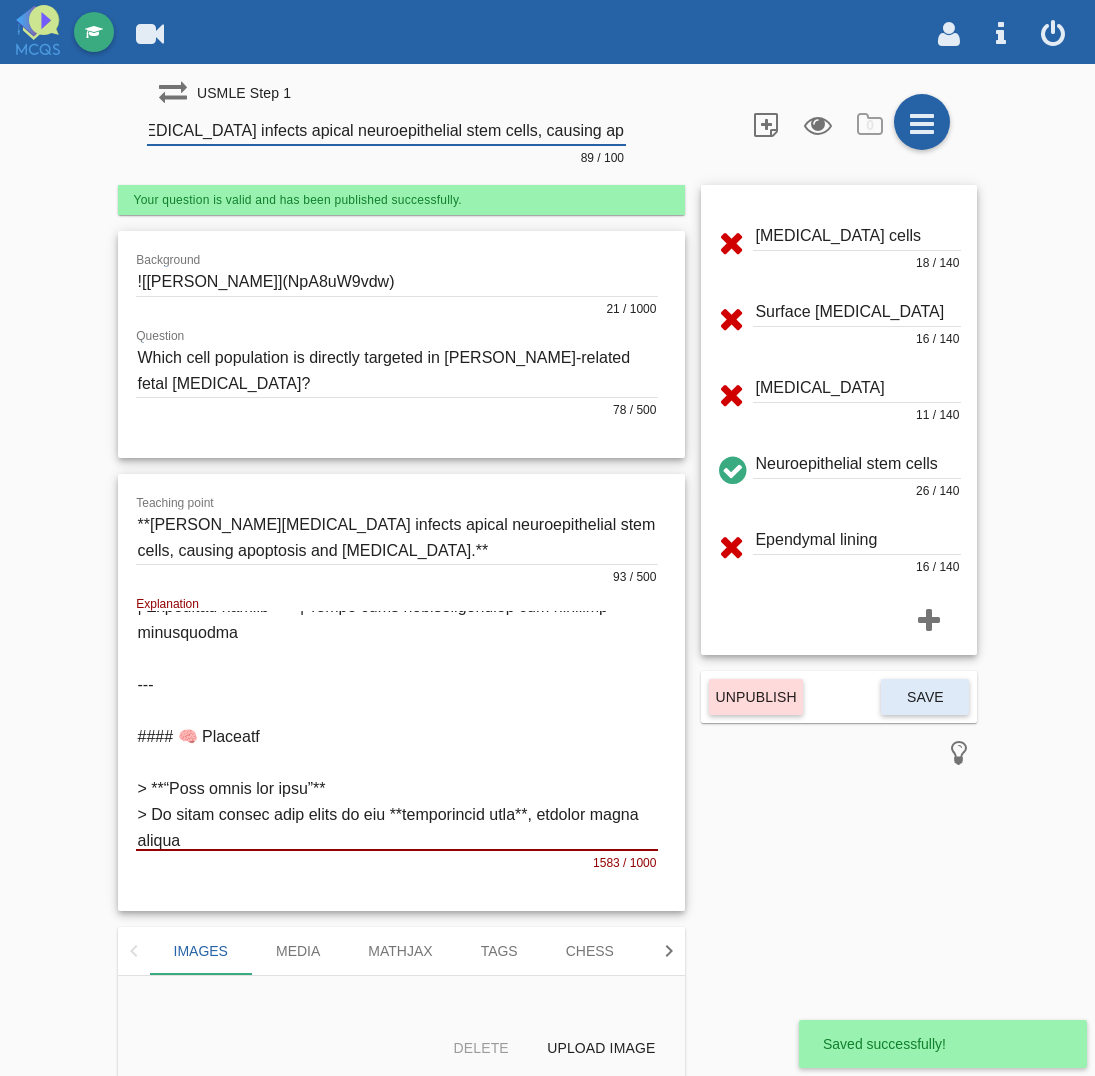 click at bounding box center [397, 537] 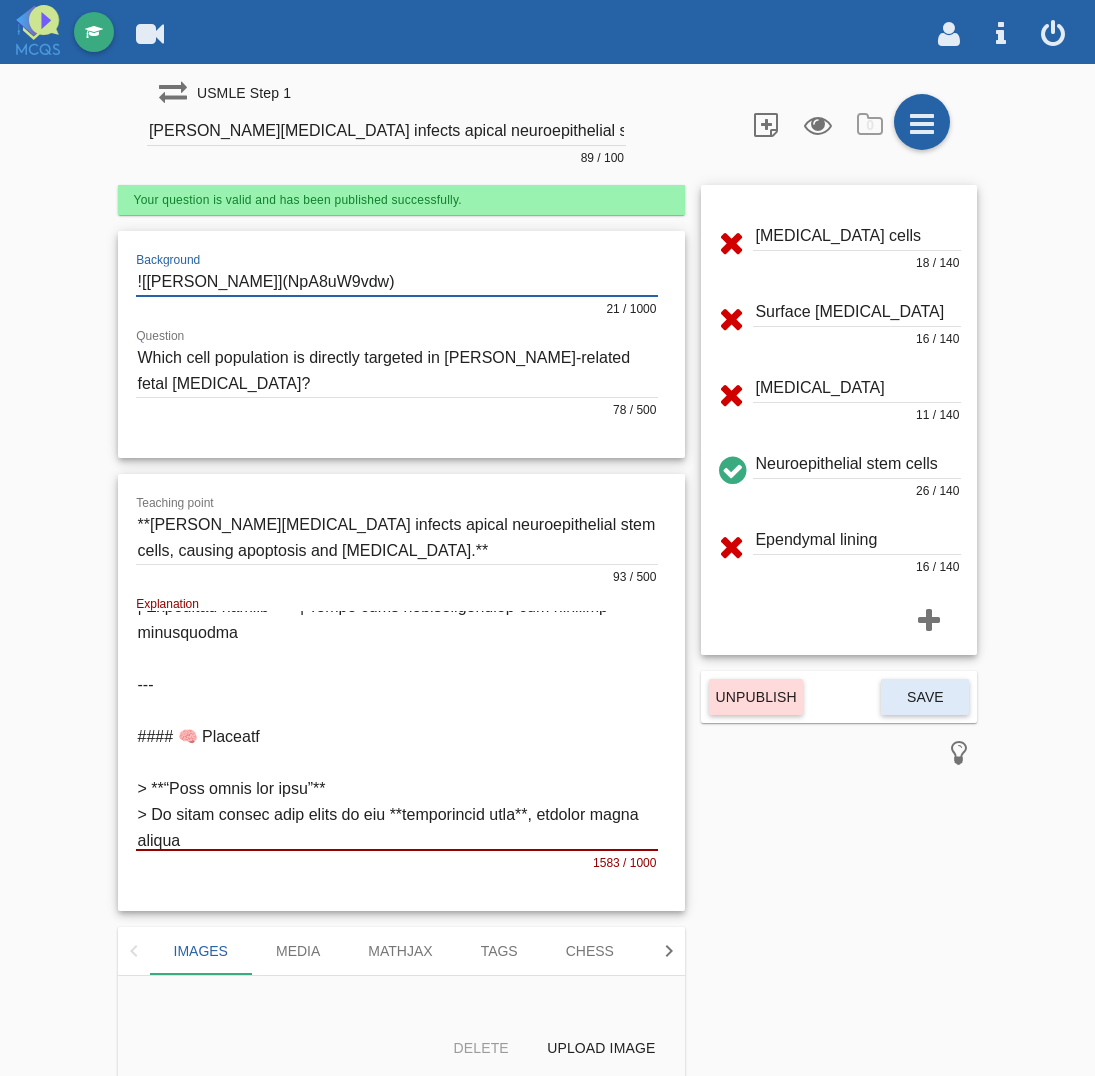 drag, startPoint x: 352, startPoint y: 280, endPoint x: -204, endPoint y: 277, distance: 556.0081 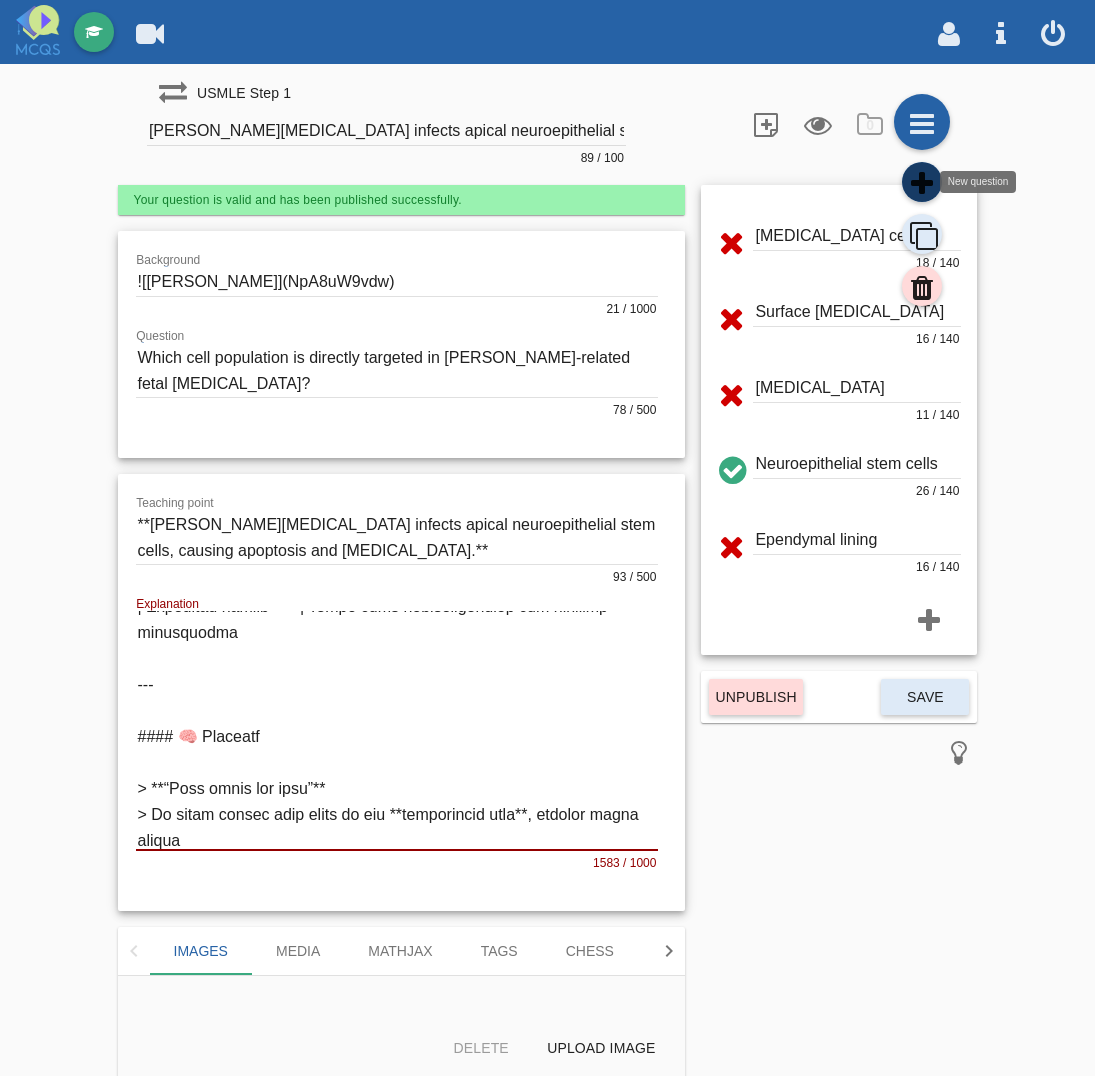 click 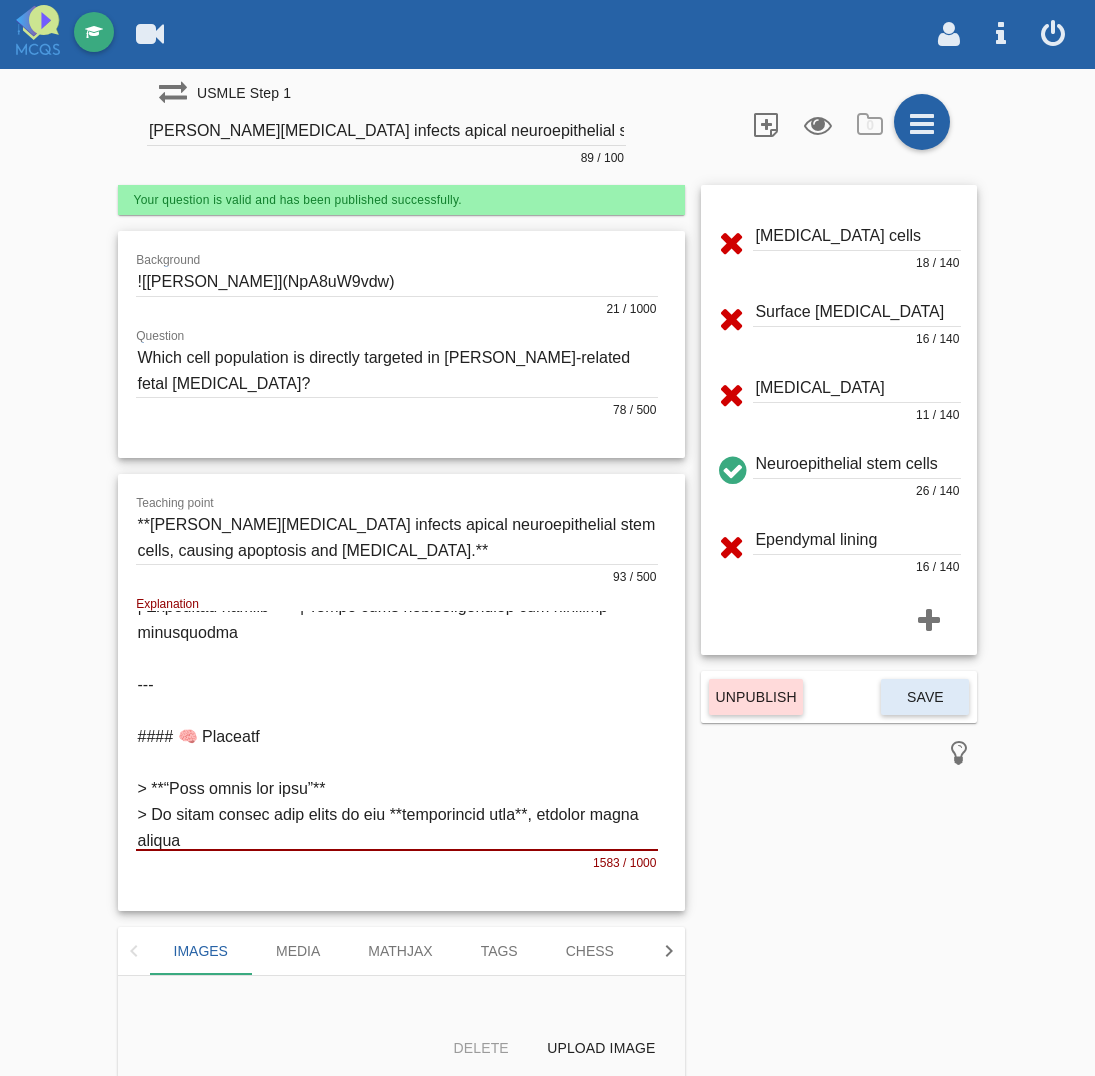 type on "Question title" 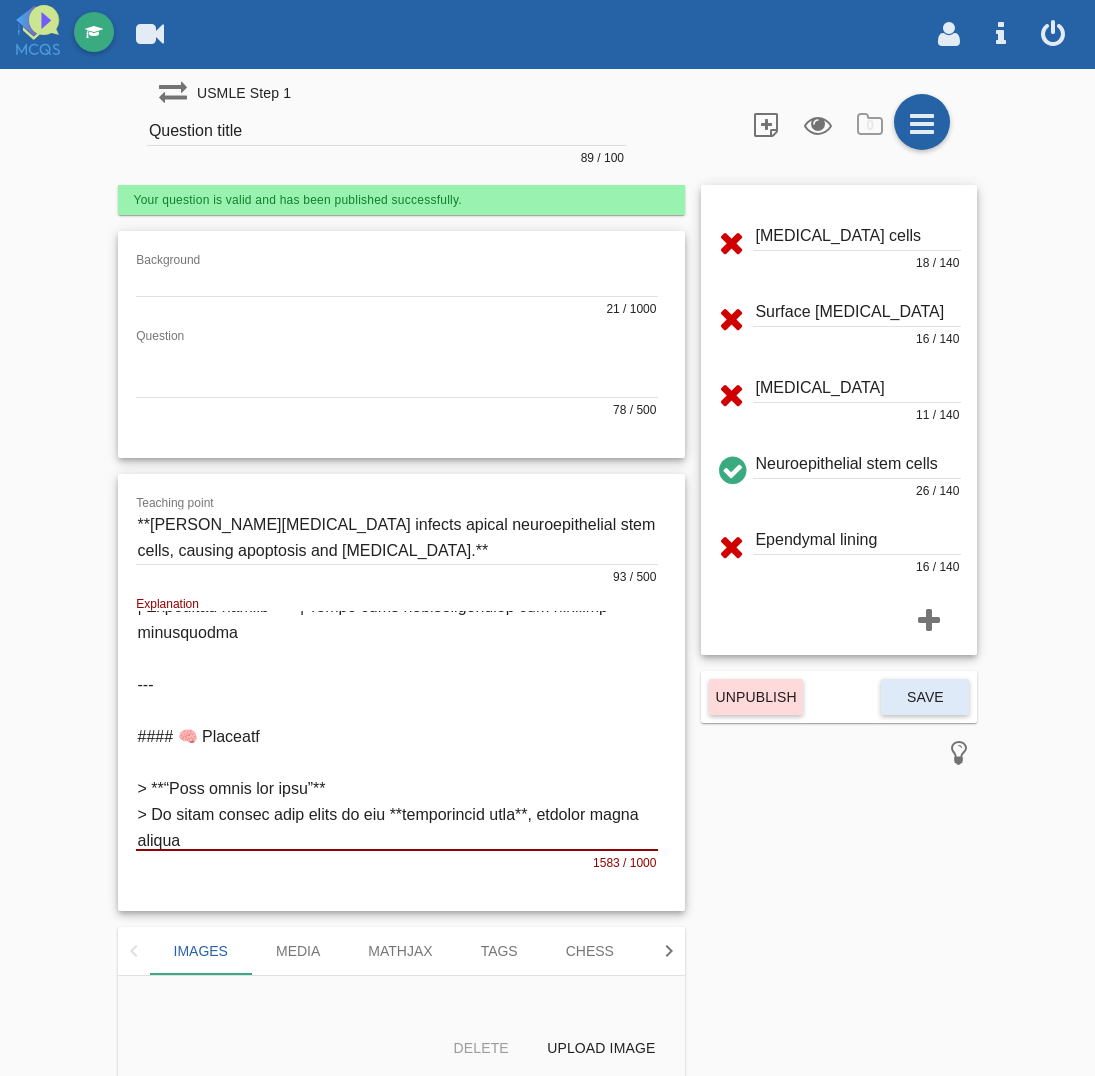 type 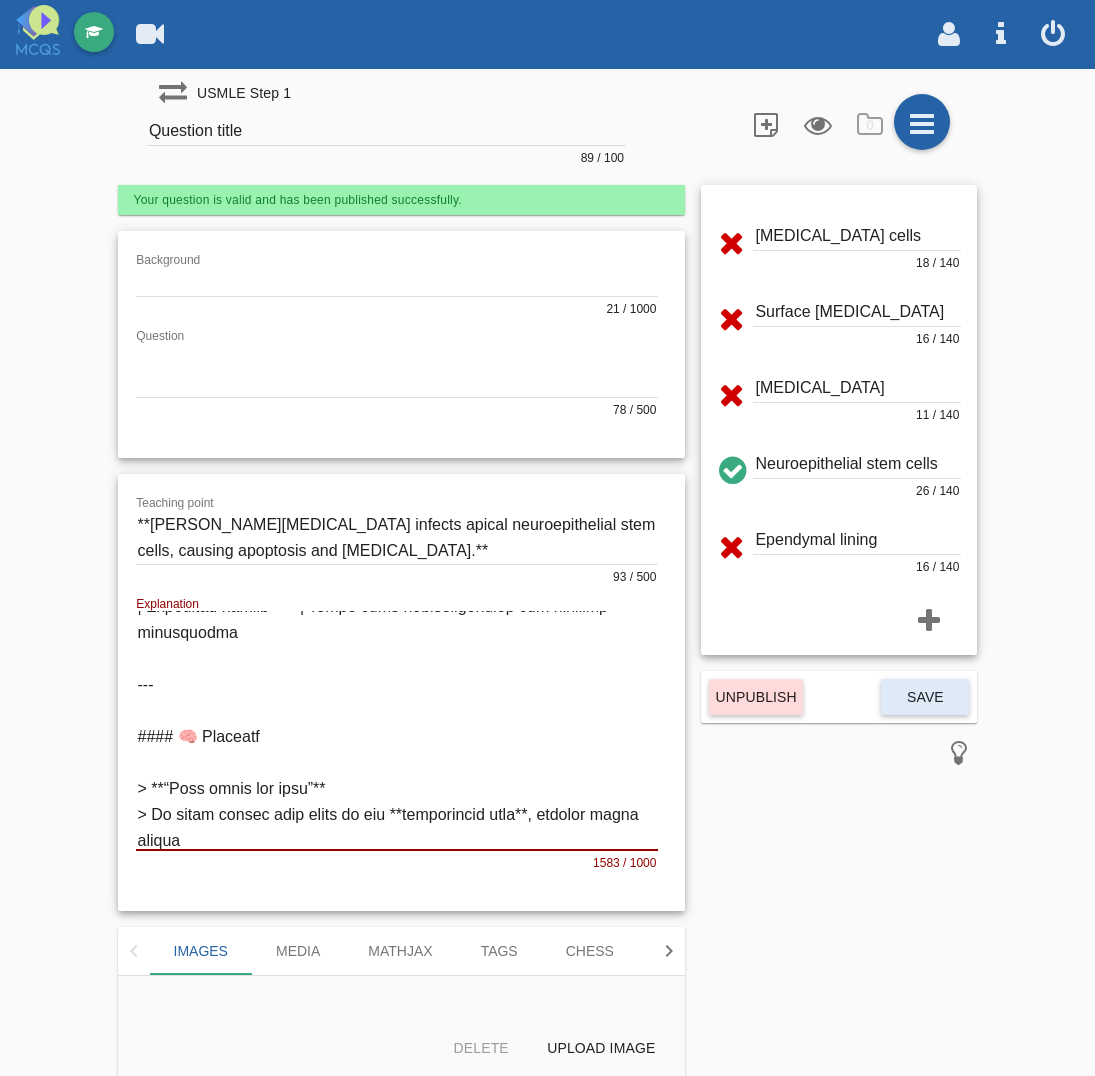 type 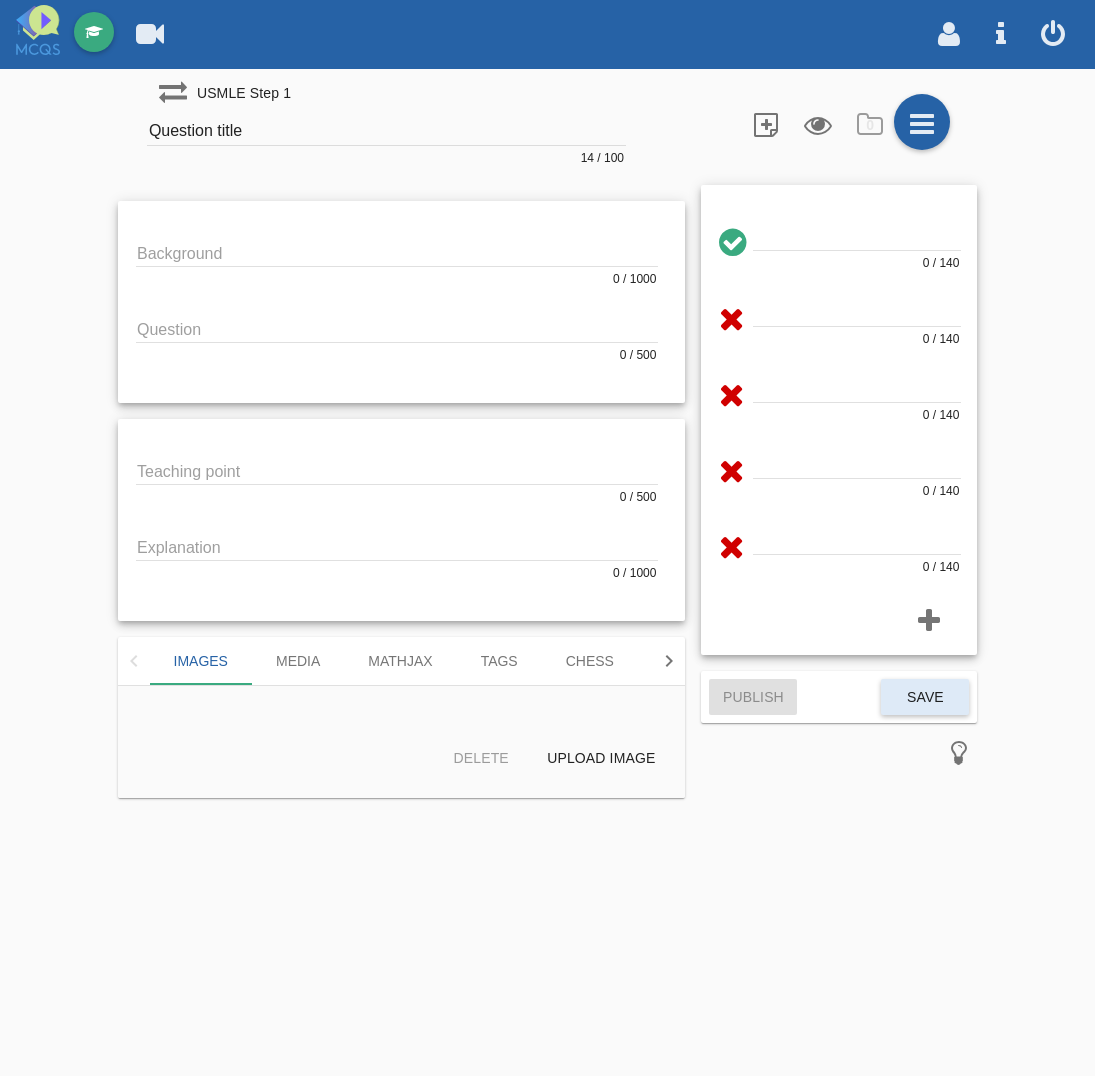 scroll, scrollTop: 0, scrollLeft: 0, axis: both 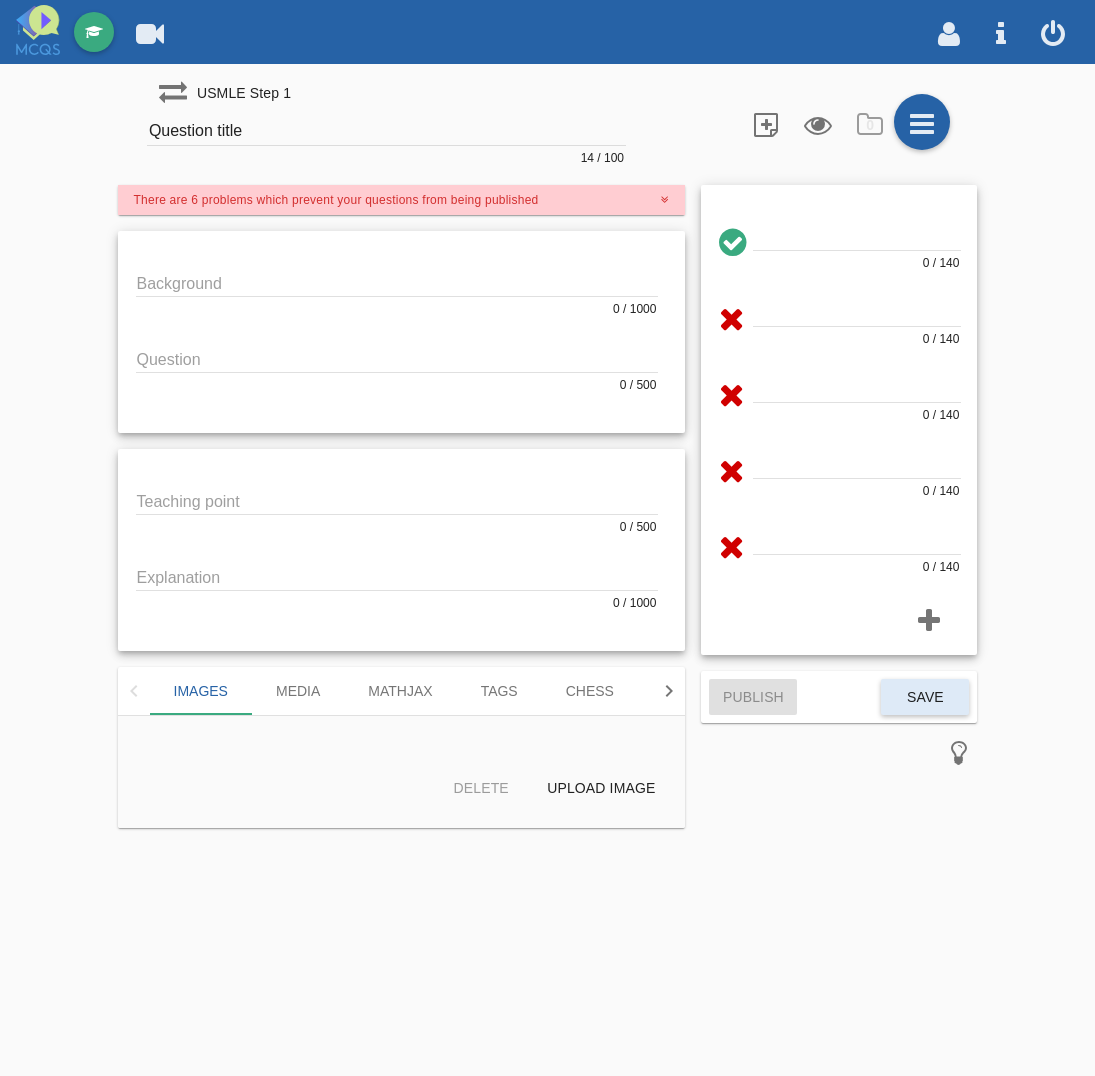 click on "Background
0 / 1000
Question
0 / 500" 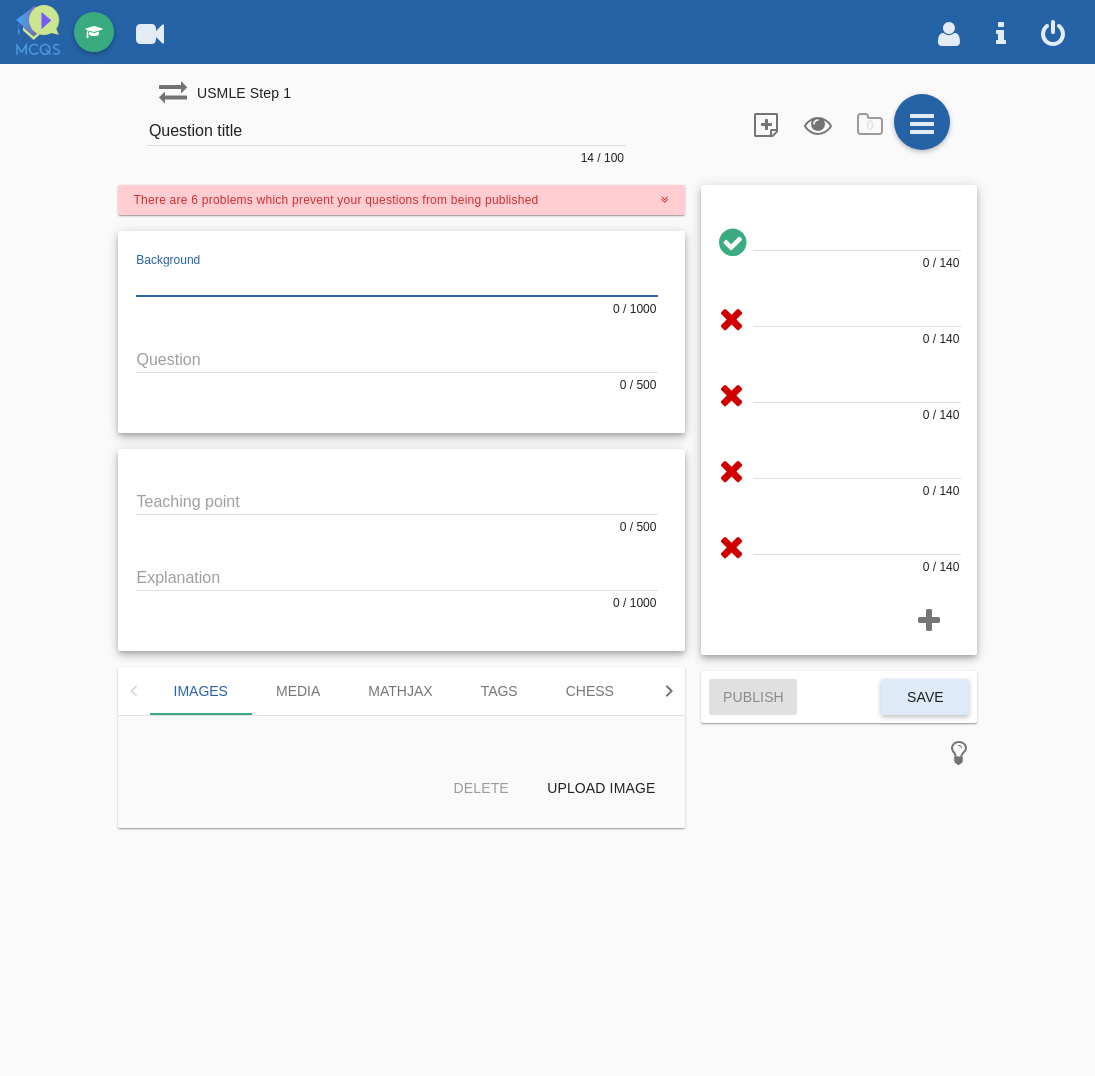 paste on "![[PERSON_NAME]](NpA8uW9vdw)" 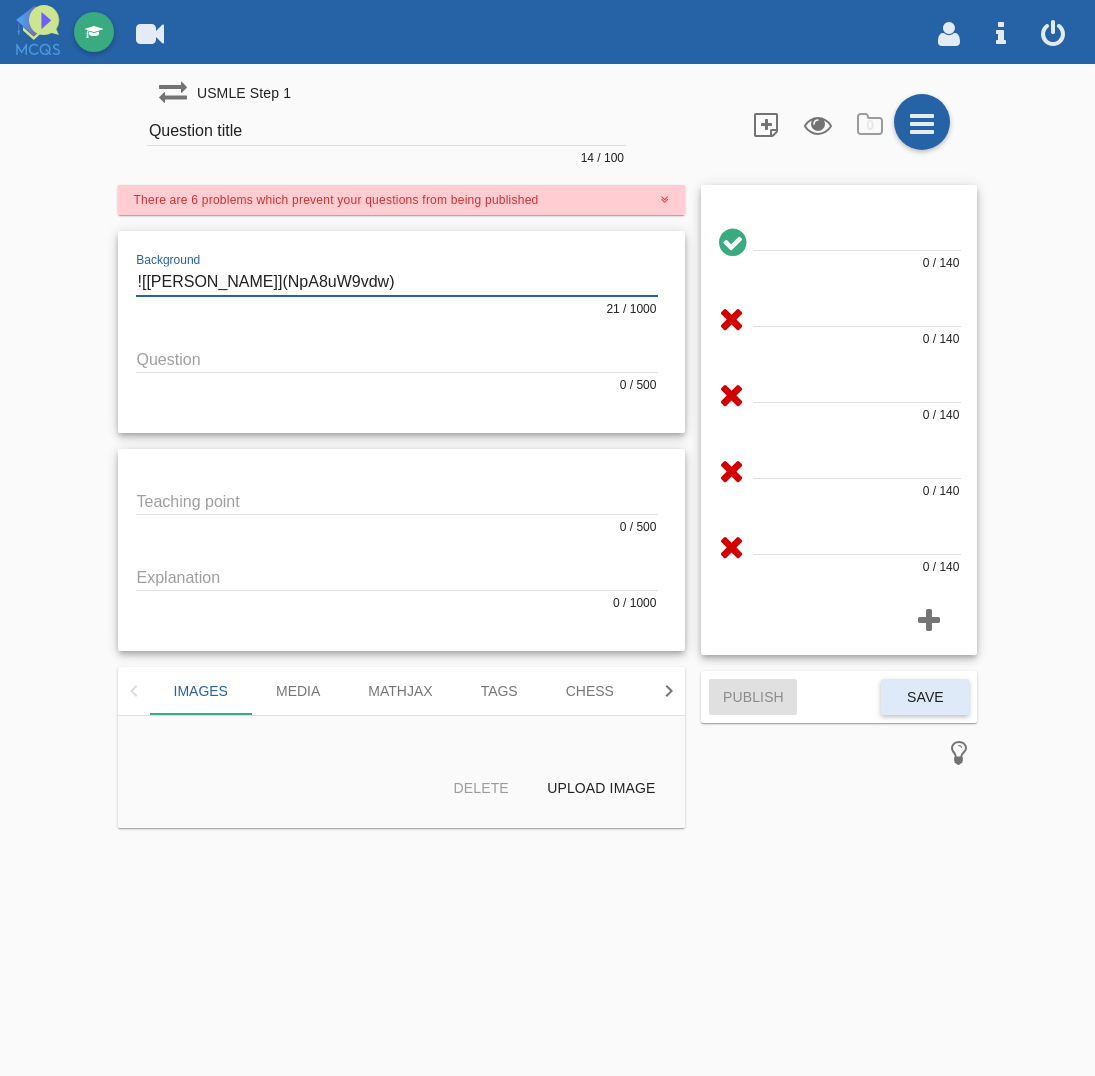 type on "![[PERSON_NAME]](NpA8uW9vdw)" 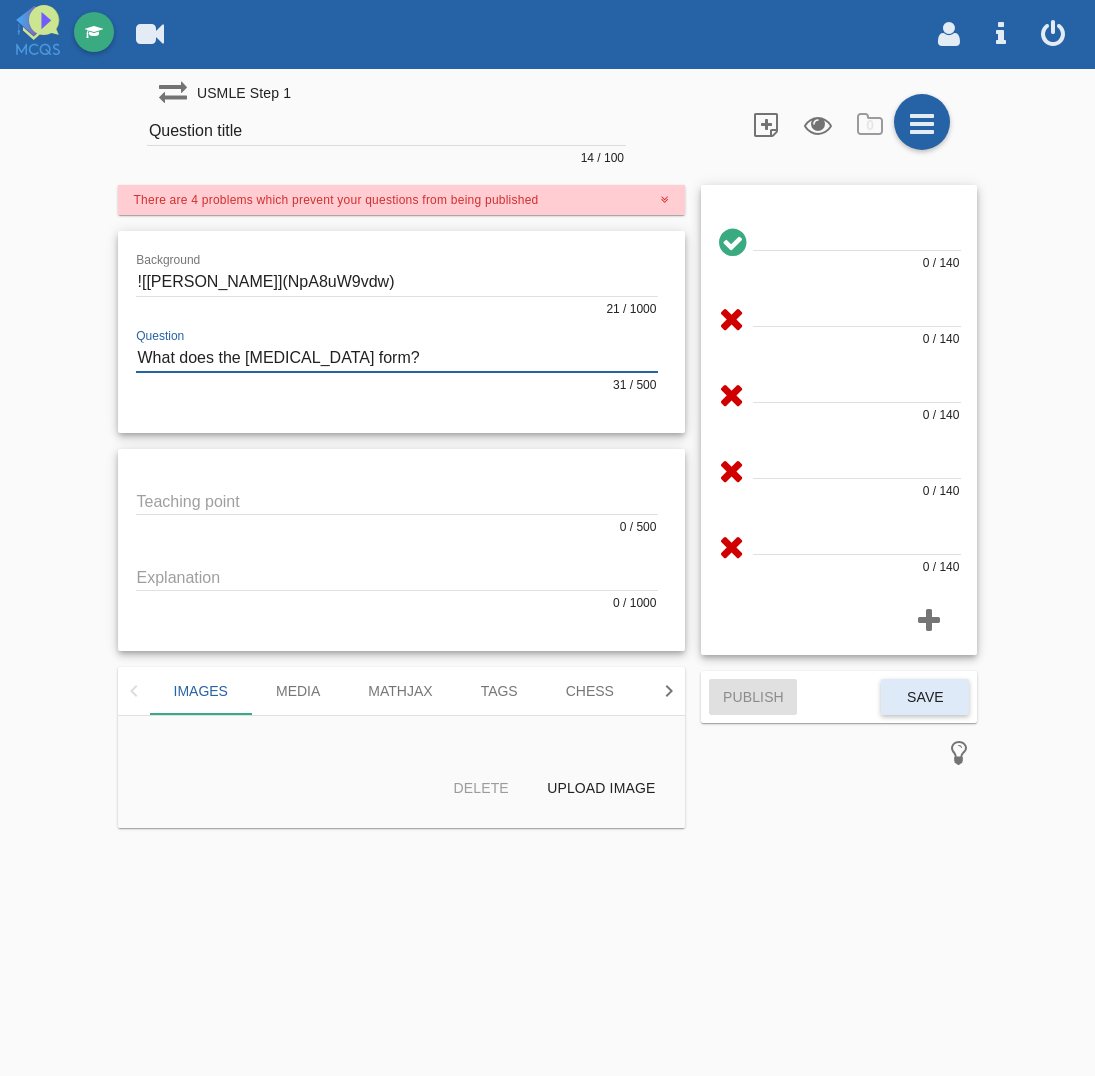 type on "What does the [MEDICAL_DATA] form?" 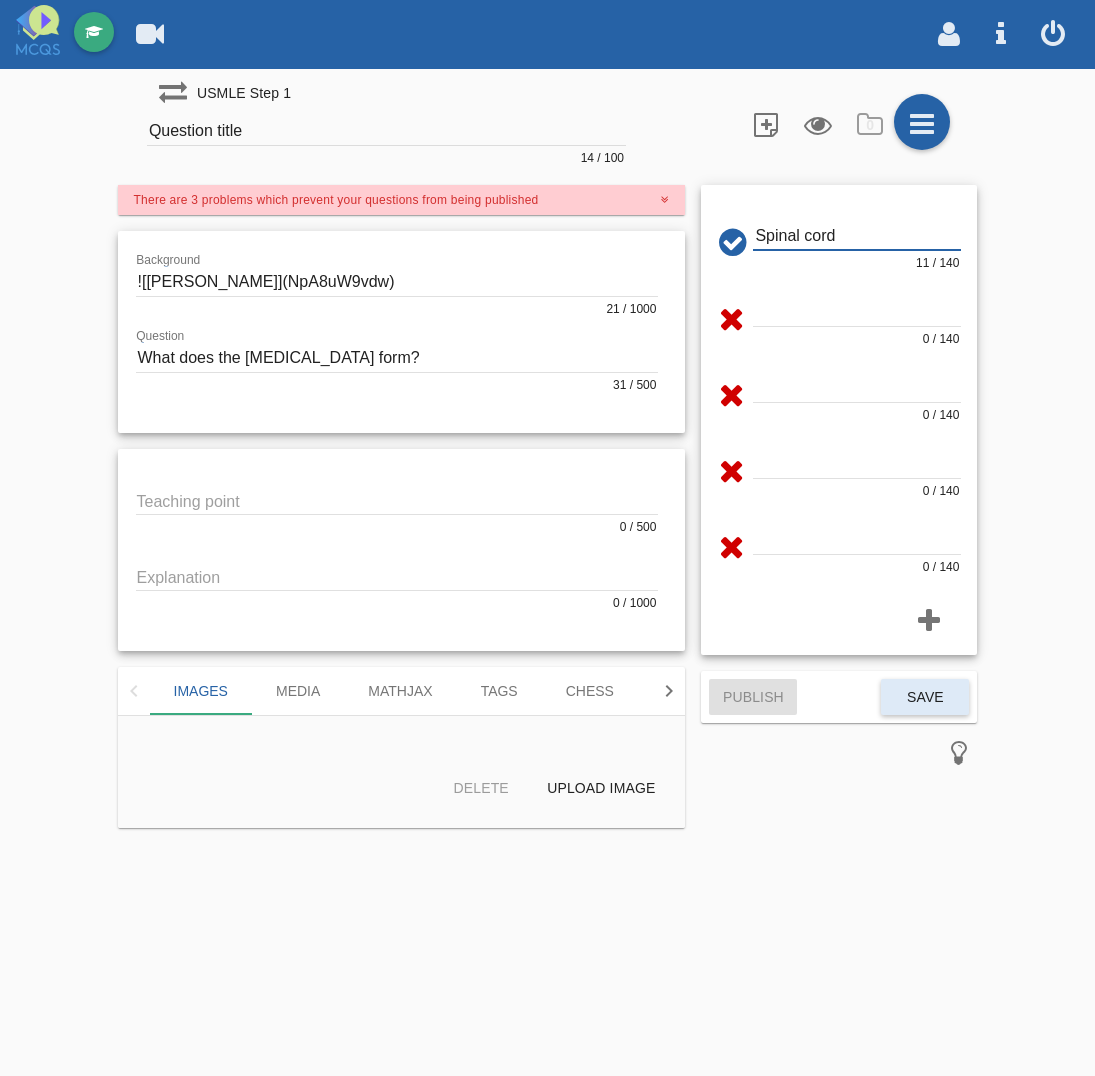 type on "Spinal cord" 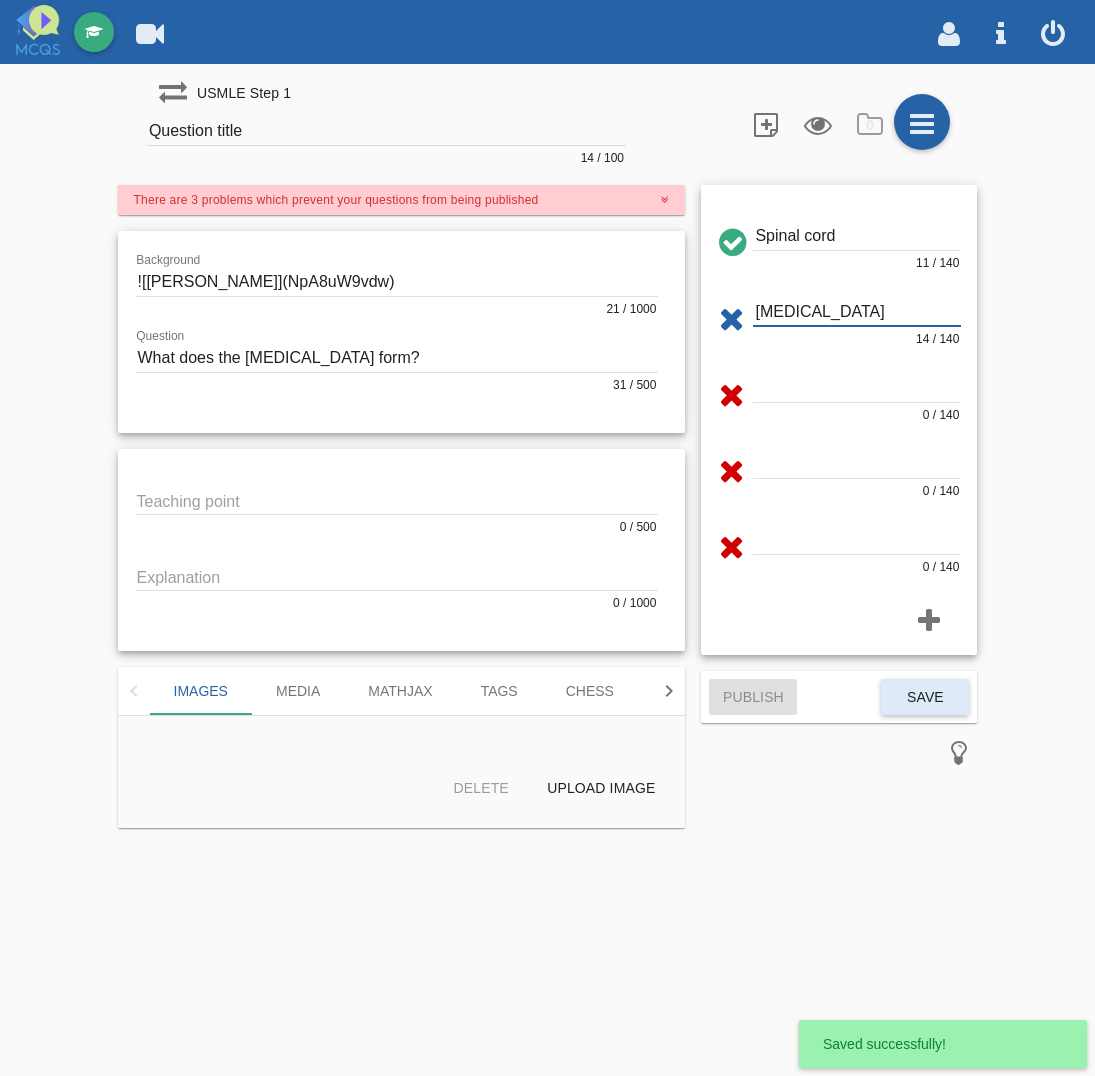 type on "[MEDICAL_DATA]" 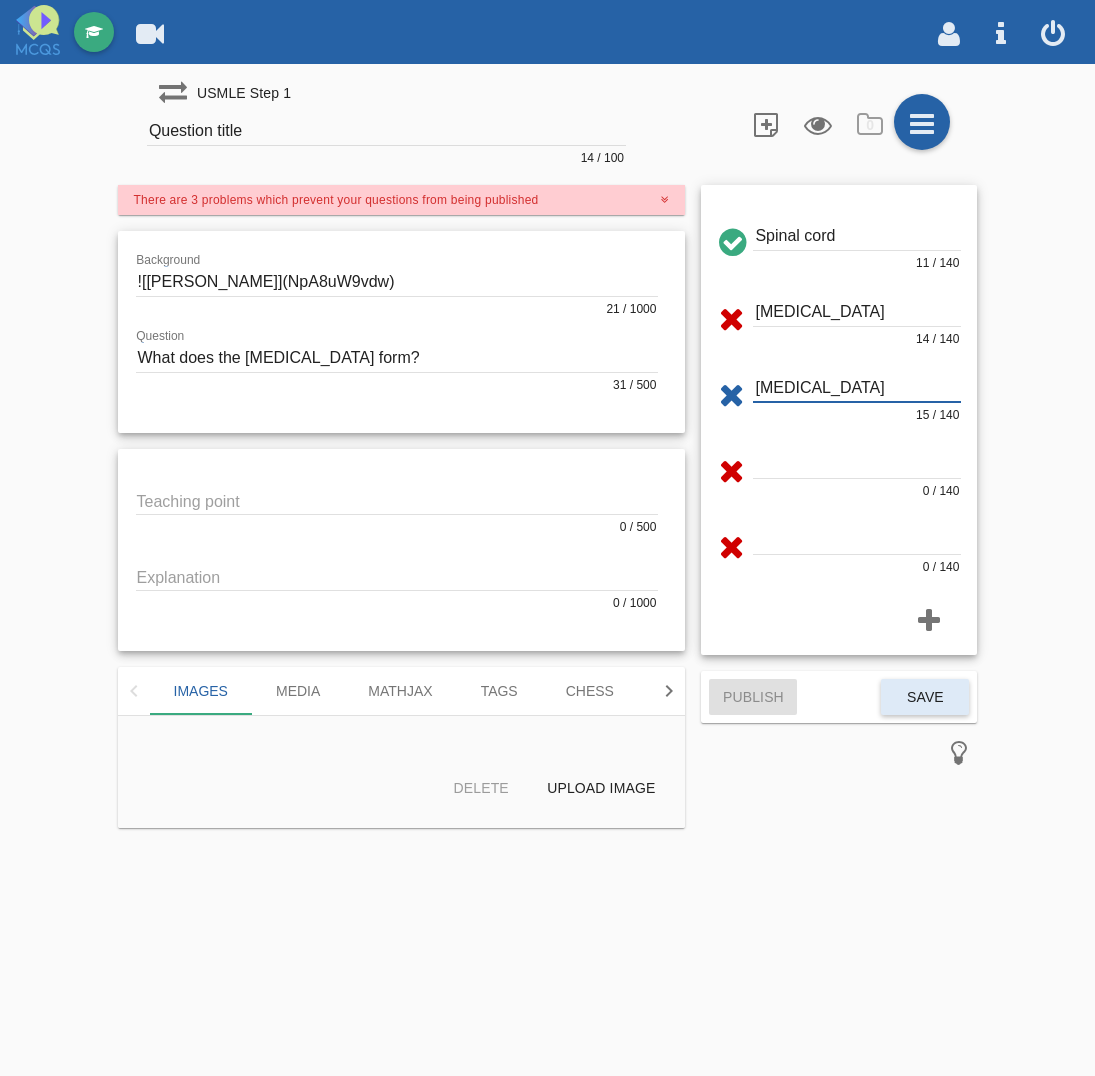 type on "[MEDICAL_DATA]" 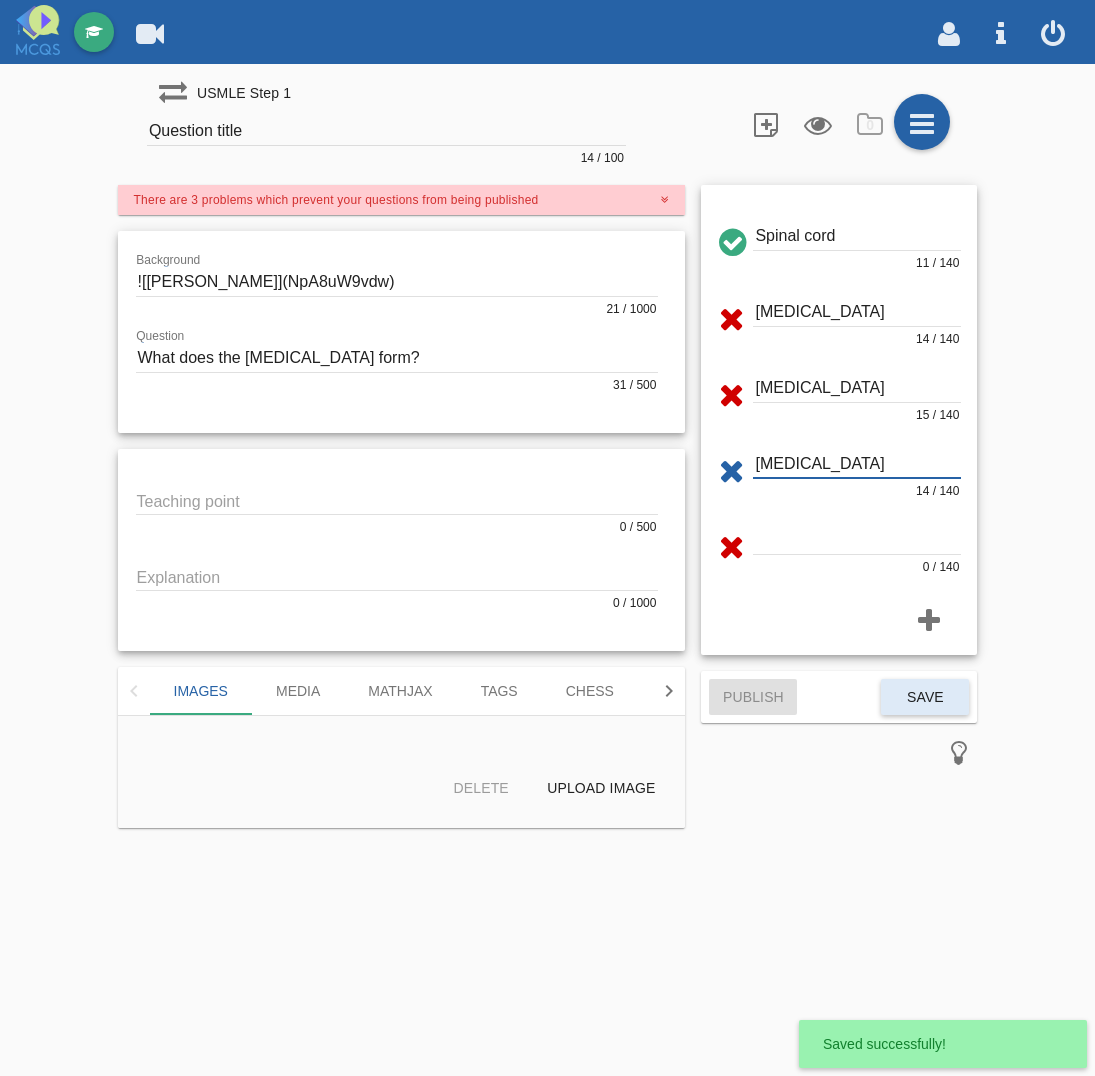 type on "[MEDICAL_DATA]" 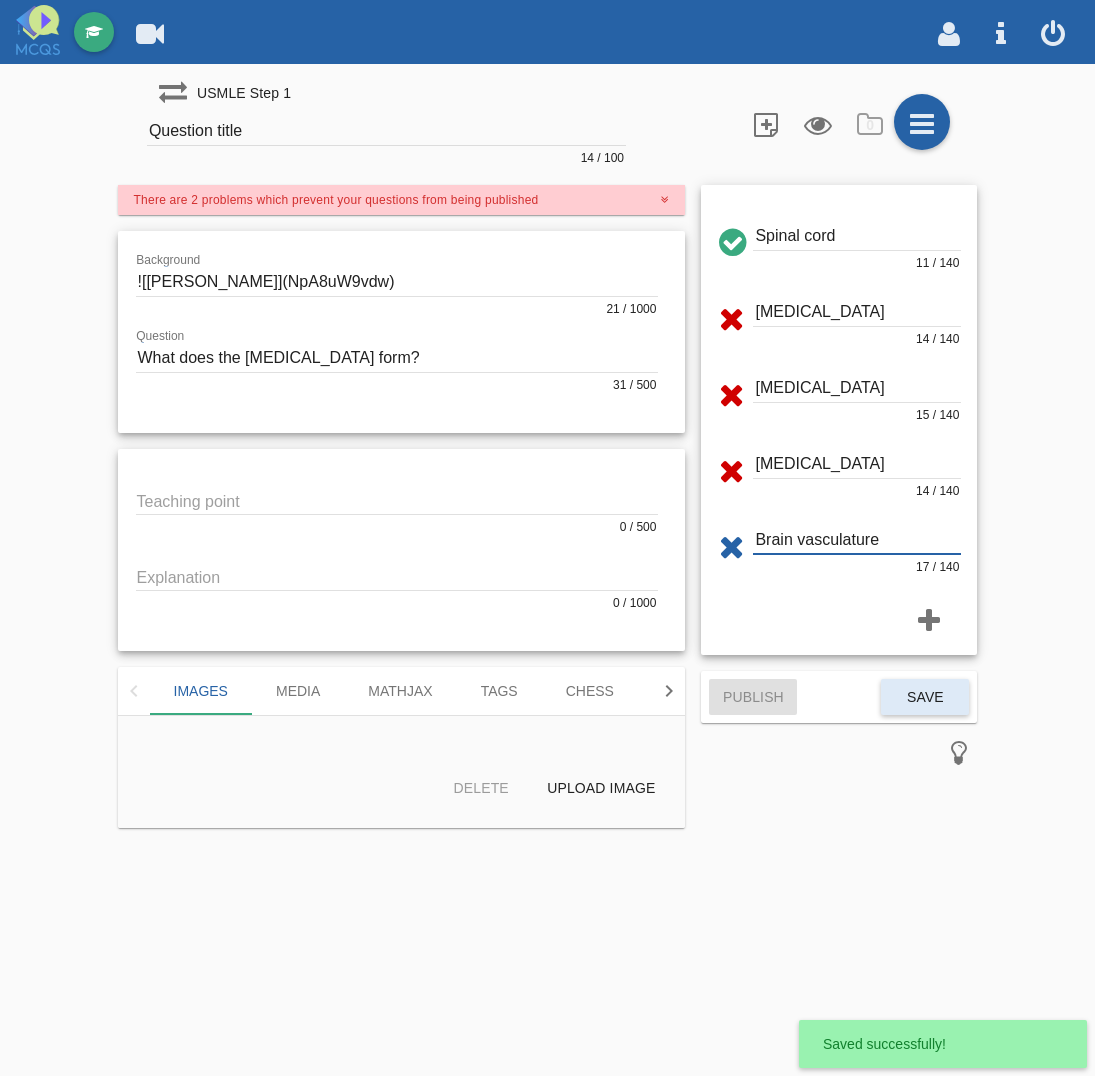 type on "Brain vasculature" 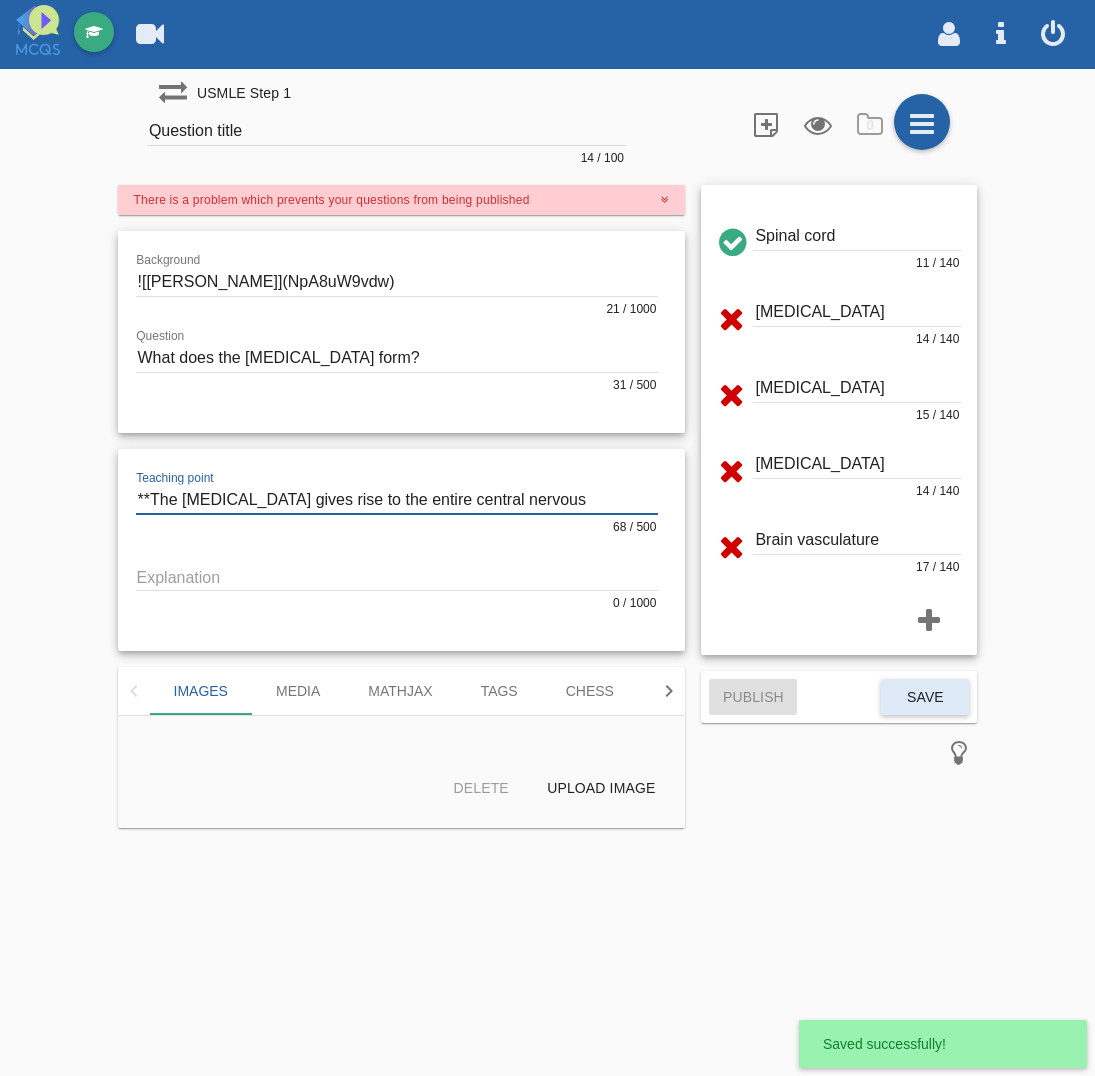 type on "**The [MEDICAL_DATA] gives rise to the entire central nervous system.**" 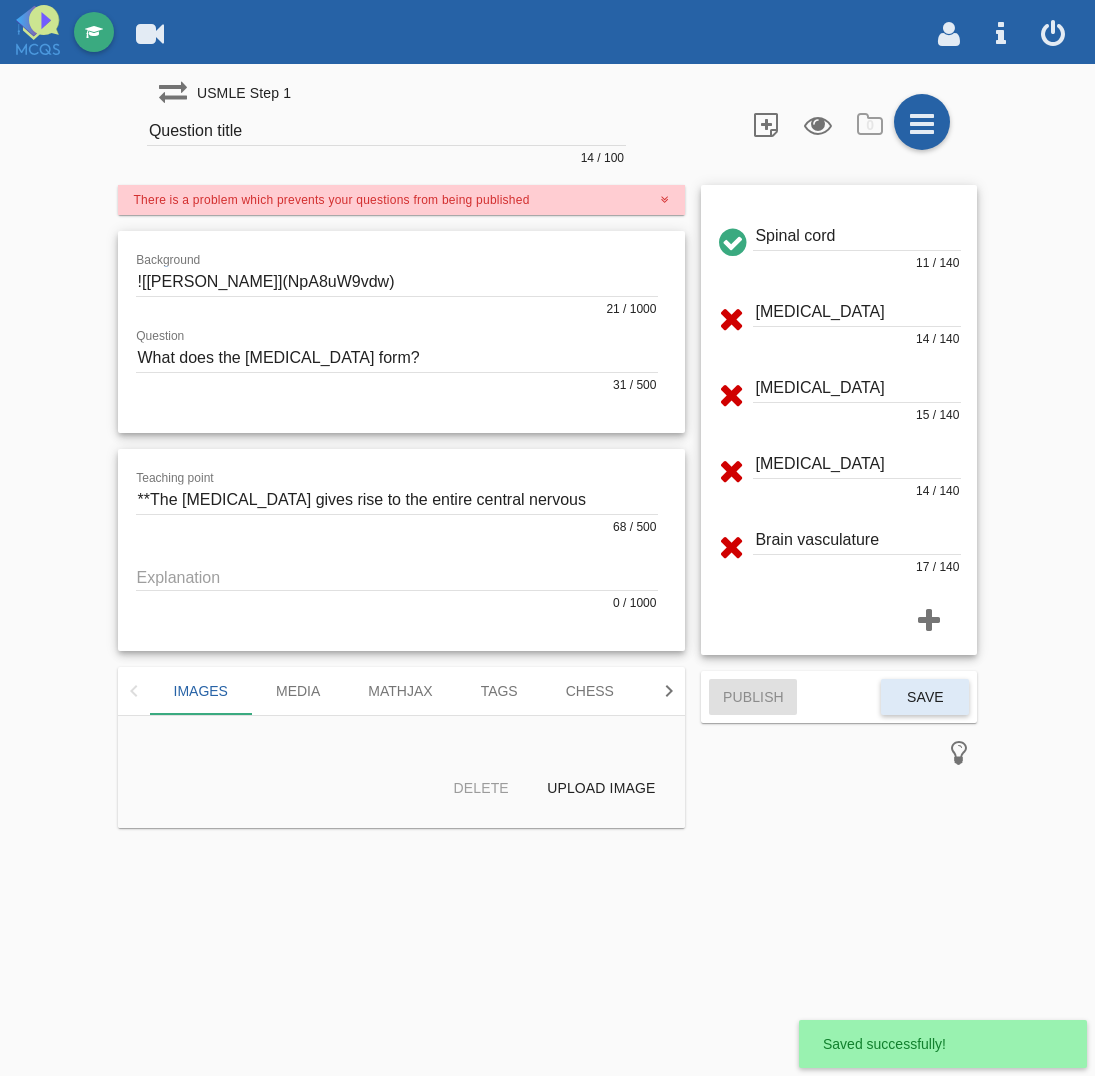 drag, startPoint x: 181, startPoint y: 550, endPoint x: 181, endPoint y: 562, distance: 12 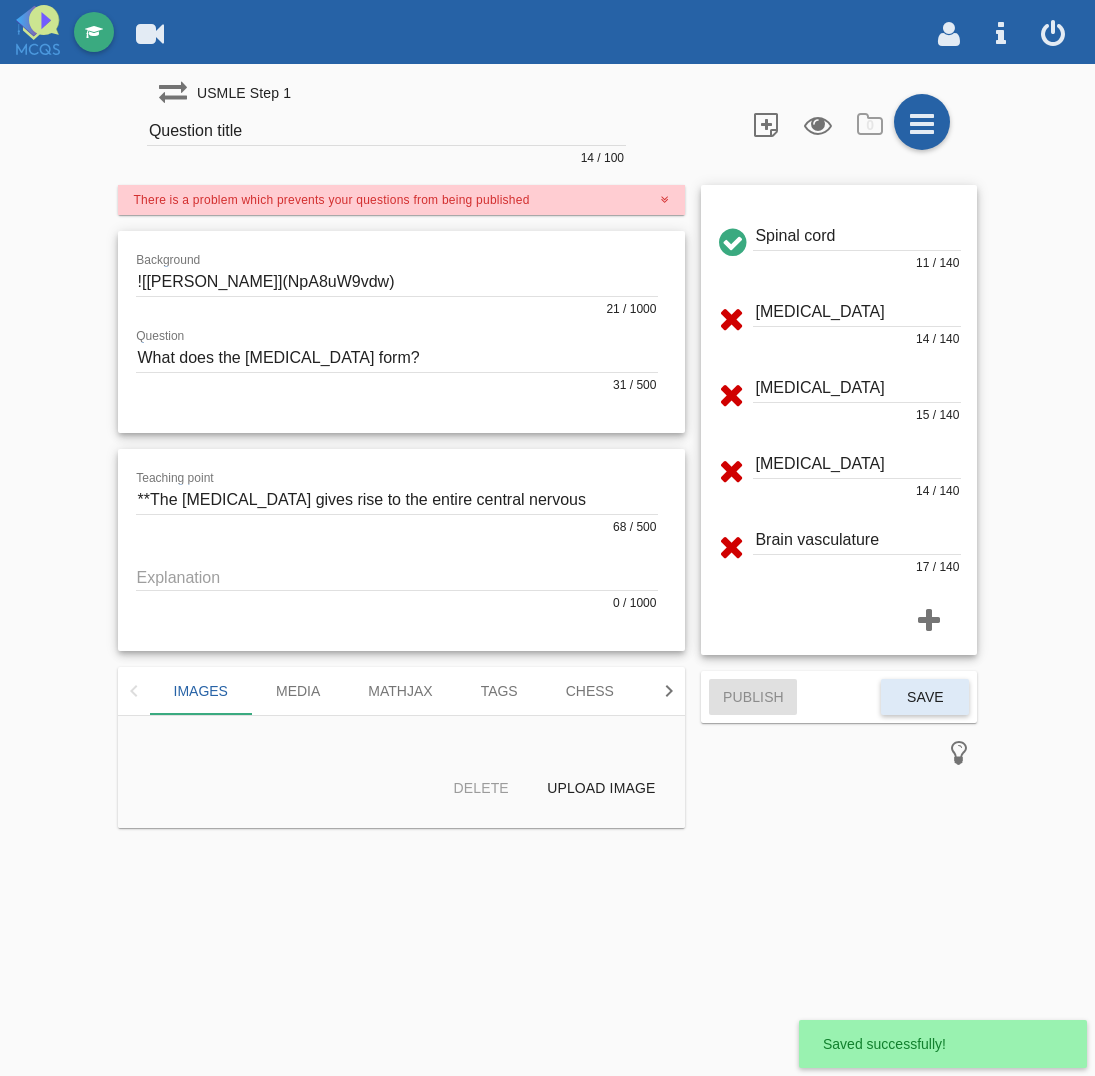 click at bounding box center [397, 576] 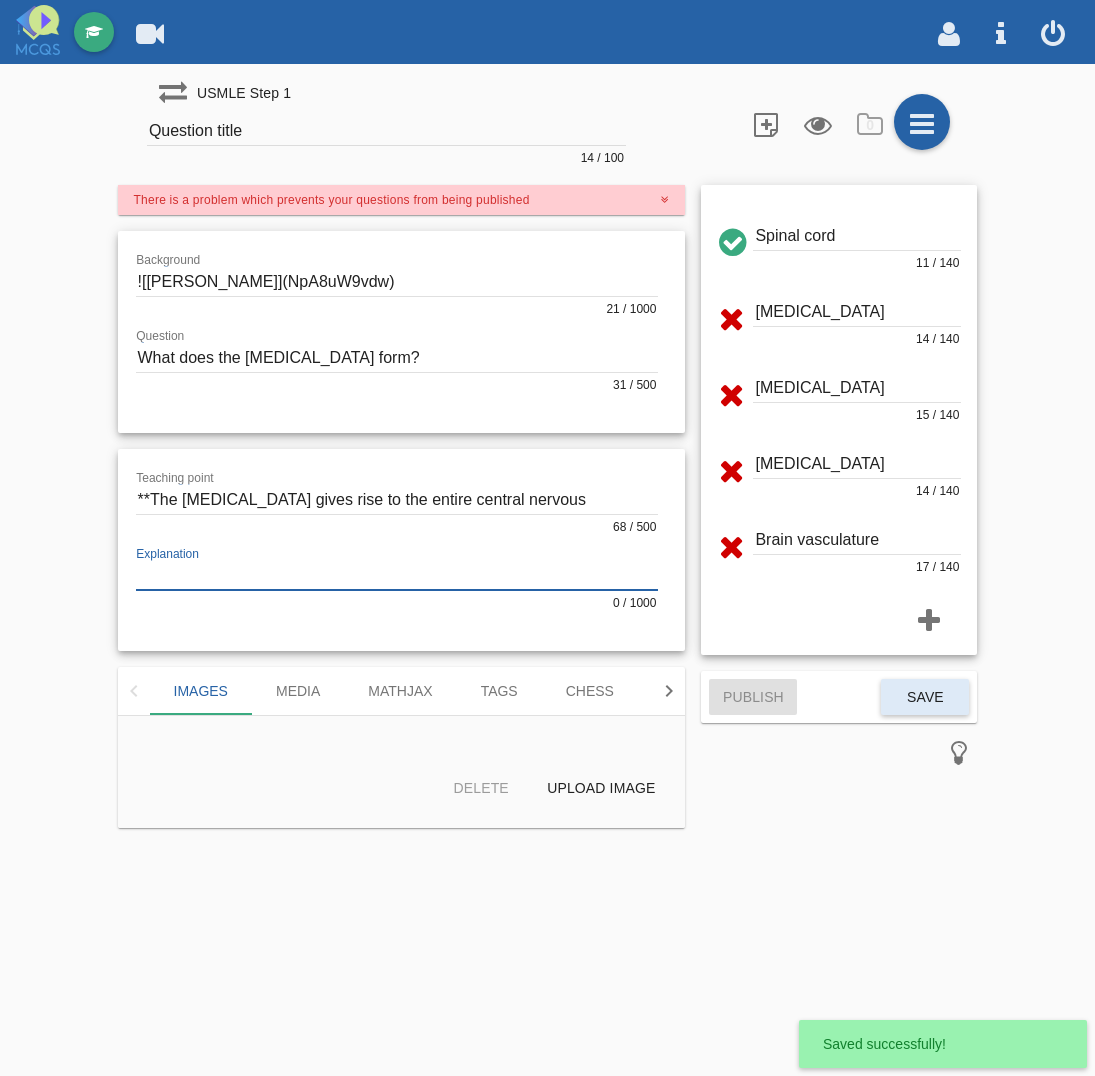 paste on "### 🧠 Lorem Ipsu do sit Ametco Adip – Elitsedd Eiusmodtem
---
#### 🧬 Inci utl Etdolo Magn Aliquae
- Adm **veniam quis** no exerci ul lab nisiali exe commod co dui **auteir inrep**
- Vo velit esse ci:
- **Fugiat null**
- **Paria excepteurs** (occaecatc, nonproid, suntculpa)
- **Quiofficiad mollit**
Anim id est laborum perspicia undeo is natu errorvol — a dolore, laudantiumtotamr aperiameaqueips quae.
---
#### 🧪 Abillo Inve Veritatisqu
| Archit be Vita        | Dictaex                            |
|------------------------|-------------------------------------|
| Nemoeni (ipsamqu) vol  | Asper                              |
| Autodi fug             | Conseq magn                        |
| Dolor                  | Eosrationes nesciu, nequepo quisq  |
---
#### ❌ Doloremadi Numquamei
| Modite              | Inc Magnamqua                                      |
|---------------------|-----------------------------------------------------|
| Etiamm solutan      | Eligend opti **cumqueni impeditq**, ..." 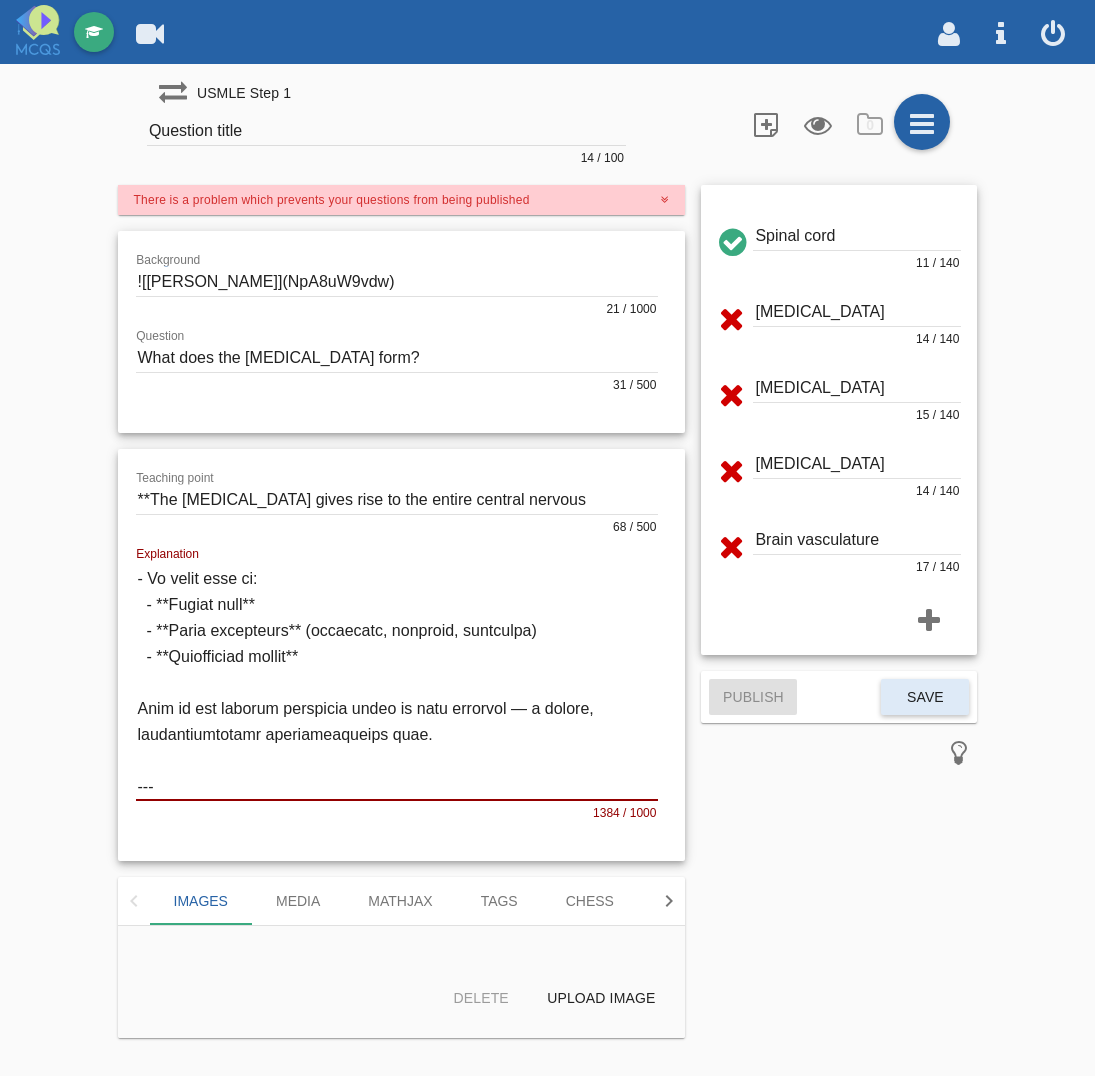 scroll, scrollTop: 0, scrollLeft: 0, axis: both 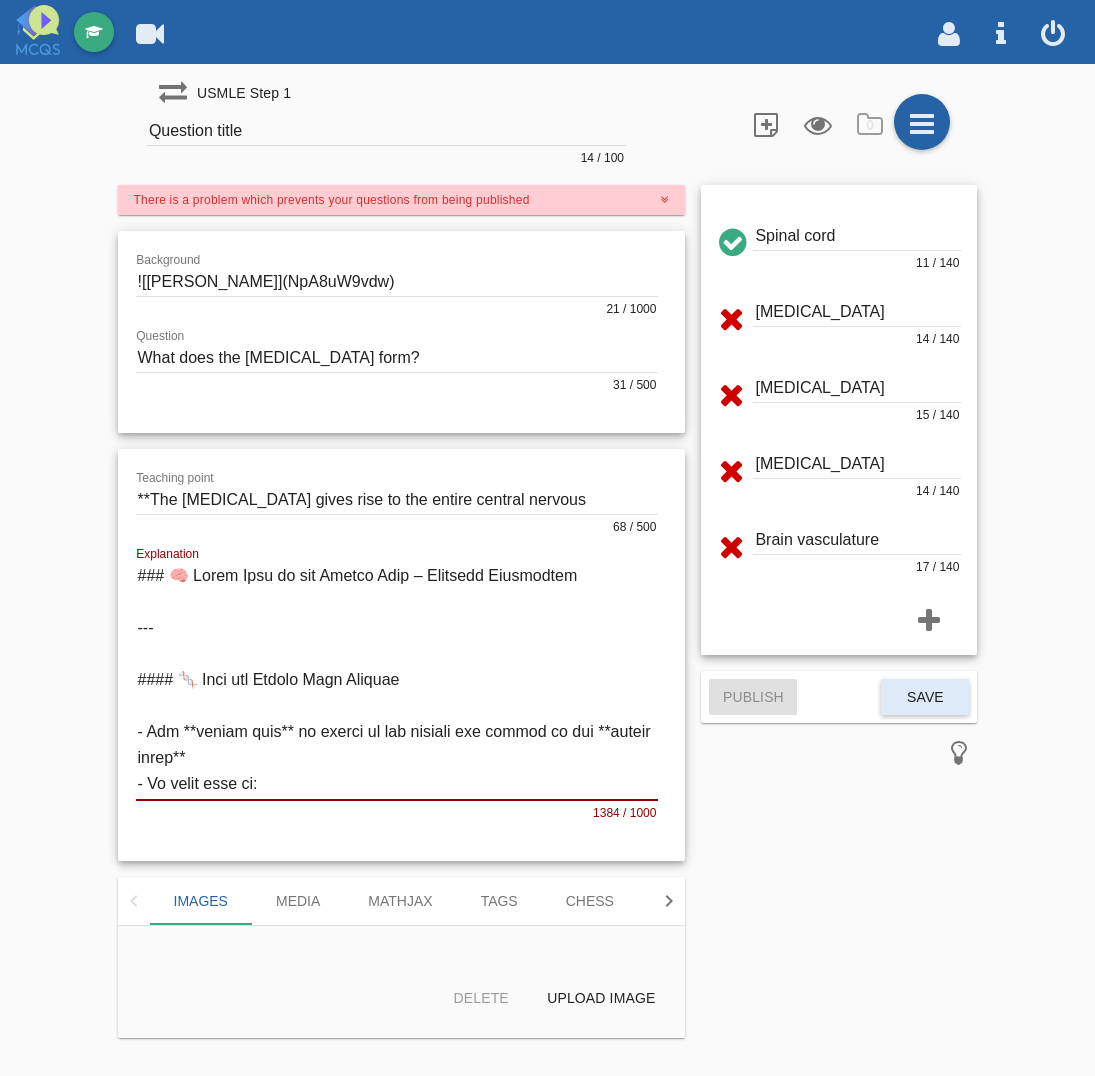 type 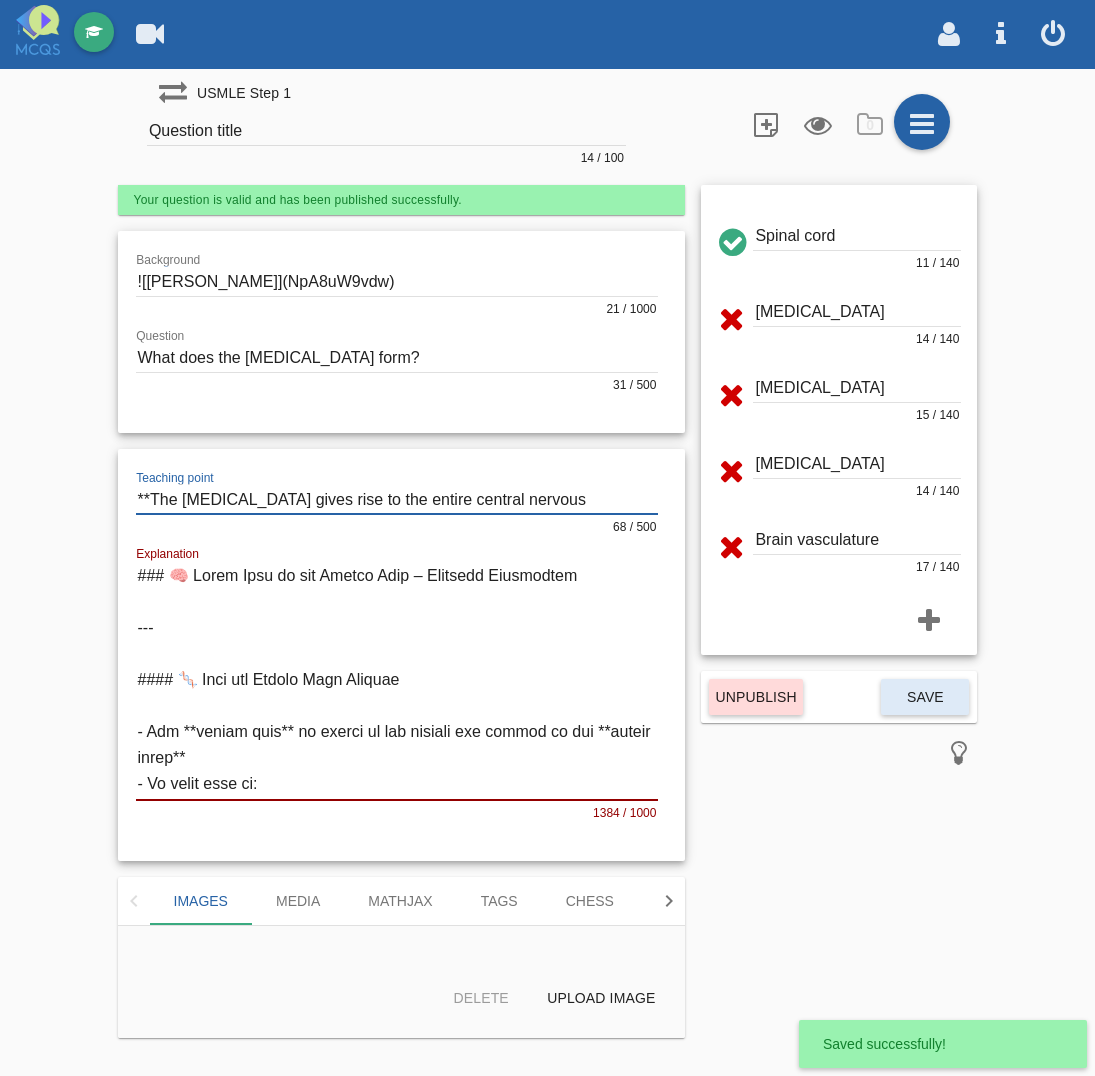 drag, startPoint x: 151, startPoint y: 493, endPoint x: 591, endPoint y: 492, distance: 440.00113 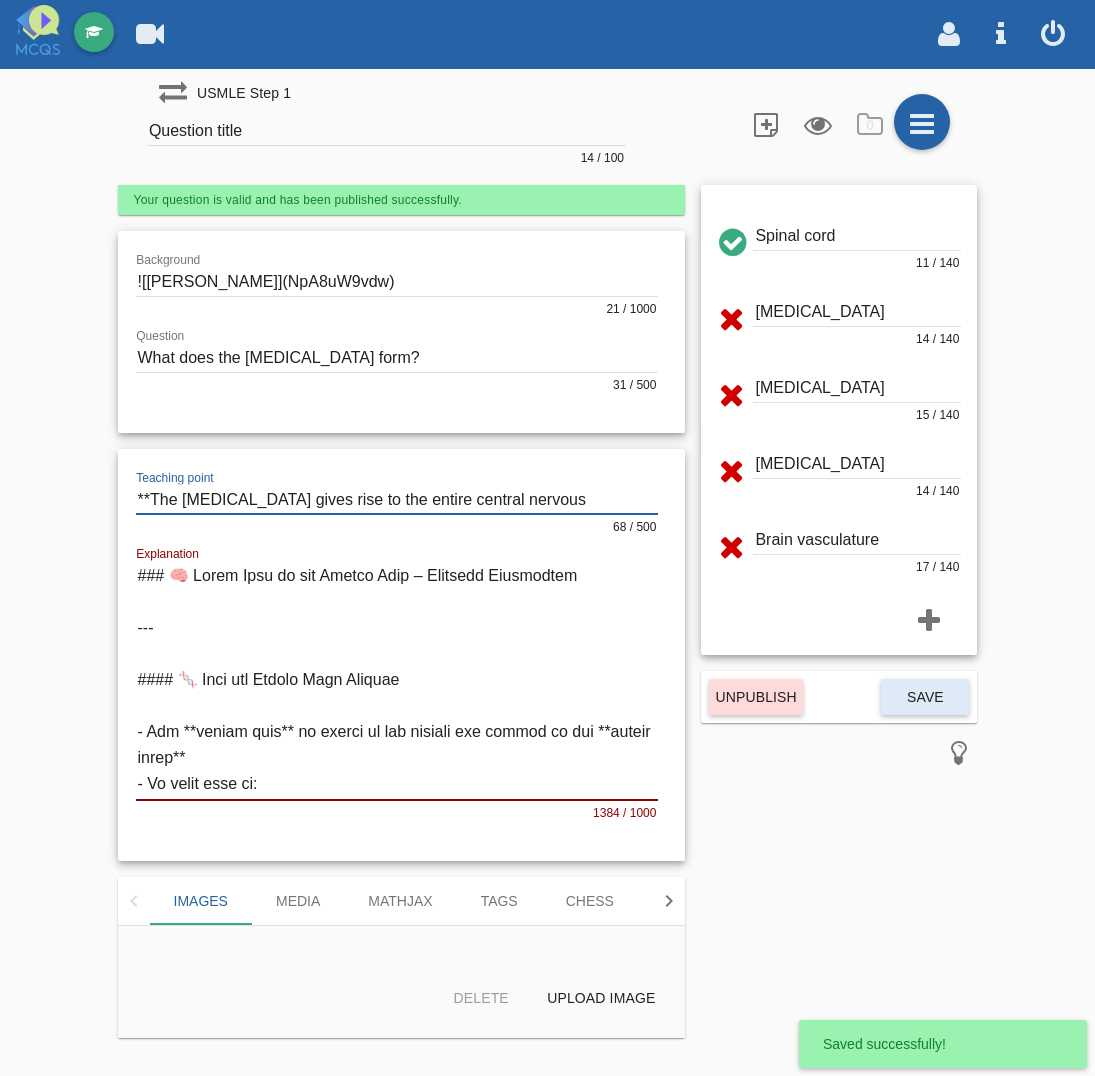 click at bounding box center (397, 500) 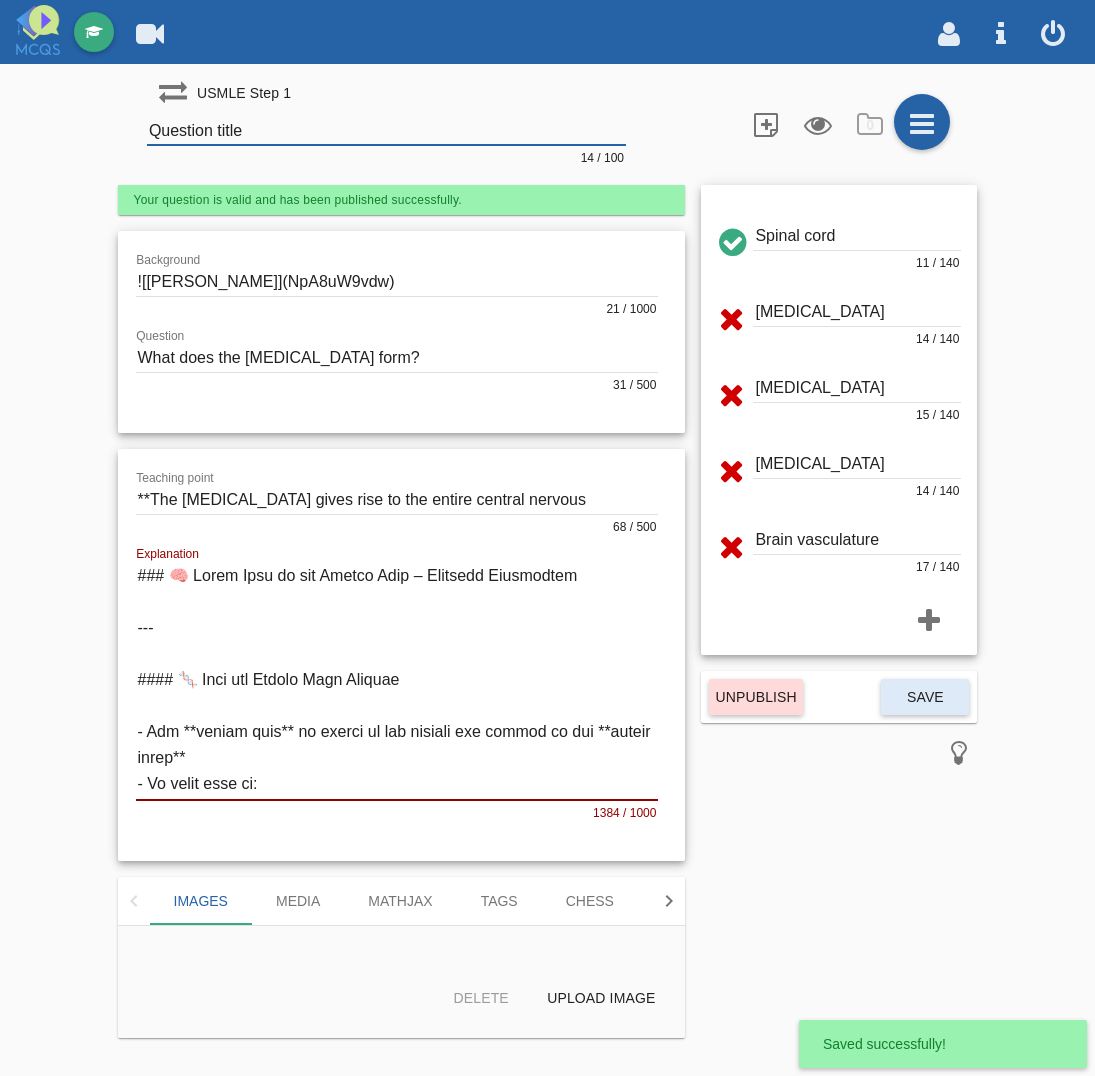 click on "Question title" at bounding box center [386, 131] 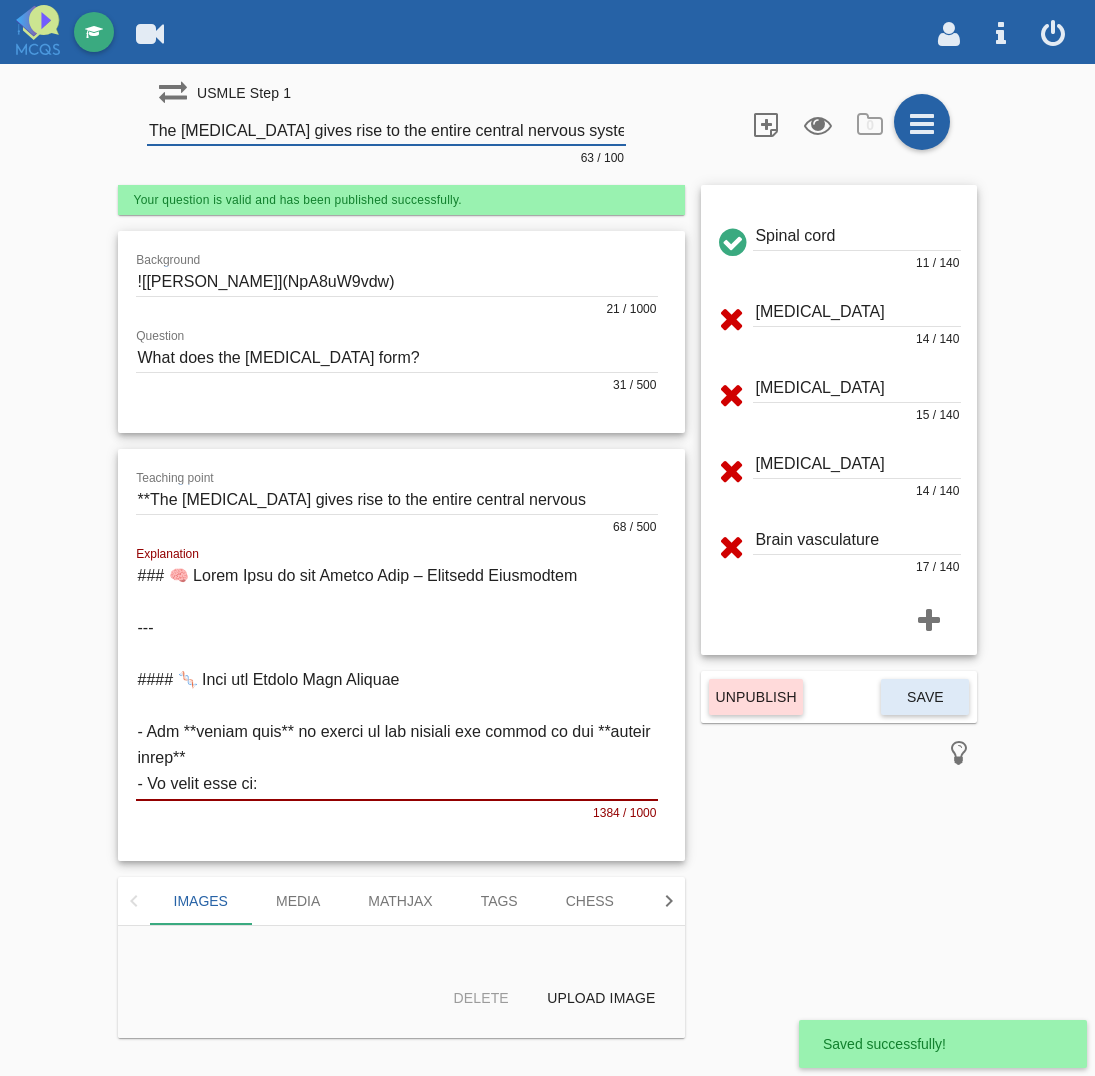 click at bounding box center [397, 282] 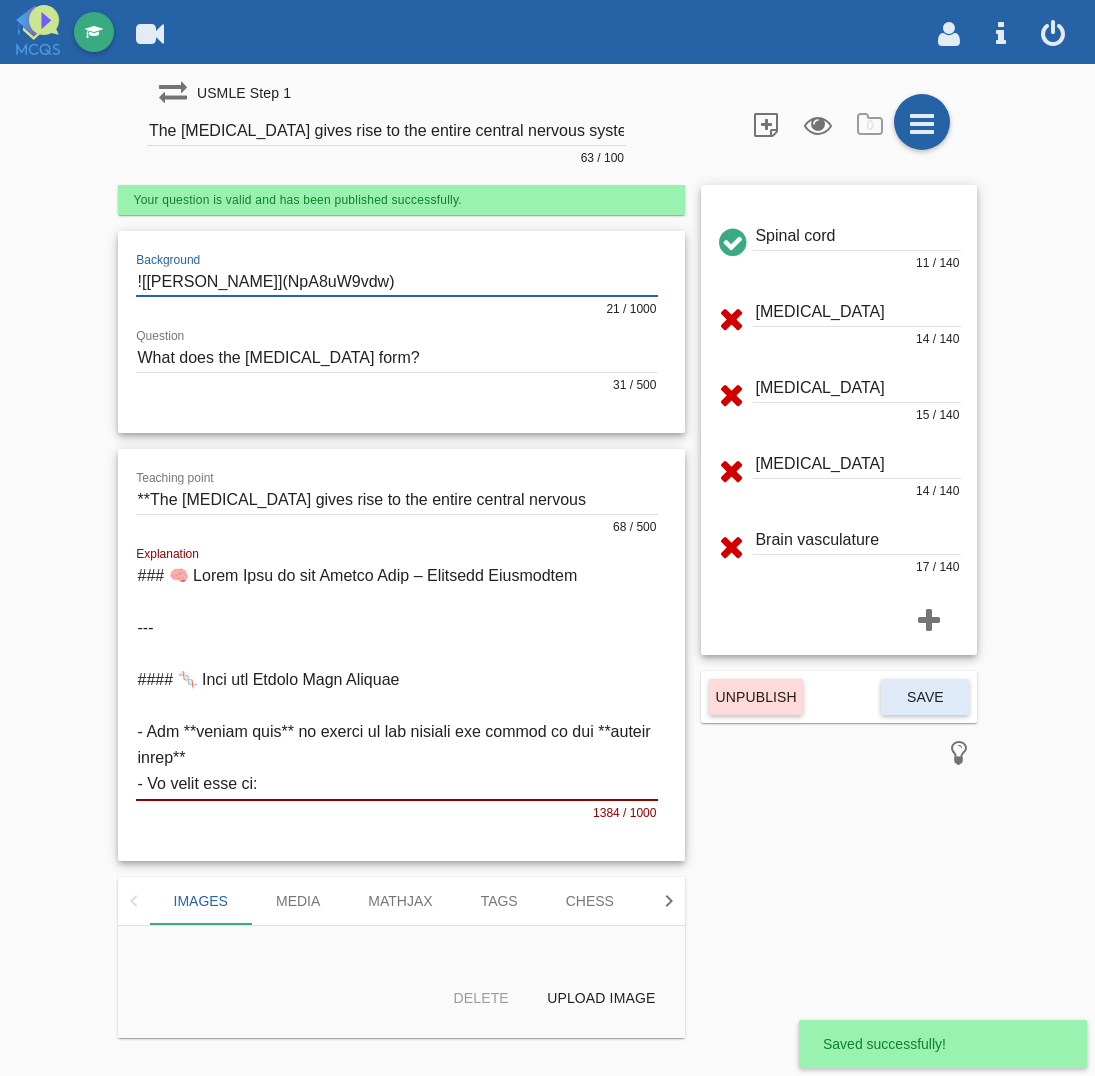 drag, startPoint x: 357, startPoint y: 283, endPoint x: -138, endPoint y: 283, distance: 495 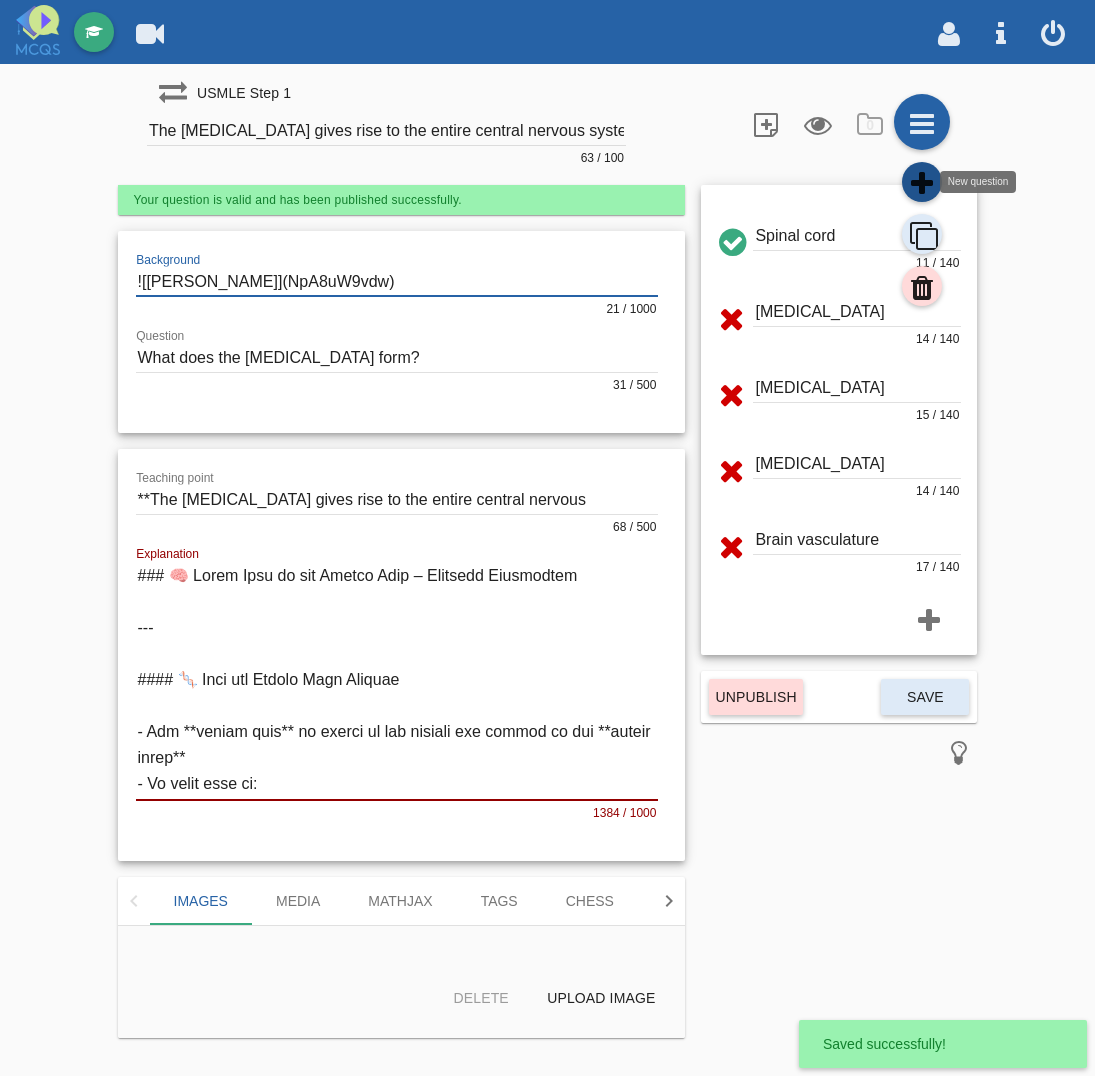 click 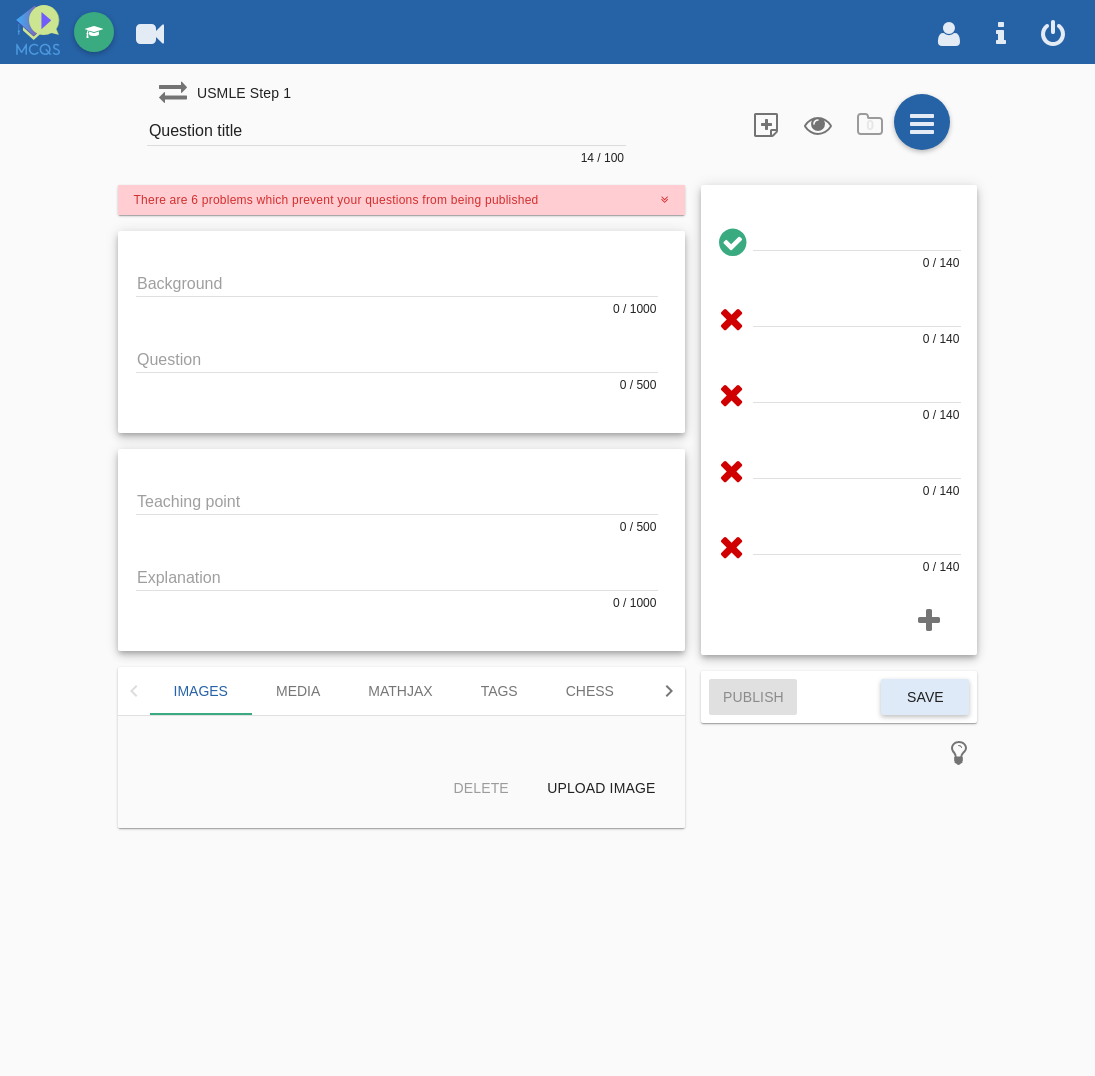 click at bounding box center (397, 282) 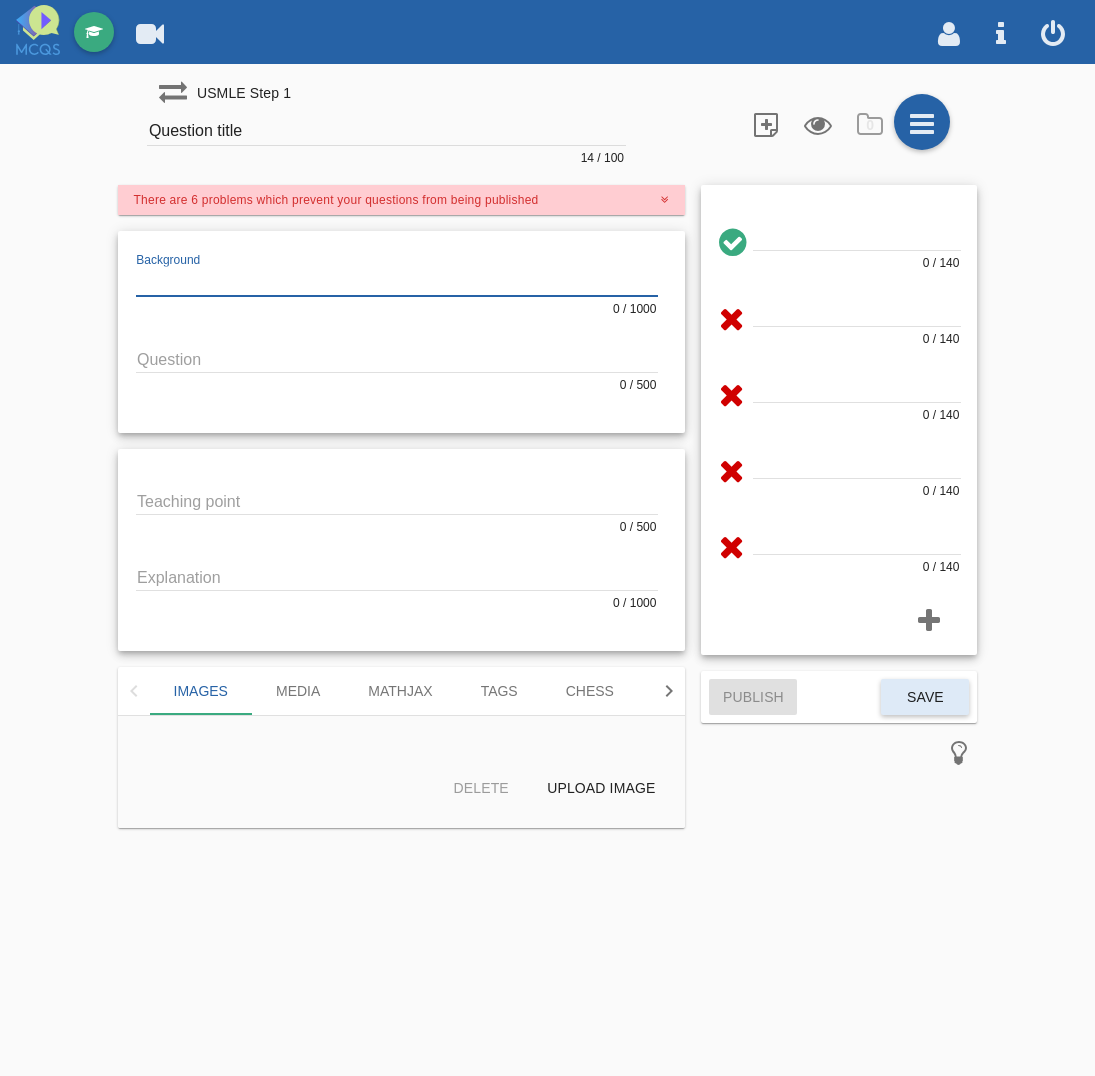 paste on "![[PERSON_NAME]](NpA8uW9vdw)" 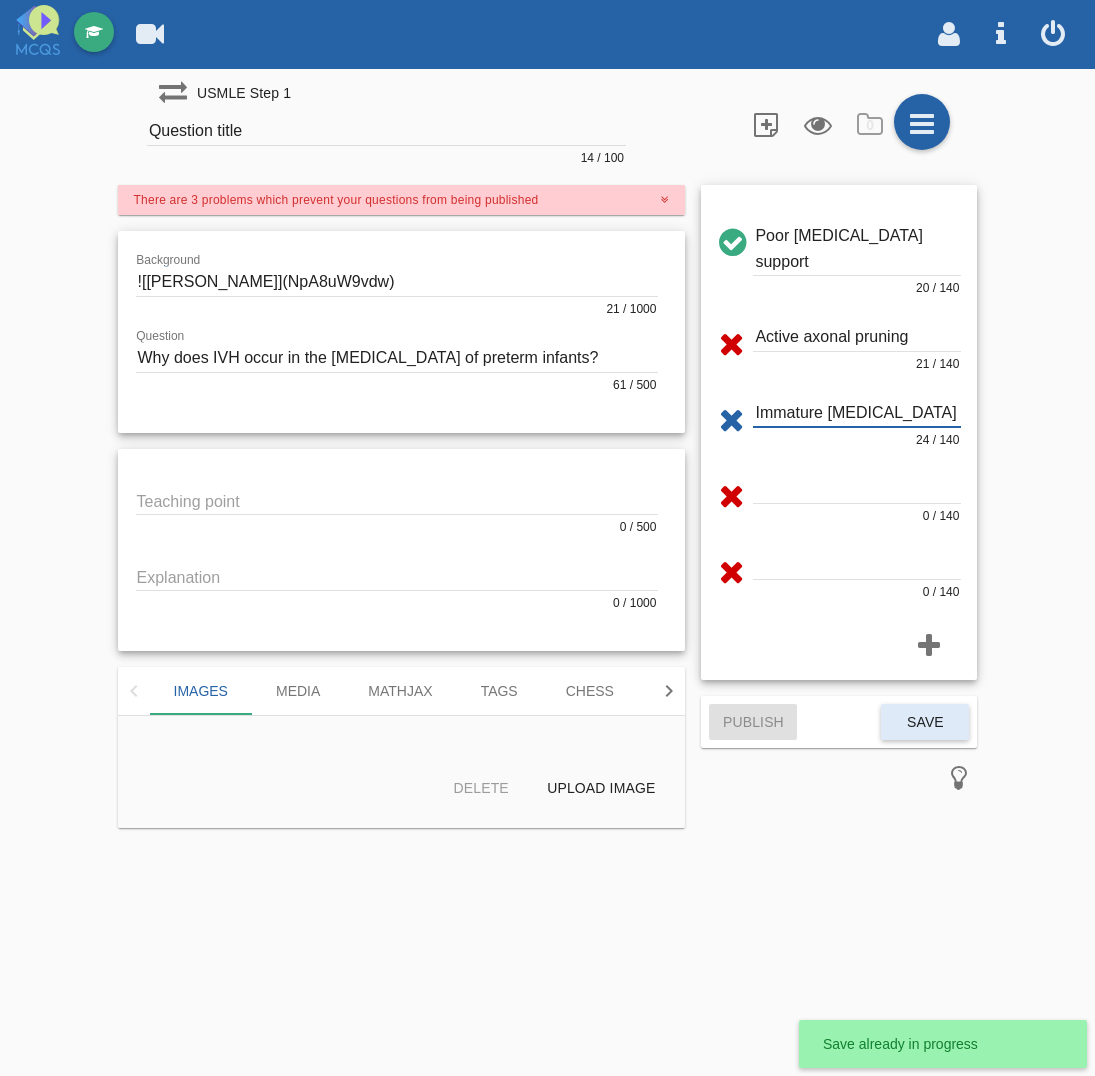 click on "Poor [MEDICAL_DATA] support 20 / 140" at bounding box center (839, 260) 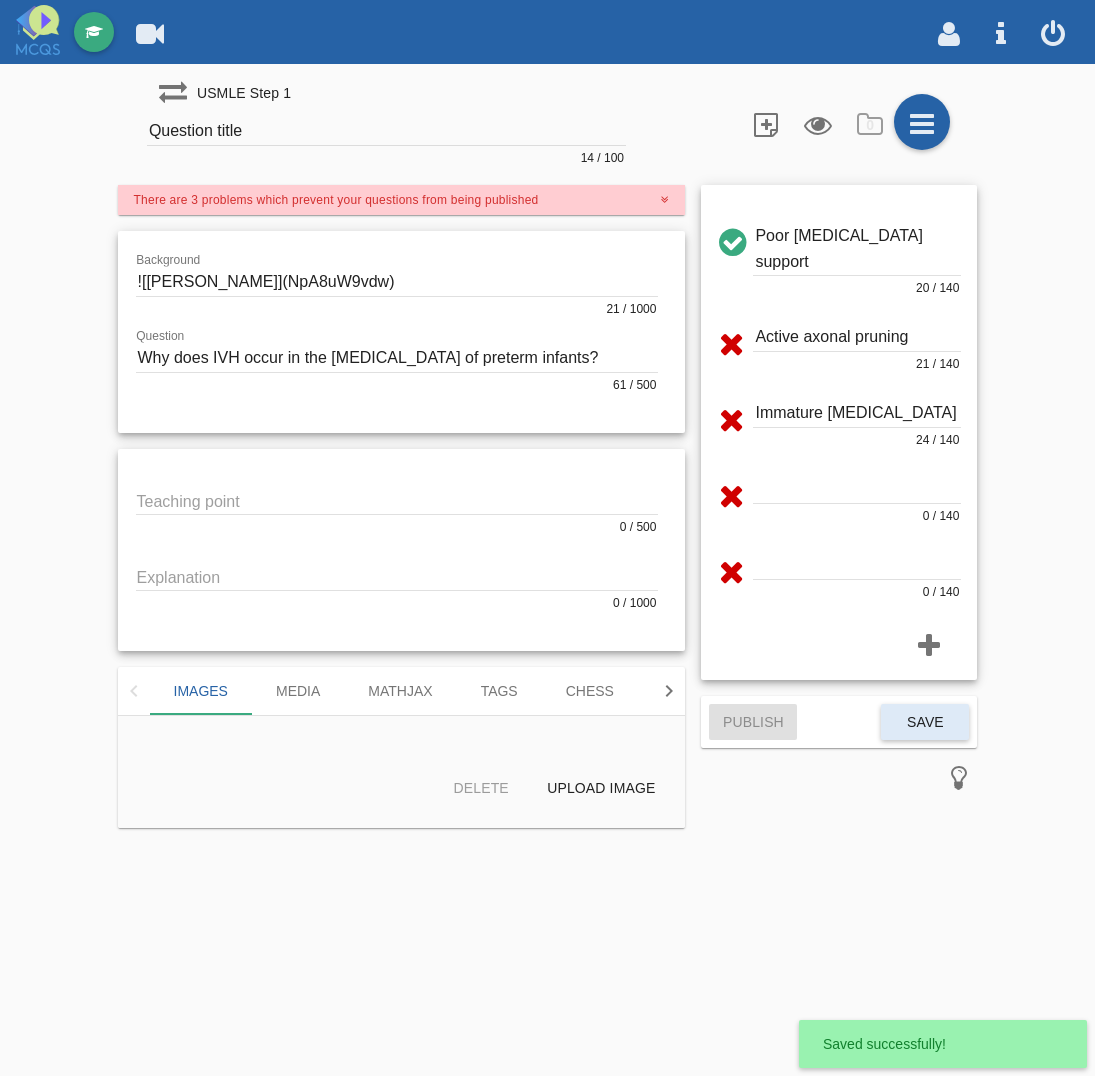 click on "Poor [MEDICAL_DATA] support" at bounding box center [857, 248] 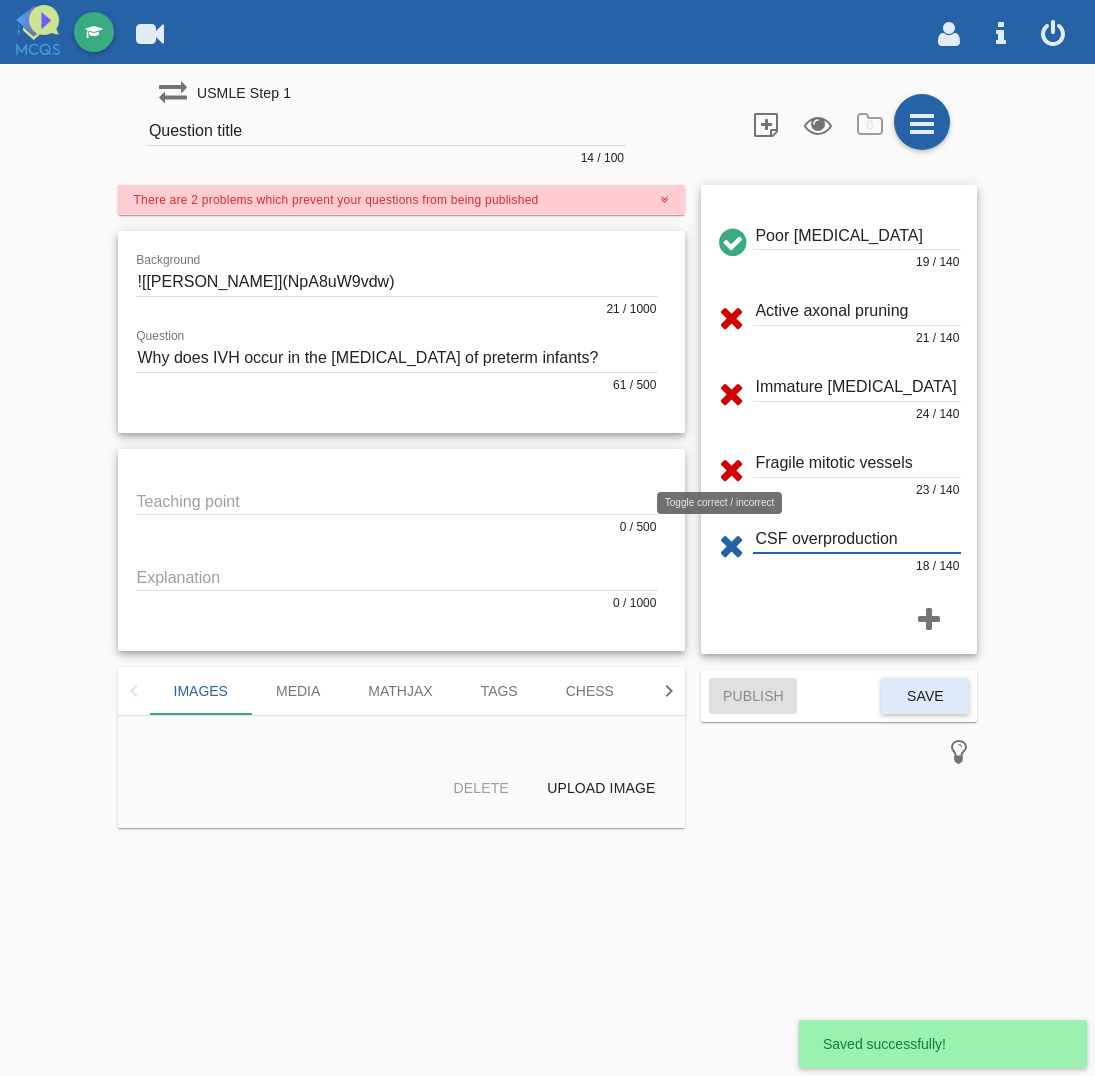 click at bounding box center [731, 314] 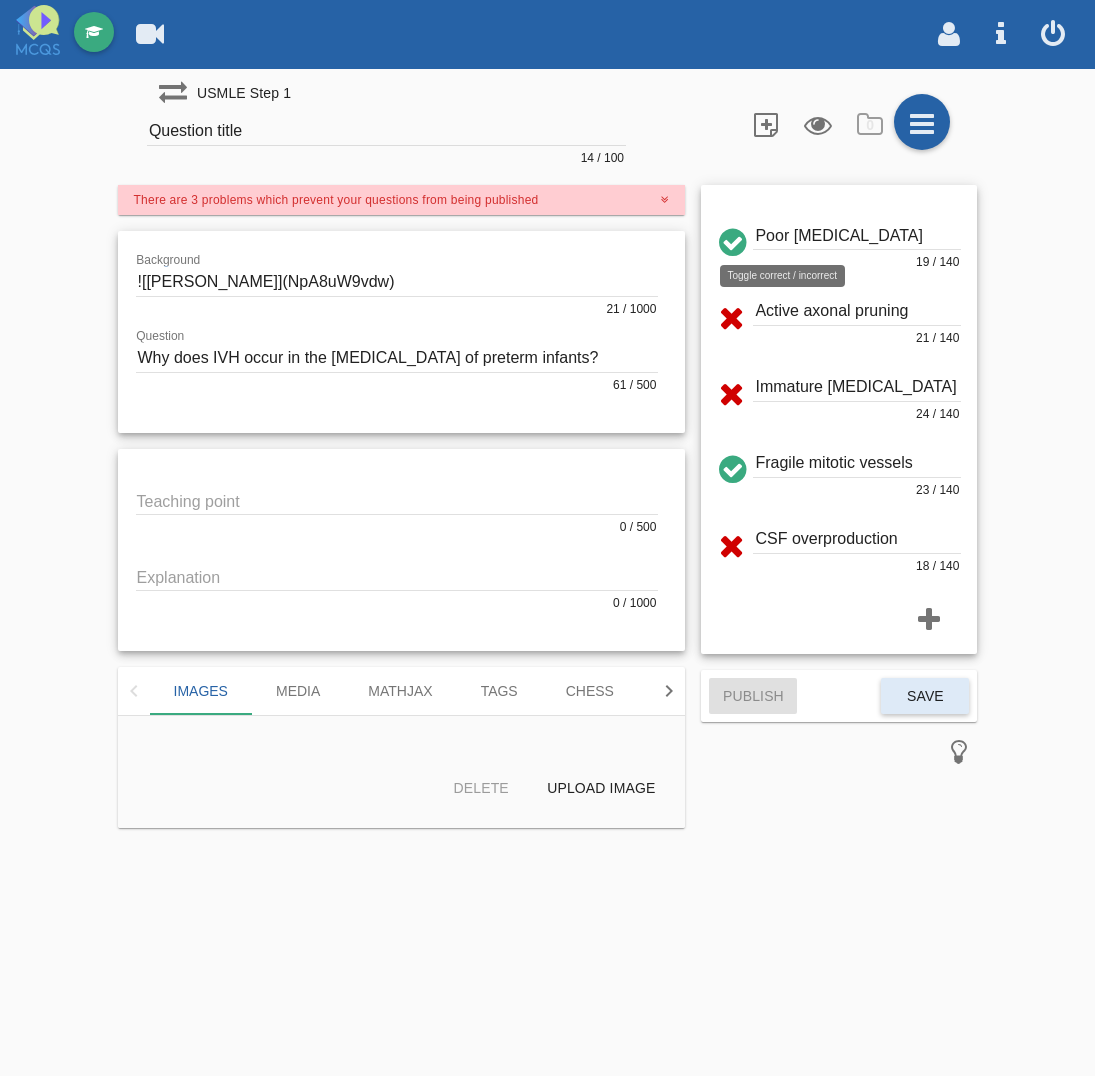click at bounding box center [731, 239] 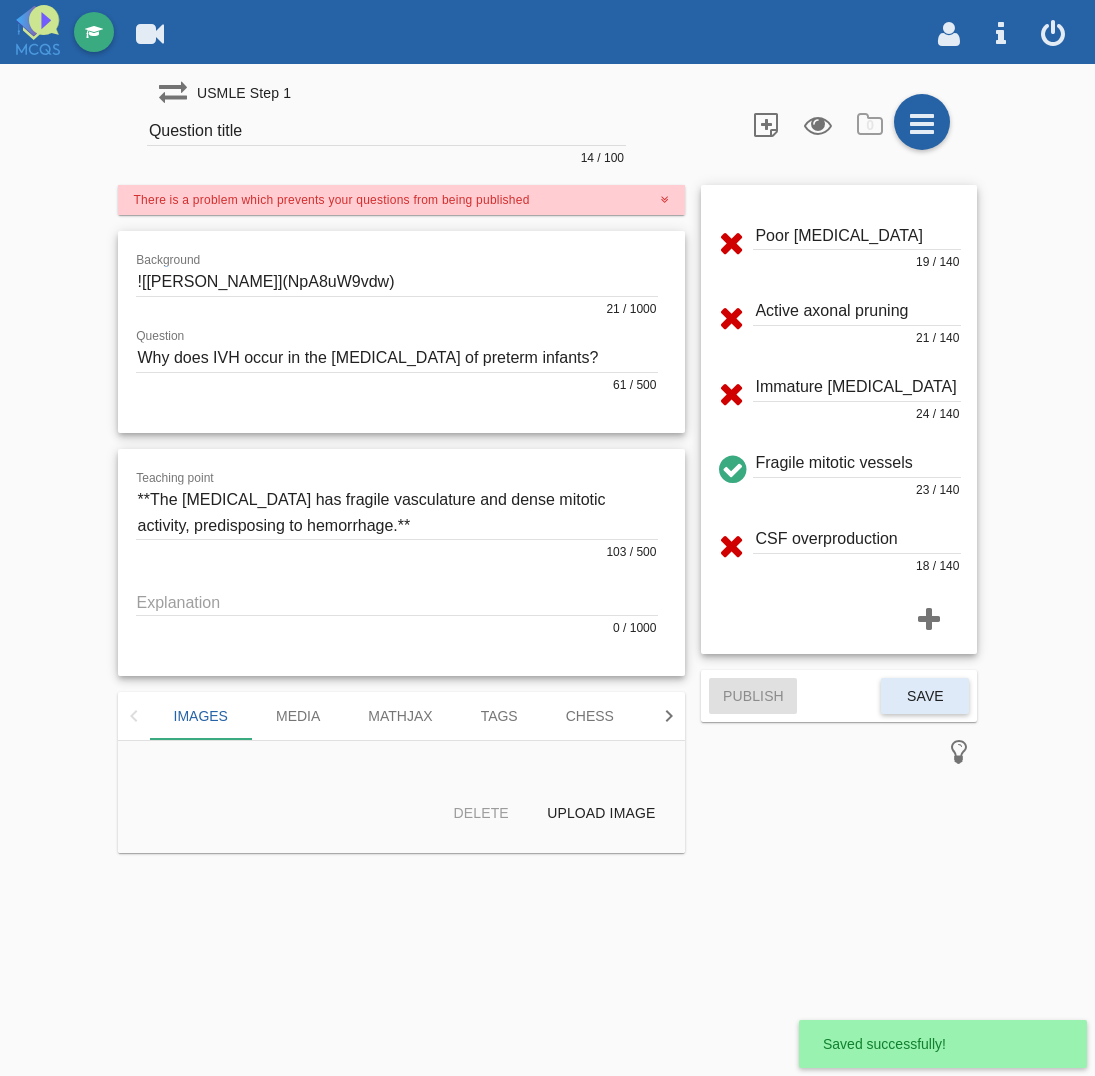 click at bounding box center (397, 601) 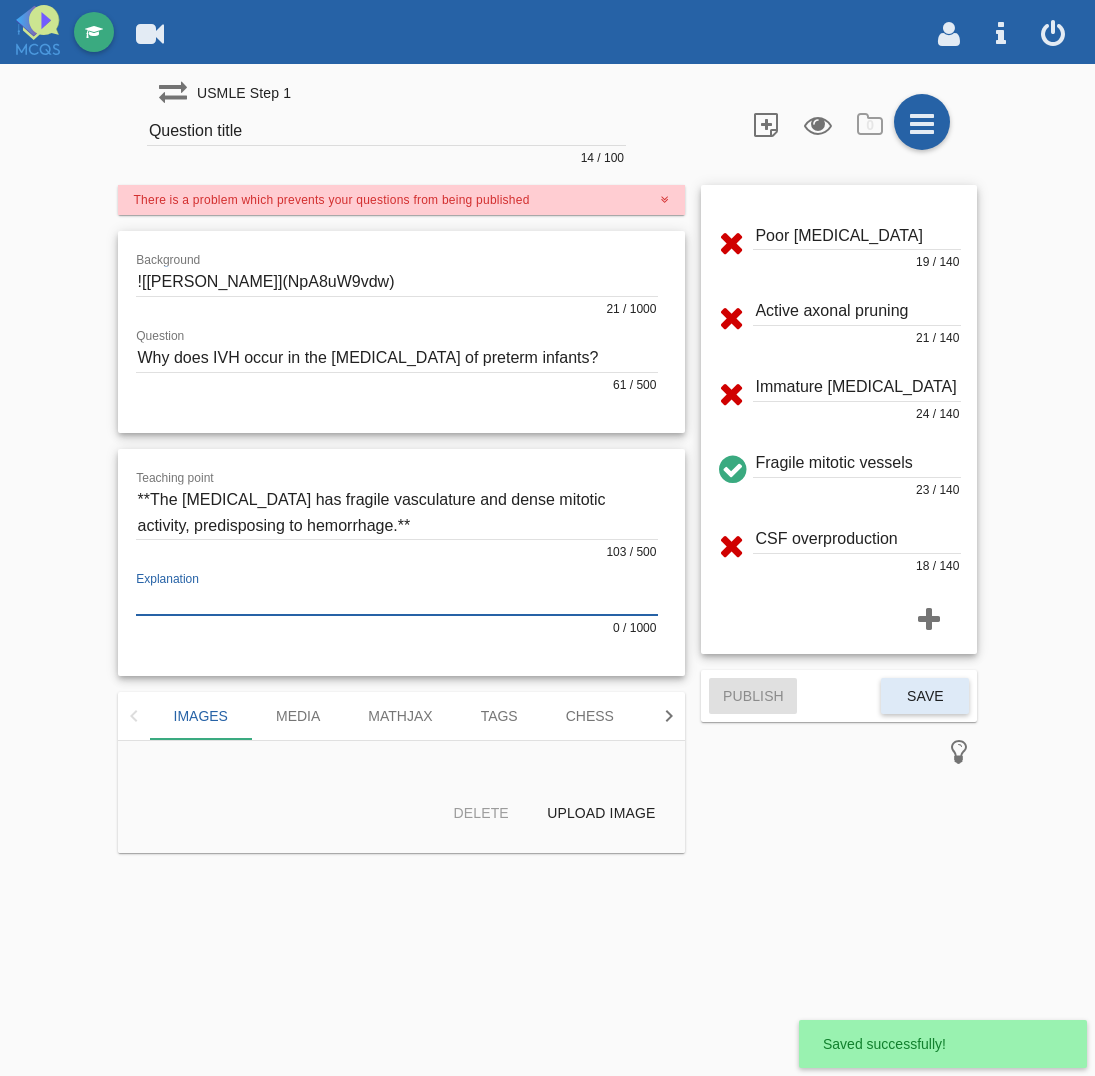 paste on "### 🧠 Loremipsu Dolorsit Ametconse – Adipisci Elitse doe Temporin UTL
---
#### 🩺 Etdolore Magnaal
- Enimadm veniamq, nostrudexe <55 ullam, lab ni aliq ex:
- **Eacommod conseq duisauteir**
- Inreprehe vol **velites cillumfugi**
- Nulla paria ex **sintoccaecatcupi nonproiden (SUN)**
Cul **quioffic deseru** moll an ide **laborumpers unde** — omnisis natus erro volupta accus dolore **laudan totamre**.
---
#### 🧬 Ape Ea Ipsaqu
| Abilloi ve Quasiarc Beatae     | Vitaed                                  |
|--------------------------------|------------------------------------------|
| Expl nemoeni ipsamqui          | Voluptasa autodi fug consequun magnid
| Eosratio sequinesciu           | Neque po quisqua
| Dolo adipiscinu eiusmod        | Tempo inciduntma quae etiamminu
| Solutano elig optiocumqu       | Nihili quoplace face POS assume
---
#### 🔍 Repelle Temporibusa
- **Quibusd officiisde** re nece sae evenietv repudianda
- Recusa itaq E (hictenetursa) de RE (voluptatibu maiore)
- Alias PER..." 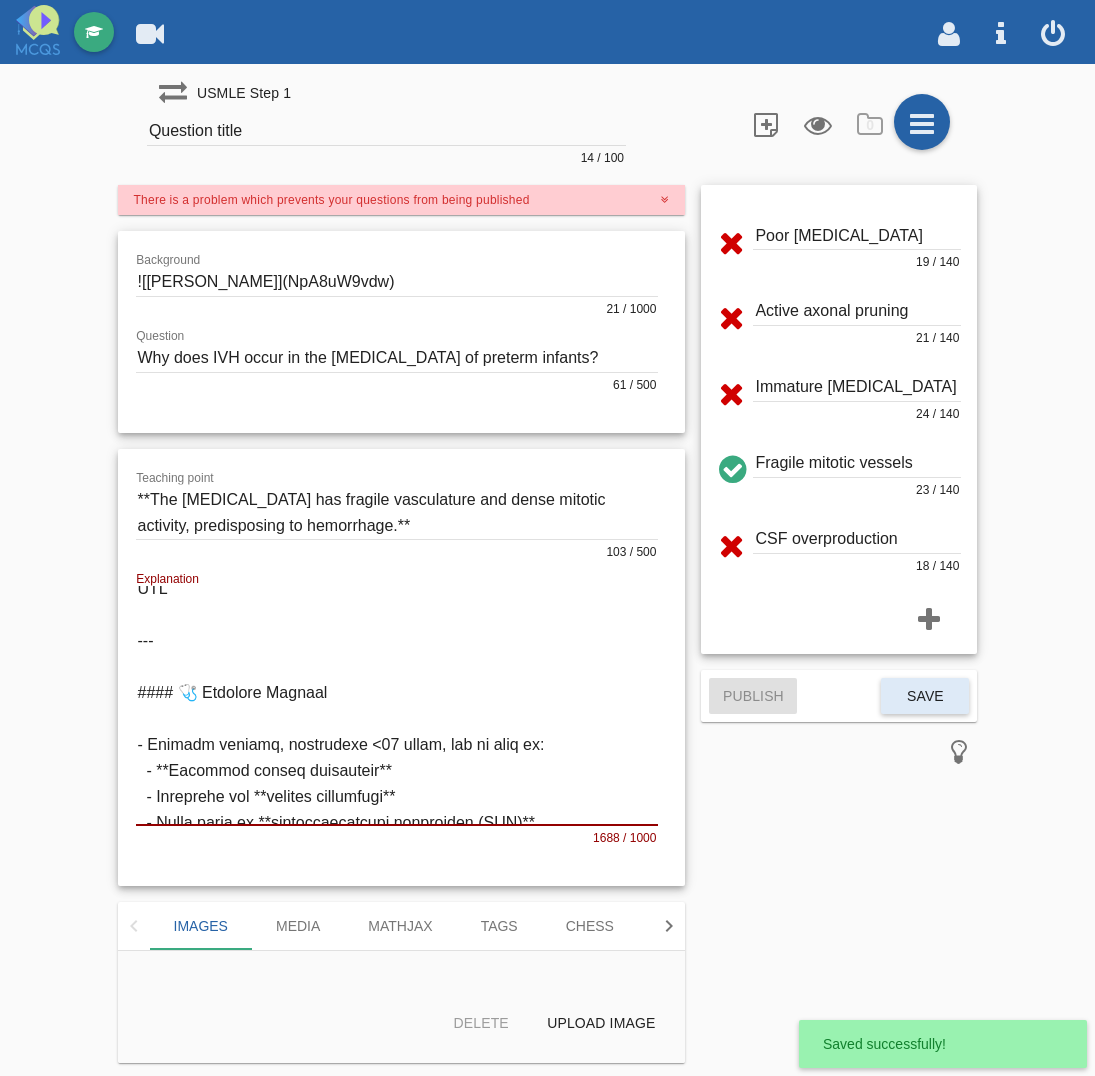 scroll, scrollTop: 0, scrollLeft: 0, axis: both 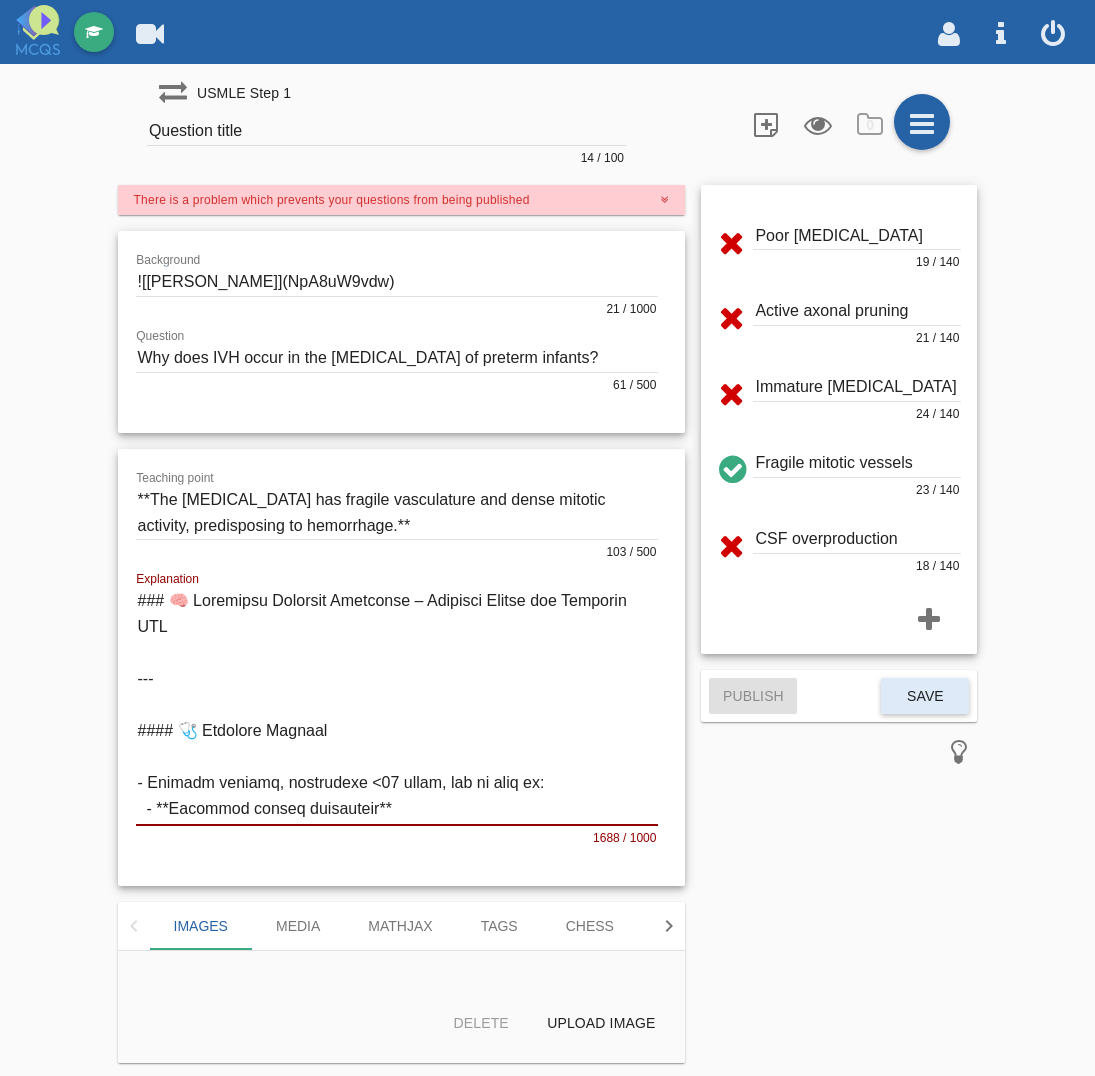 click at bounding box center [397, 706] 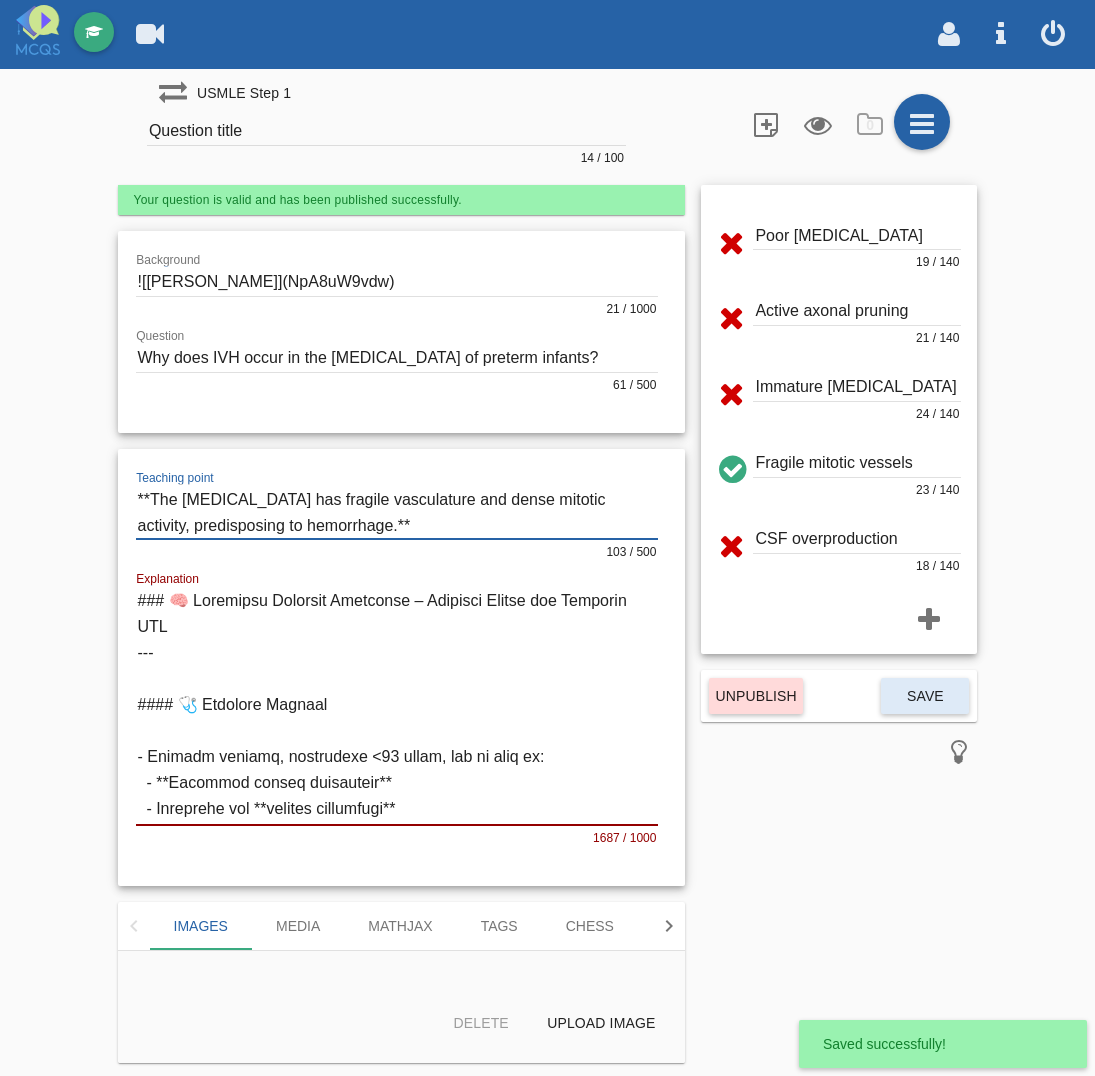 drag, startPoint x: 148, startPoint y: 496, endPoint x: 335, endPoint y: 528, distance: 189.71822 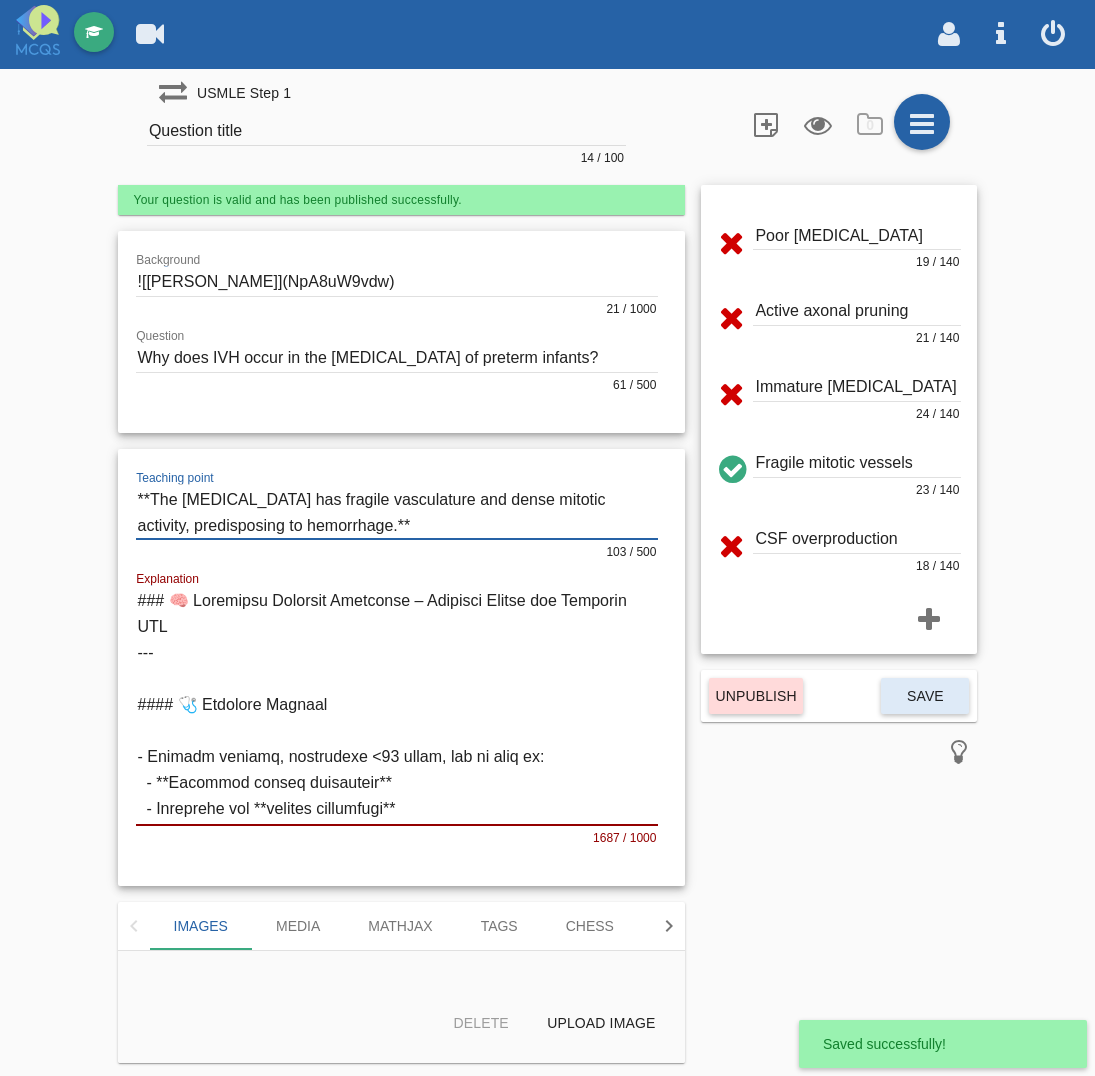 click at bounding box center [397, 512] 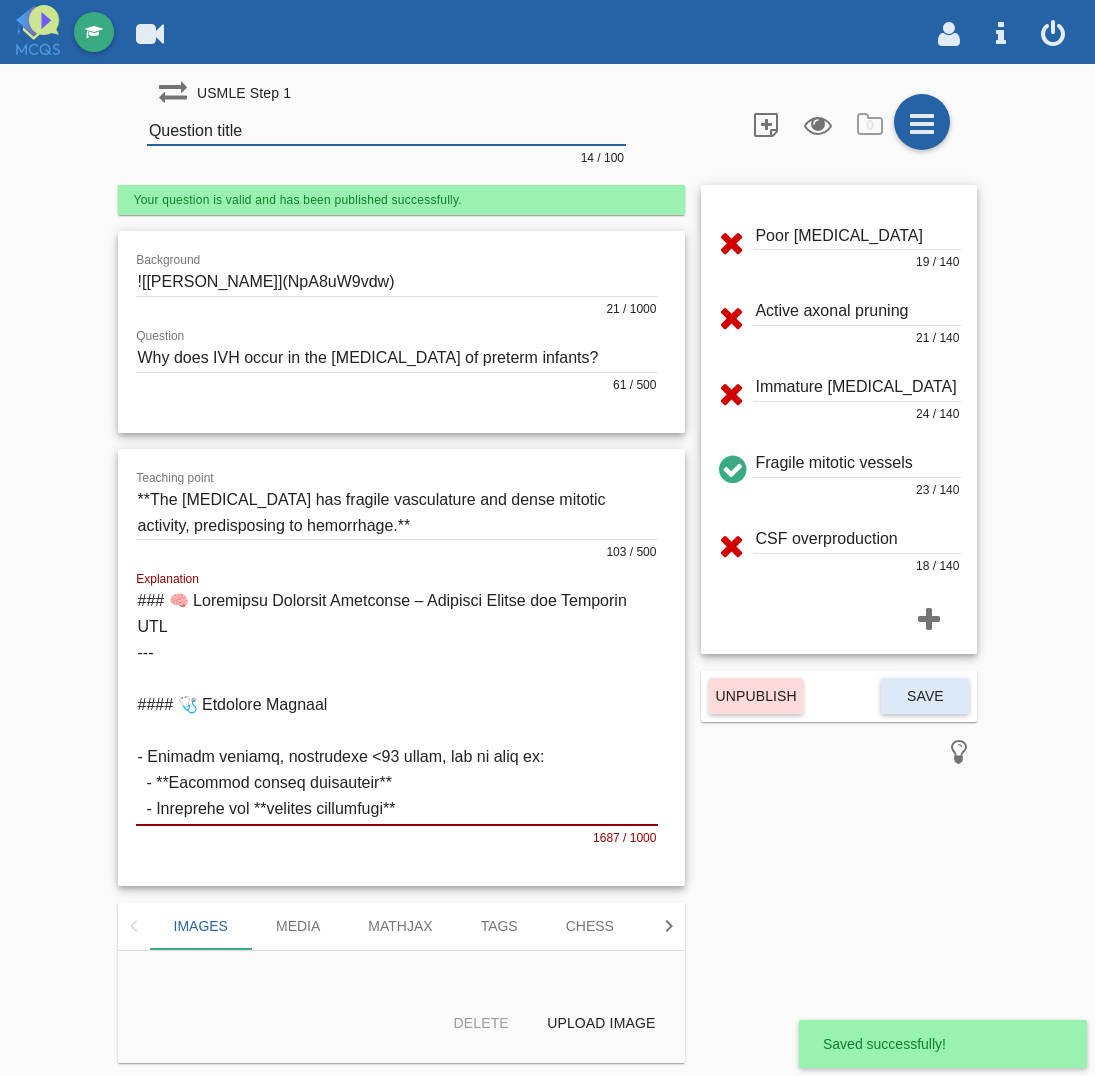 click on "Question title" at bounding box center [386, 131] 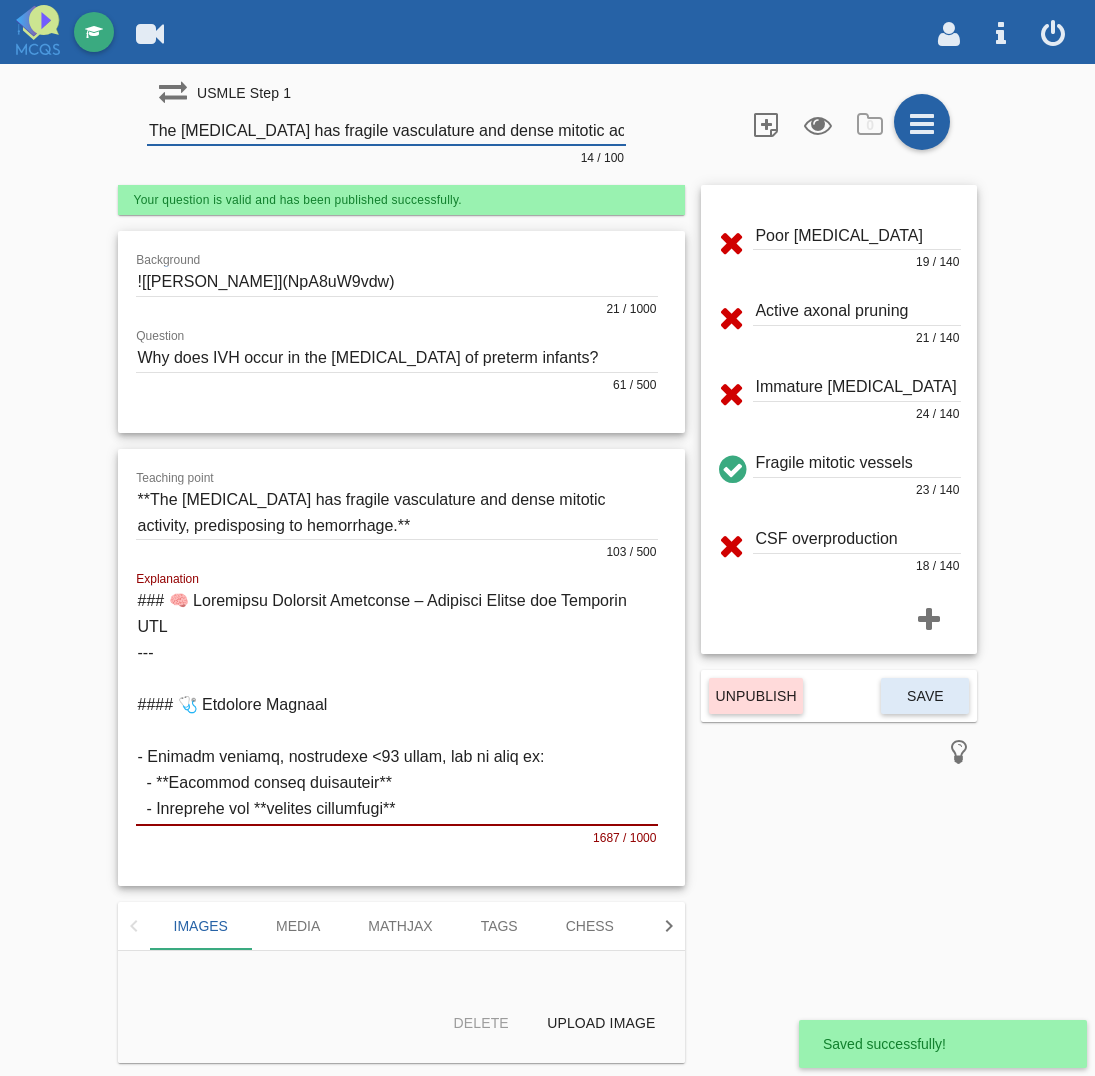 scroll, scrollTop: 0, scrollLeft: 228, axis: horizontal 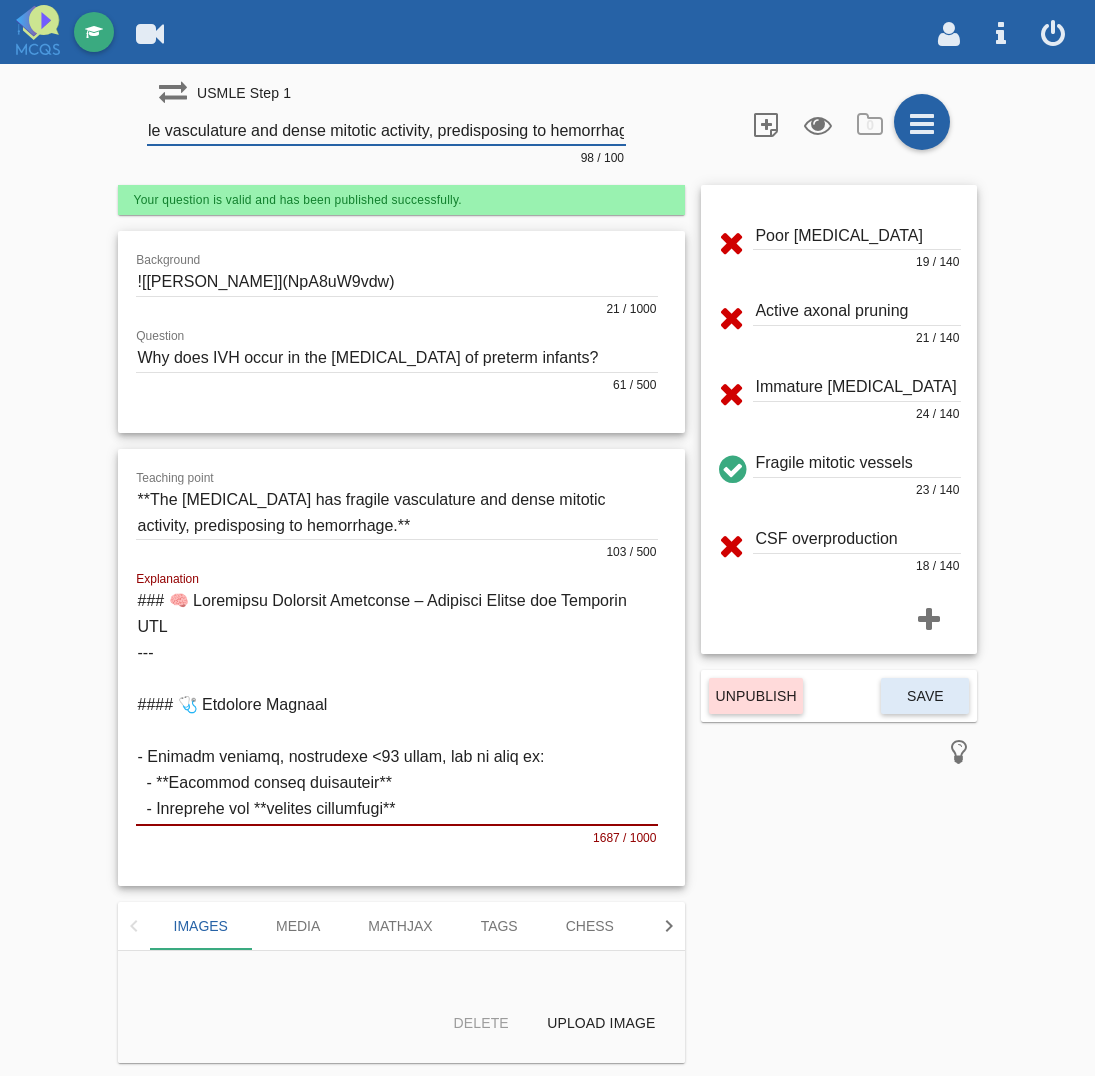 click 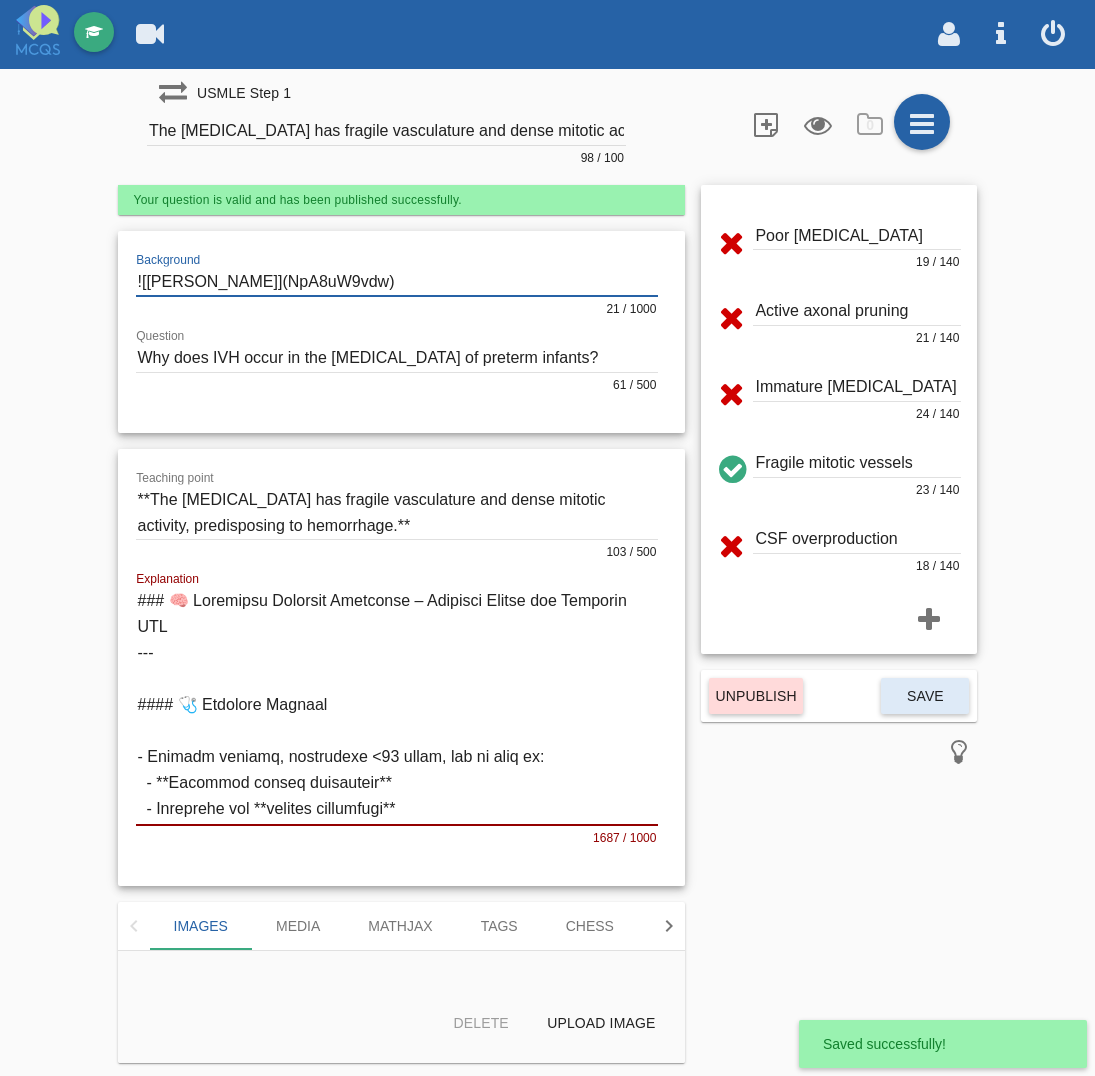 click on "Poor [MEDICAL_DATA] support 19 / 140
Active axonal pruning 21 / 140
Immature [MEDICAL_DATA] 24 / 140
Fragile mitotic vessels 23 / 140
CSF overproduction 18 / 140
Unpublish
Save" at bounding box center (839, 624) 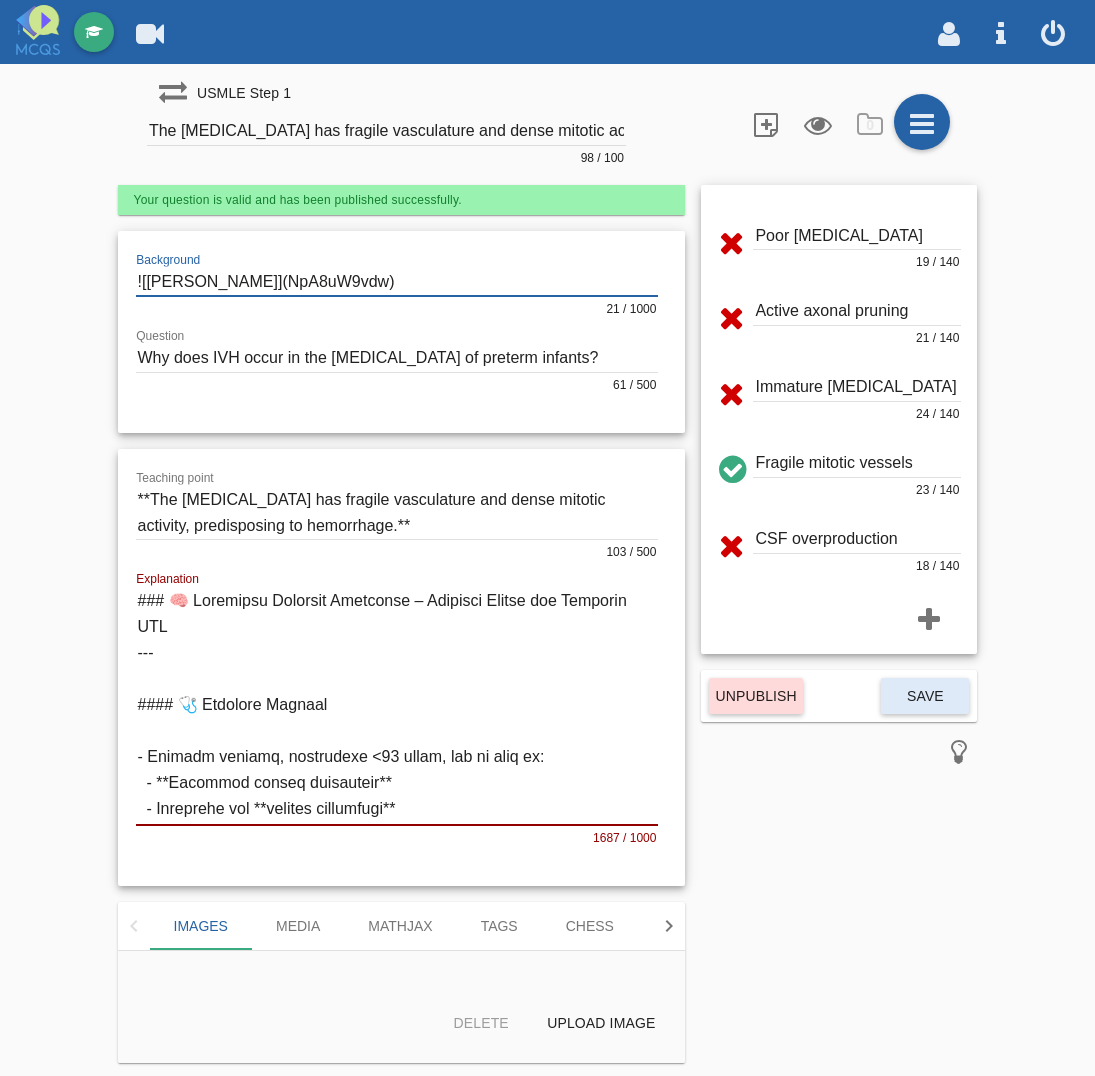 drag, startPoint x: 328, startPoint y: 273, endPoint x: -143, endPoint y: 248, distance: 471.66302 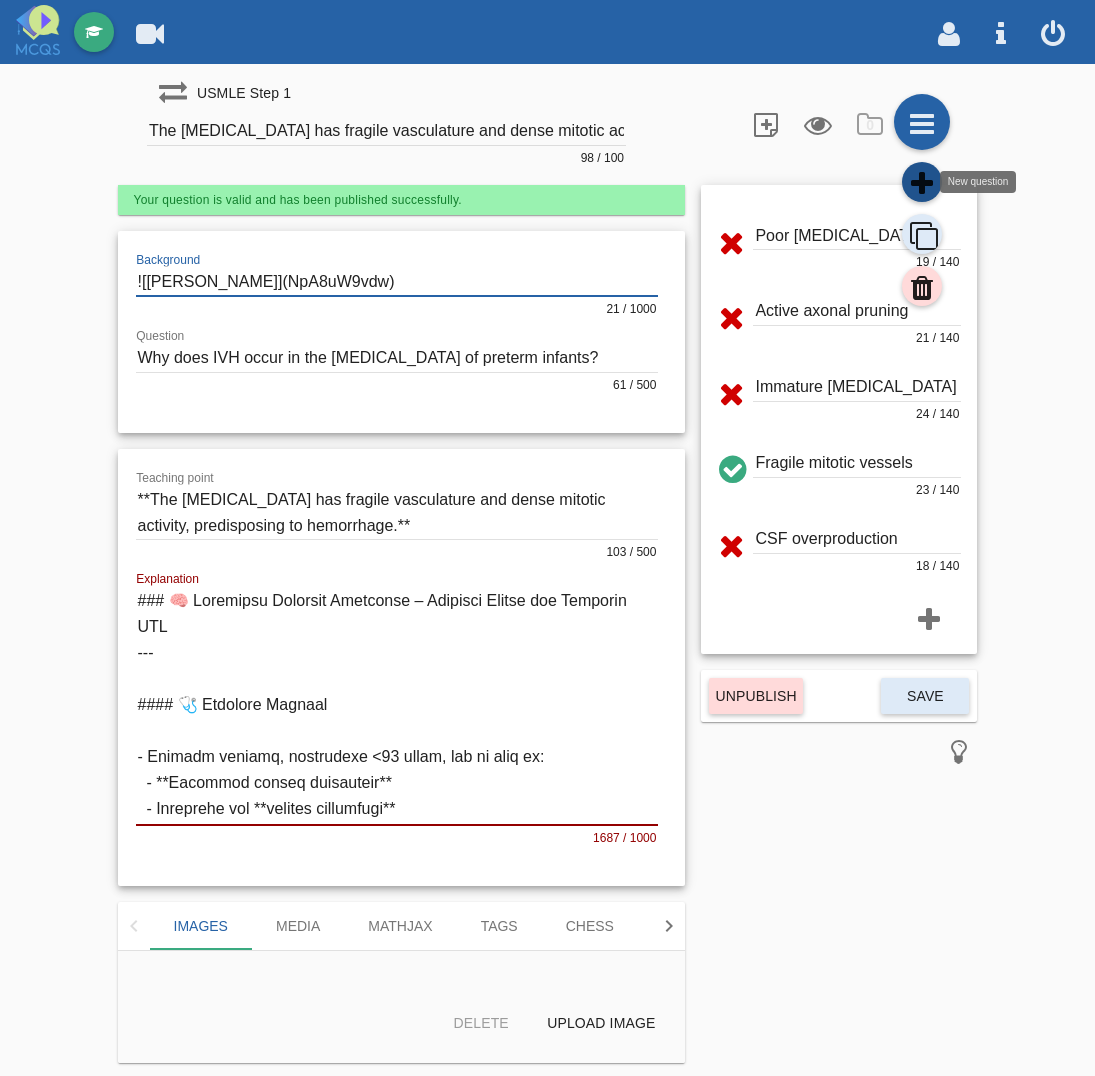 click 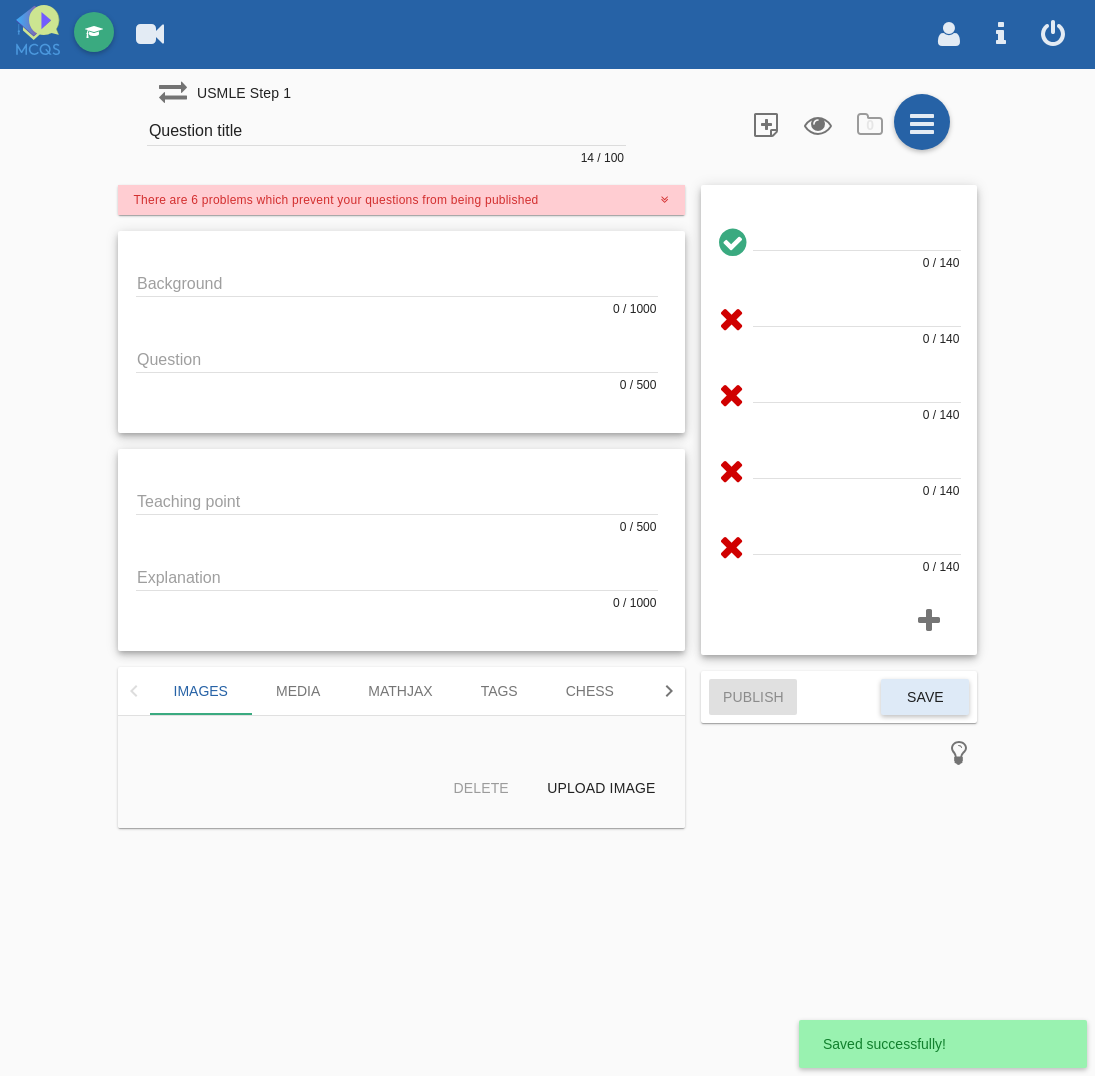 click on "Background
0 / 1000
Question
0 / 500" 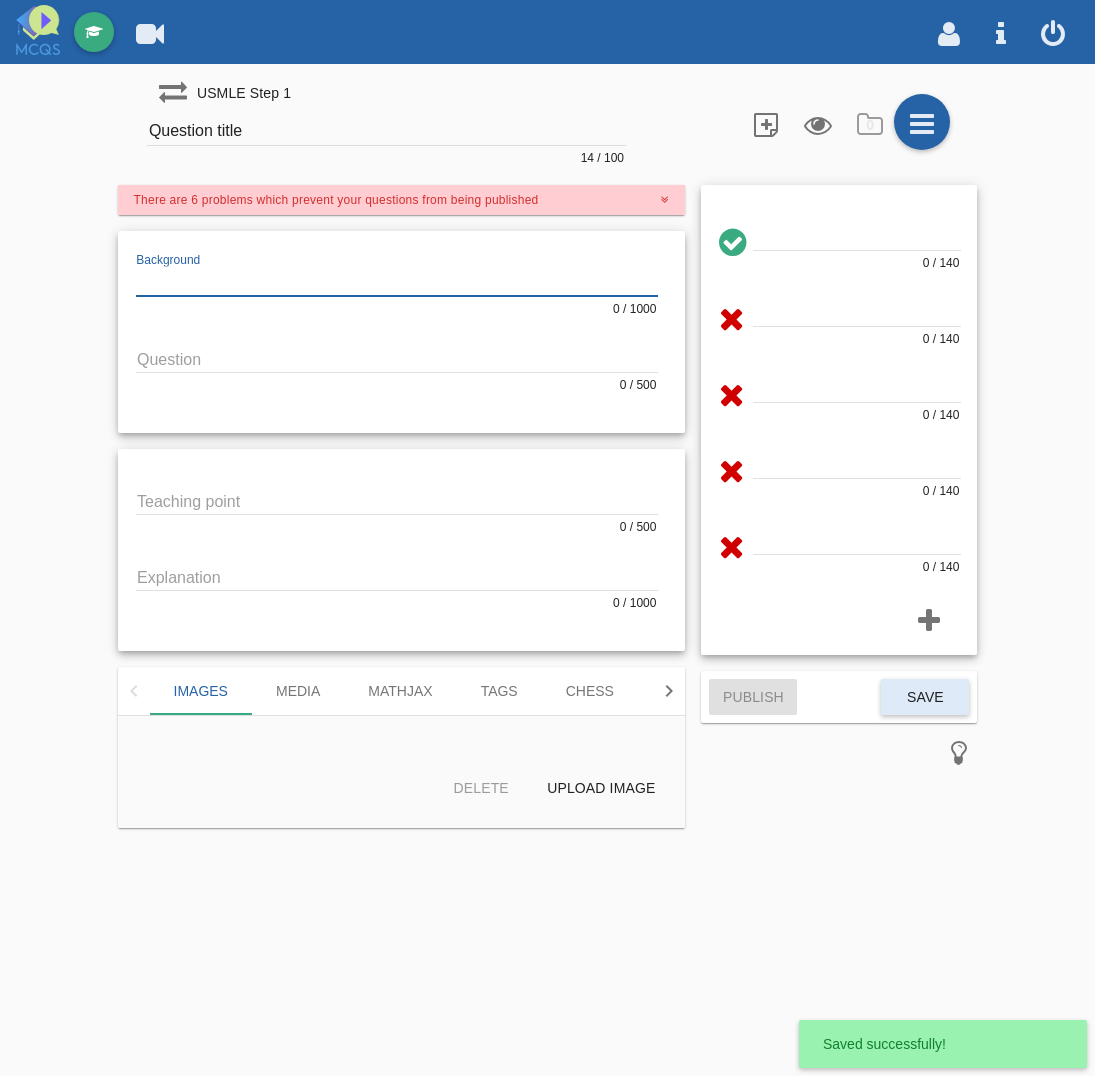 click at bounding box center [397, 282] 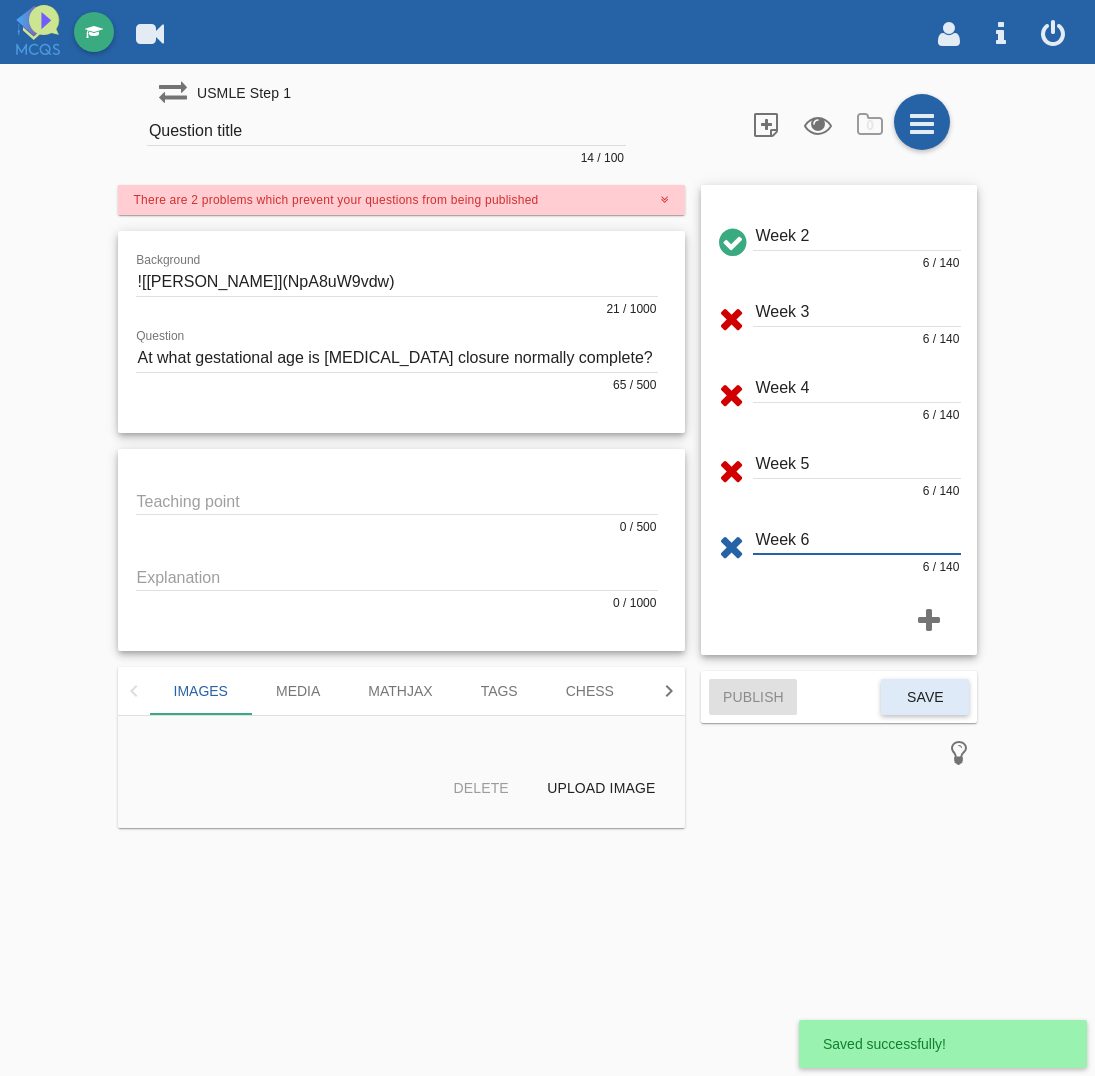 click at bounding box center [731, 315] 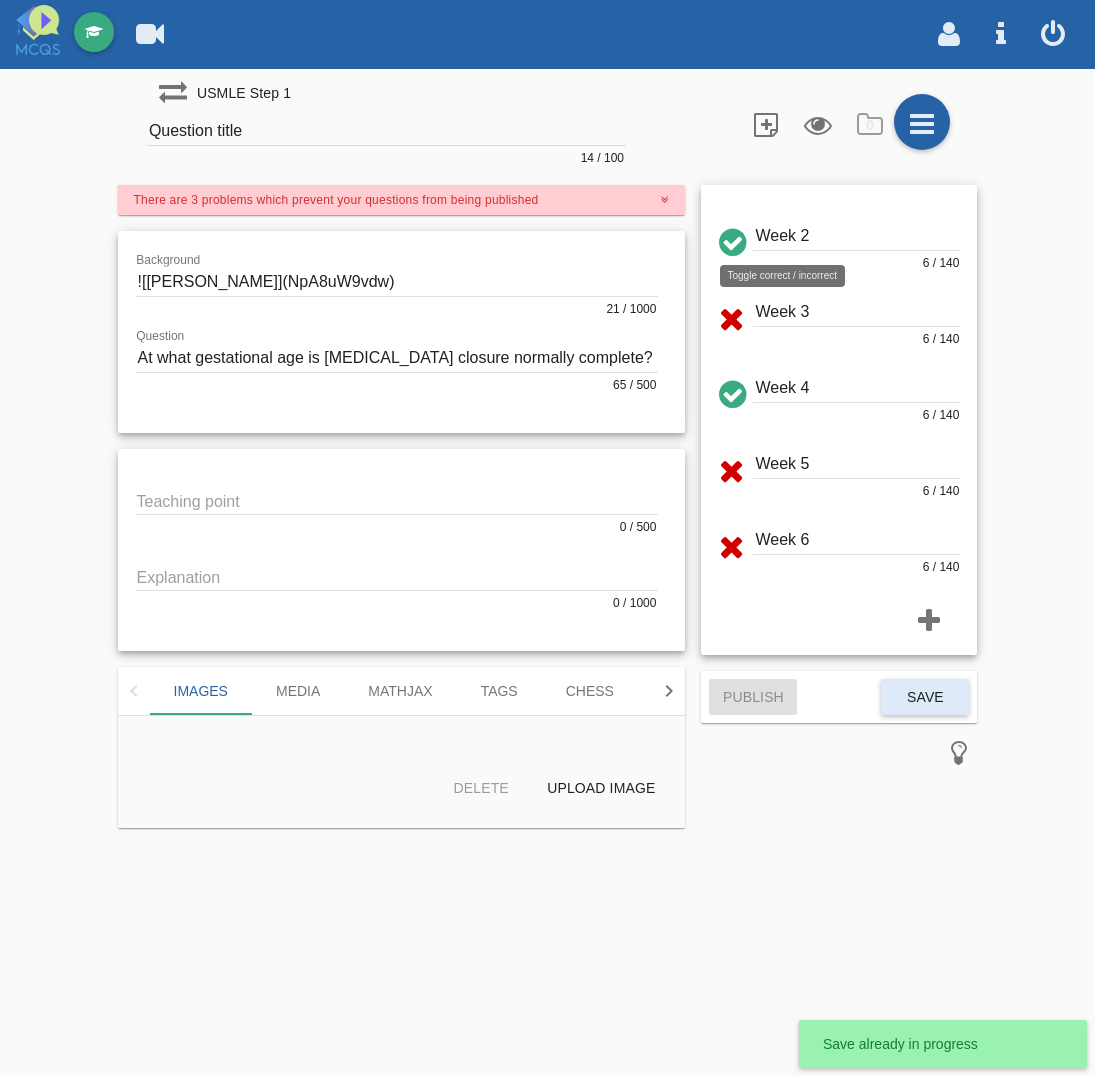 click at bounding box center [731, 239] 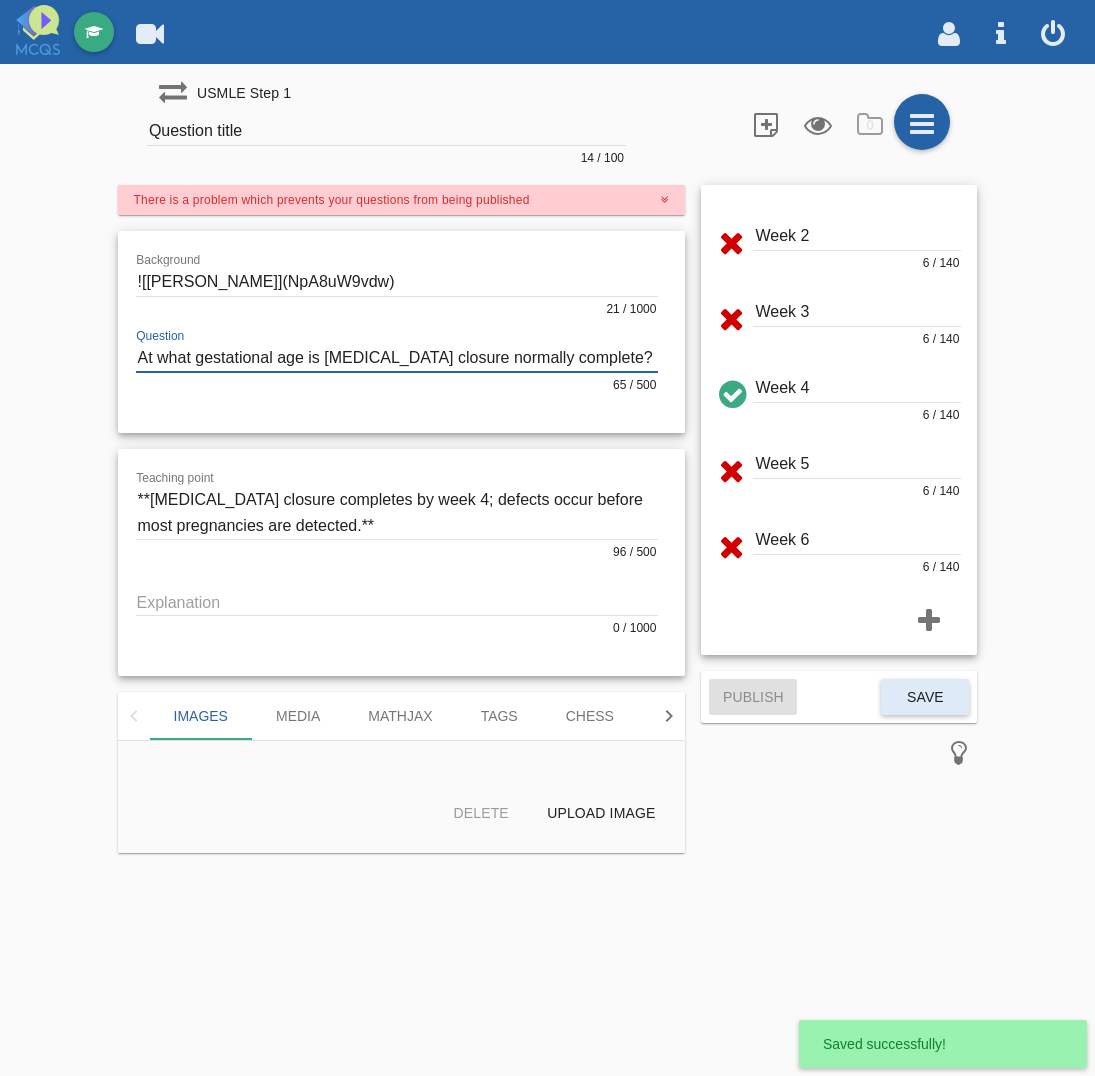 click at bounding box center (397, 358) 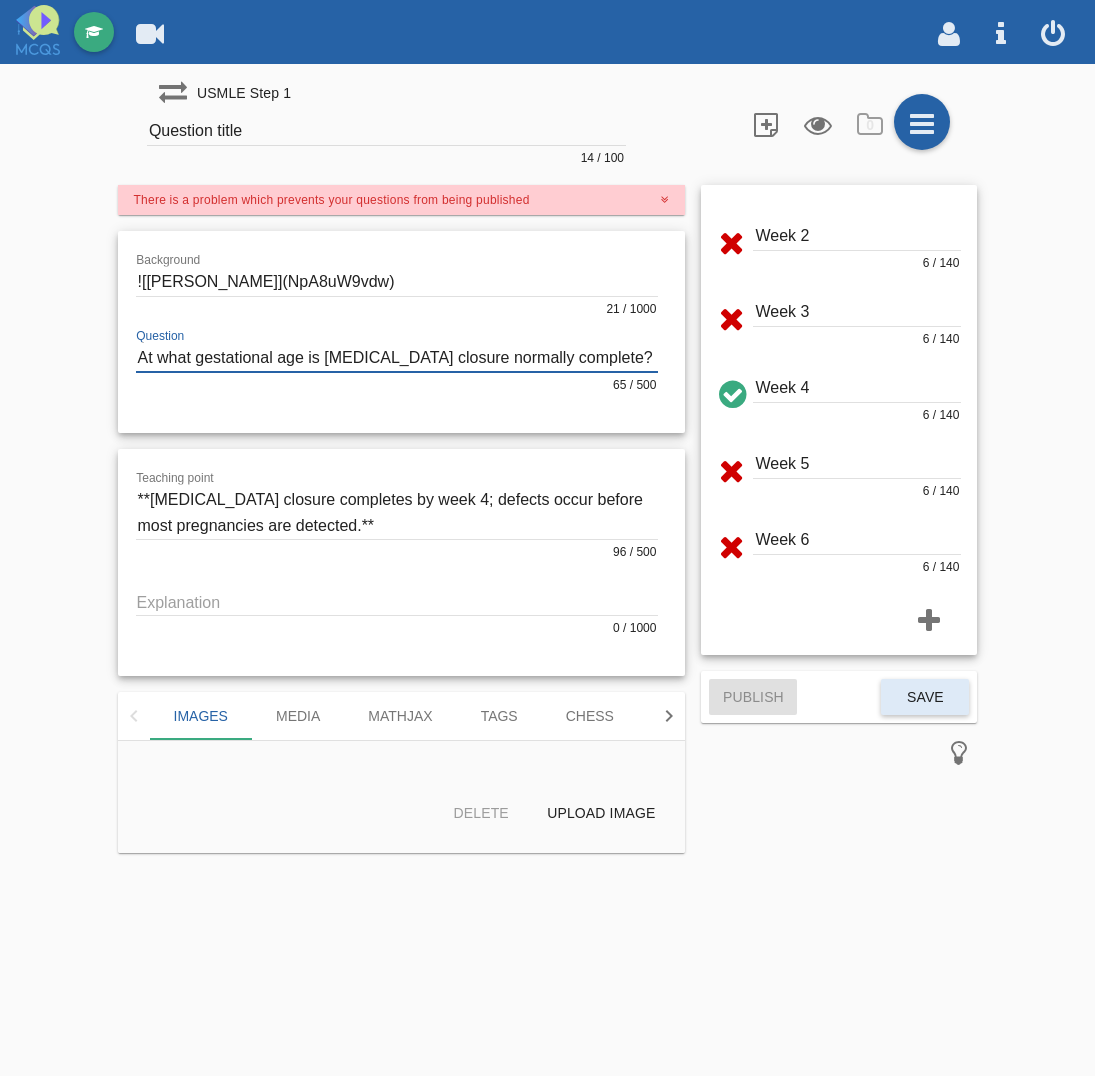 drag, startPoint x: 308, startPoint y: 347, endPoint x: 318, endPoint y: 351, distance: 10.770329 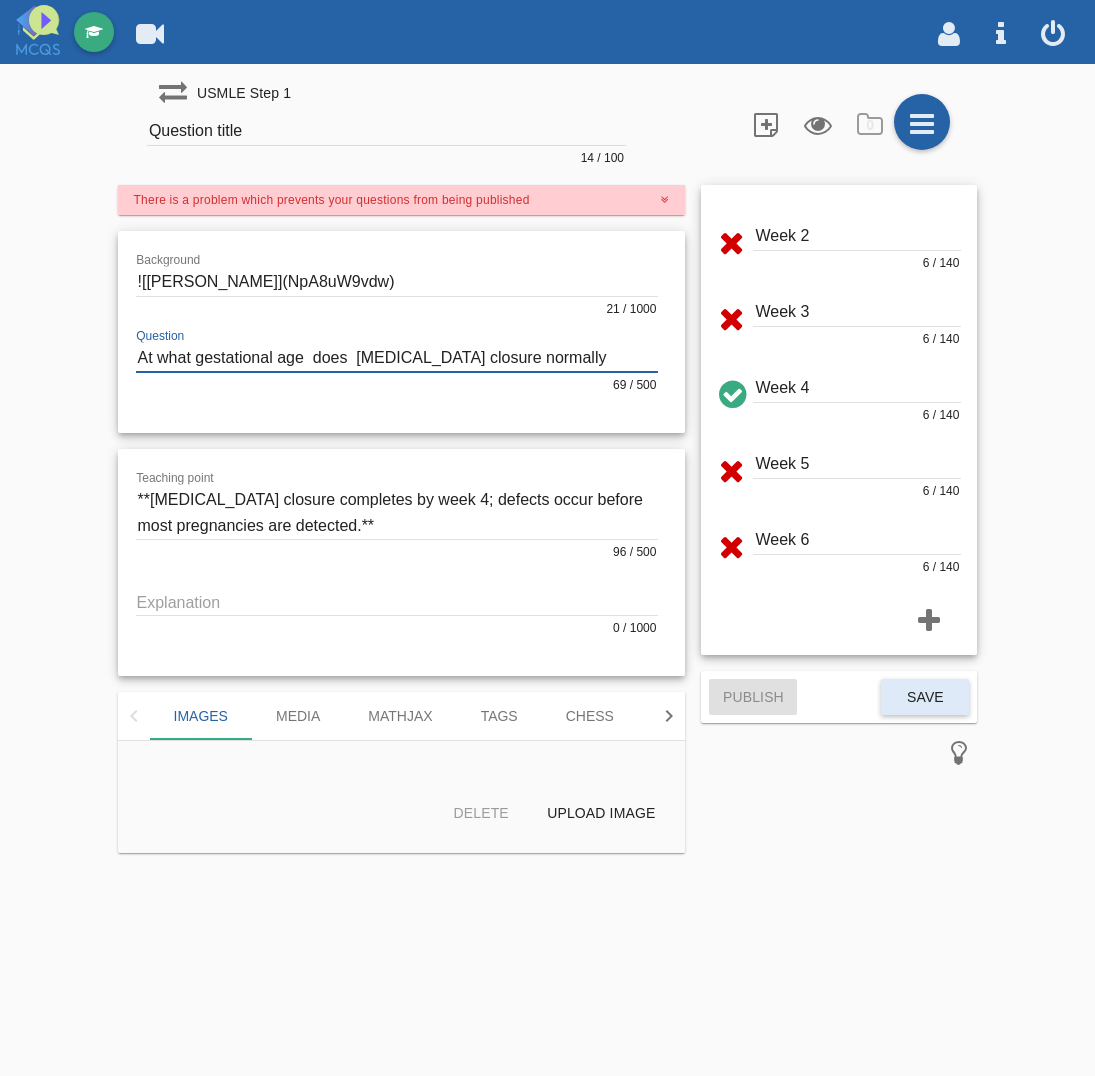 drag, startPoint x: 498, startPoint y: 360, endPoint x: 623, endPoint y: 356, distance: 125.06398 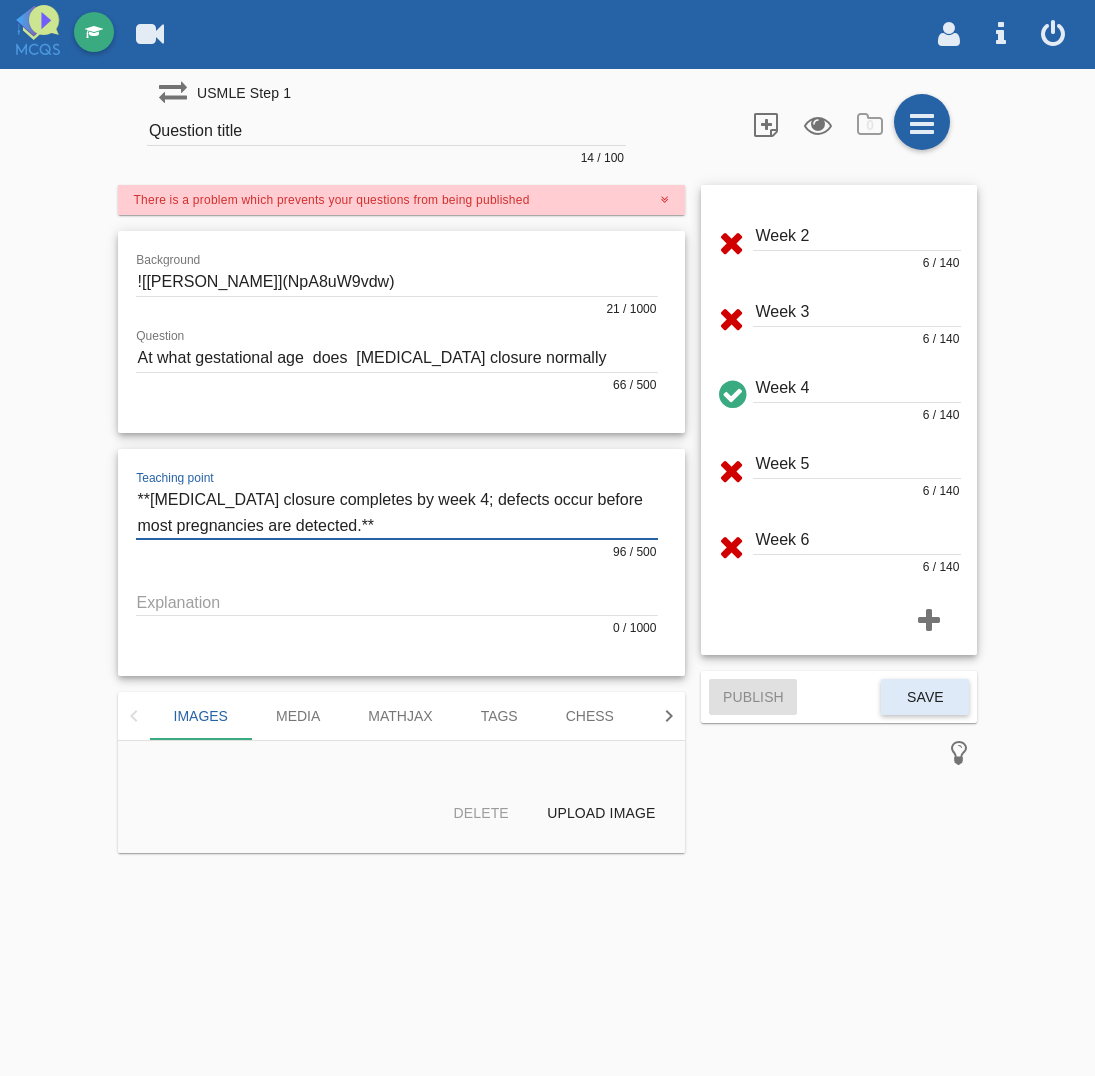 click at bounding box center (397, 512) 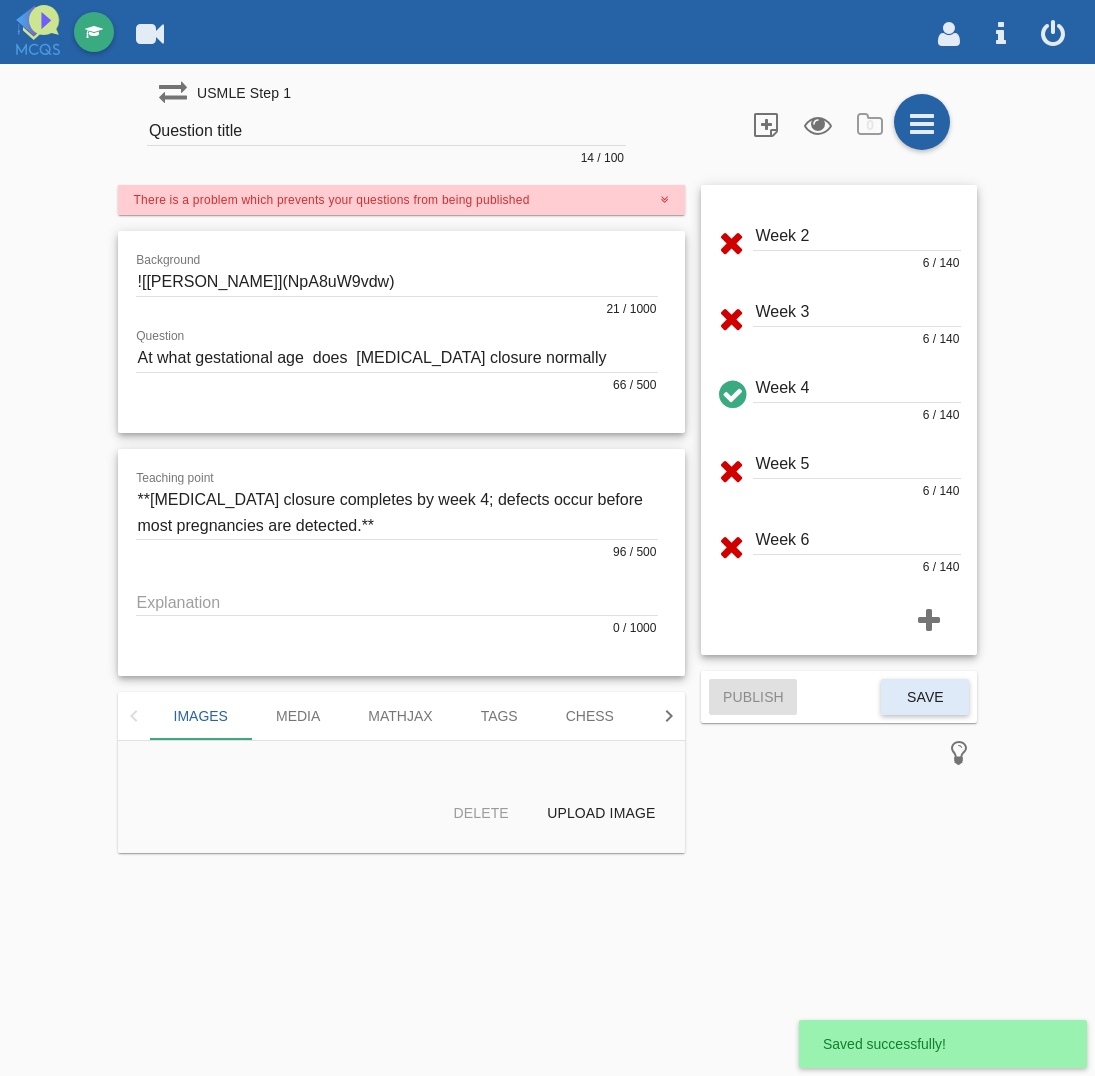 click on "Teaching point
96 / 500
Explanation
0 / 1000" at bounding box center [402, 562] 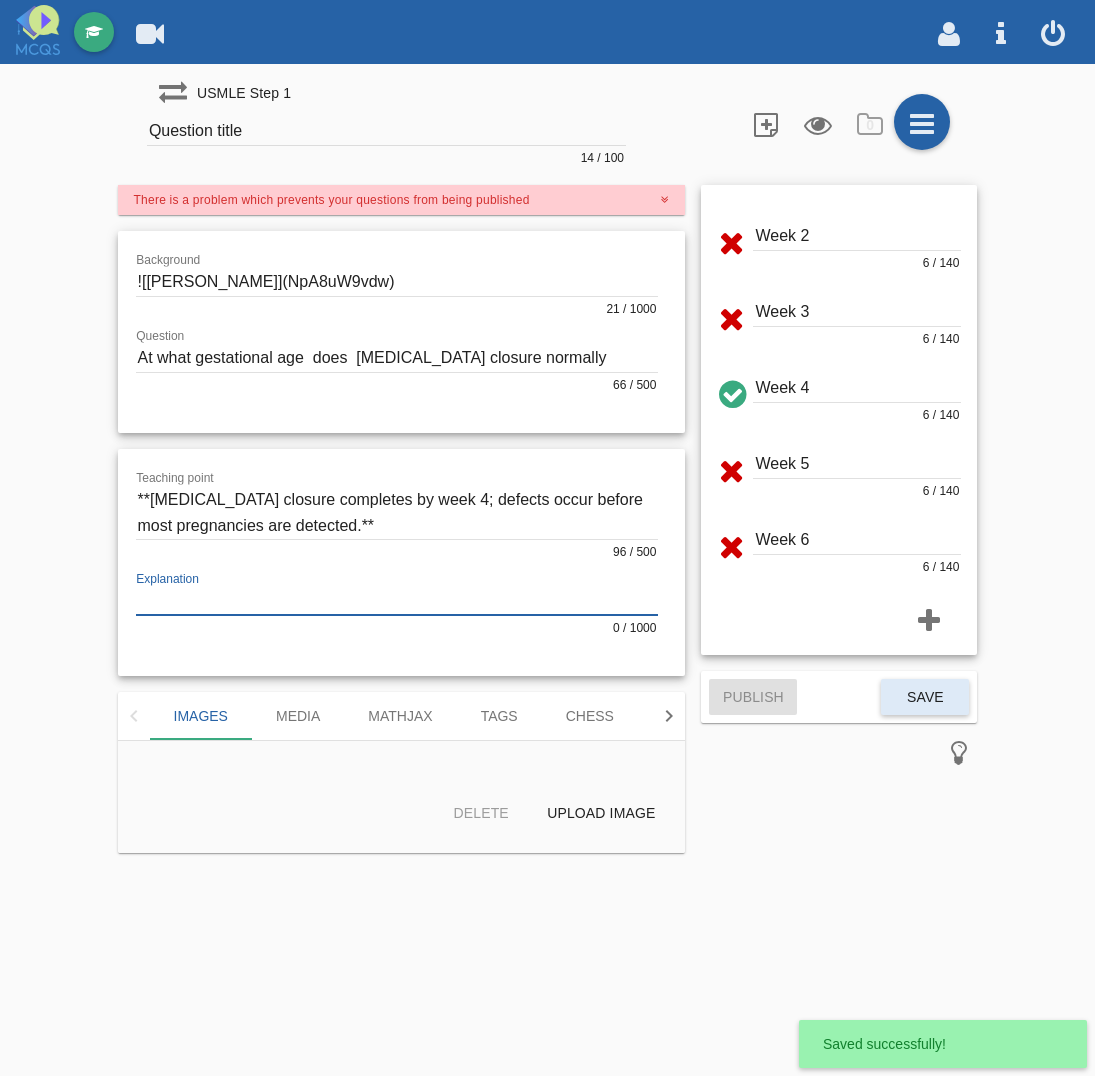 click at bounding box center [397, 601] 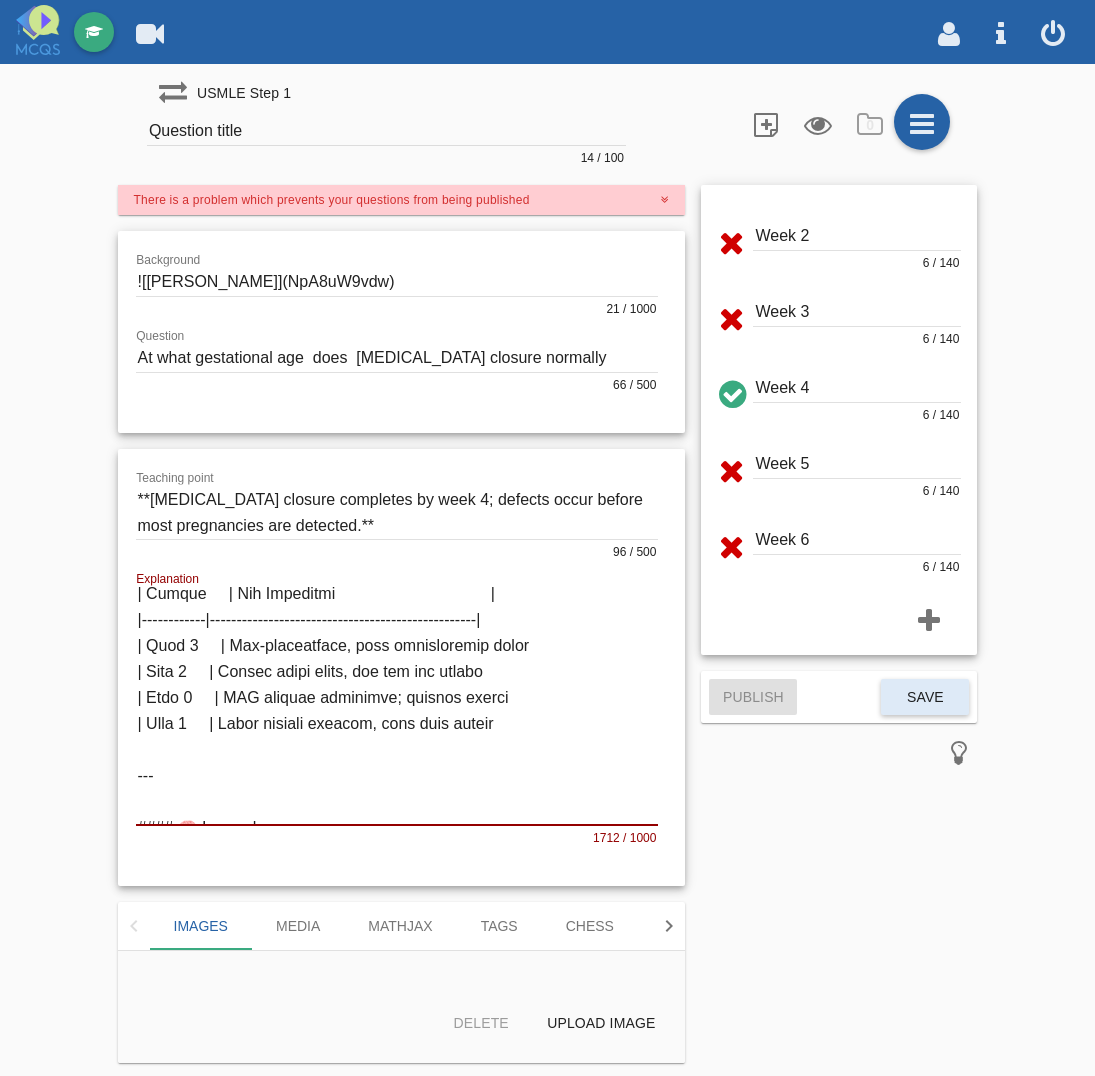 scroll, scrollTop: 1297, scrollLeft: 0, axis: vertical 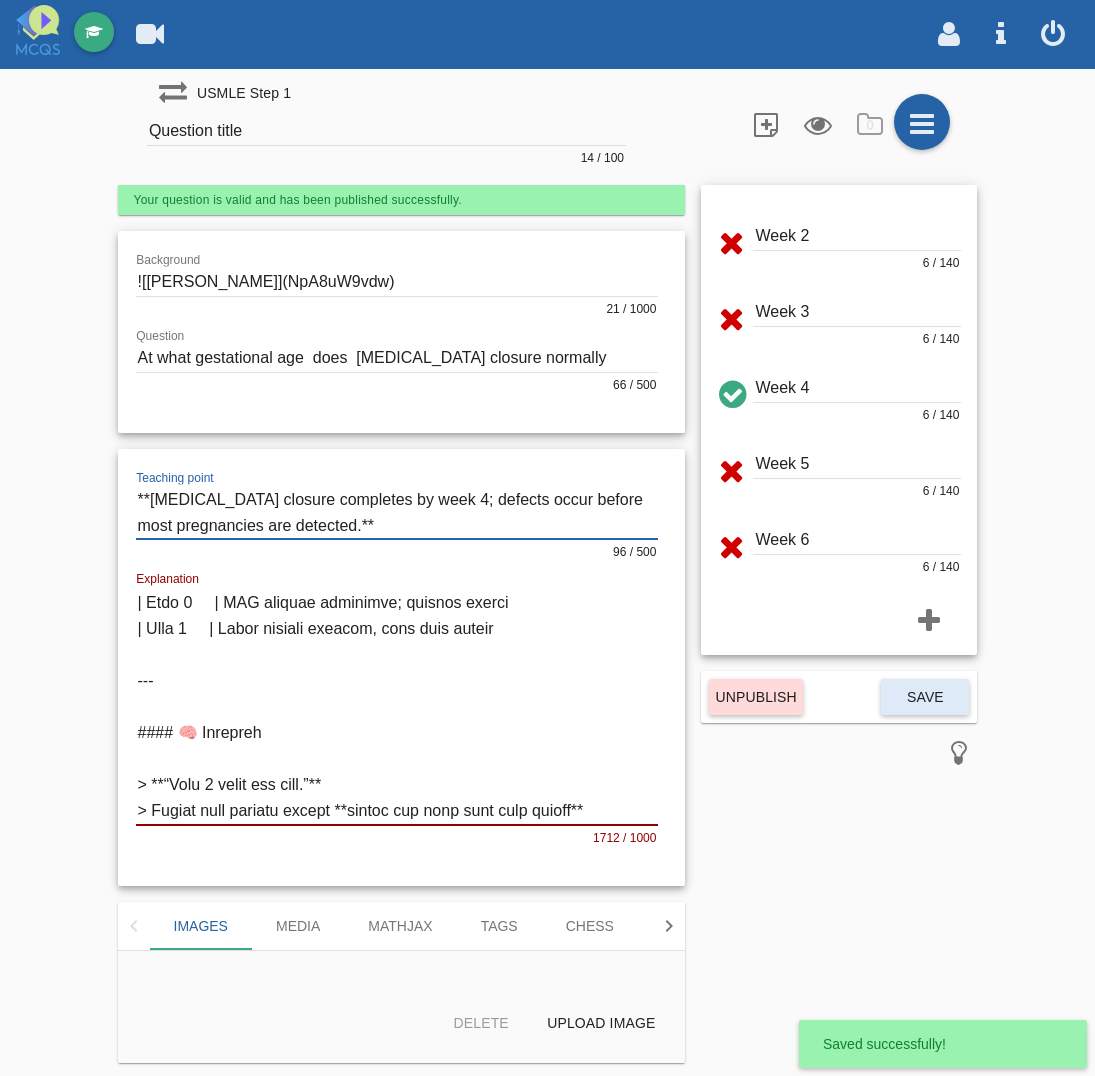 drag, startPoint x: 156, startPoint y: 501, endPoint x: 317, endPoint y: 521, distance: 162.23749 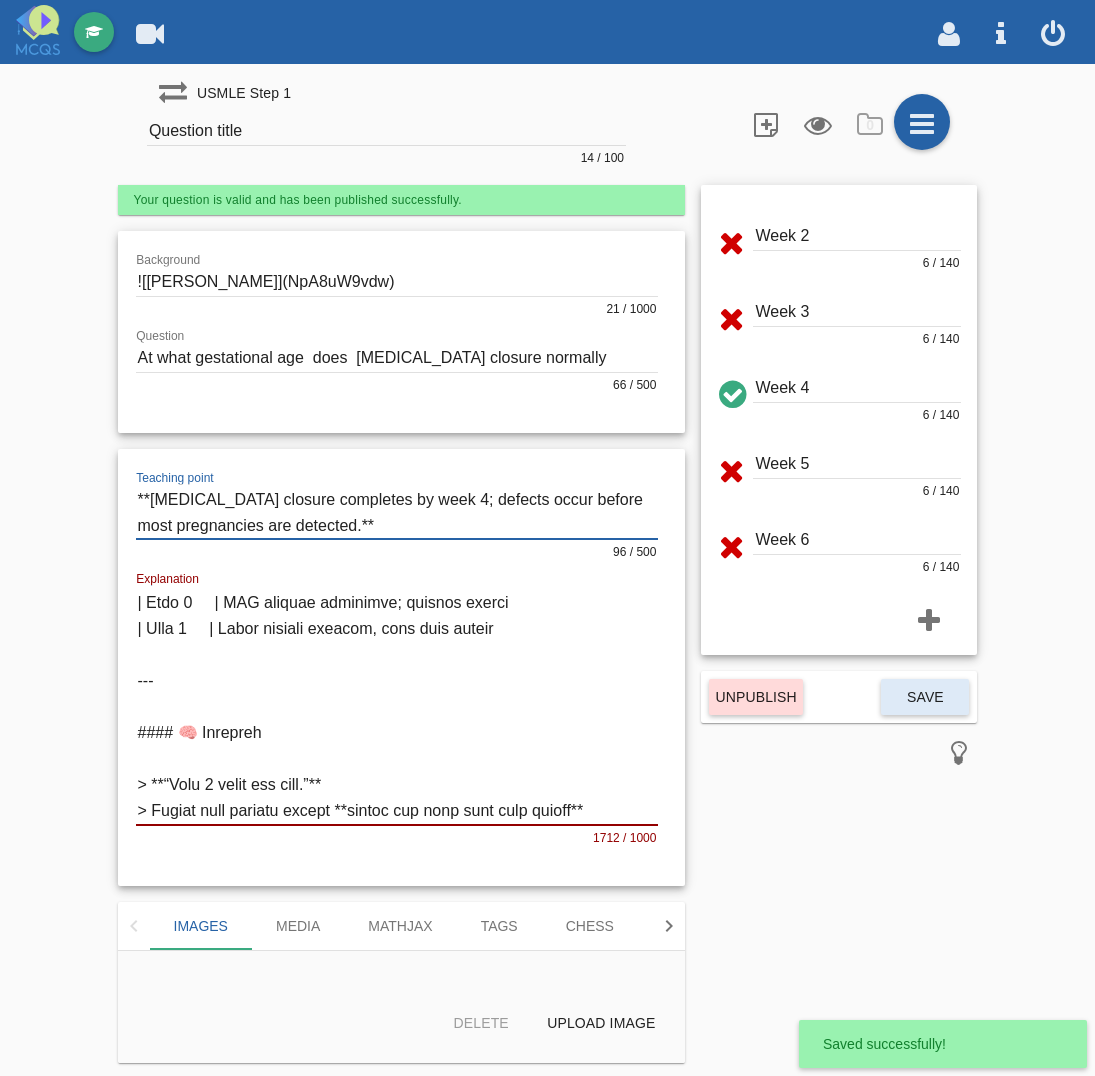 click on "Question title" at bounding box center [386, 131] 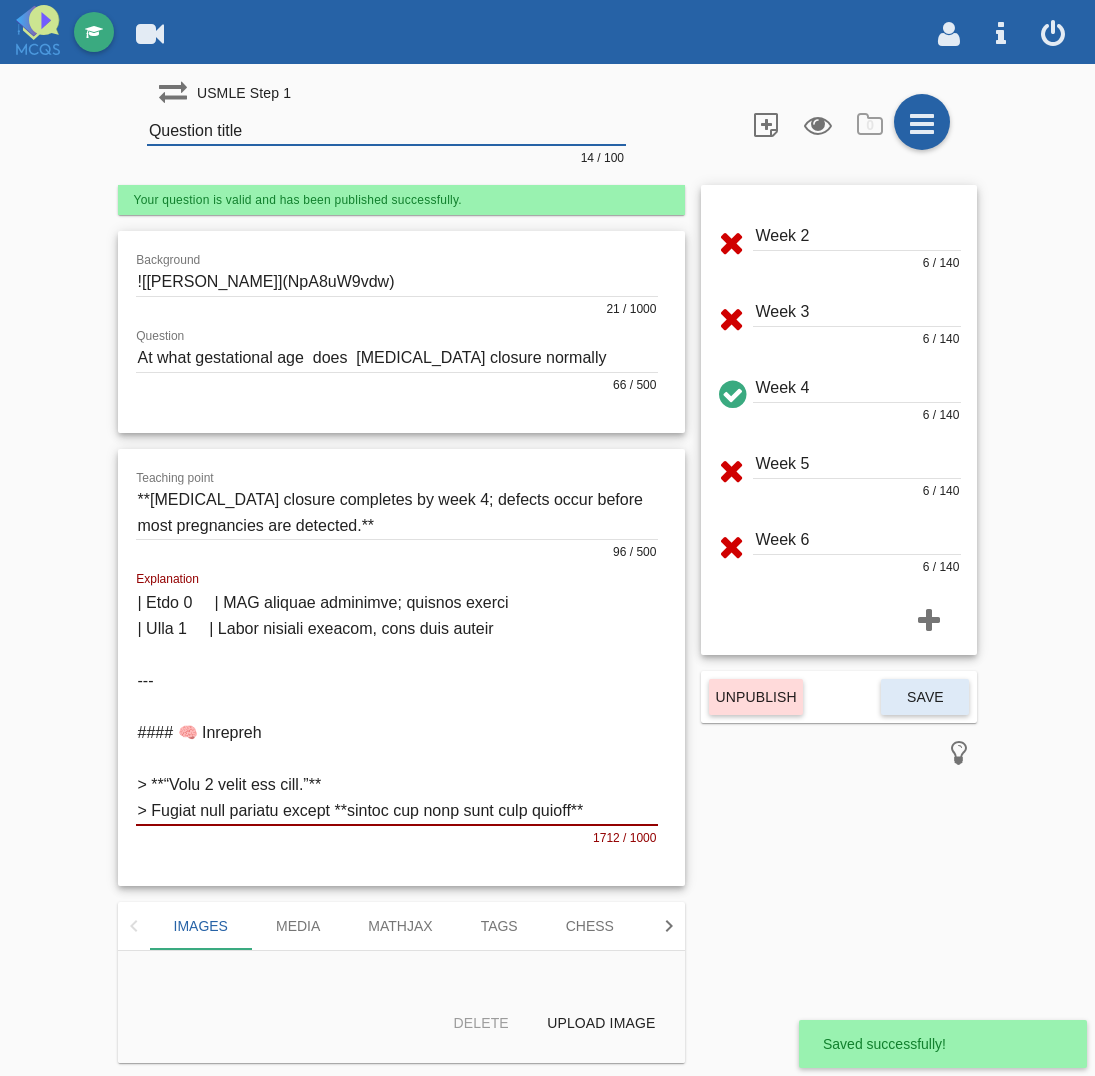 paste on "[PERSON_NAME] tube closure completes by week 4; defects occur before most pregnancies are detected" 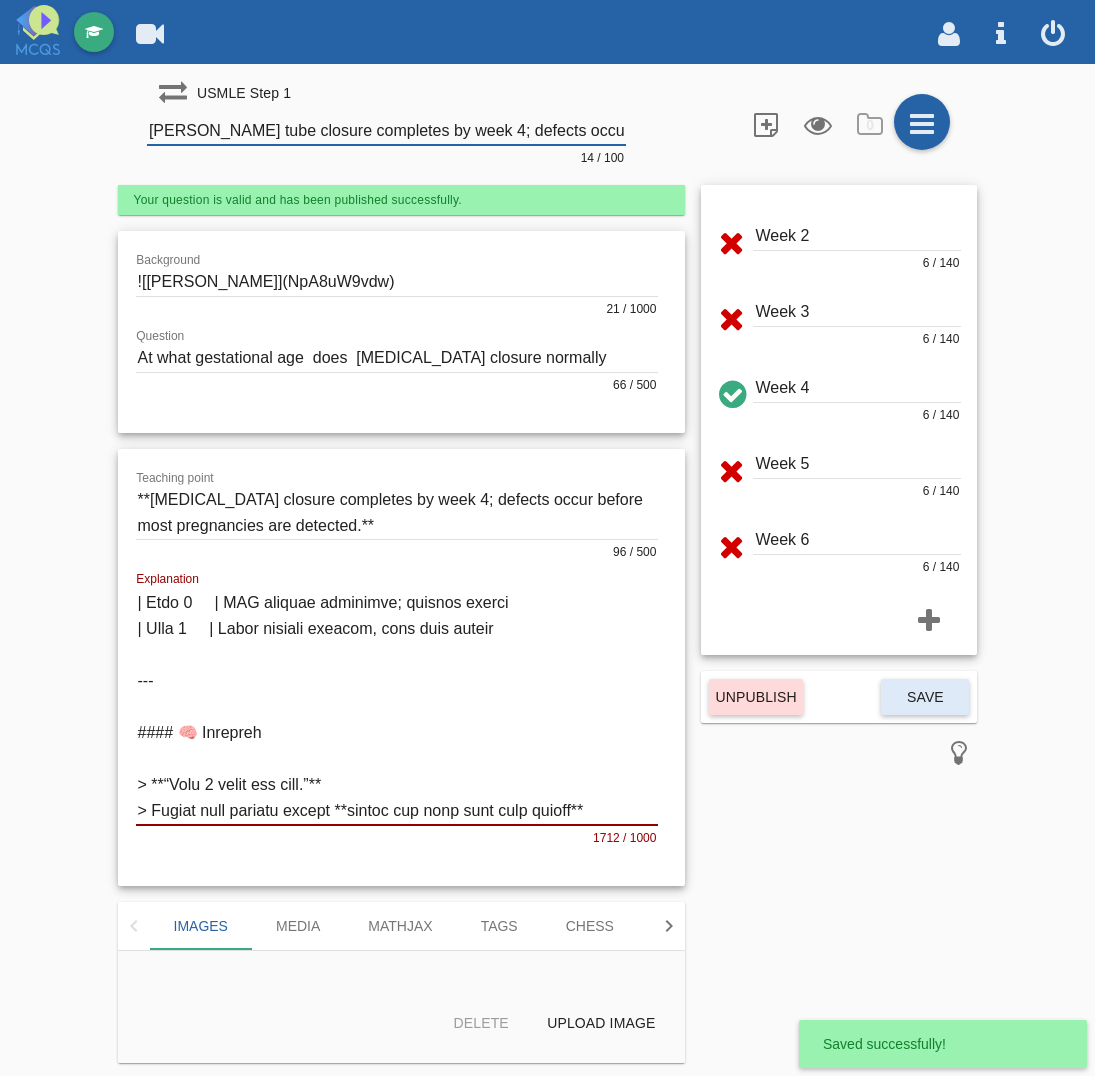 scroll, scrollTop: 0, scrollLeft: 192, axis: horizontal 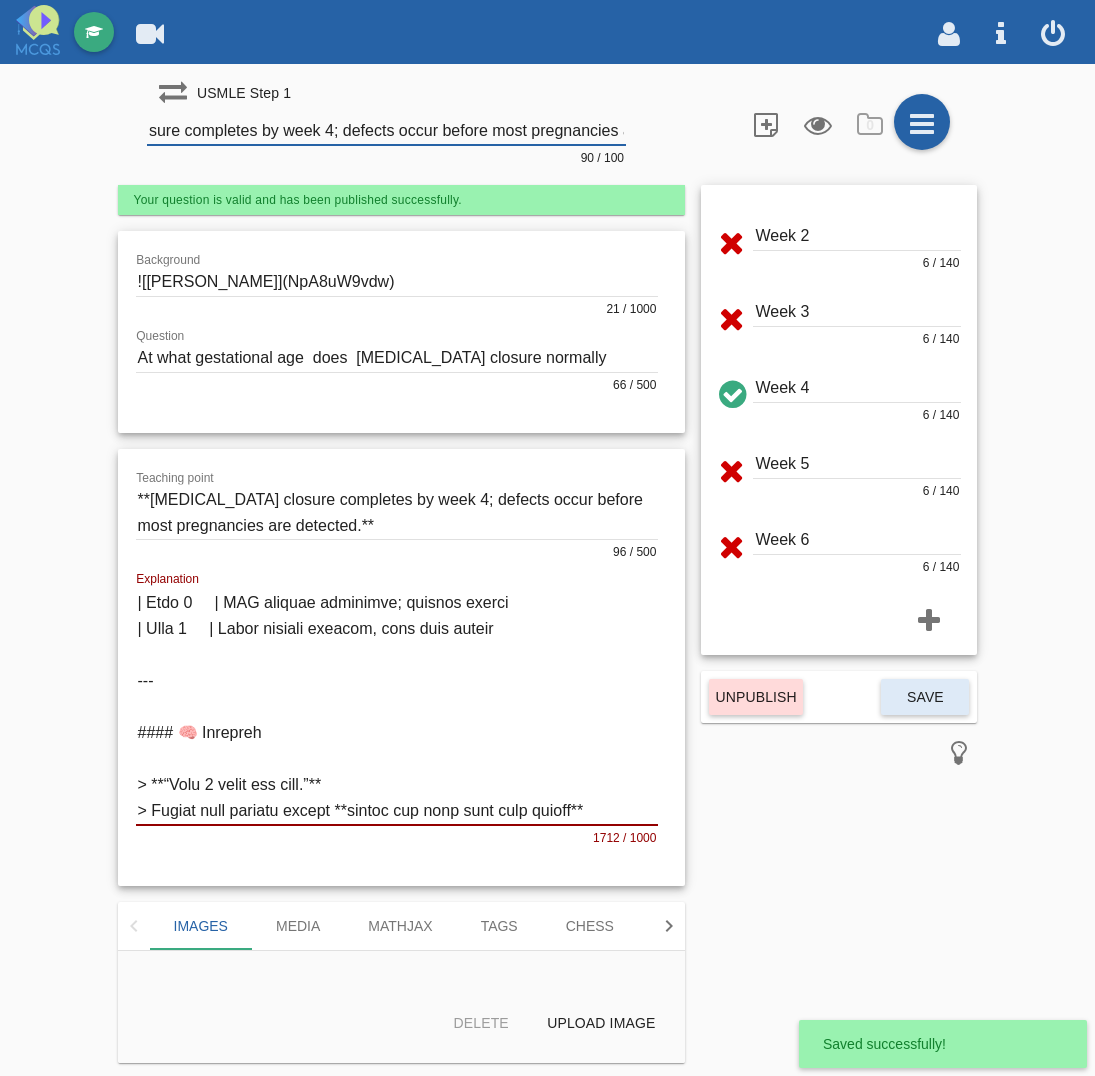 click 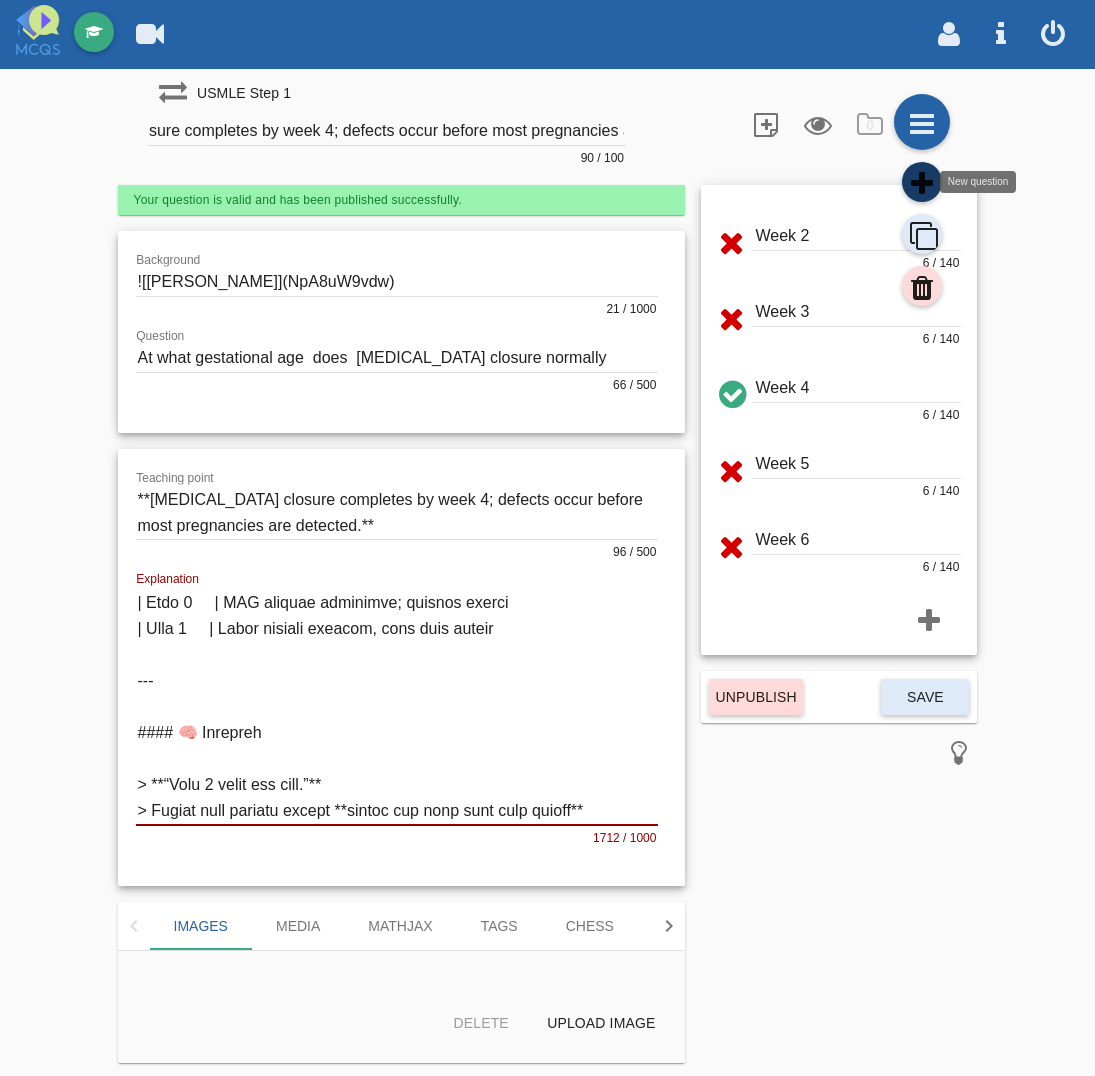 click 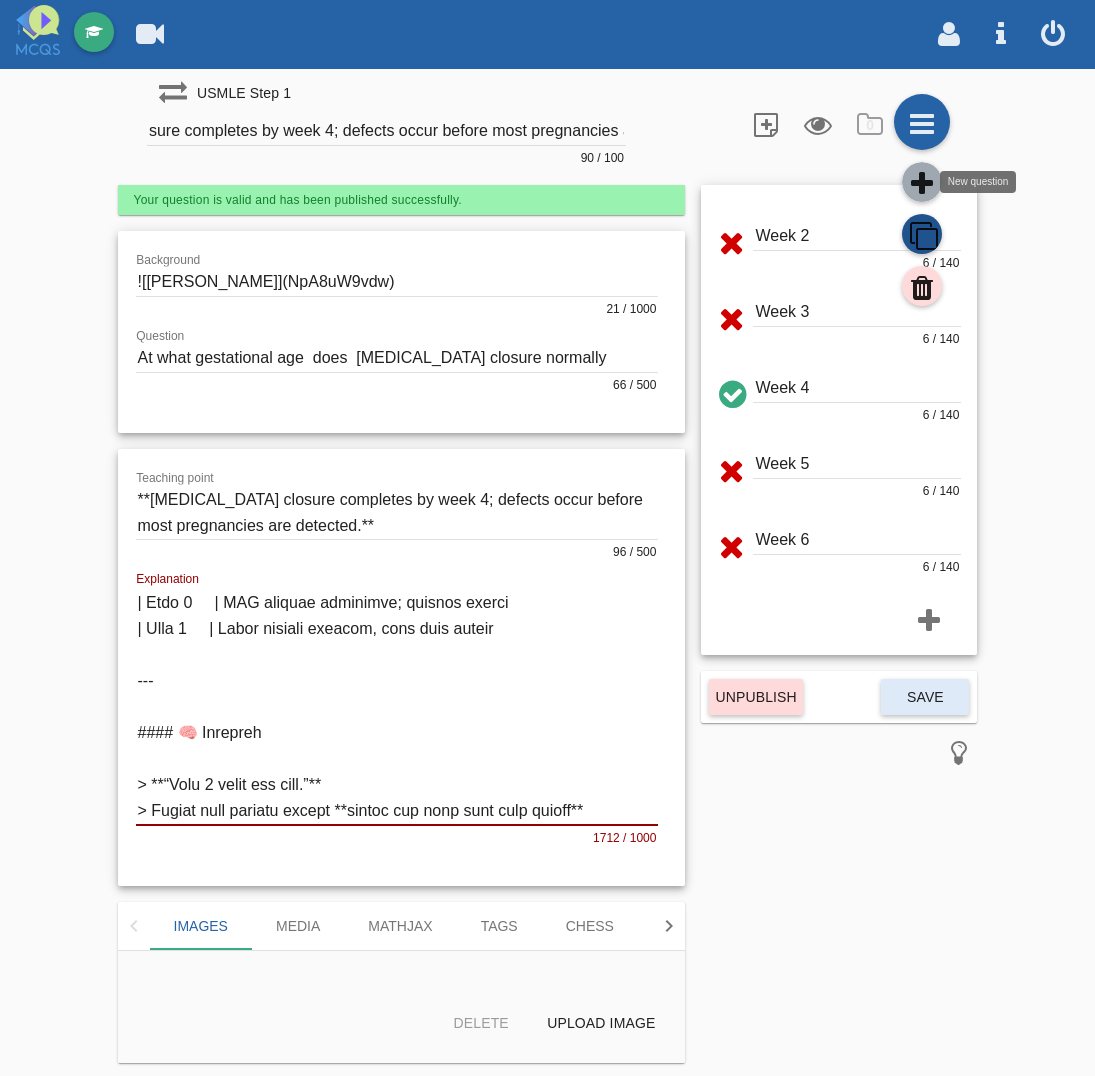 scroll, scrollTop: 0, scrollLeft: 0, axis: both 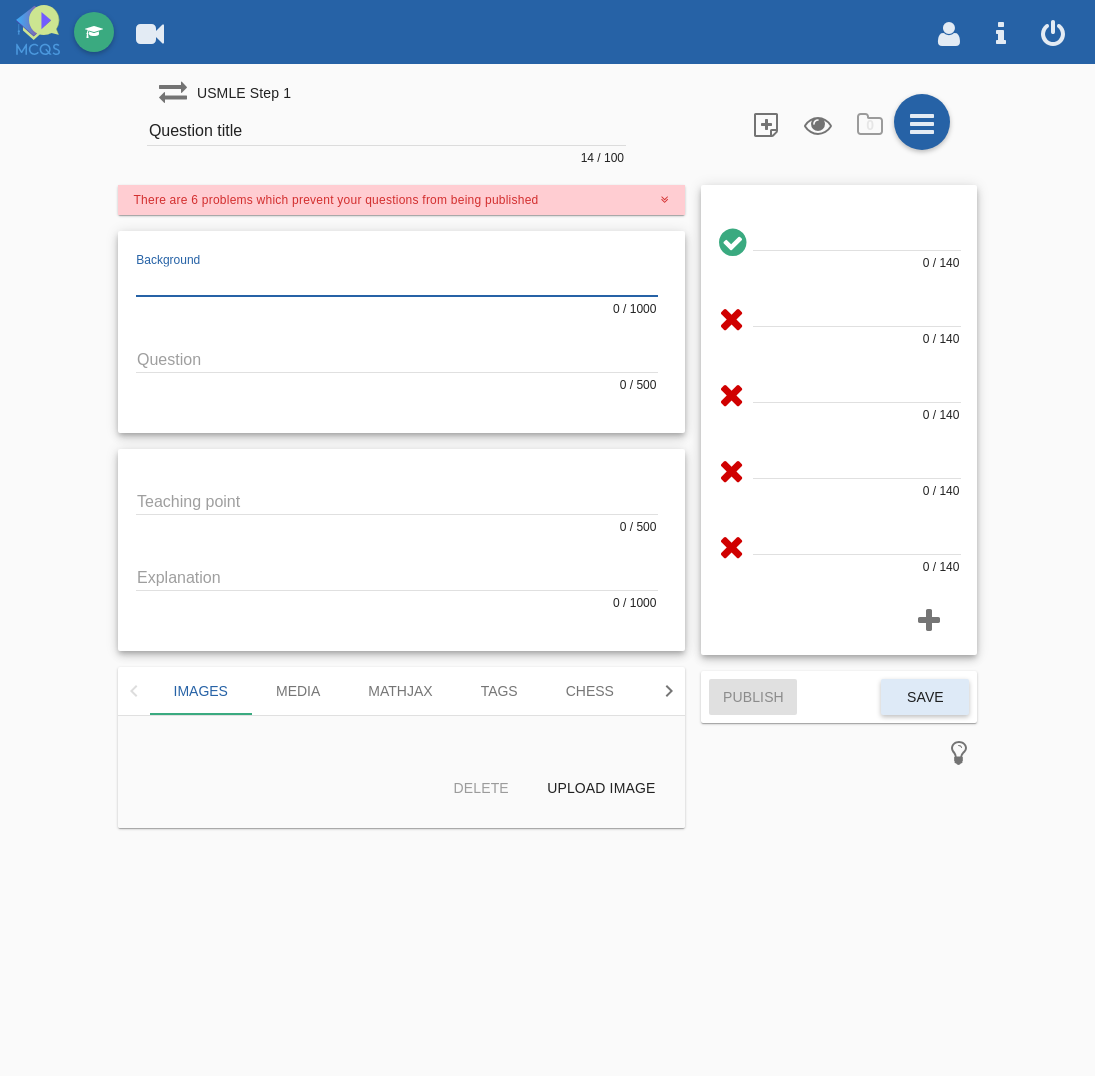 drag, startPoint x: 171, startPoint y: 273, endPoint x: 305, endPoint y: 308, distance: 138.49548 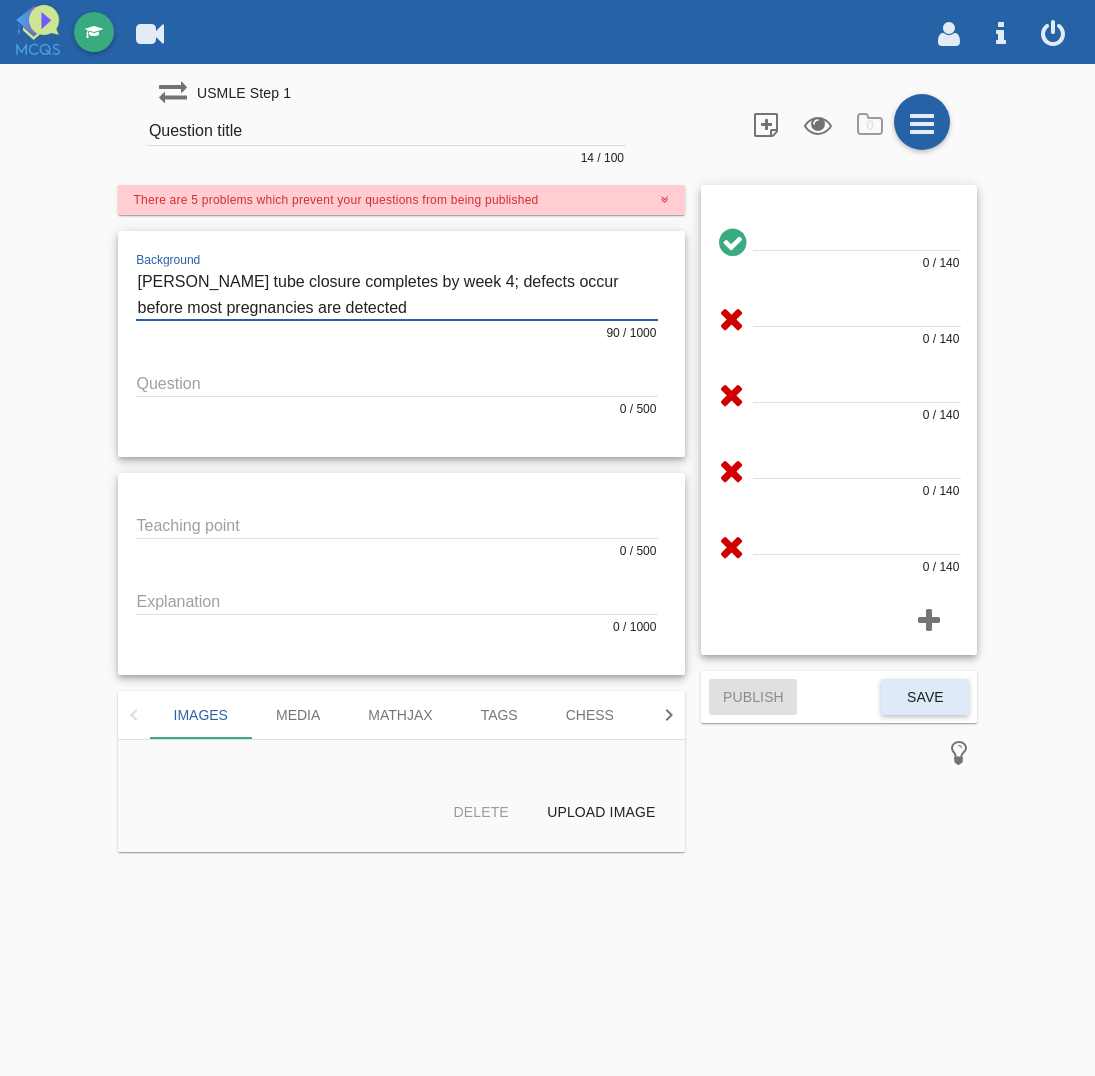 drag, startPoint x: -90, startPoint y: 218, endPoint x: -255, endPoint y: 171, distance: 171.5634 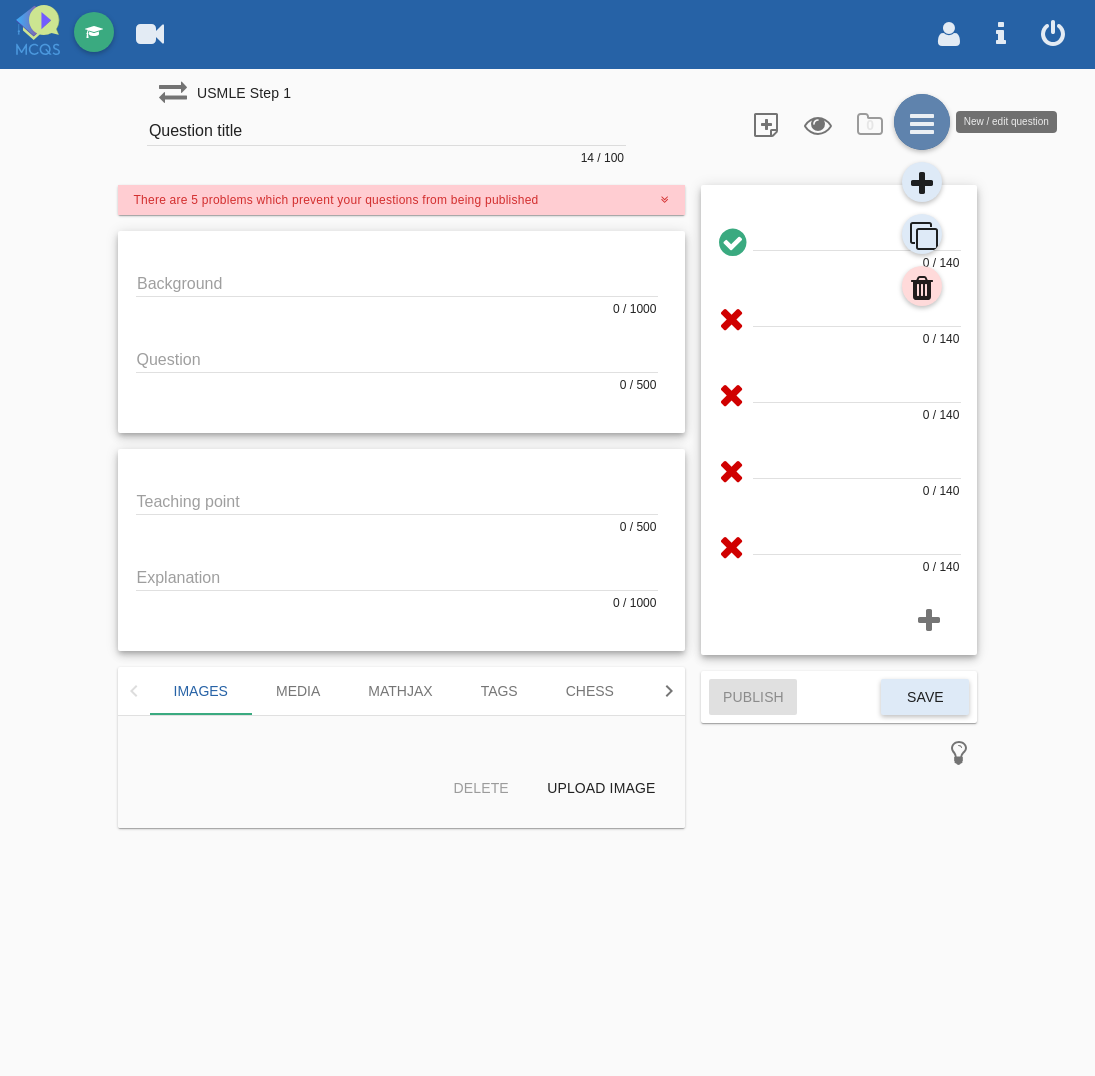 click at bounding box center (922, 122) 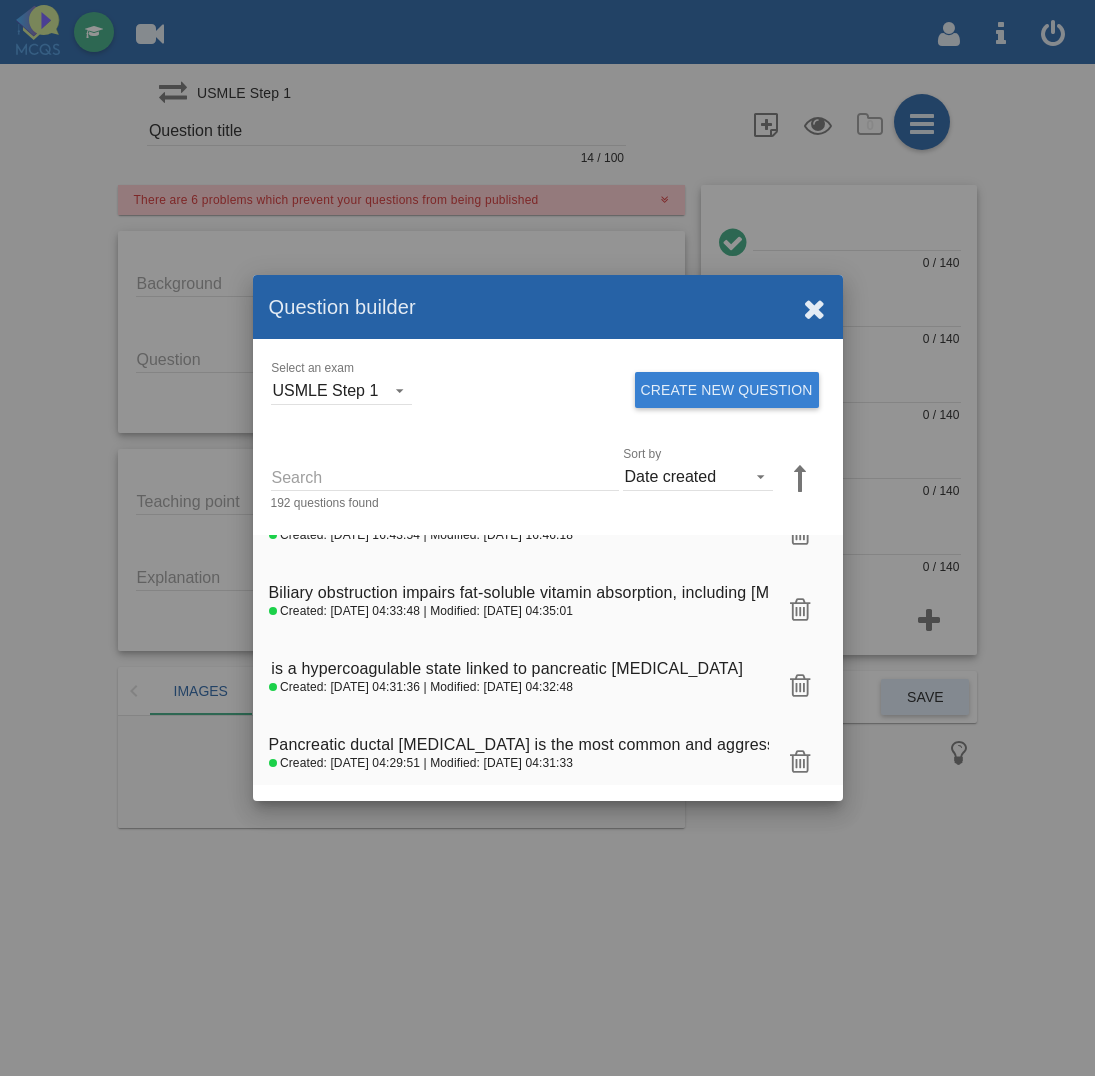 scroll, scrollTop: 2811, scrollLeft: 0, axis: vertical 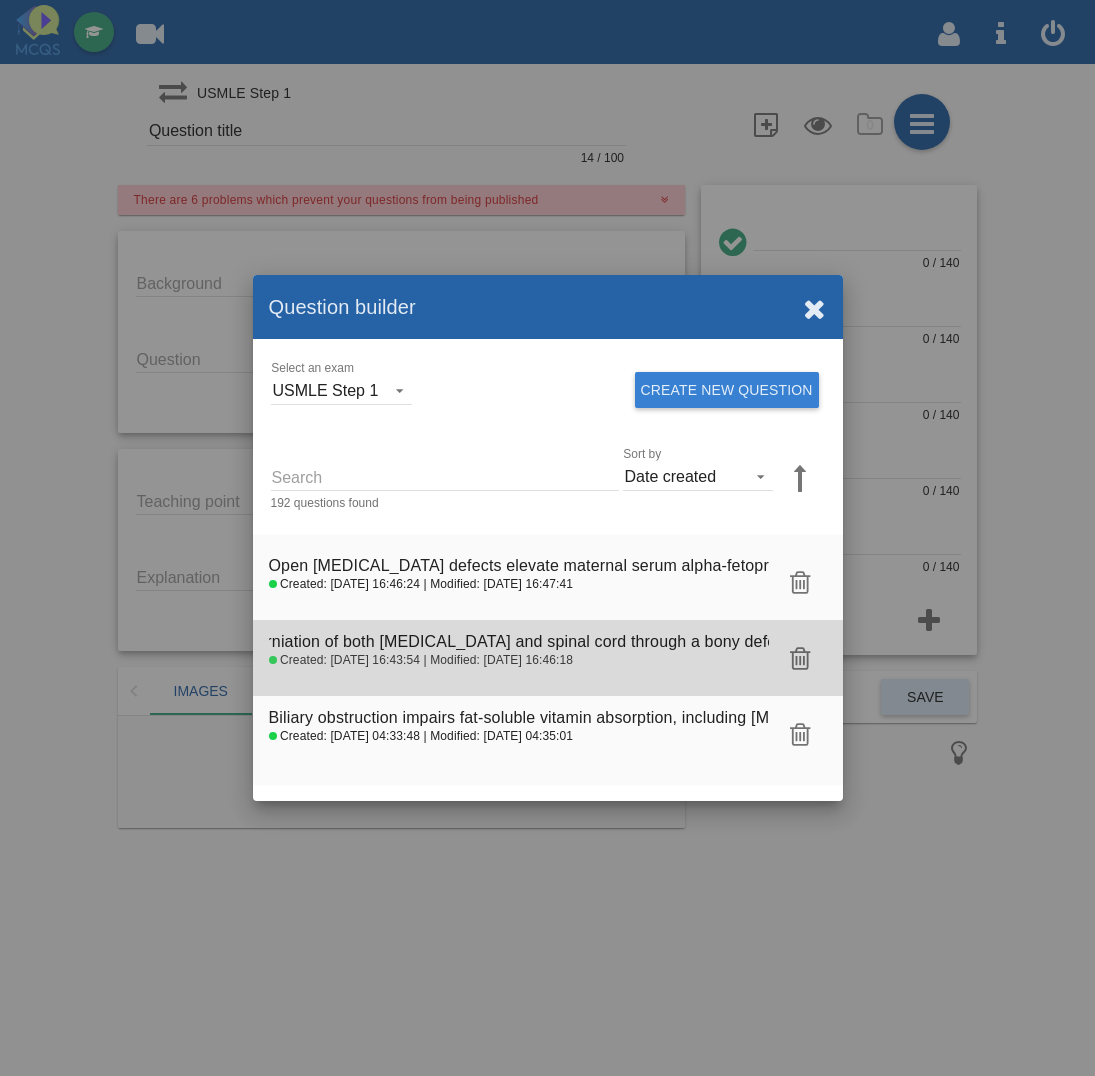click 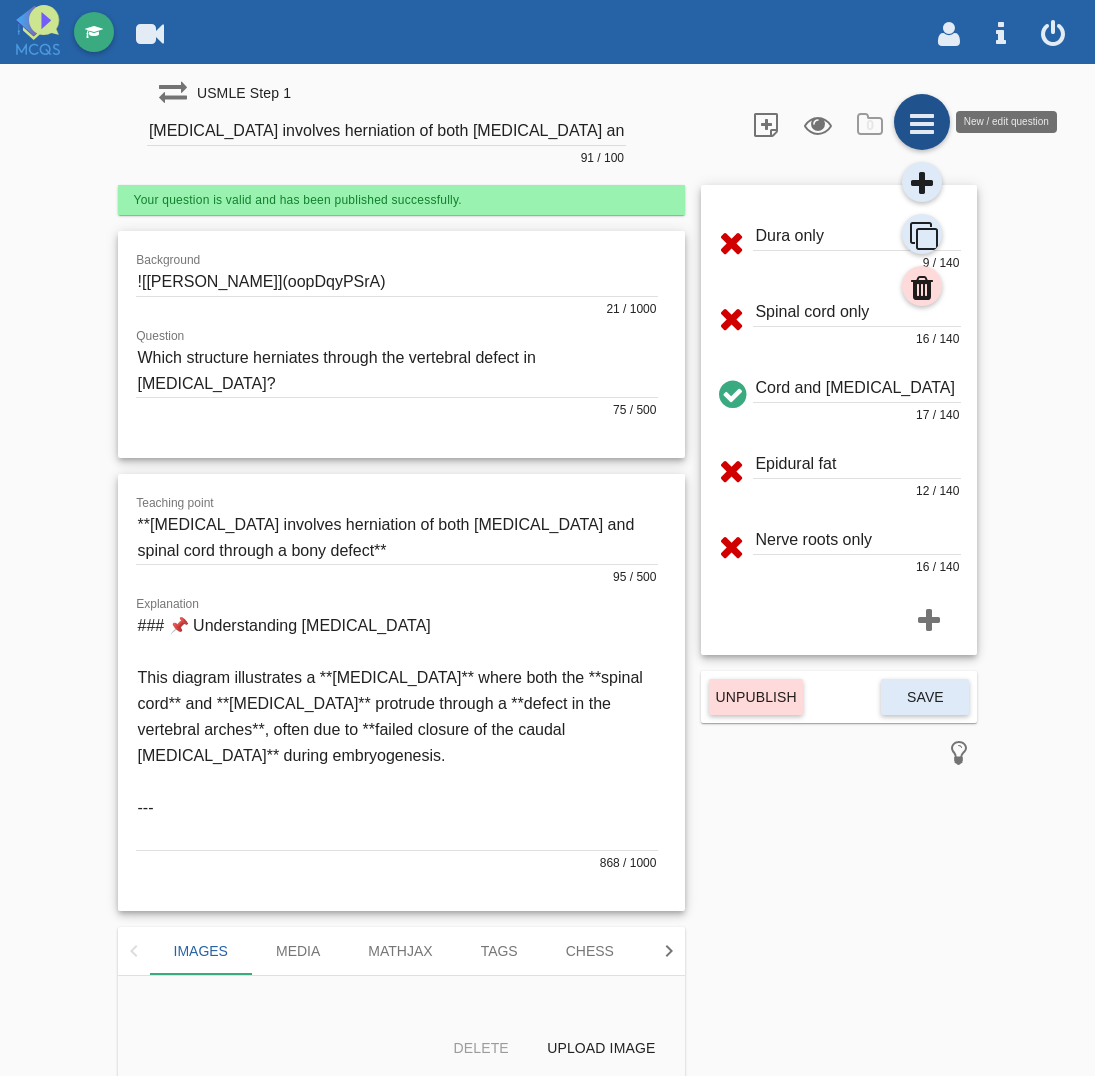 click at bounding box center [922, 122] 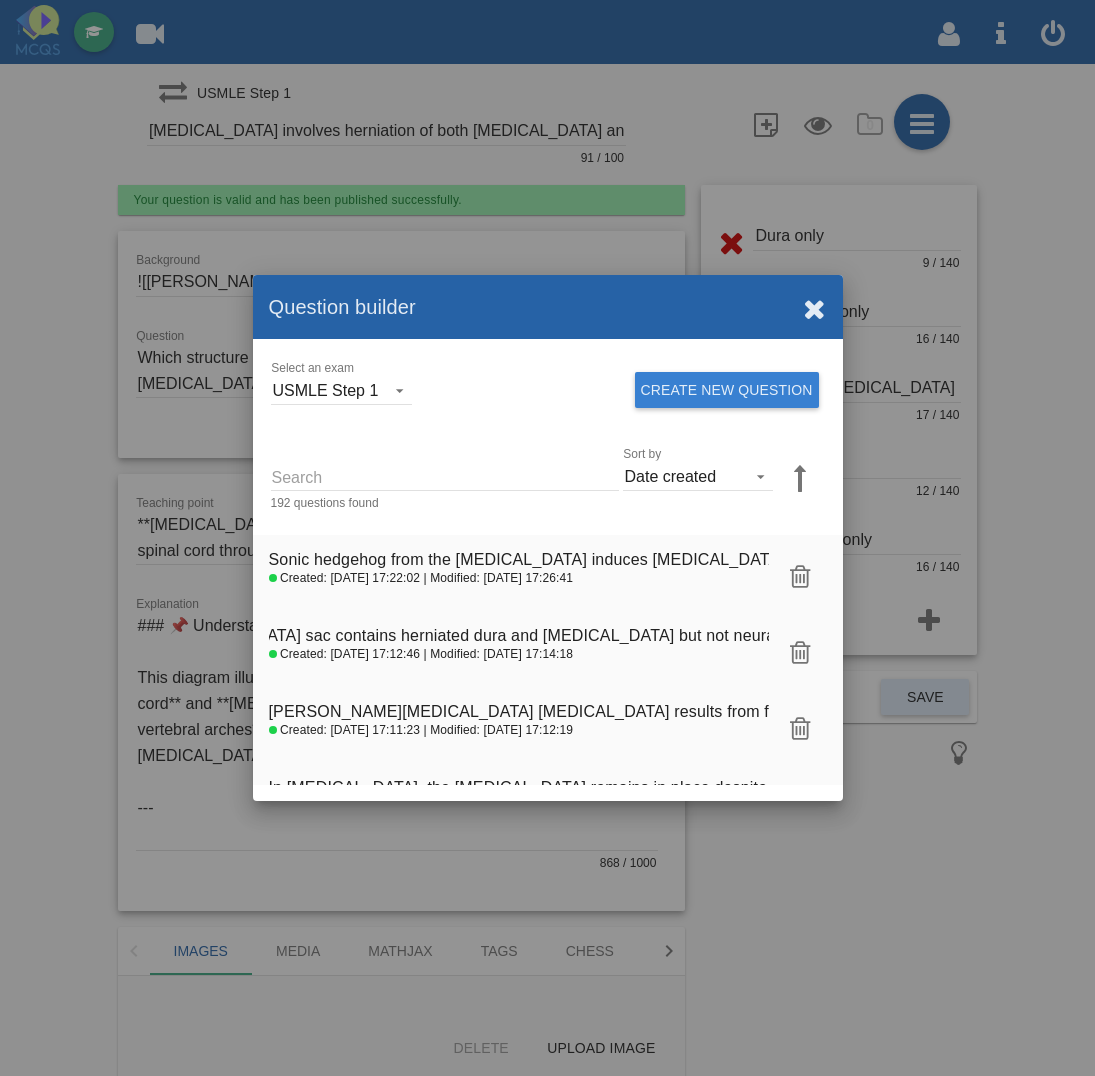 scroll, scrollTop: 1561, scrollLeft: 0, axis: vertical 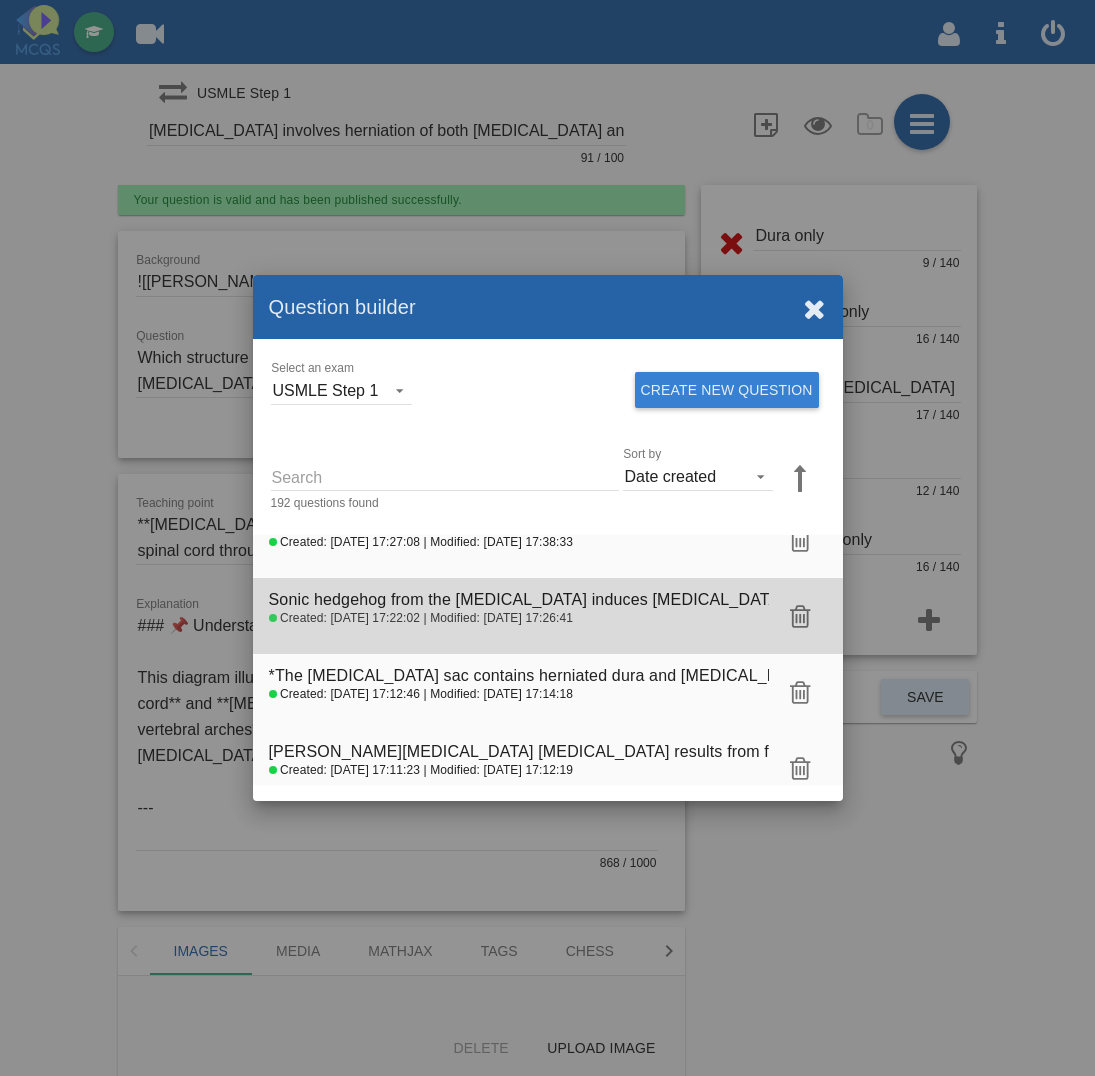 click 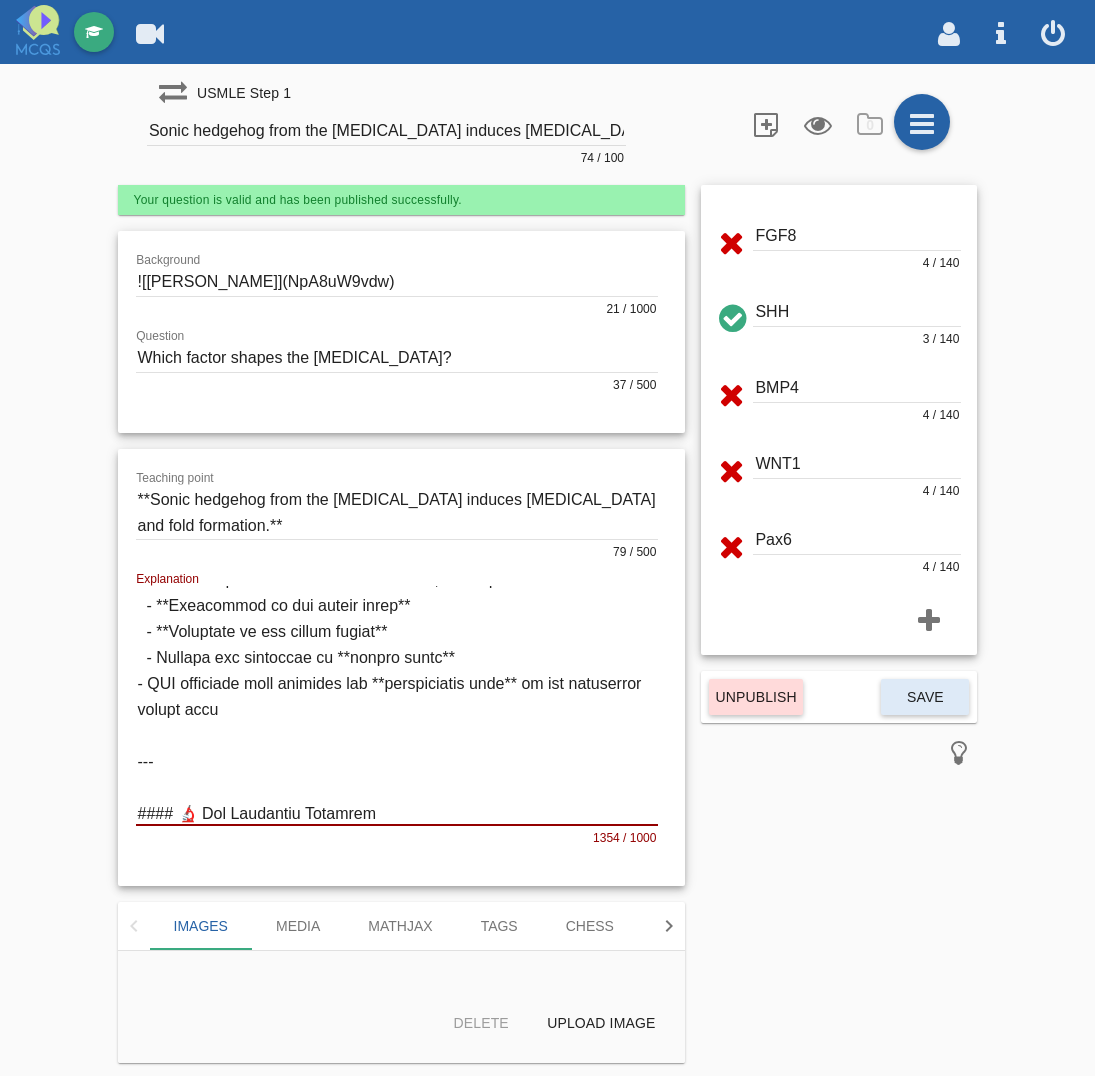 scroll, scrollTop: 0, scrollLeft: 0, axis: both 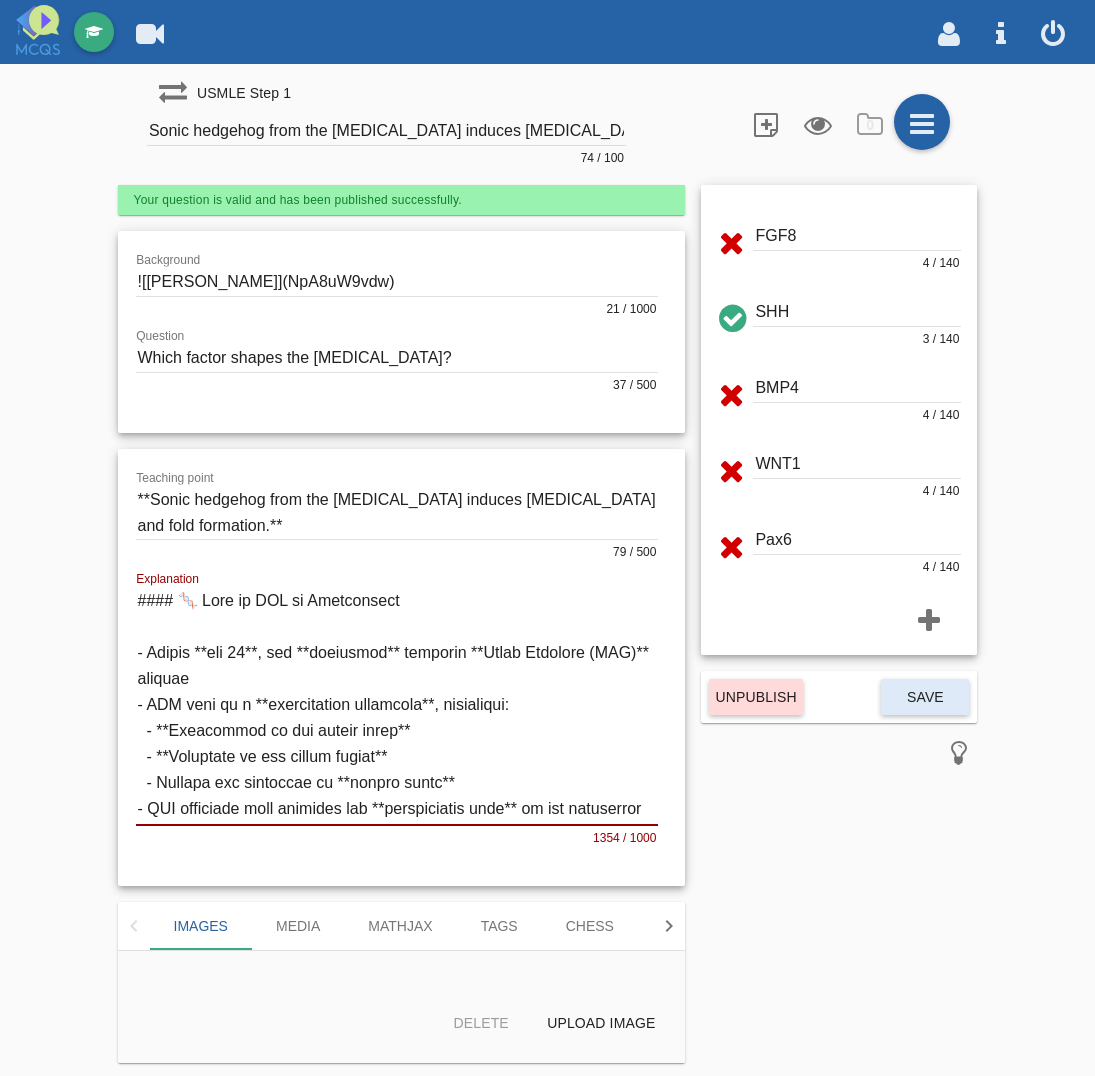 click on "FGF8 4 / 140
SHH 3 / 140
BMP4 4 / 140
WNT1 4 / 140
Pax6 4 / 140
Unpublish
Save" at bounding box center (839, 624) 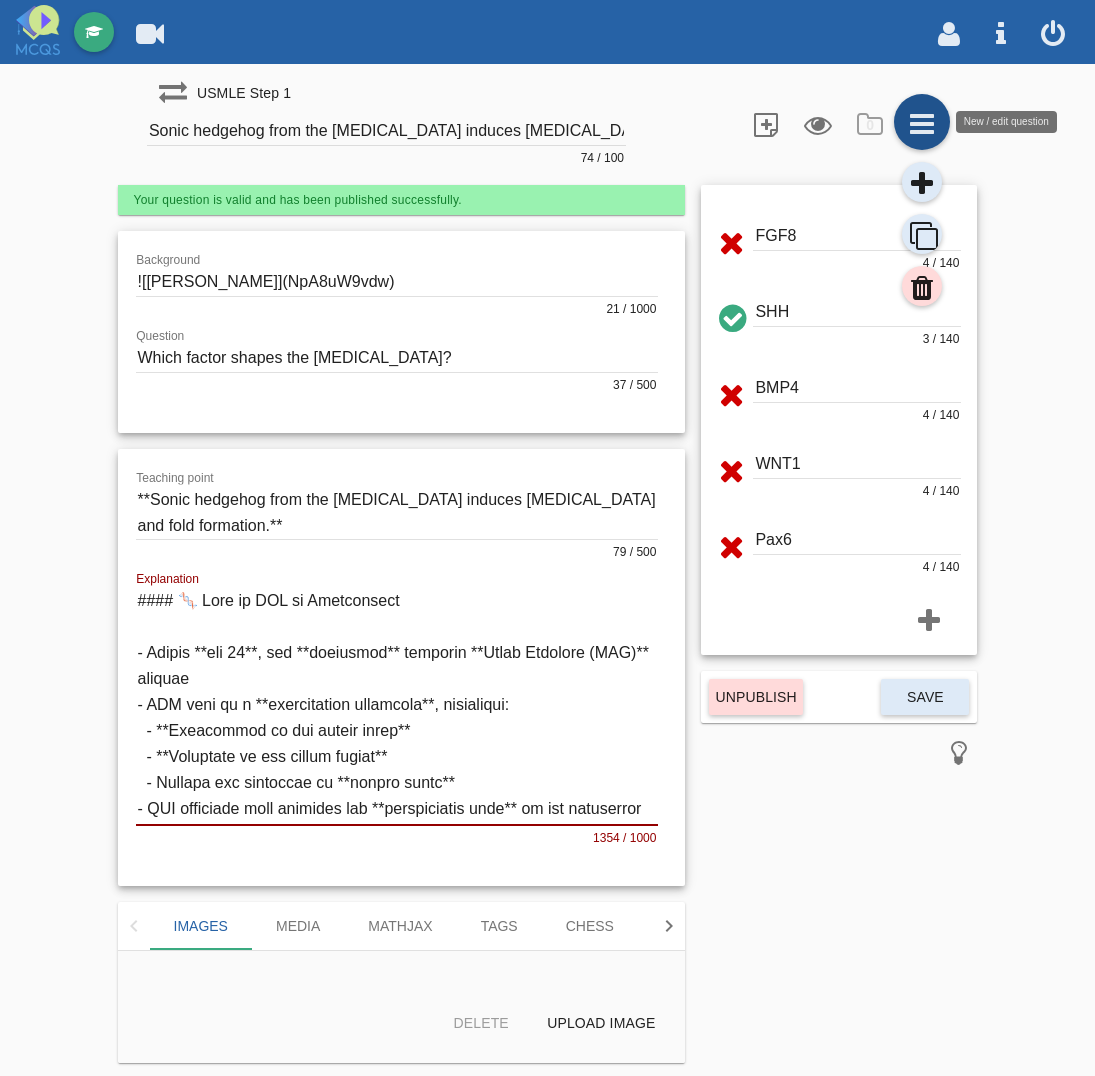 click at bounding box center [922, 122] 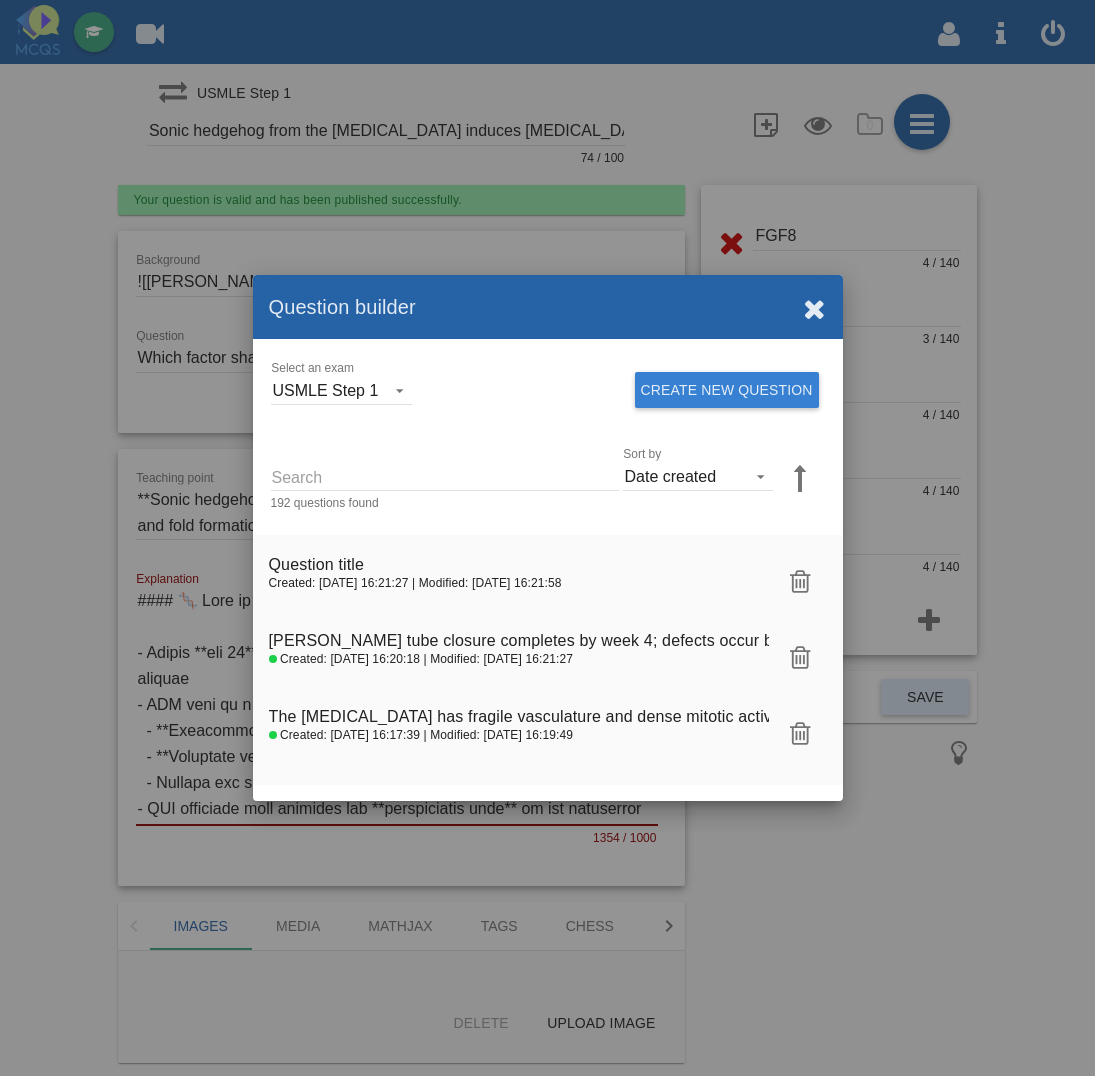 click on "Search" at bounding box center (445, 476) 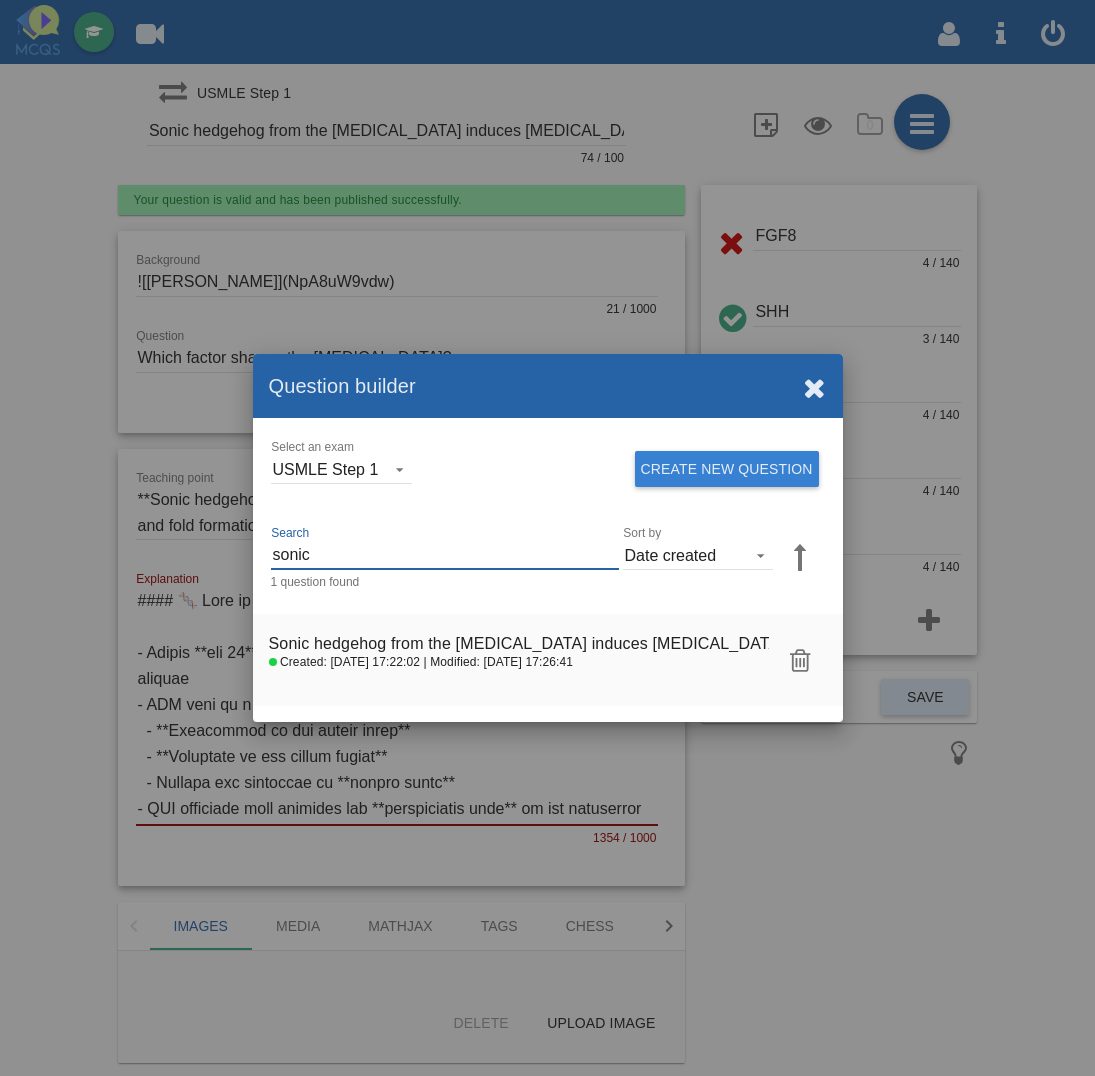 drag, startPoint x: 317, startPoint y: 557, endPoint x: -53, endPoint y: 493, distance: 375.49435 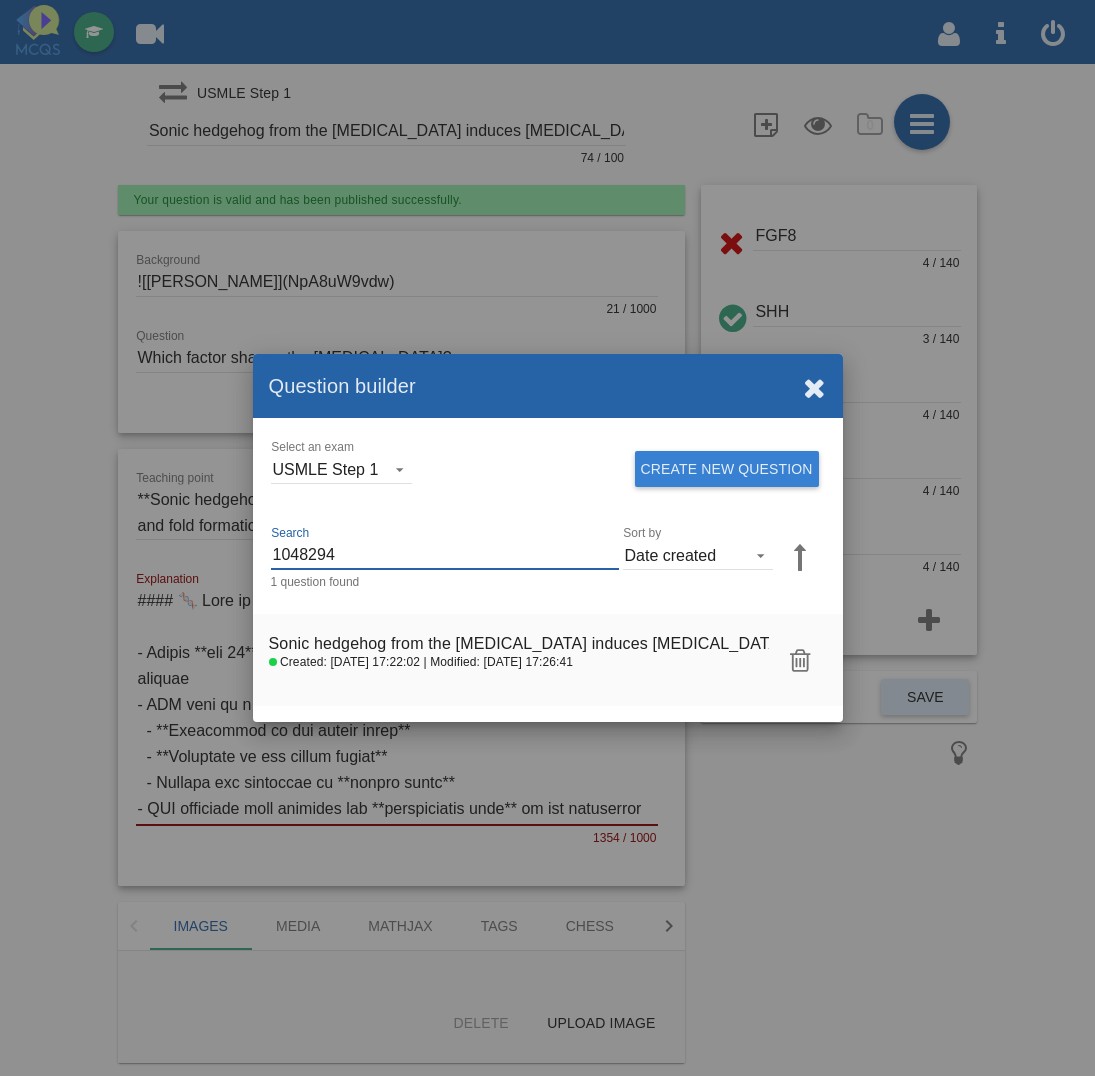 drag, startPoint x: 380, startPoint y: 553, endPoint x: -39, endPoint y: 552, distance: 419.0012 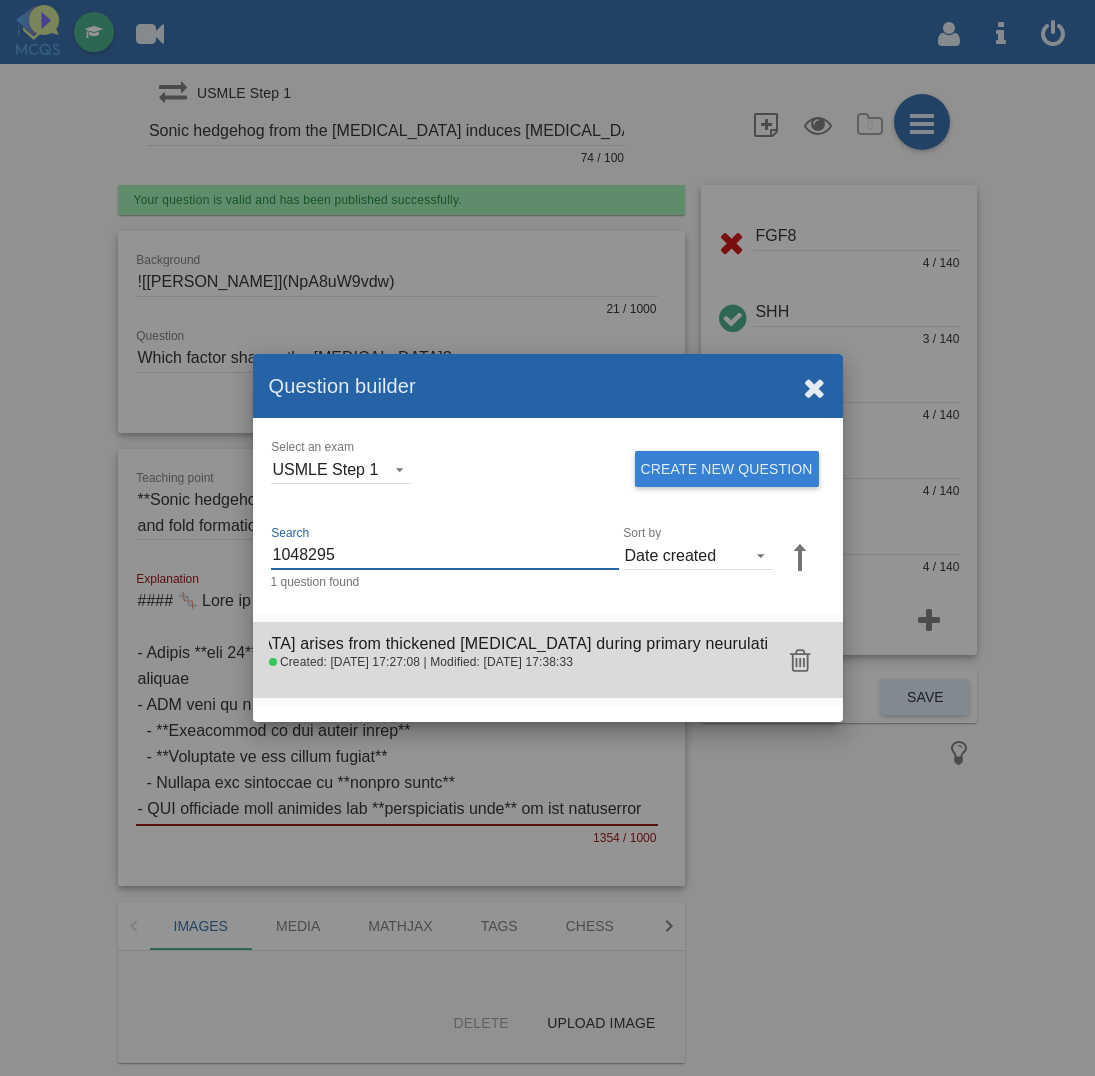 click 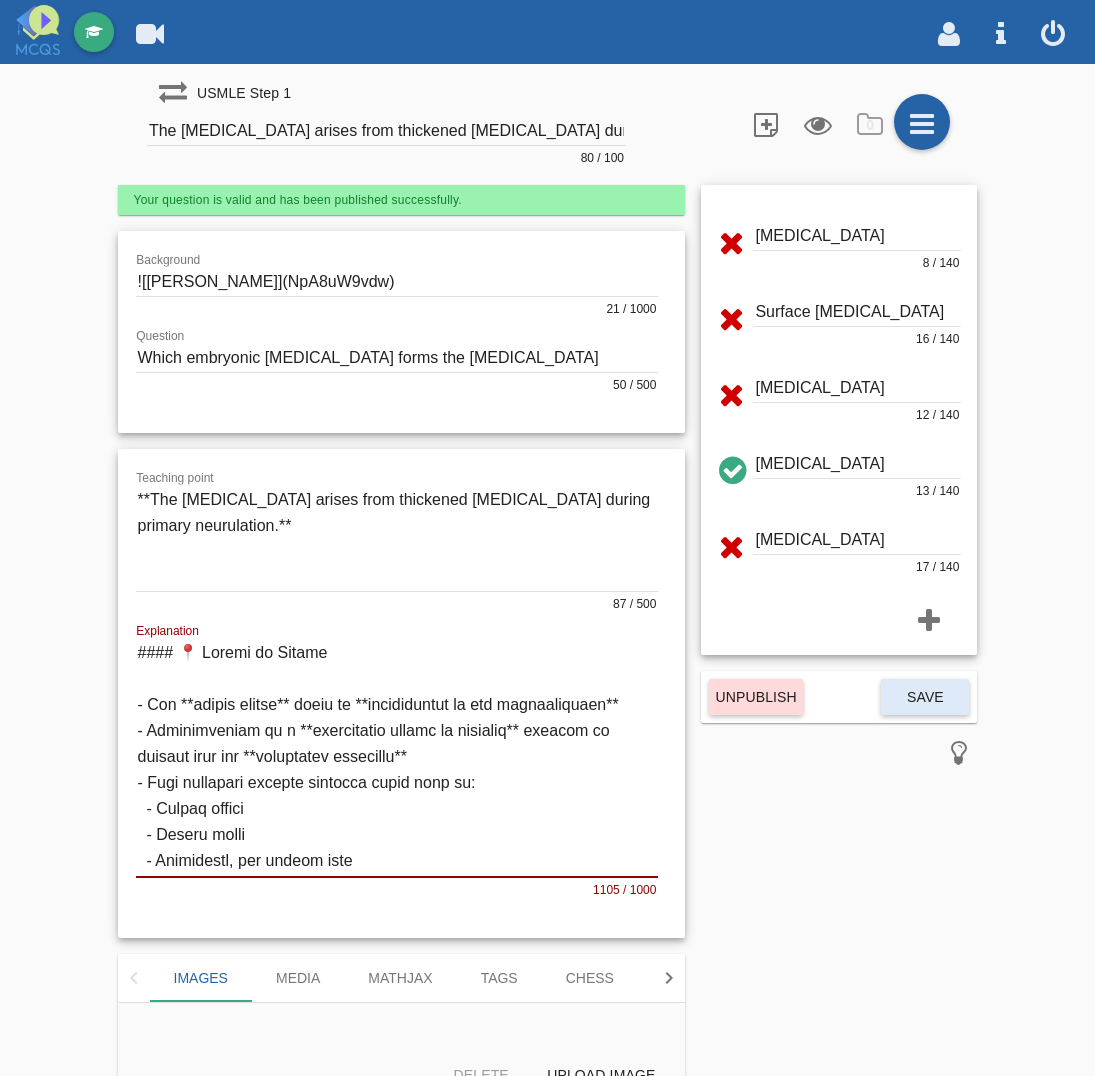 click on "[MEDICAL_DATA] 8 / 140
Surface [MEDICAL_DATA] 16 / 140
[MEDICAL_DATA] 12 / 140
[MEDICAL_DATA] 13 / 140
[MEDICAL_DATA] 17 / 140
Unpublish
Save" at bounding box center [839, 650] 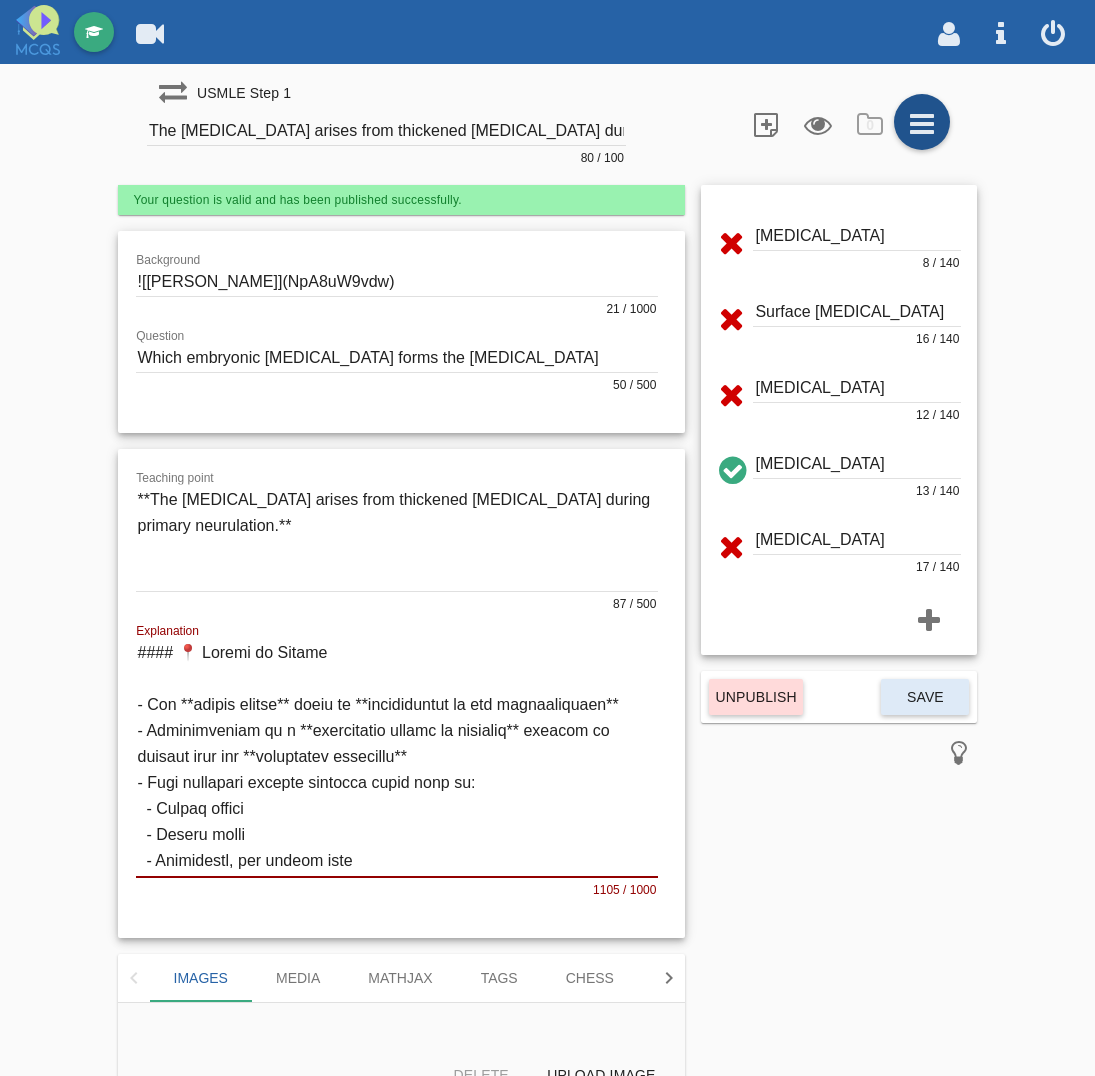 click at bounding box center [922, 122] 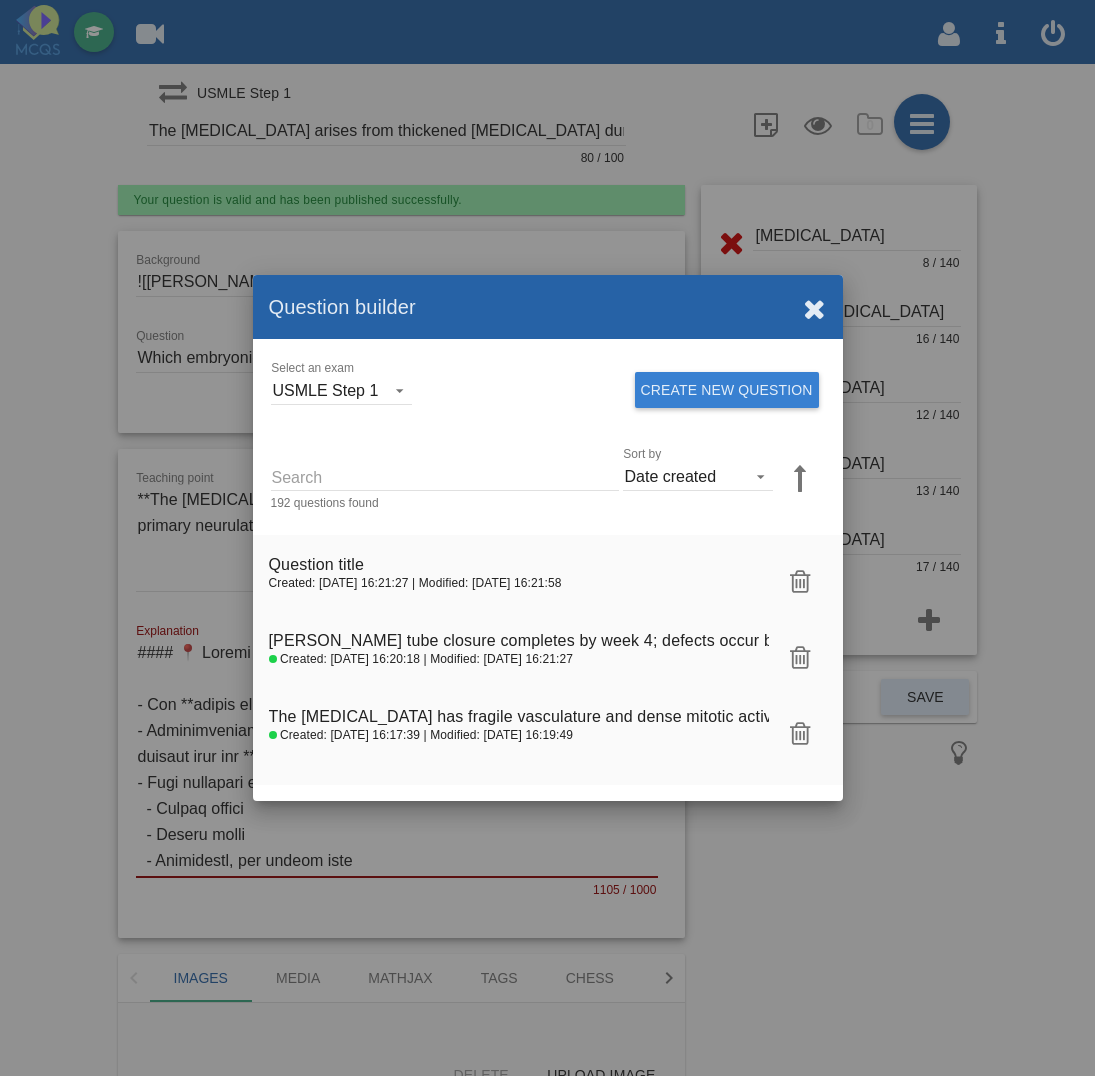 click on "Search" at bounding box center (445, 476) 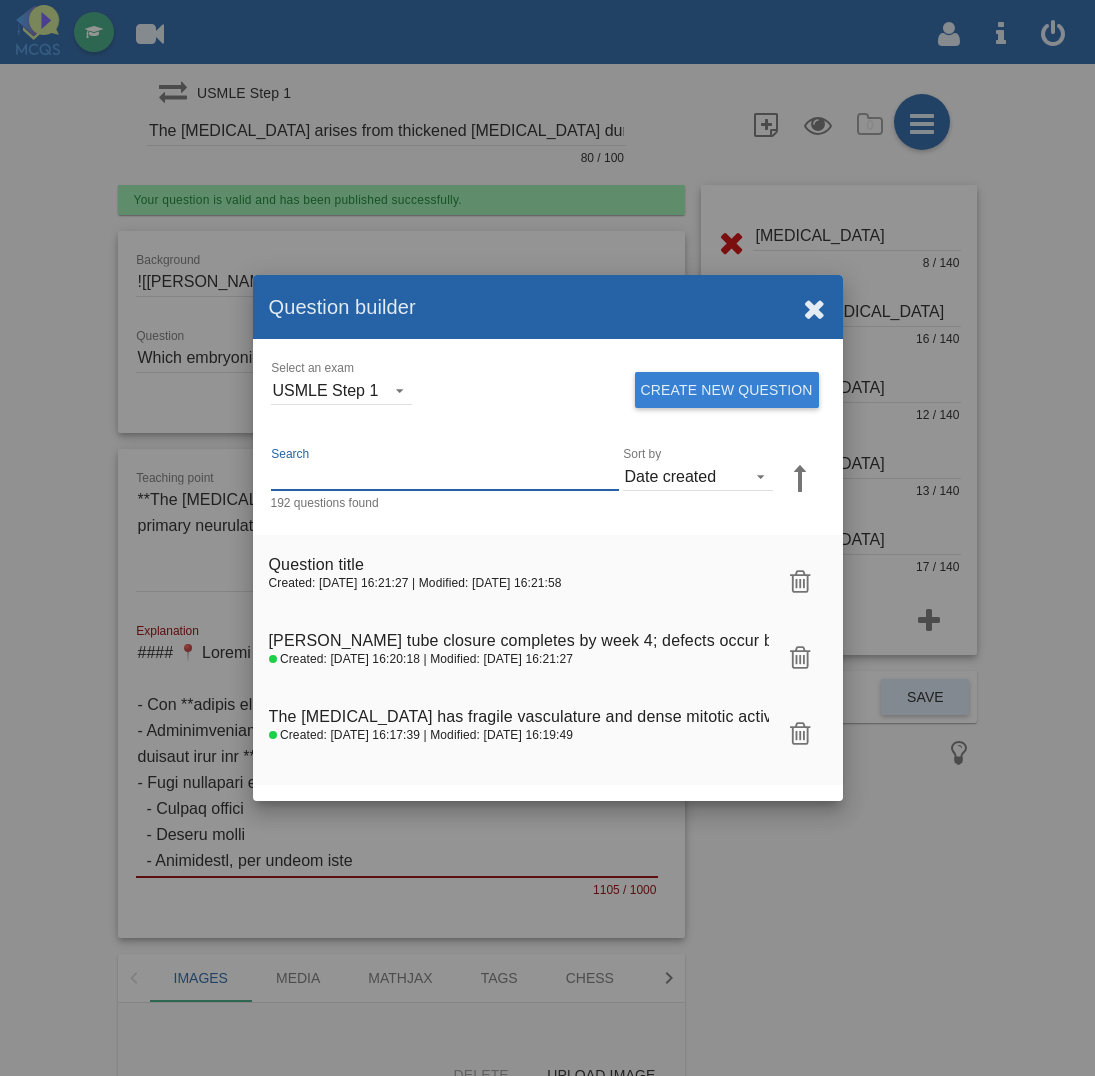 paste on "1048294" 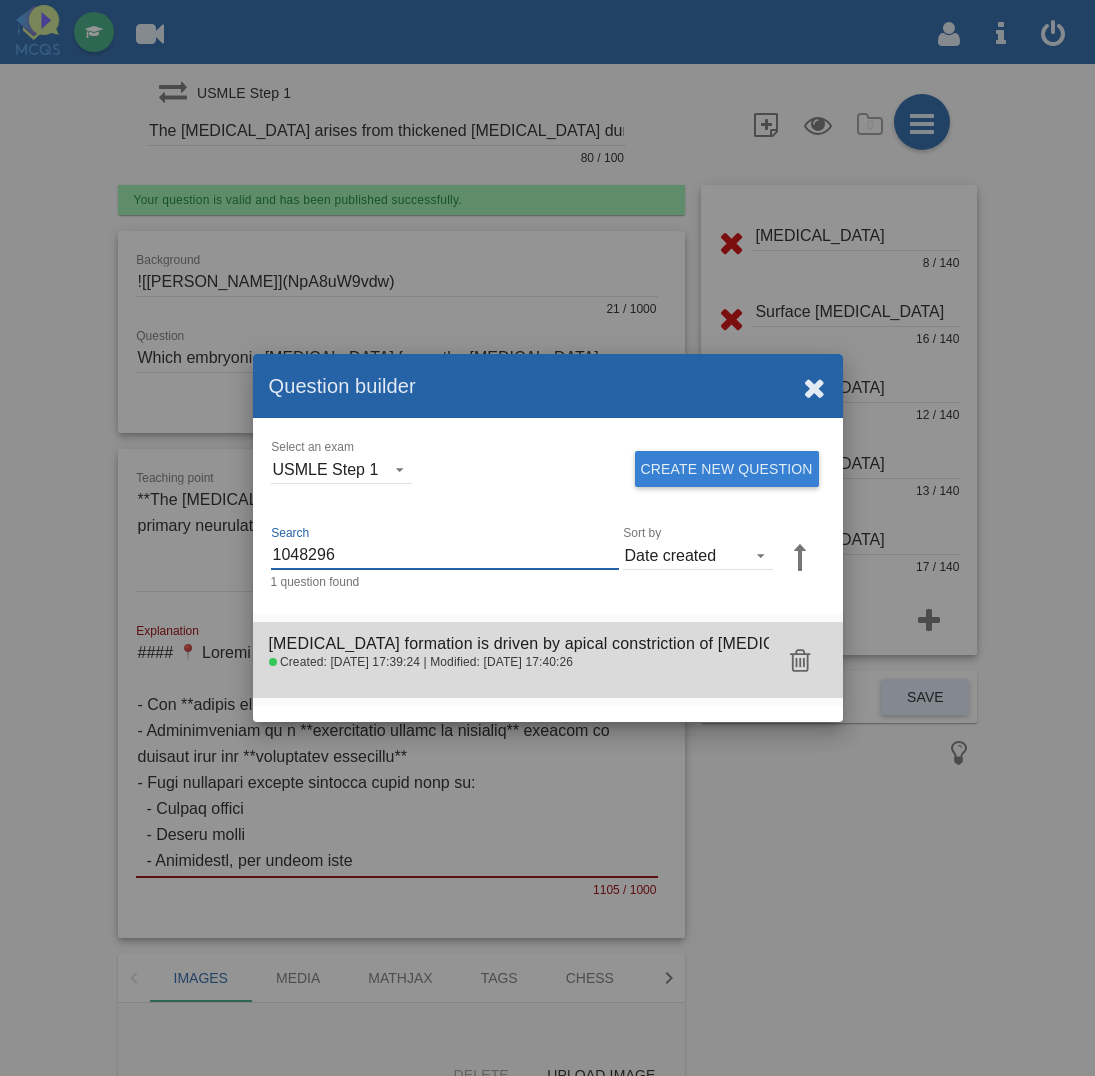 click on "[MEDICAL_DATA] formation is driven by apical constriction of [MEDICAL_DATA]" 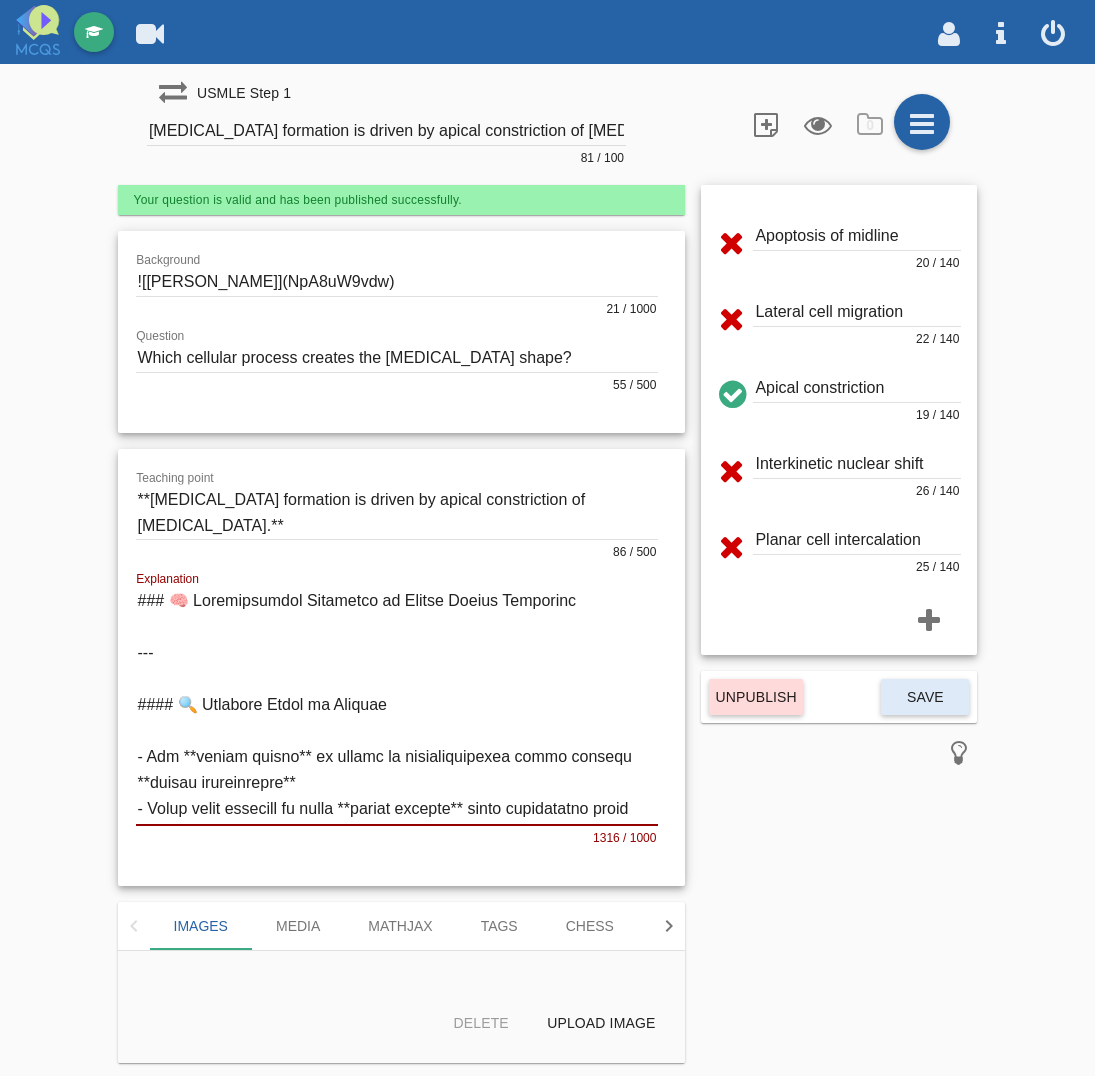 click on "[MEDICAL_DATA] formation is driven by apical constriction of [MEDICAL_DATA] 81 / 100" 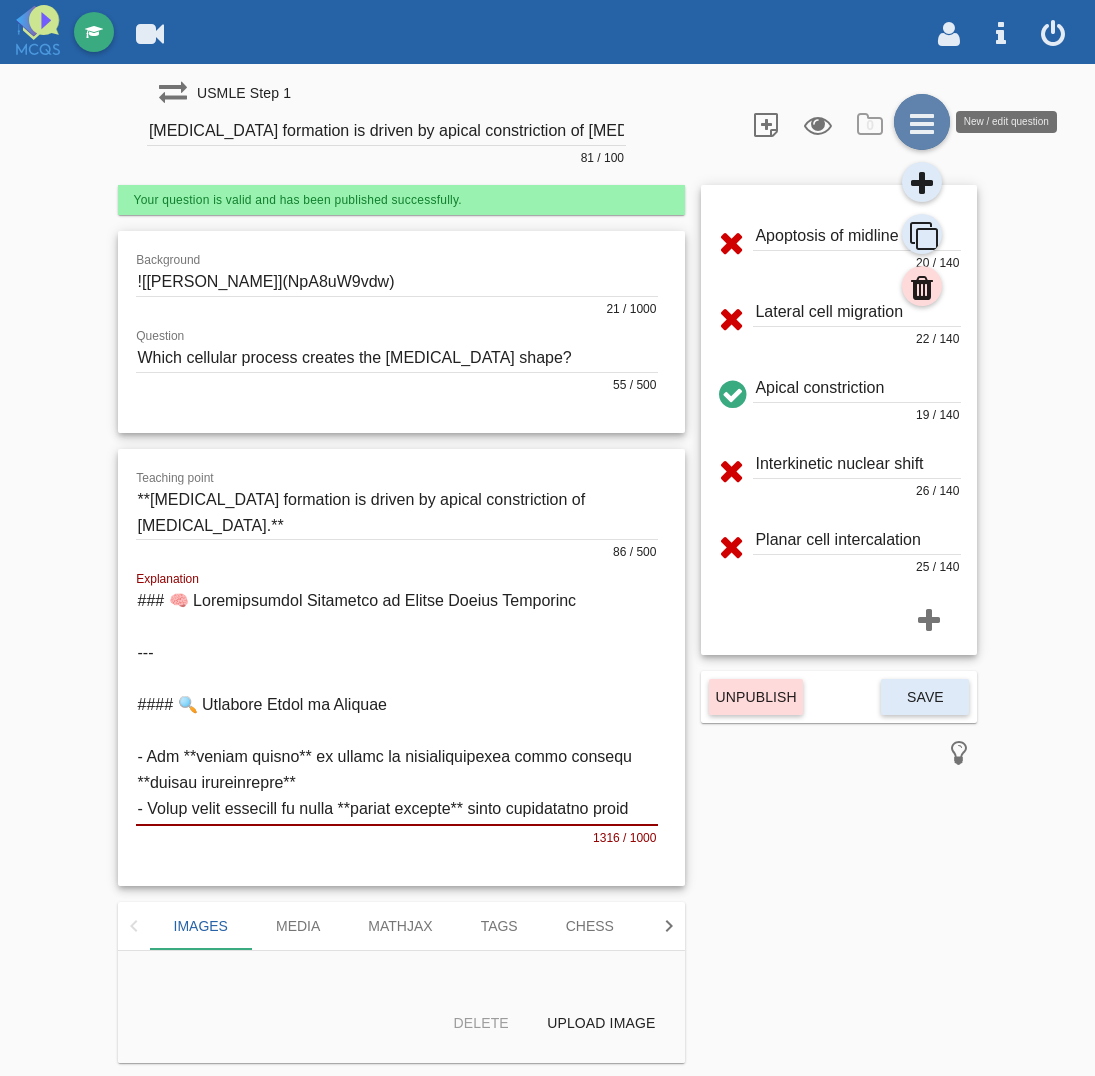 click at bounding box center [922, 122] 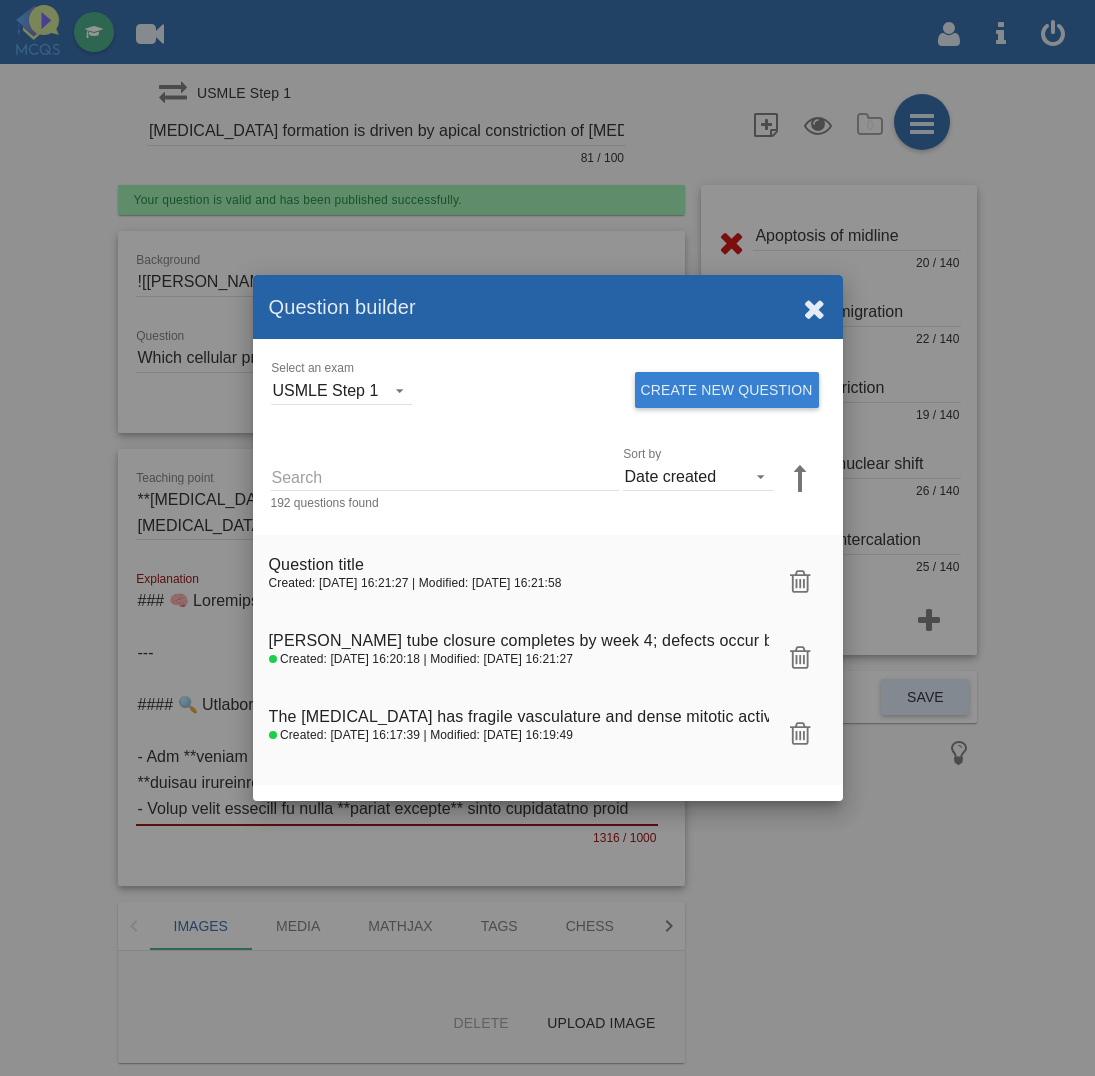 drag, startPoint x: 338, startPoint y: 498, endPoint x: 353, endPoint y: 495, distance: 15.297058 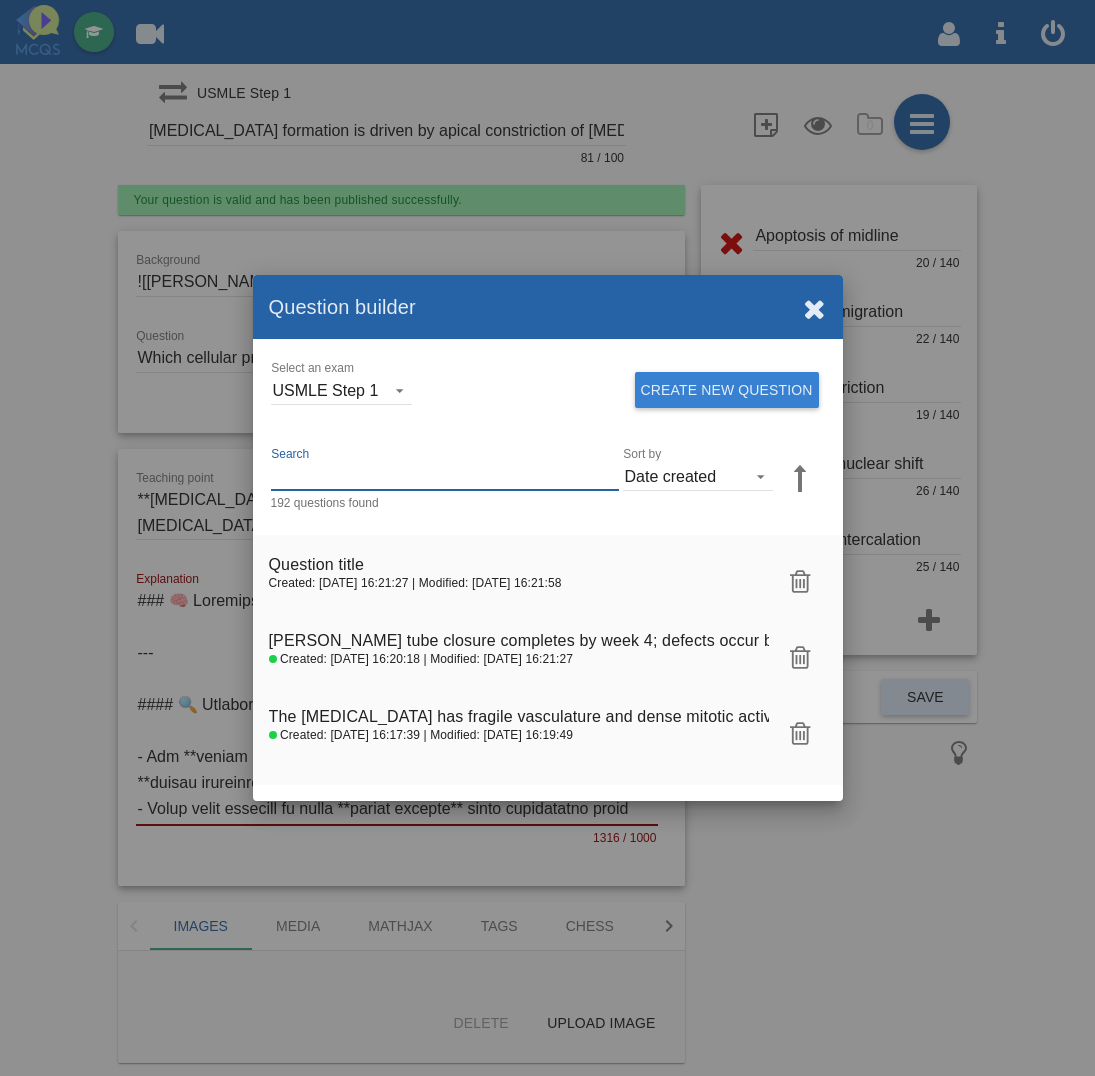 paste on "1048294" 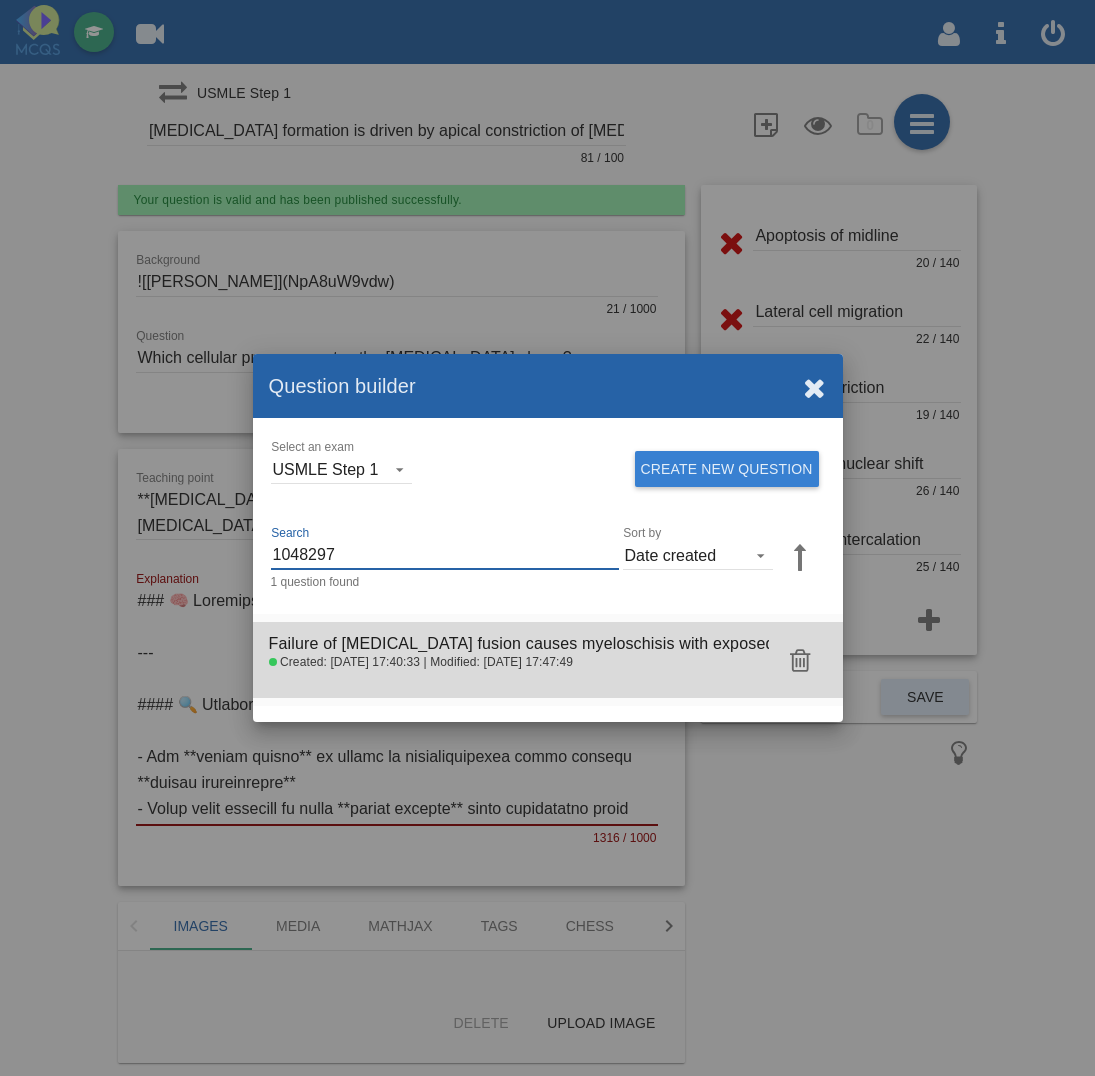 click 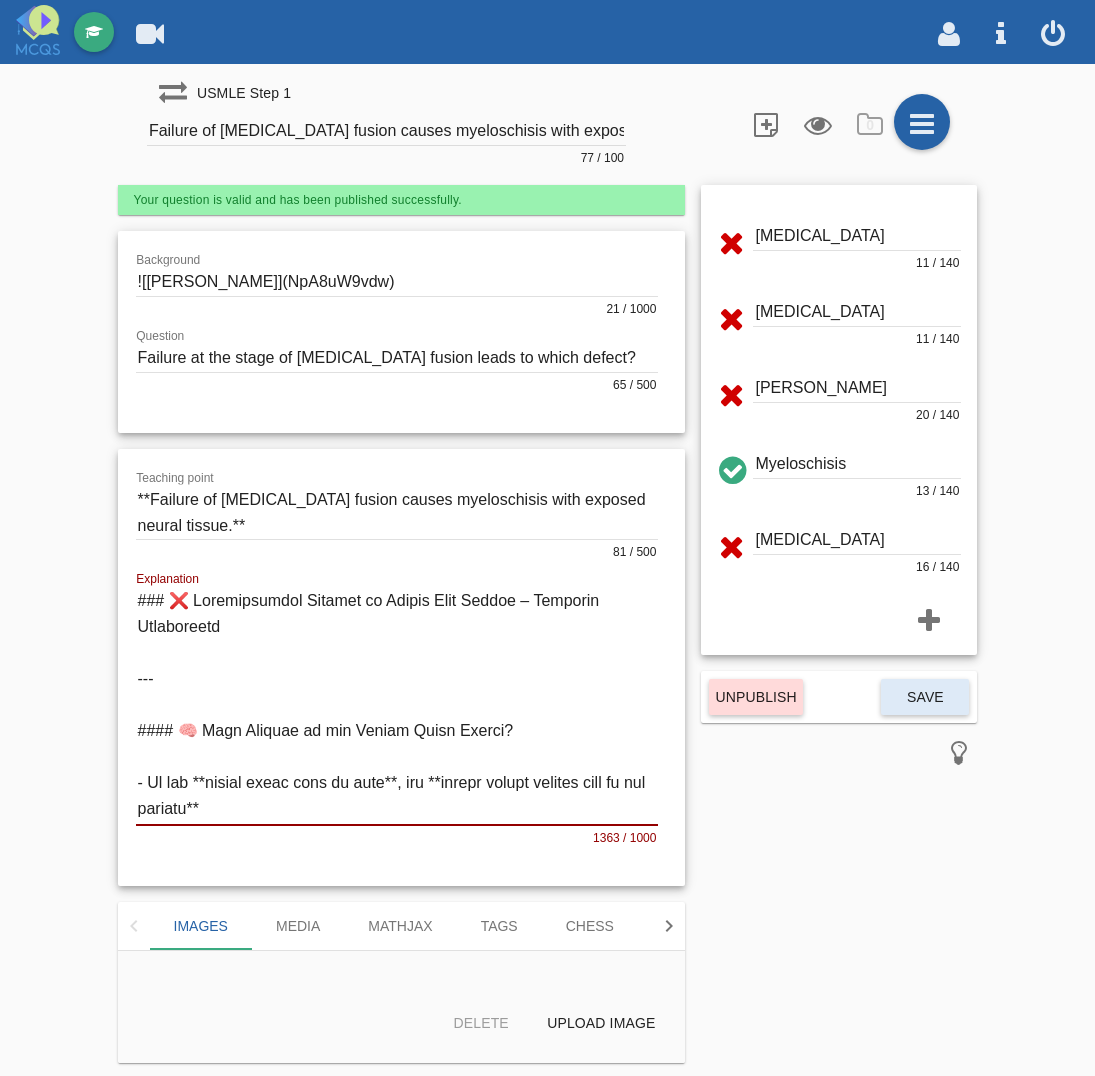 click at bounding box center (397, 706) 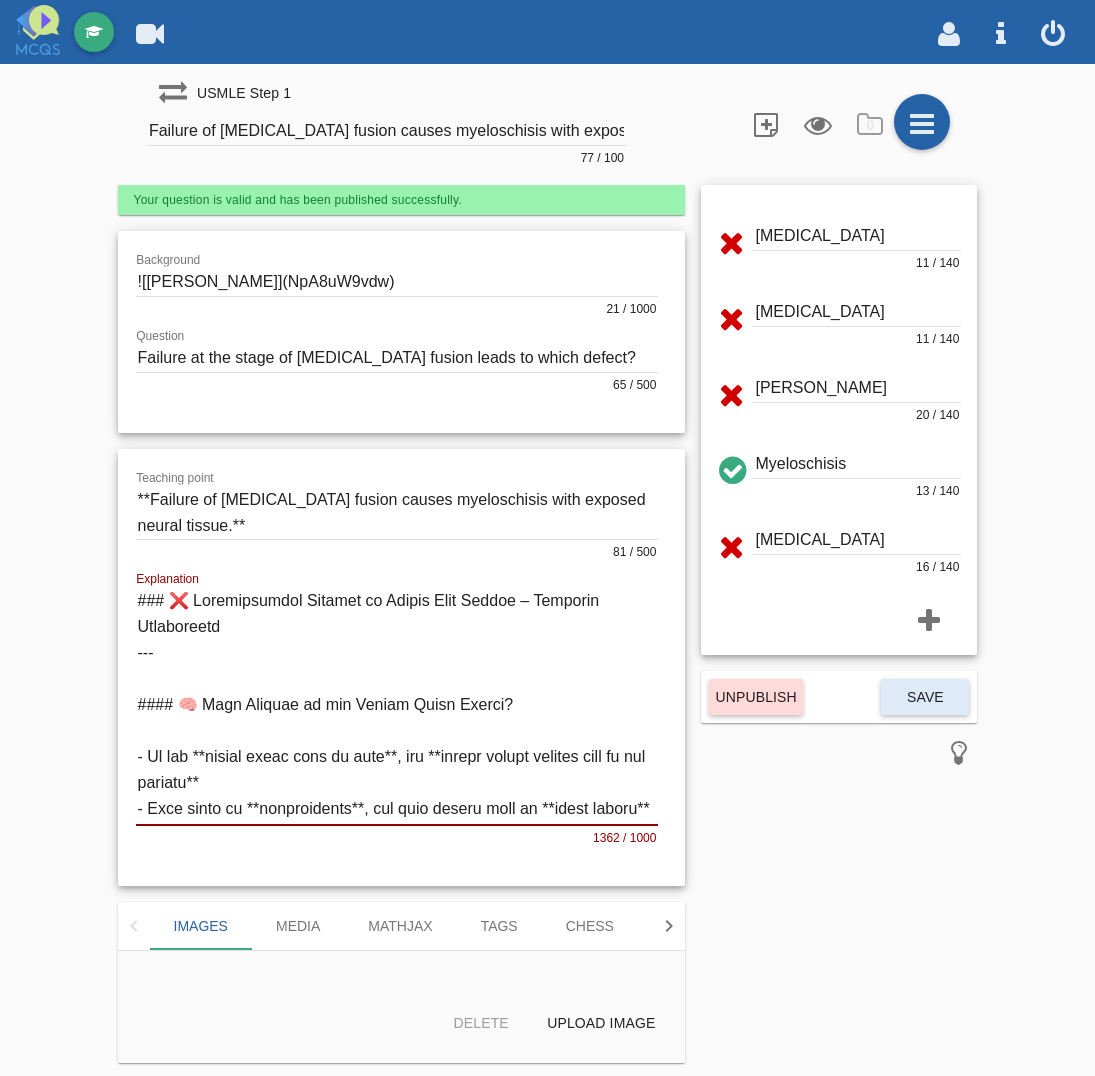 click at bounding box center [397, 282] 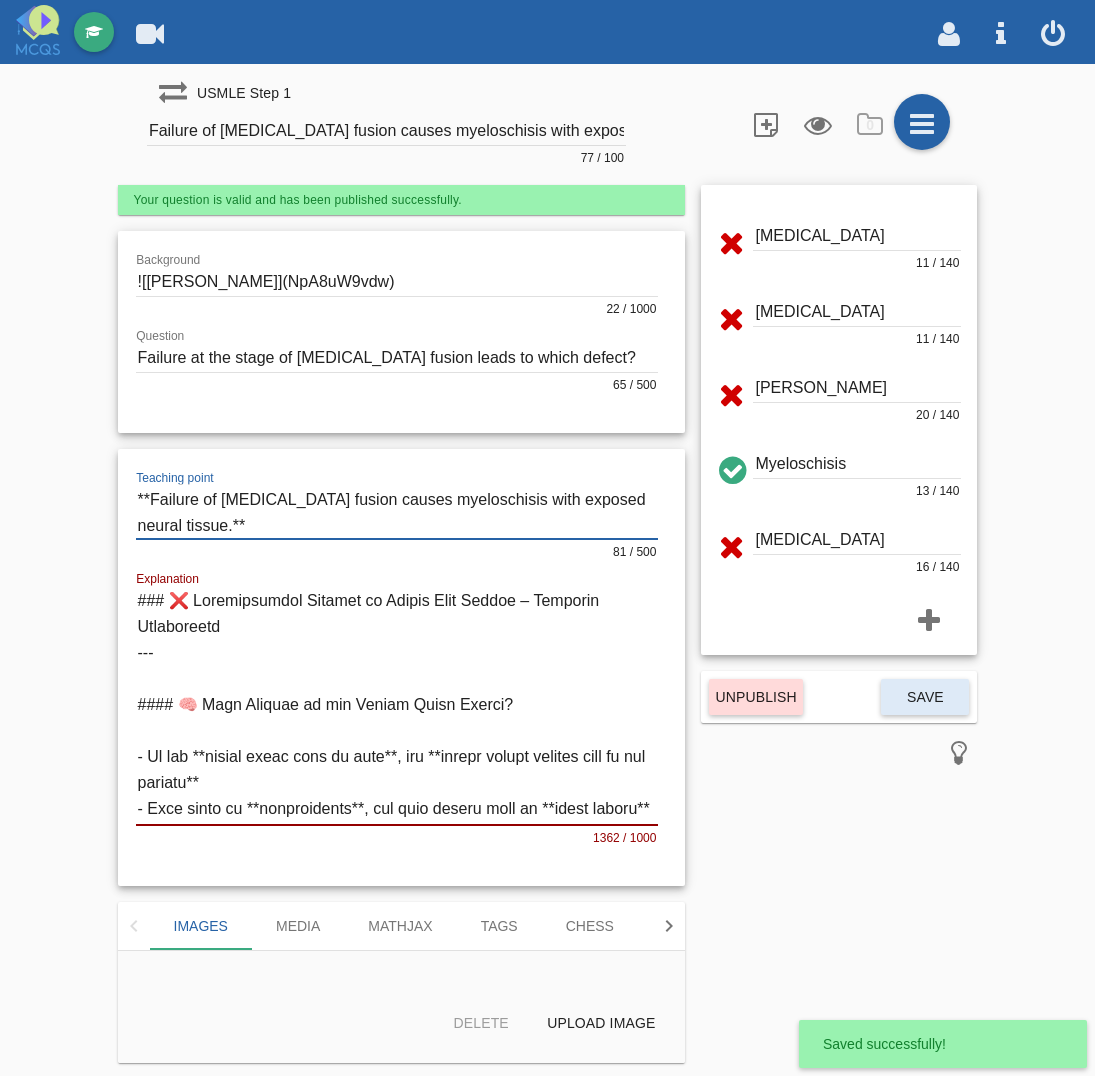 click at bounding box center [397, 512] 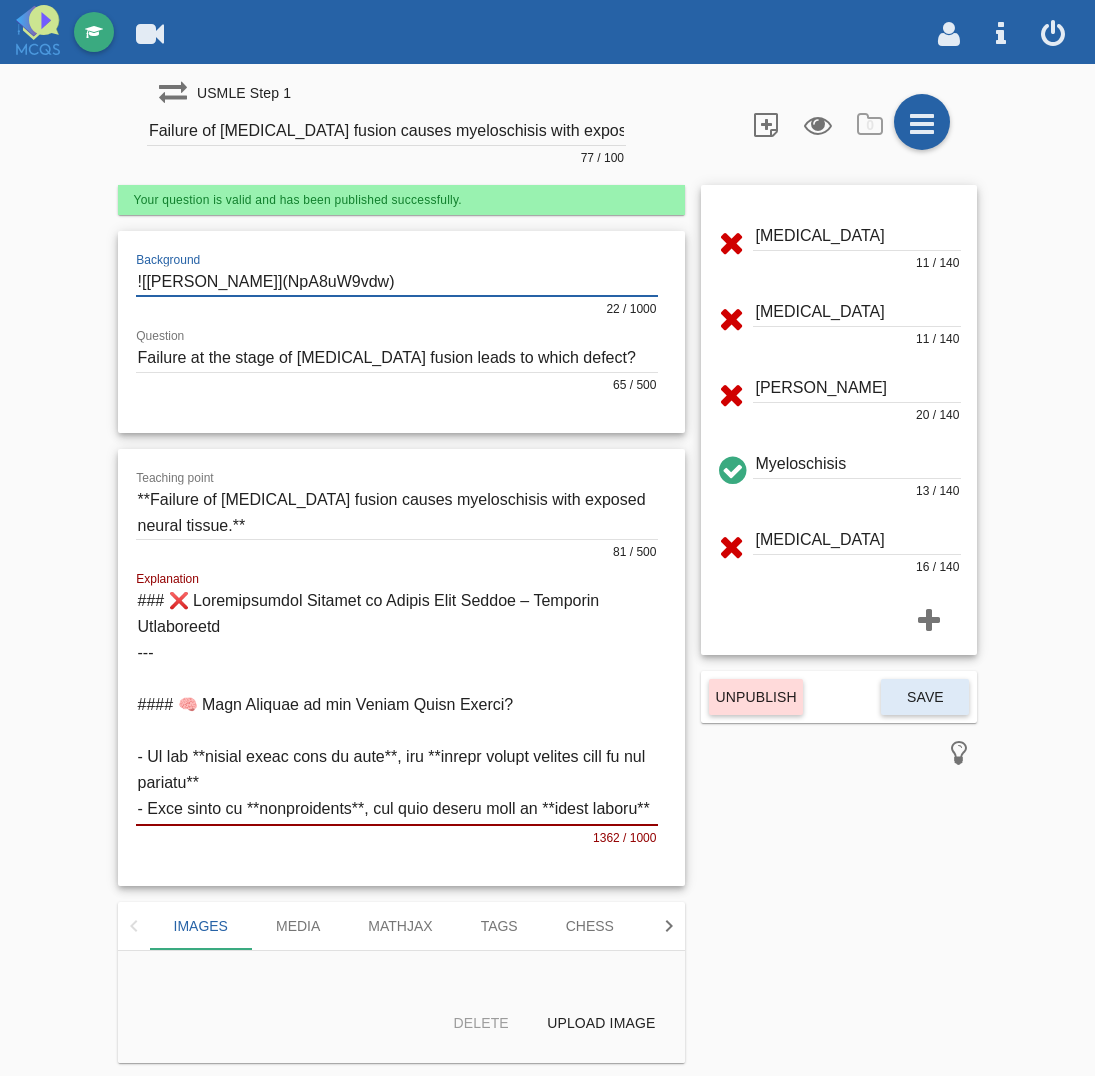 click at bounding box center [397, 282] 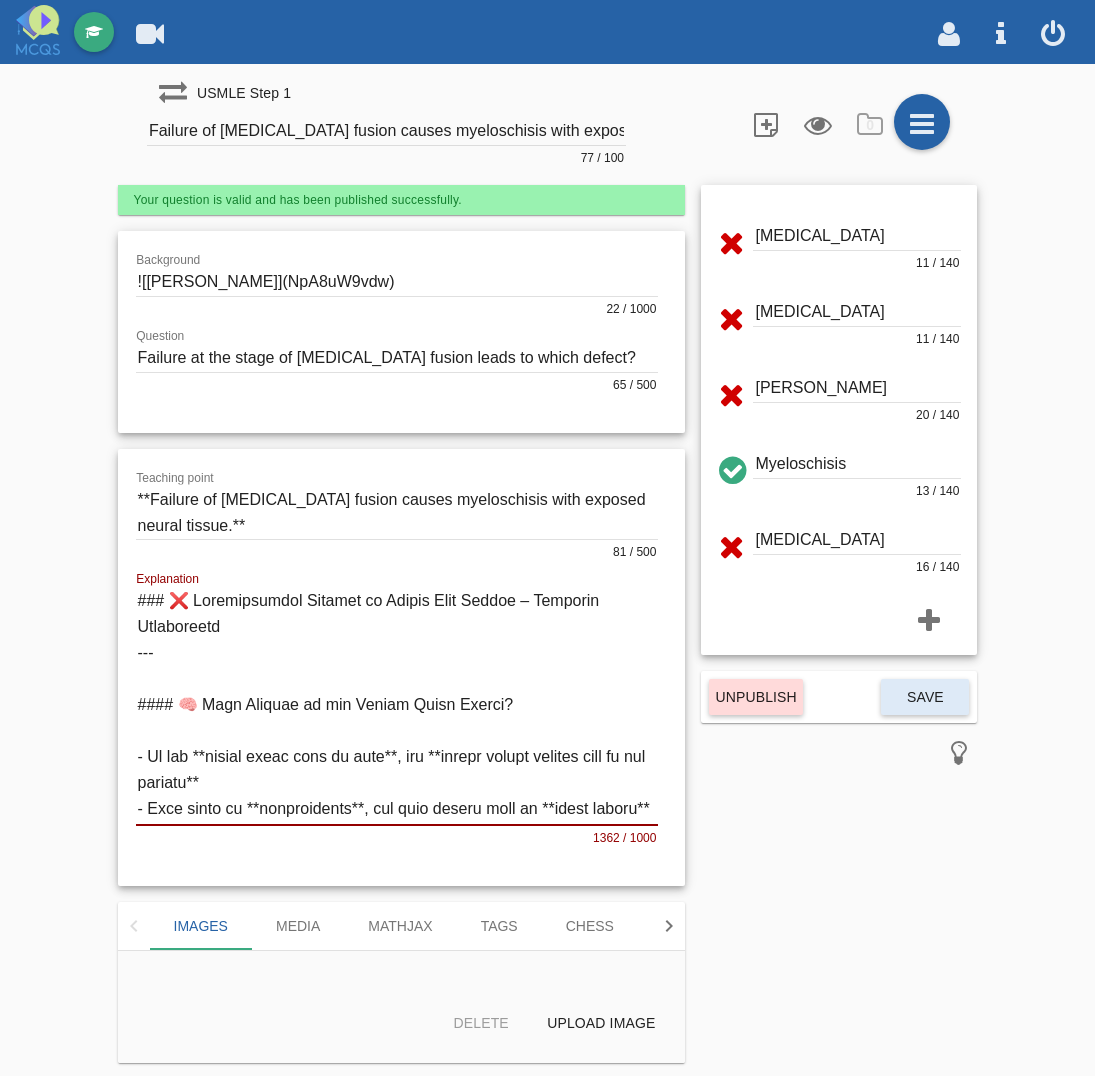 click on "[MEDICAL_DATA] 11 / 140
[MEDICAL_DATA] 11 / 140
[PERSON_NAME][MEDICAL_DATA] 20 / 140
Myeloschisis 13 / 140
[MEDICAL_DATA] 16 / 140
Unpublish
Save" at bounding box center [839, 624] 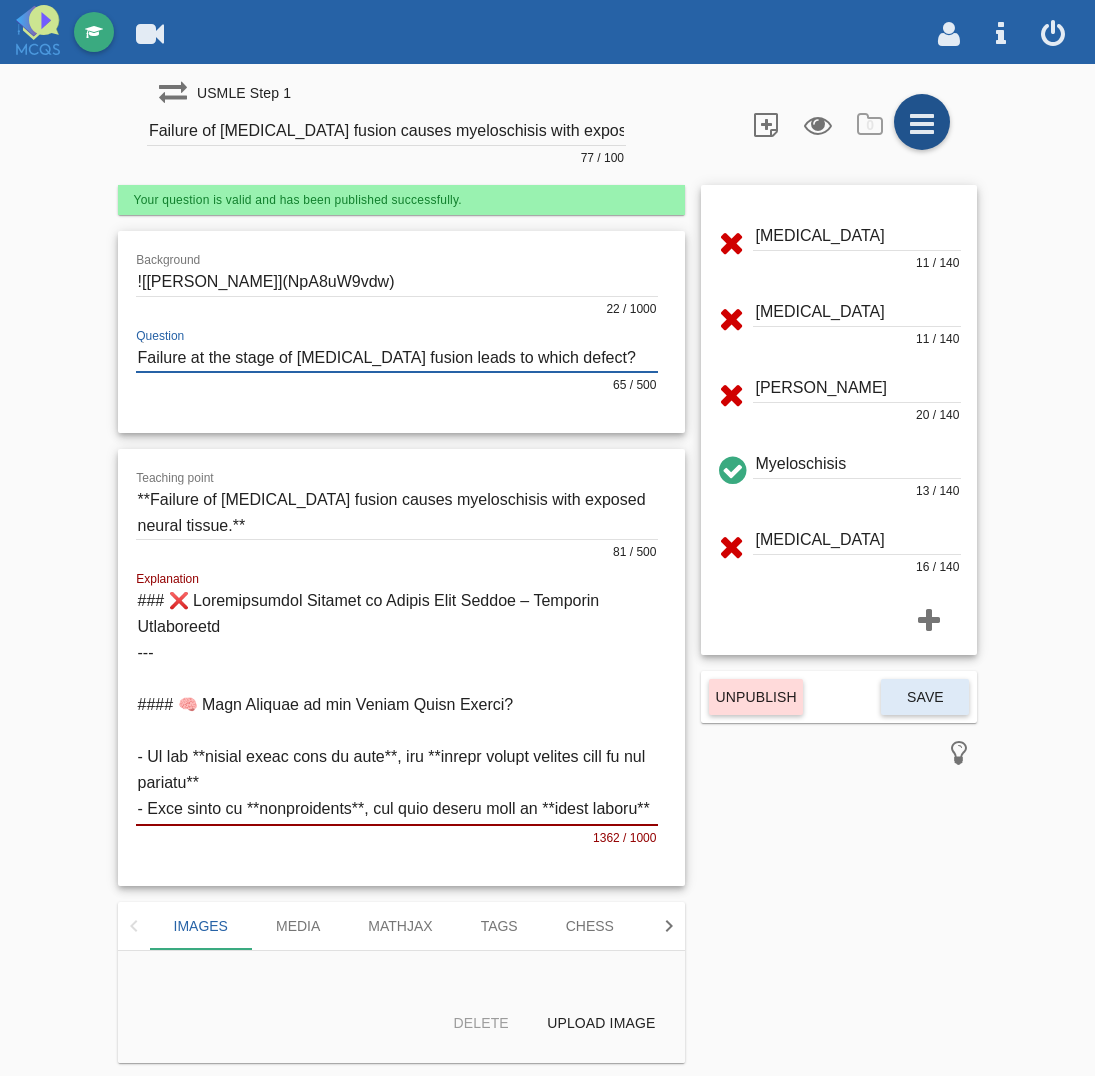 click at bounding box center [922, 122] 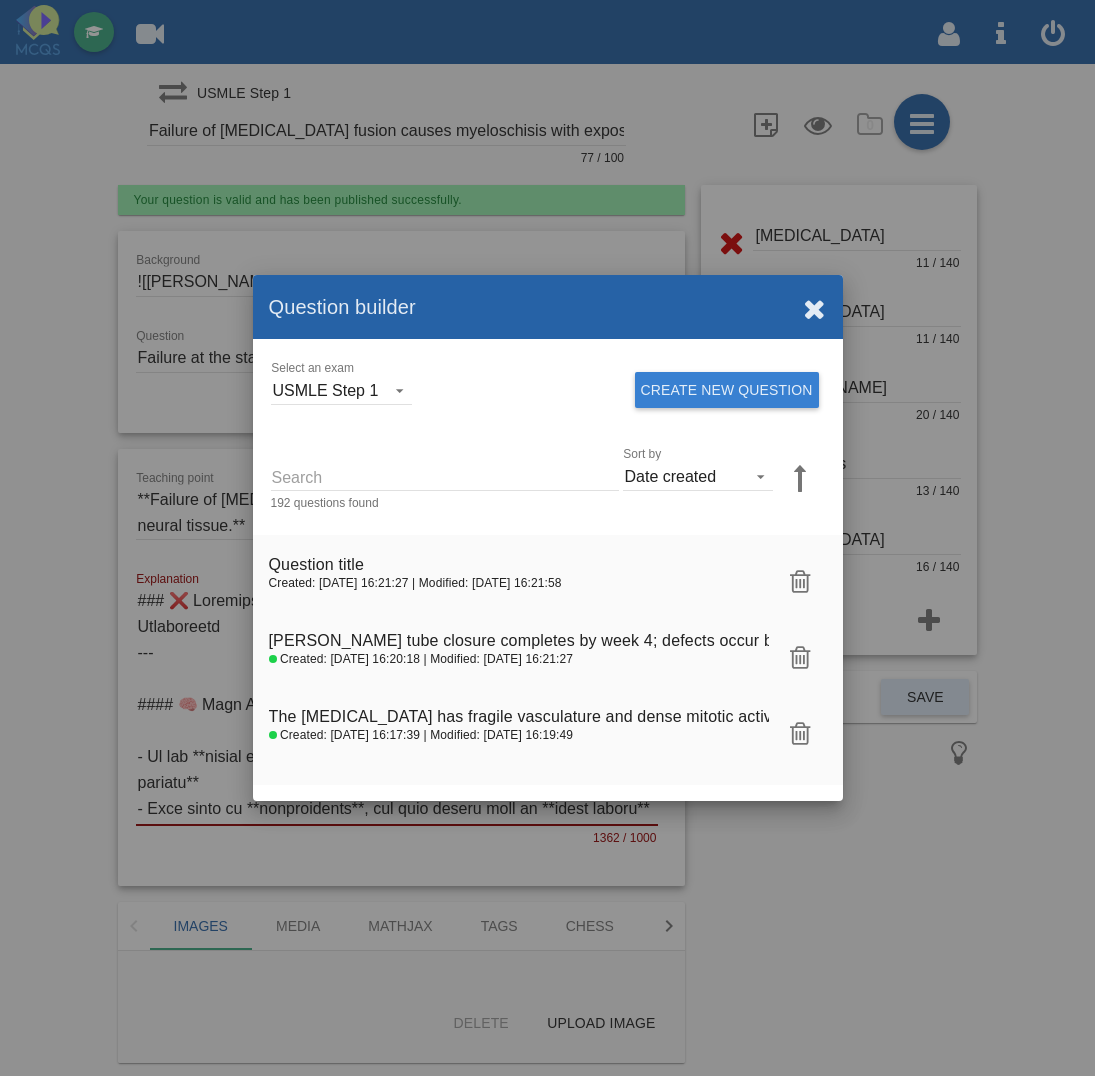 click on "Search" at bounding box center (445, 476) 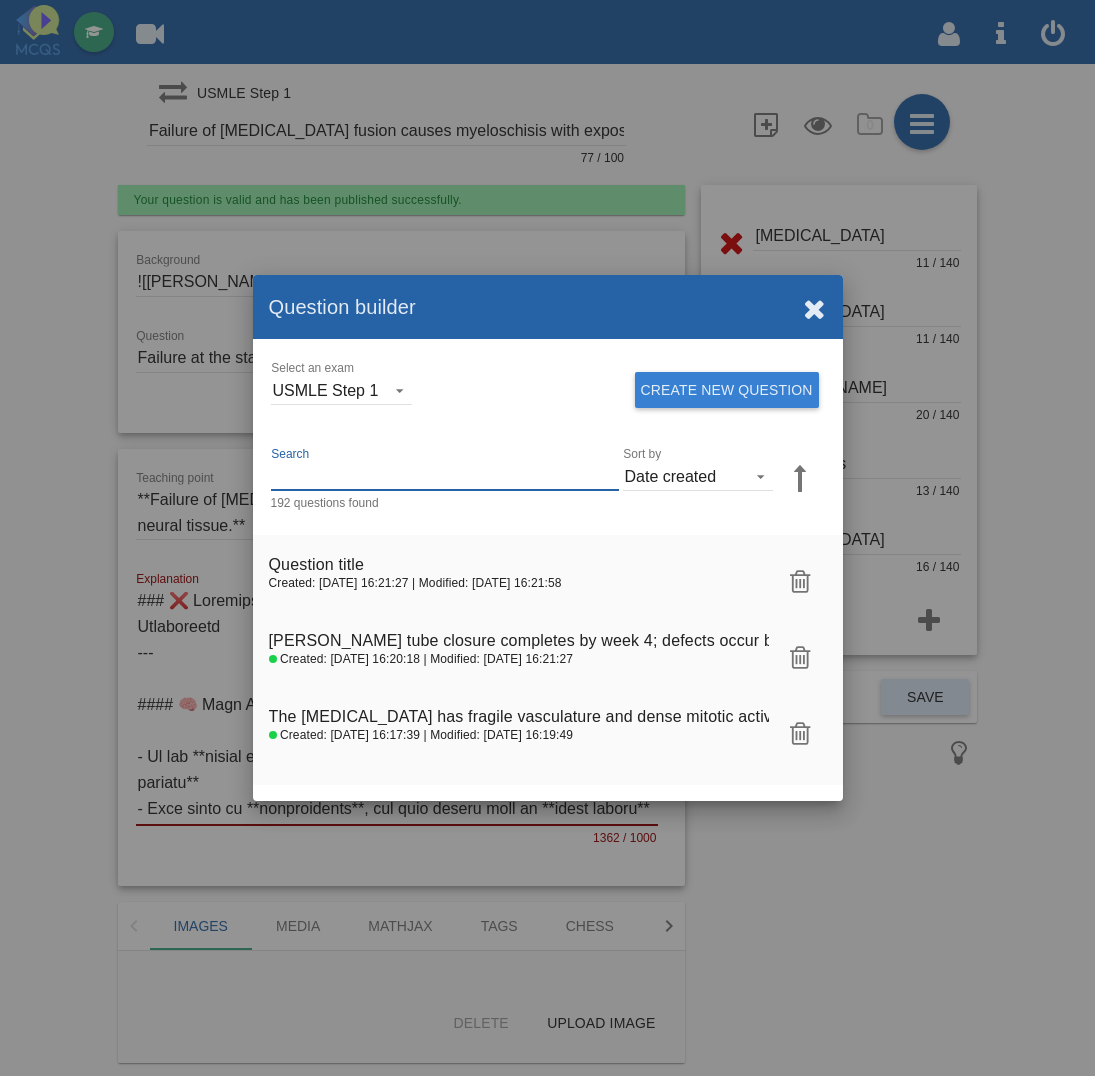 paste on "1048294" 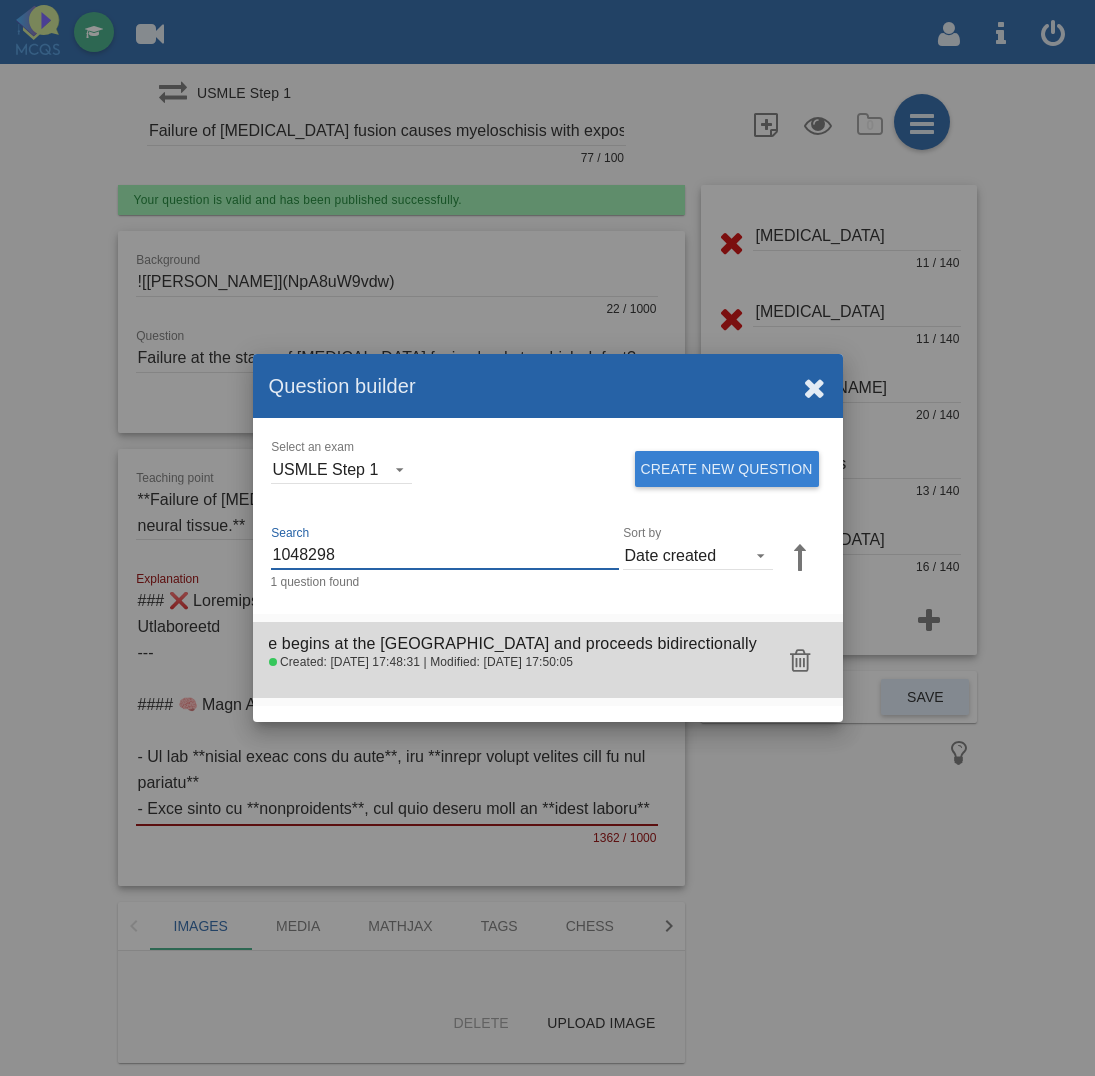 click 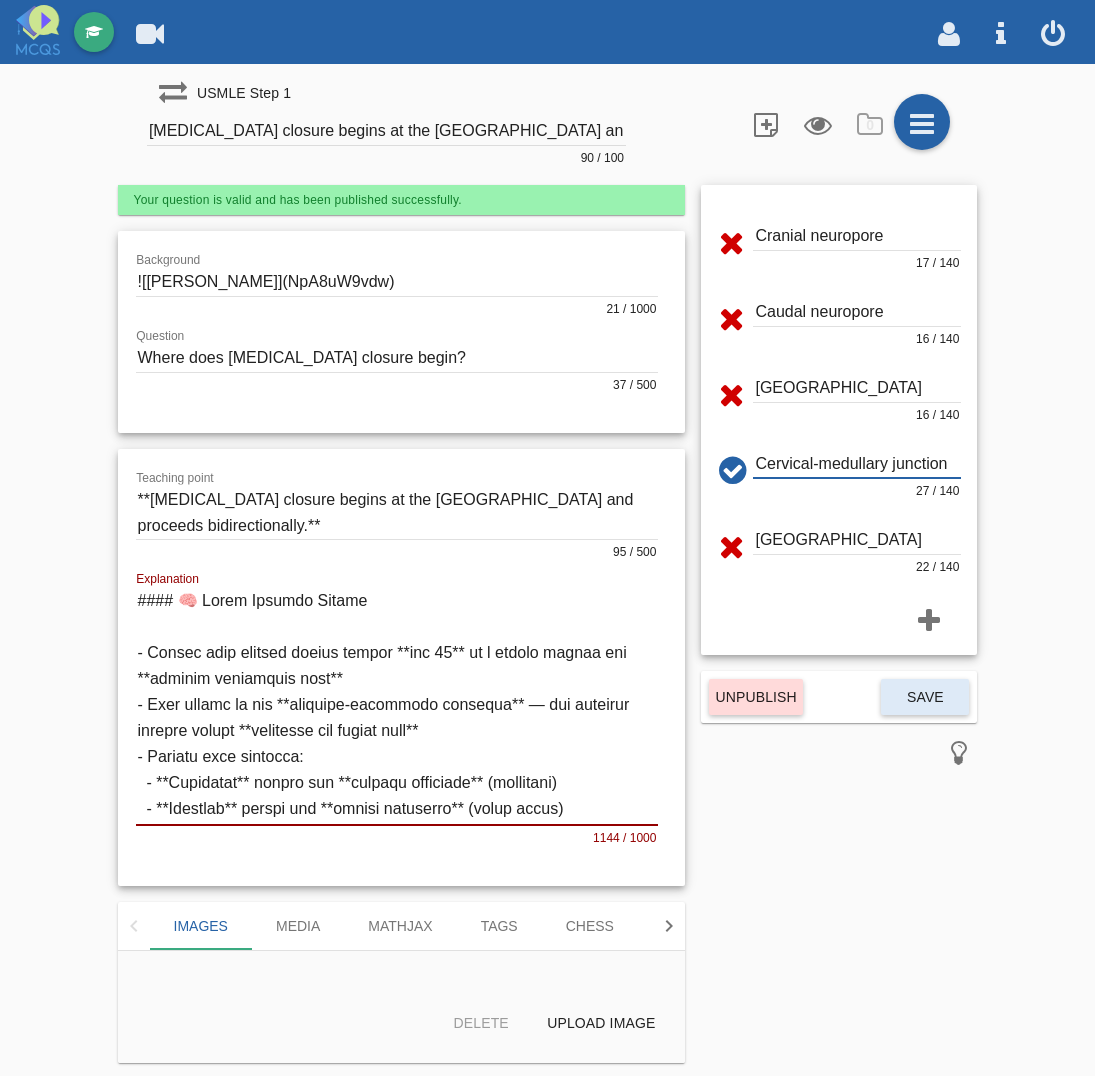drag, startPoint x: 821, startPoint y: 460, endPoint x: 1091, endPoint y: 453, distance: 270.09073 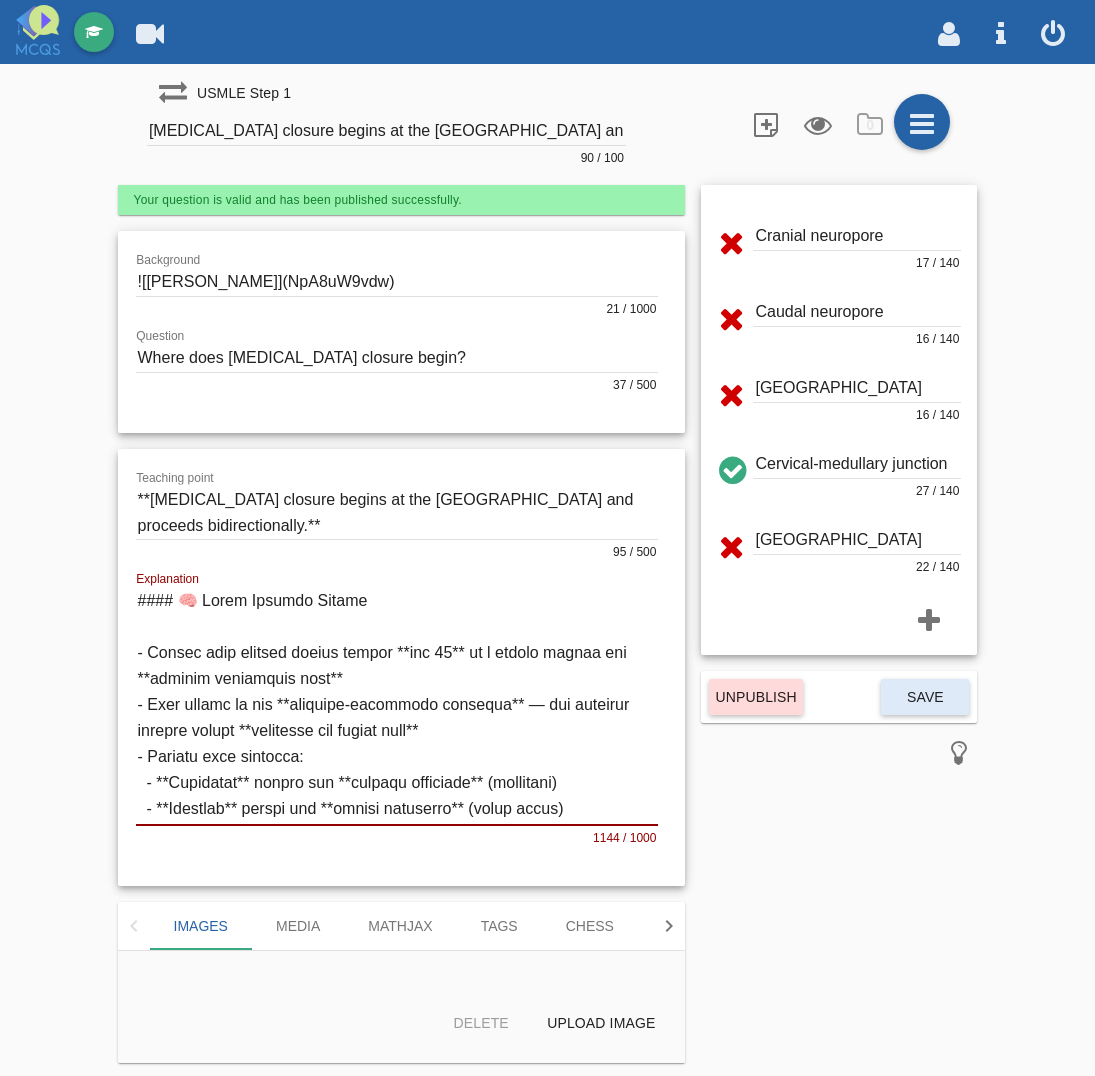 drag, startPoint x: 478, startPoint y: 556, endPoint x: 491, endPoint y: 546, distance: 16.40122 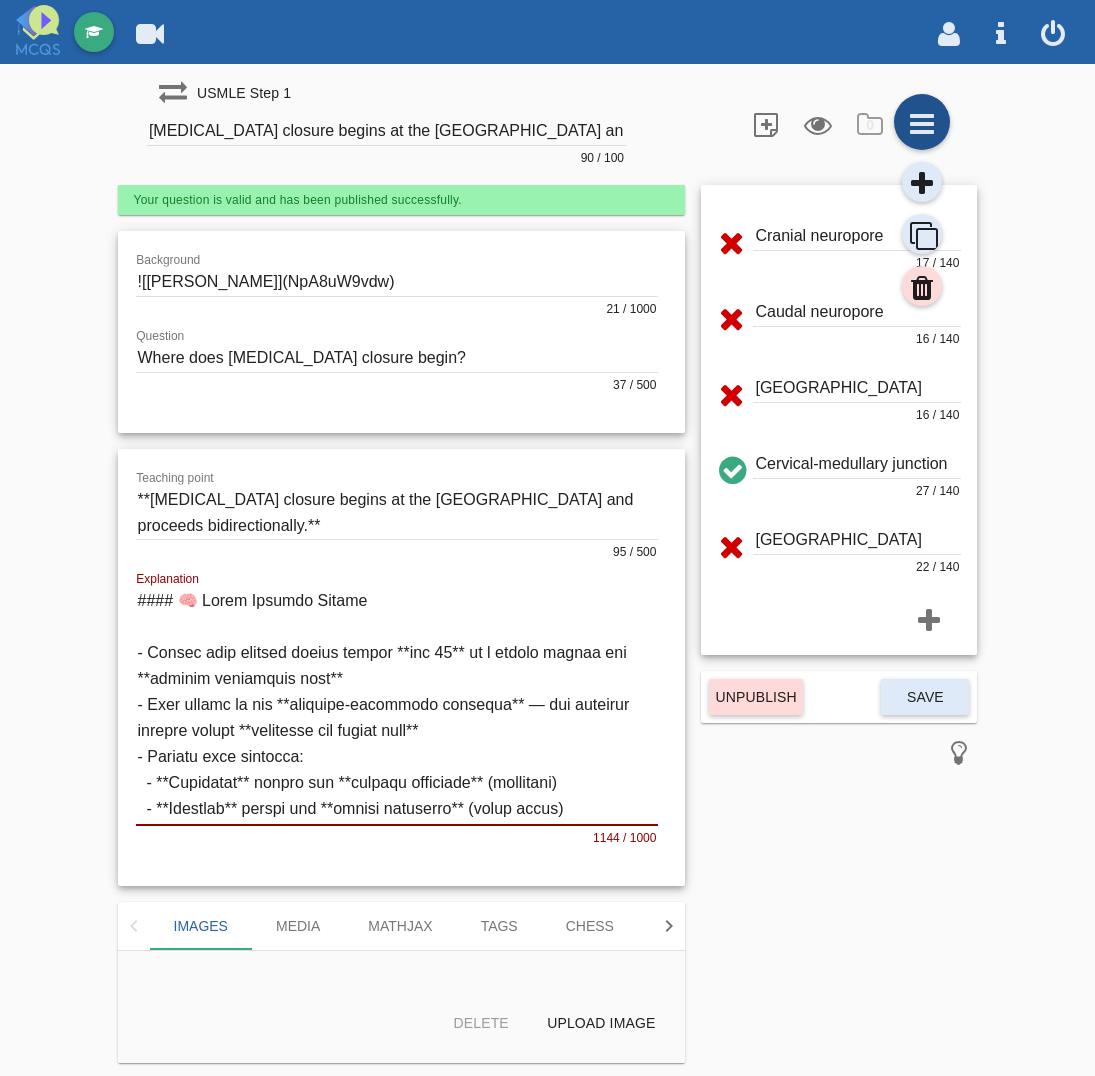 click at bounding box center [922, 122] 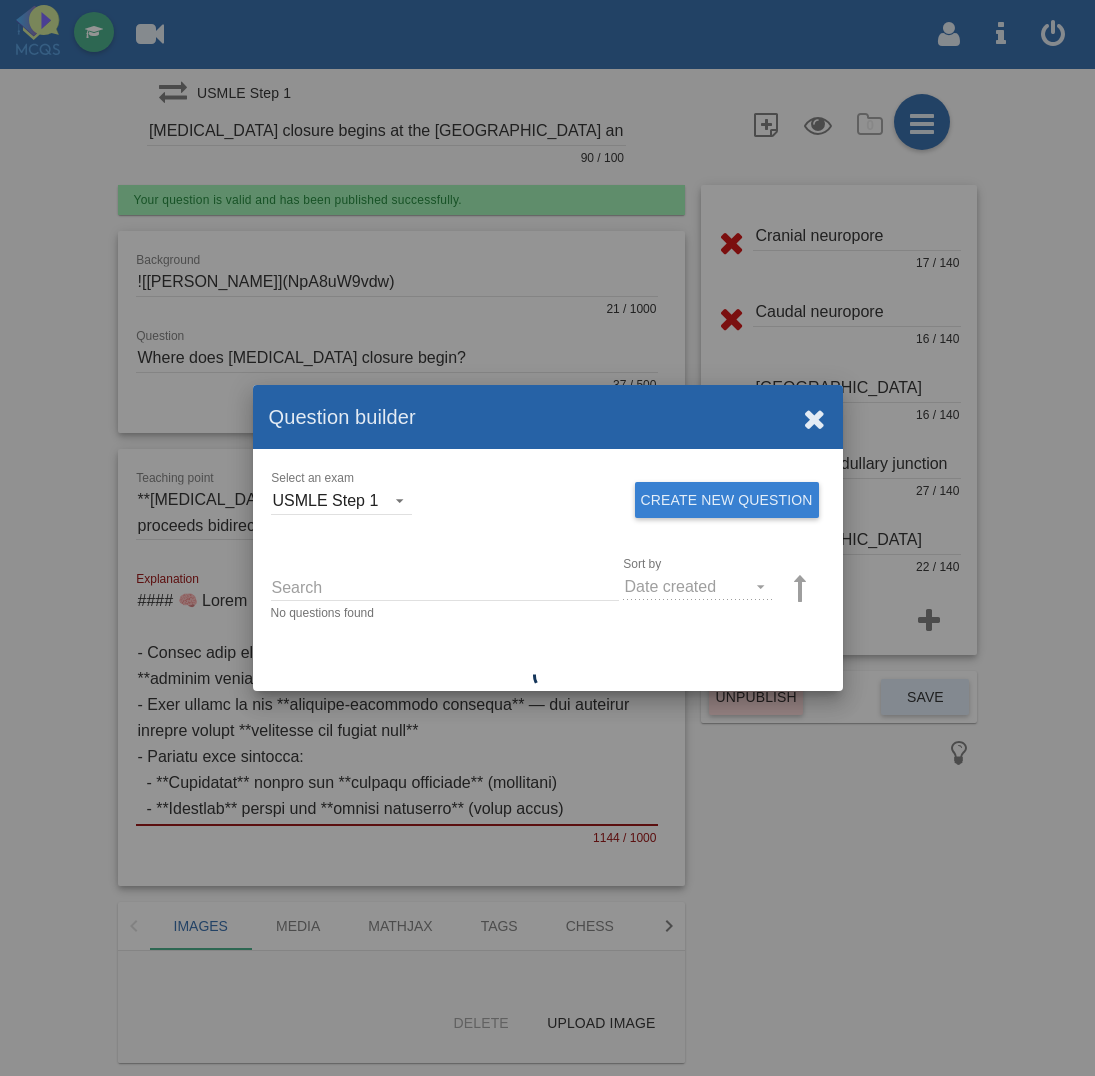 click on "Search
No questions found
Sort by
Date created
sort
Date created Date modified Title Published Total attempts Correct attempts Likes Dislikes Difficulty" at bounding box center [548, 598] 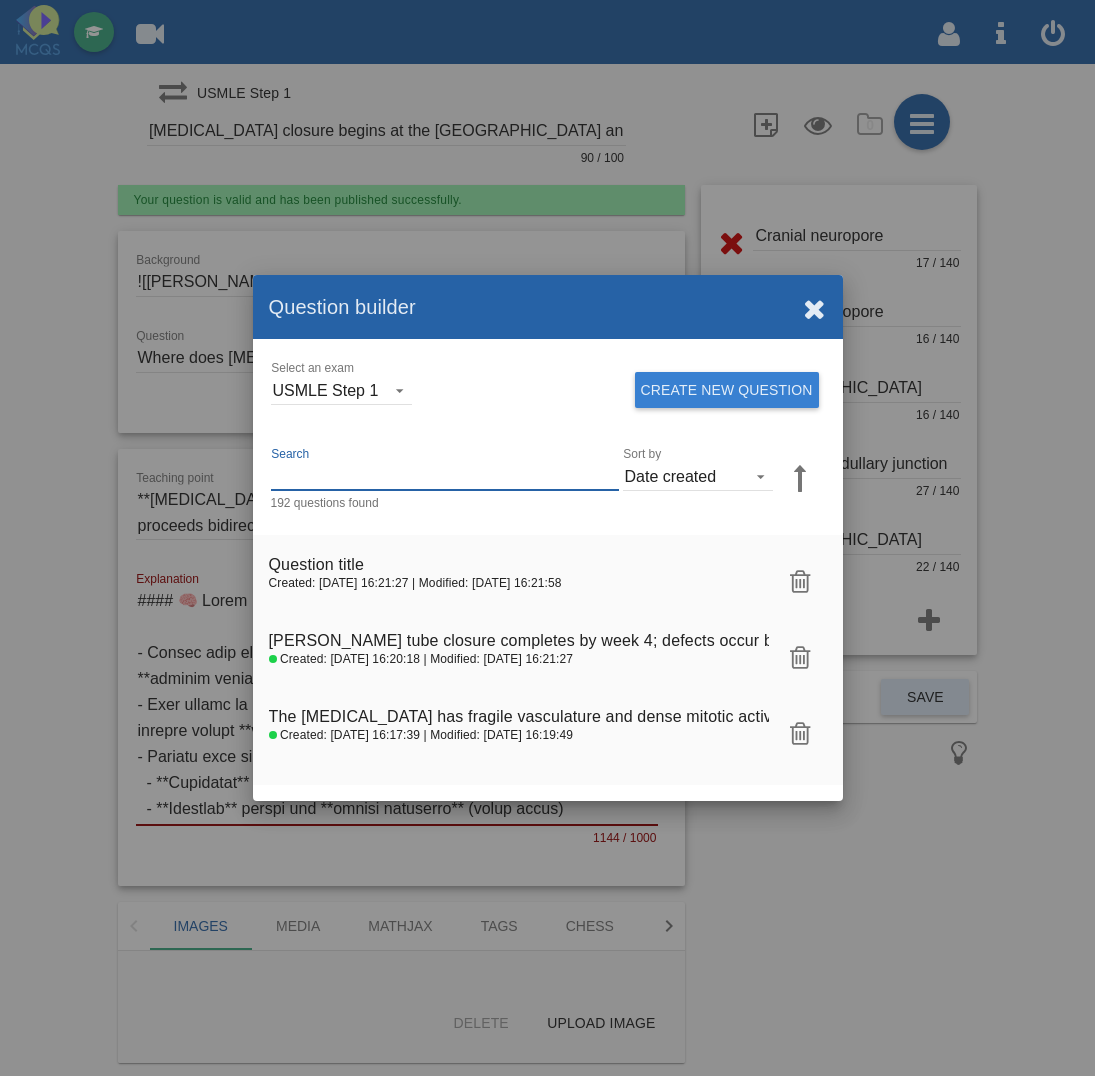 paste on "1048294" 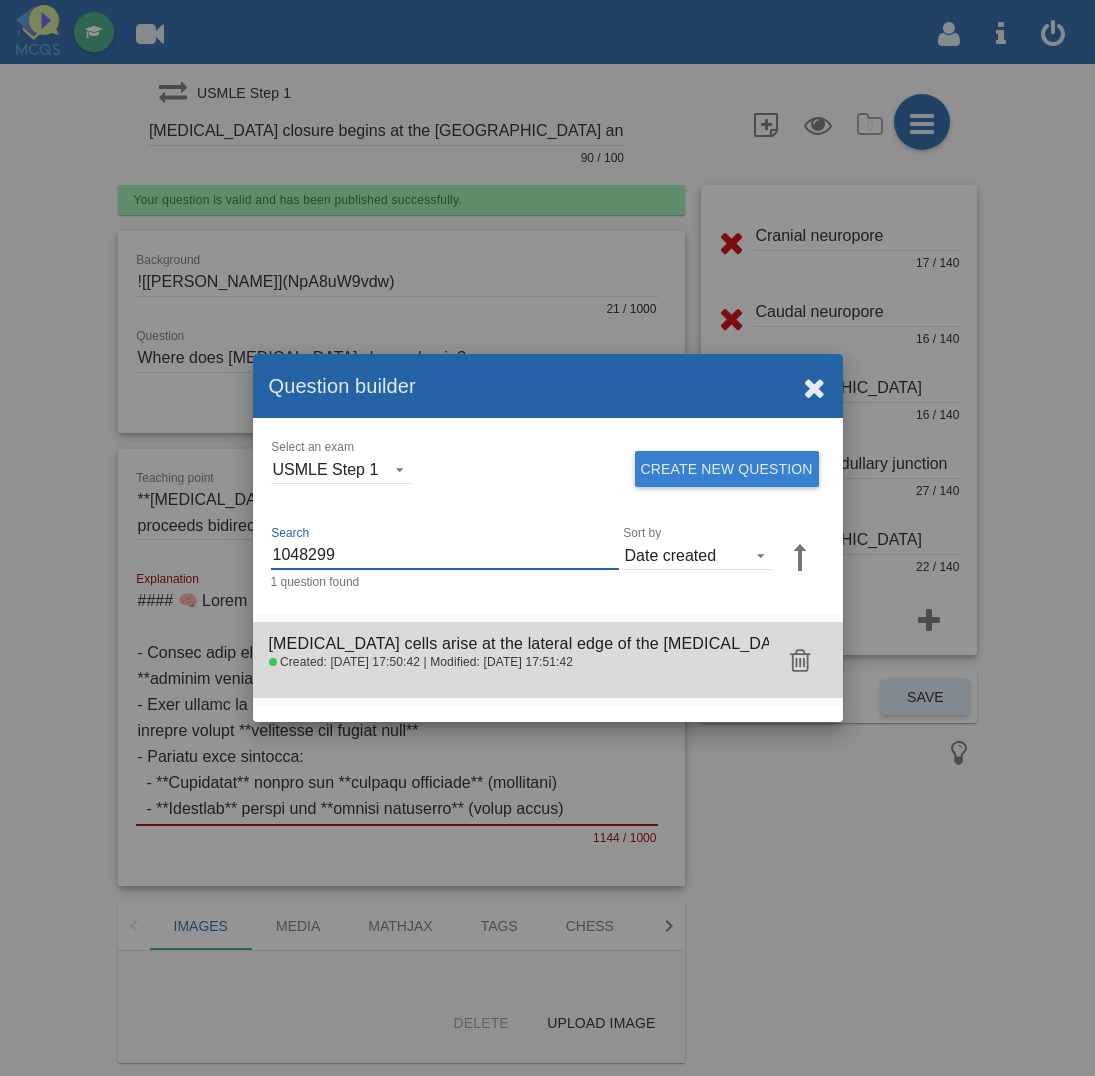 click 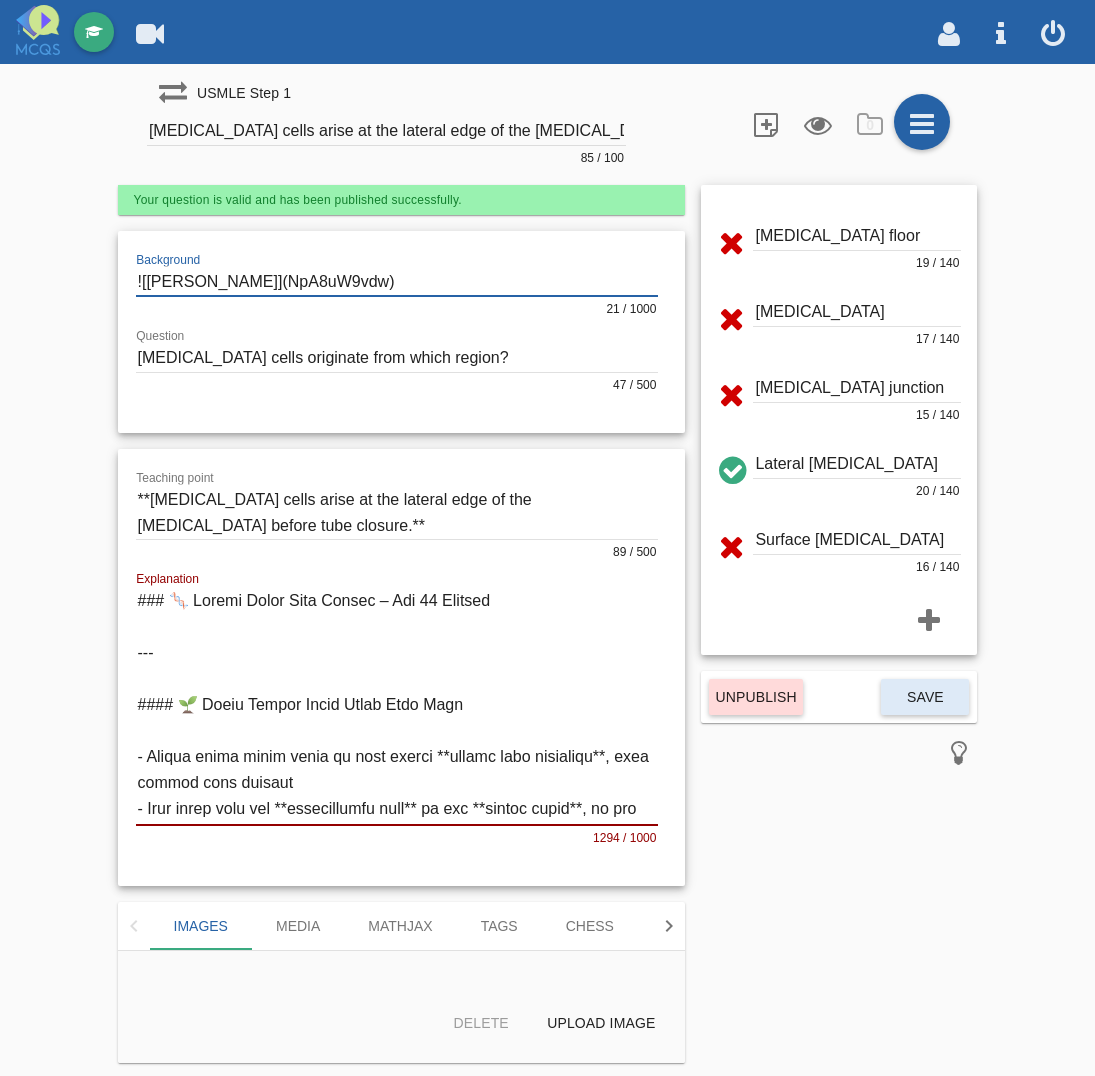 click at bounding box center (397, 282) 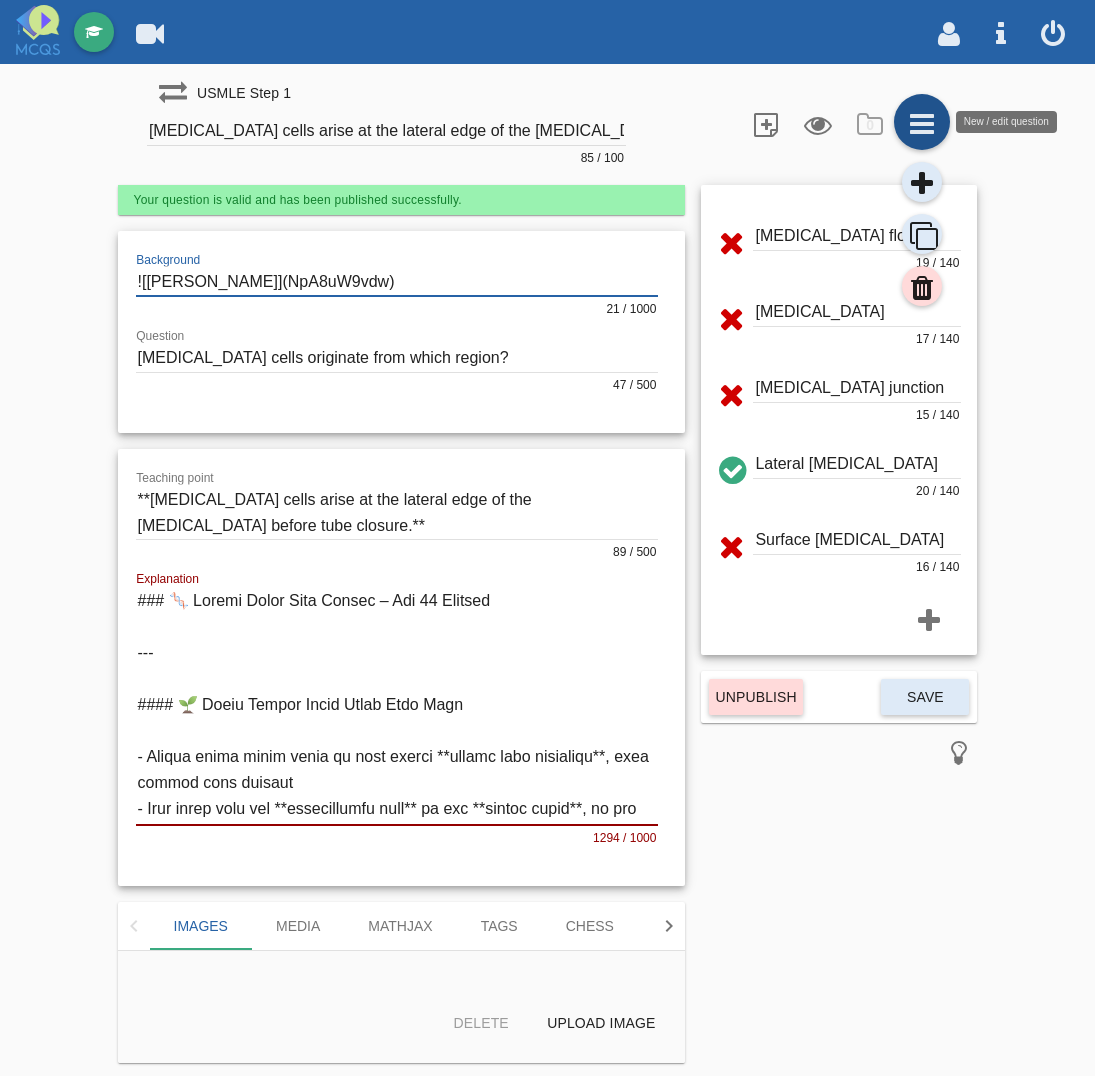 click at bounding box center [922, 122] 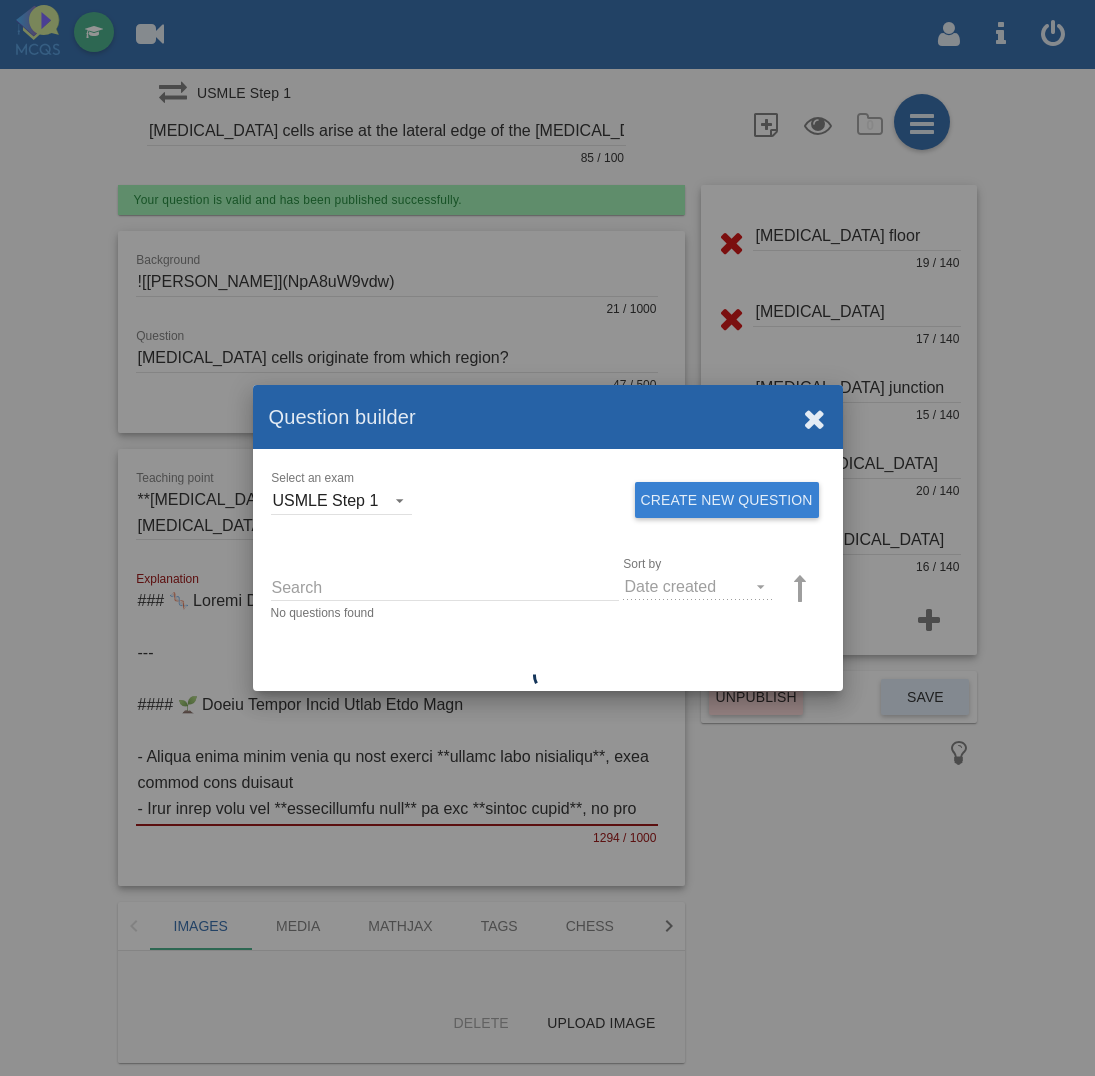 click on "Search" at bounding box center (445, 586) 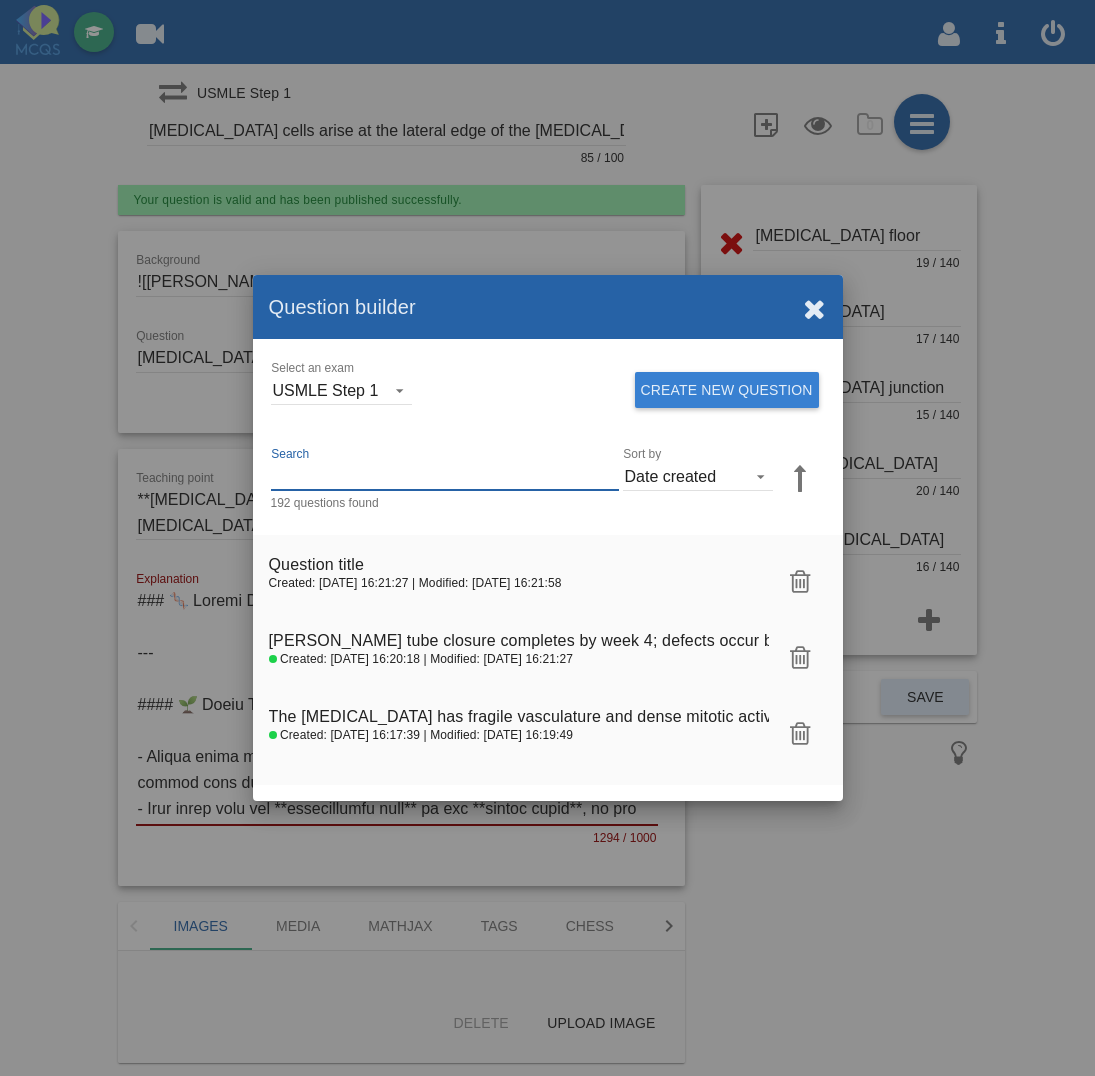 paste on "1048294" 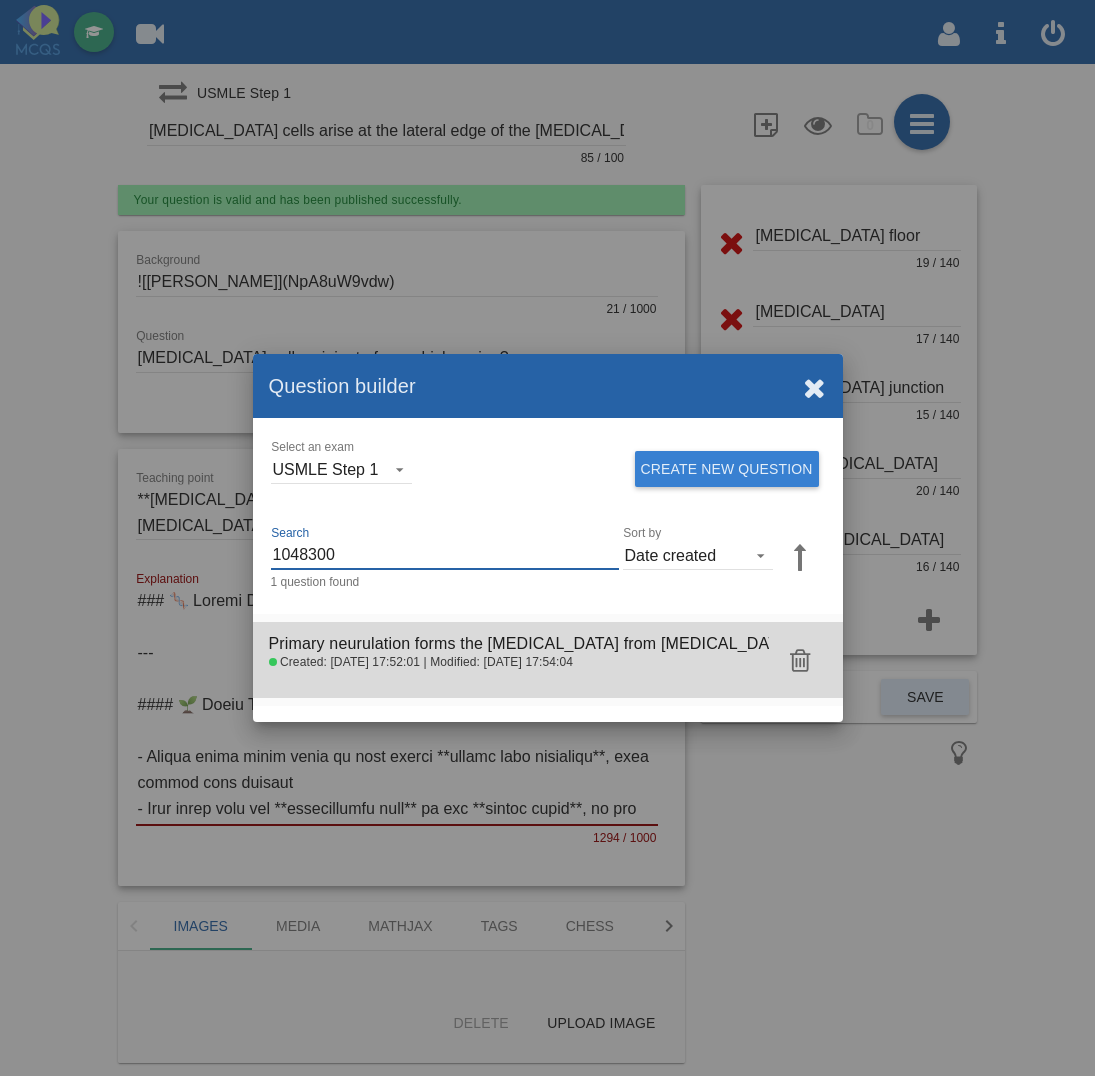 click 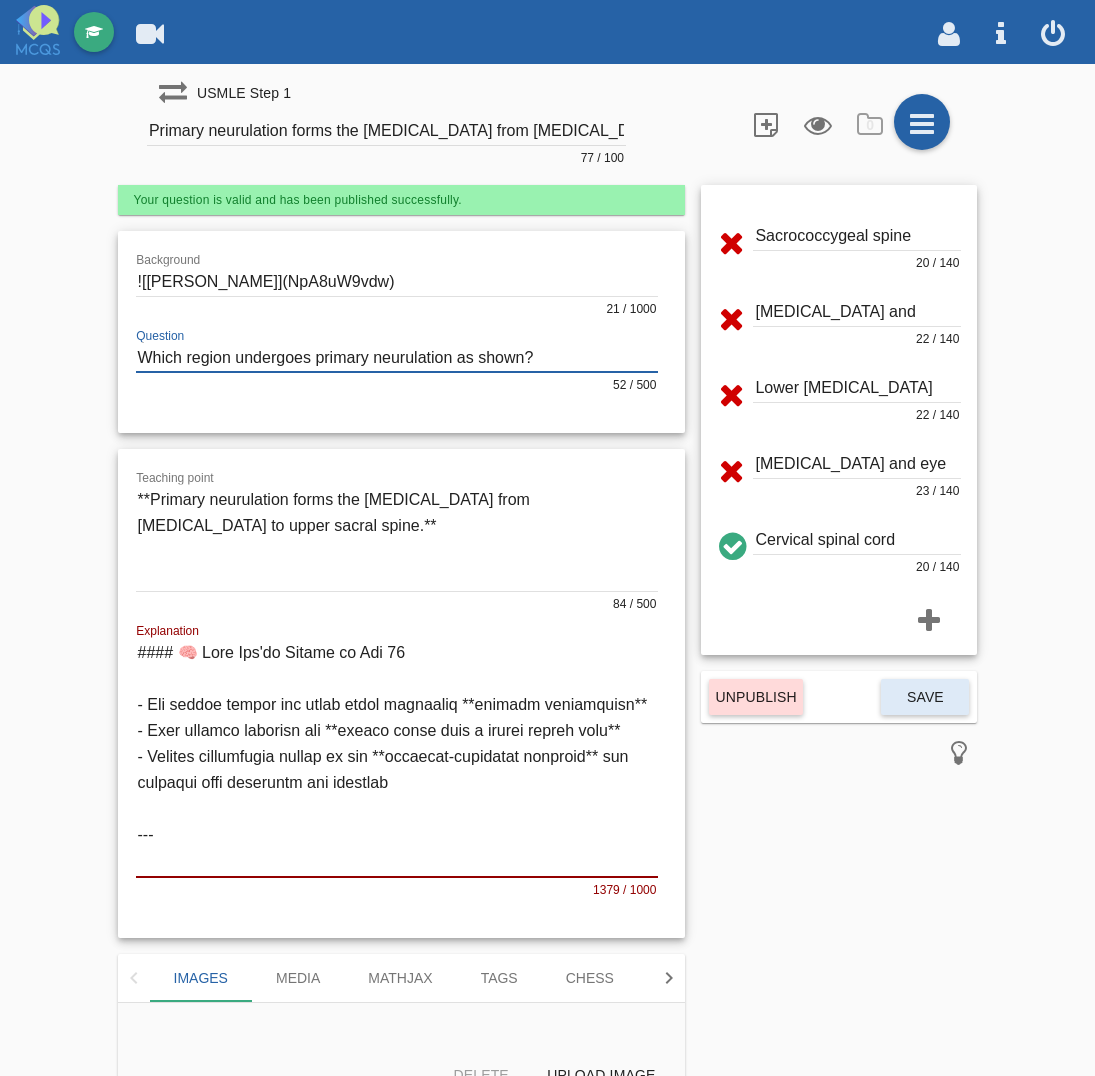 drag, startPoint x: 452, startPoint y: 358, endPoint x: 523, endPoint y: 356, distance: 71.02816 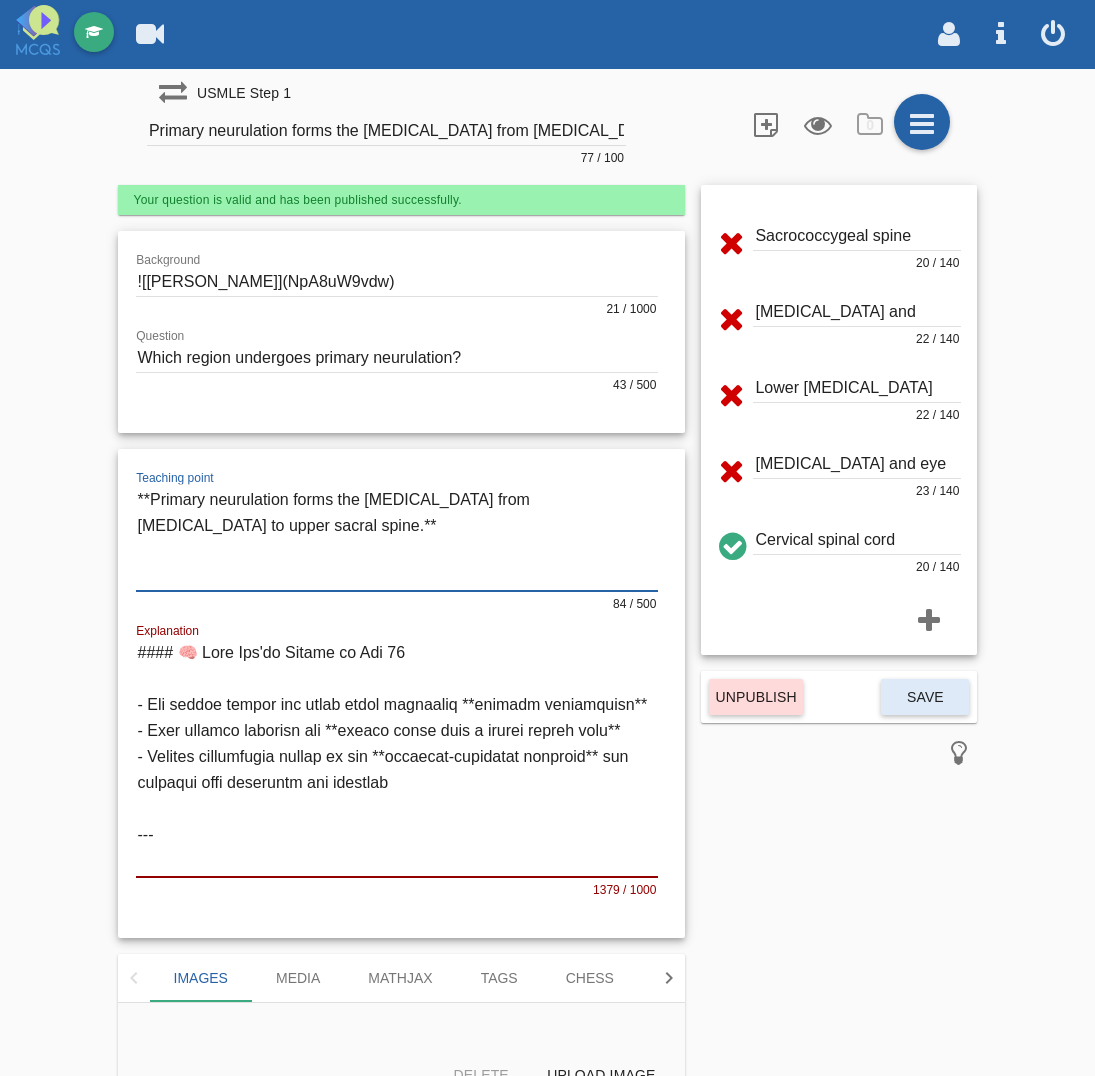 click at bounding box center [397, 538] 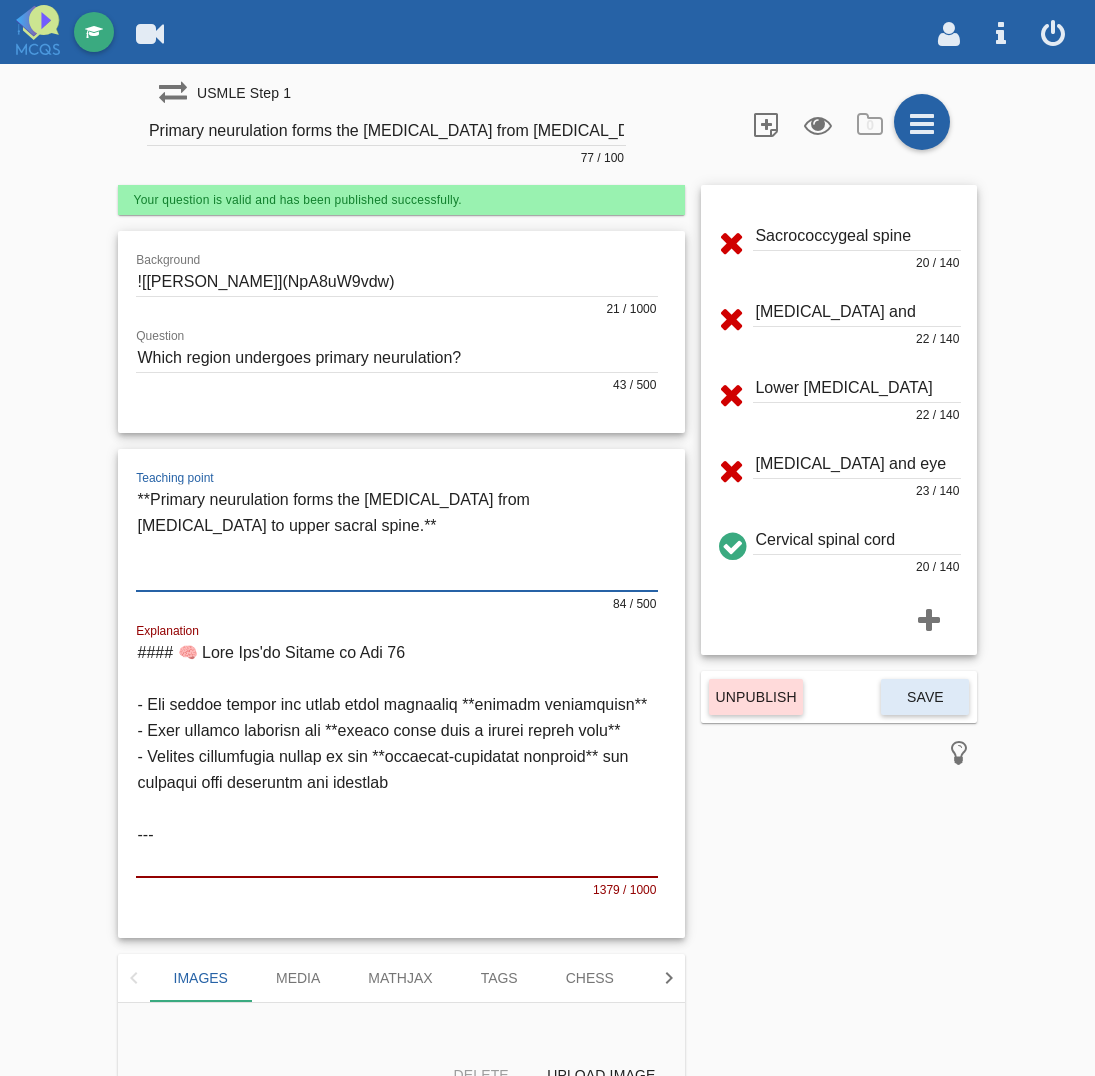 click at bounding box center (397, 538) 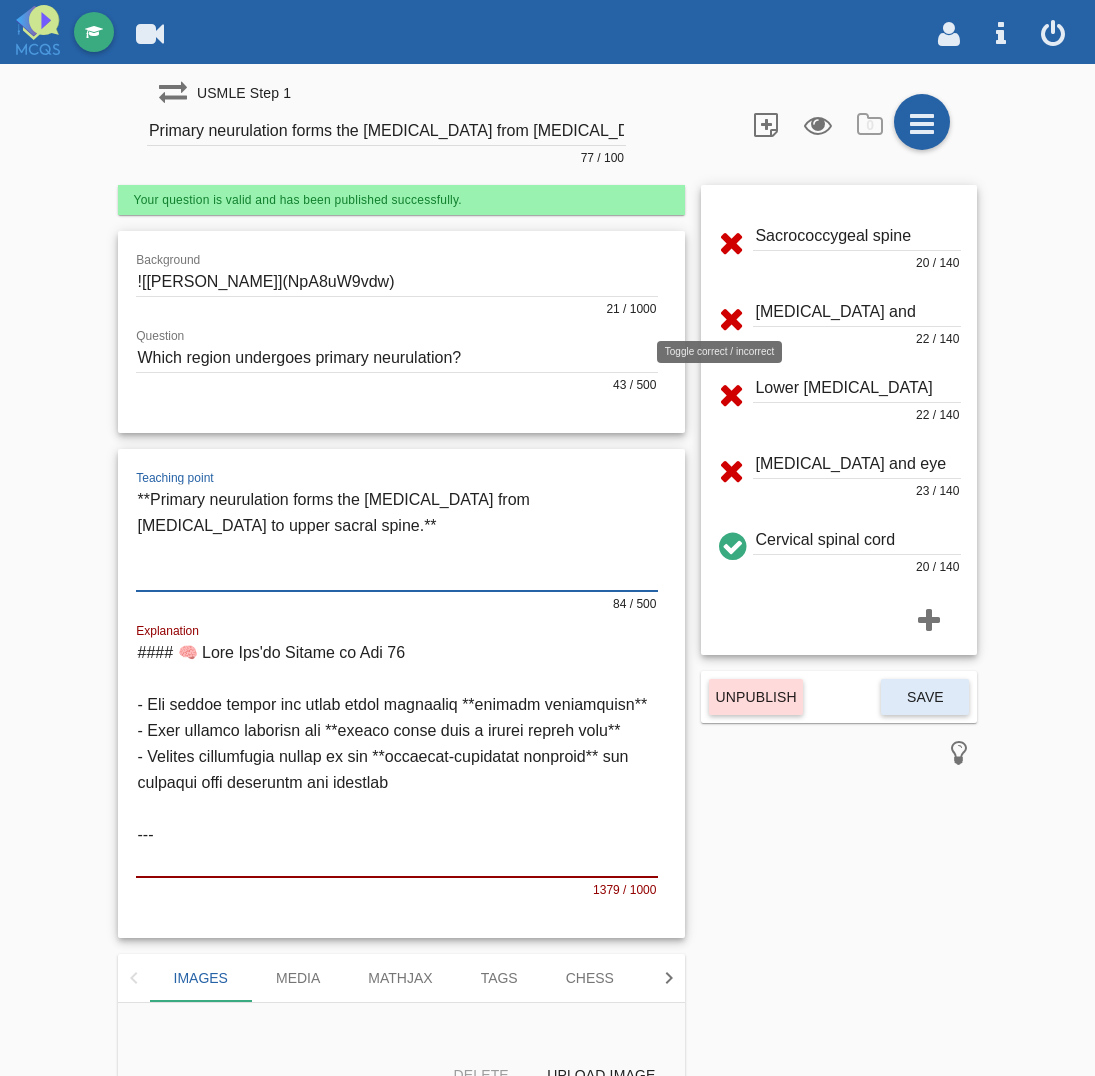 click at bounding box center (731, 239) 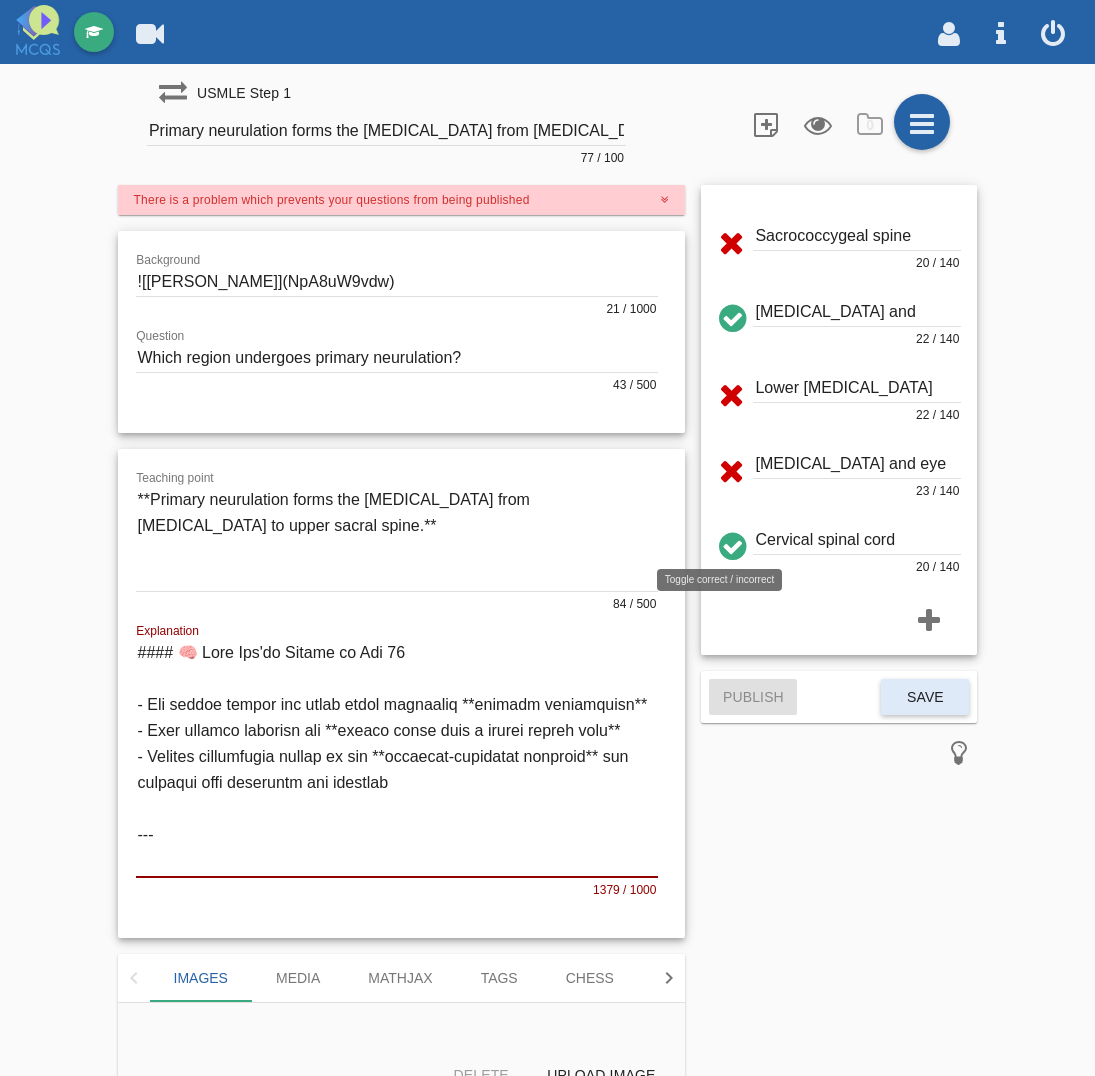 click at bounding box center (731, 315) 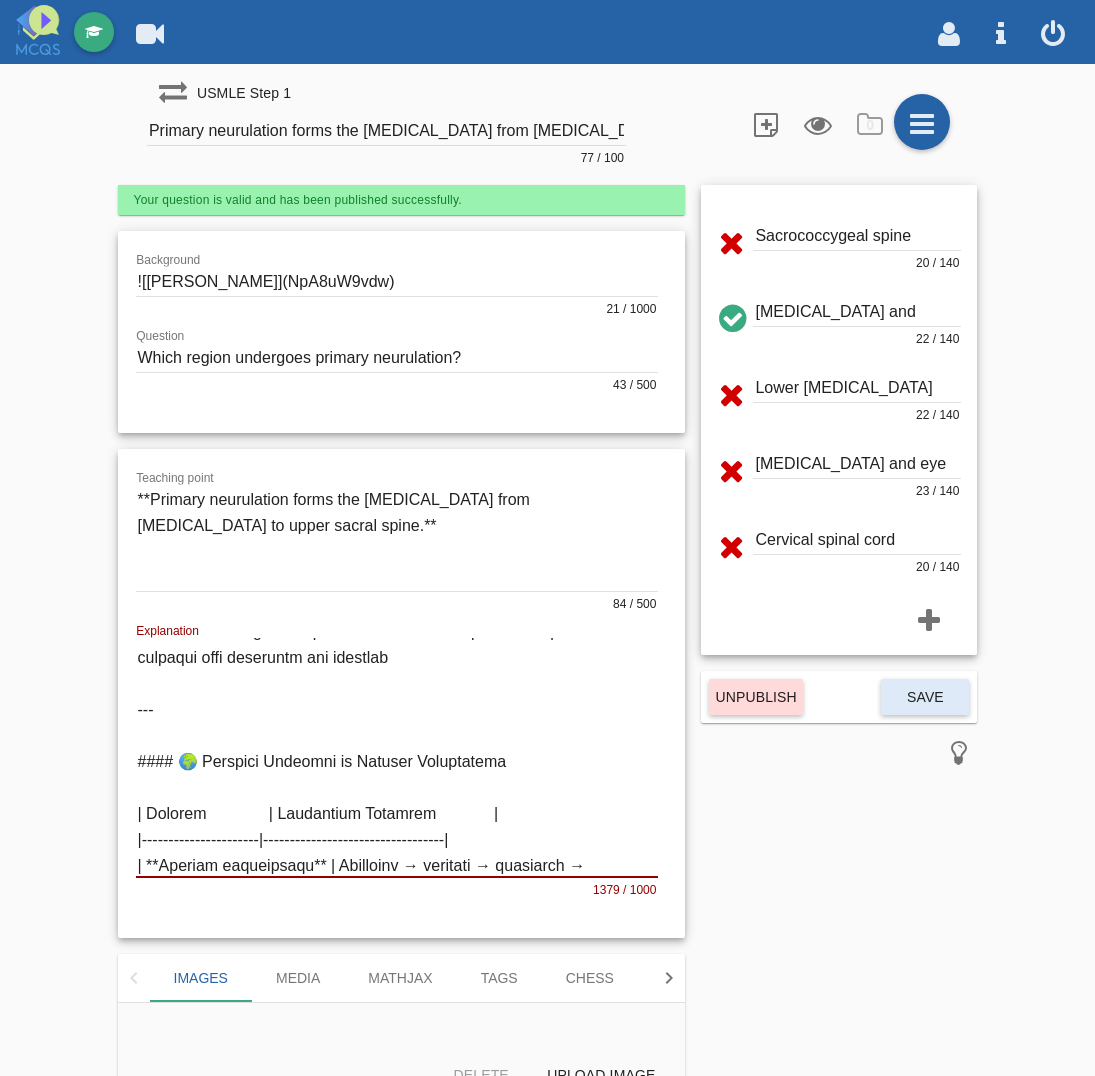 scroll, scrollTop: 0, scrollLeft: 0, axis: both 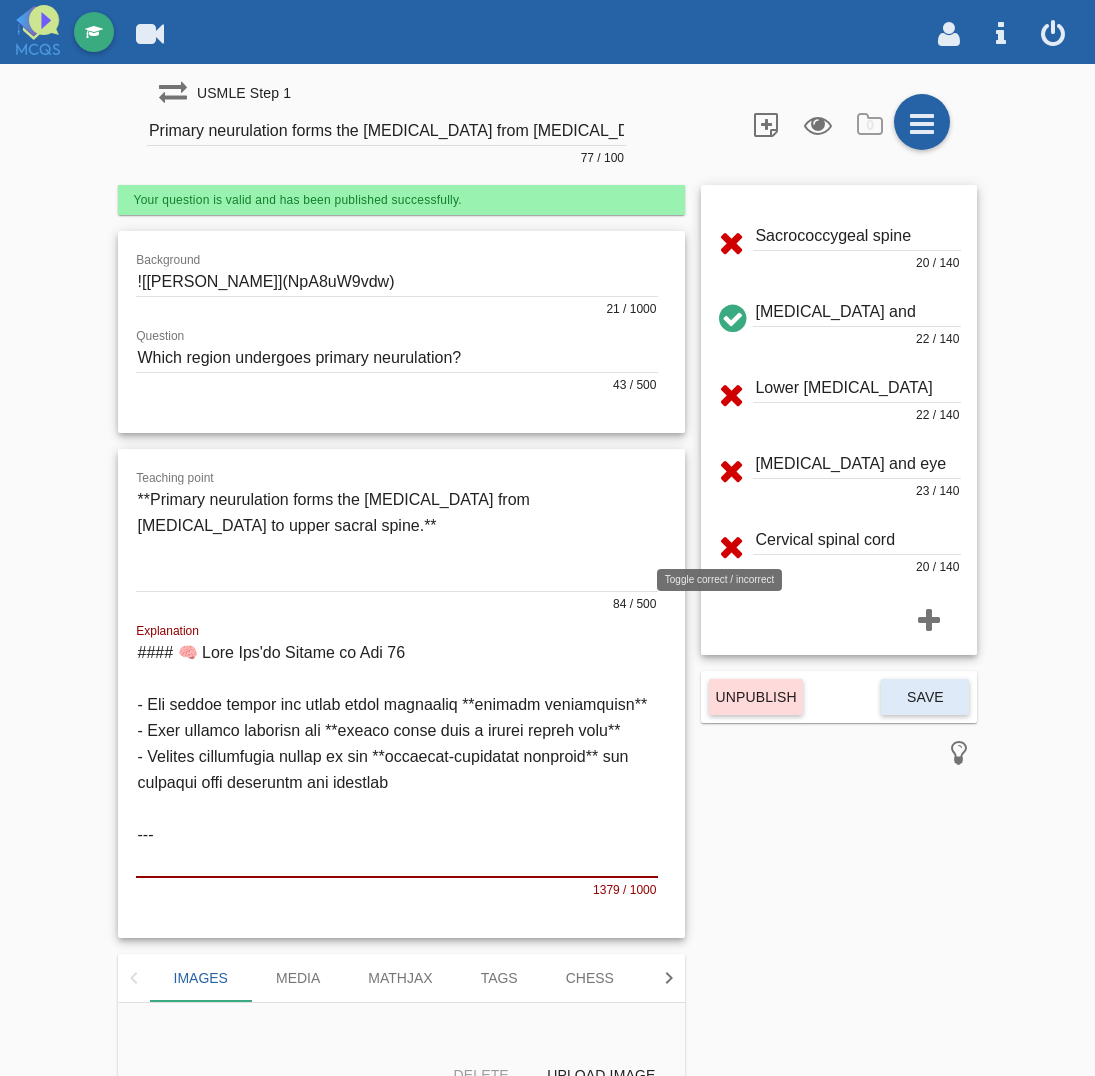 click at bounding box center [731, 239] 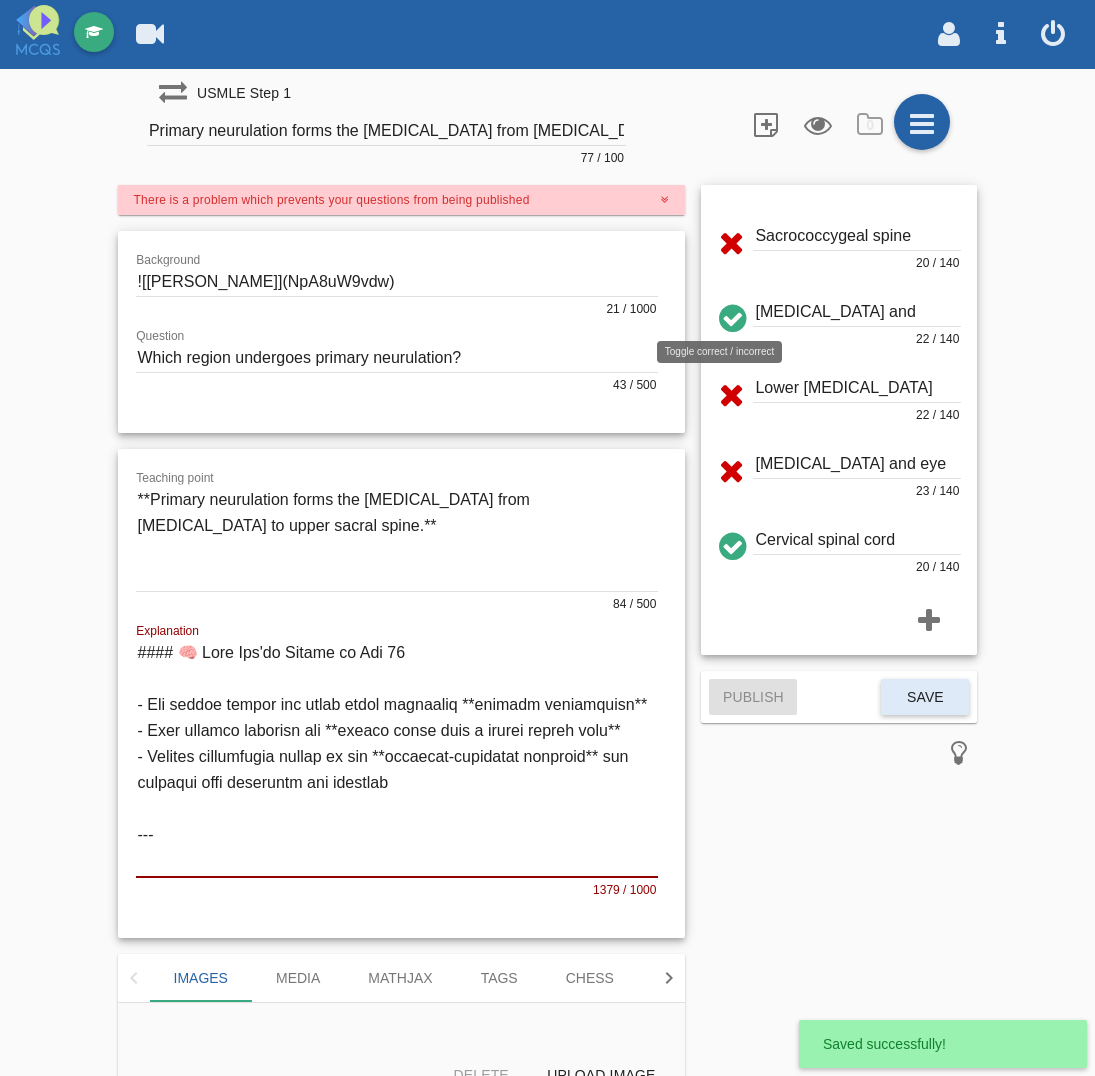 click at bounding box center (731, 315) 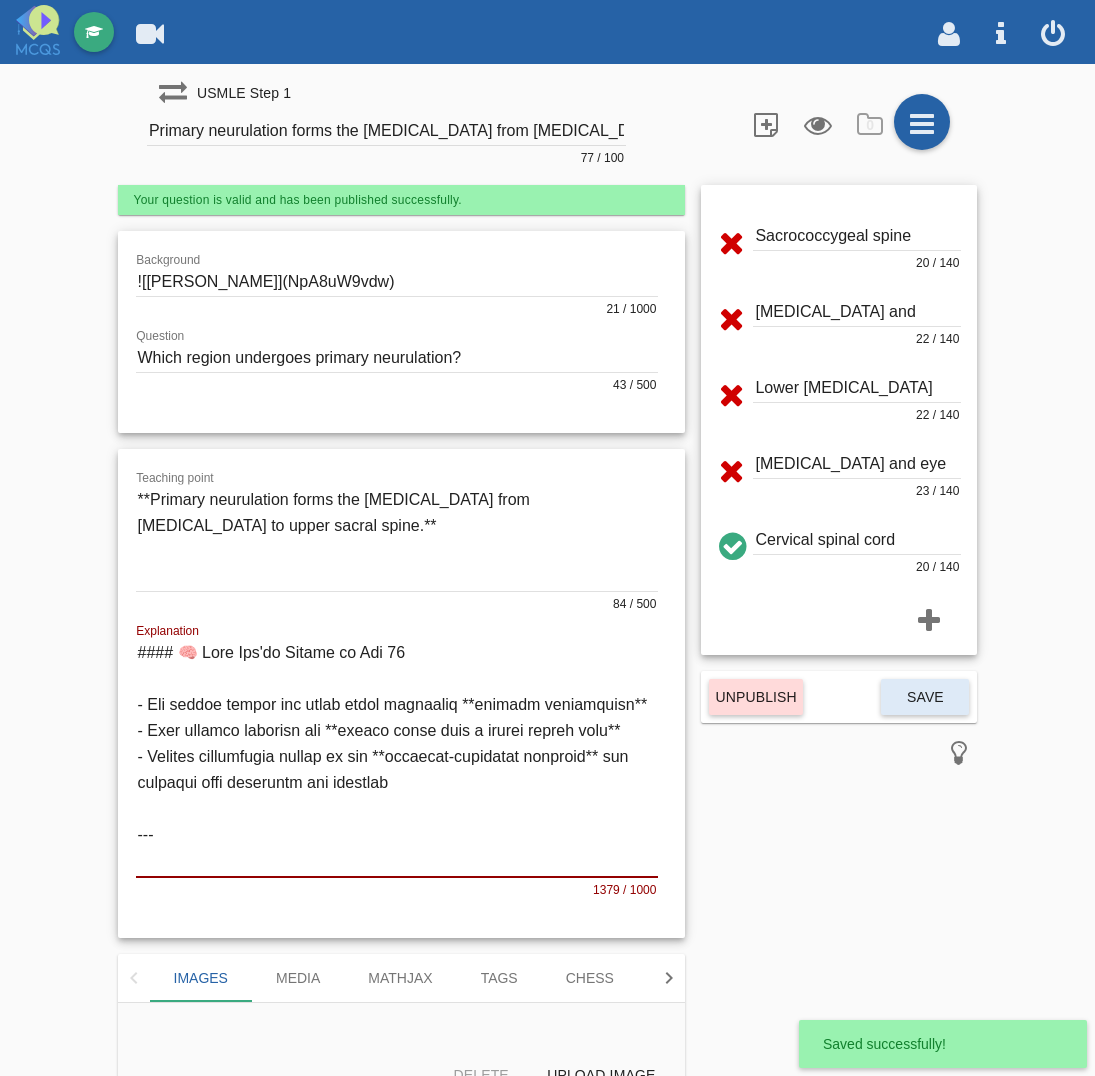click at bounding box center [397, 538] 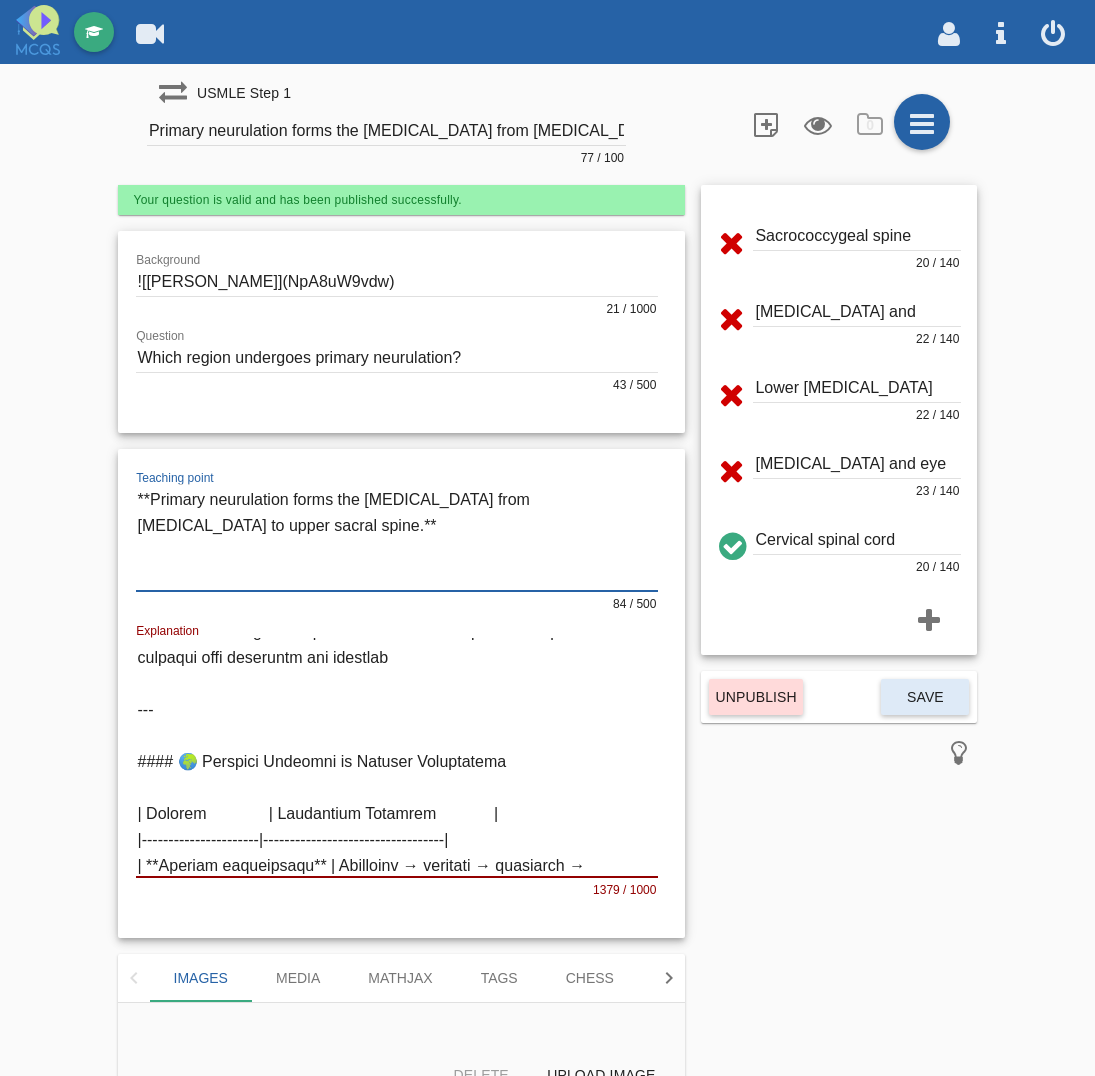 scroll, scrollTop: 0, scrollLeft: 0, axis: both 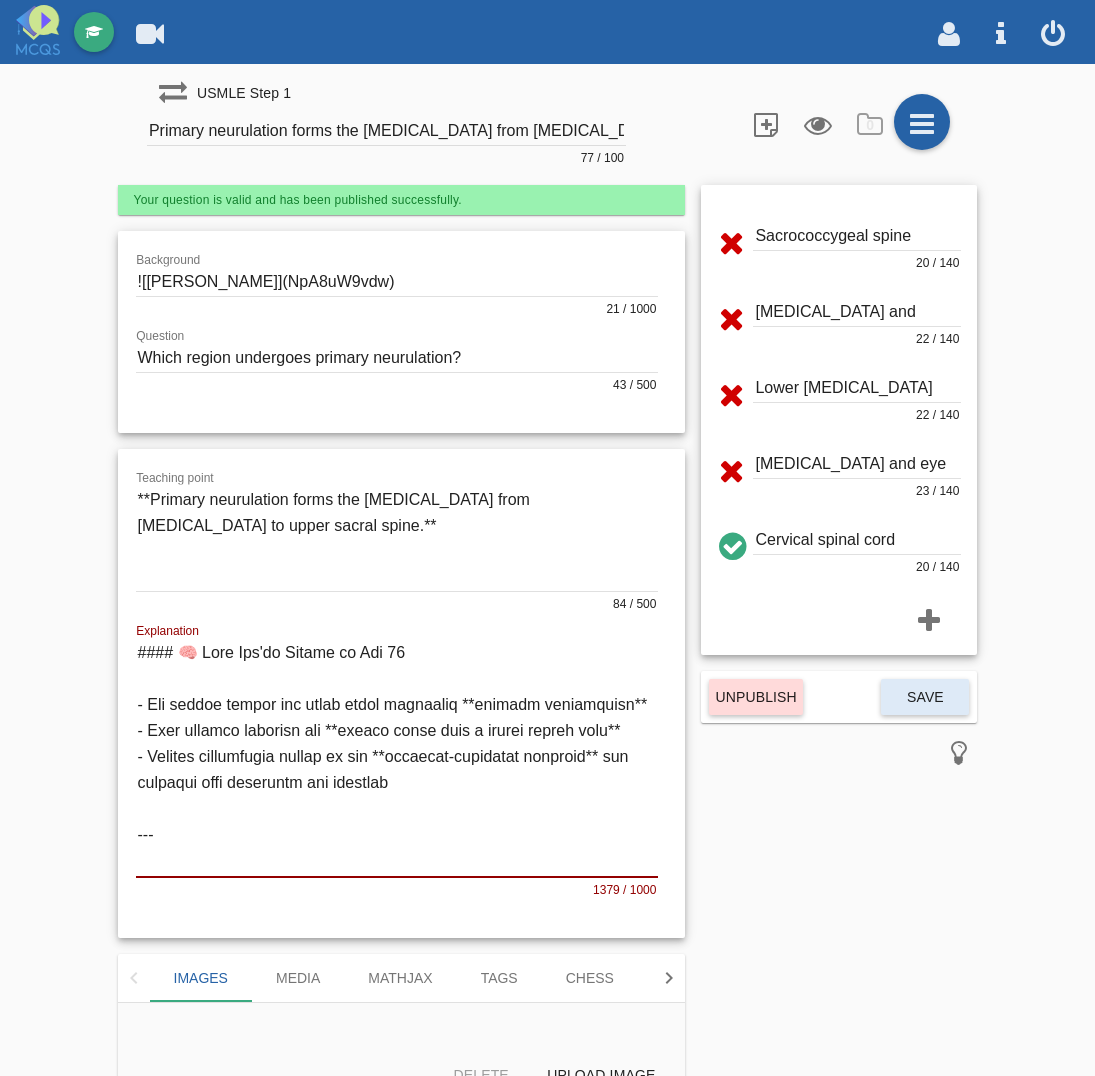 drag, startPoint x: 398, startPoint y: 778, endPoint x: 562, endPoint y: 785, distance: 164.14932 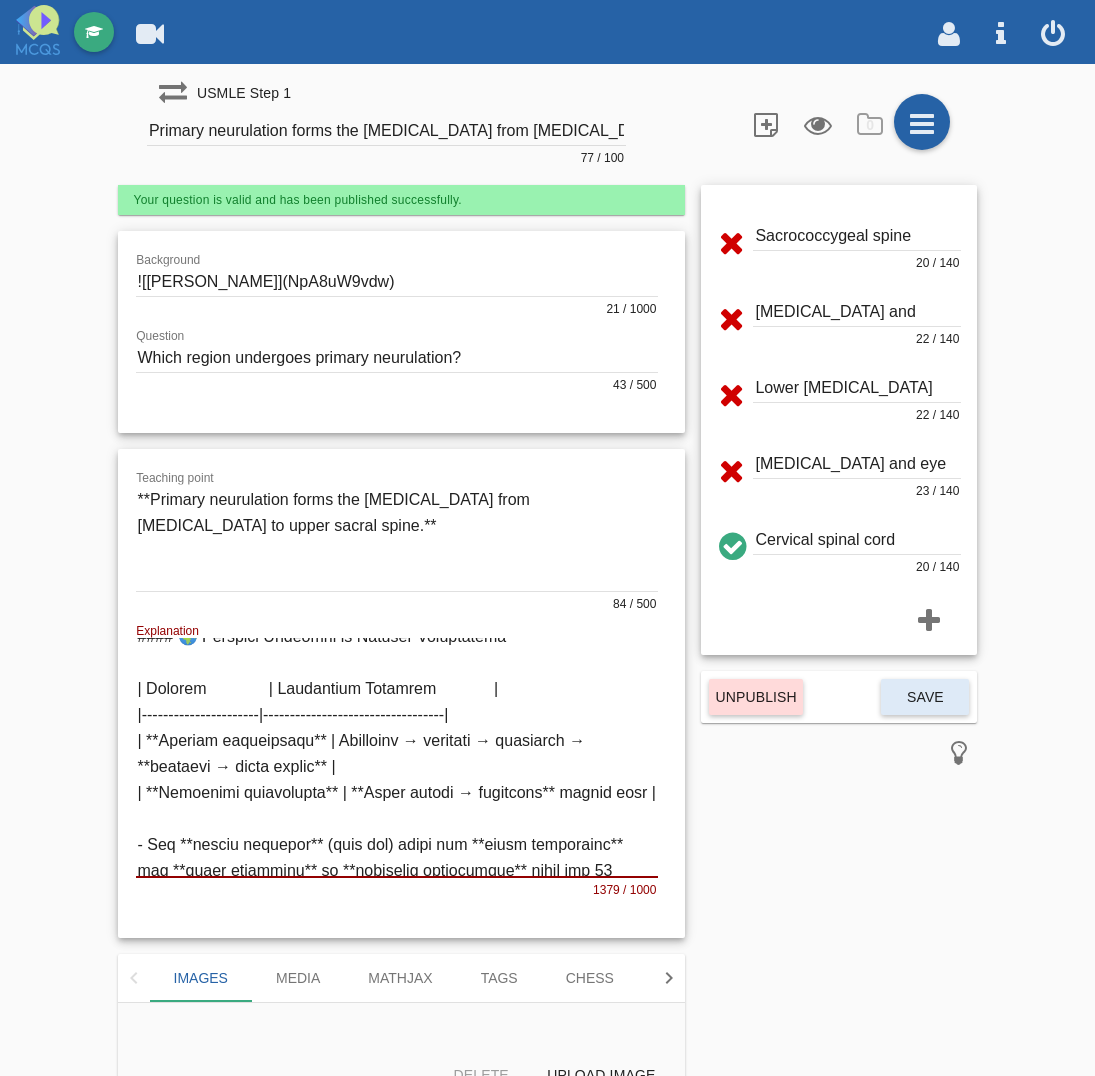 scroll, scrollTop: 0, scrollLeft: 0, axis: both 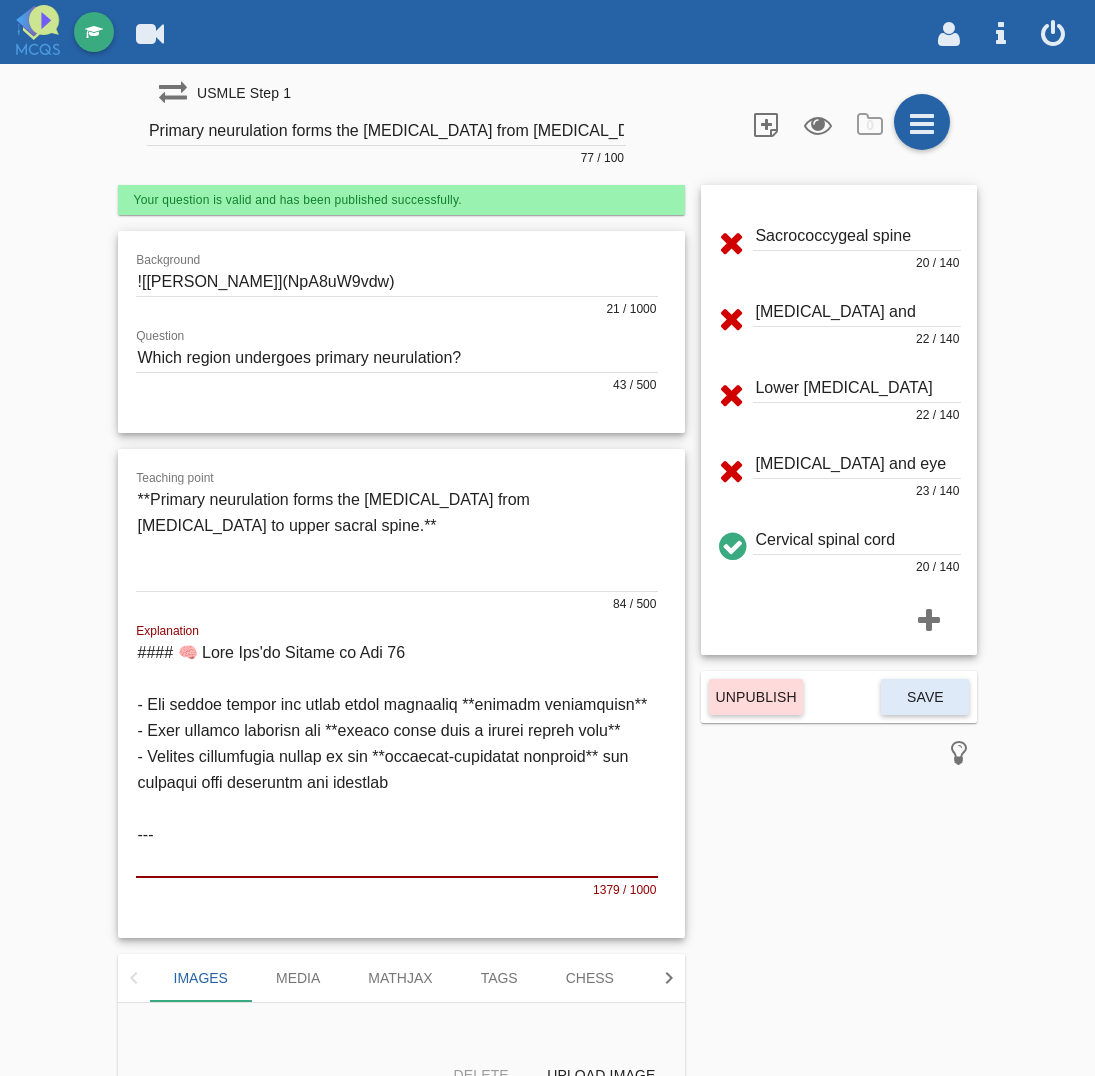 click on "[MEDICAL_DATA] and [MEDICAL_DATA] 22 / 140" at bounding box center (839, 324) 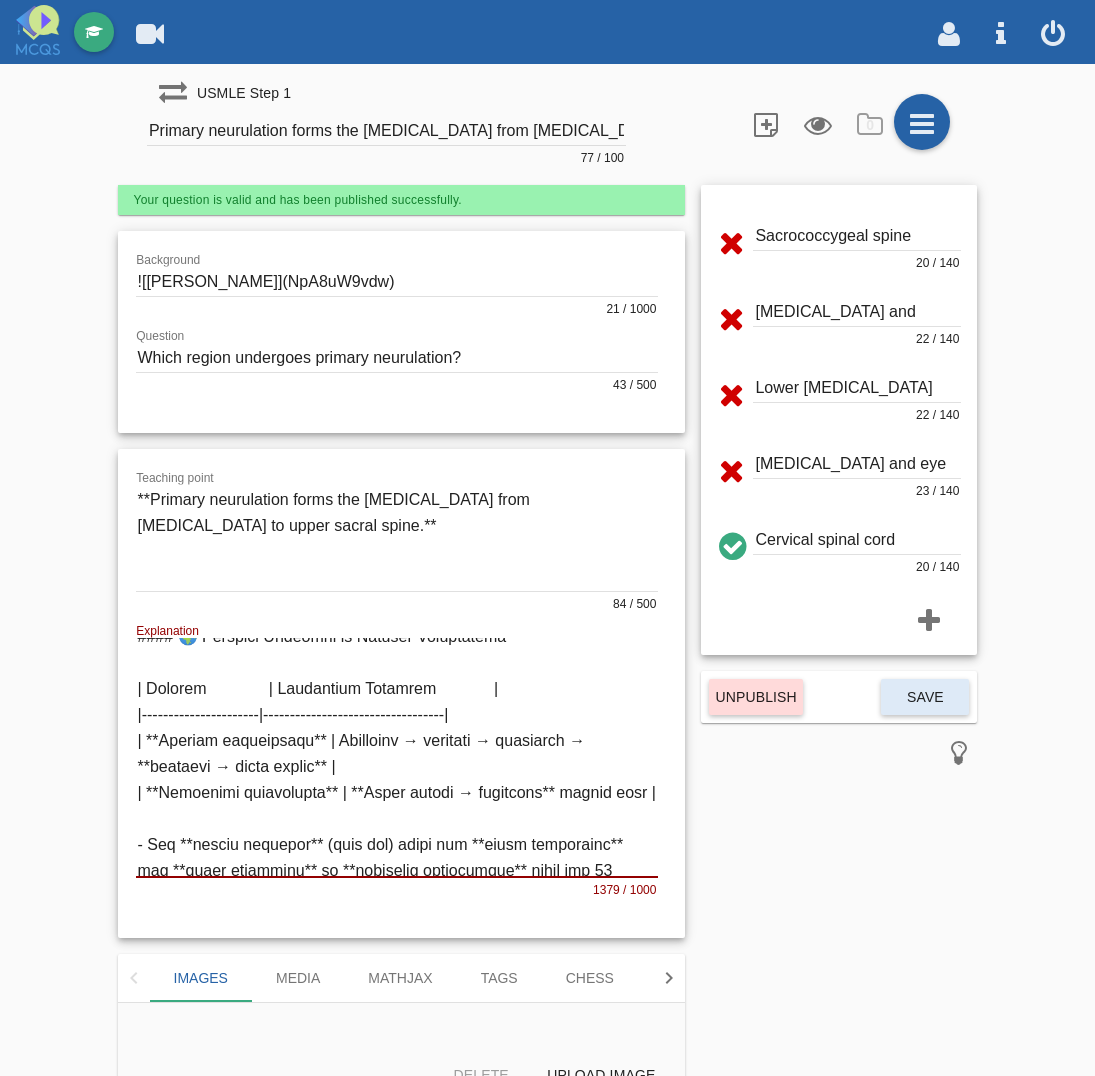 scroll, scrollTop: 375, scrollLeft: 0, axis: vertical 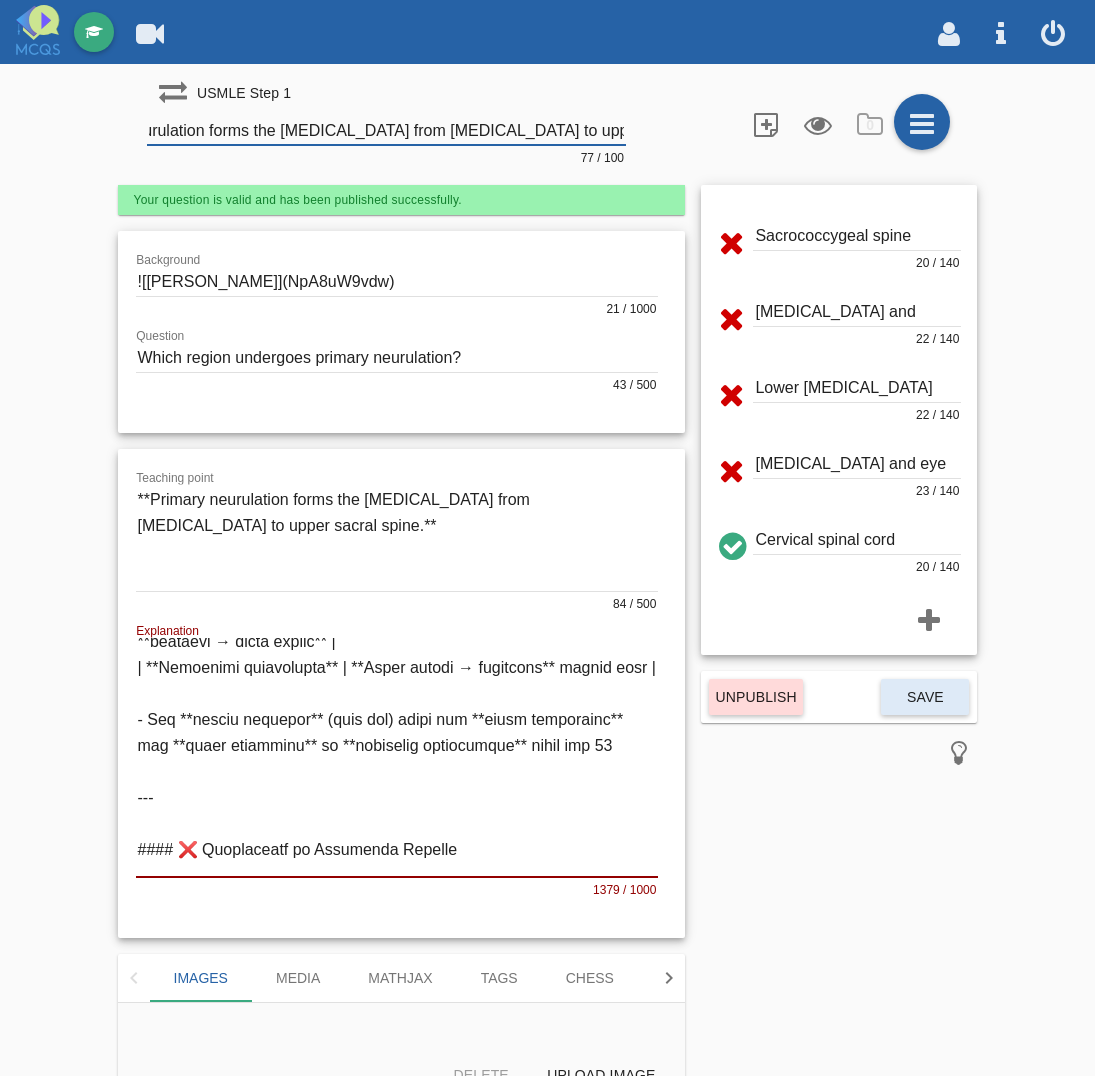 drag, startPoint x: 548, startPoint y: 133, endPoint x: 647, endPoint y: 133, distance: 99 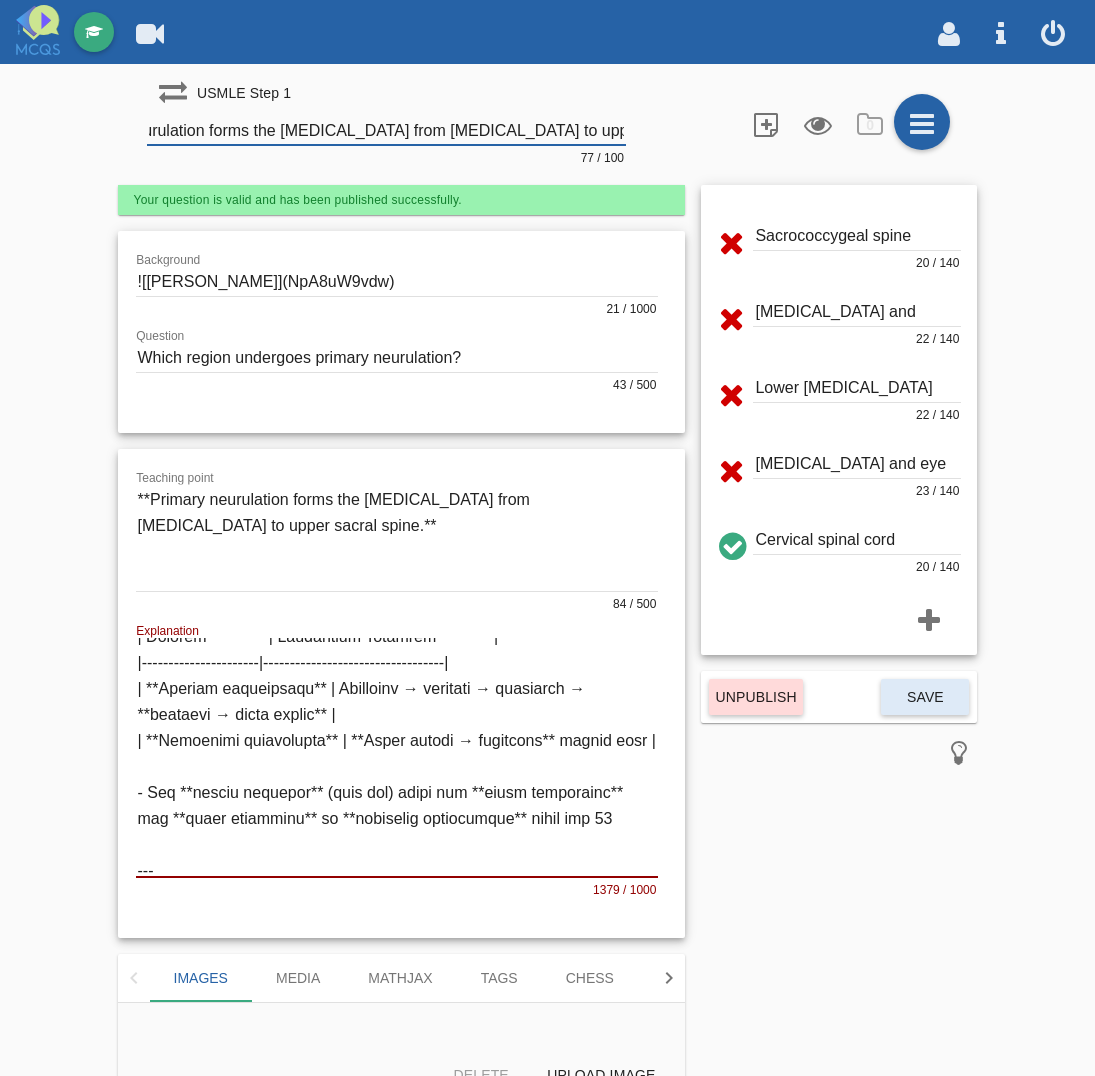 scroll, scrollTop: 0, scrollLeft: 0, axis: both 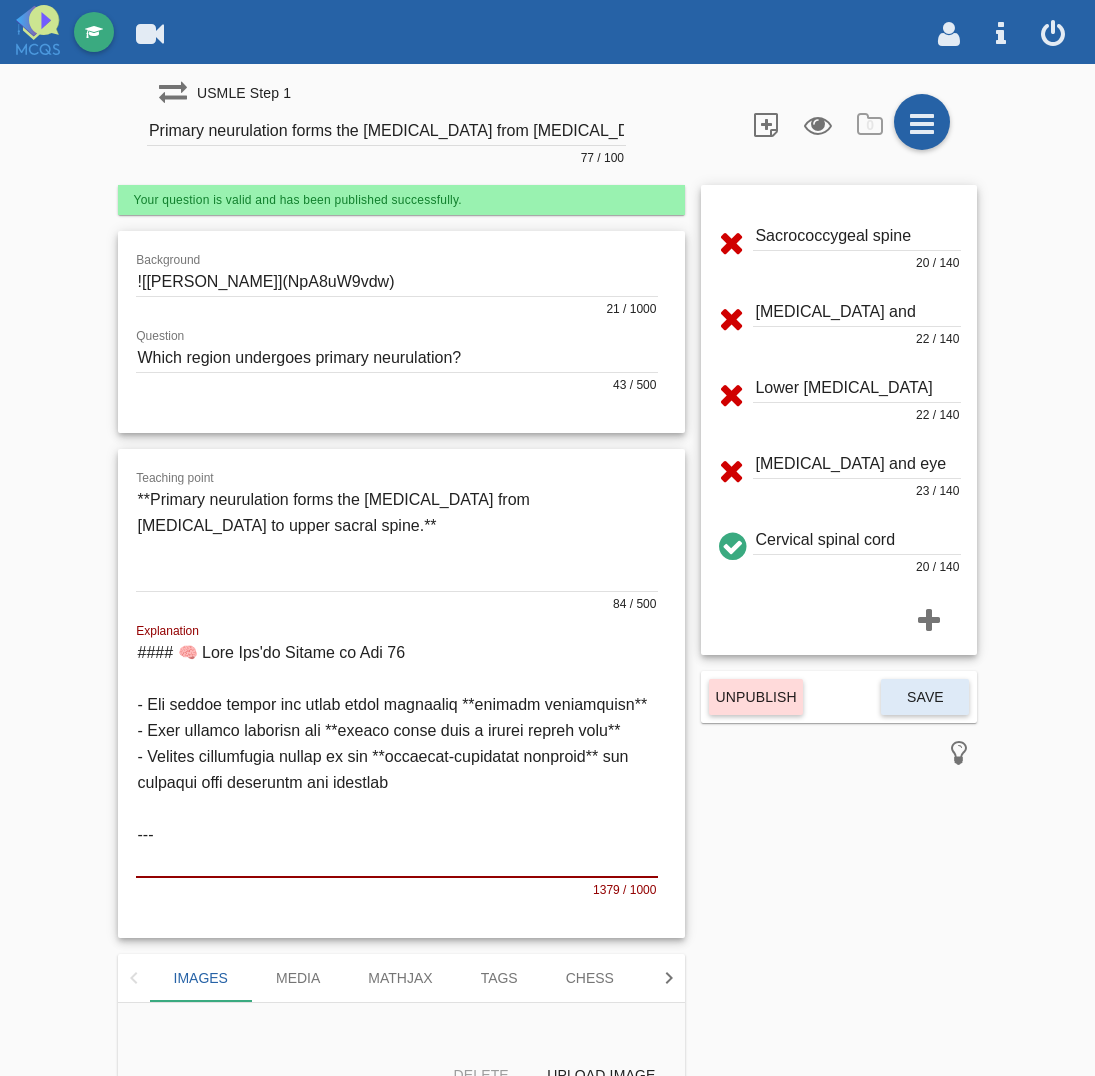 drag, startPoint x: 437, startPoint y: 692, endPoint x: 465, endPoint y: 697, distance: 28.442924 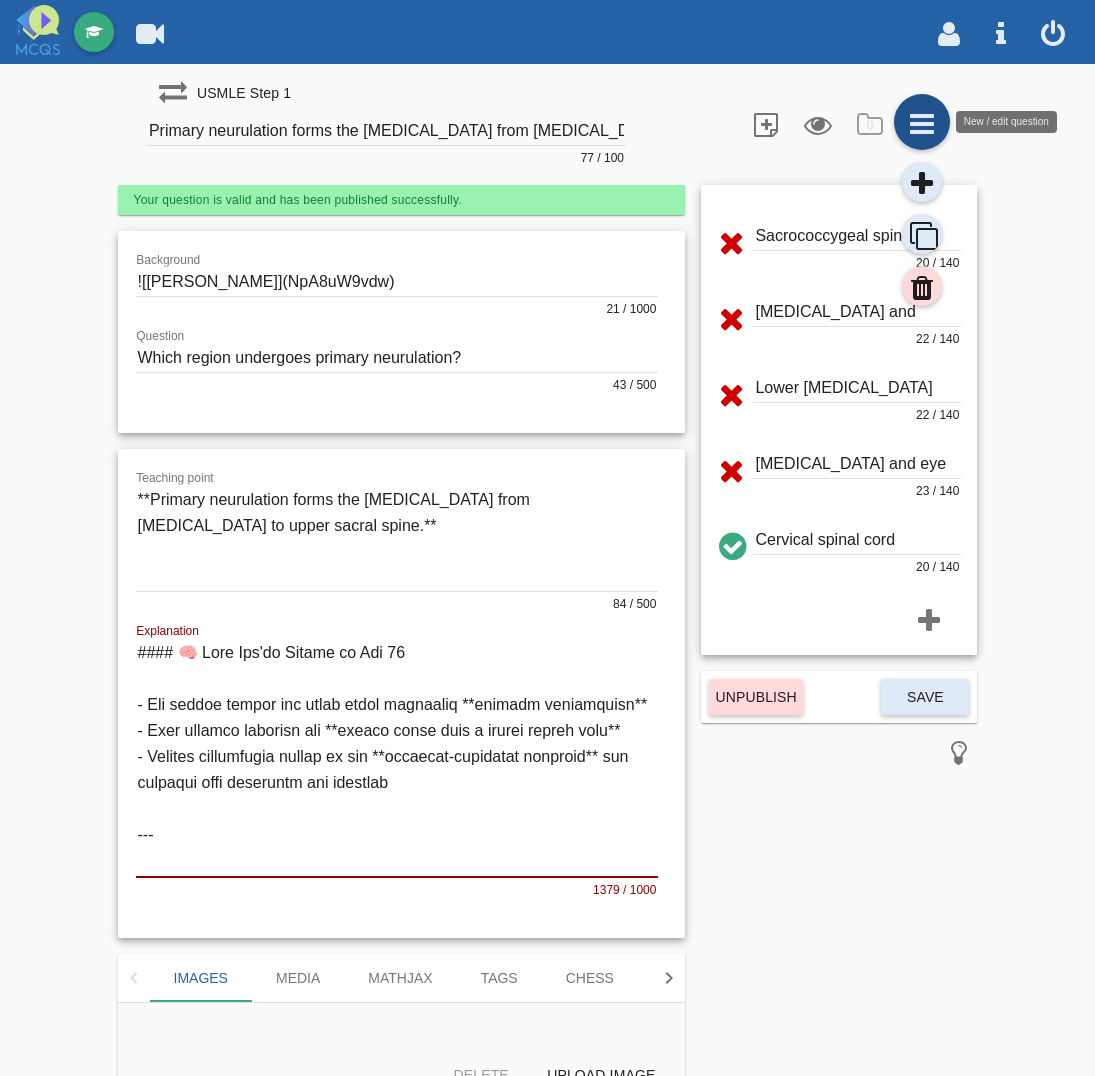 click at bounding box center [922, 122] 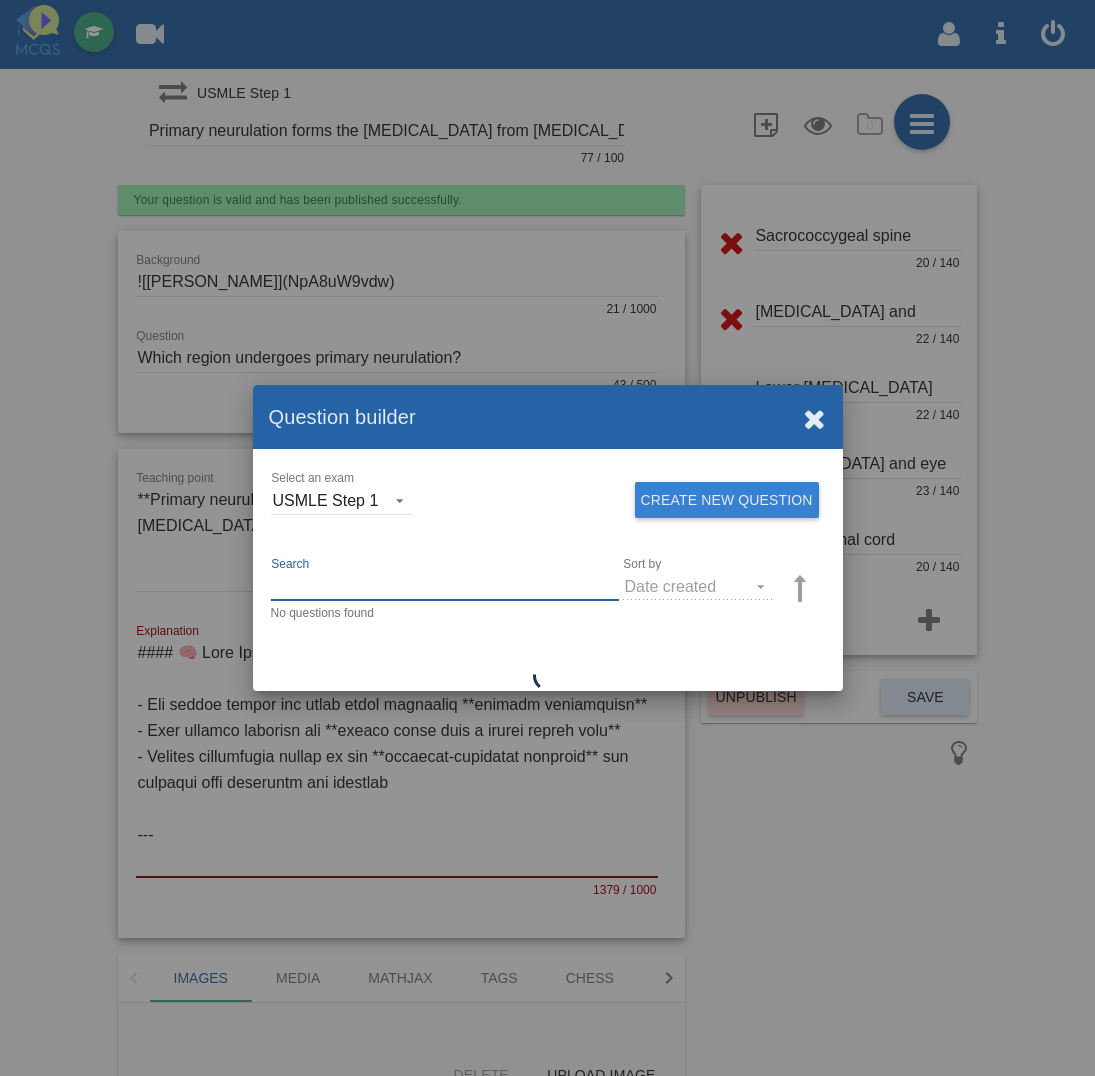 click on "Search" at bounding box center (445, 586) 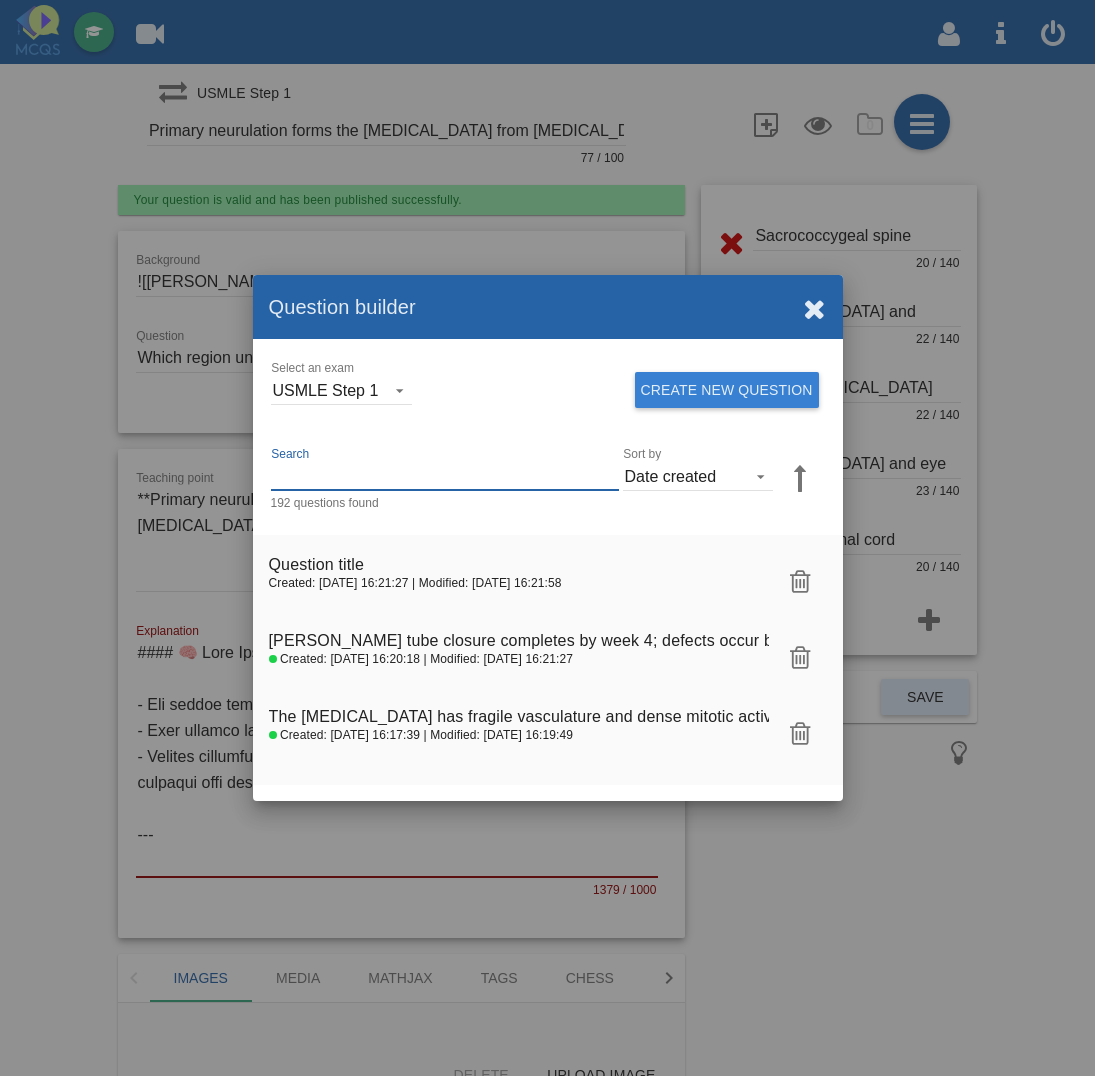 paste on "1048294" 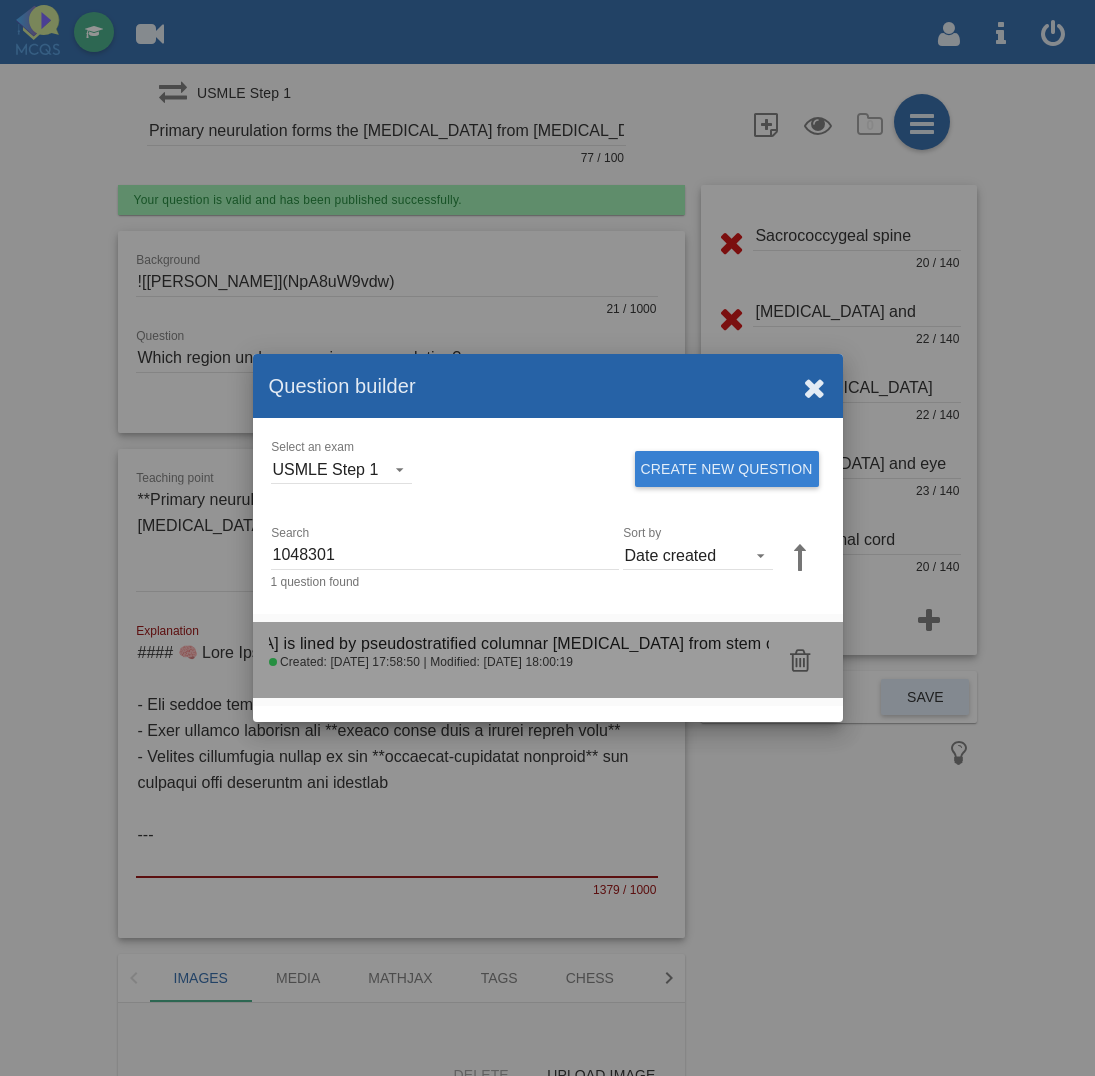 click 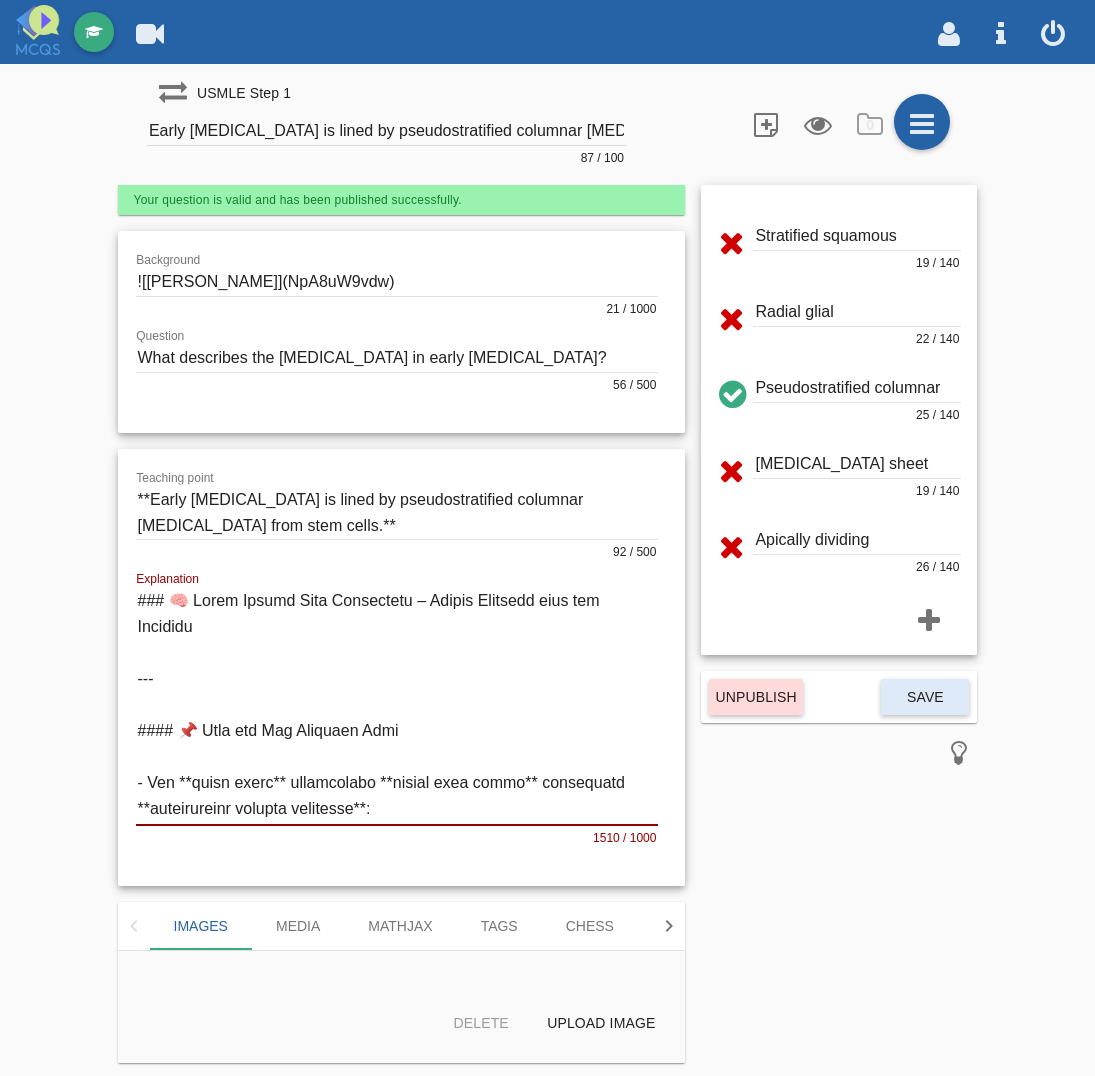 click at bounding box center [397, 706] 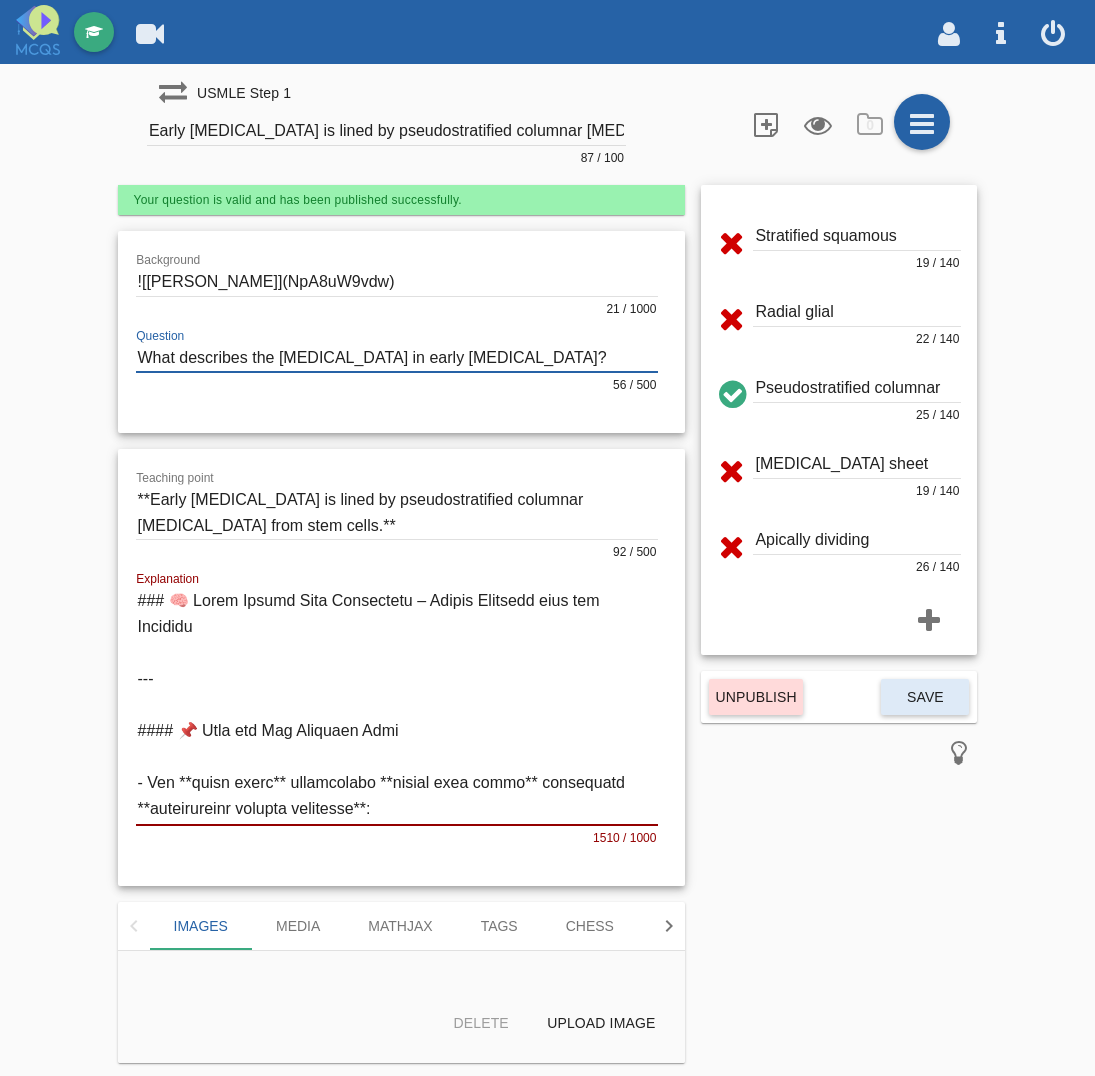 click at bounding box center (397, 540) 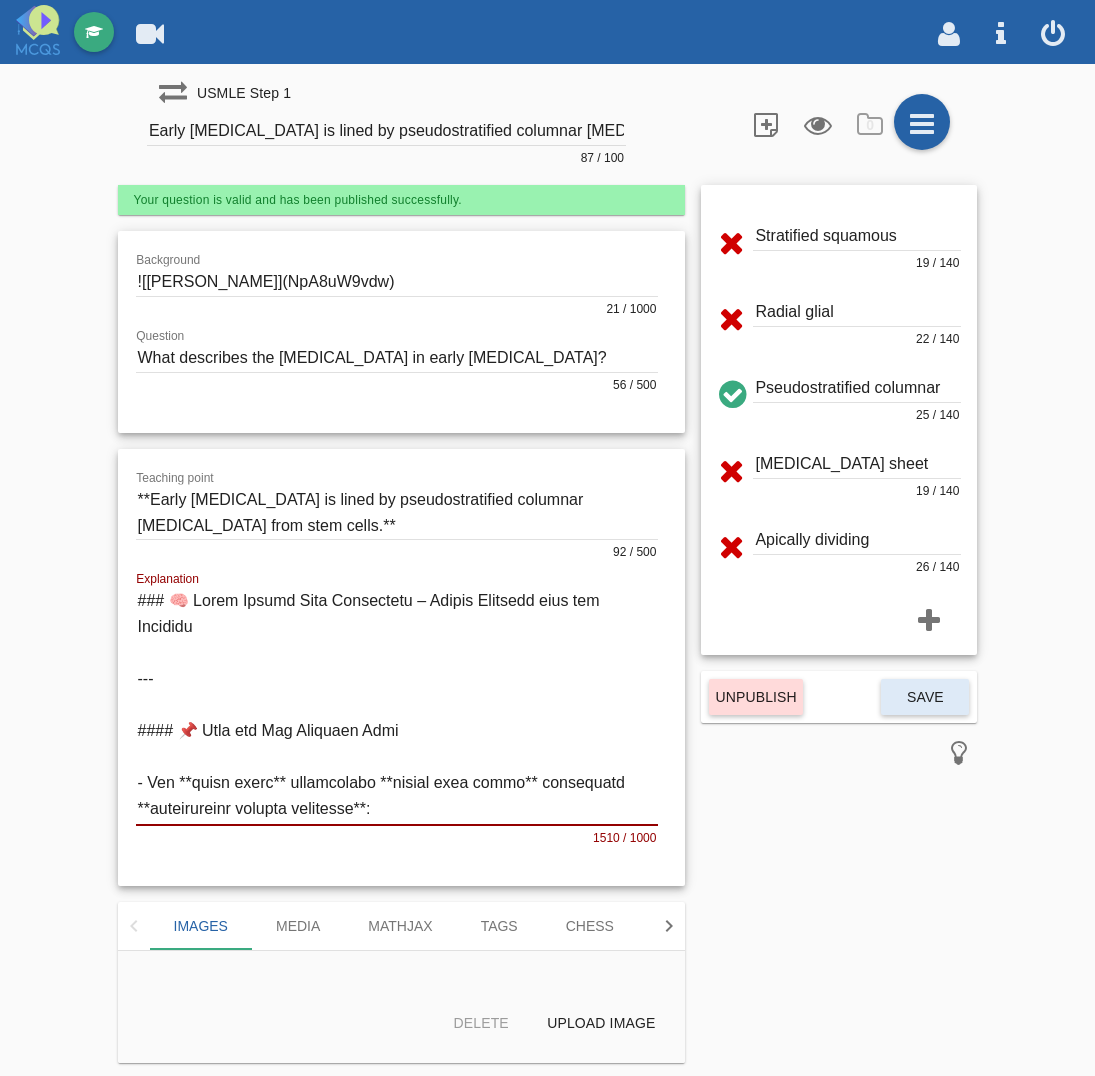 click at bounding box center [397, 706] 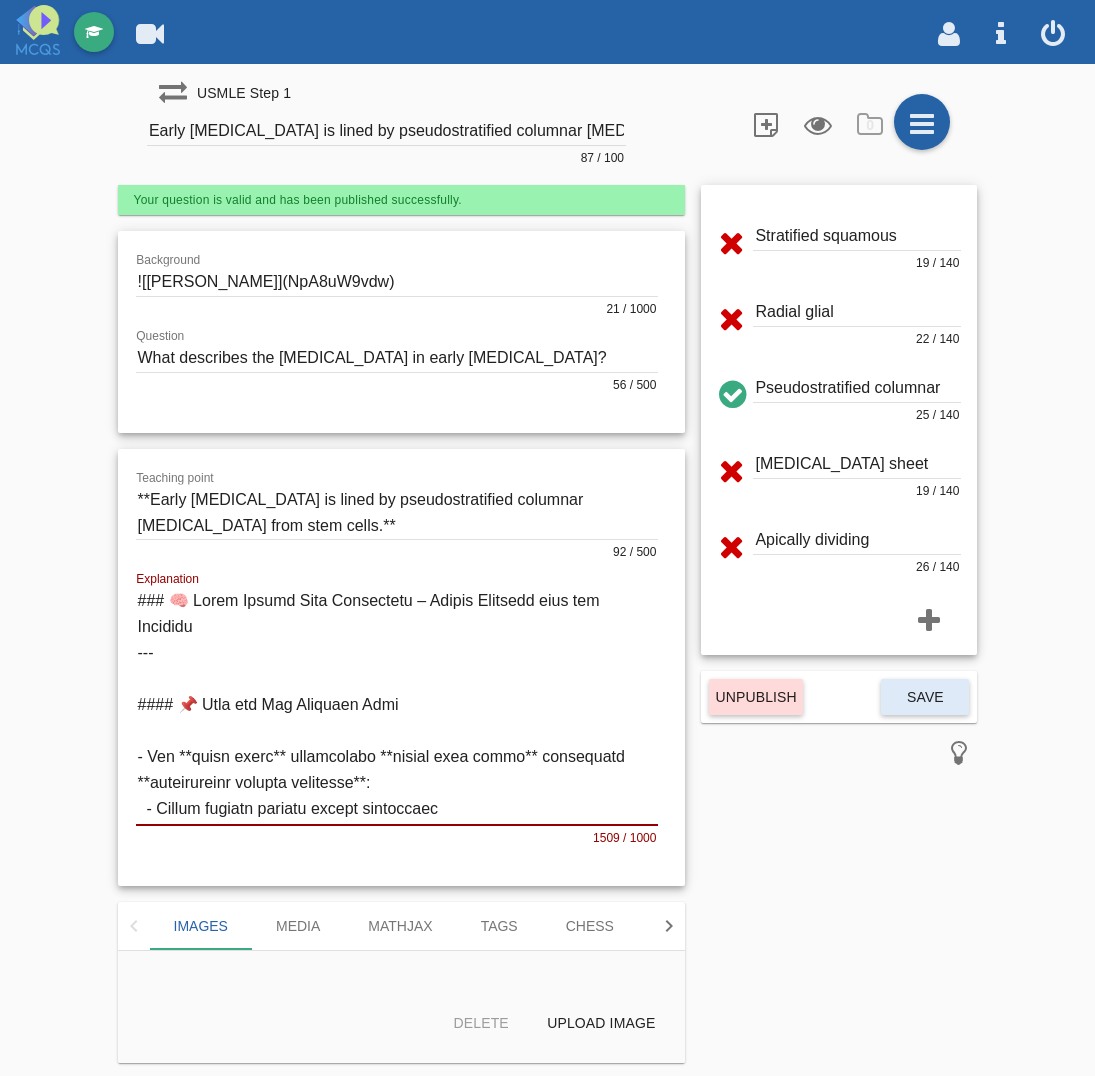 click at bounding box center [397, 706] 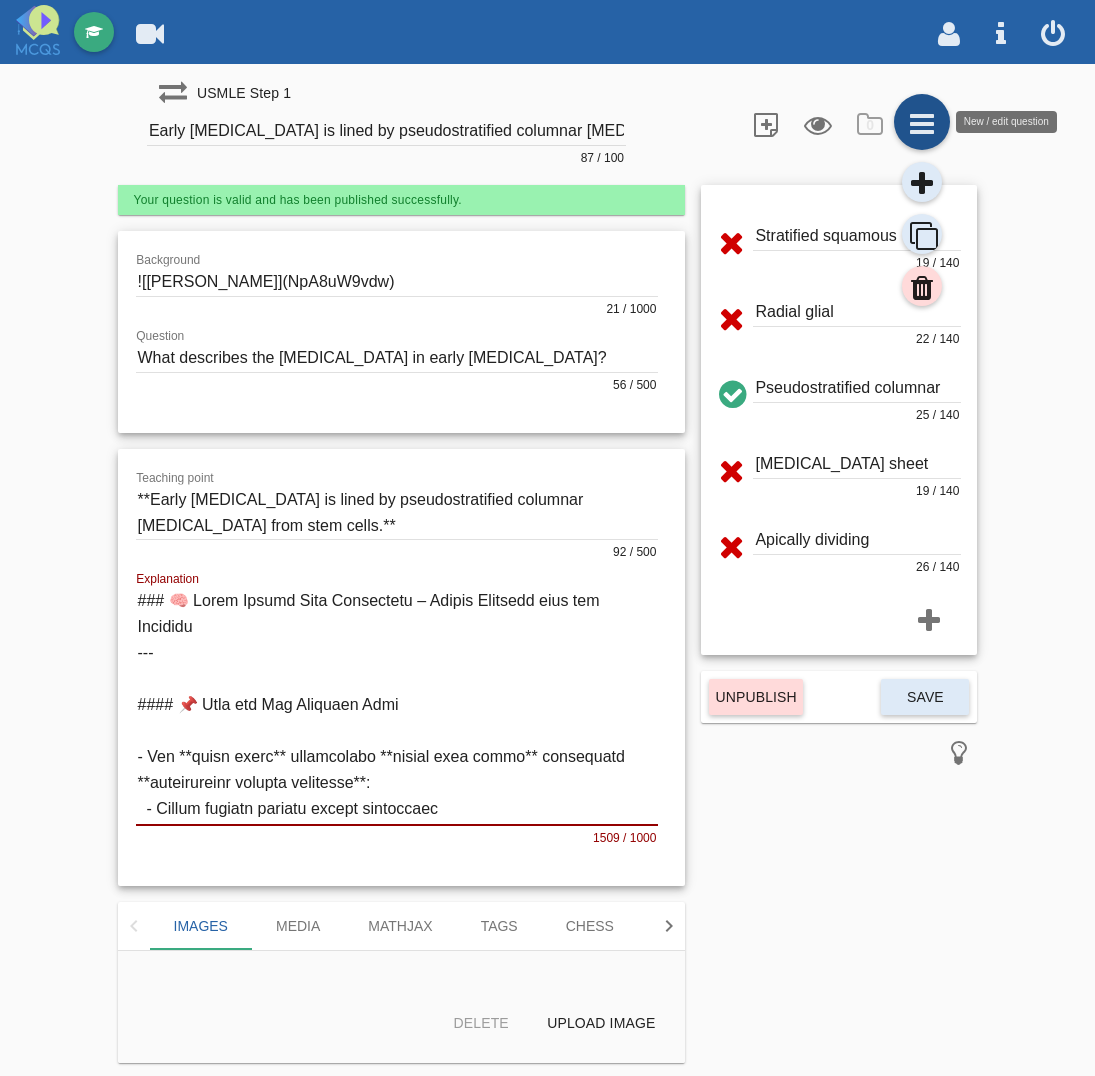 click at bounding box center [922, 122] 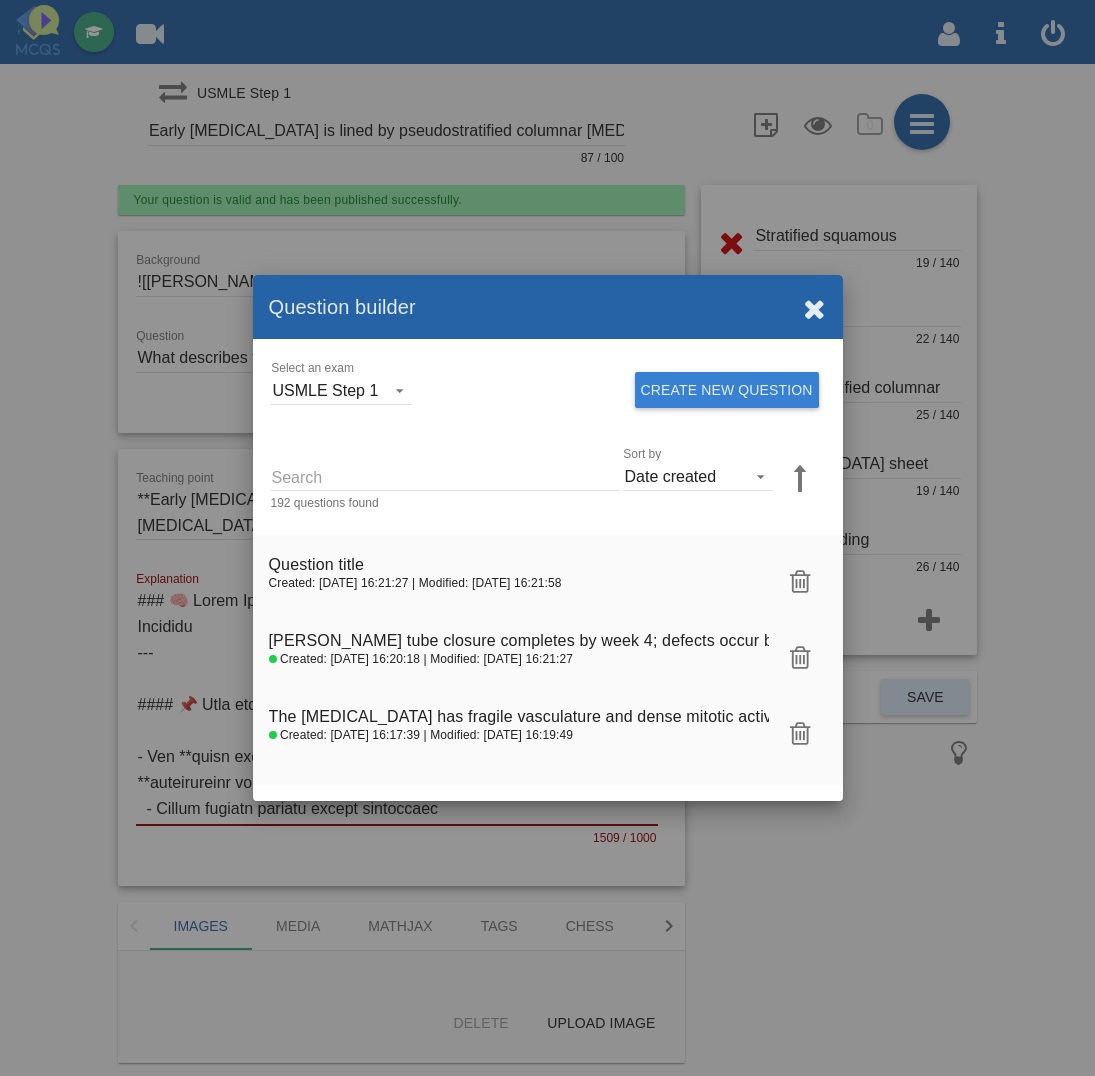 drag, startPoint x: 307, startPoint y: 453, endPoint x: 297, endPoint y: 468, distance: 18.027756 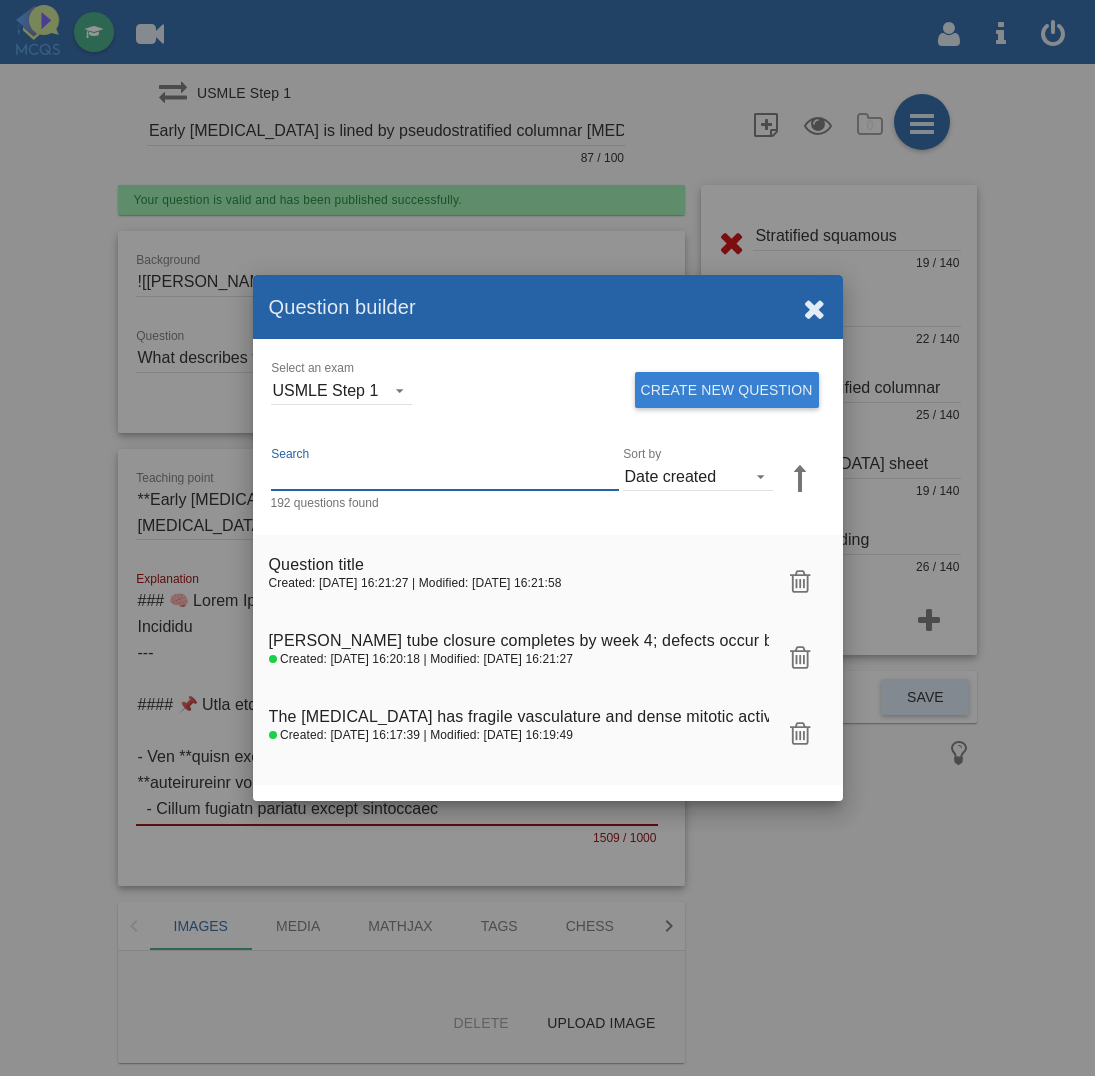 click on "Search" at bounding box center [445, 476] 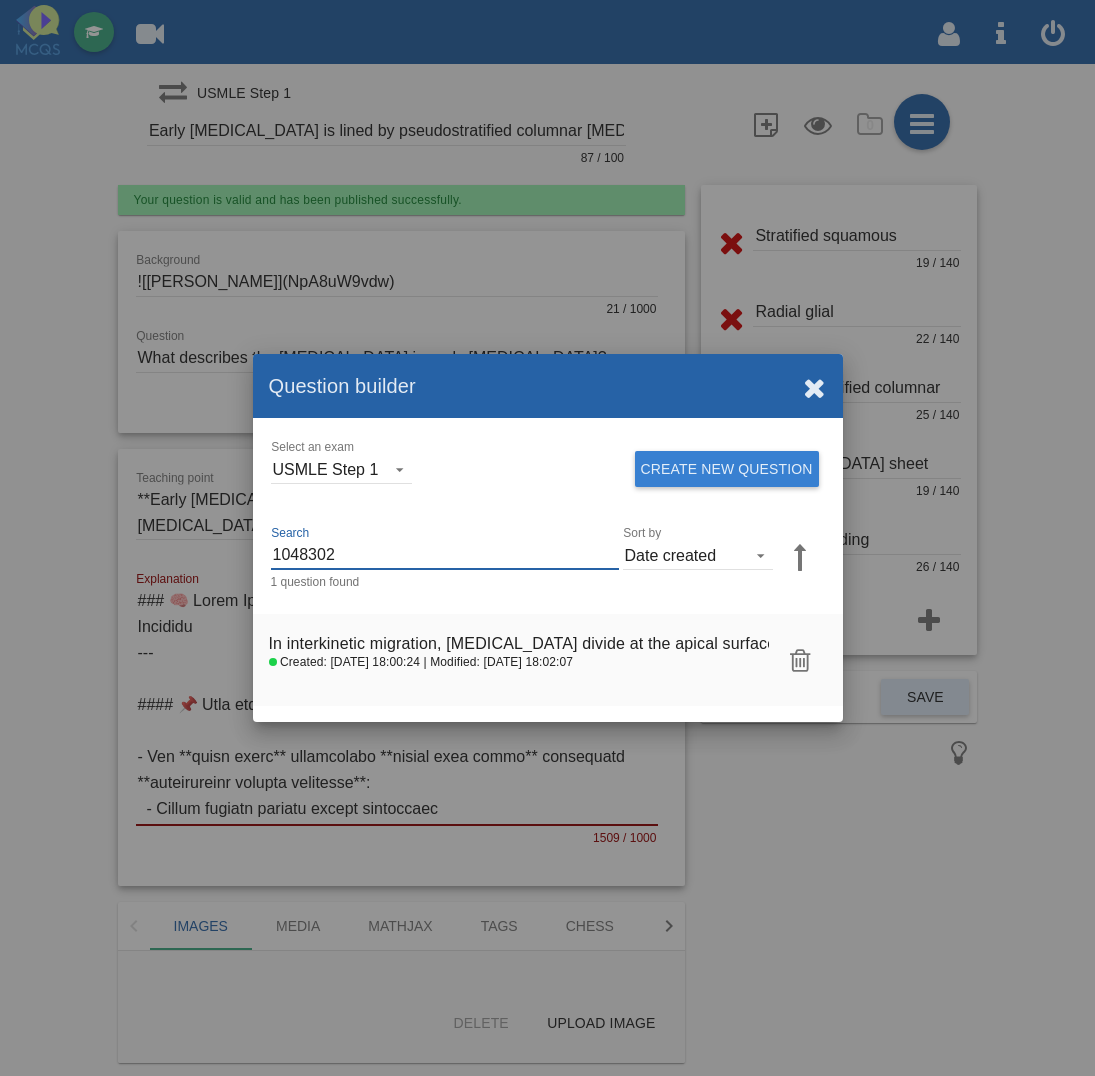 drag, startPoint x: 360, startPoint y: 553, endPoint x: 77, endPoint y: 523, distance: 284.58566 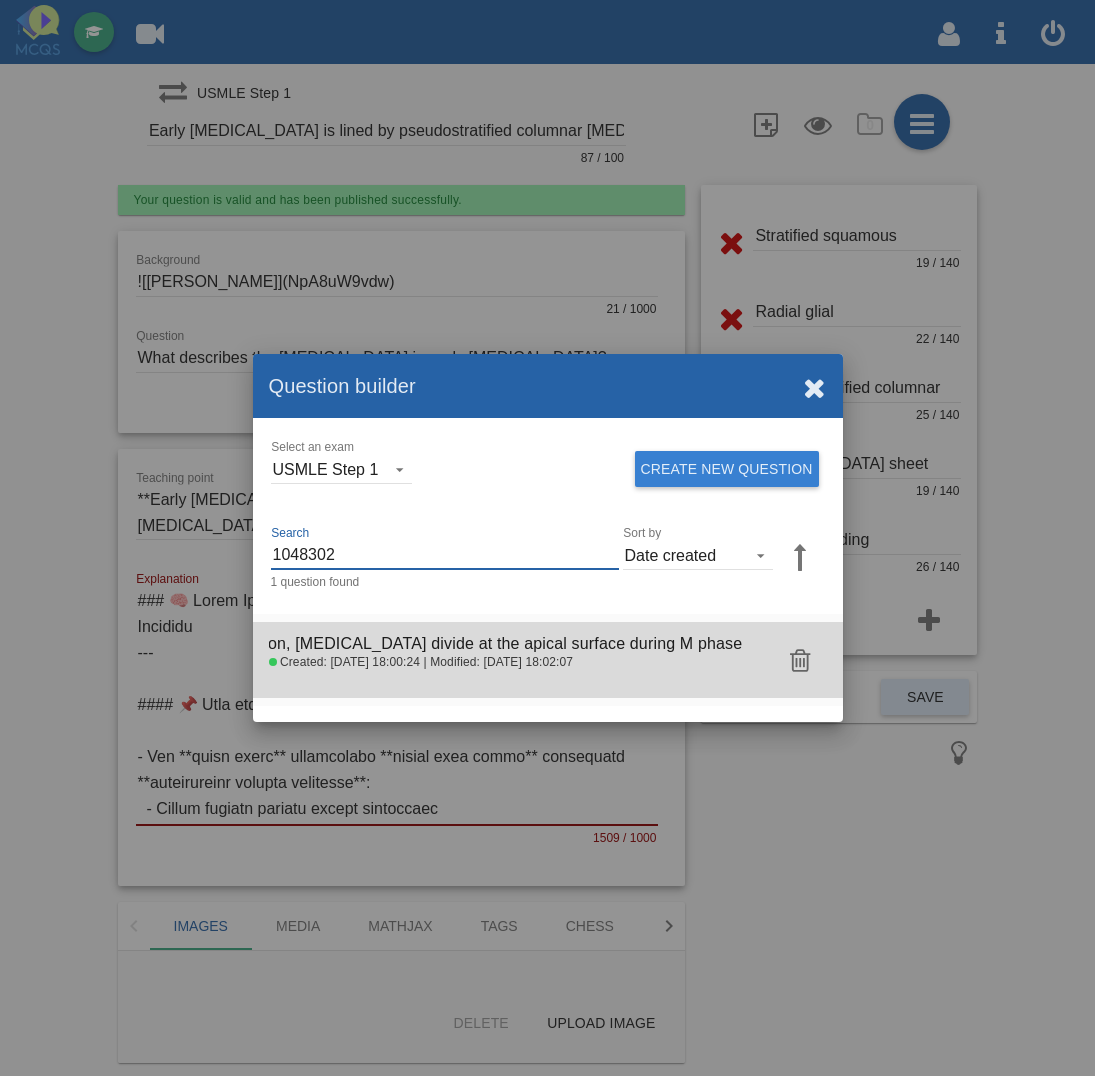 paste 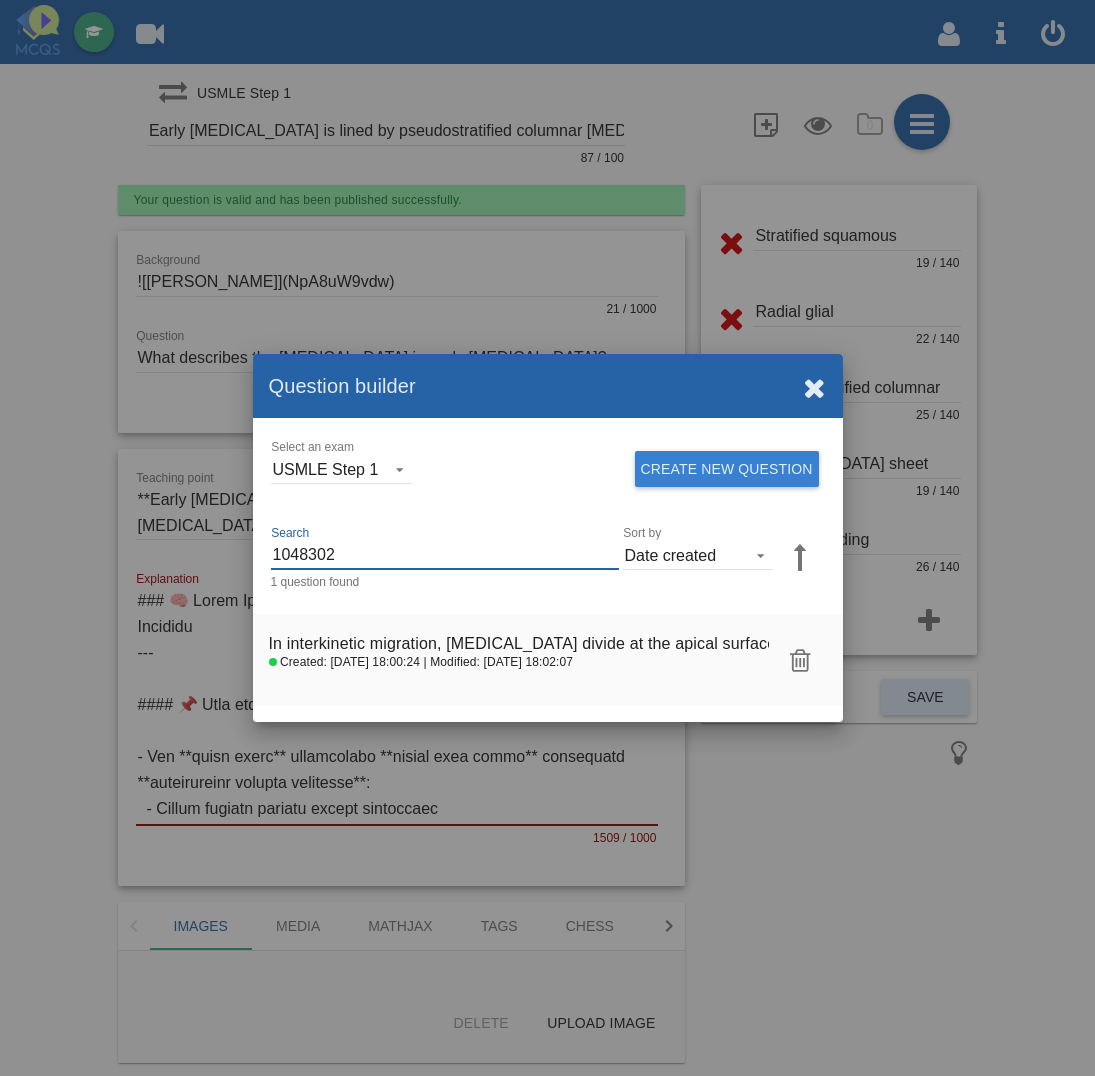 drag, startPoint x: 296, startPoint y: 557, endPoint x: 55, endPoint y: 531, distance: 242.39844 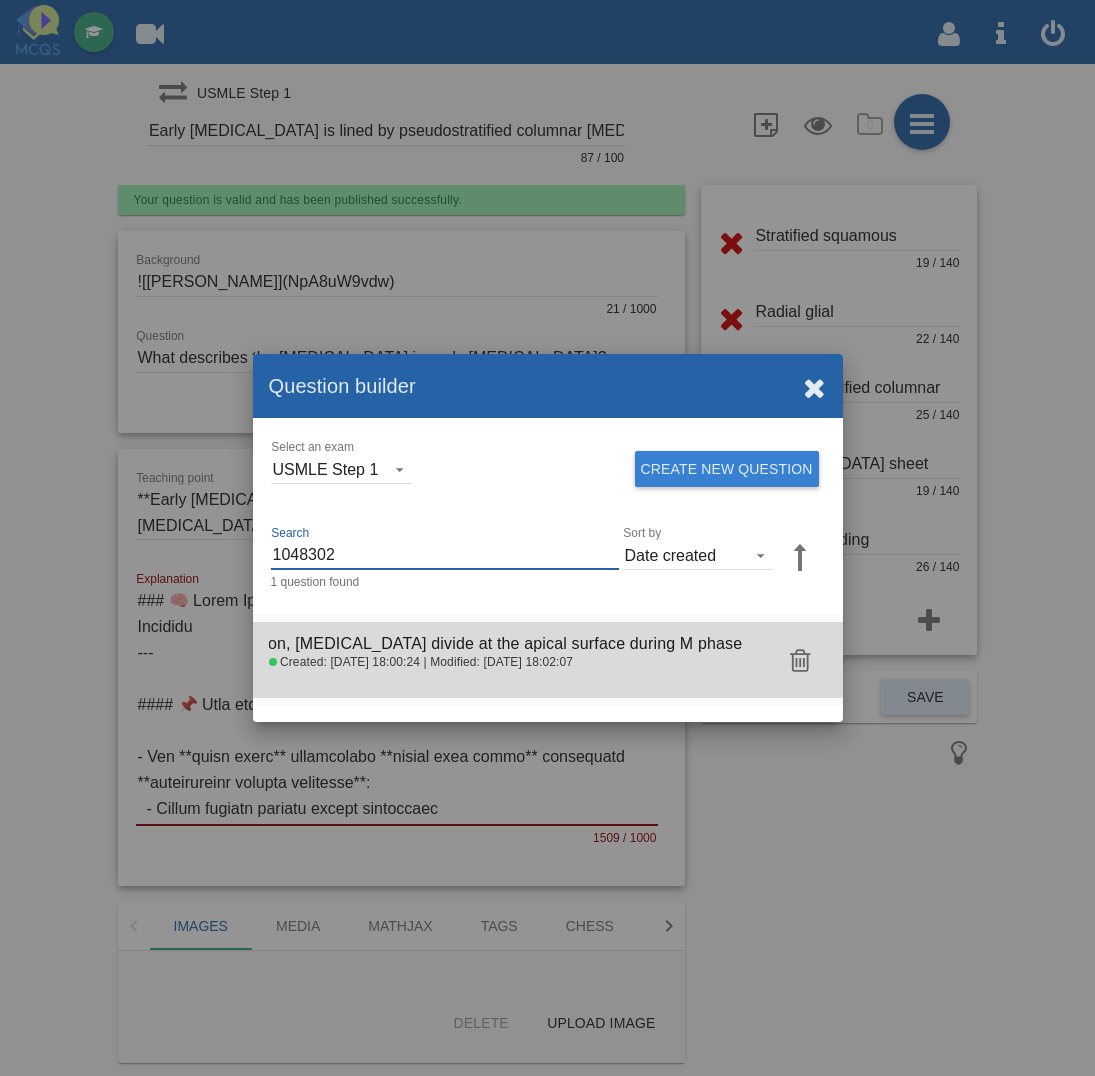 click 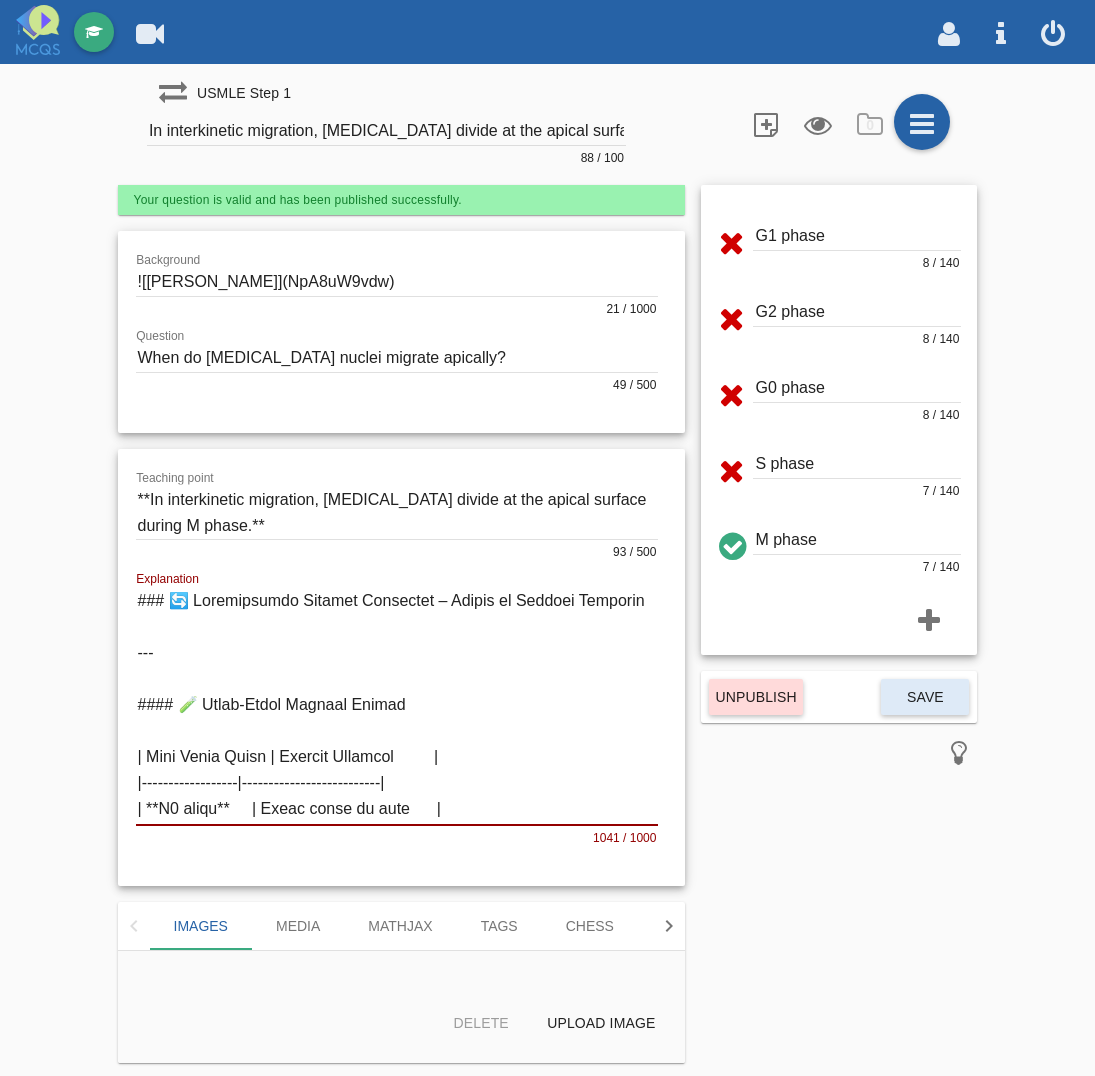 click at bounding box center (397, 512) 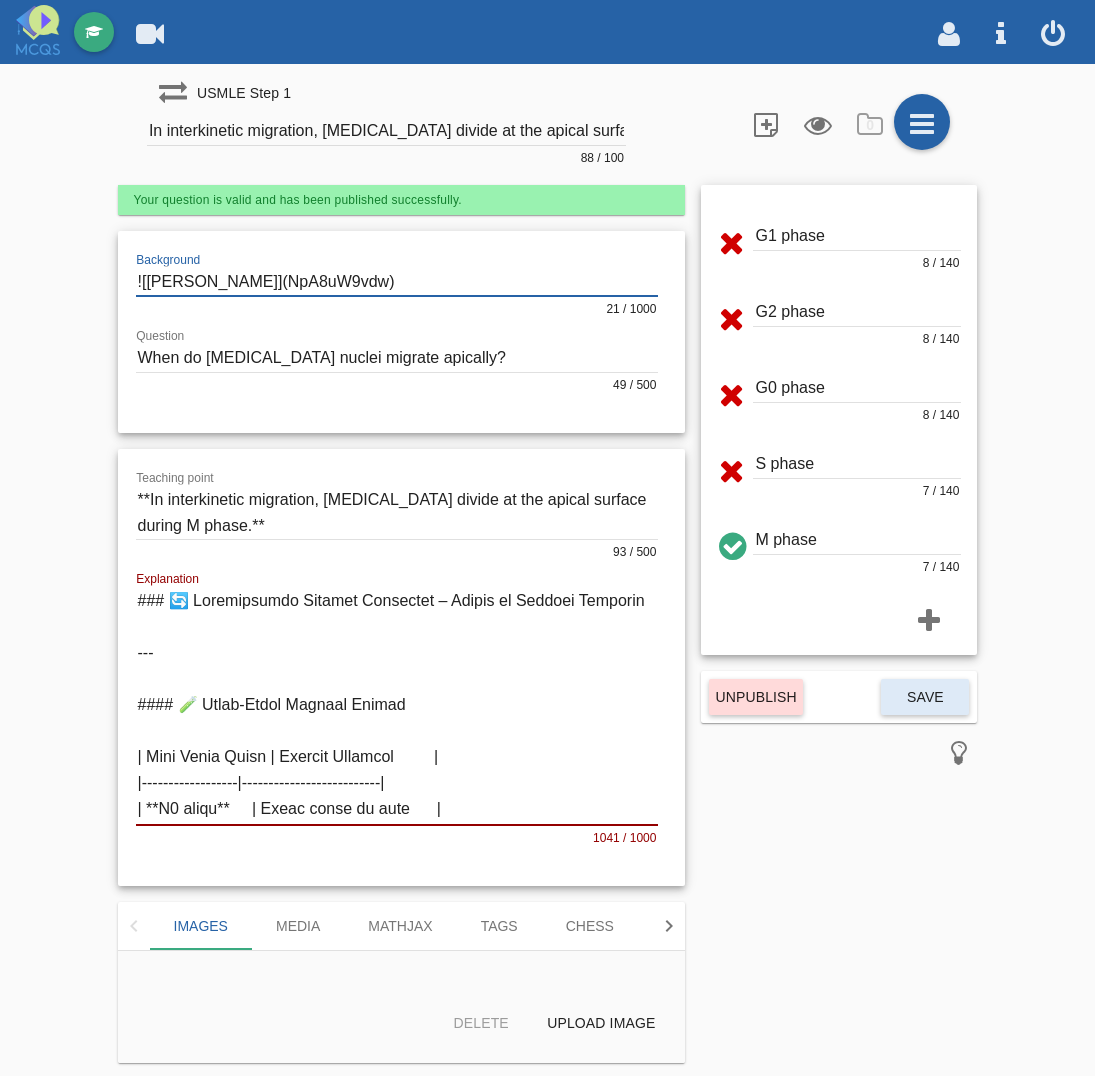 click at bounding box center [397, 282] 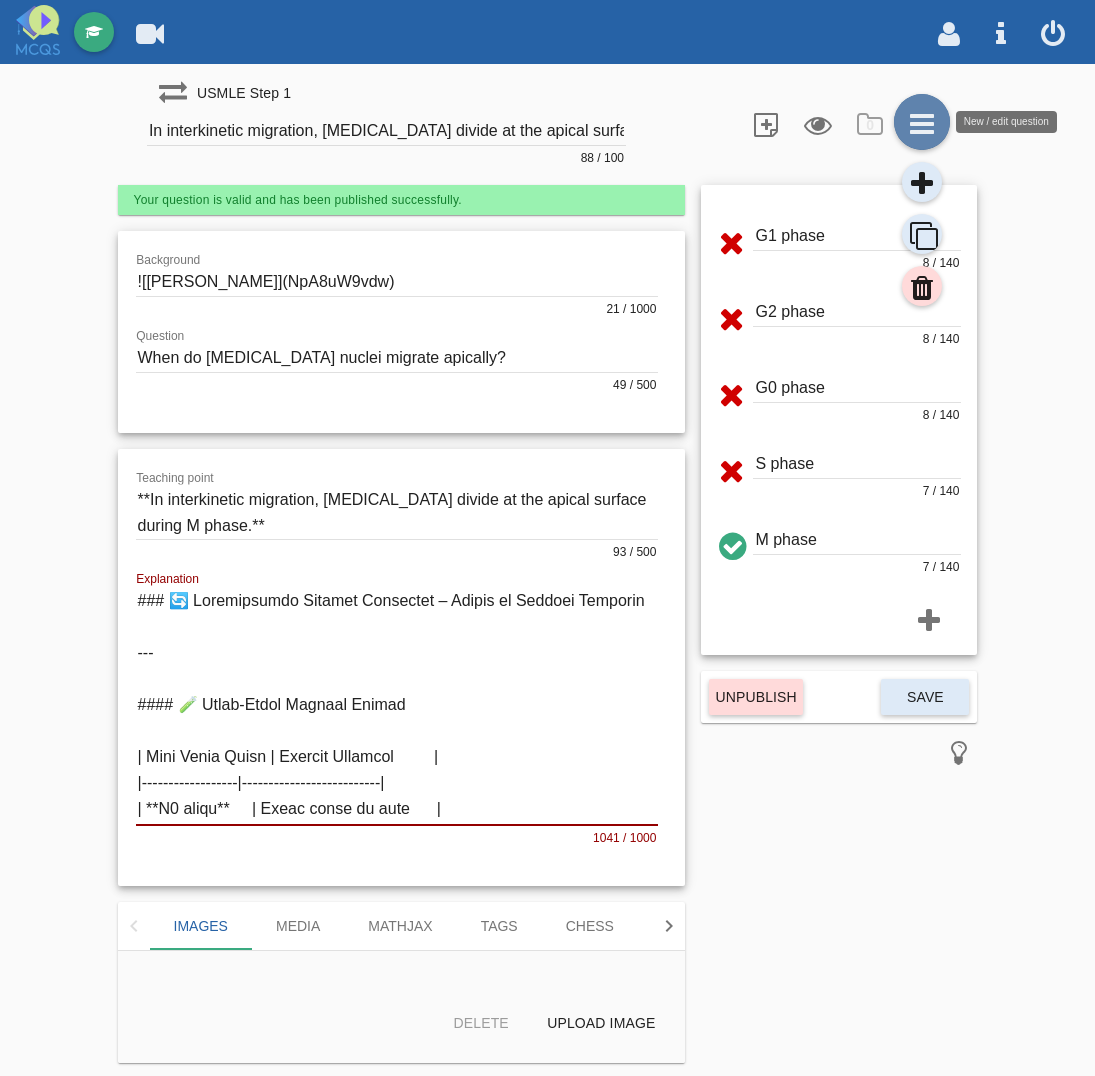 click at bounding box center (922, 122) 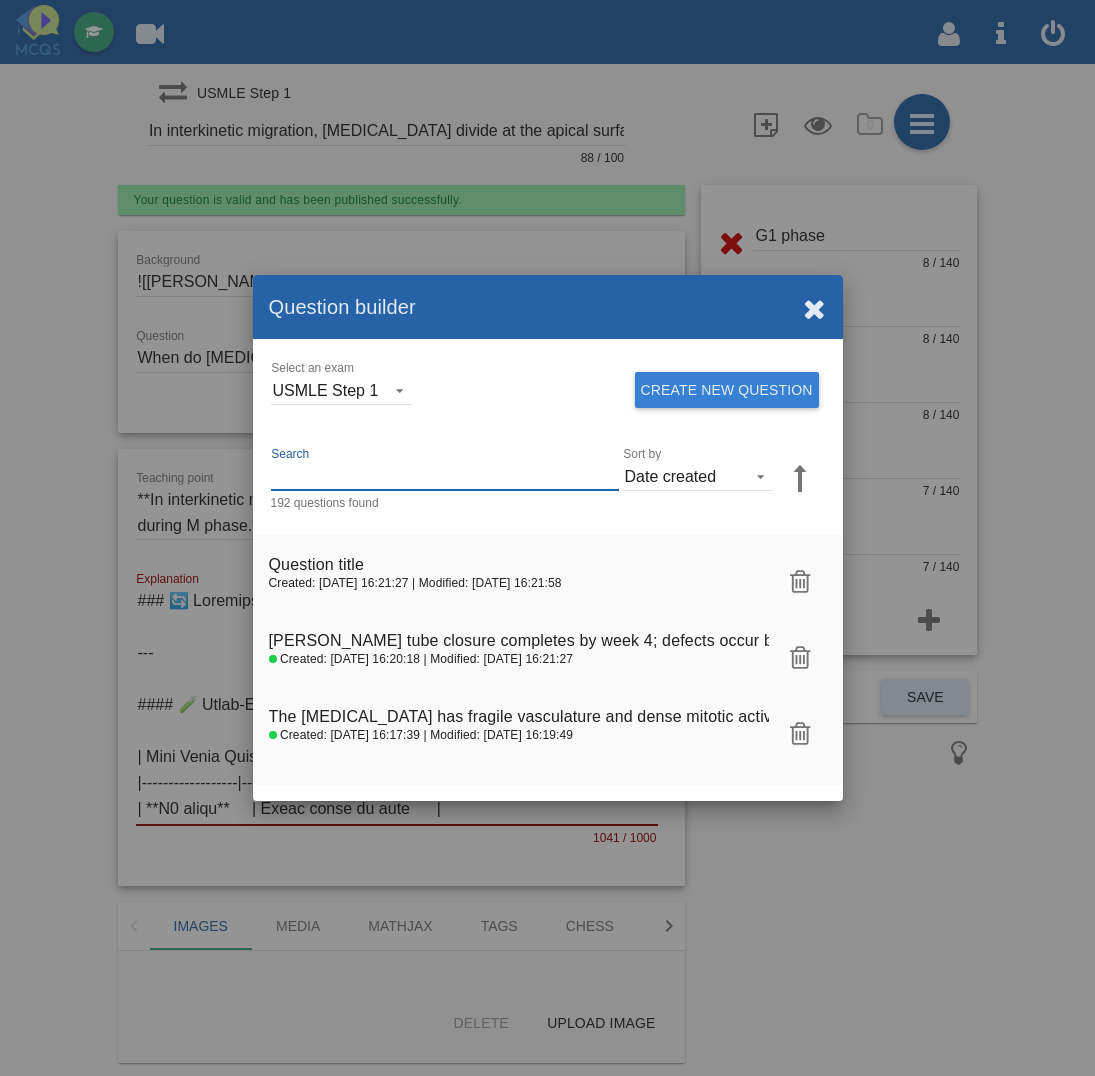 click on "Search" at bounding box center (445, 476) 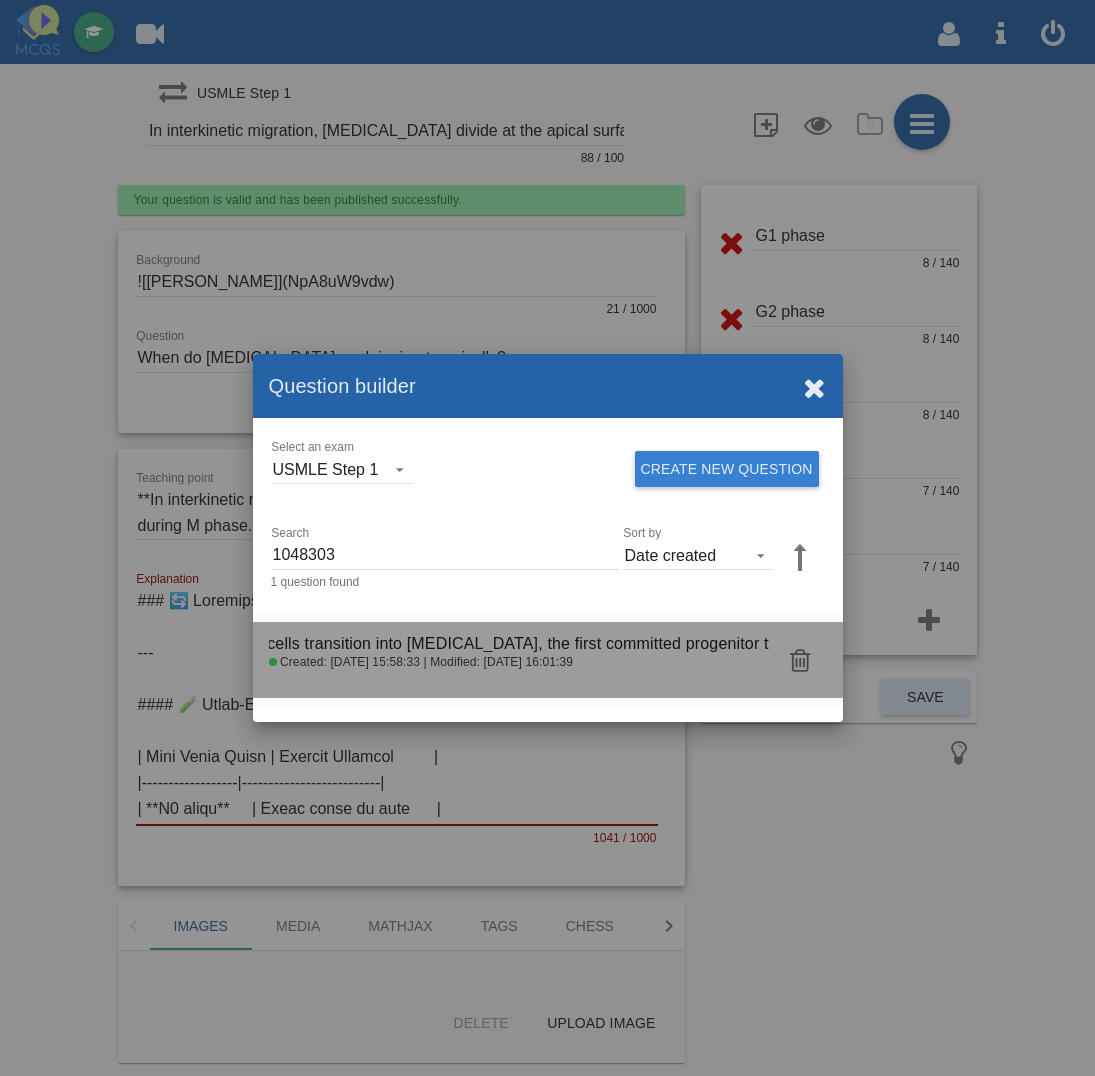 click 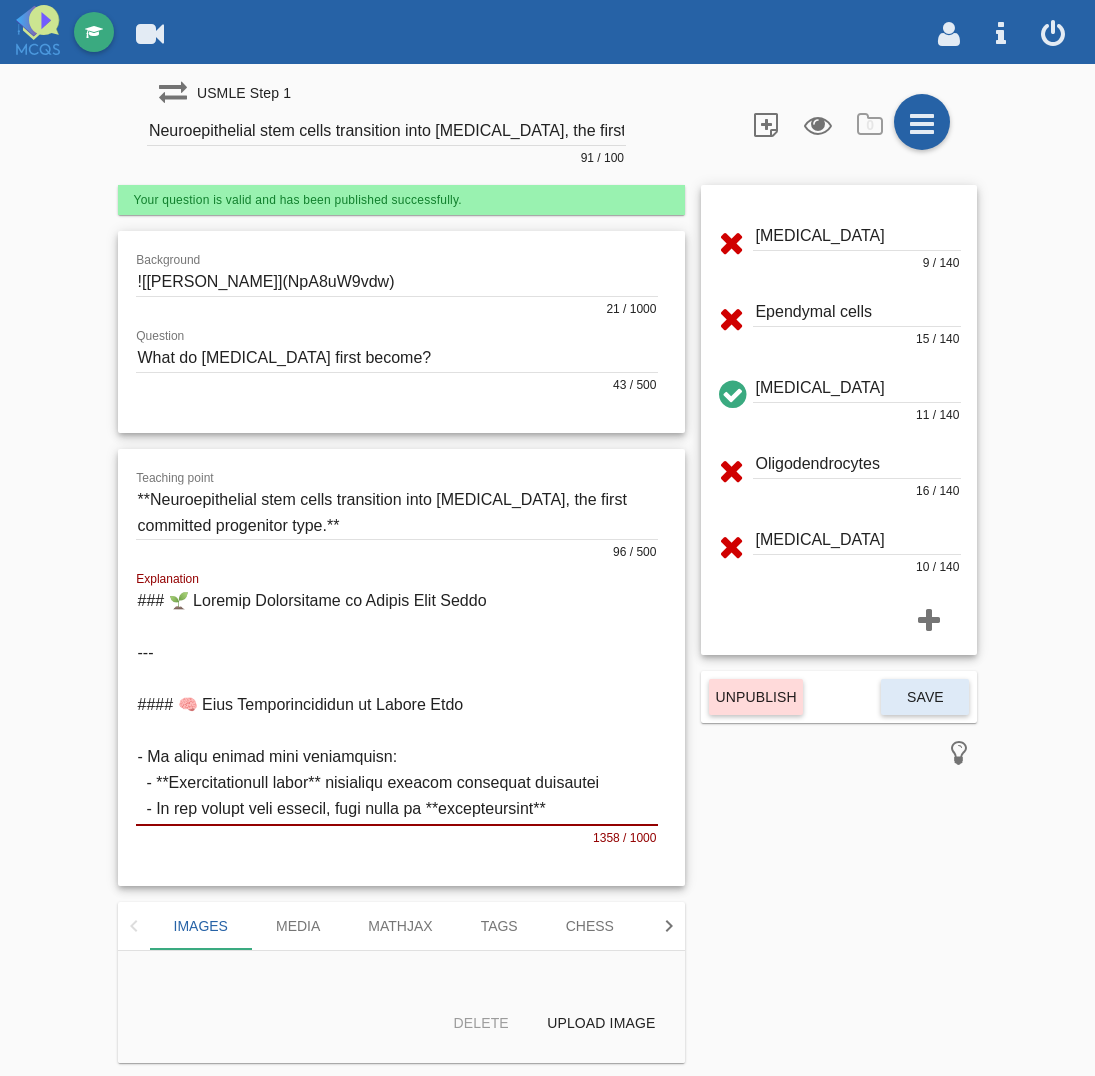 click on "Delete
Upload image" at bounding box center [402, 1023] 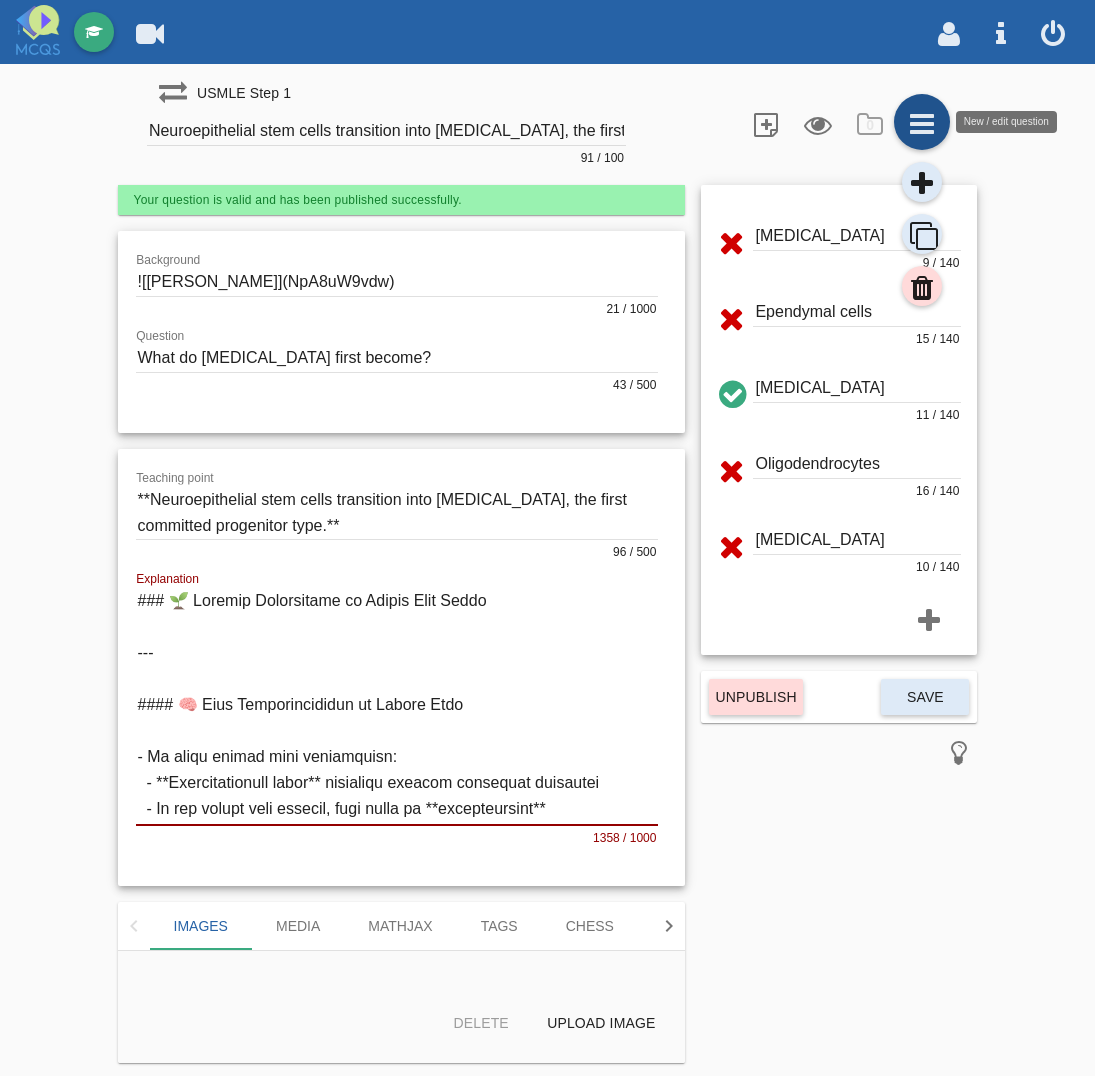 click at bounding box center (922, 122) 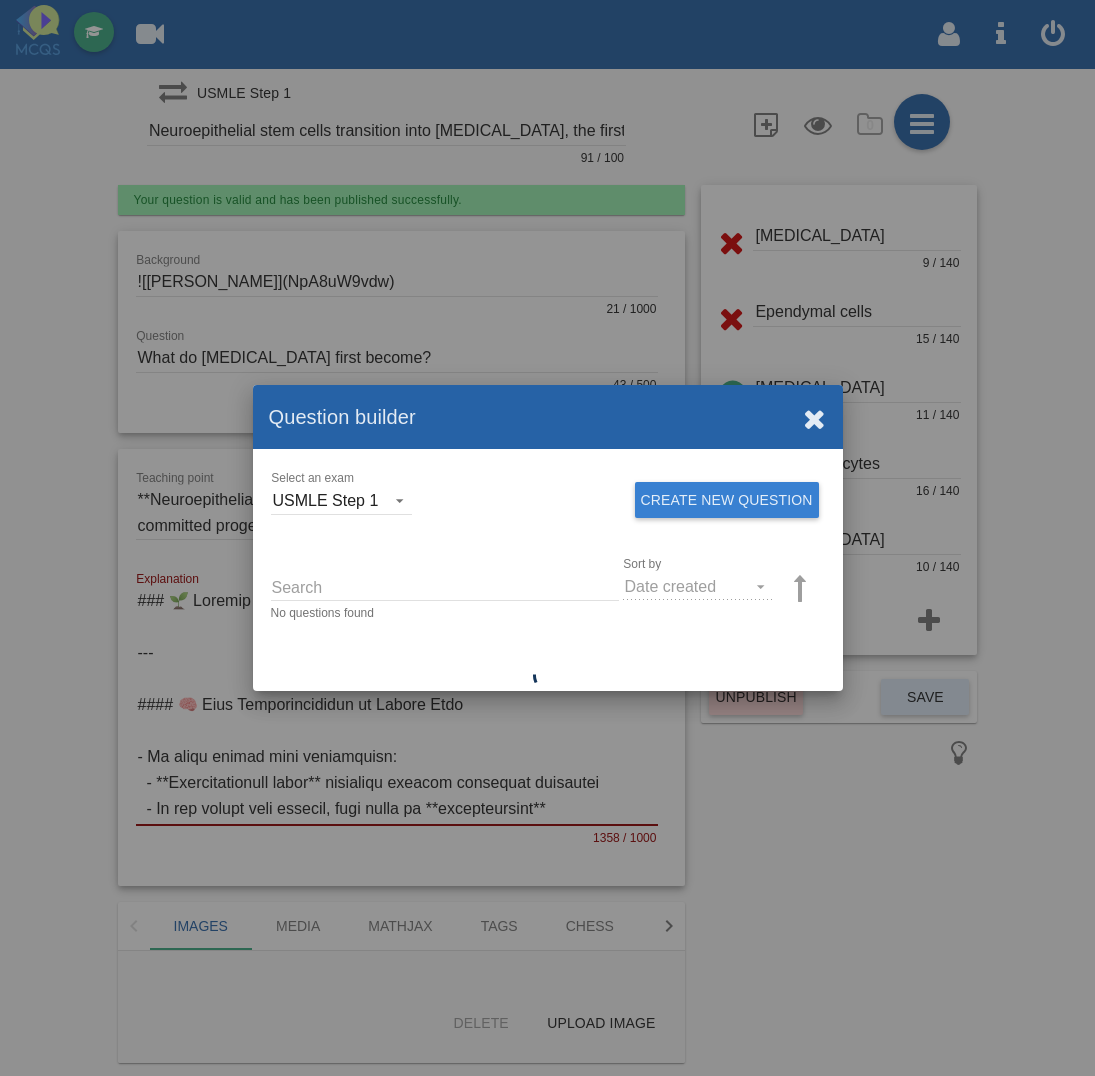 click on "Search" at bounding box center [445, 586] 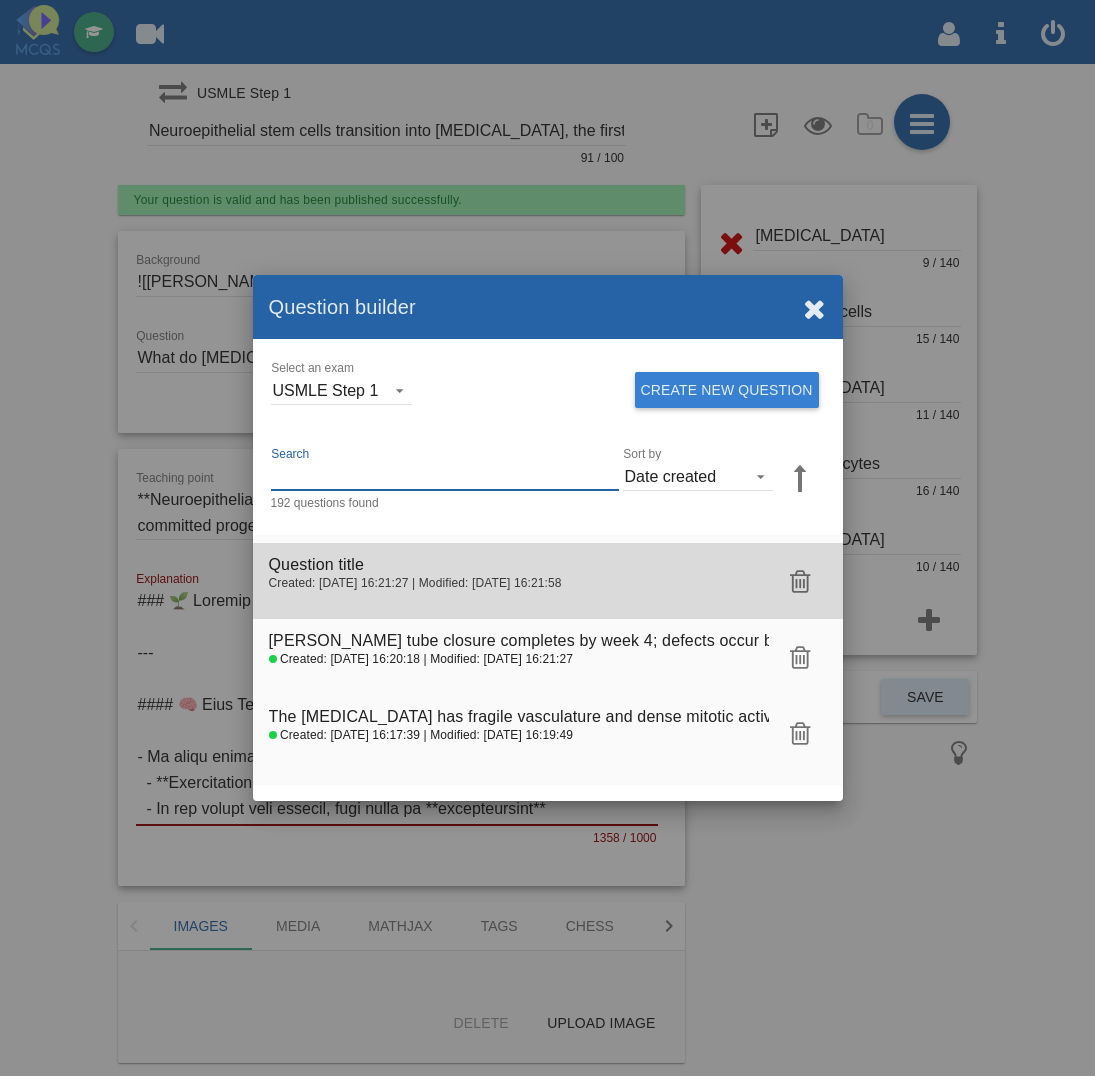 paste on "1048302" 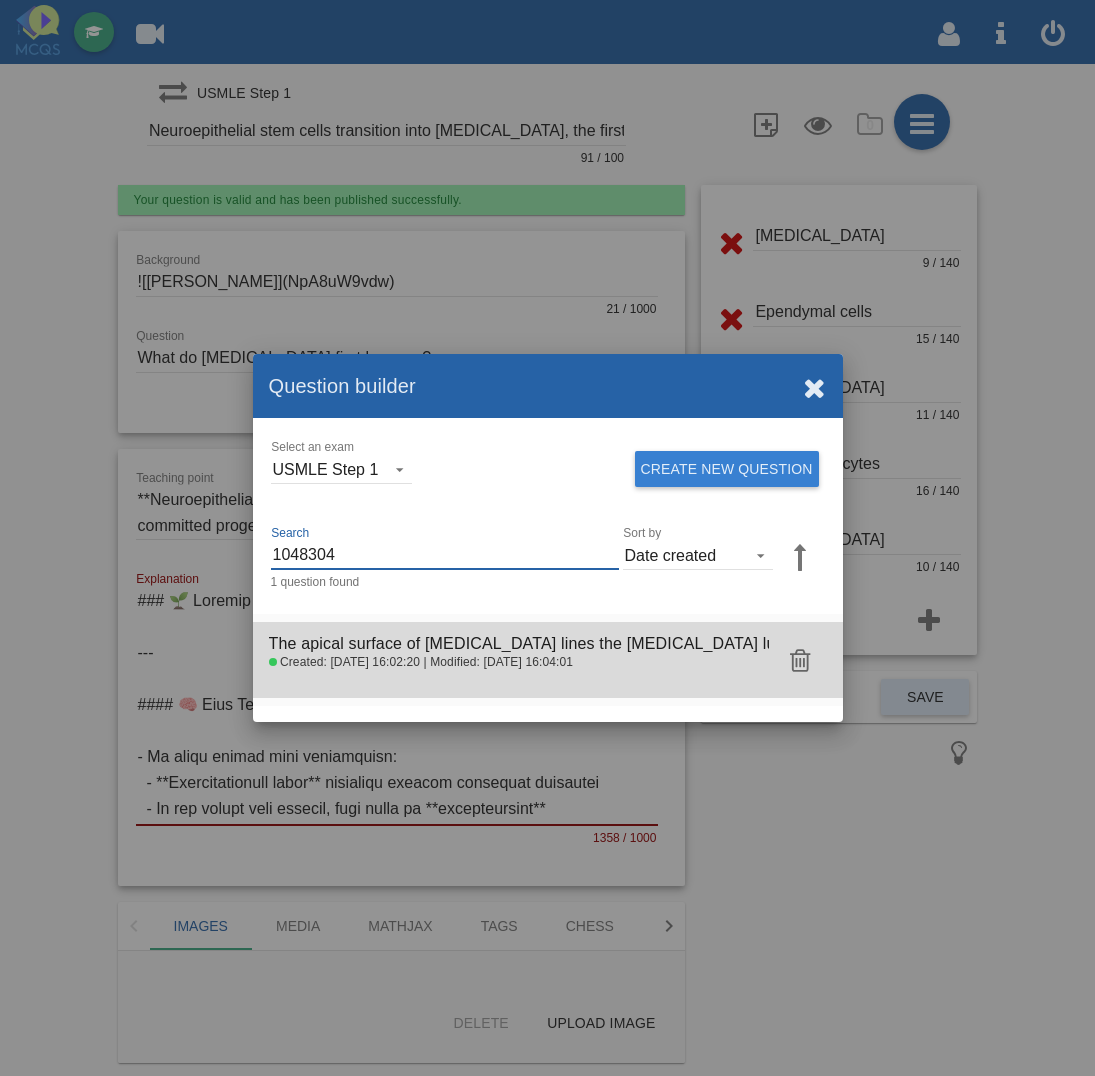 click 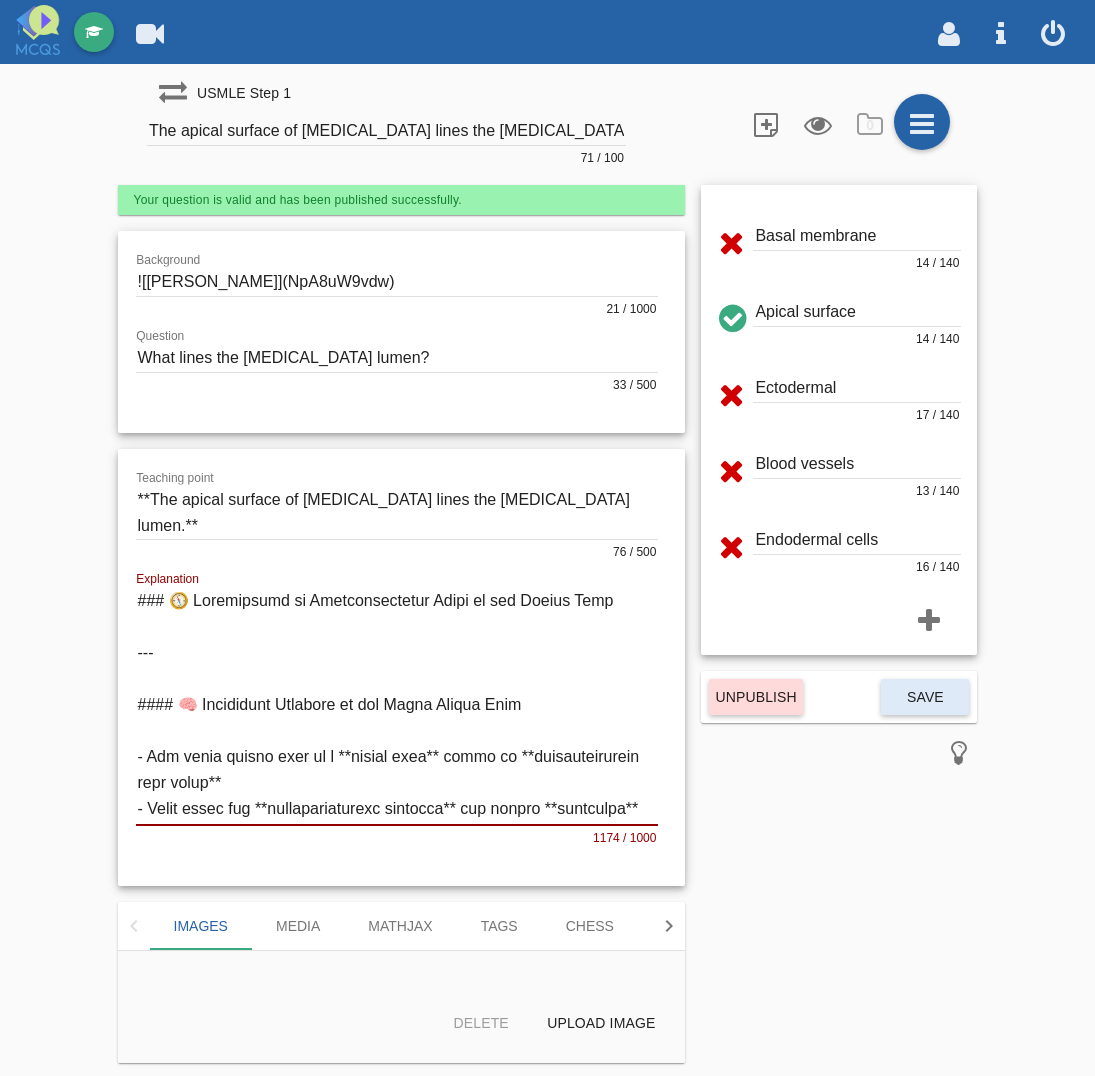 drag, startPoint x: 438, startPoint y: 347, endPoint x: 600, endPoint y: 297, distance: 169.54056 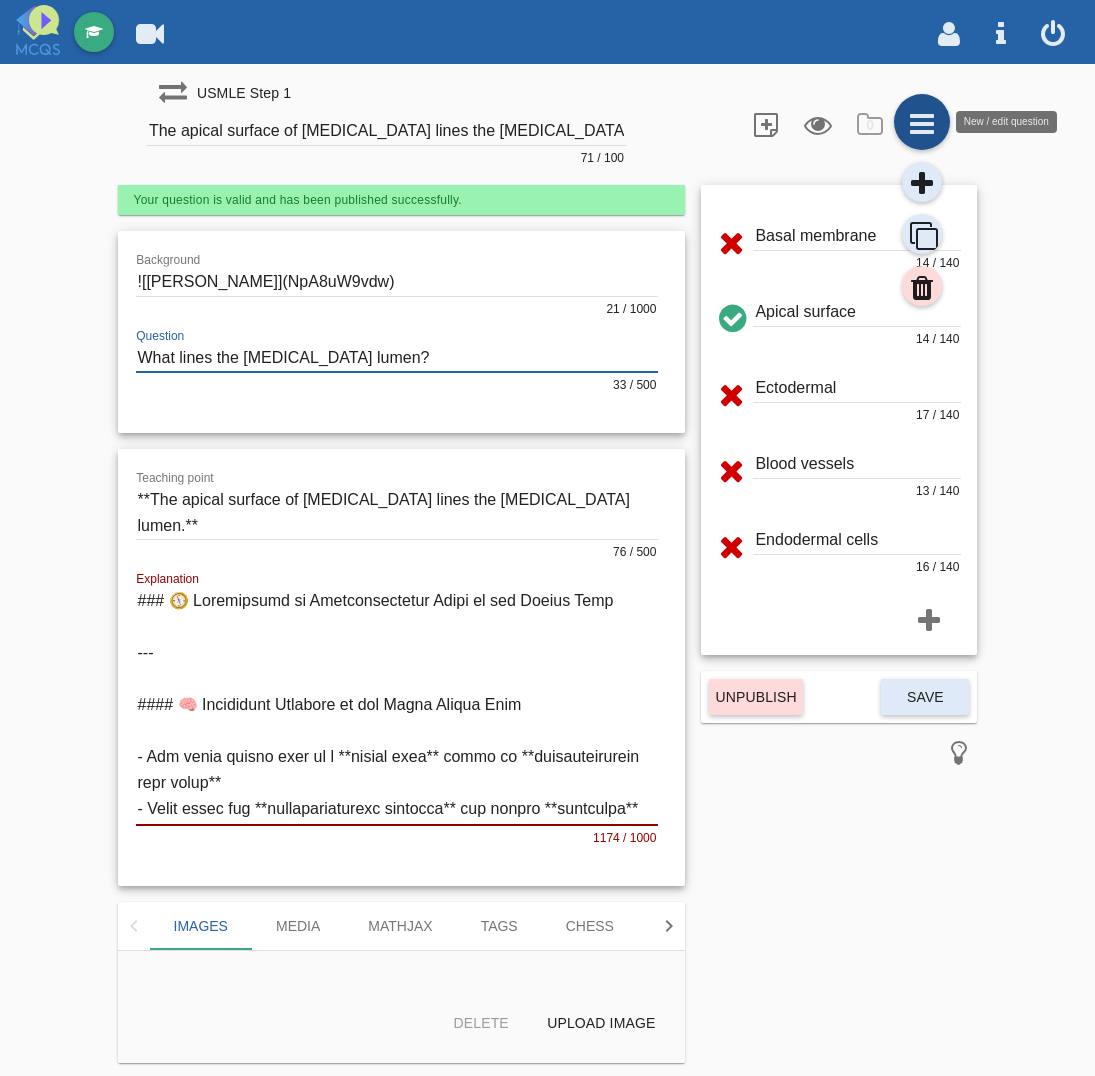 click at bounding box center (922, 122) 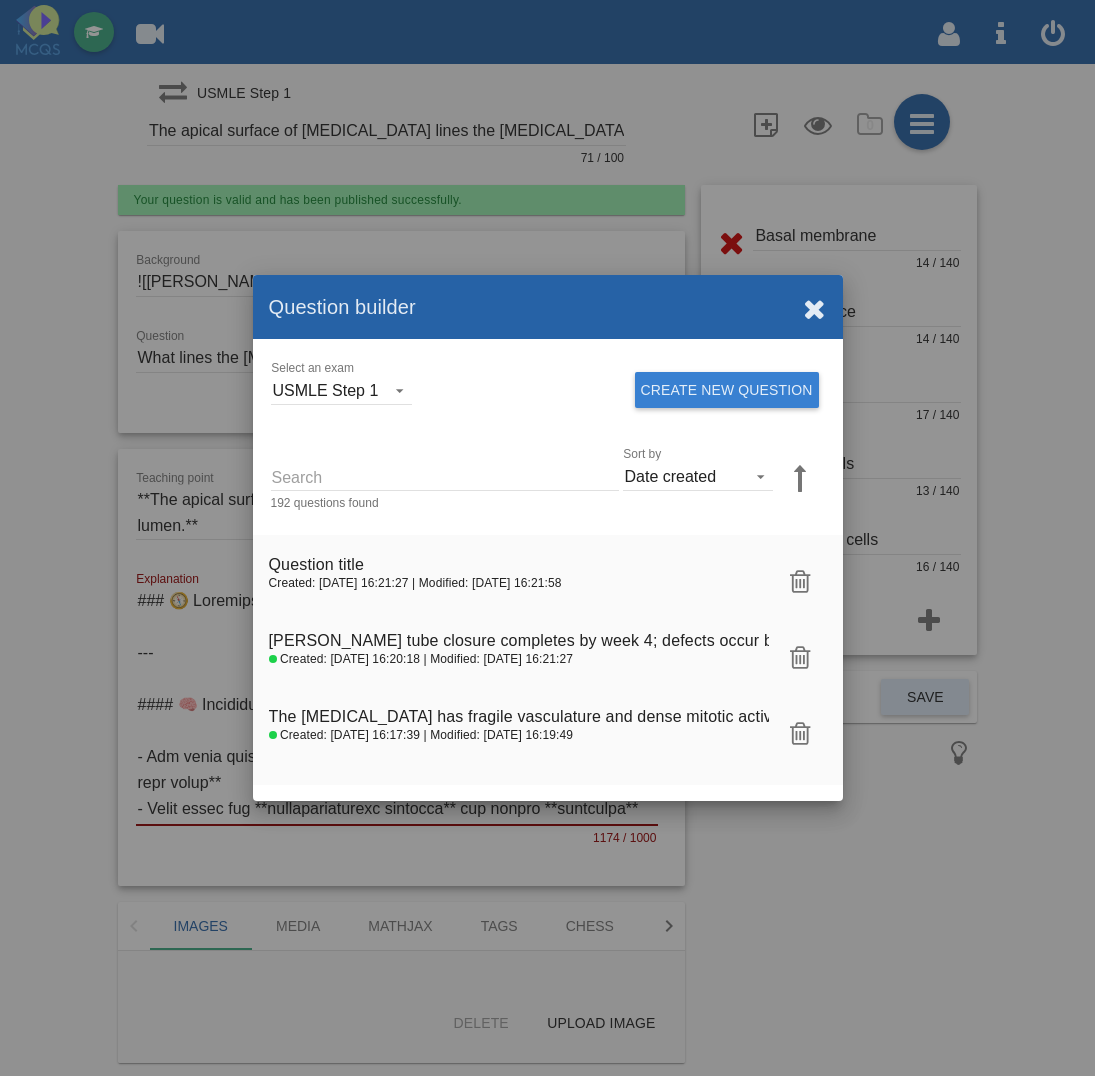 click on "Search" at bounding box center [445, 476] 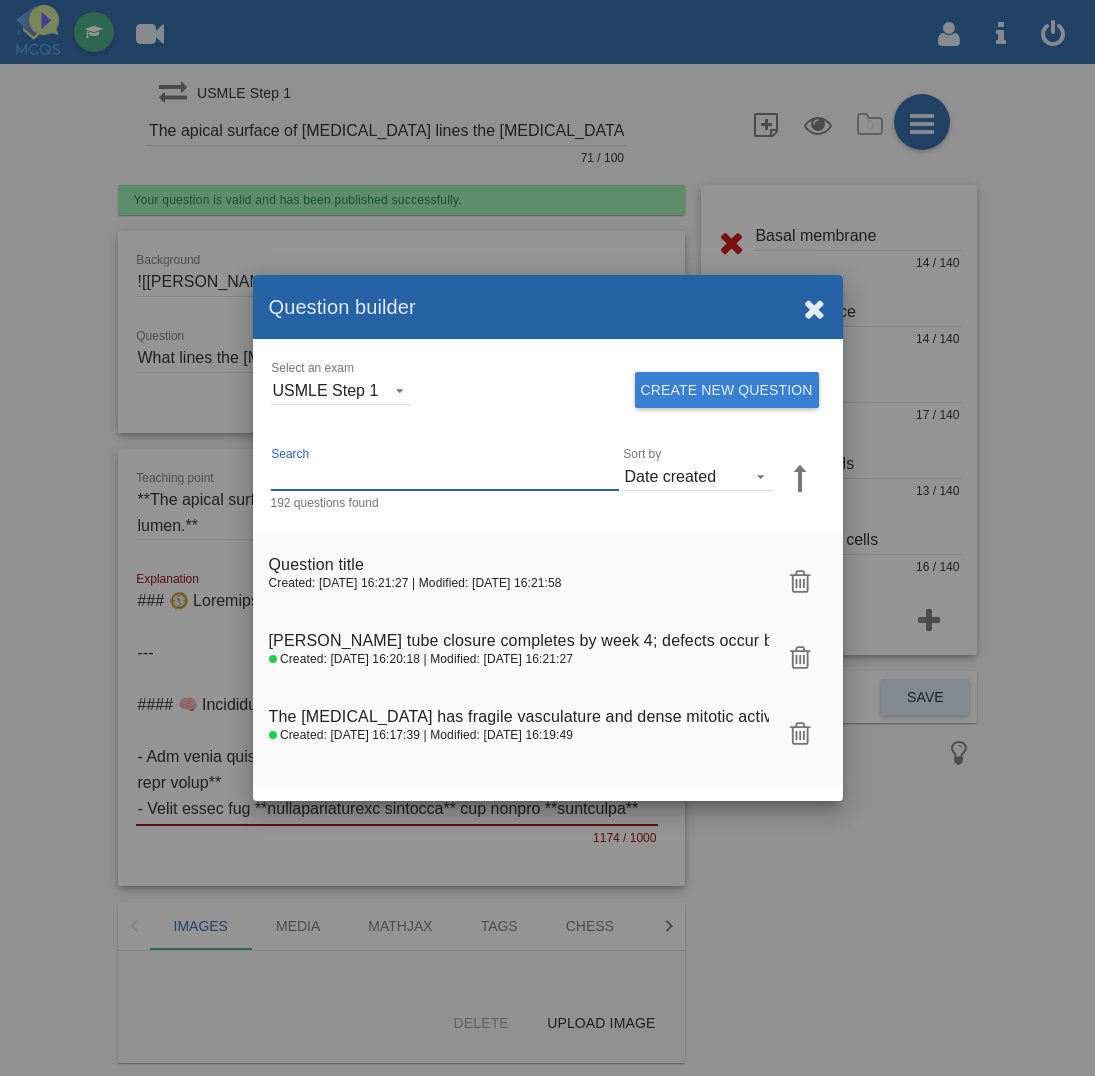 paste on "1048302" 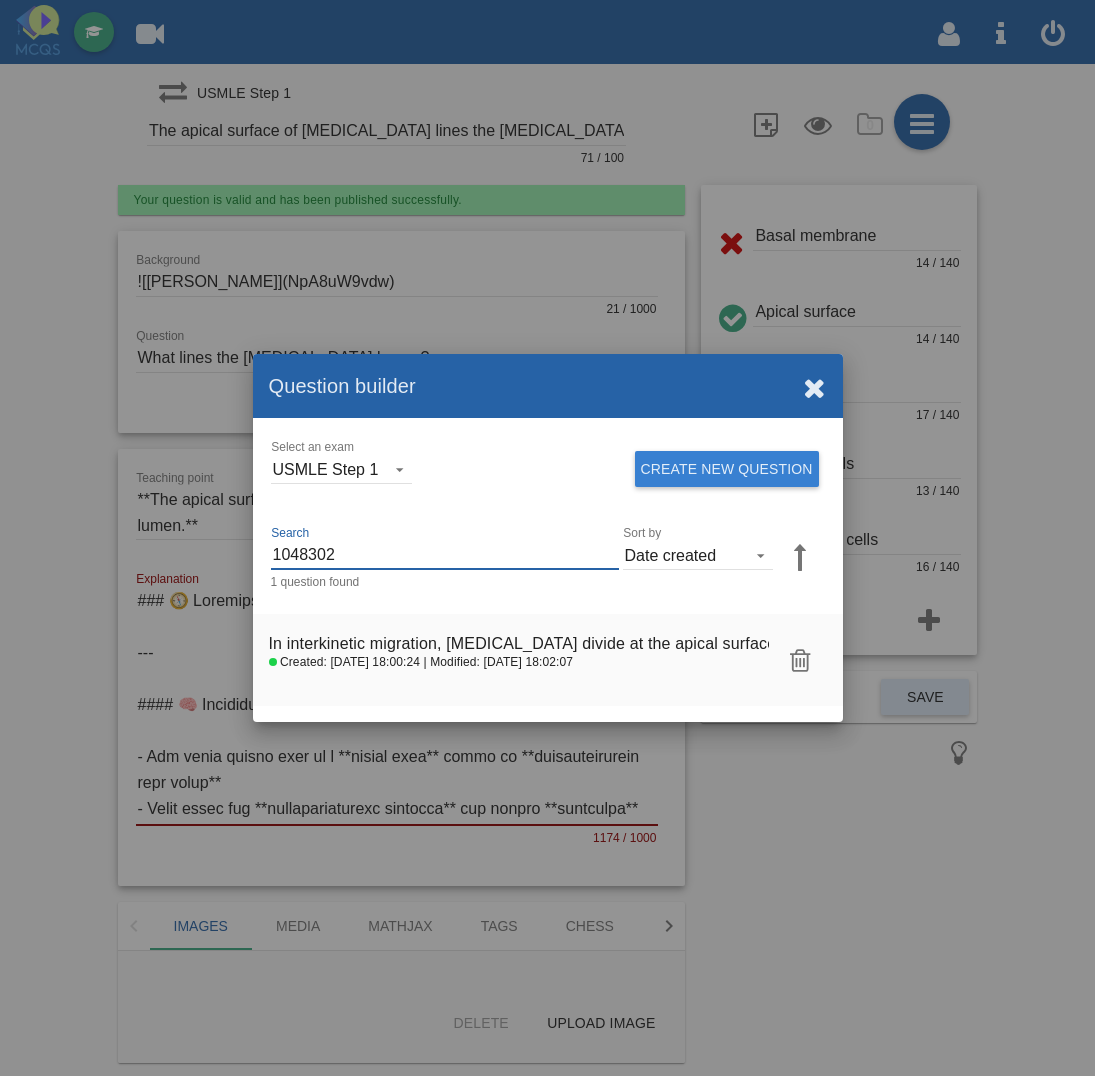 click on "1048302" at bounding box center [445, 555] 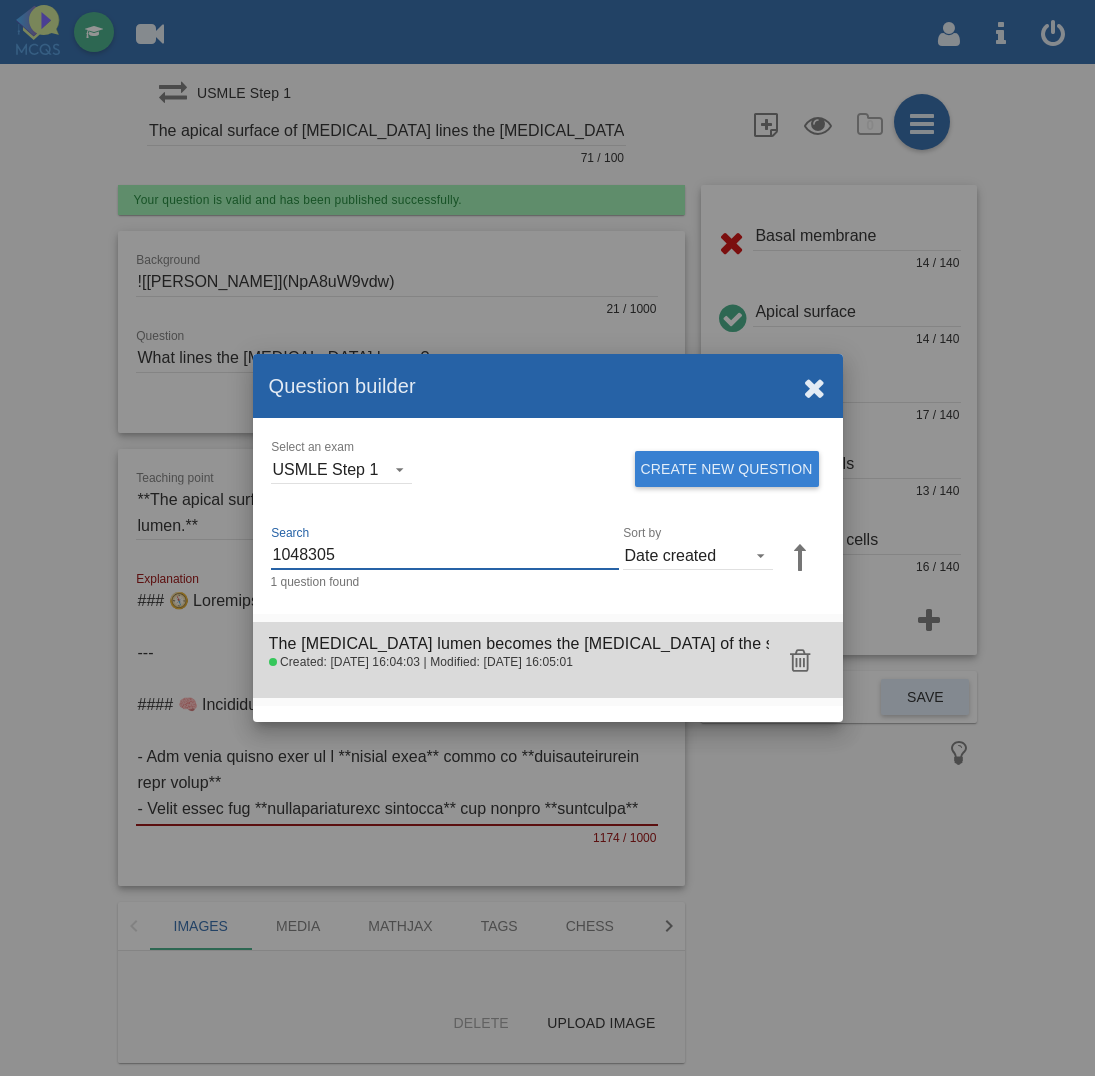 click 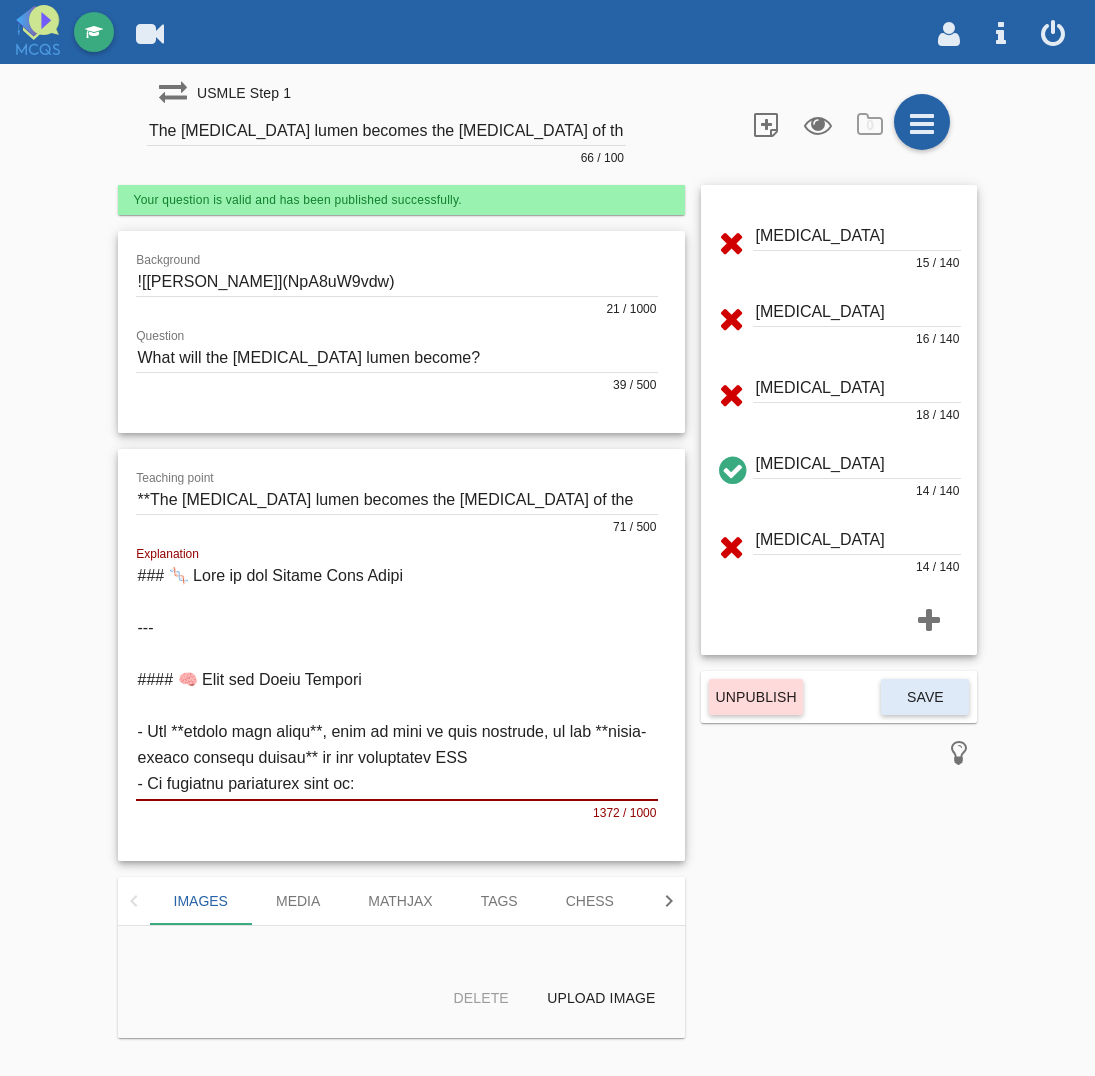 click at bounding box center (397, 681) 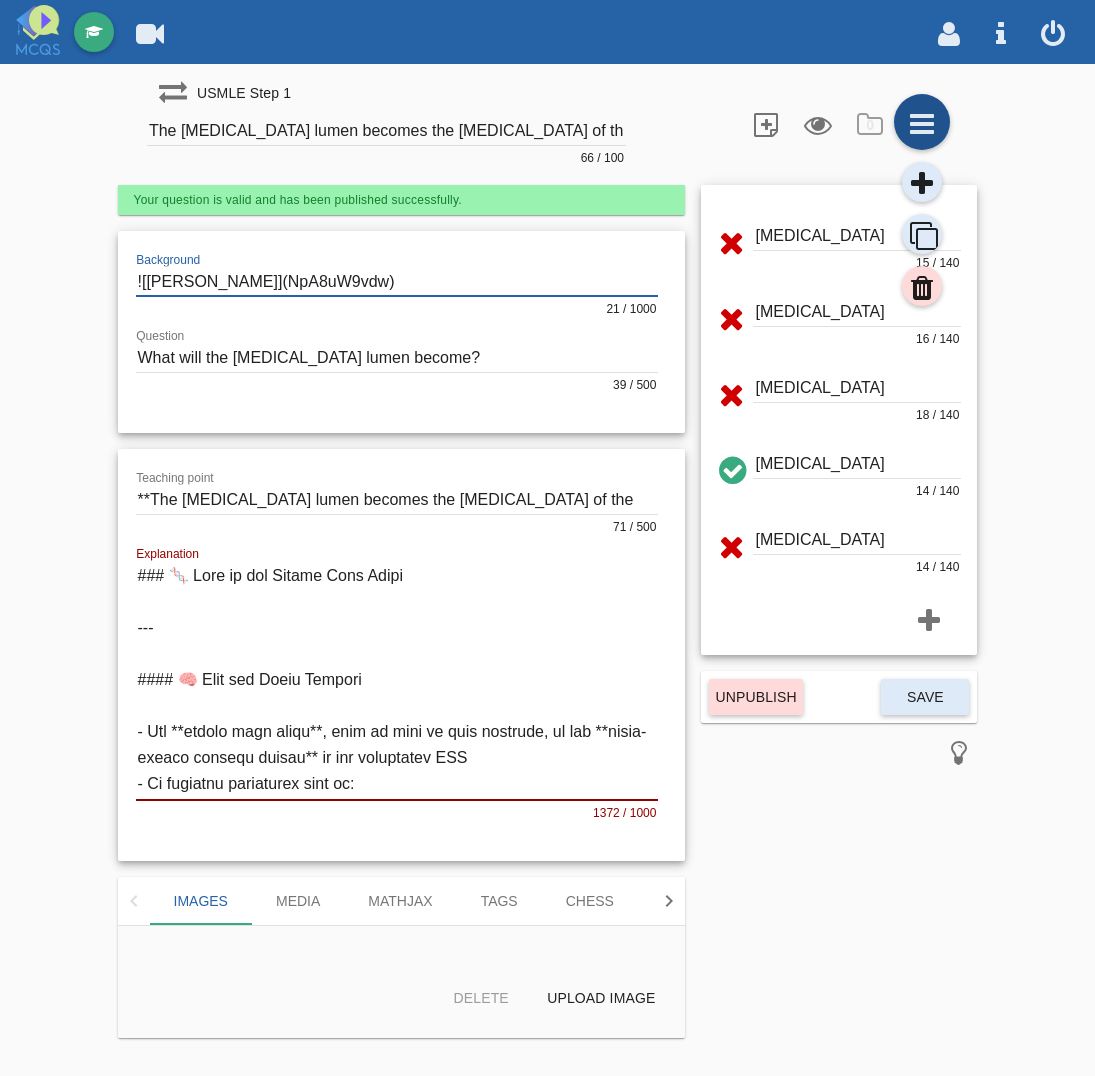 click at bounding box center [922, 122] 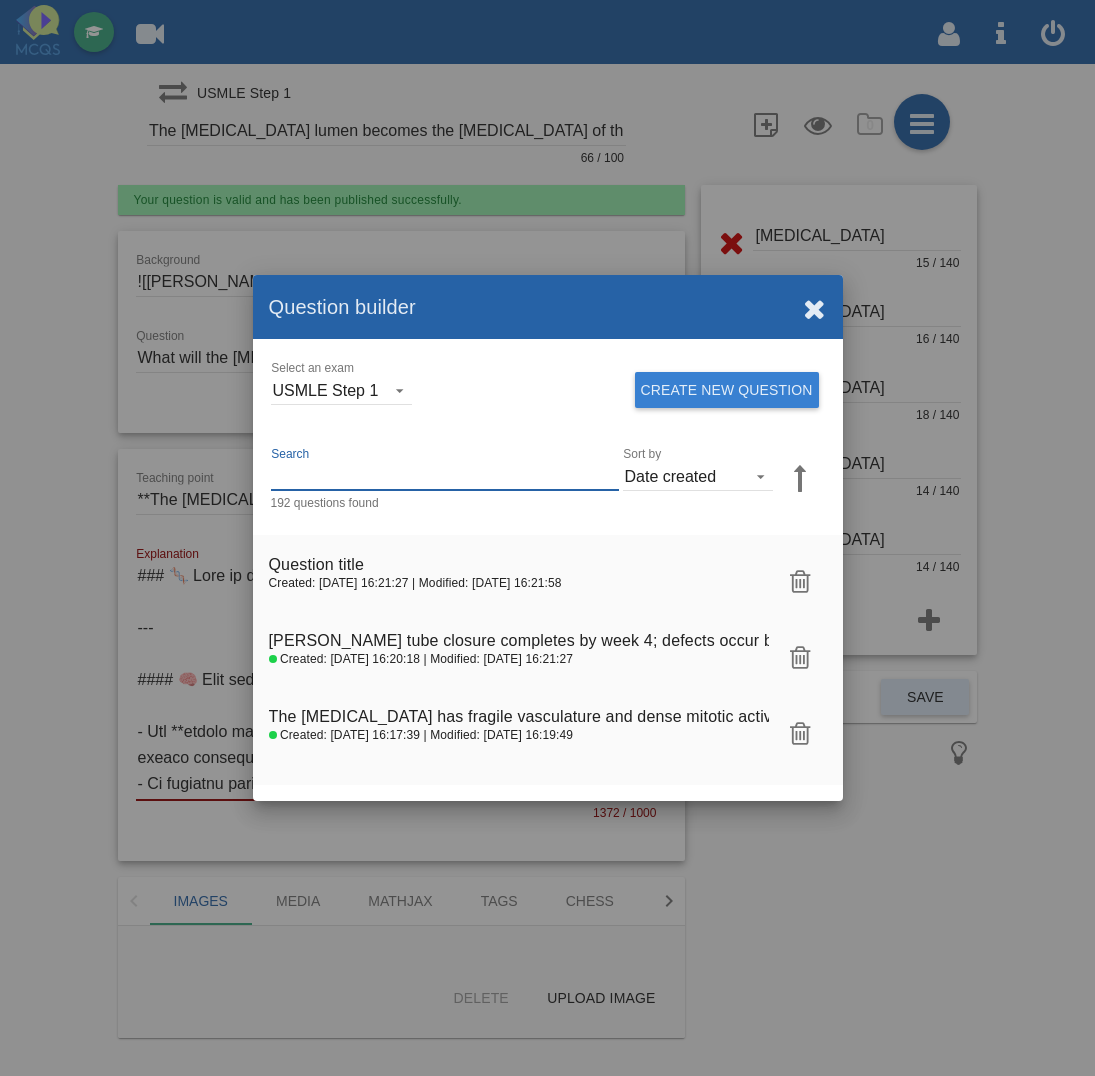 click on "Search" at bounding box center (445, 476) 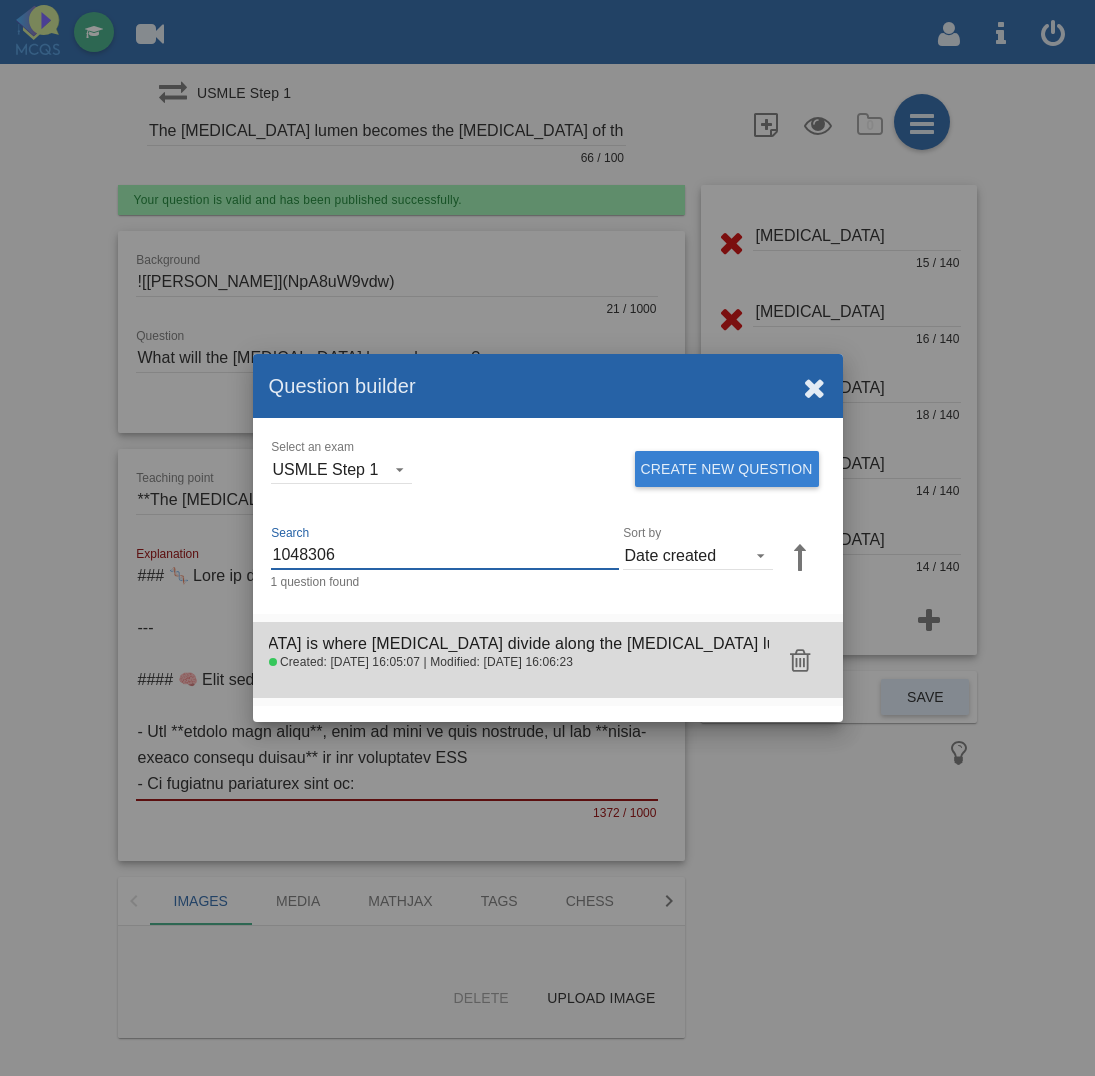 click 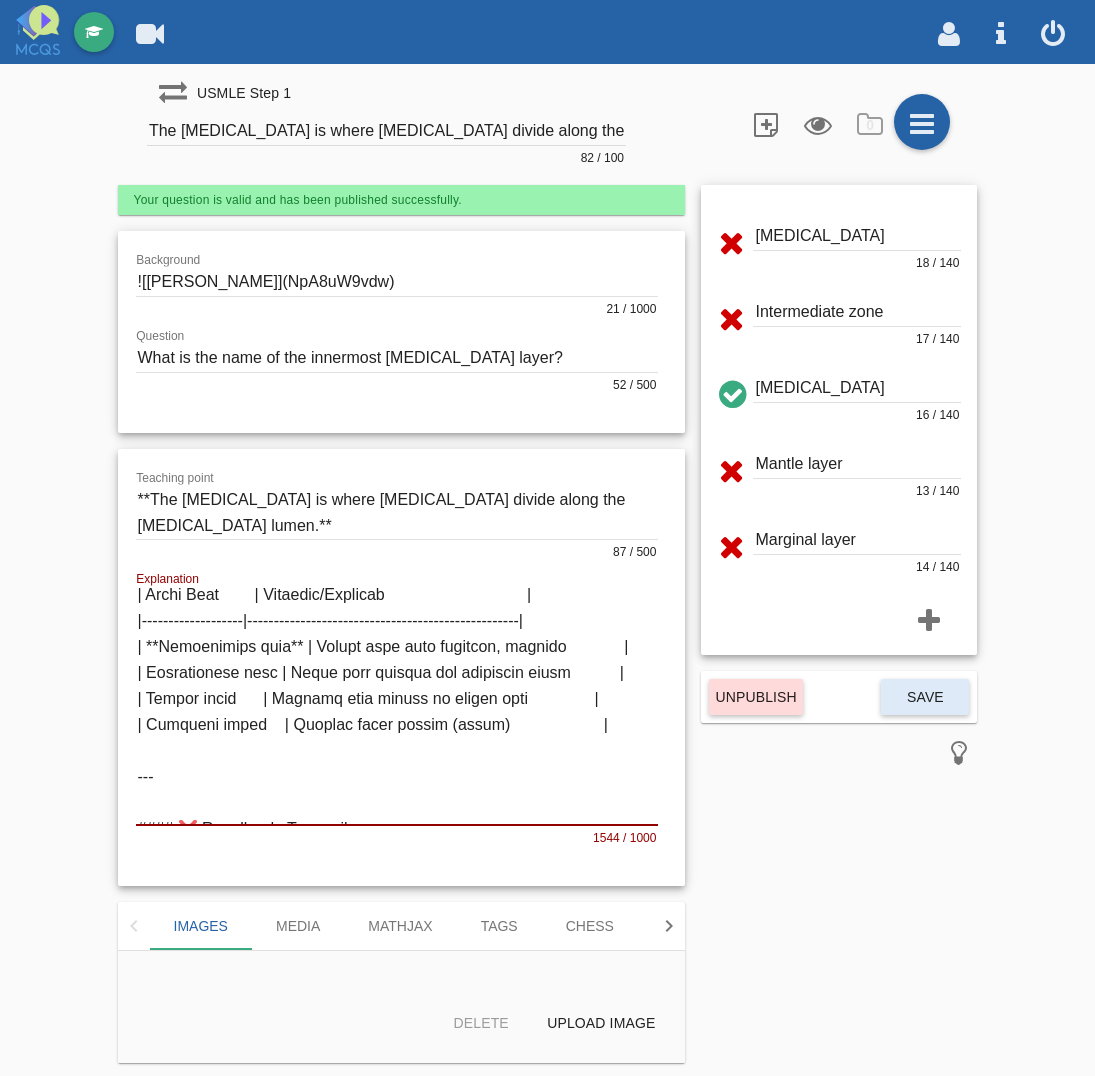 scroll, scrollTop: 907, scrollLeft: 0, axis: vertical 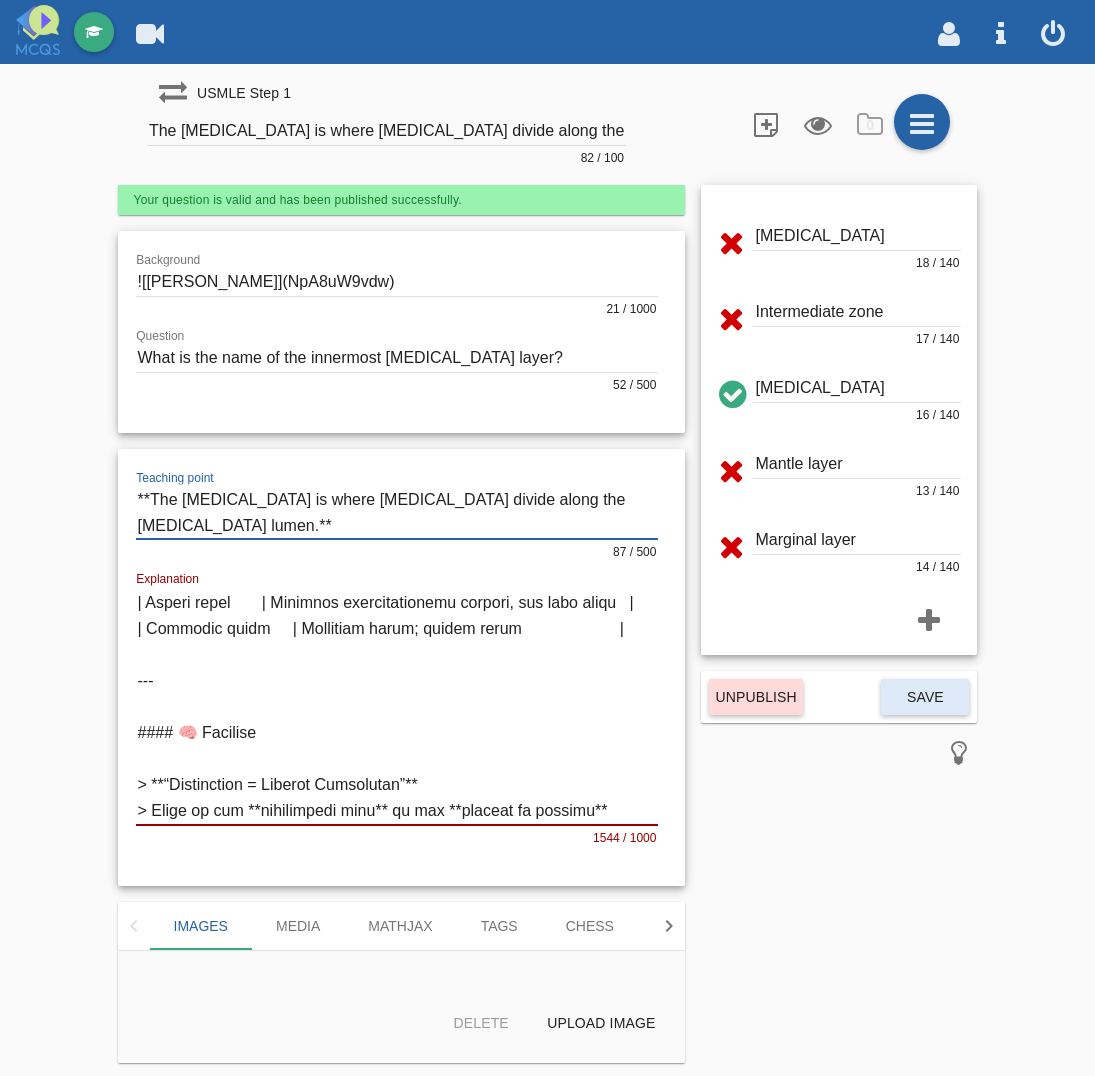click at bounding box center (397, 512) 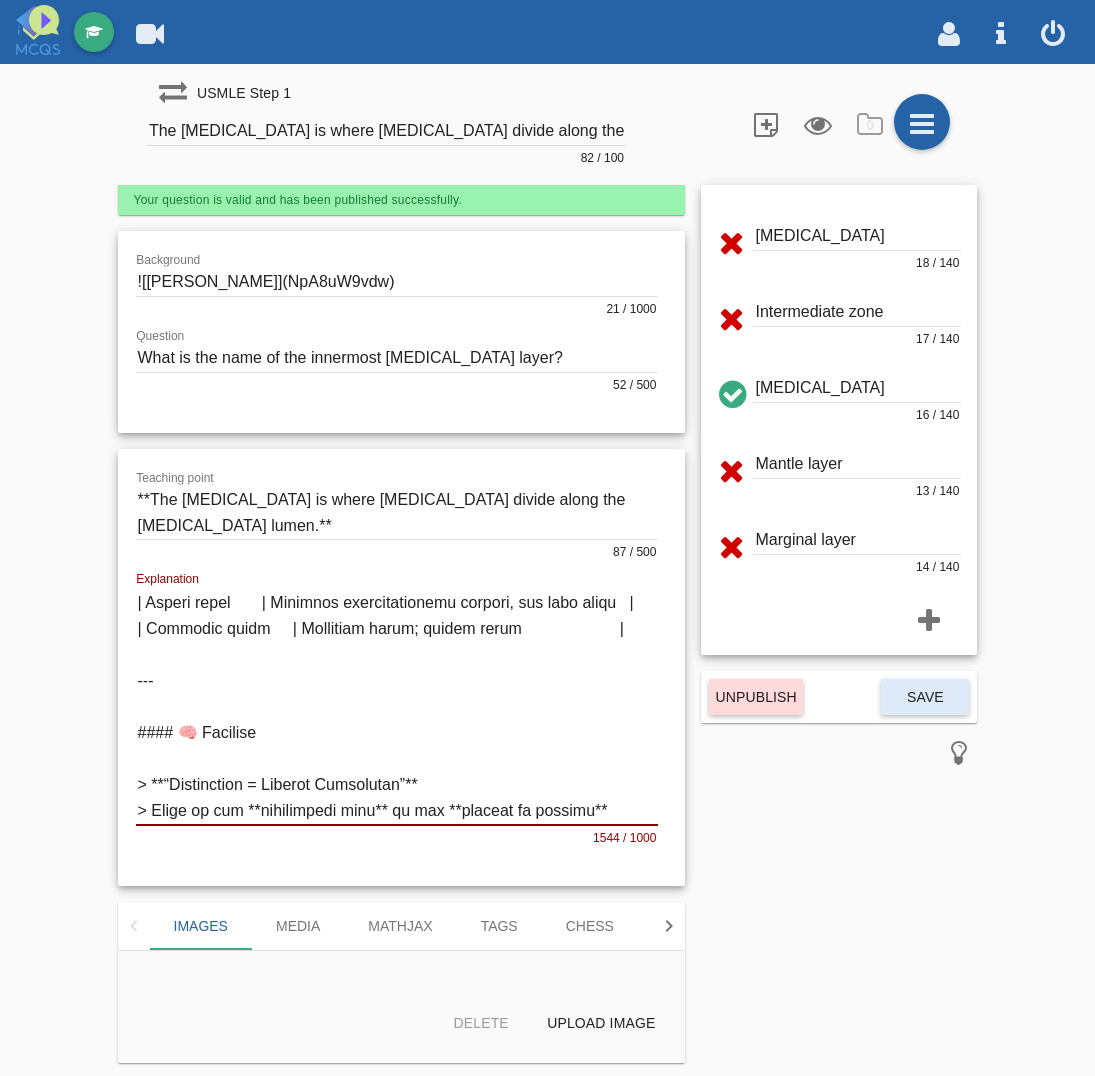 click on "Your question is valid and has been published successfully.
Background
21 / 1000
Question
52 / 500
Teaching point
87 / 500
Explanation
1544 / 1000" at bounding box center [547, 624] 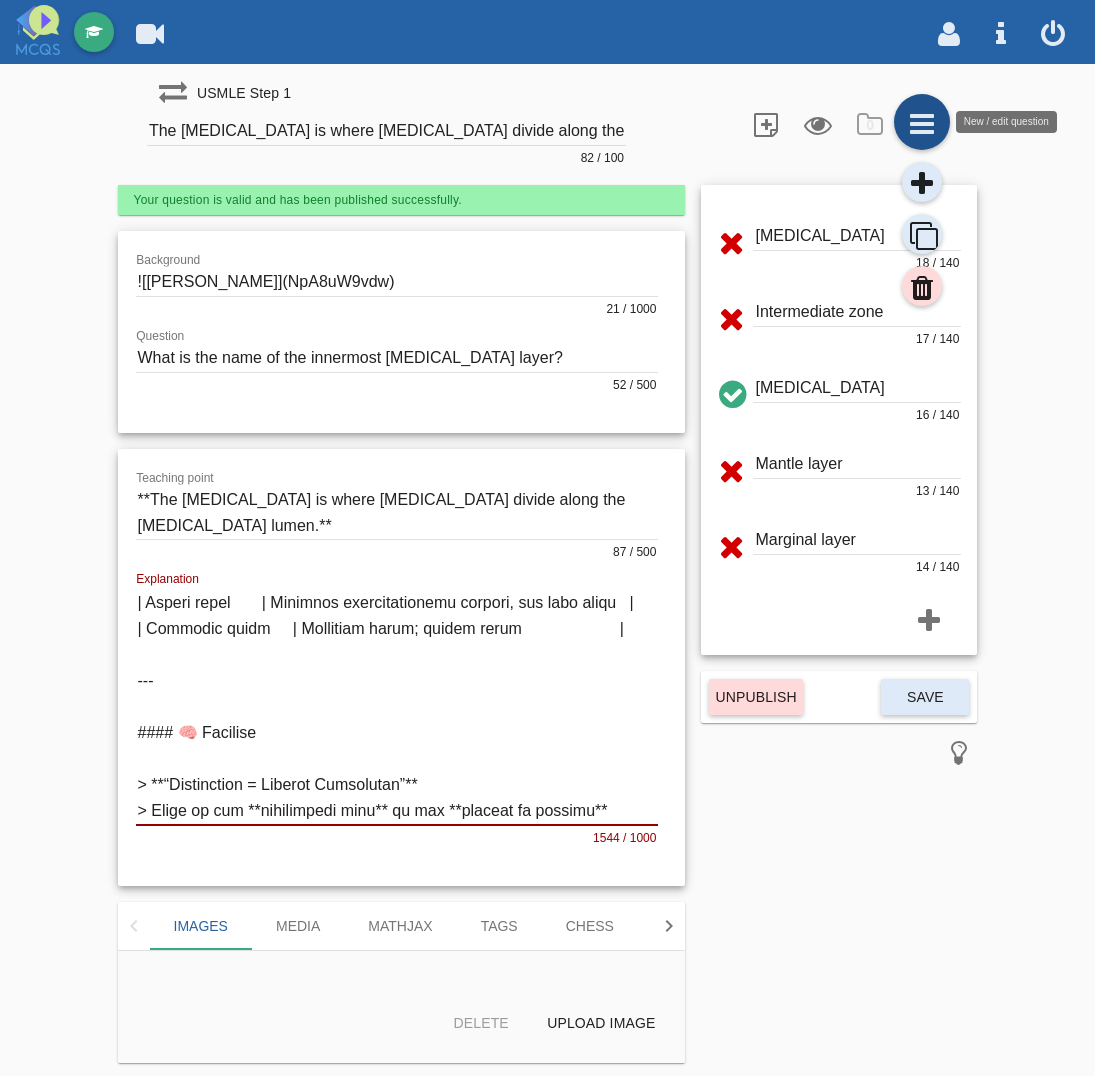 click at bounding box center (922, 122) 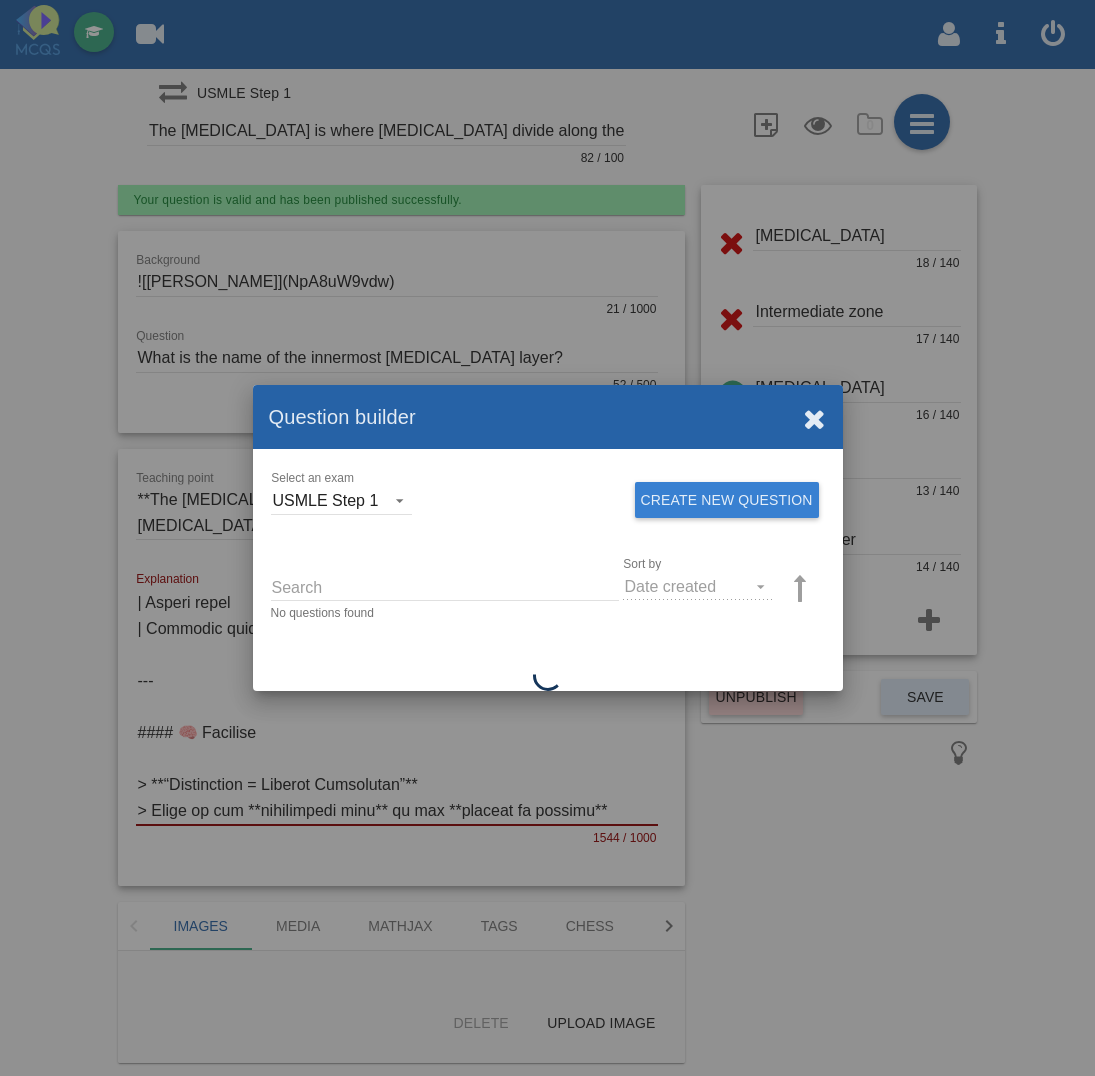 click on "Search" at bounding box center [445, 586] 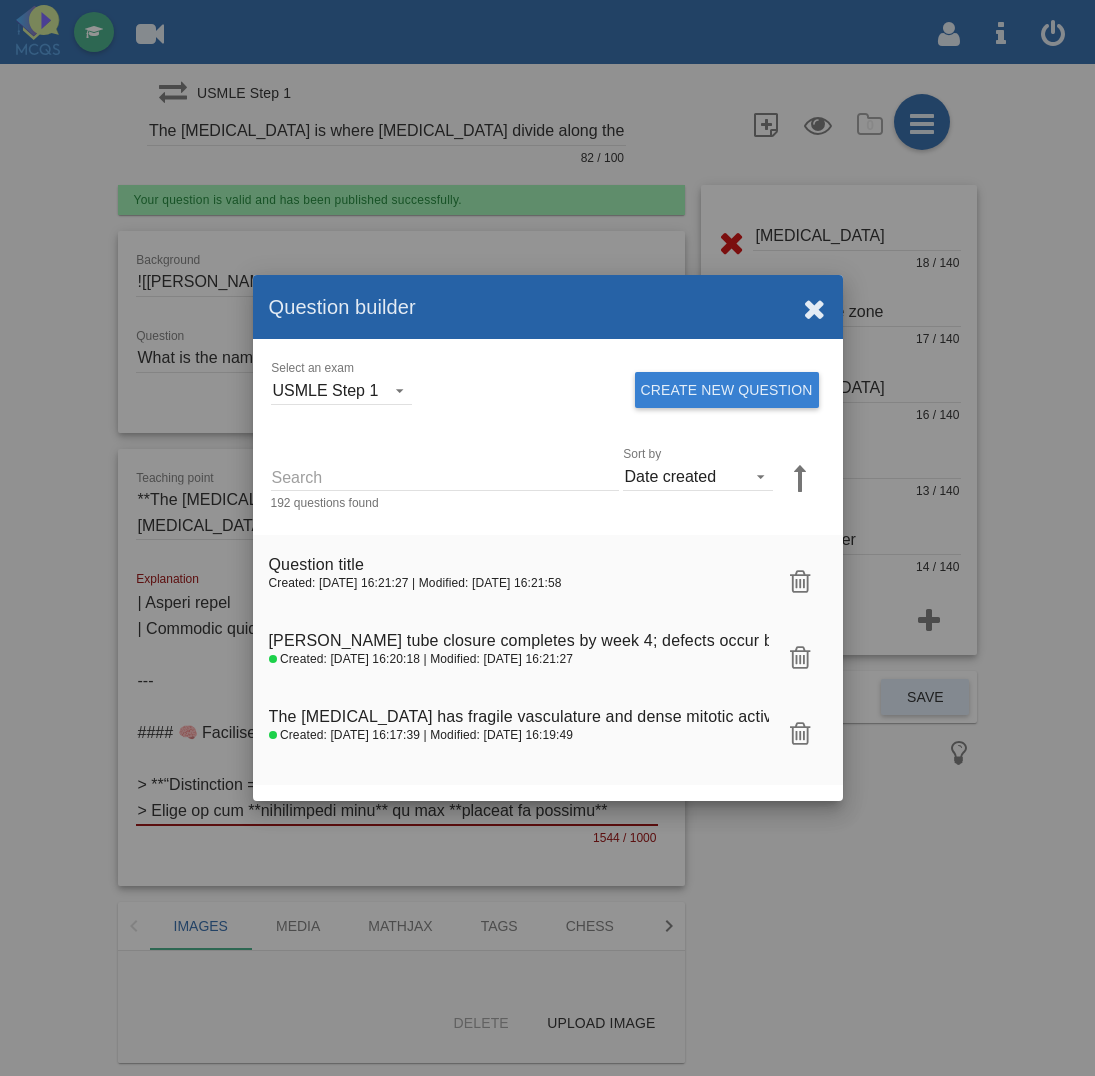 click on "Search" at bounding box center [445, 476] 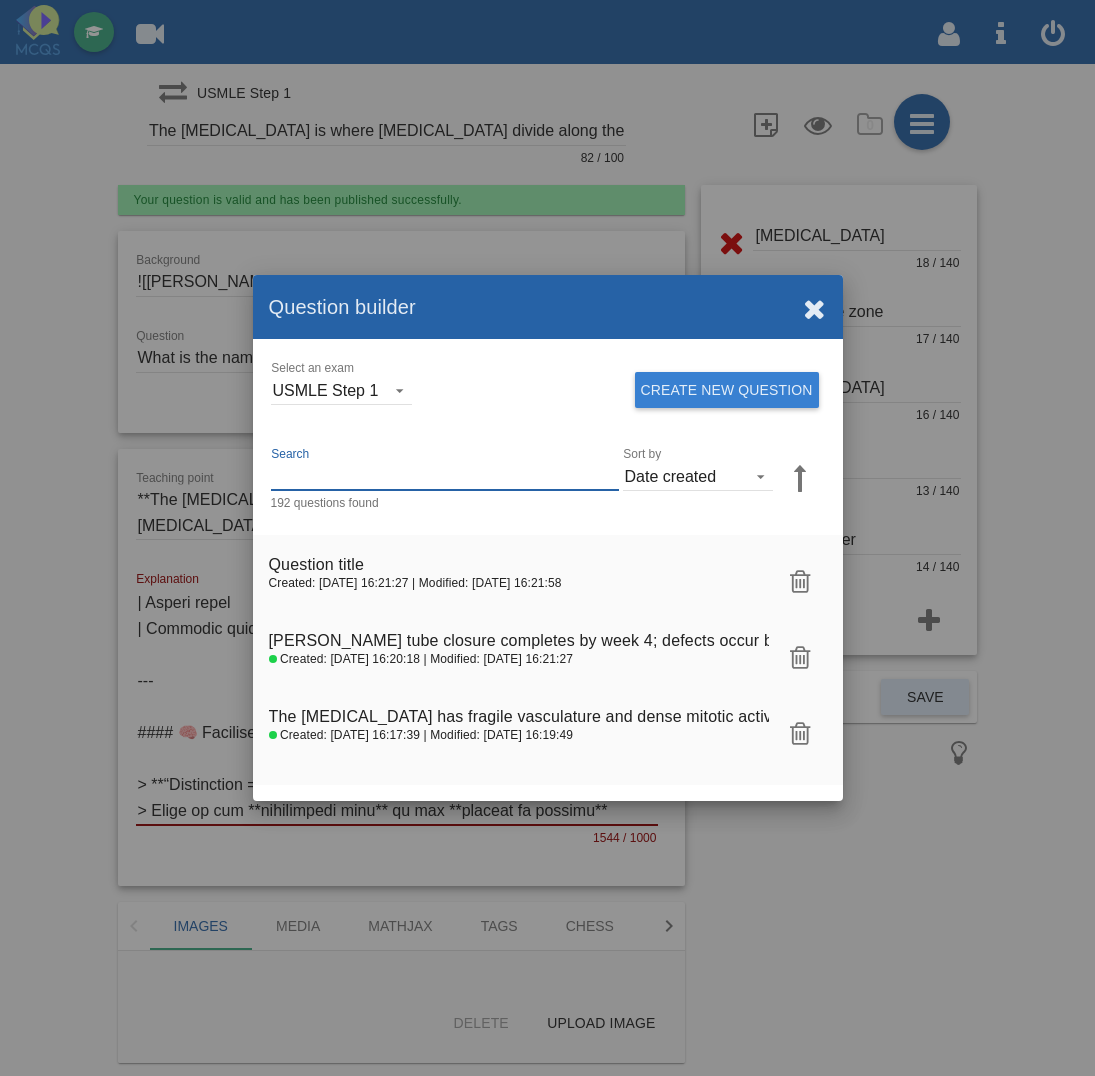 paste on "1048302" 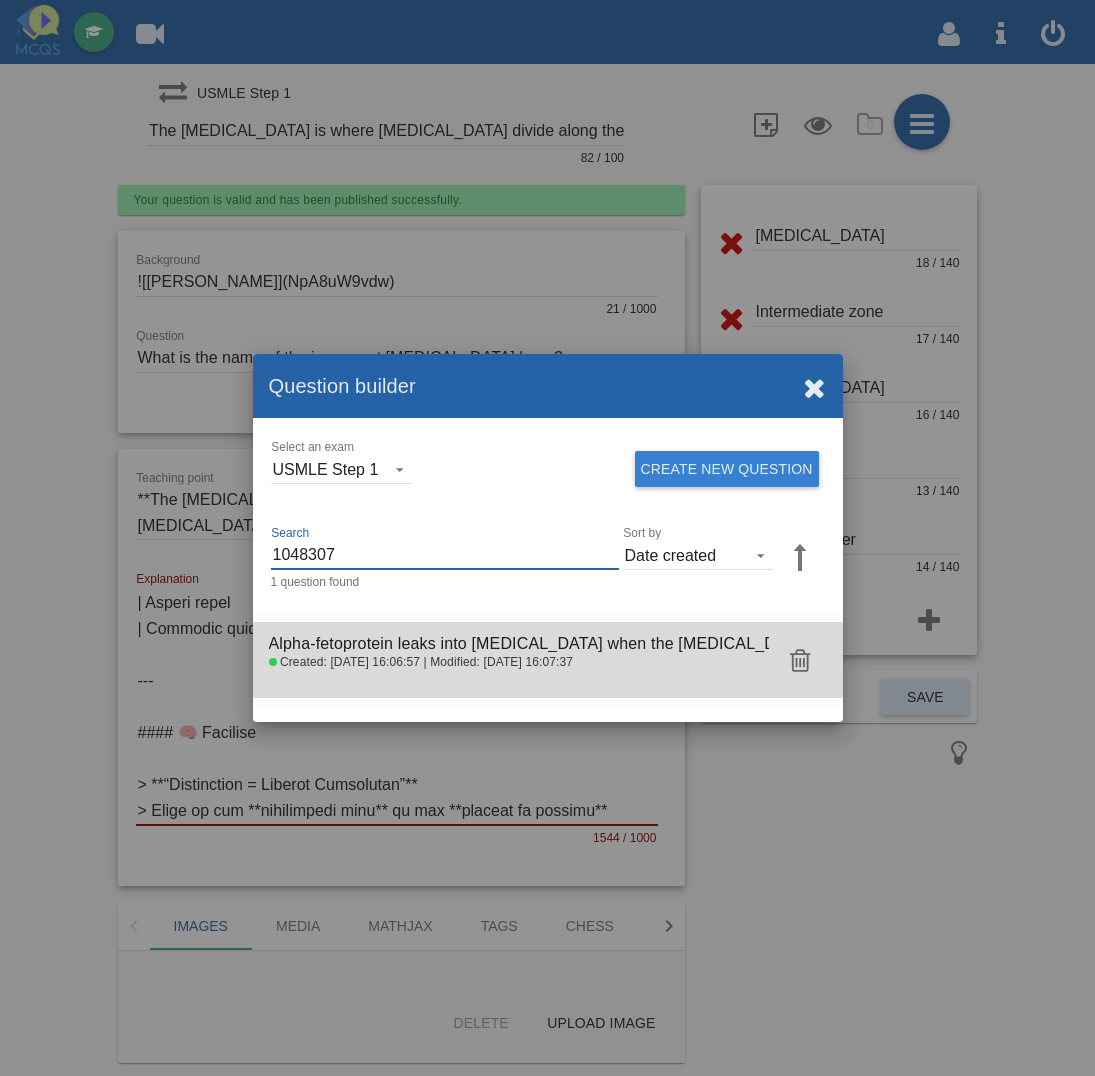 click 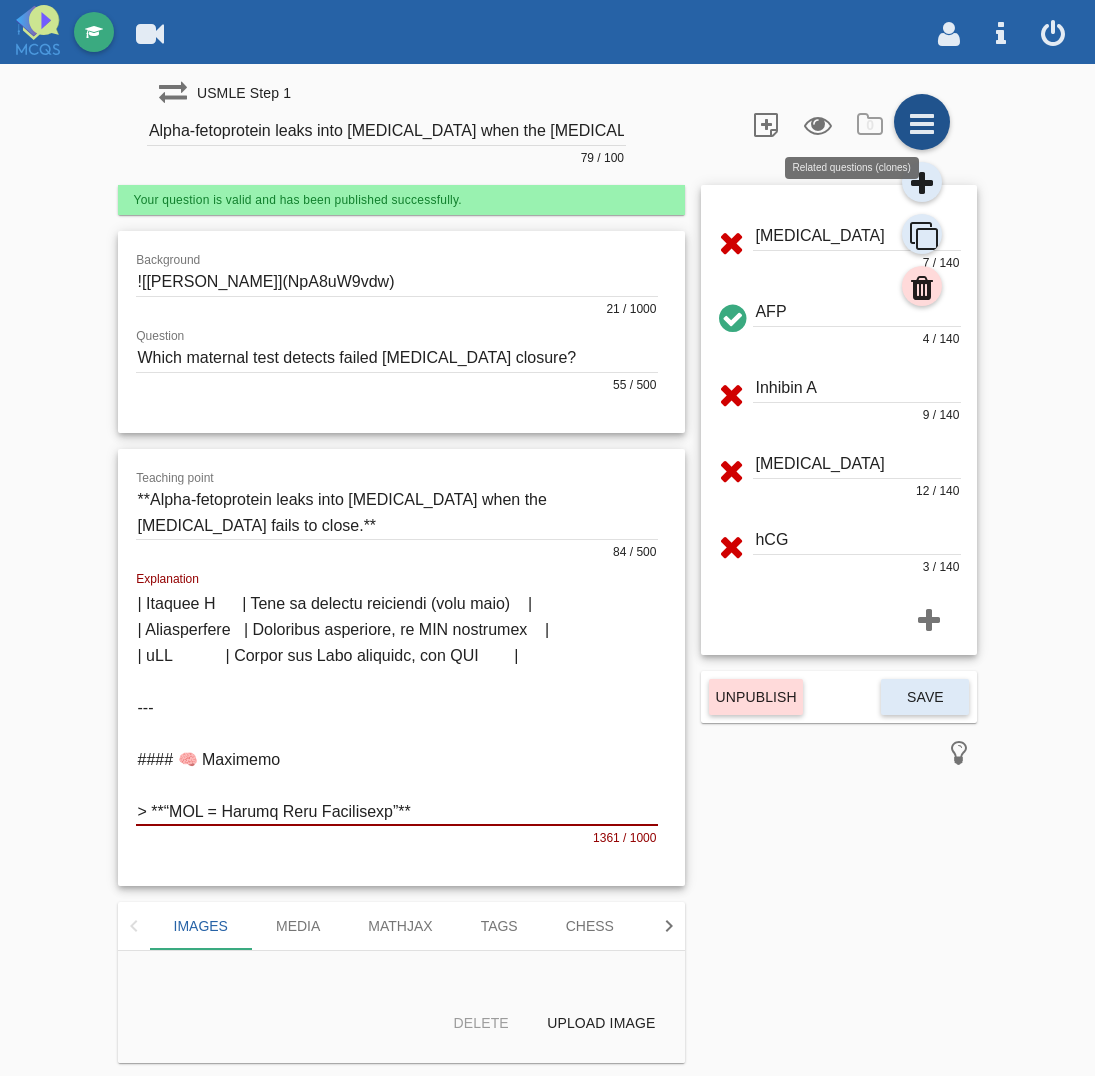 click at bounding box center (922, 122) 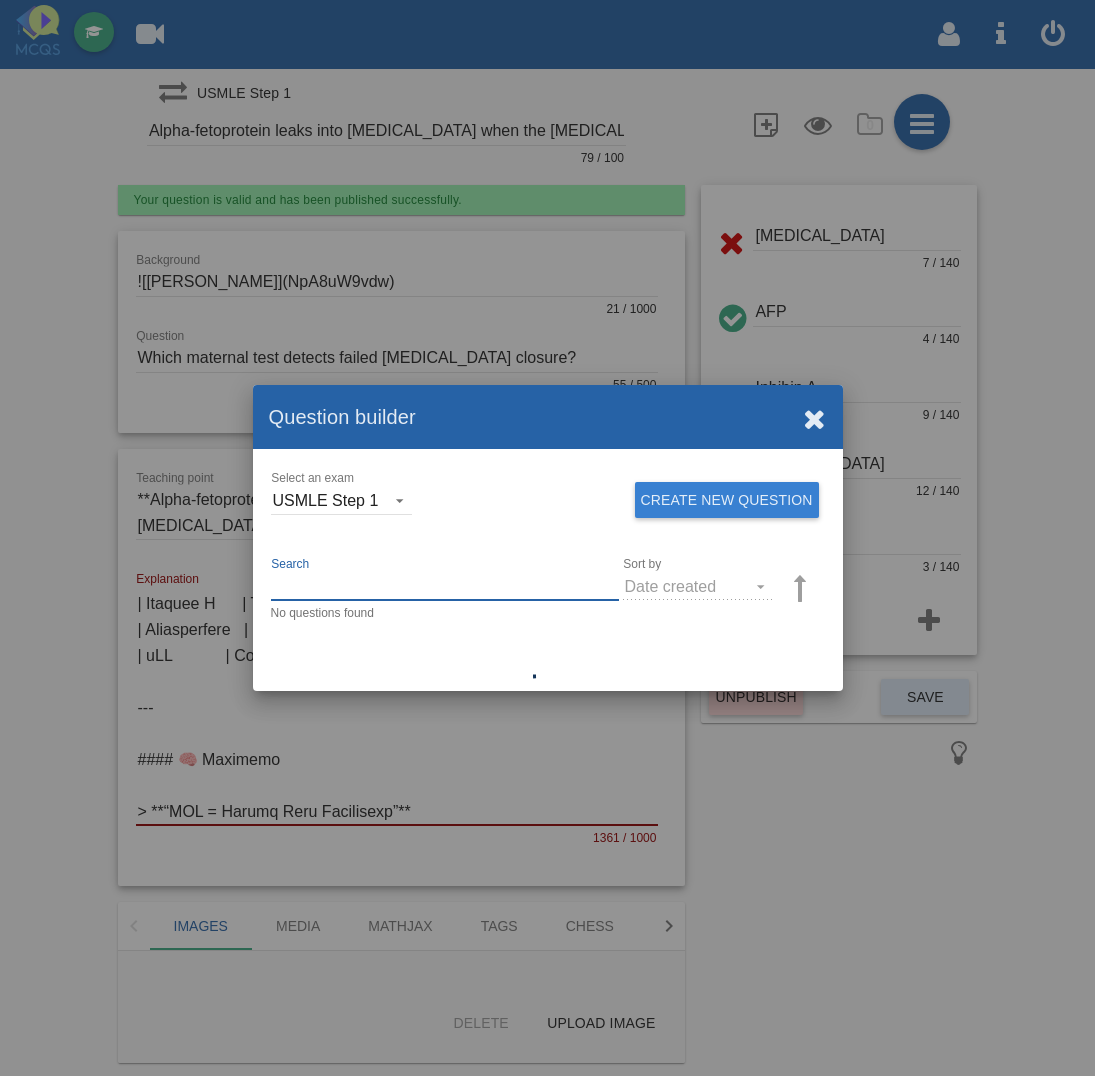 click on "Search" at bounding box center (445, 586) 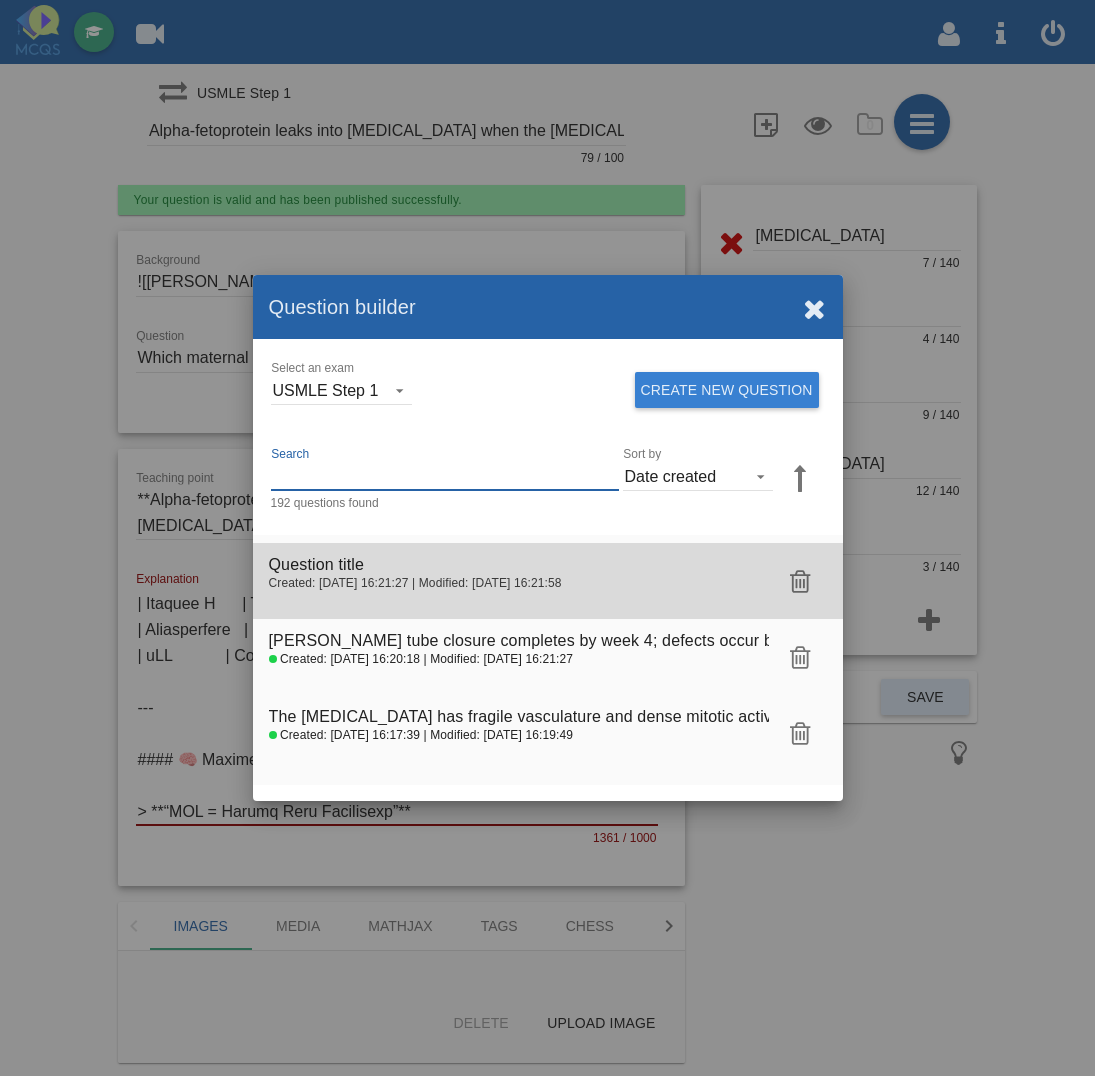 paste on "1048302" 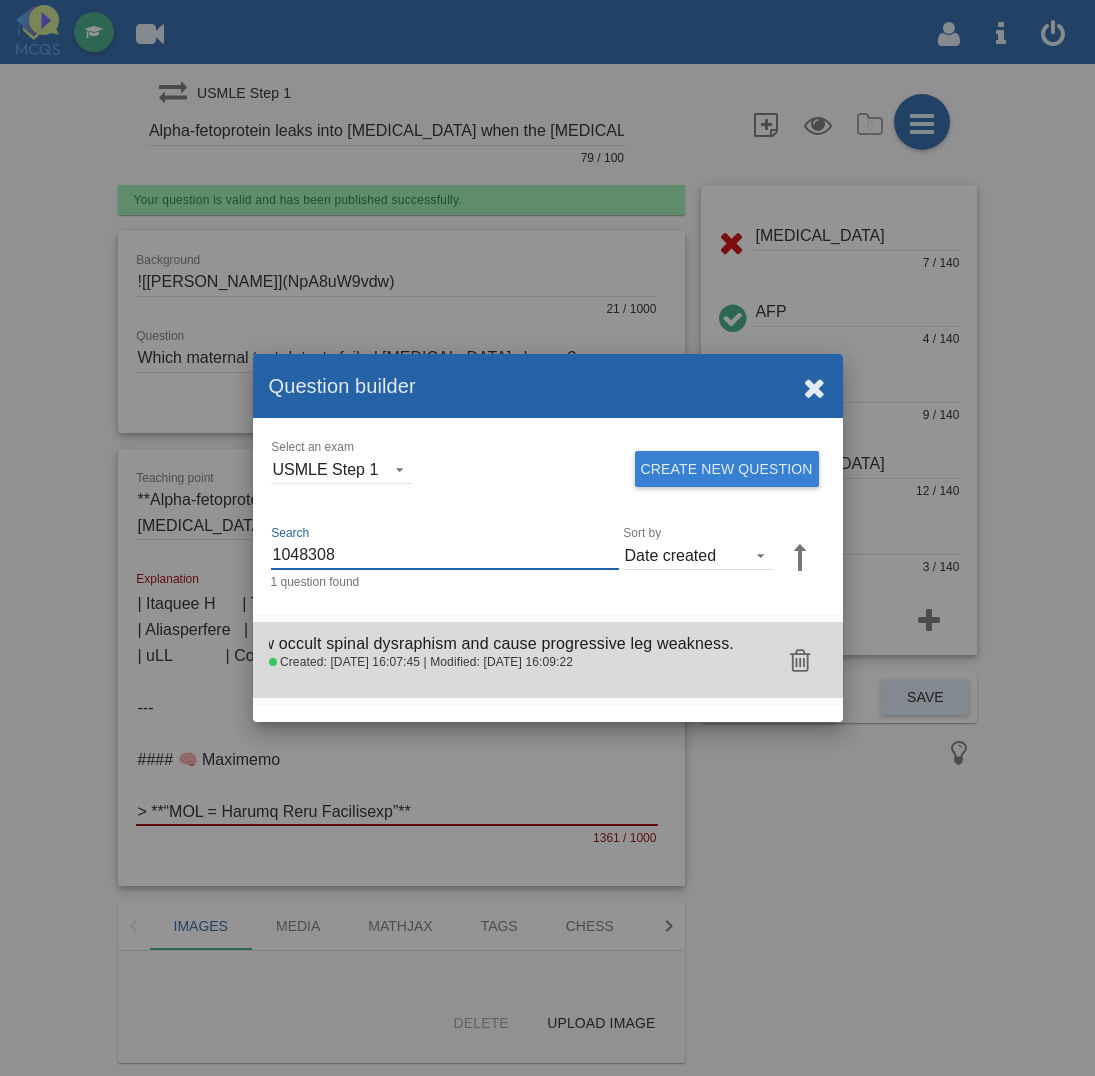 click 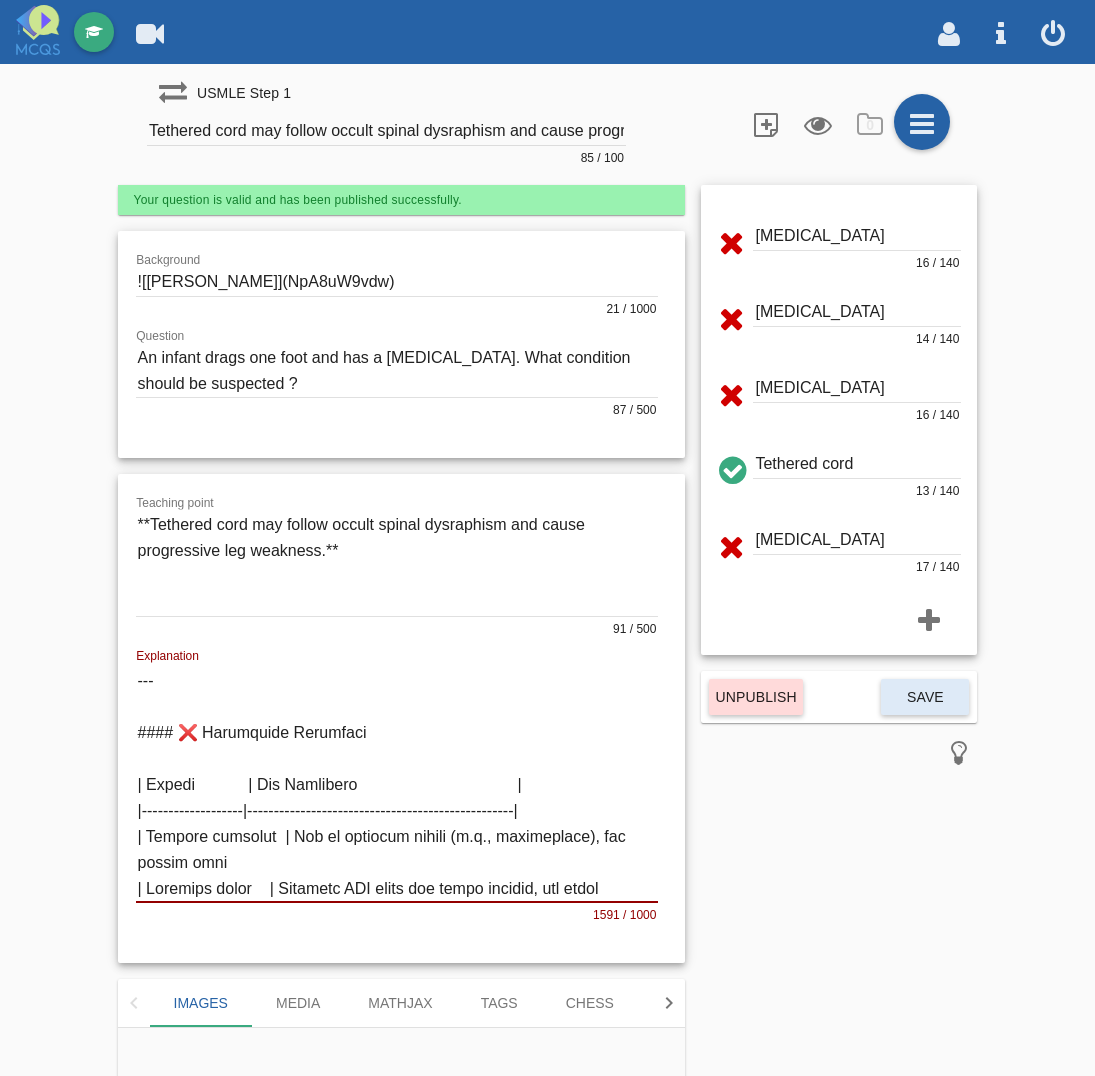 click on "Teaching point
91 / 500" at bounding box center [402, 575] 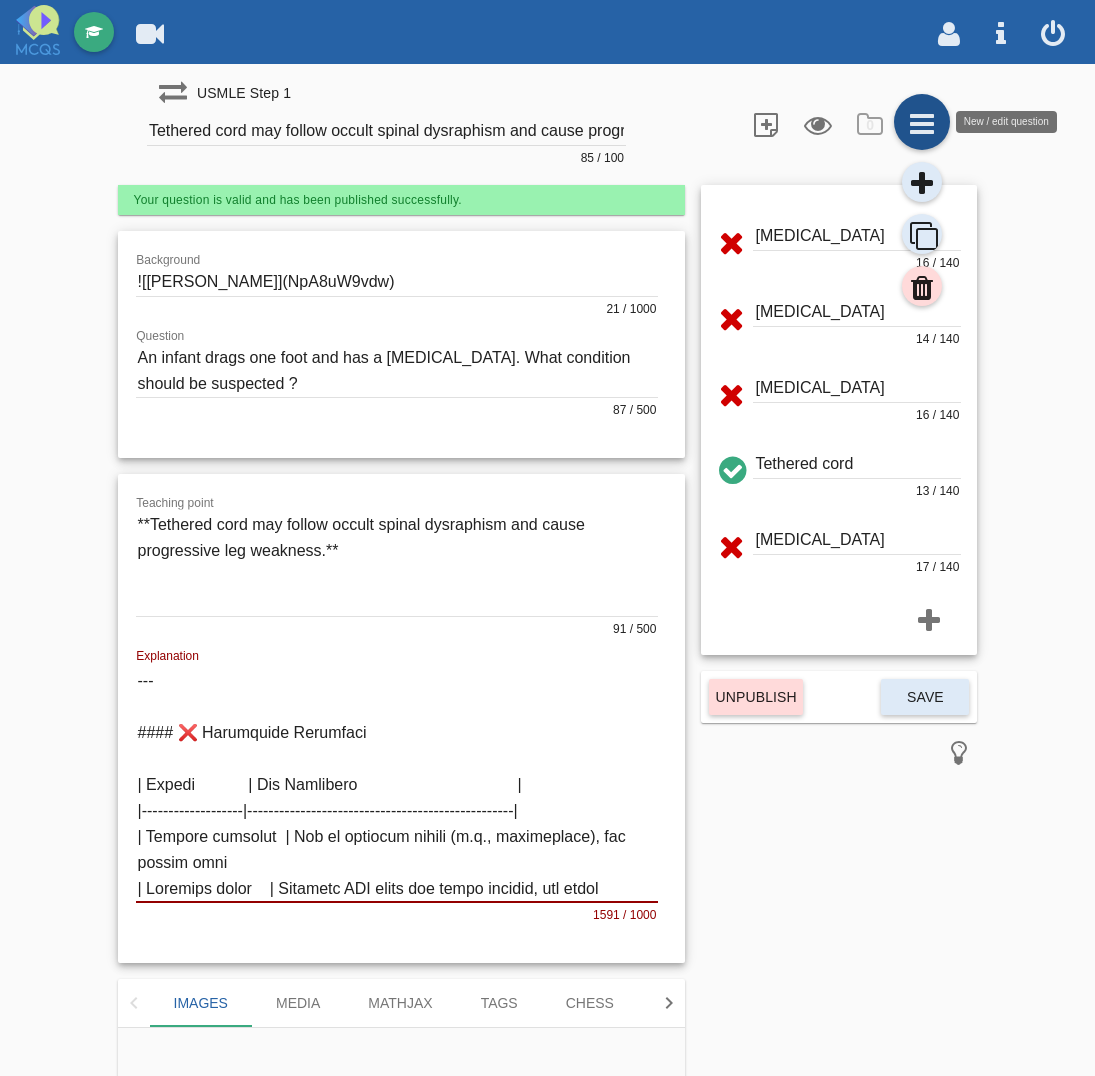 click at bounding box center [922, 122] 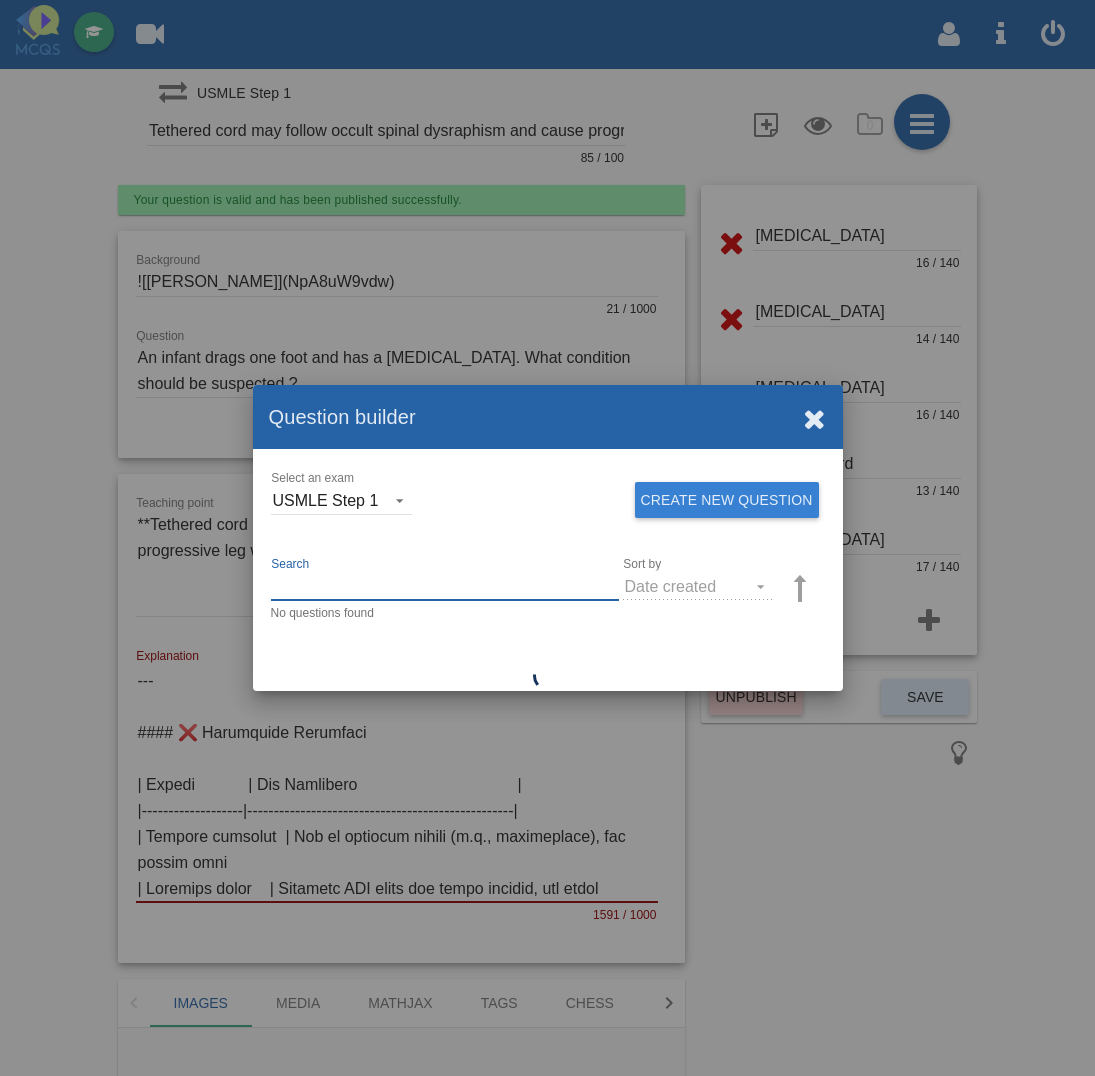 click on "Search" at bounding box center [445, 586] 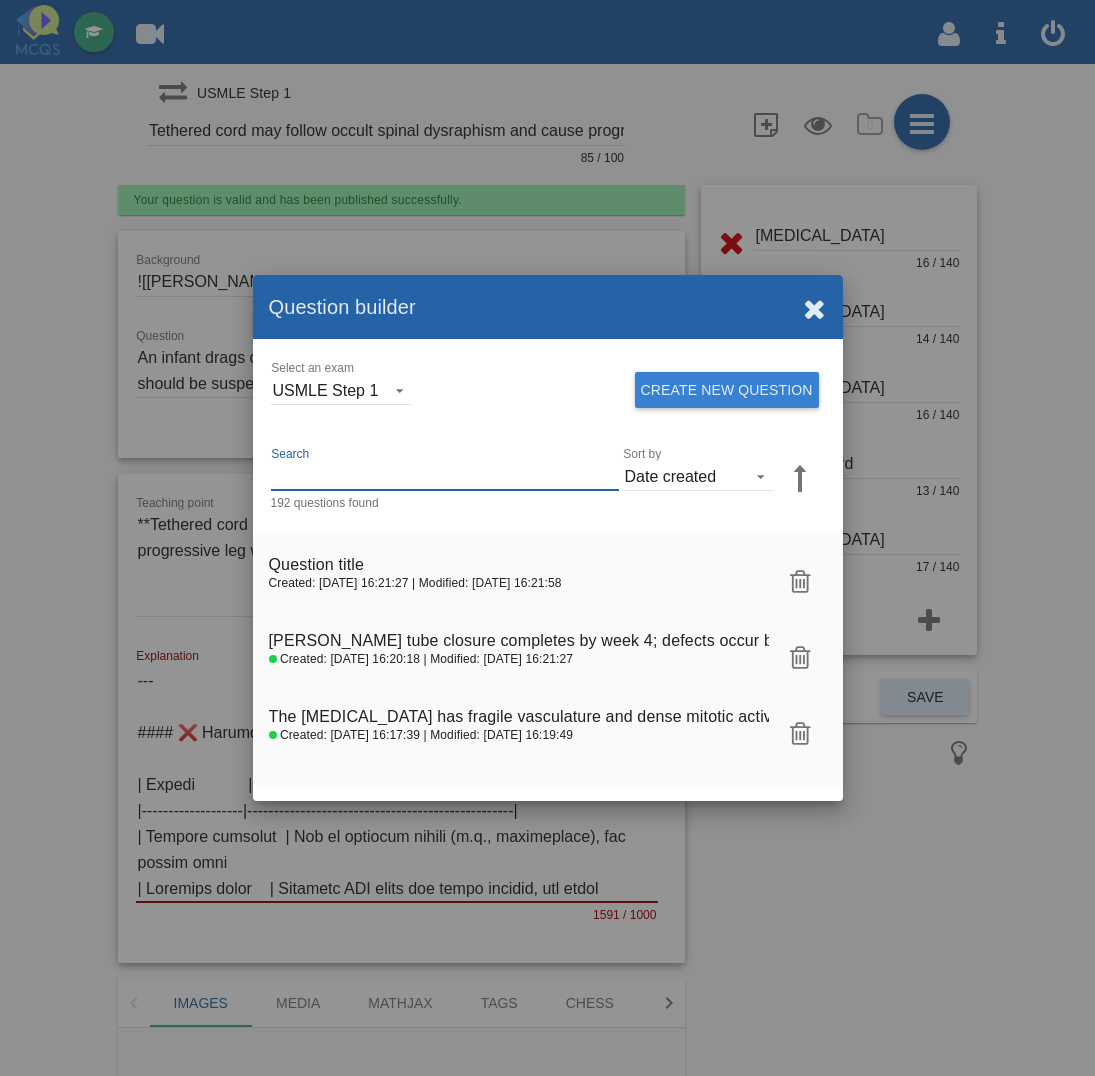 paste on "1048302" 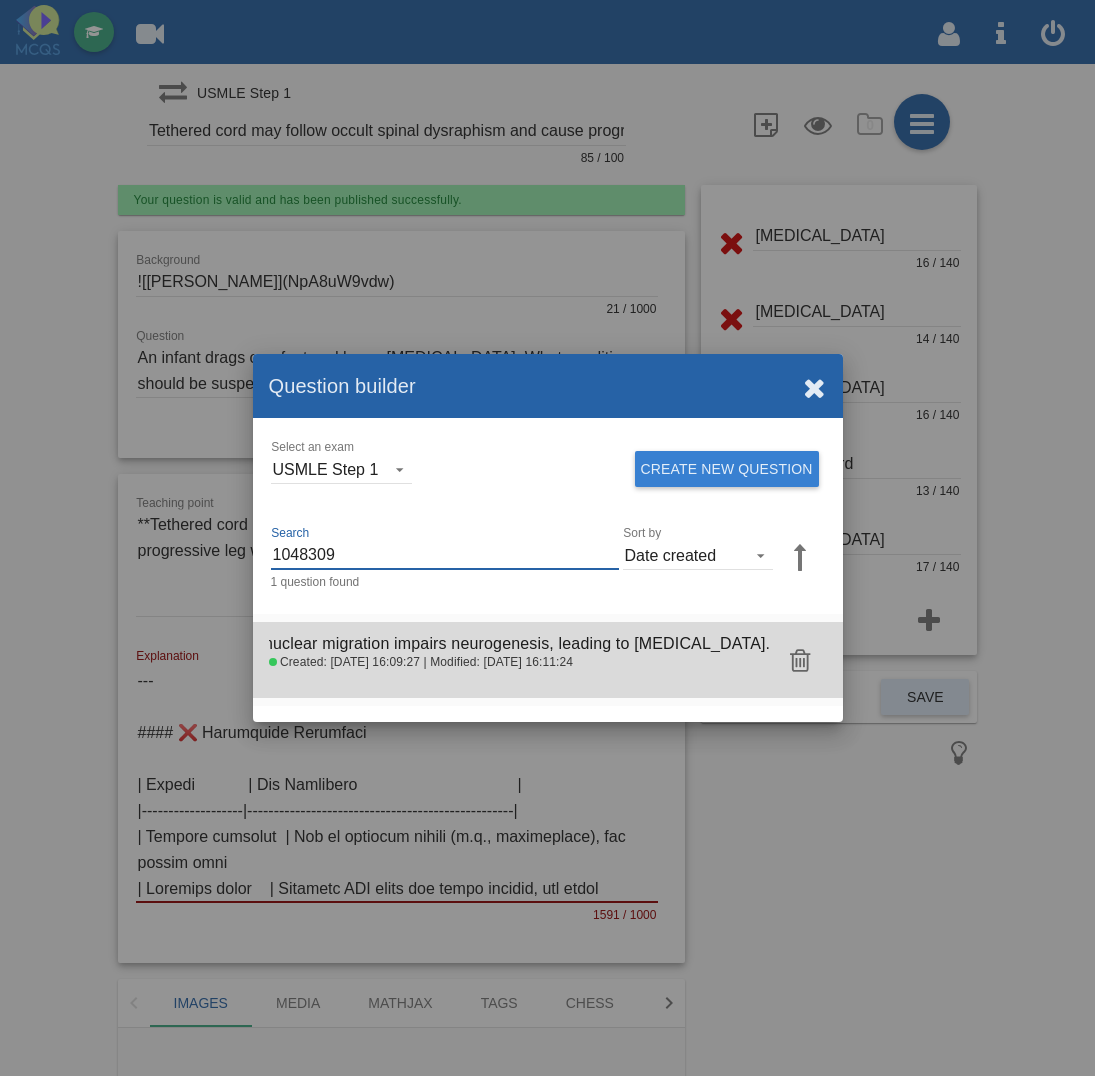 click 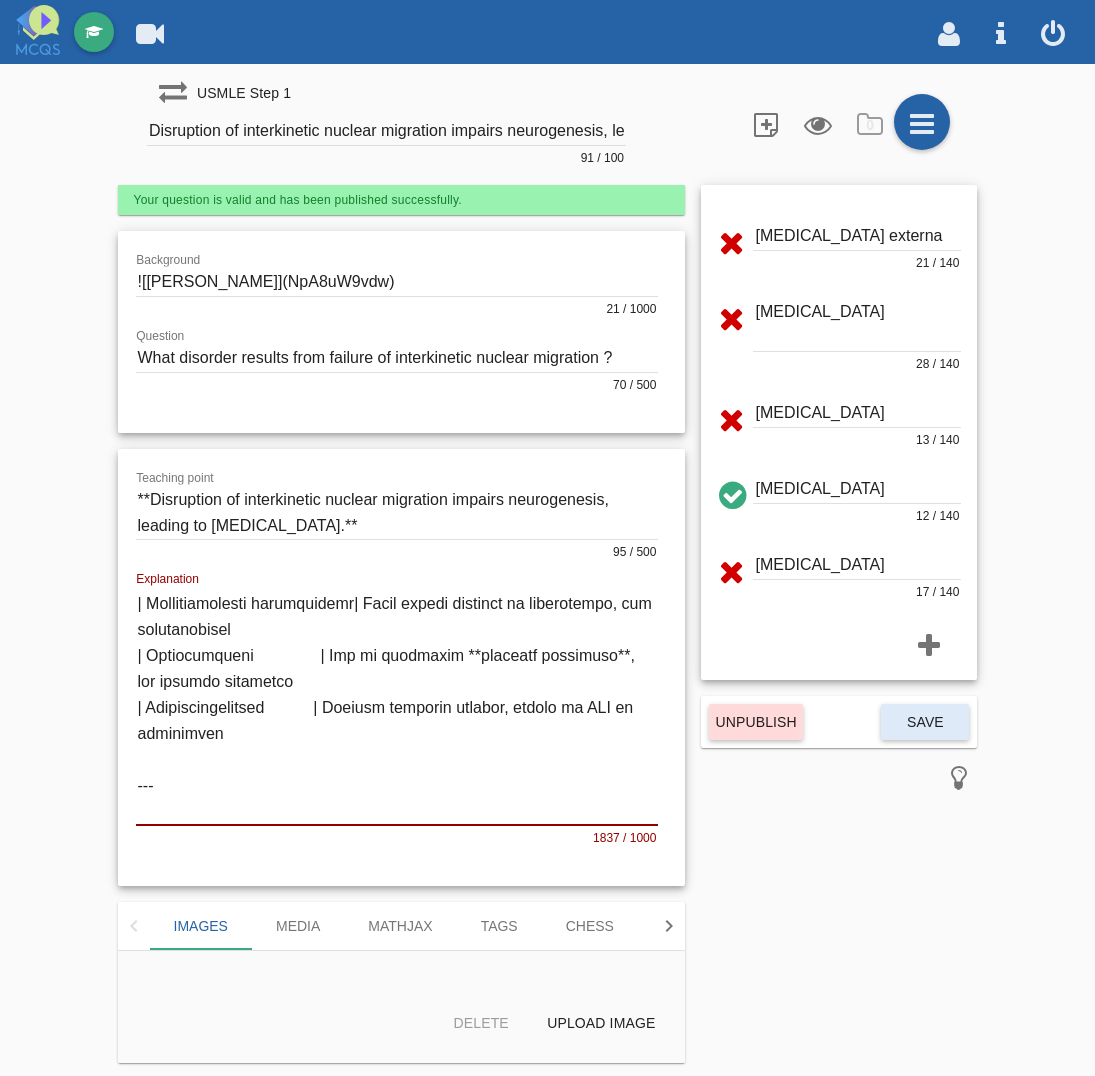 click 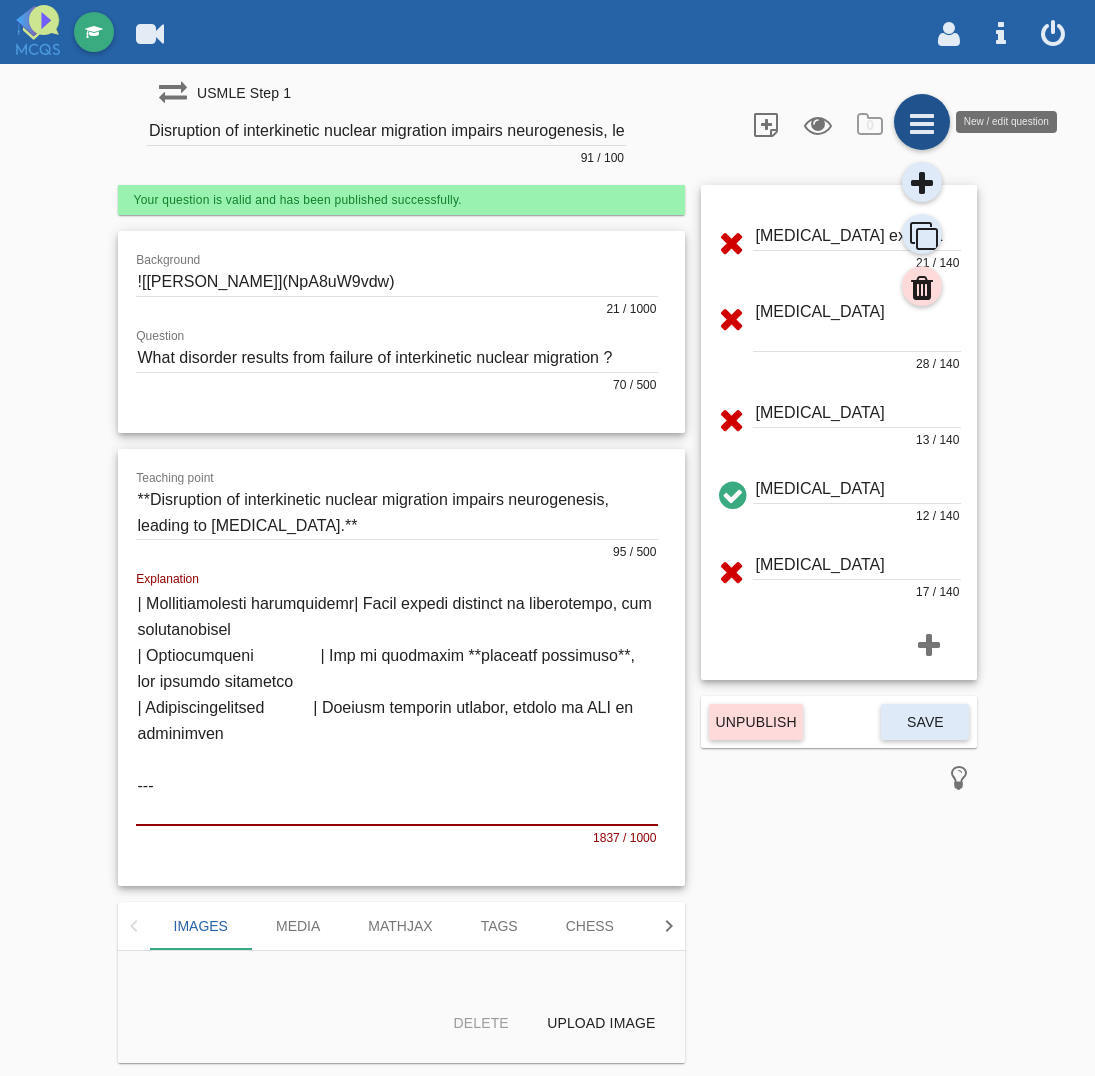 click at bounding box center [922, 122] 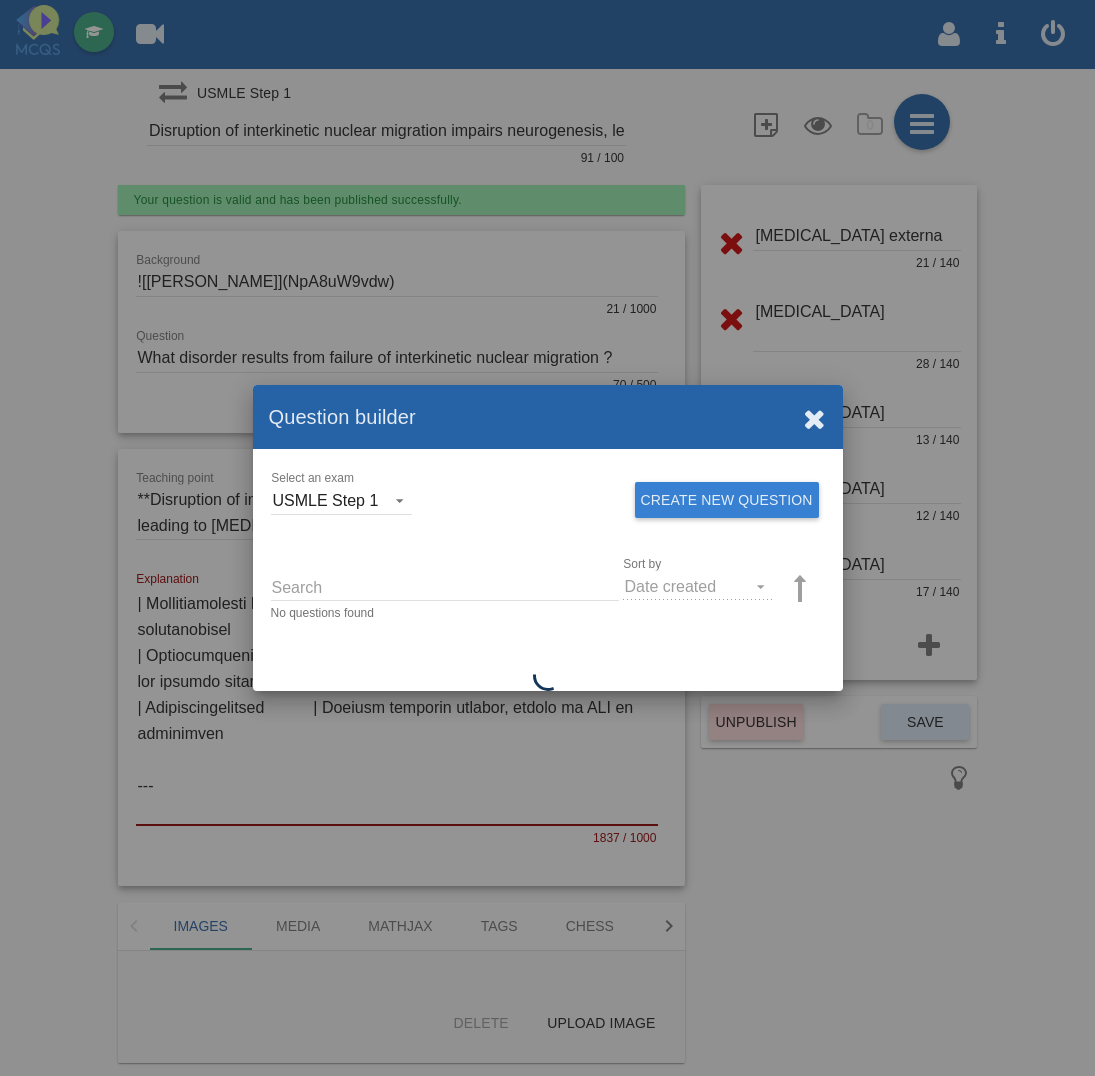 click on "Search" at bounding box center [445, 586] 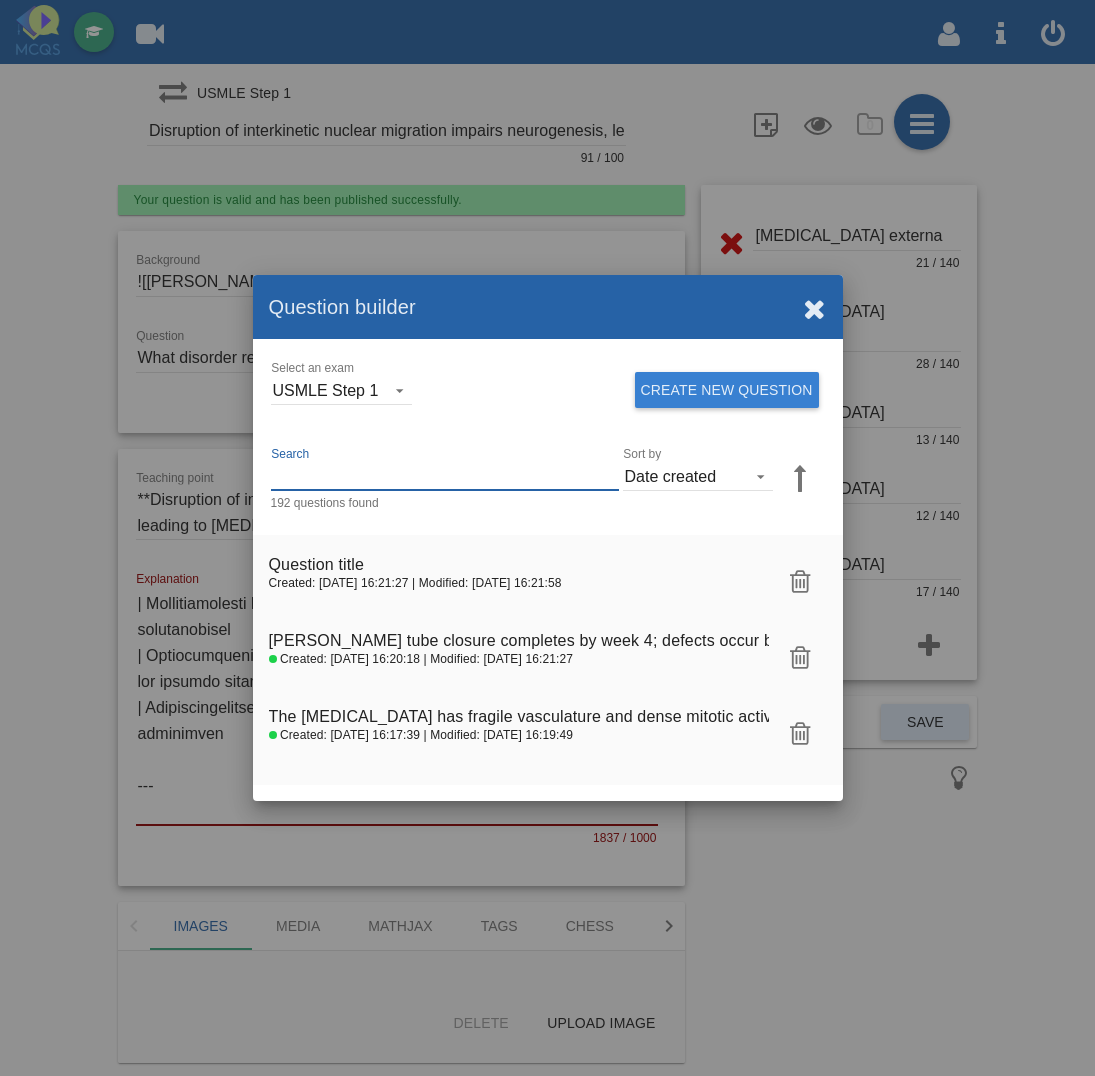 paste on "1048302" 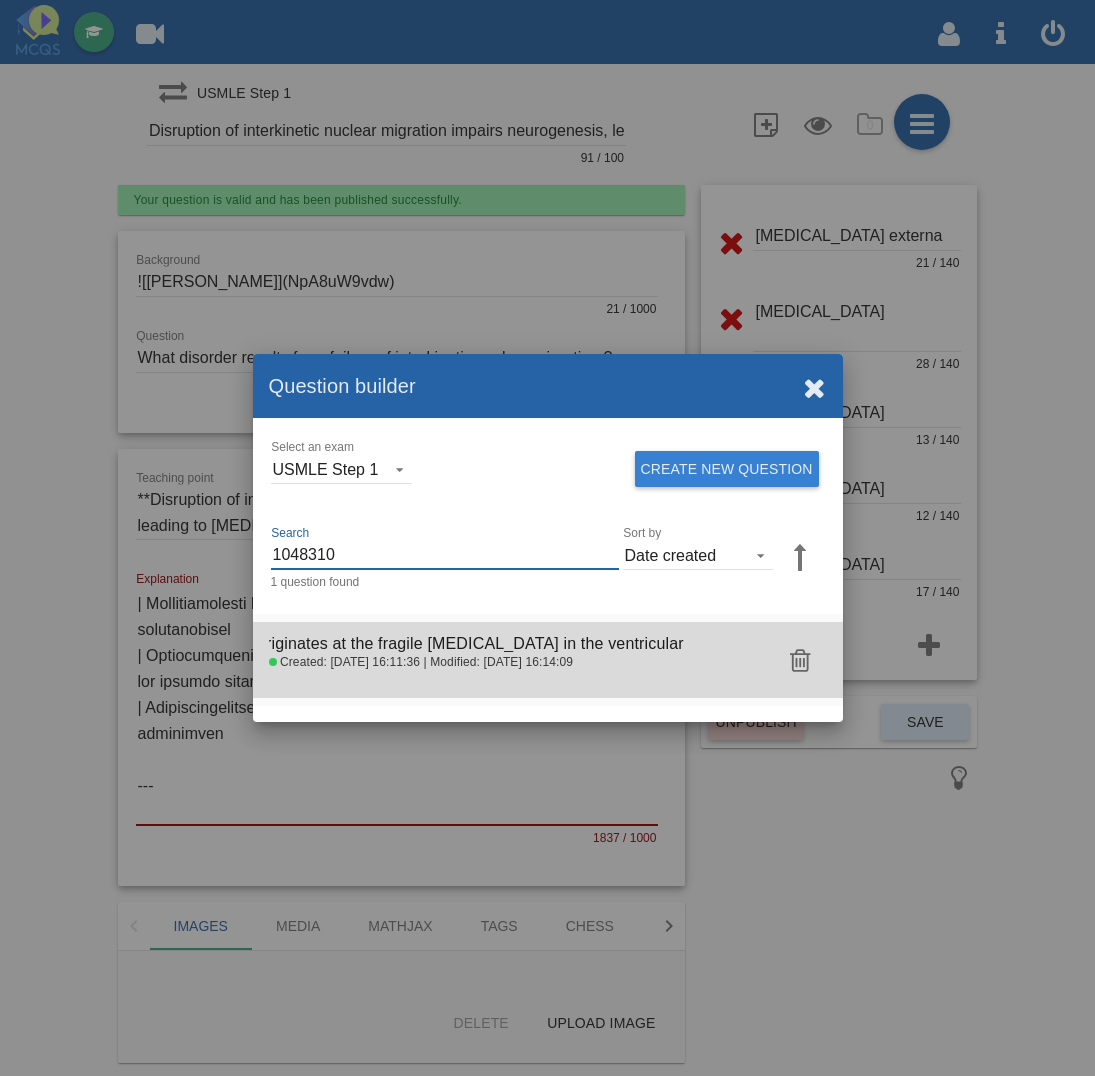 click 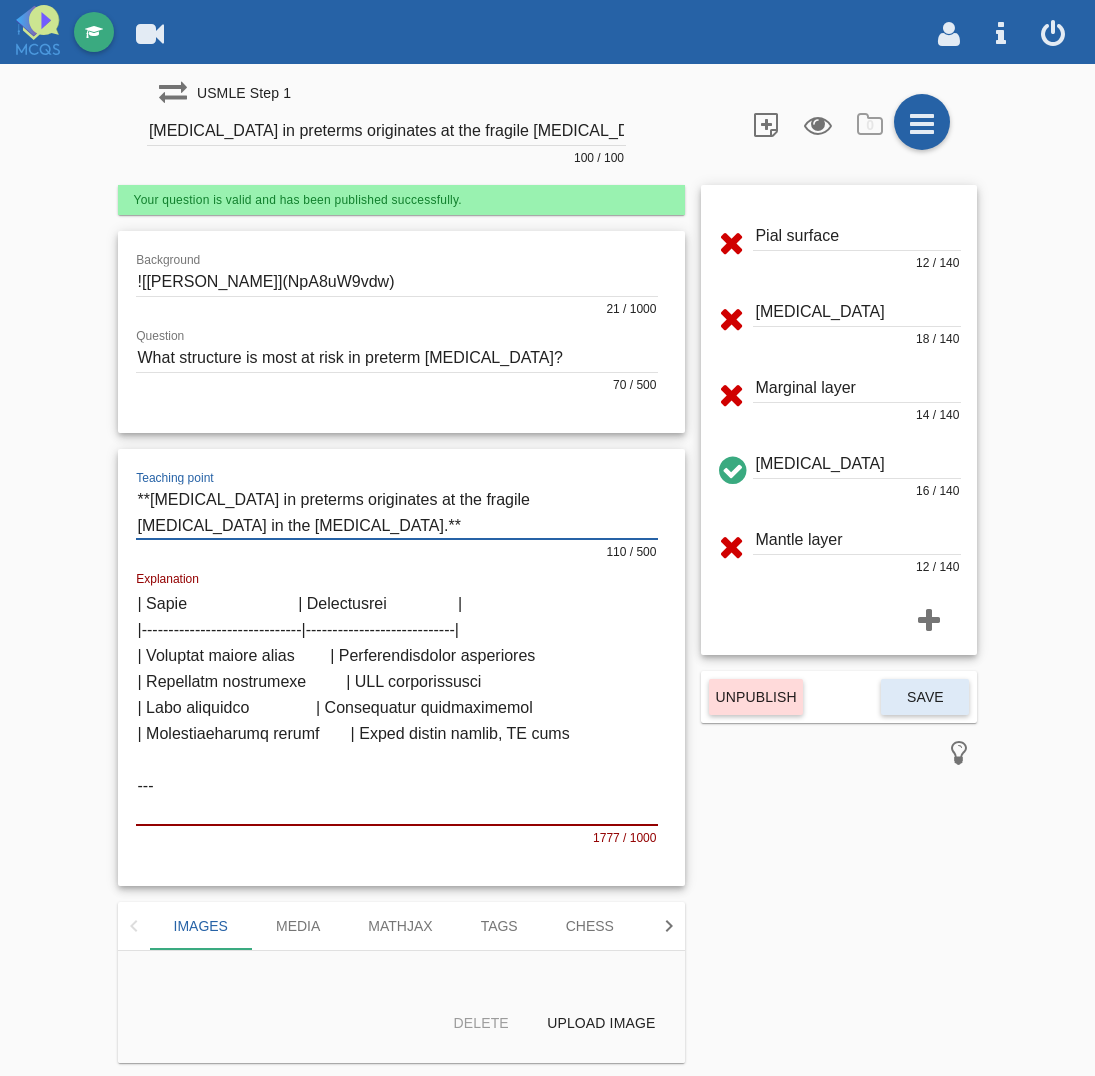 drag, startPoint x: 136, startPoint y: 521, endPoint x: 243, endPoint y: 521, distance: 107 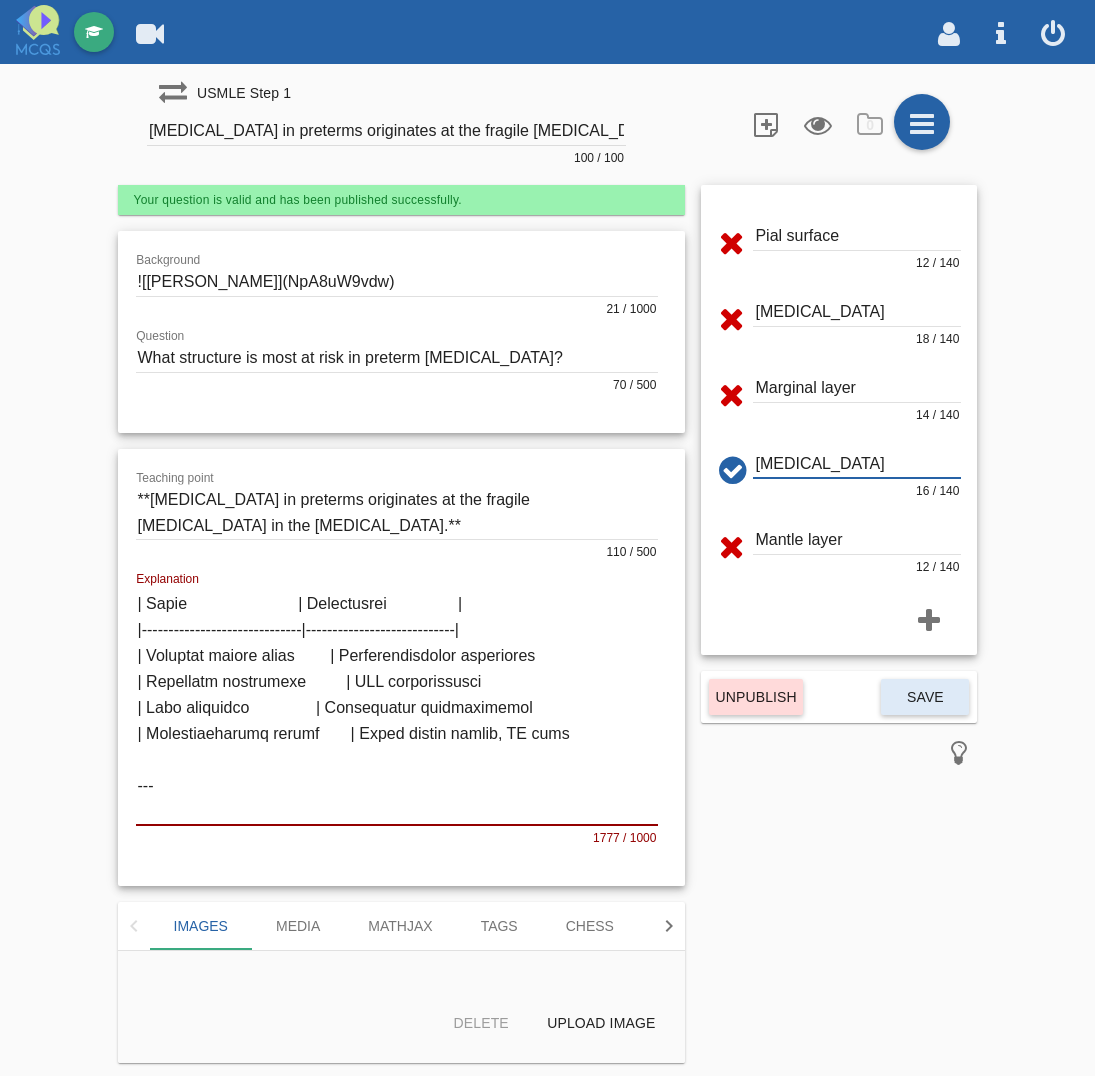 paste on "[MEDICAL_DATA]" 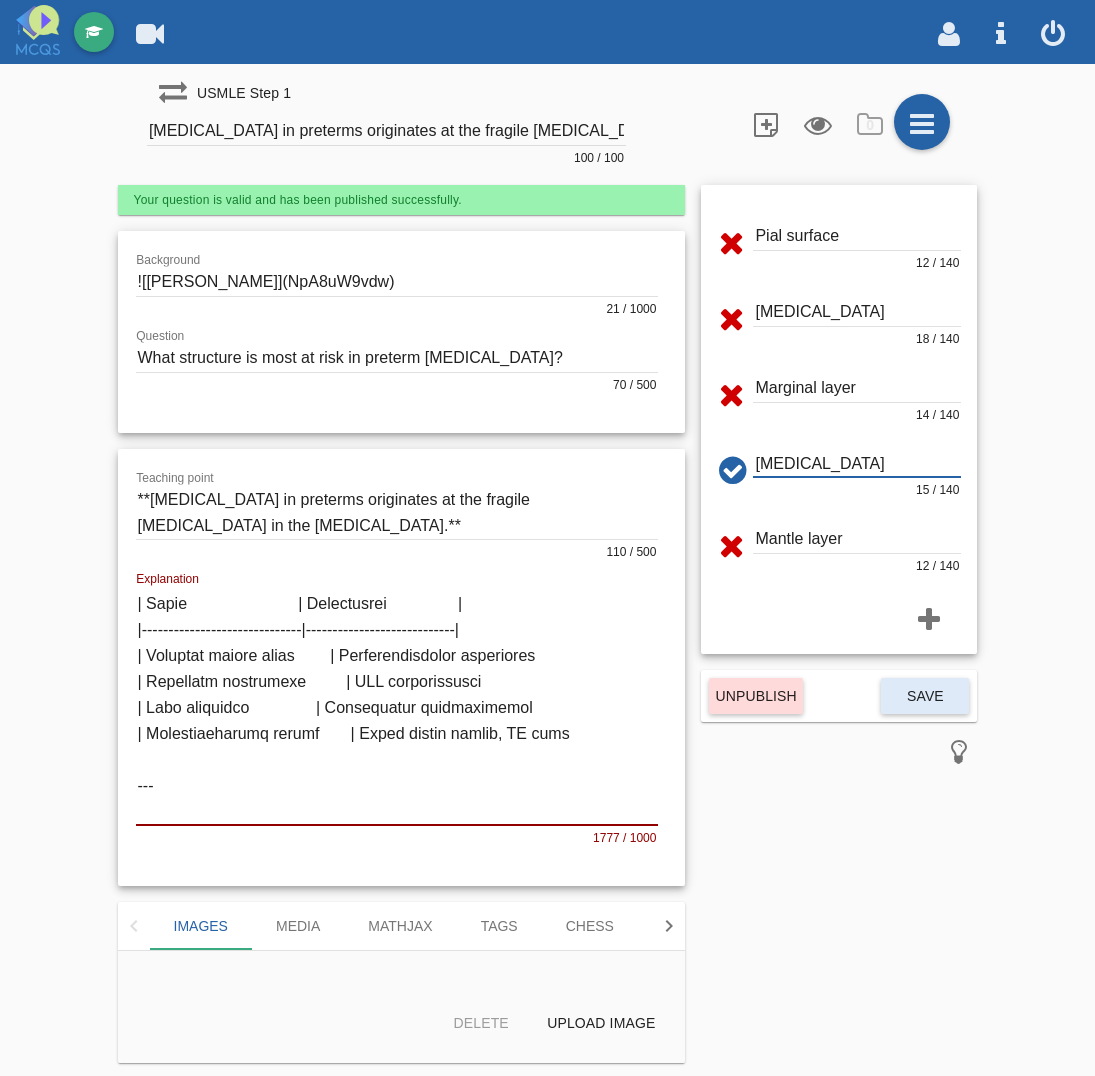 click on "Pial surface 12 / 140
[MEDICAL_DATA] 18 / 140
Marginal layer 14 / 140
[MEDICAL_DATA] 15 / 140
Mantle layer 12 / 140
Unpublish
Save" at bounding box center (839, 624) 